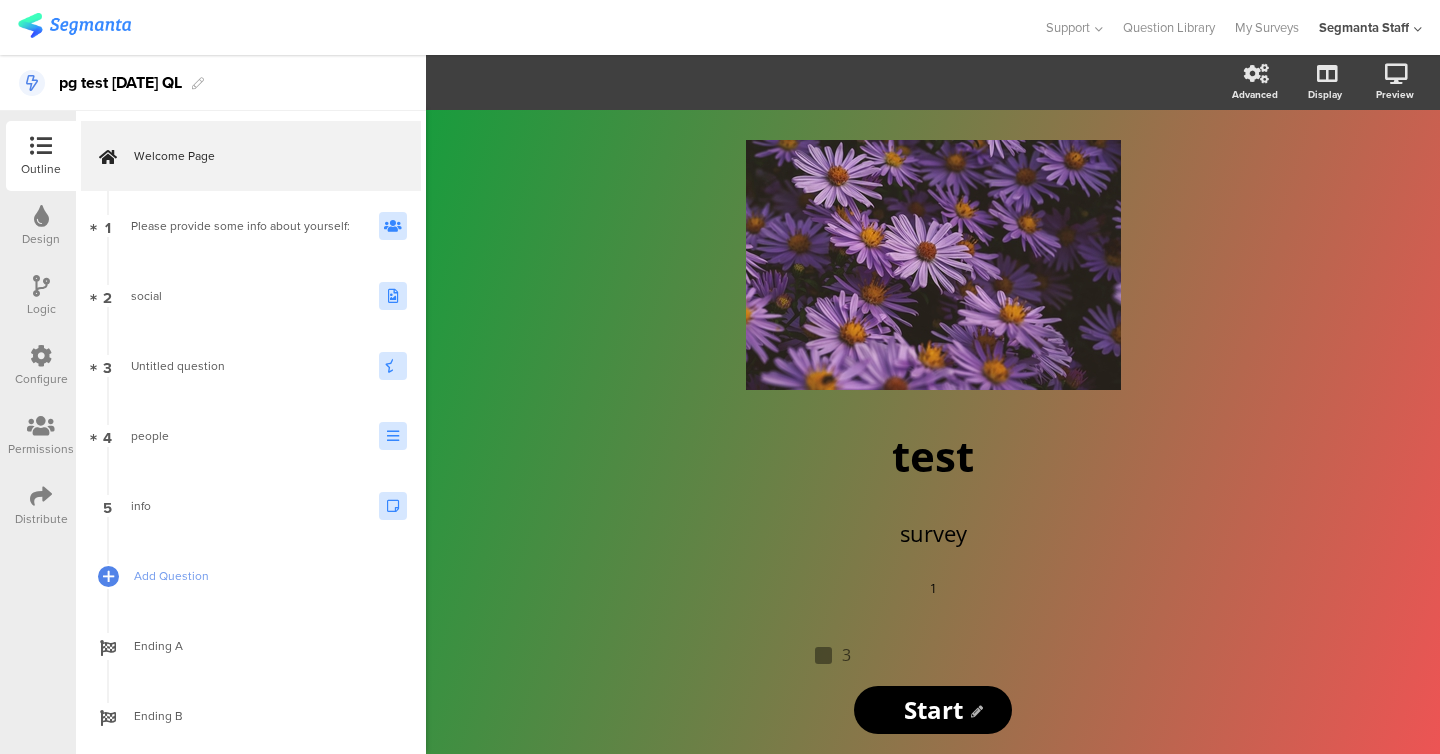 scroll, scrollTop: 0, scrollLeft: 0, axis: both 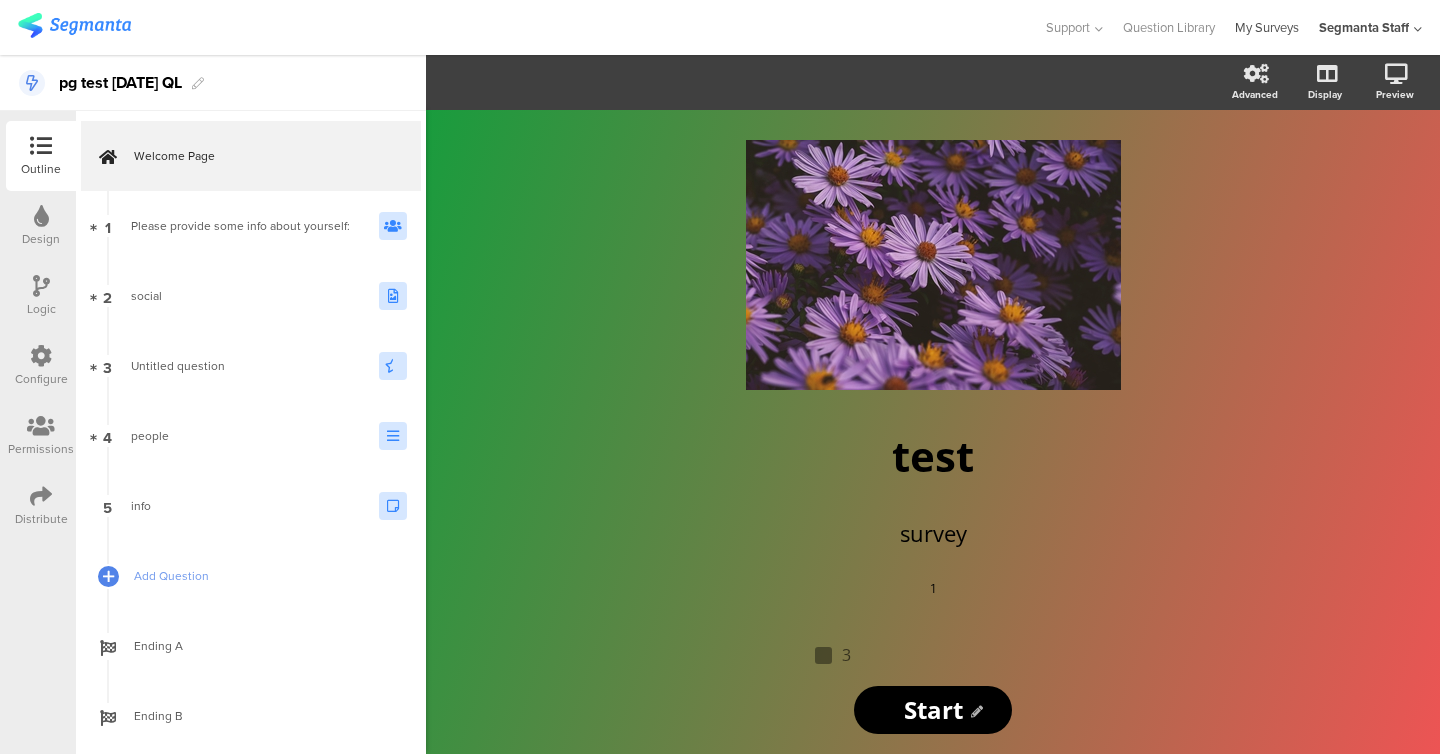 click on "My Surveys" at bounding box center [1267, 27] 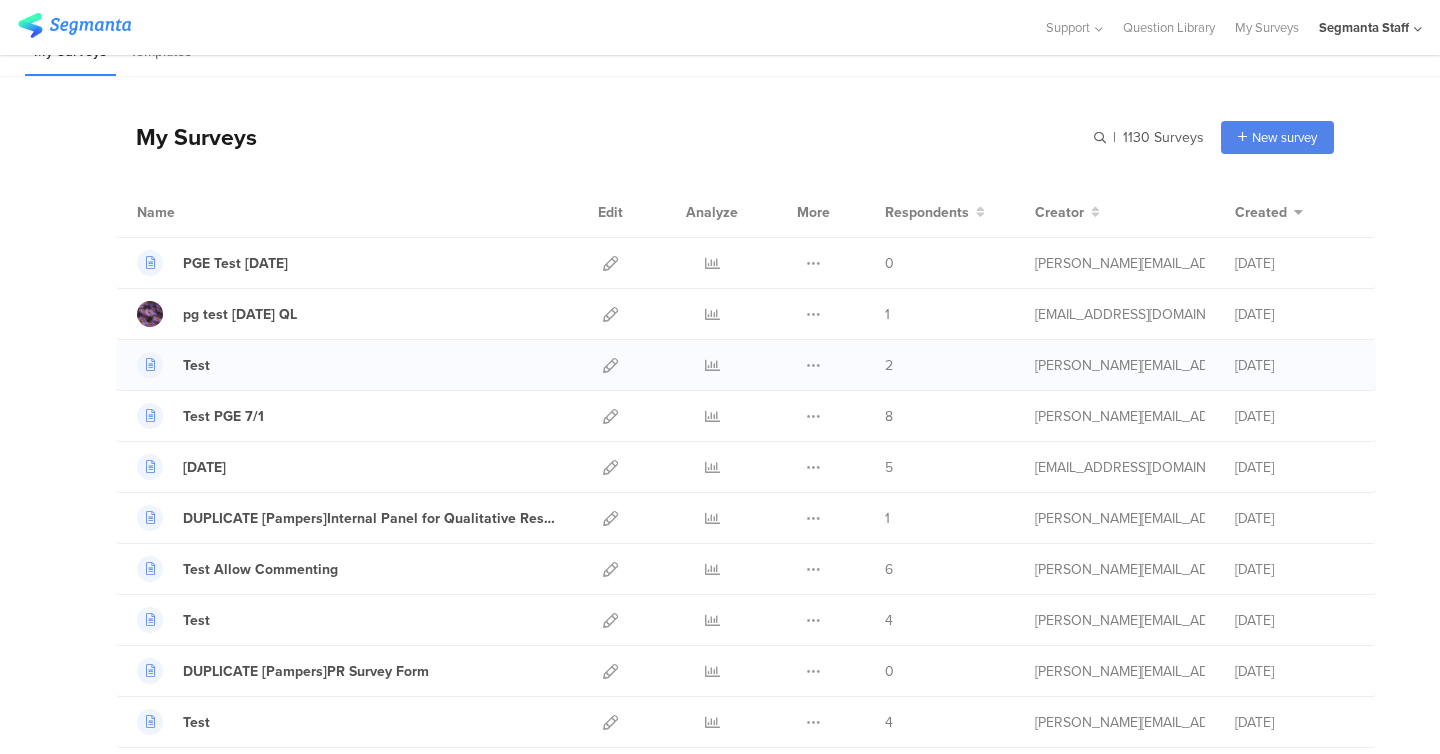 scroll, scrollTop: 0, scrollLeft: 0, axis: both 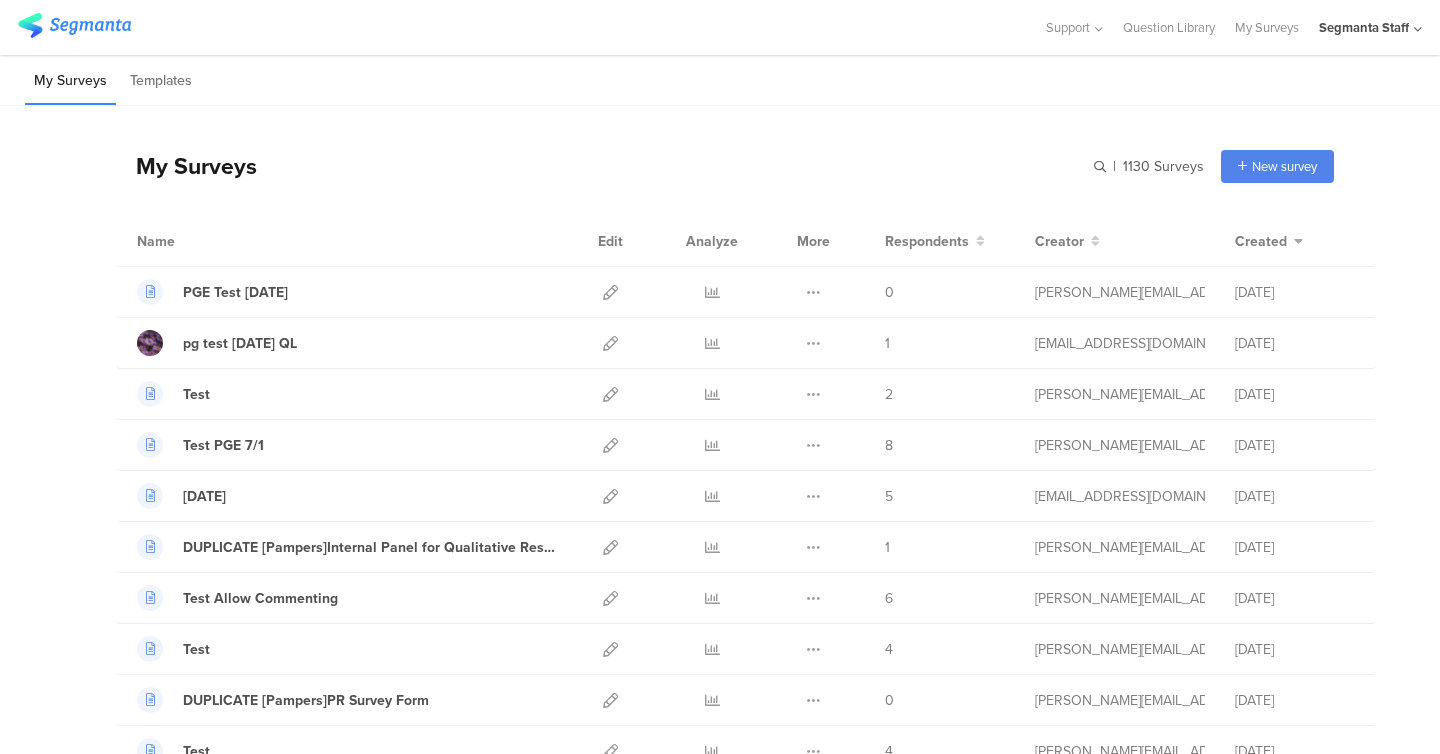 click on "Segmanta Staff" 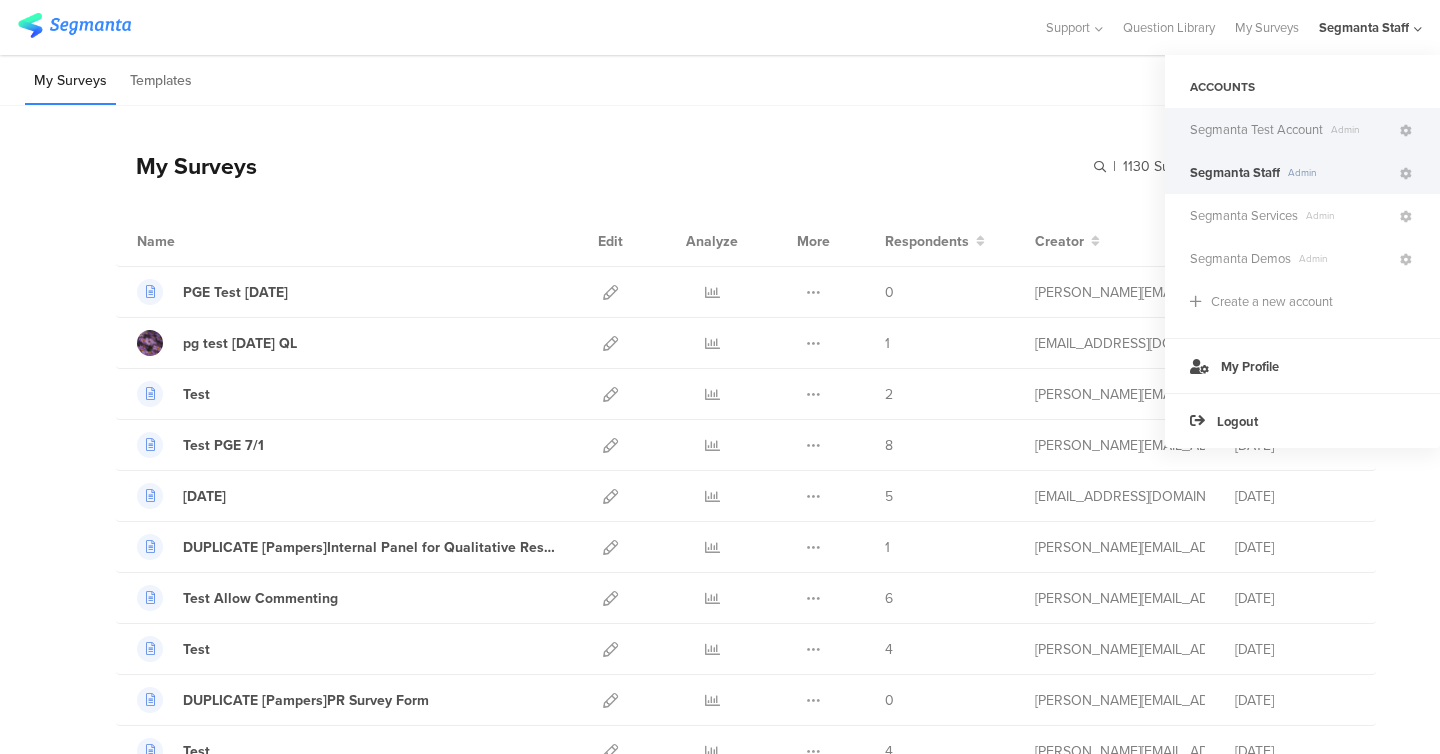 click on "Segmanta Test Account
Admin" 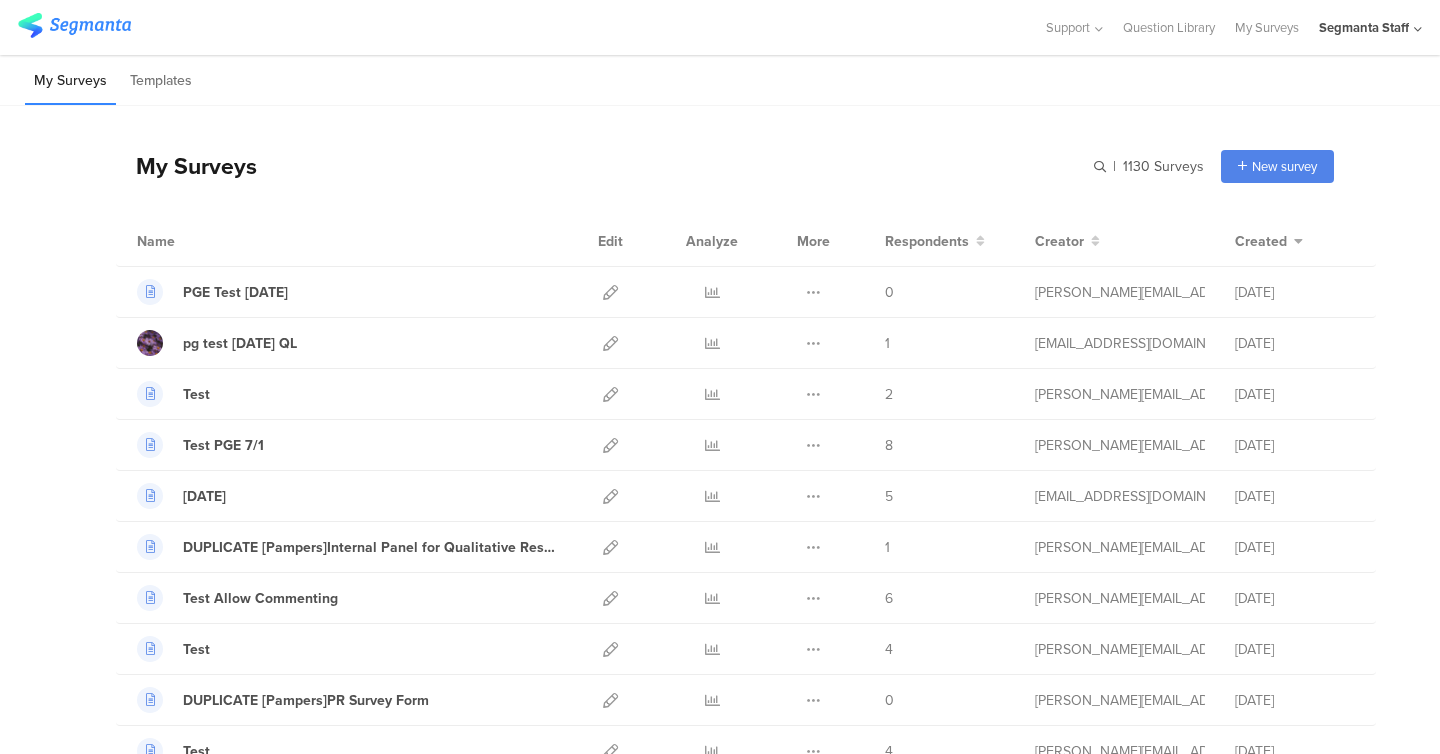 click on "Segmanta Staff" 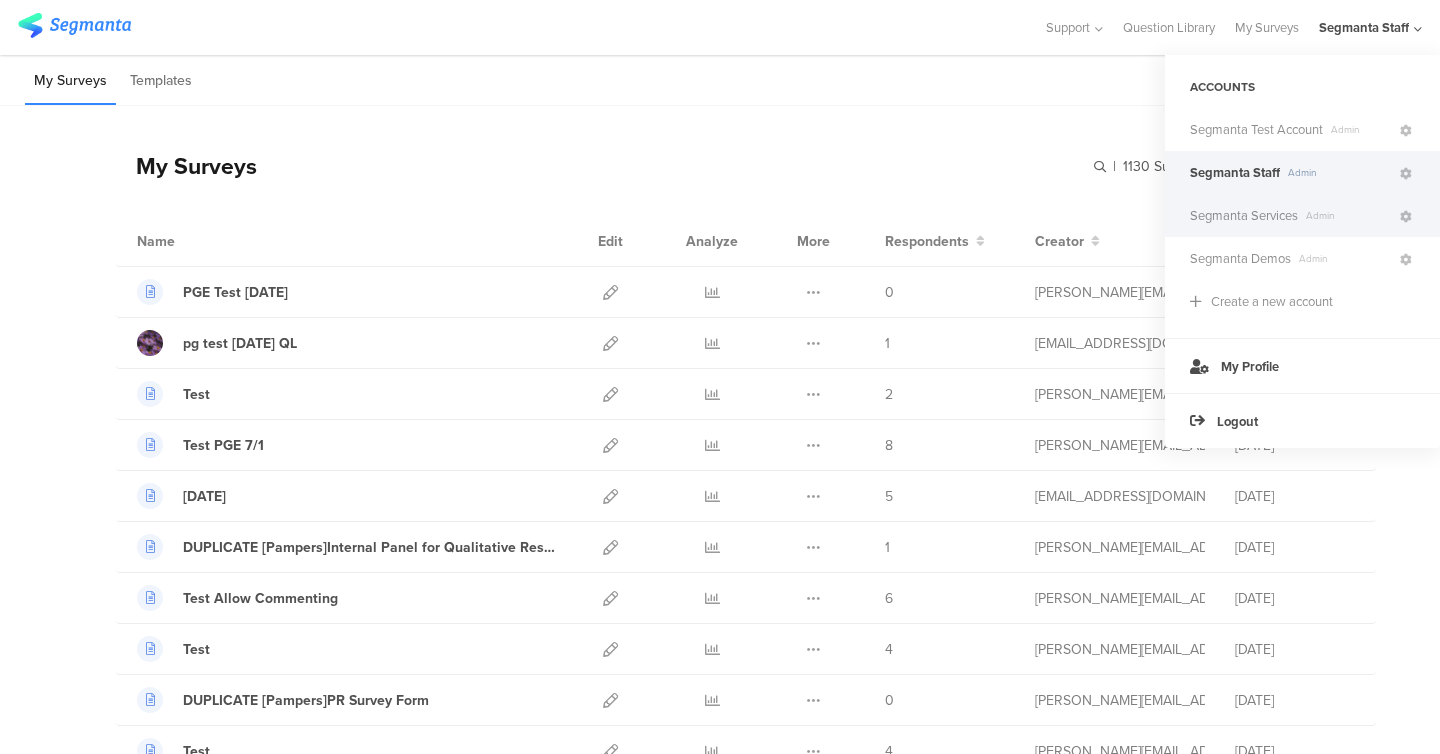 click on "Admin" 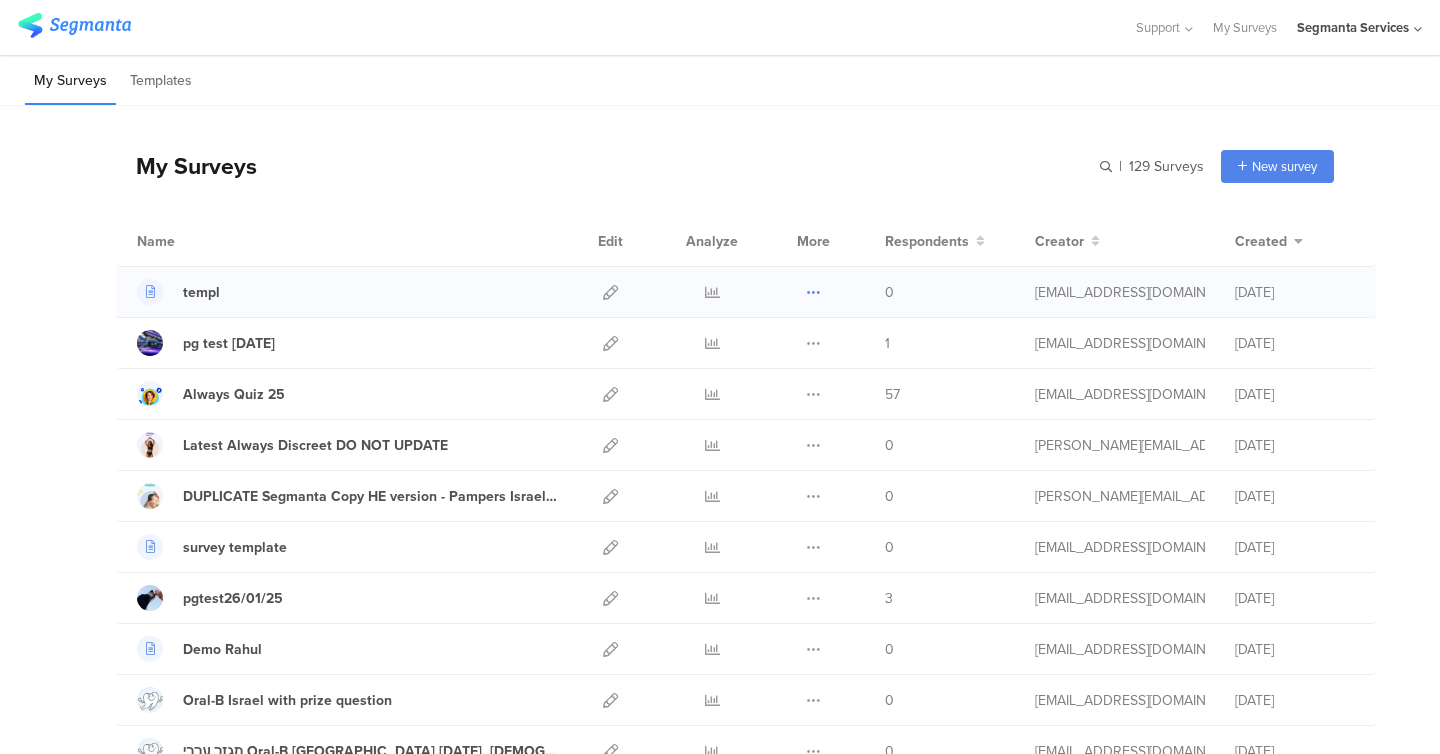 click at bounding box center [813, 292] 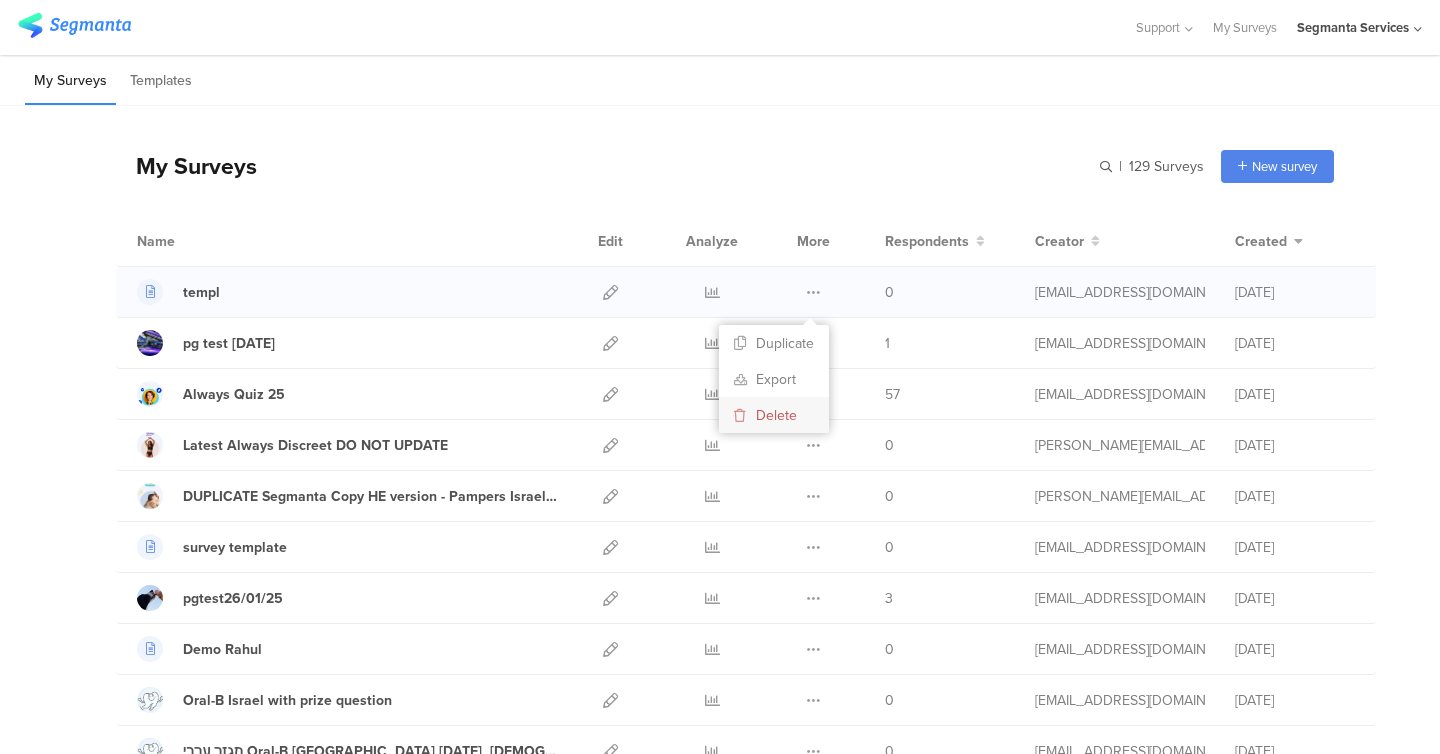 click on "Delete" at bounding box center (774, 415) 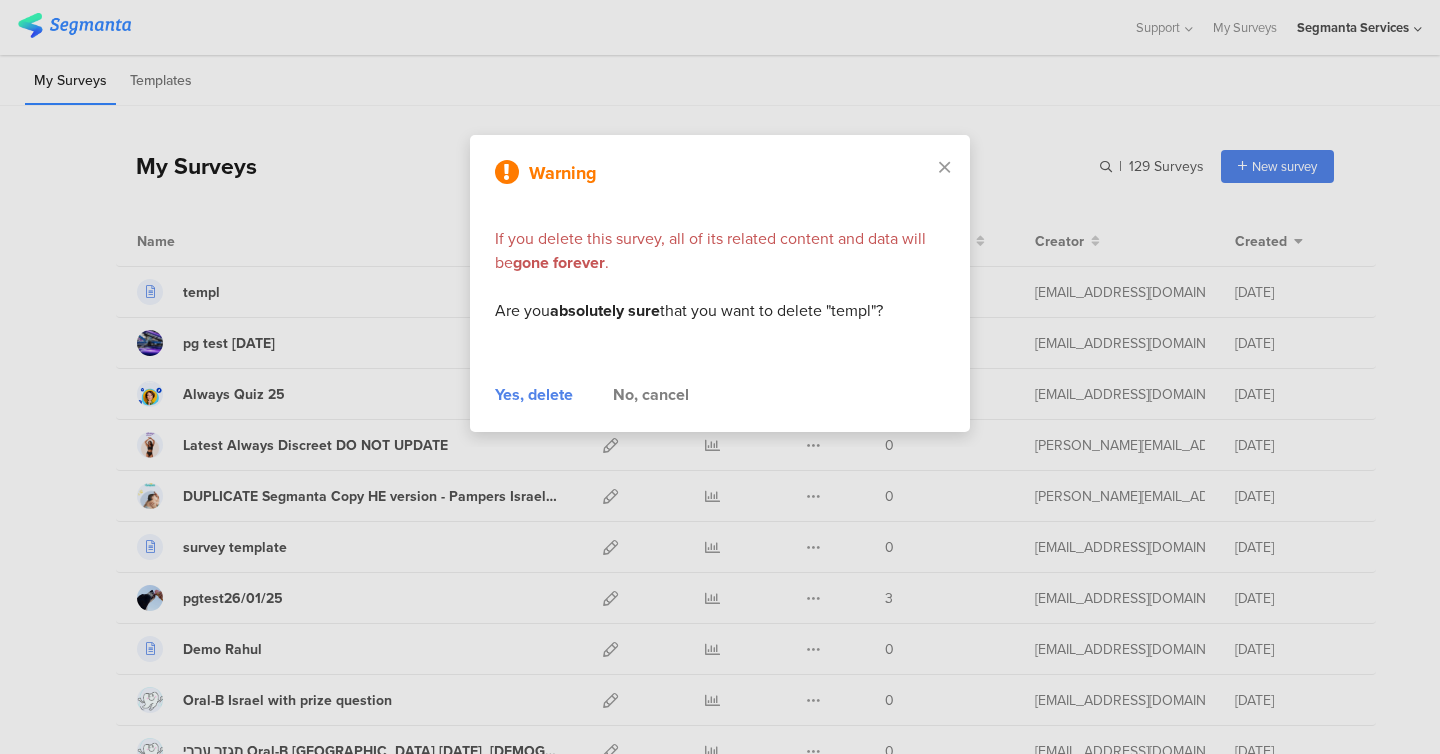 click on "Yes, delete" at bounding box center [534, 395] 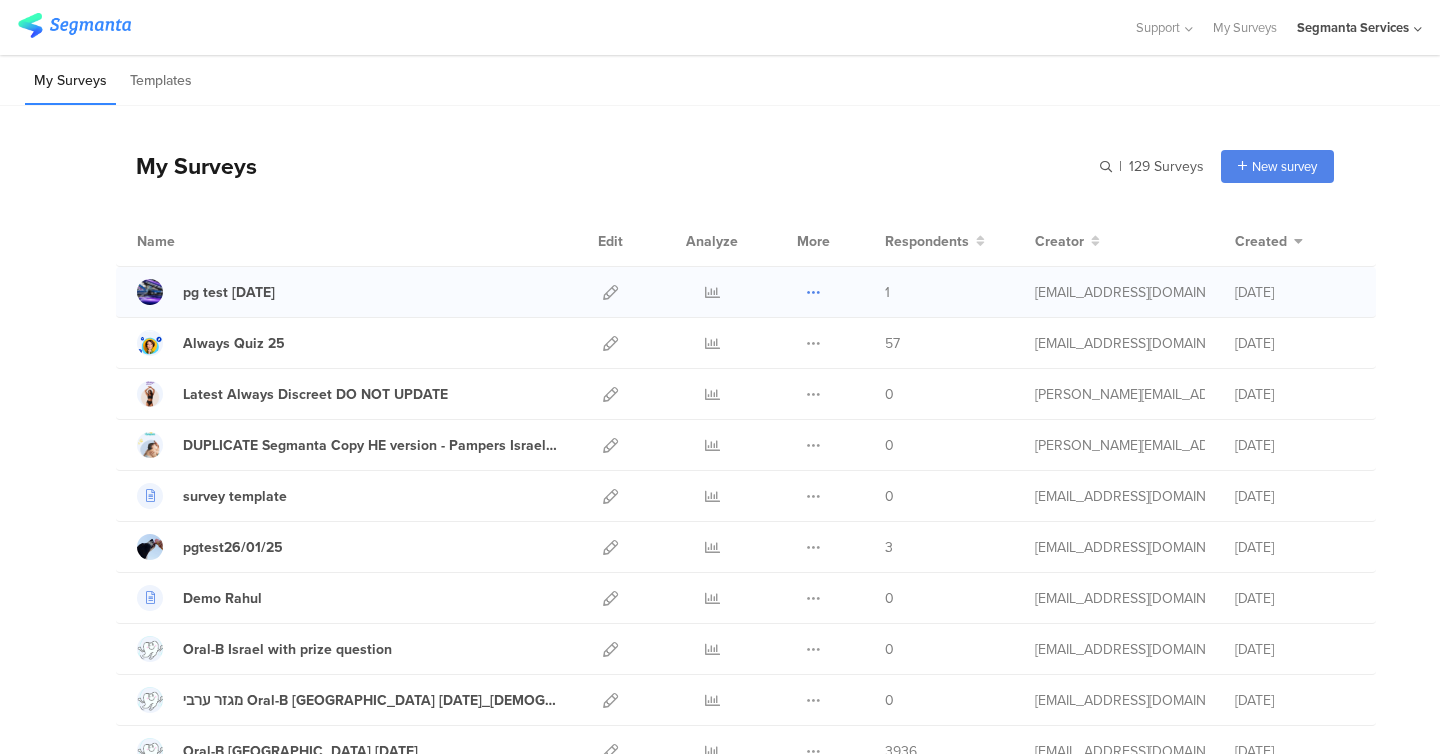 click at bounding box center (813, 292) 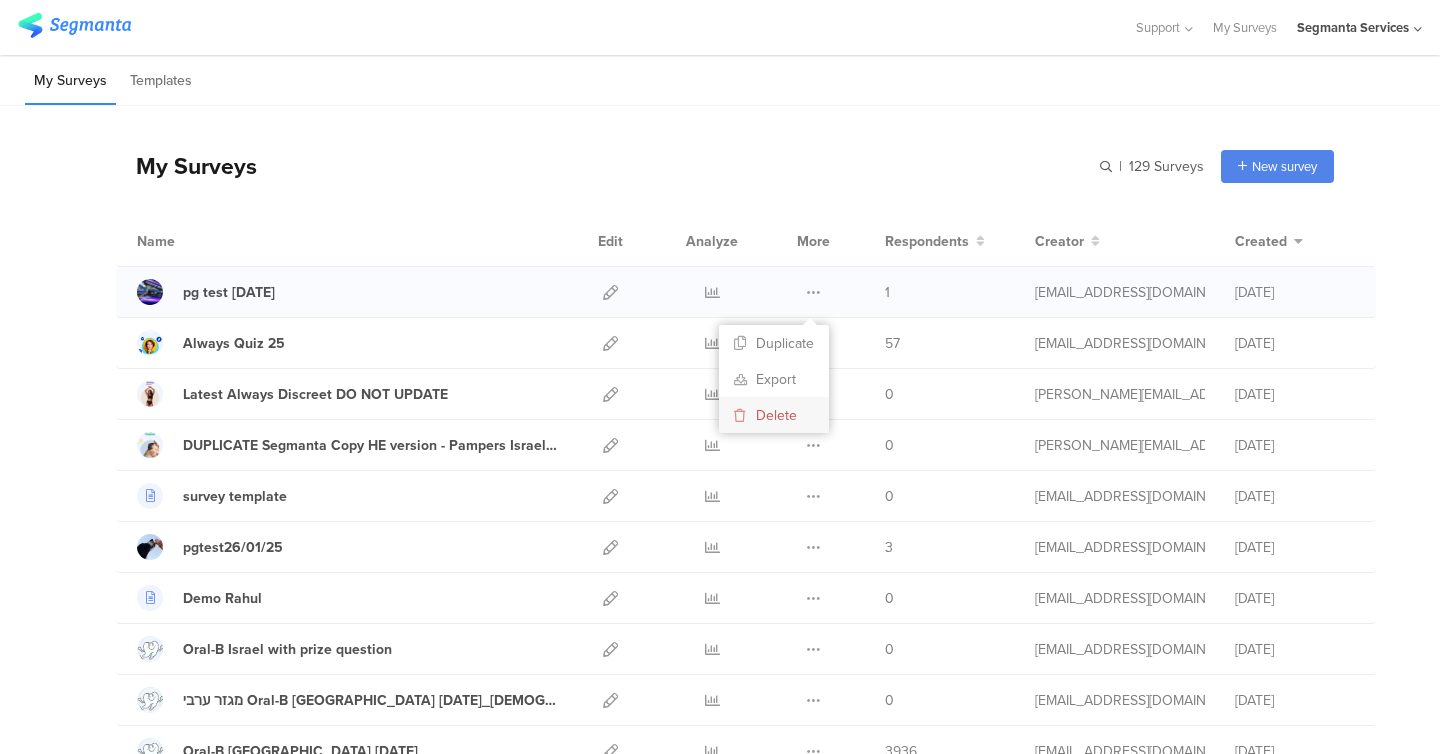 click on "Delete" at bounding box center (774, 415) 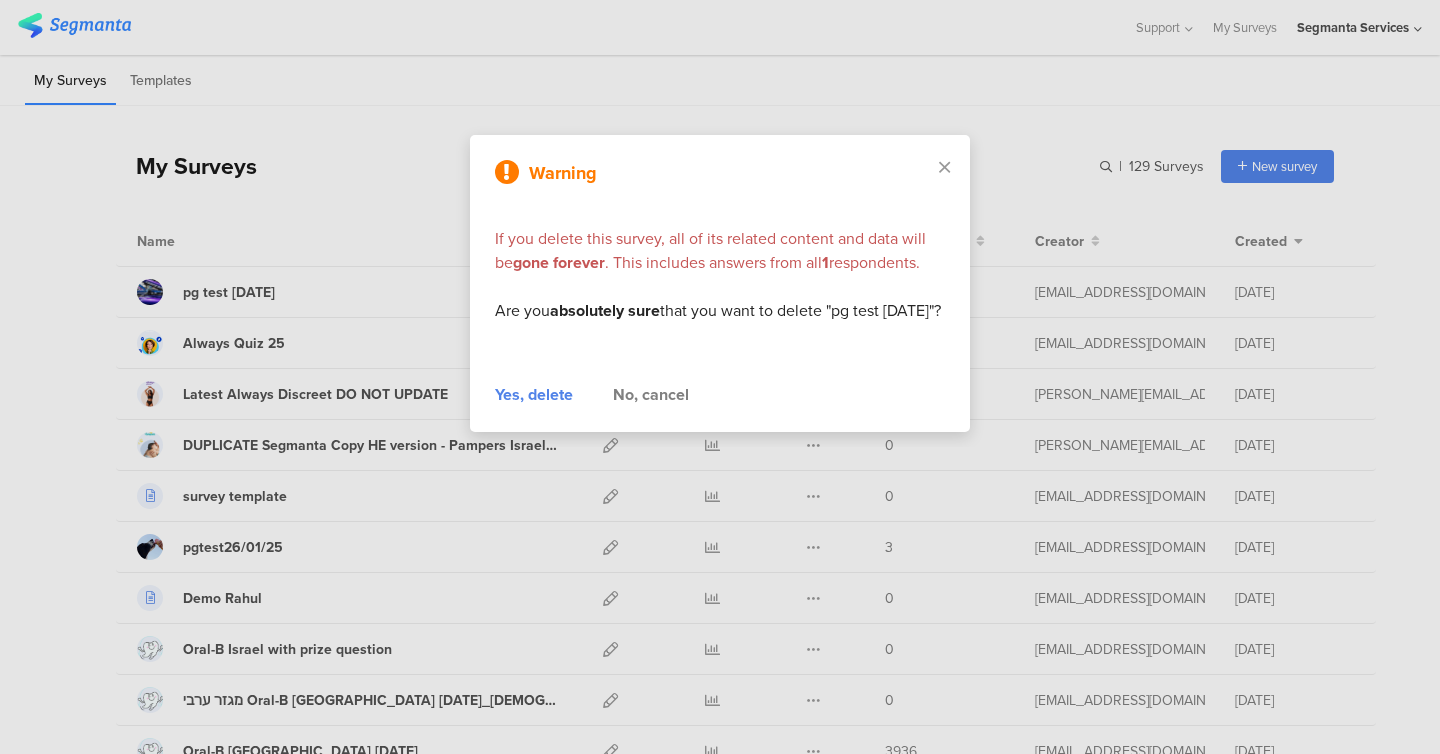 click on "Yes, delete" at bounding box center [534, 395] 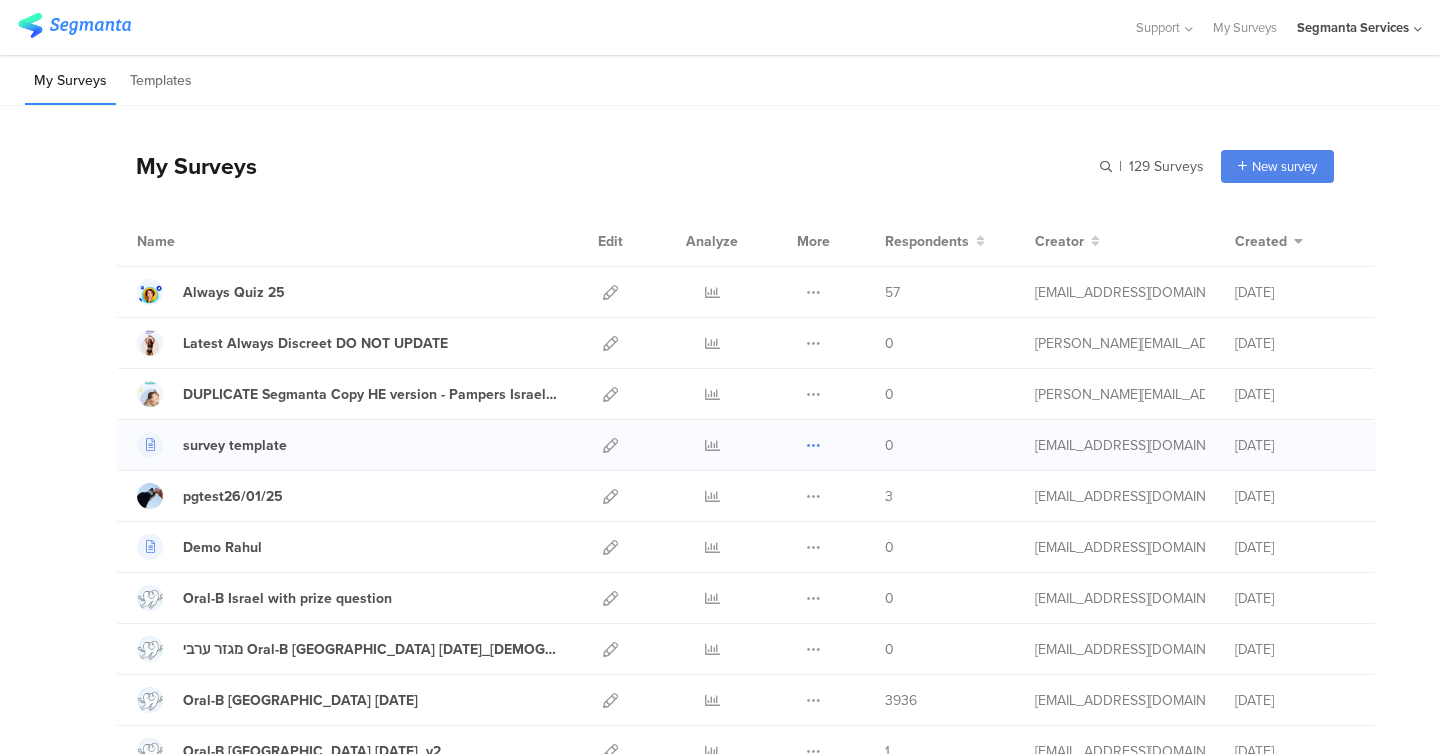 click at bounding box center [813, 445] 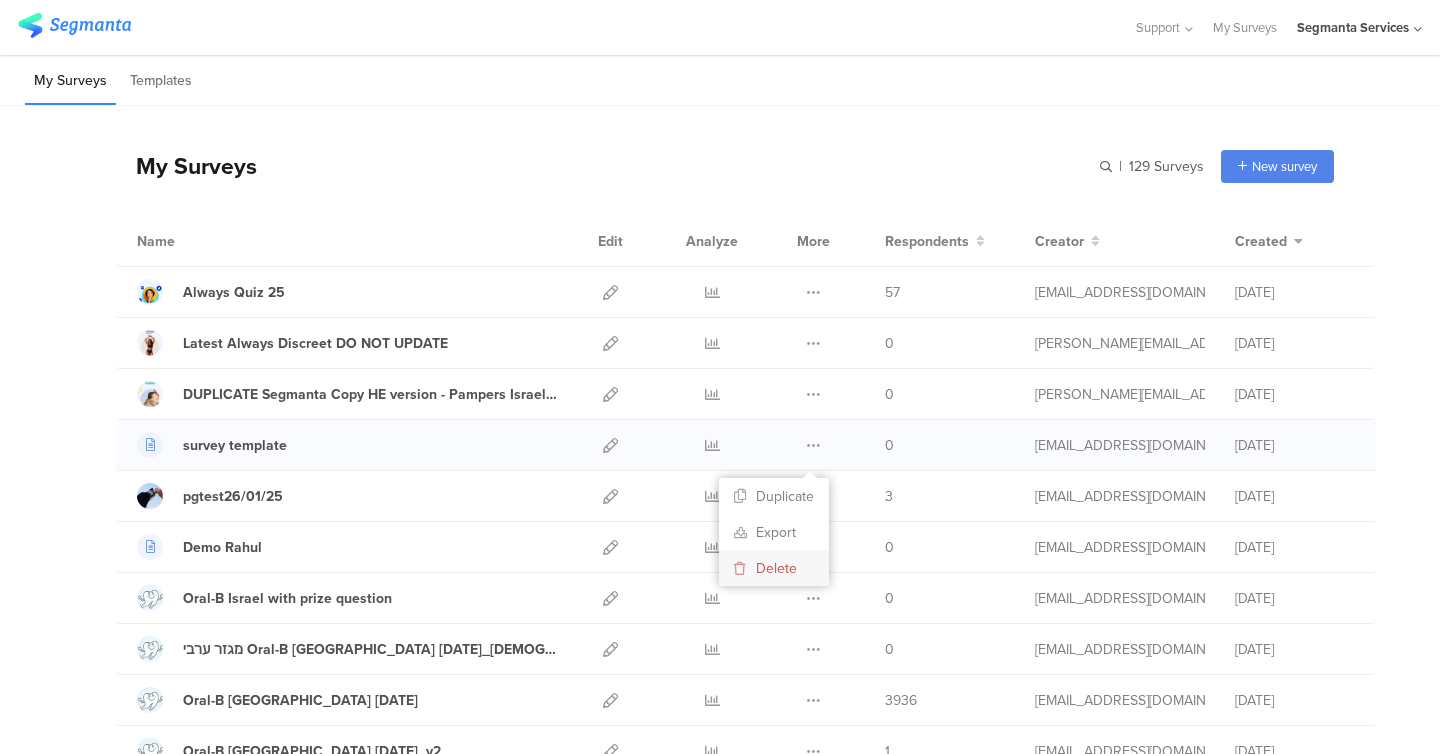 click on "Delete" at bounding box center [774, 568] 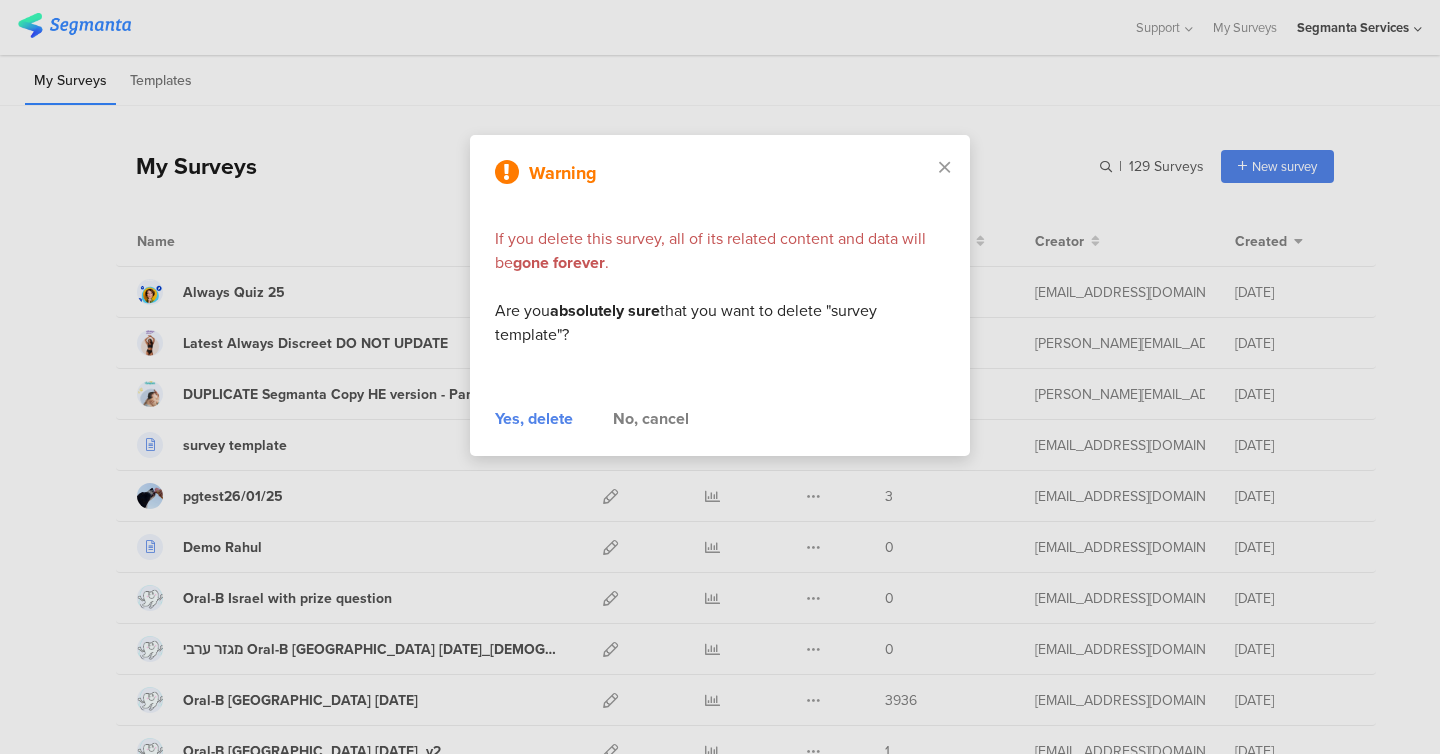 click on "Yes, delete" at bounding box center (534, 419) 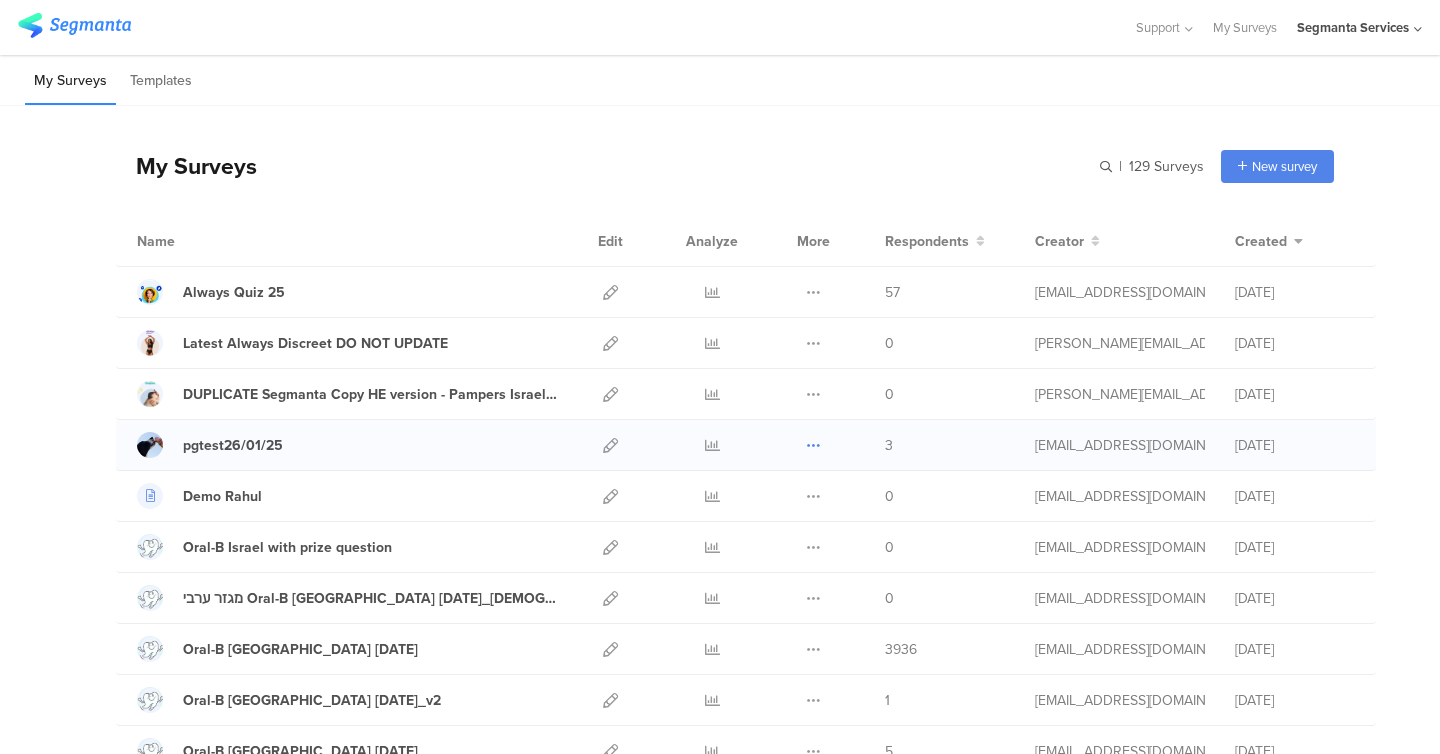 click at bounding box center (813, 445) 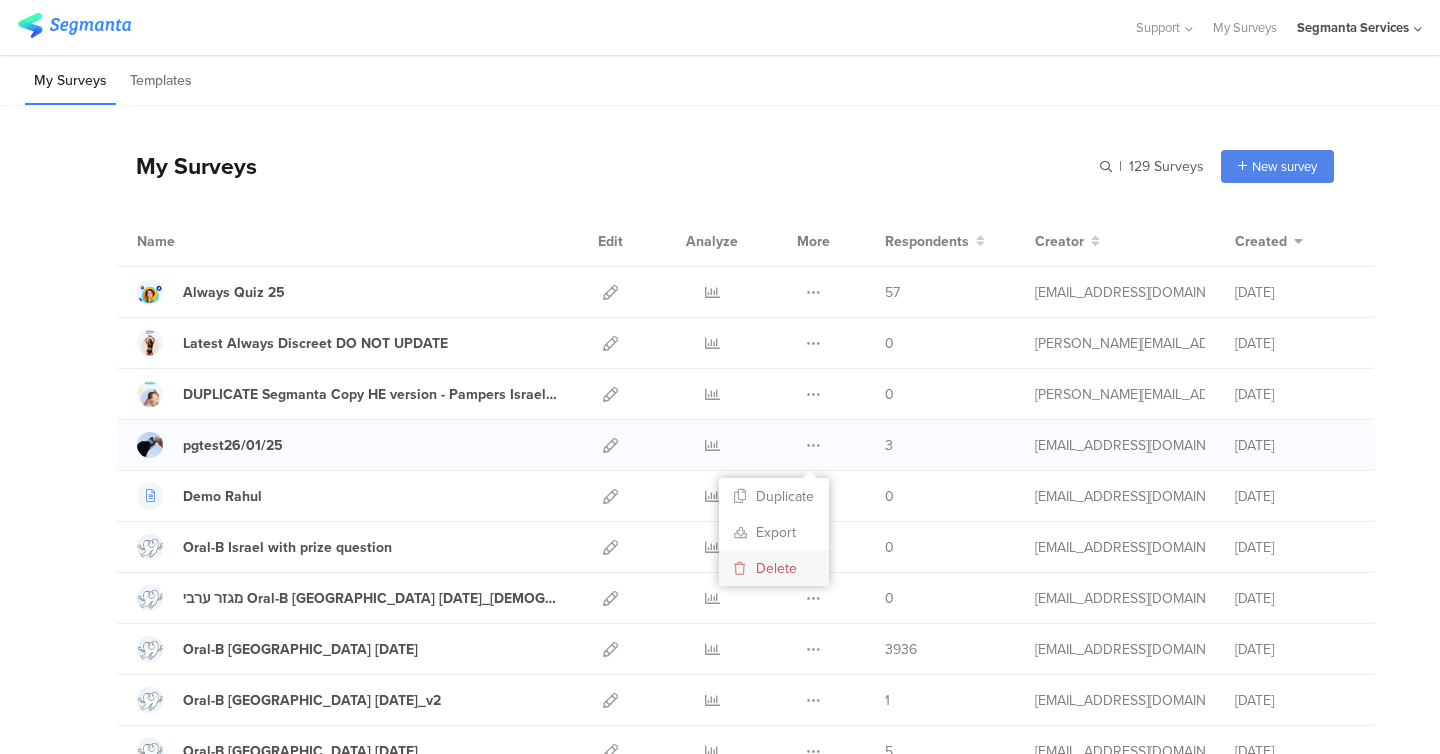 click on "Delete" at bounding box center [774, 568] 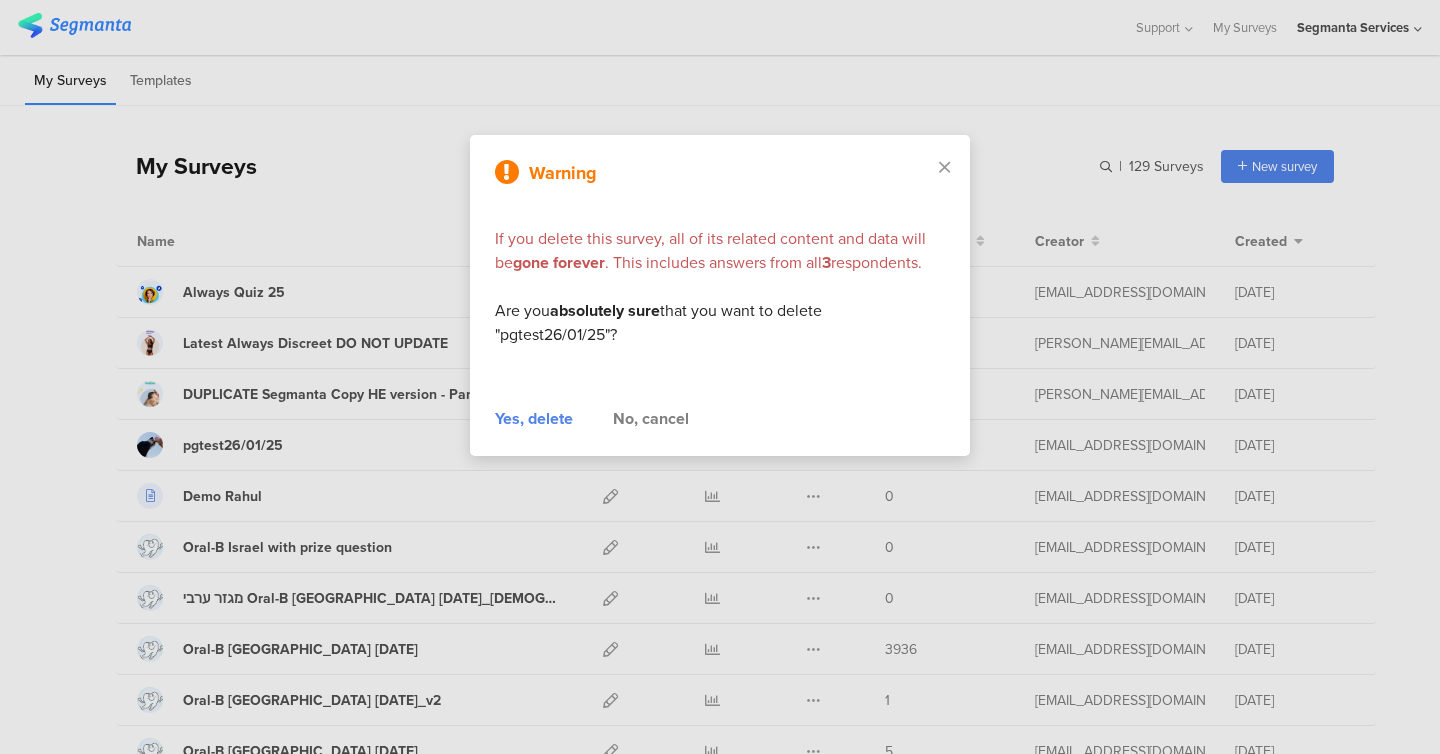 click on "Yes, delete" at bounding box center [534, 419] 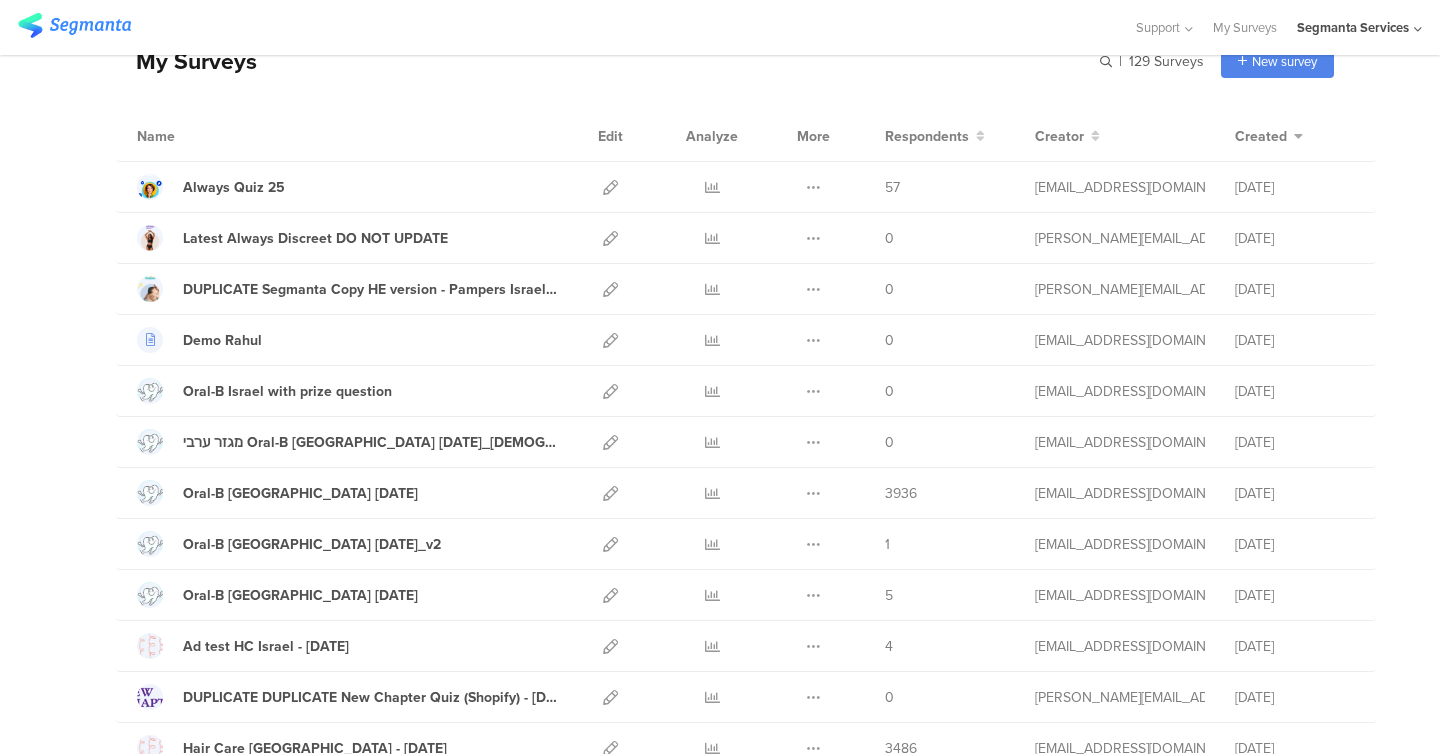 scroll, scrollTop: 0, scrollLeft: 0, axis: both 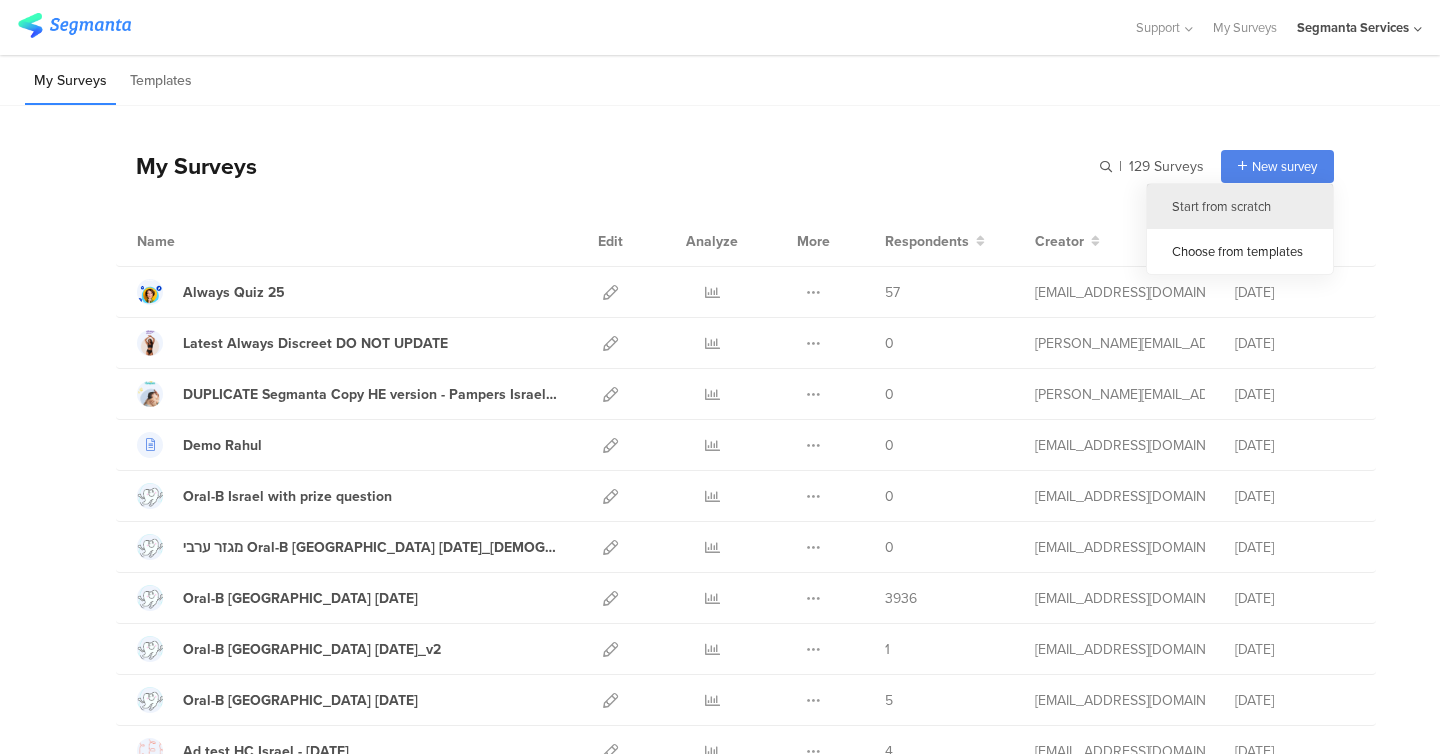 click on "Start from scratch" 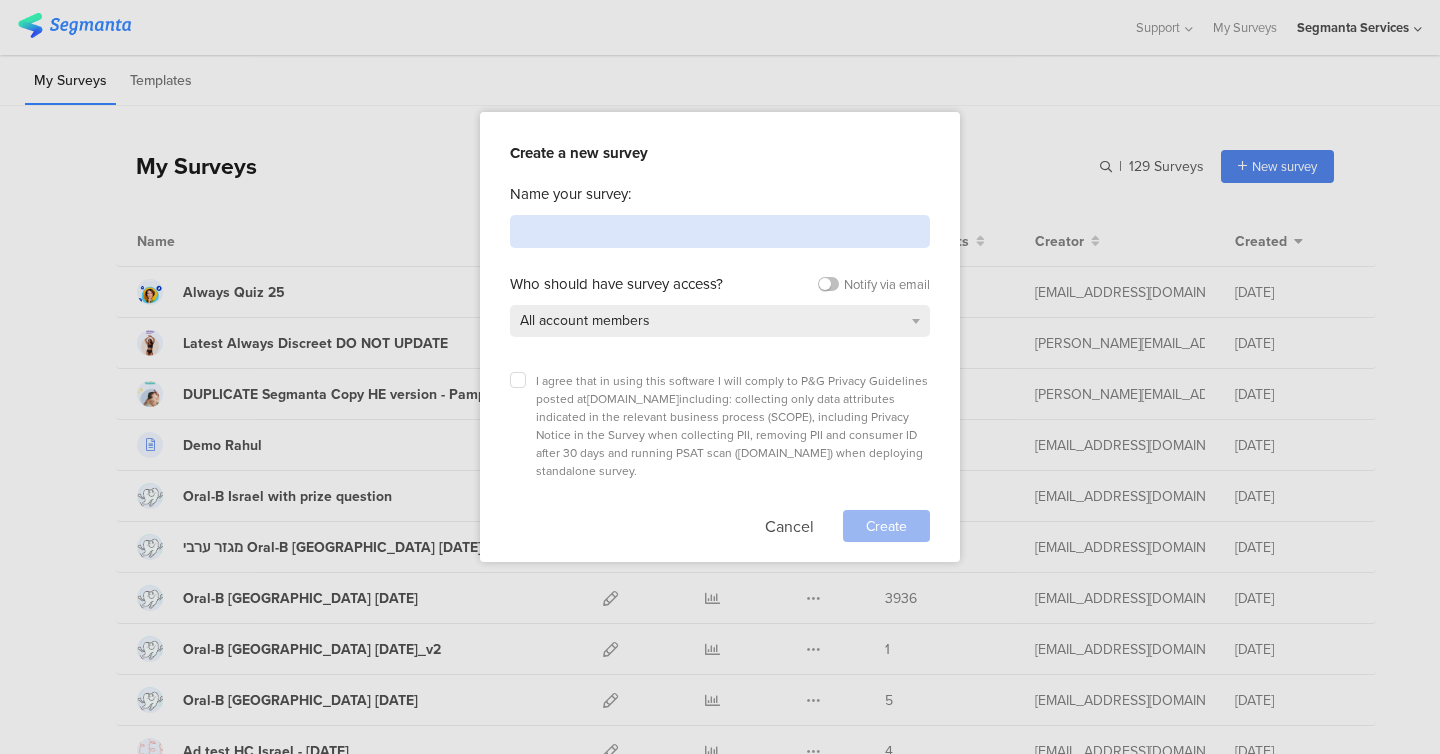 click at bounding box center (720, 231) 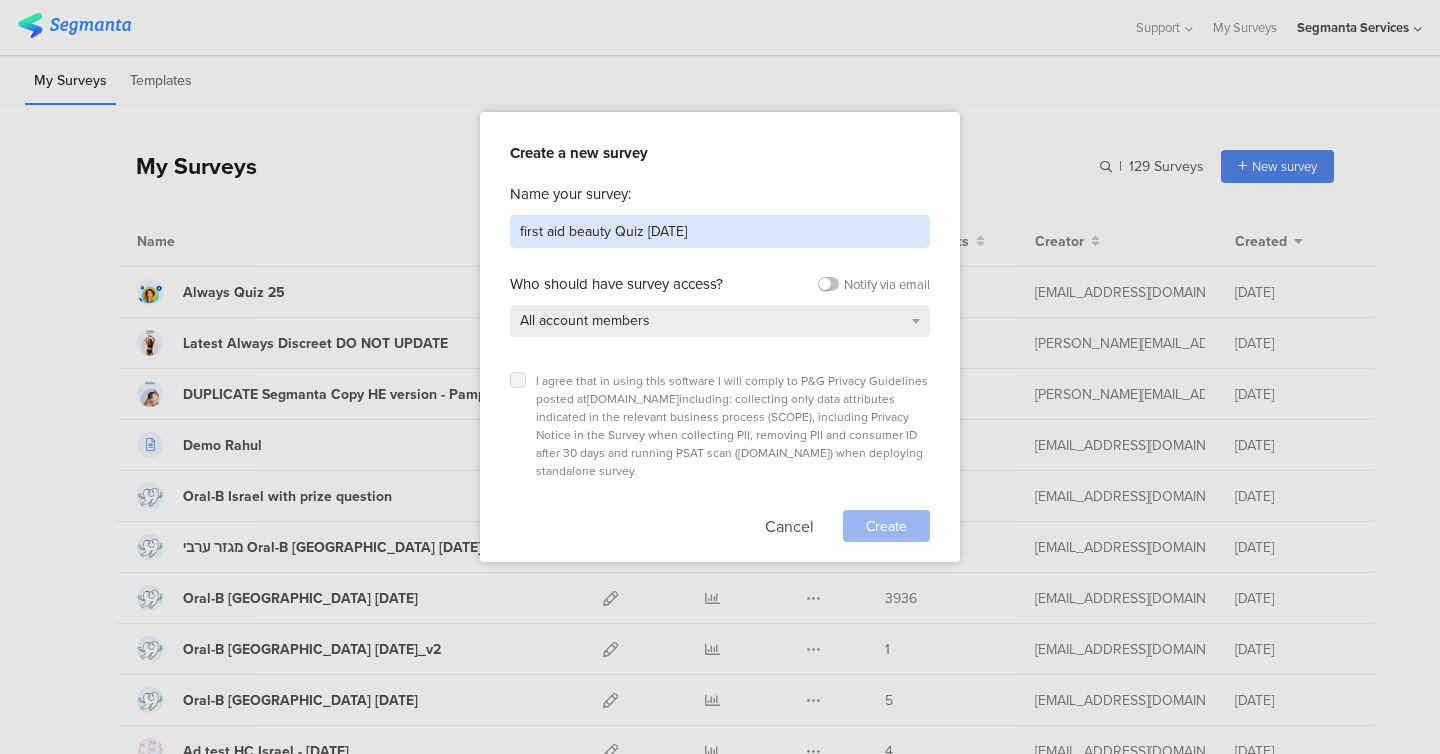 type on "first aid beauty Quiz [DATE]" 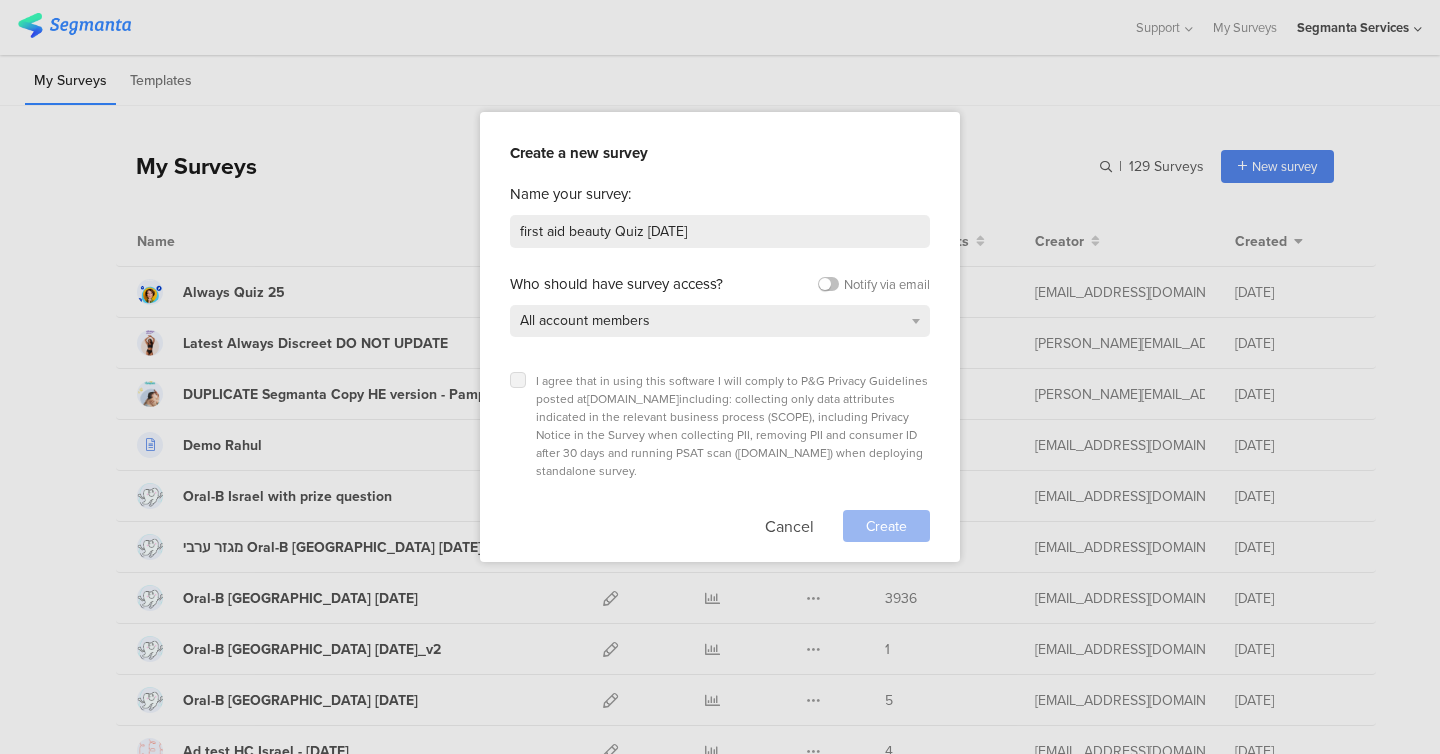 click at bounding box center [518, 380] 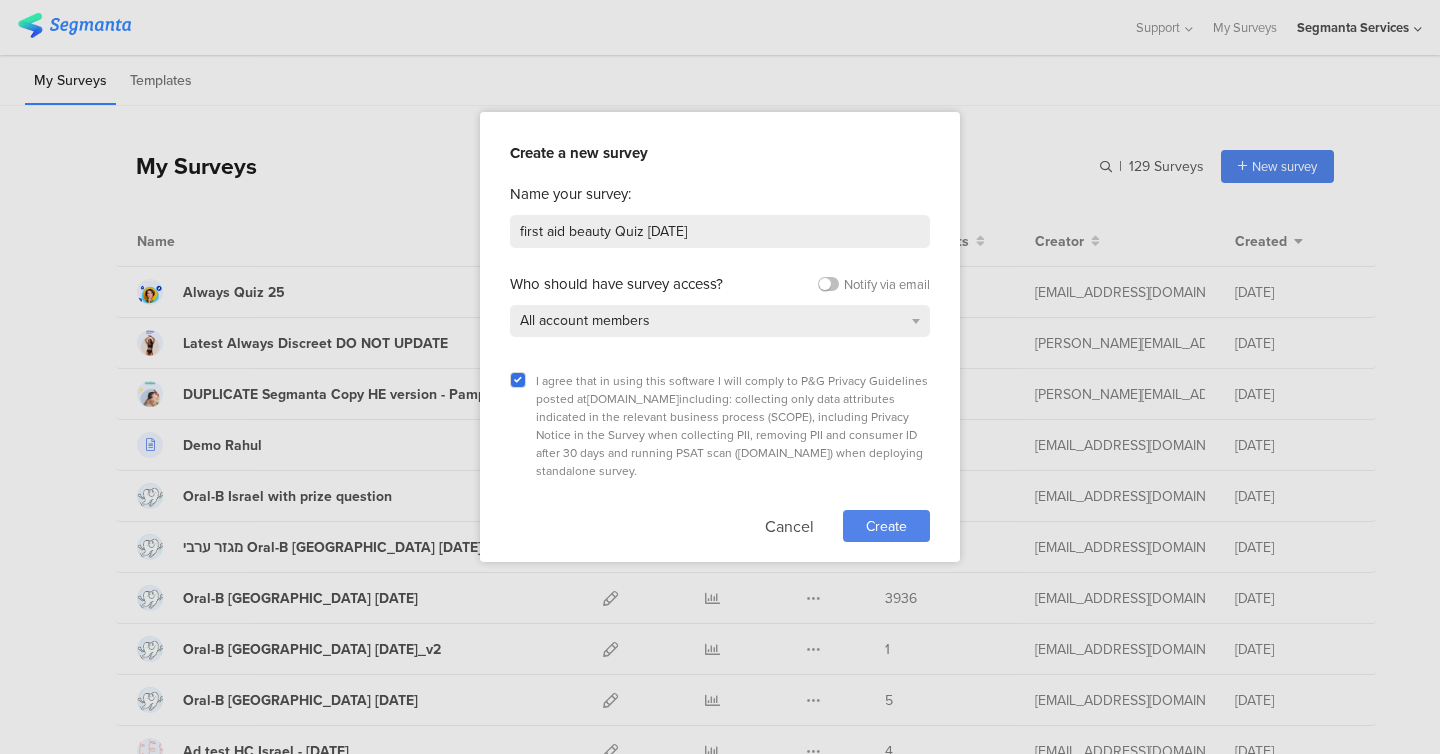 click on "Create" at bounding box center [886, 526] 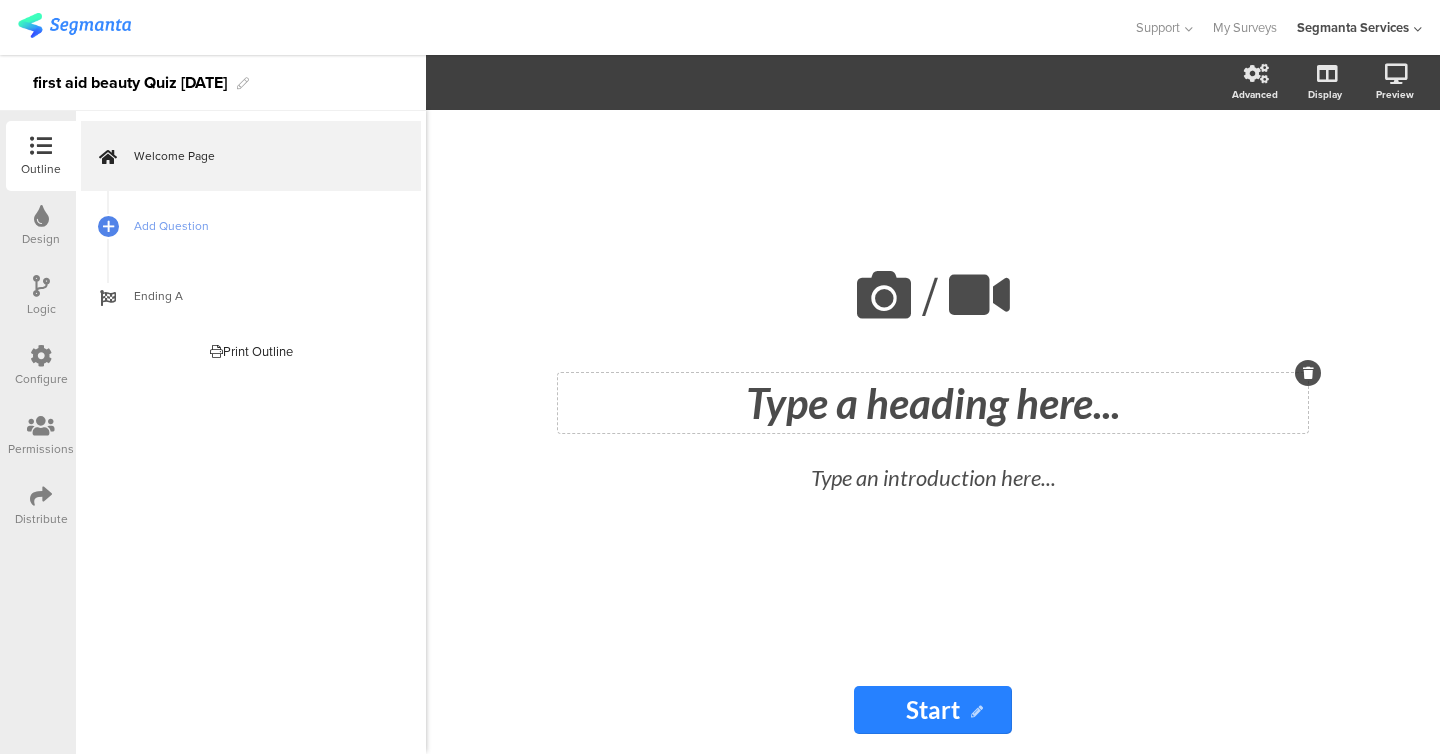 click on "Type a heading here..." 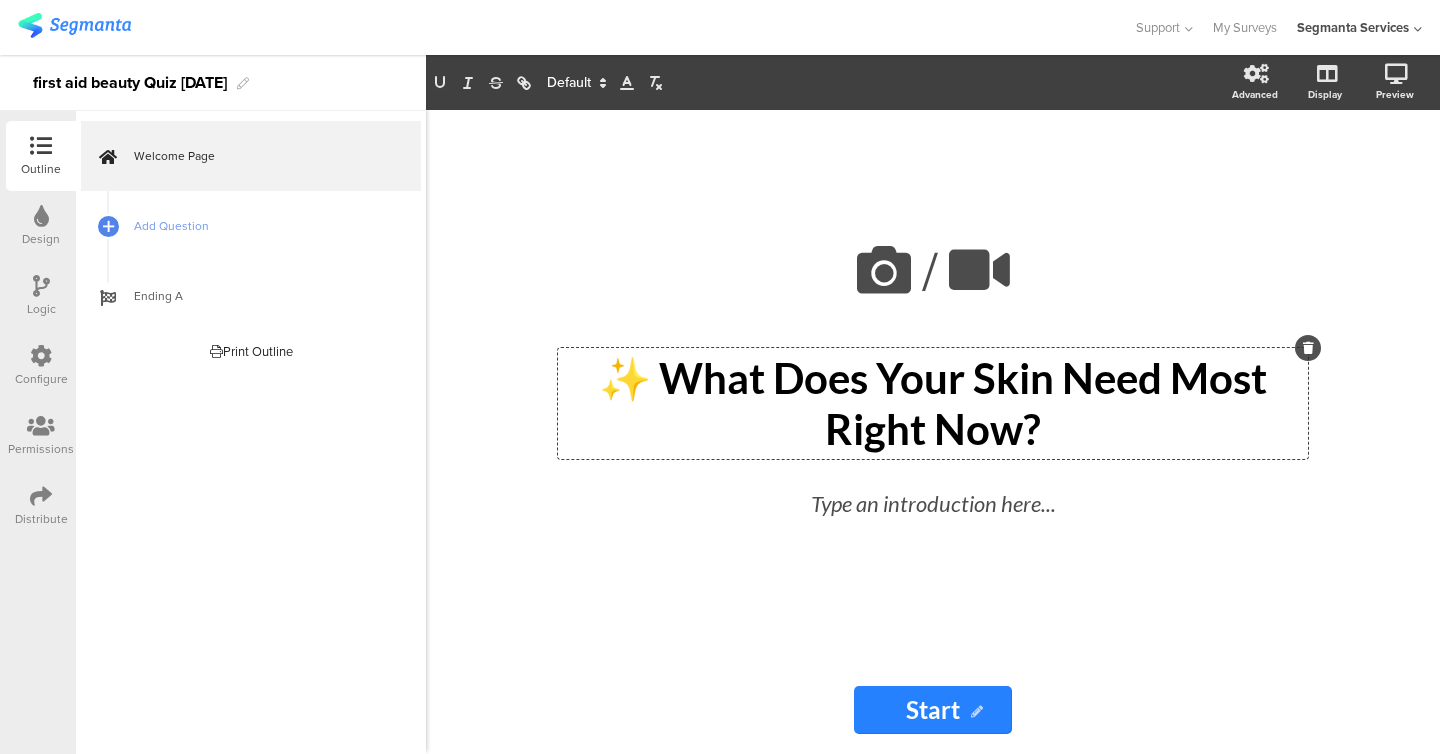 click on "✨ What Does Your Skin Need Most Right Now?" 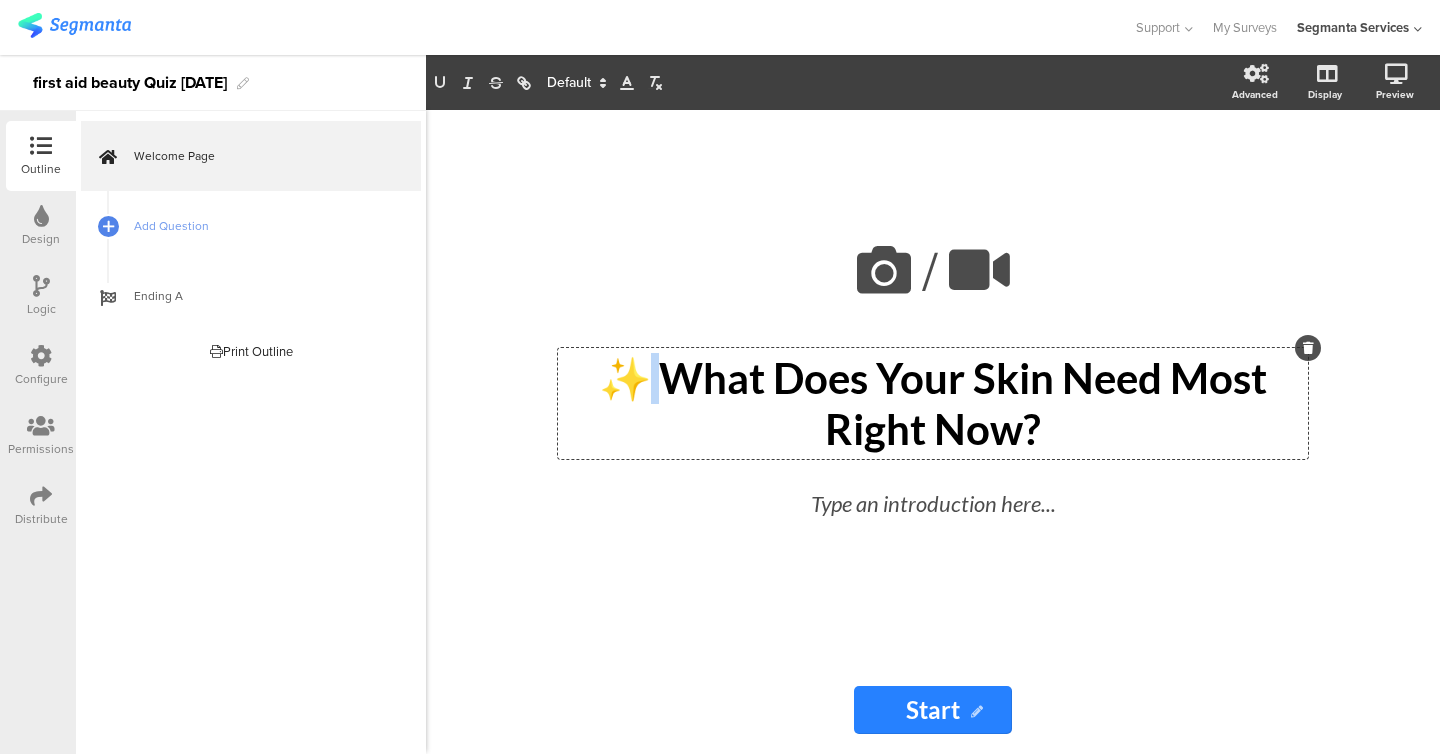 click on "✨ What Does Your Skin Need Most Right Now?" 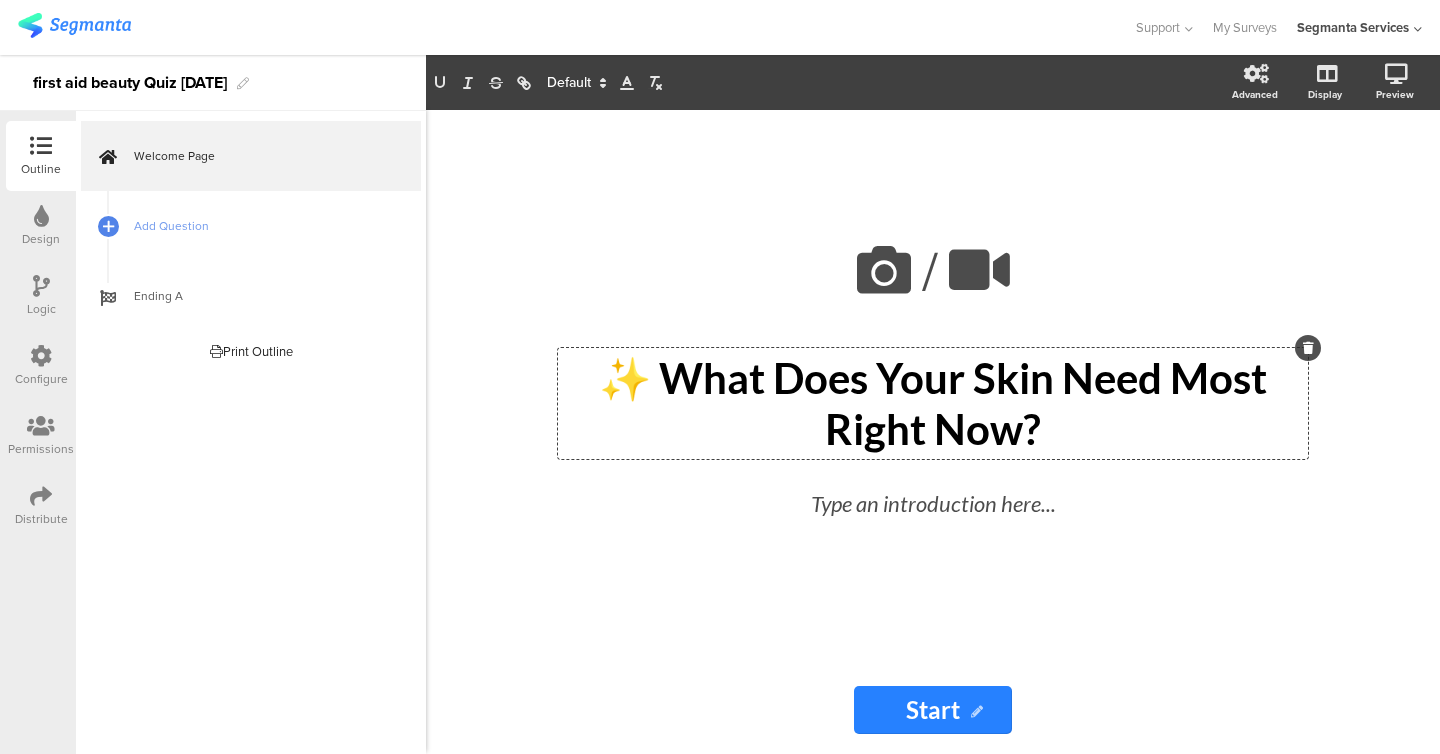 click on "✨ What Does Your Skin Need Most Right Now?" 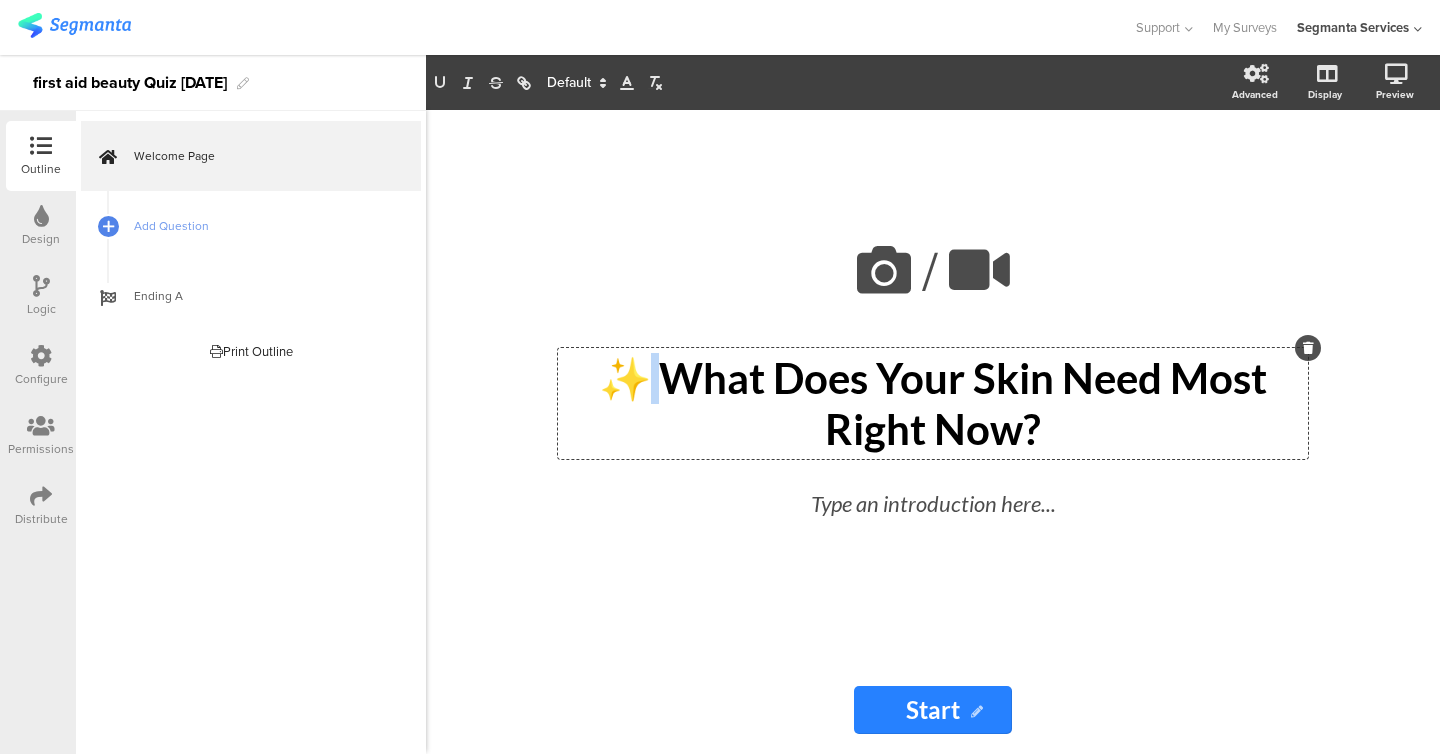 click on "✨ What Does Your Skin Need Most Right Now?" 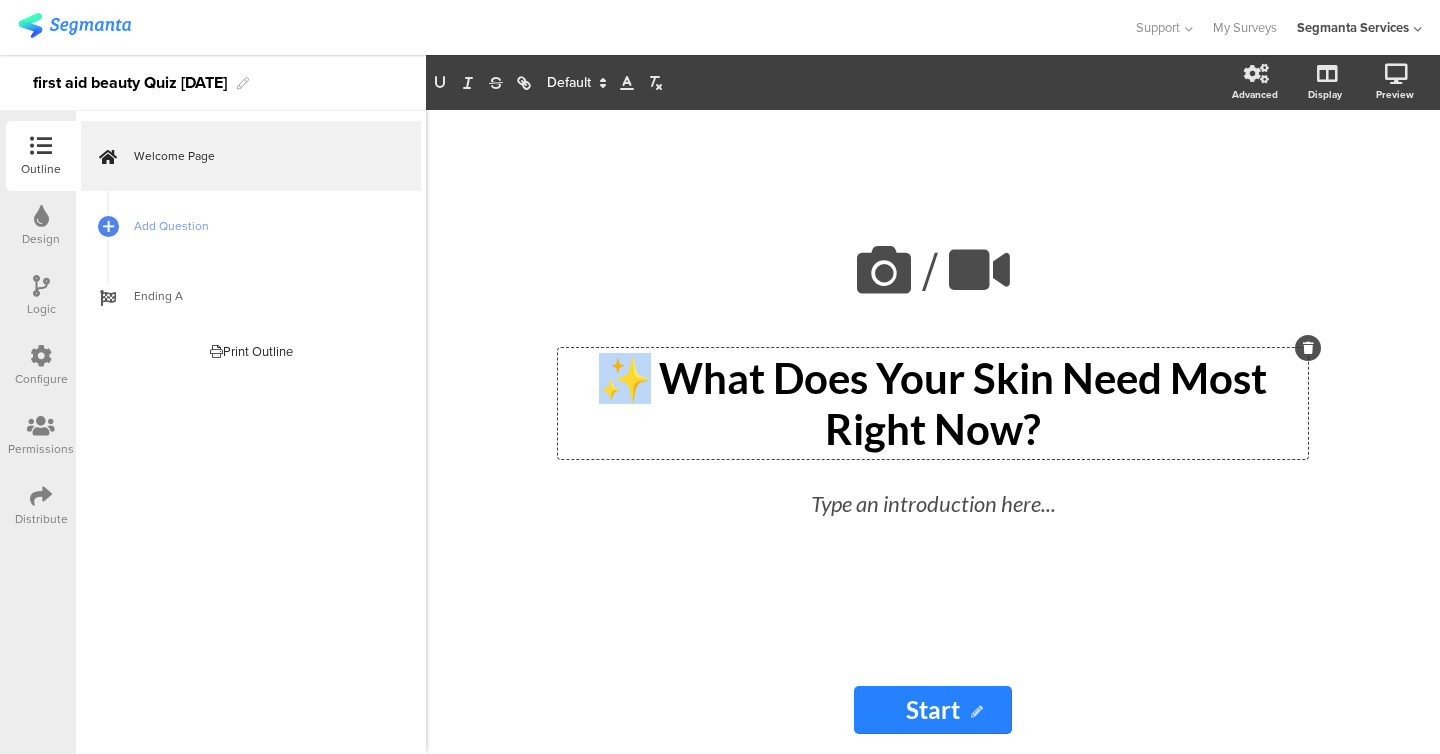 drag, startPoint x: 594, startPoint y: 379, endPoint x: 641, endPoint y: 379, distance: 47 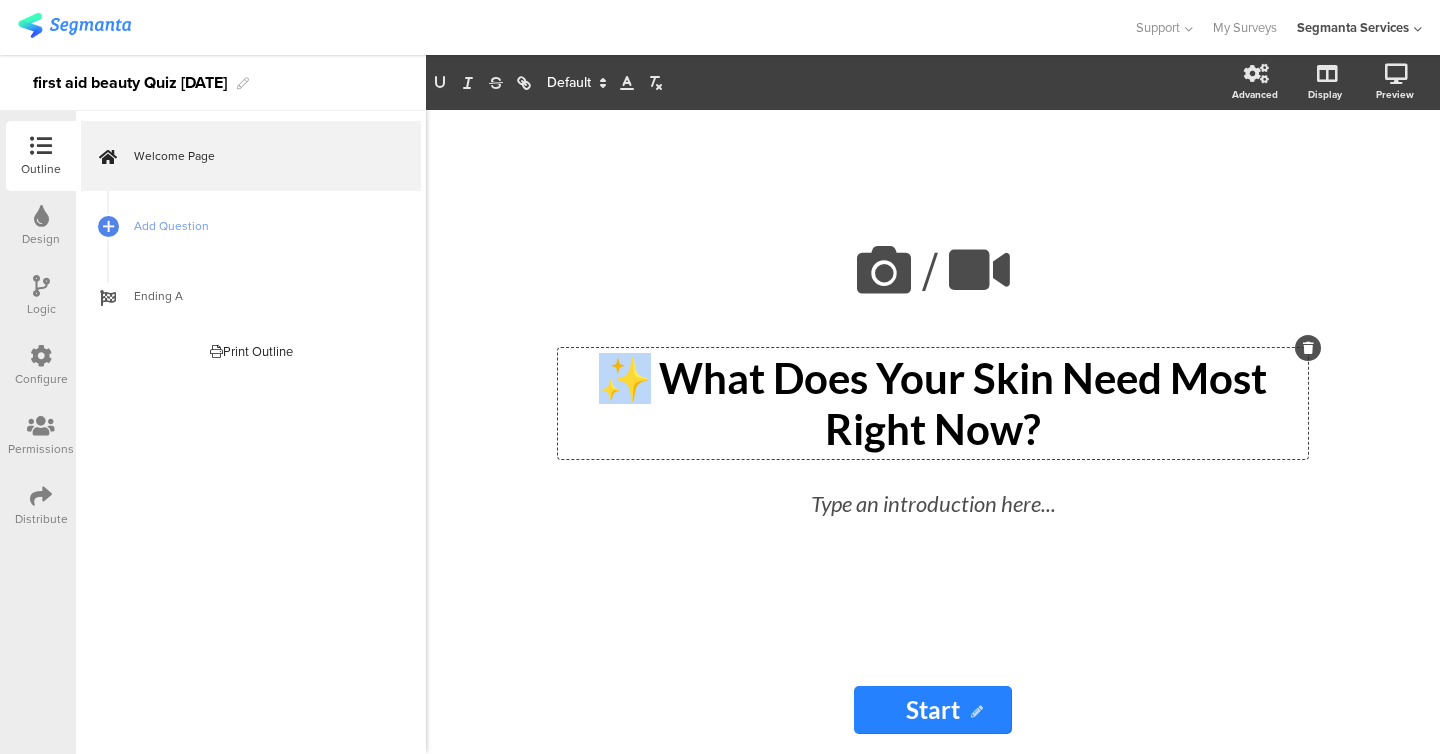 click on "✨ What Does Your Skin Need Most Right Now?" 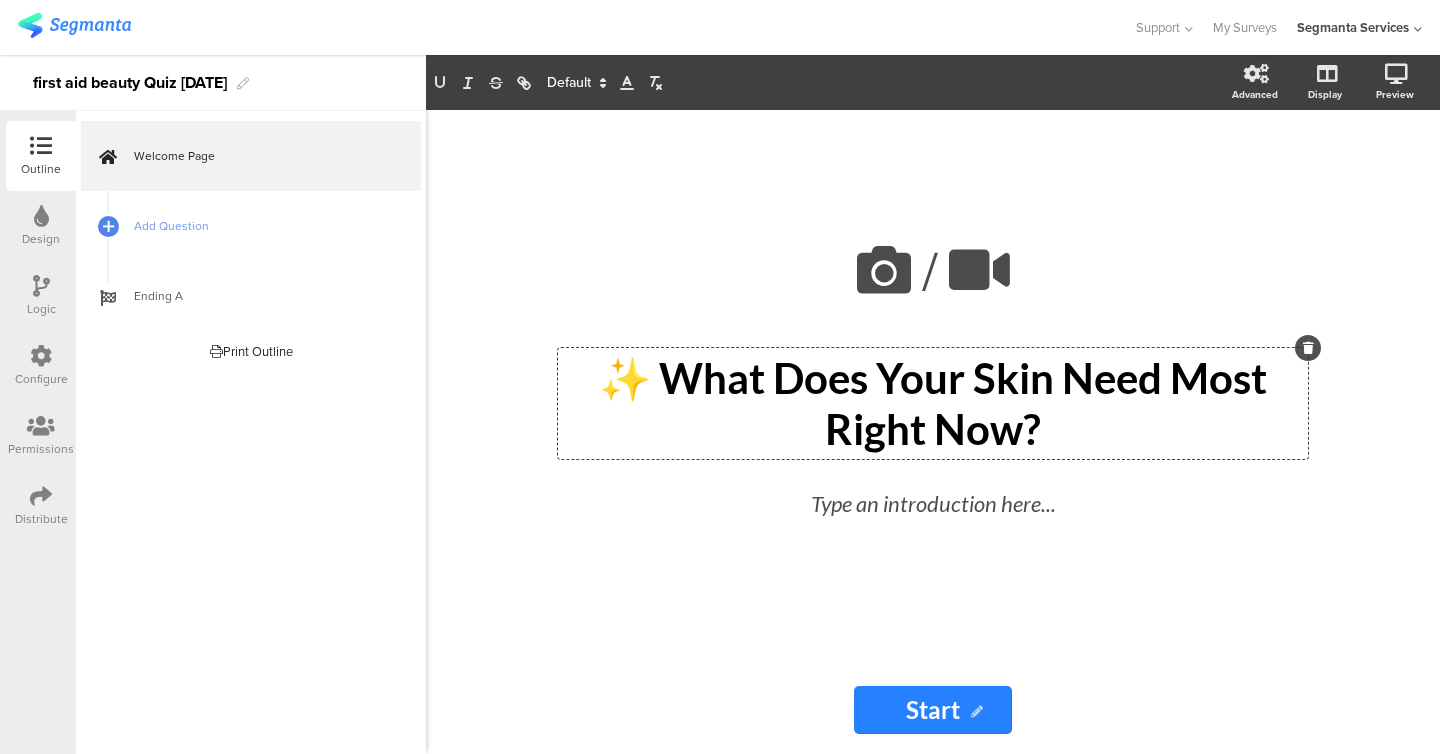 click on "✨ What Does Your Skin Need Most Right Now?" 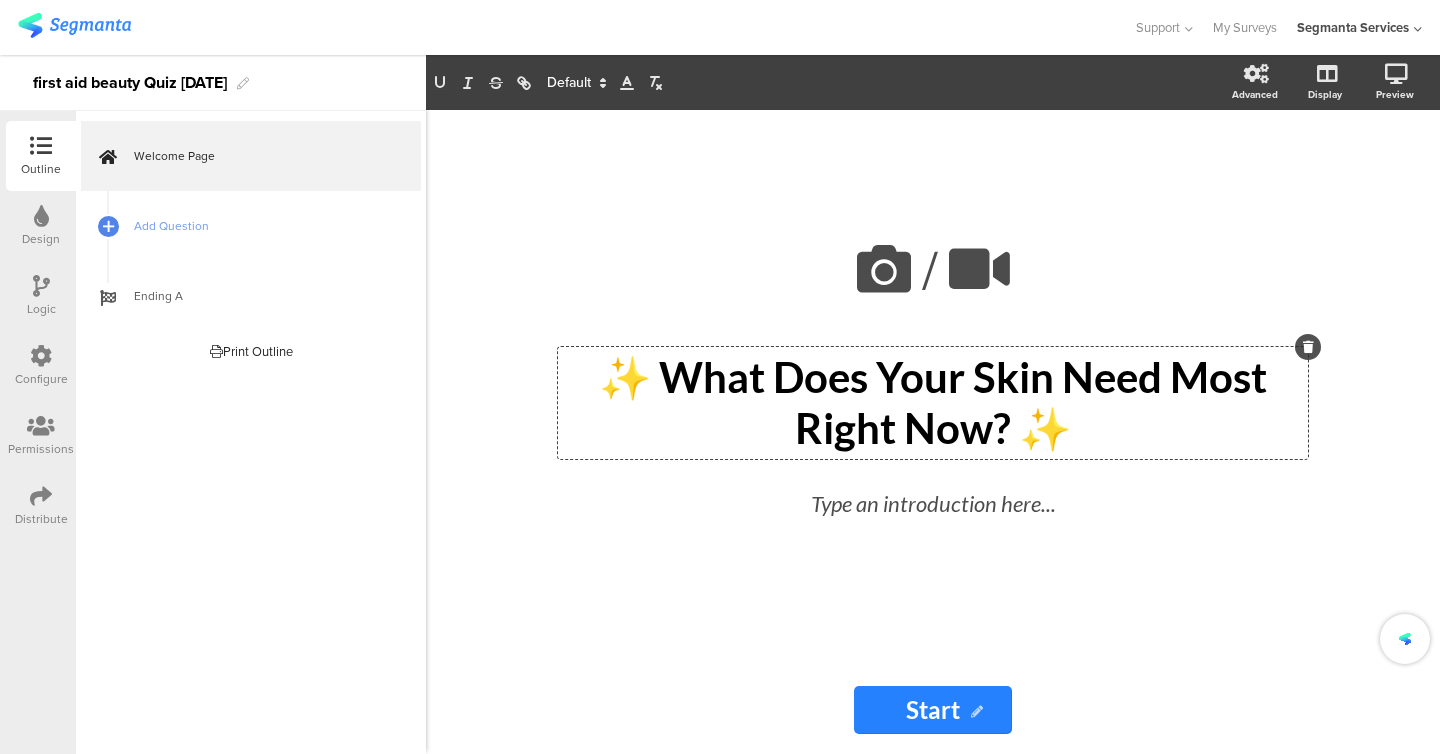 click on "✨ What Does Your Skin Need Most Right Now? ✨" 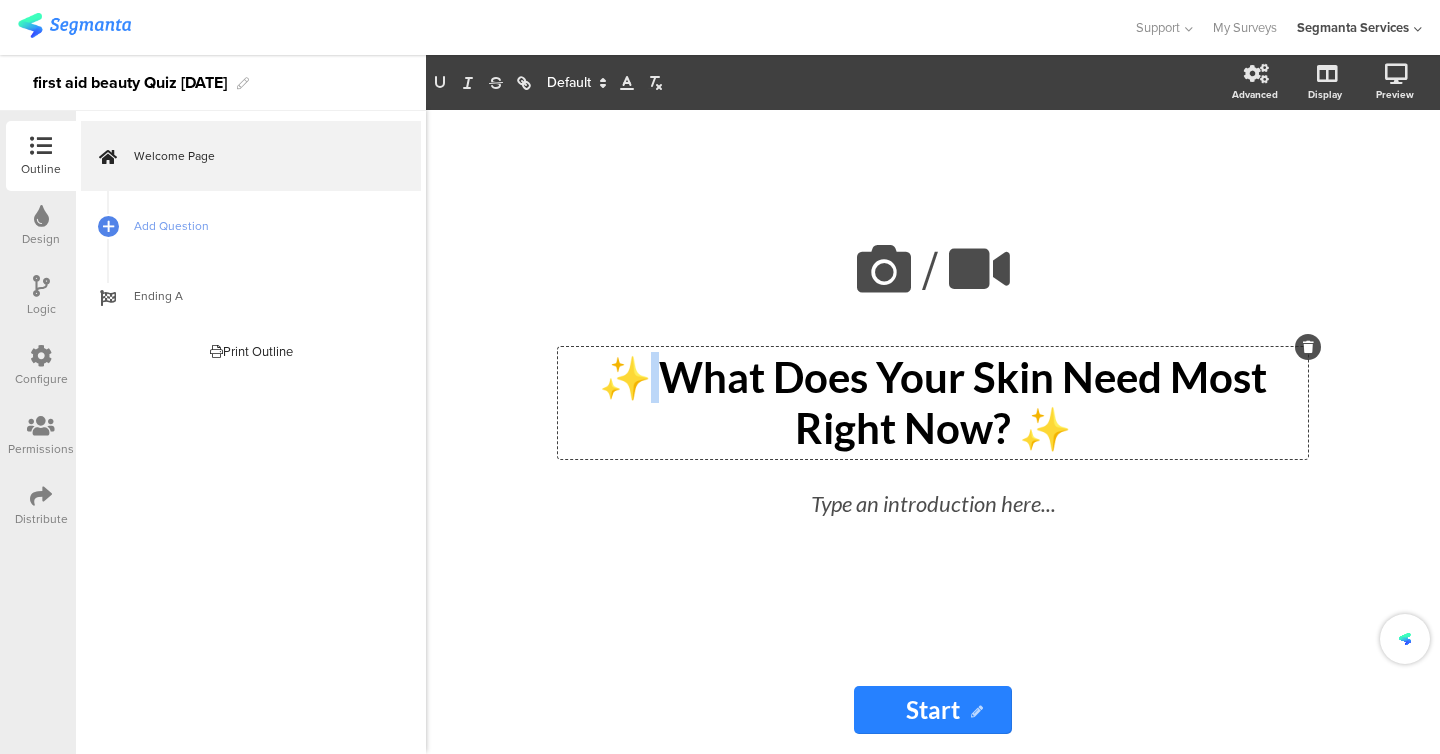 click on "✨ What Does Your Skin Need Most Right Now? ✨" 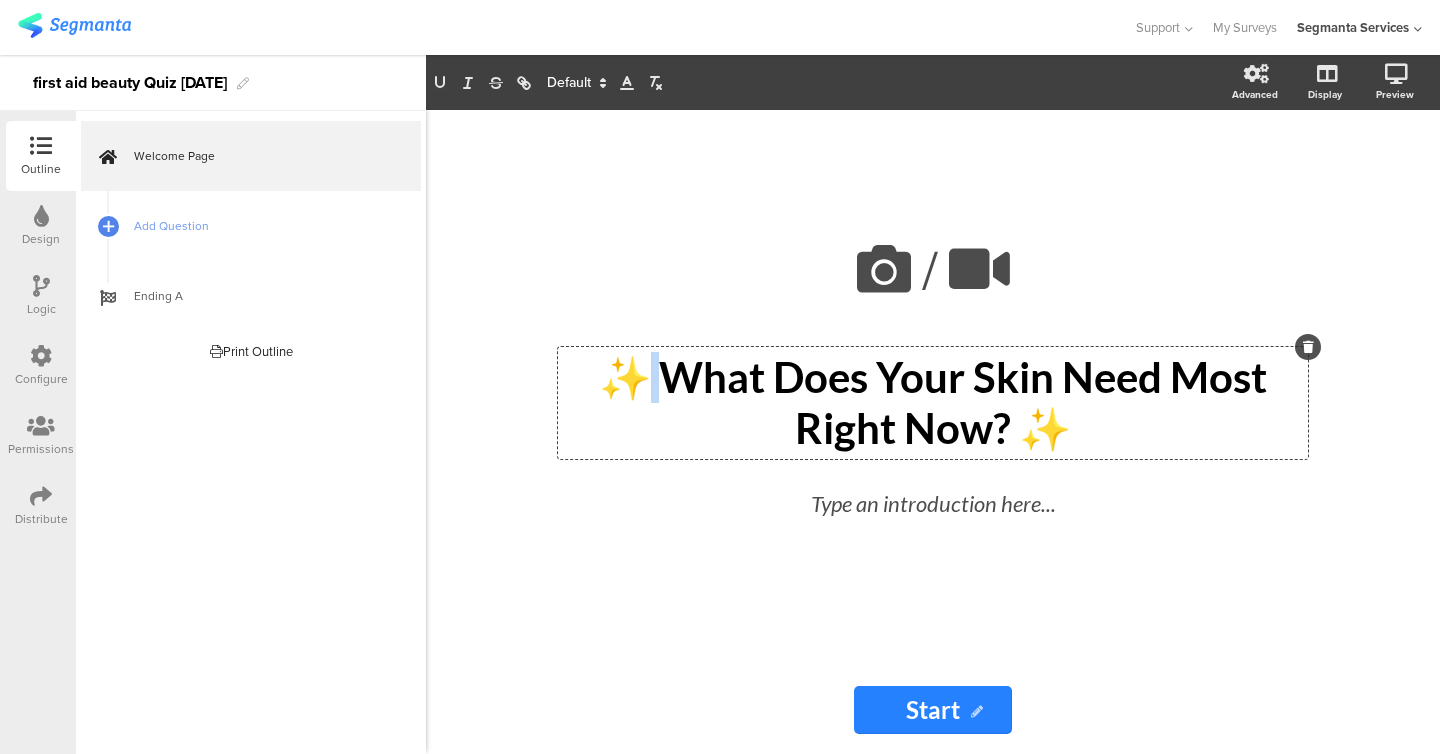 click on "✨ What Does Your Skin Need Most Right Now? ✨" 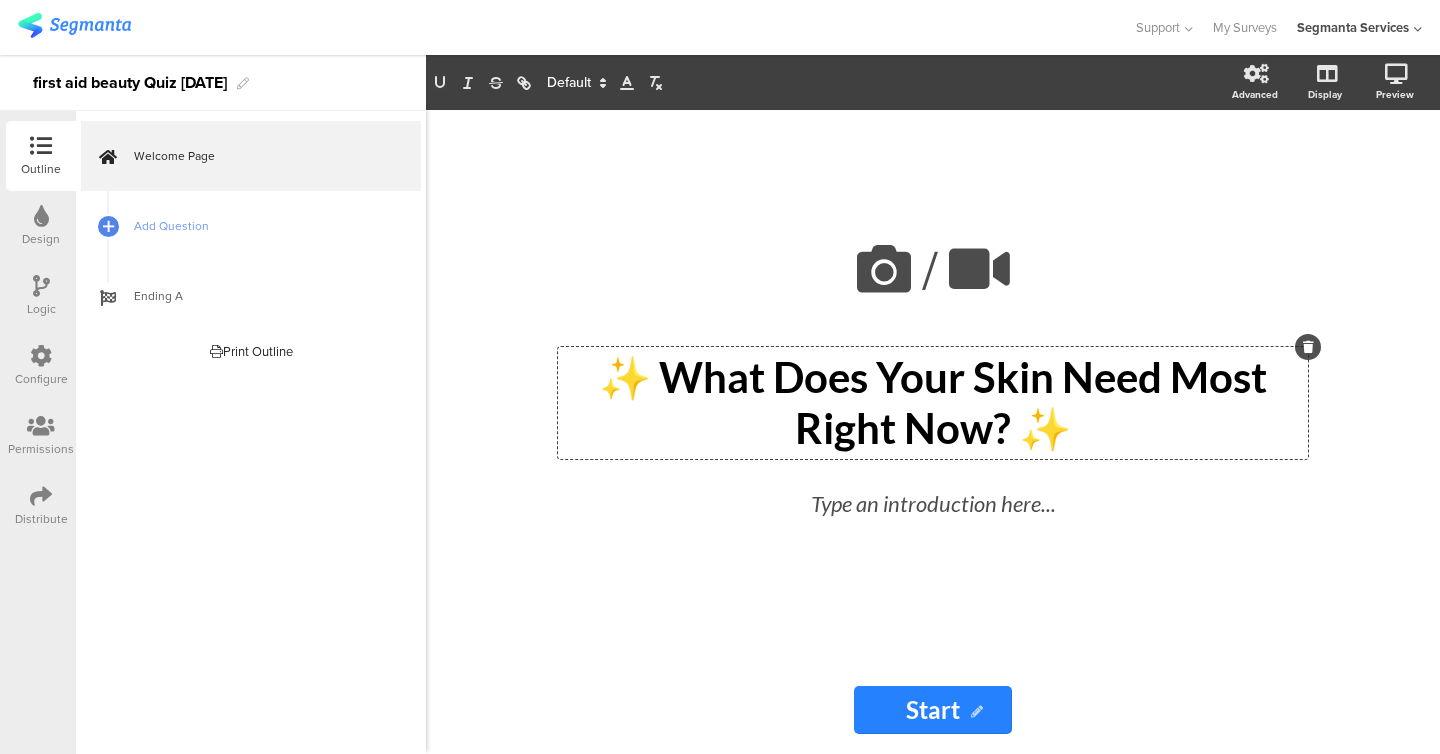 click on "✨ What Does Your Skin Need Most Right Now? ✨" 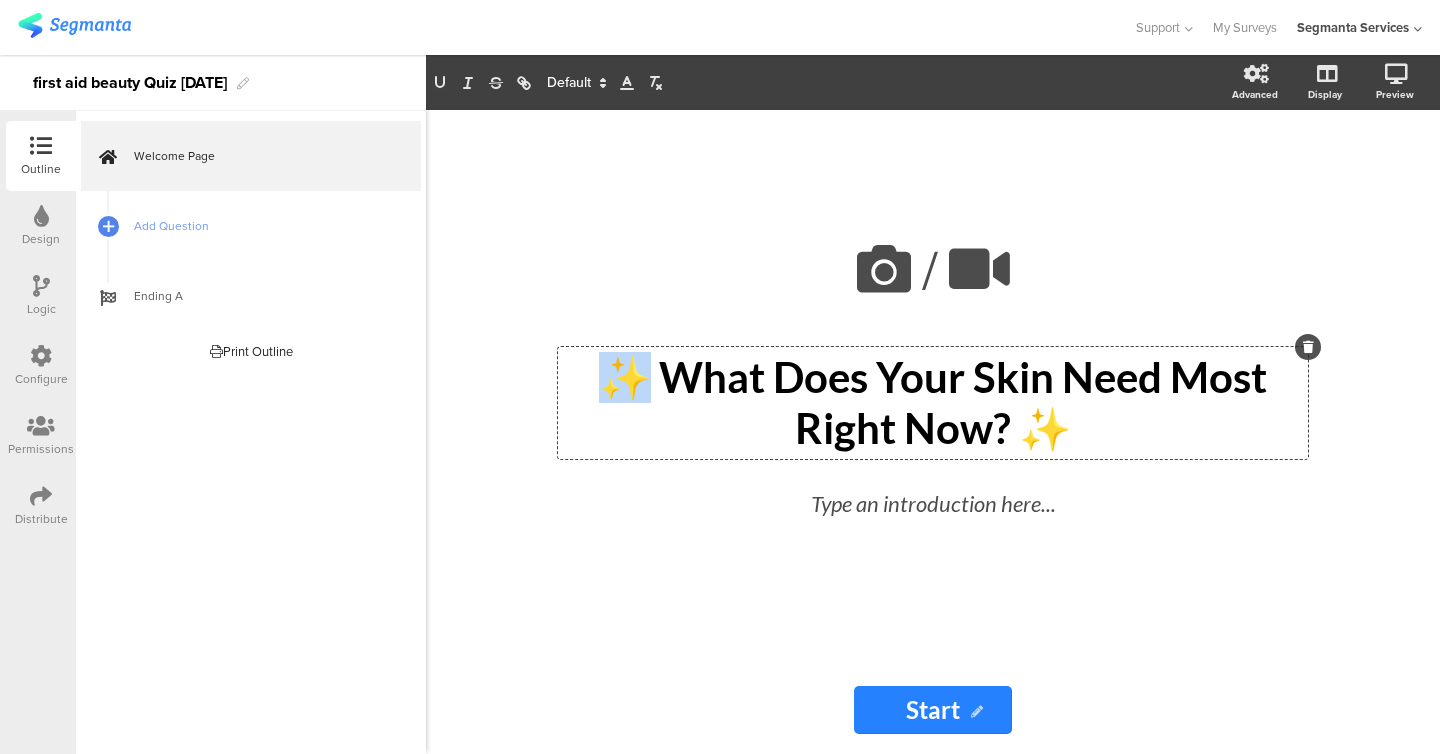 click on "✨ What Does Your Skin Need Most Right Now? ✨" 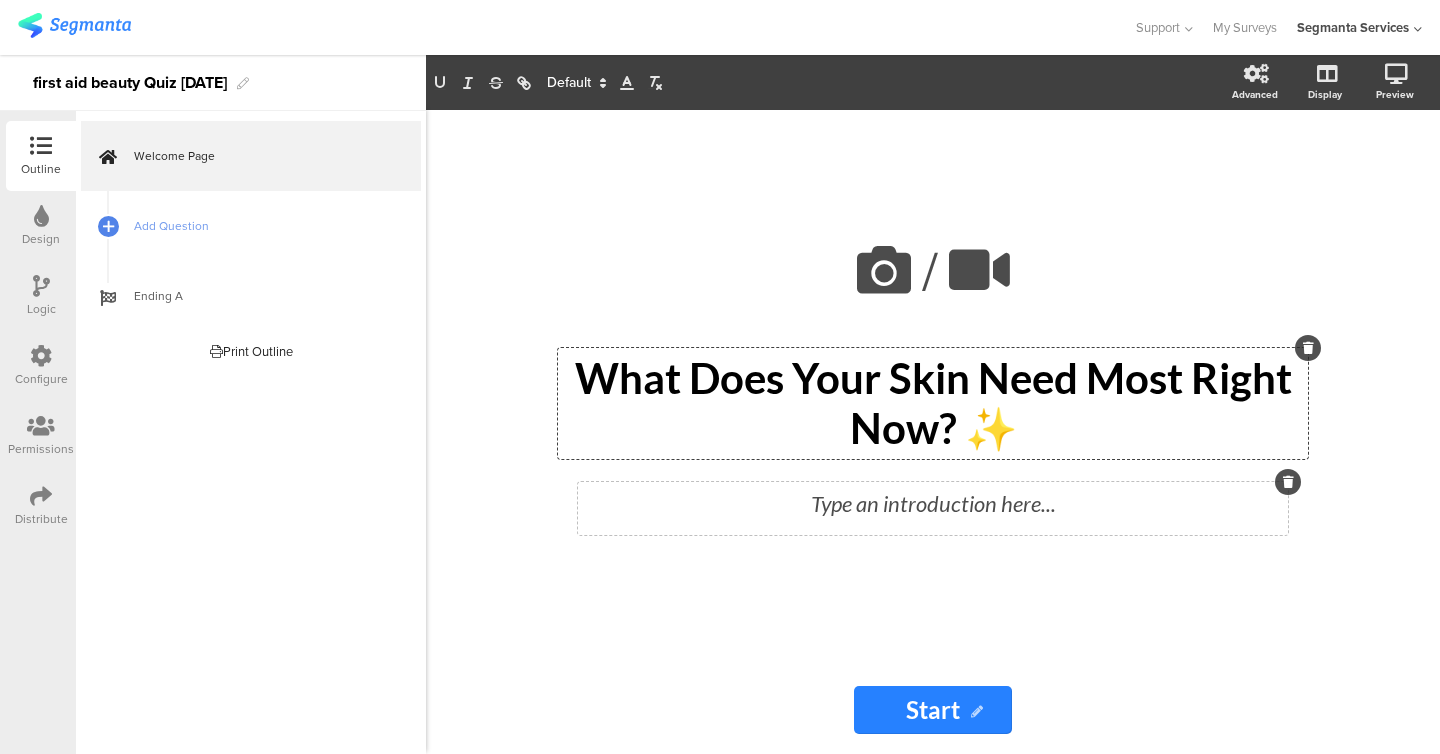 click on "Type an introduction here..." 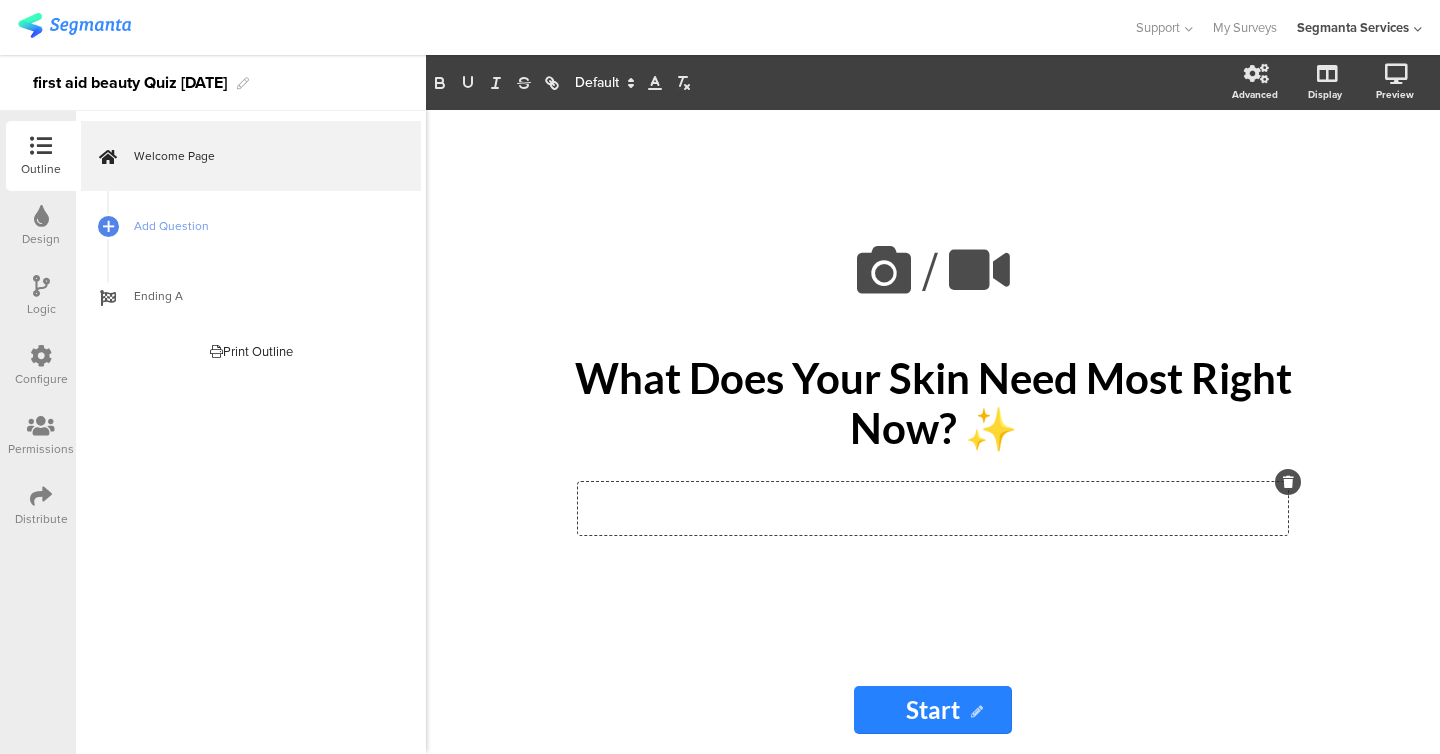 click 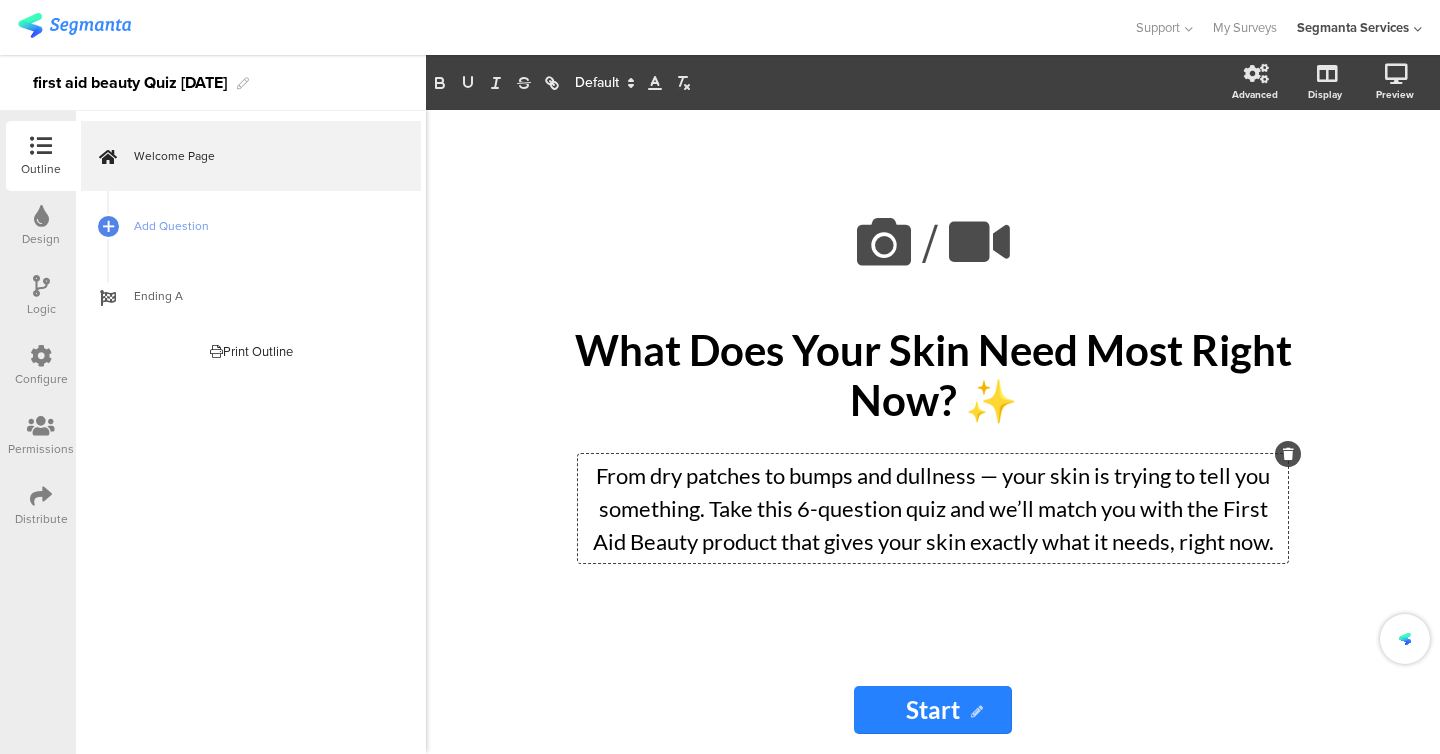 click on "/
What Does Your Skin Need Most Right Now? ✨
What Does Your Skin Need Most Right Now? ✨
From dry patches to bumps and dullness — your skin is trying to tell you something. Take this 6-question quiz and we’ll match you with the First Aid Beauty product that gives your skin exactly what it needs, right now.
From dry patches to bumps and dullness — your skin is trying to tell you something. Take this 6-question quiz and we’ll match you with the First Aid Beauty product that gives your skin exactly what it needs, right now.
From dry patches to bumps and dullness — your skin is trying to tell you something. Take this 6-question quiz and we’ll match you with the First Aid Beauty product that gives your skin exactly what it needs, right now." 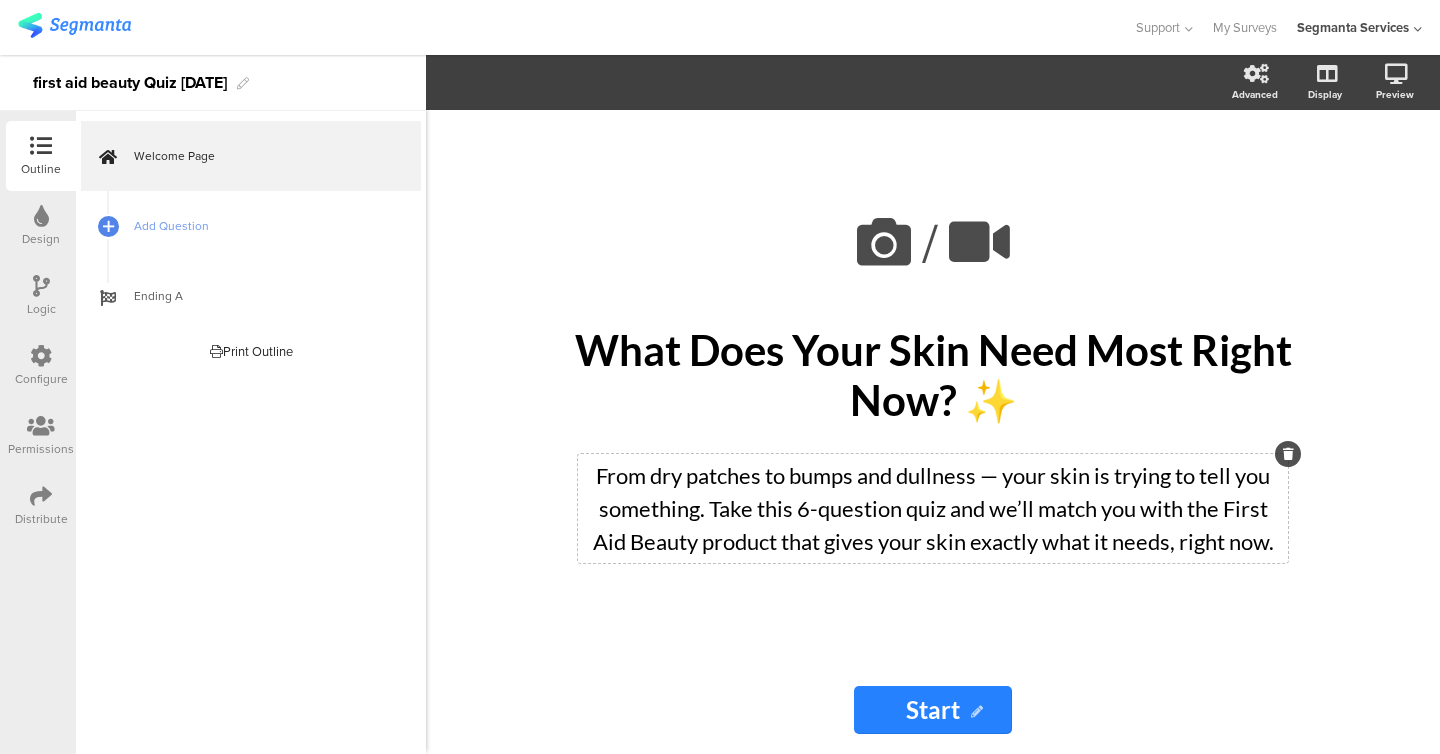 click at bounding box center (41, 216) 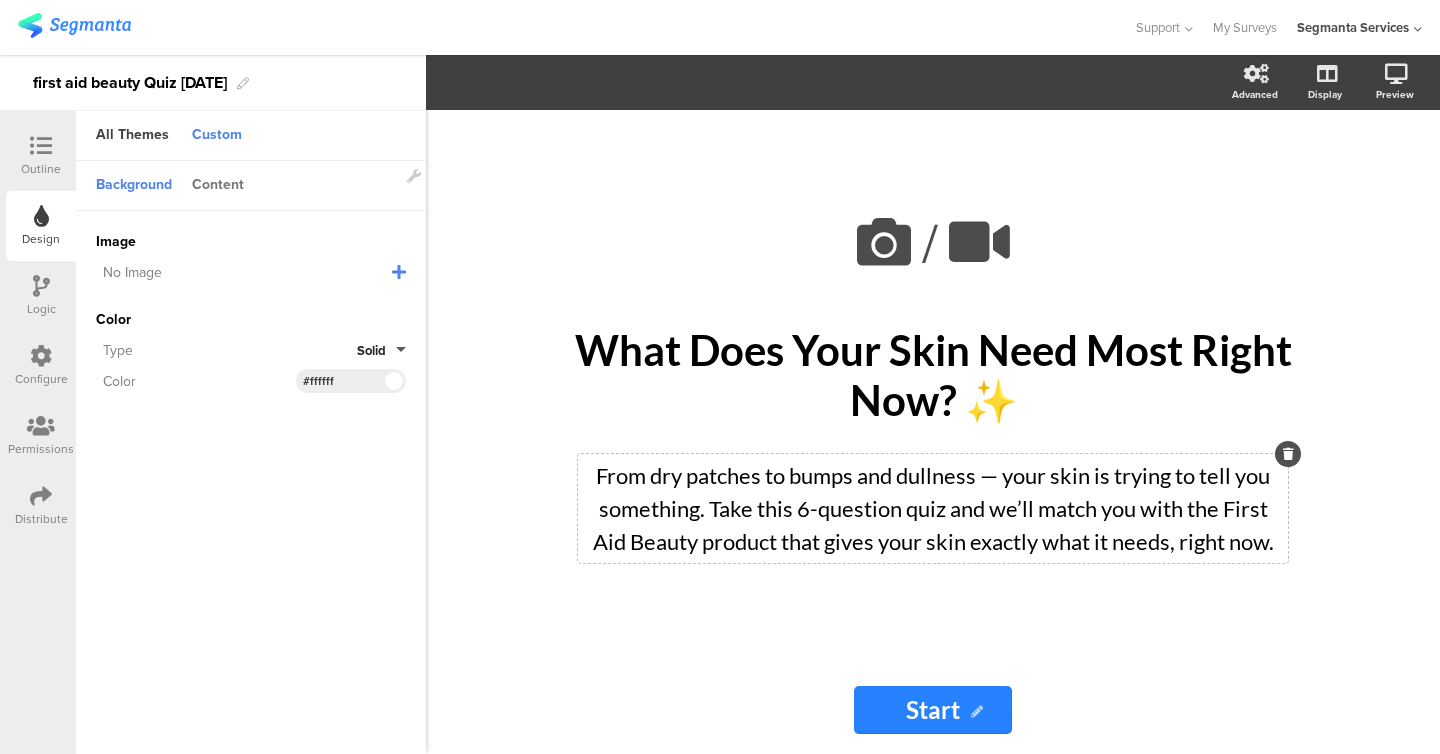 click on "Content" at bounding box center (218, 186) 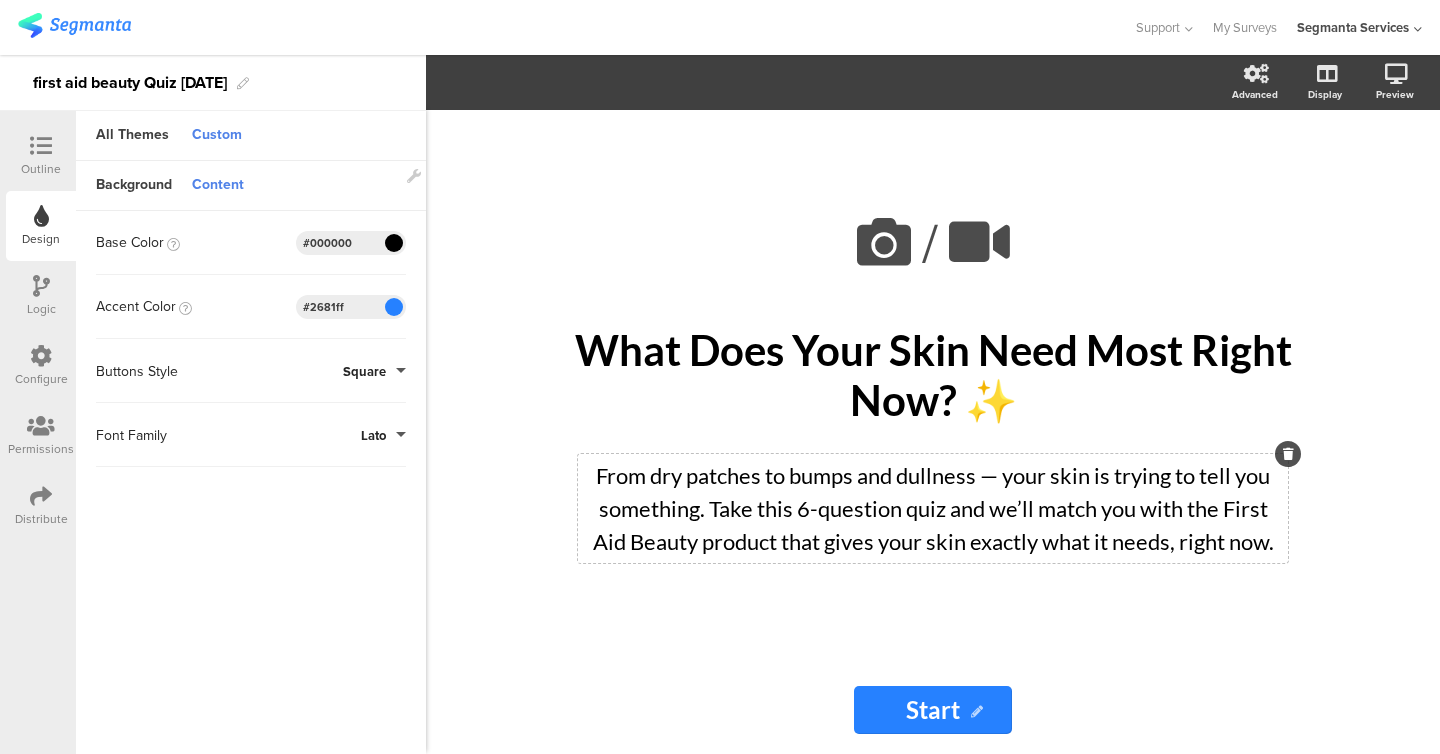 click on "Start" 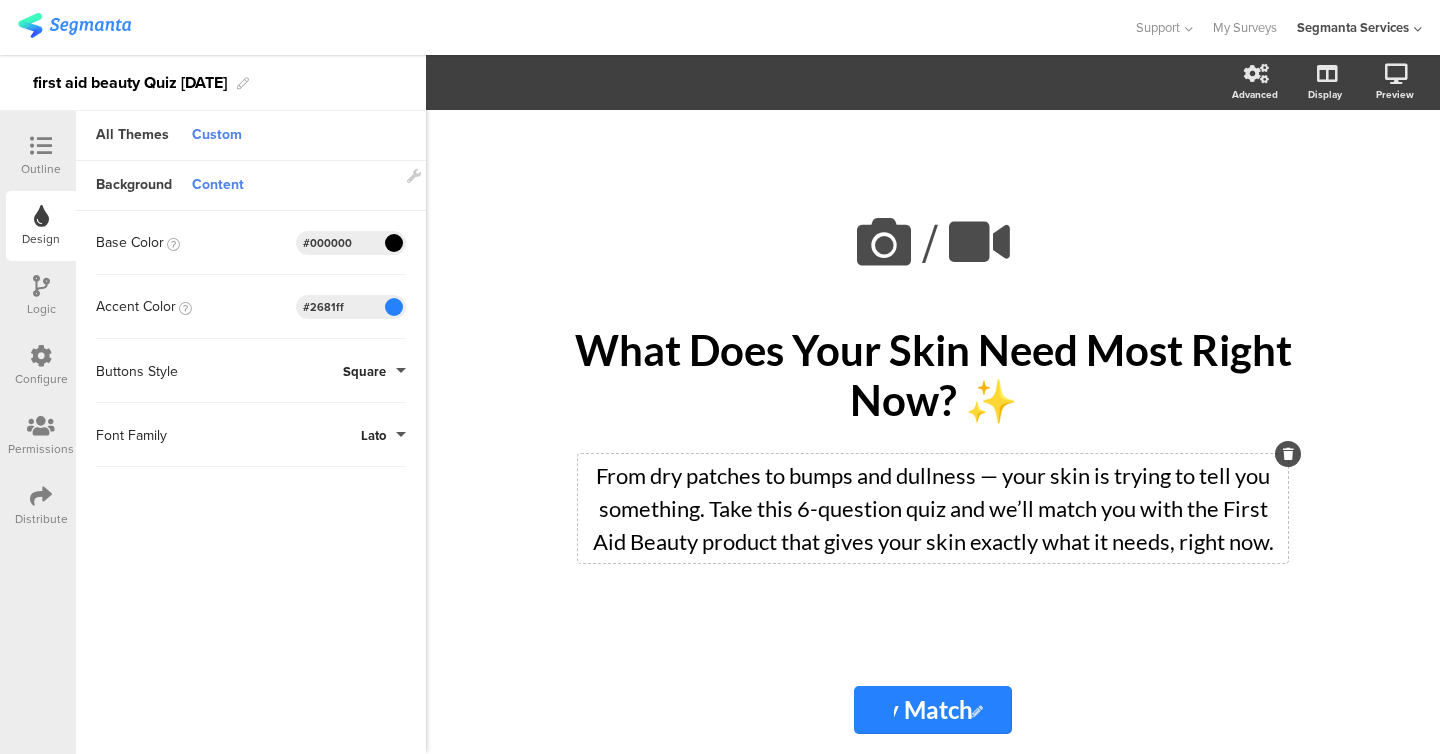 scroll, scrollTop: 0, scrollLeft: 0, axis: both 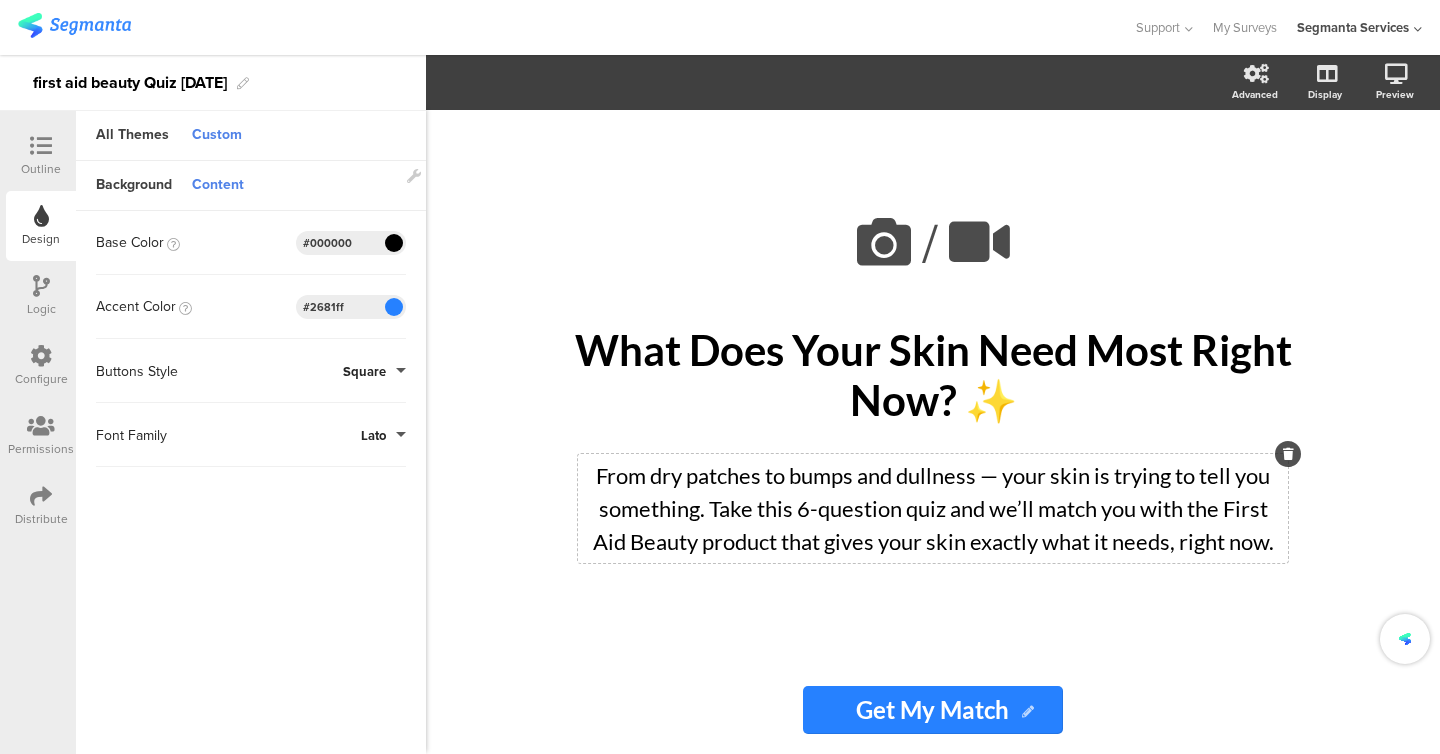 type on "Get My Match" 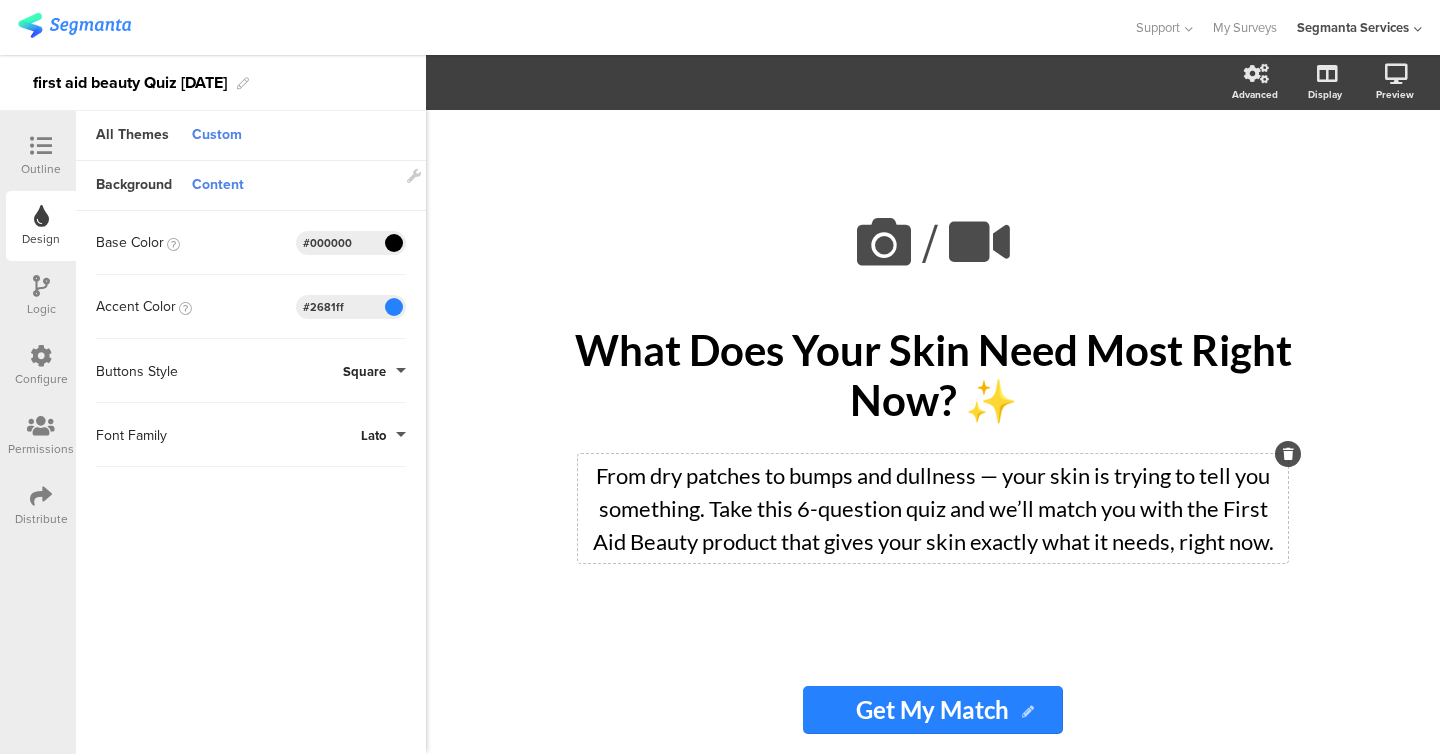 click on "What Does Your Skin Need Most Right Now? ✨
What Does Your Skin Need Most Right Now? ✨" 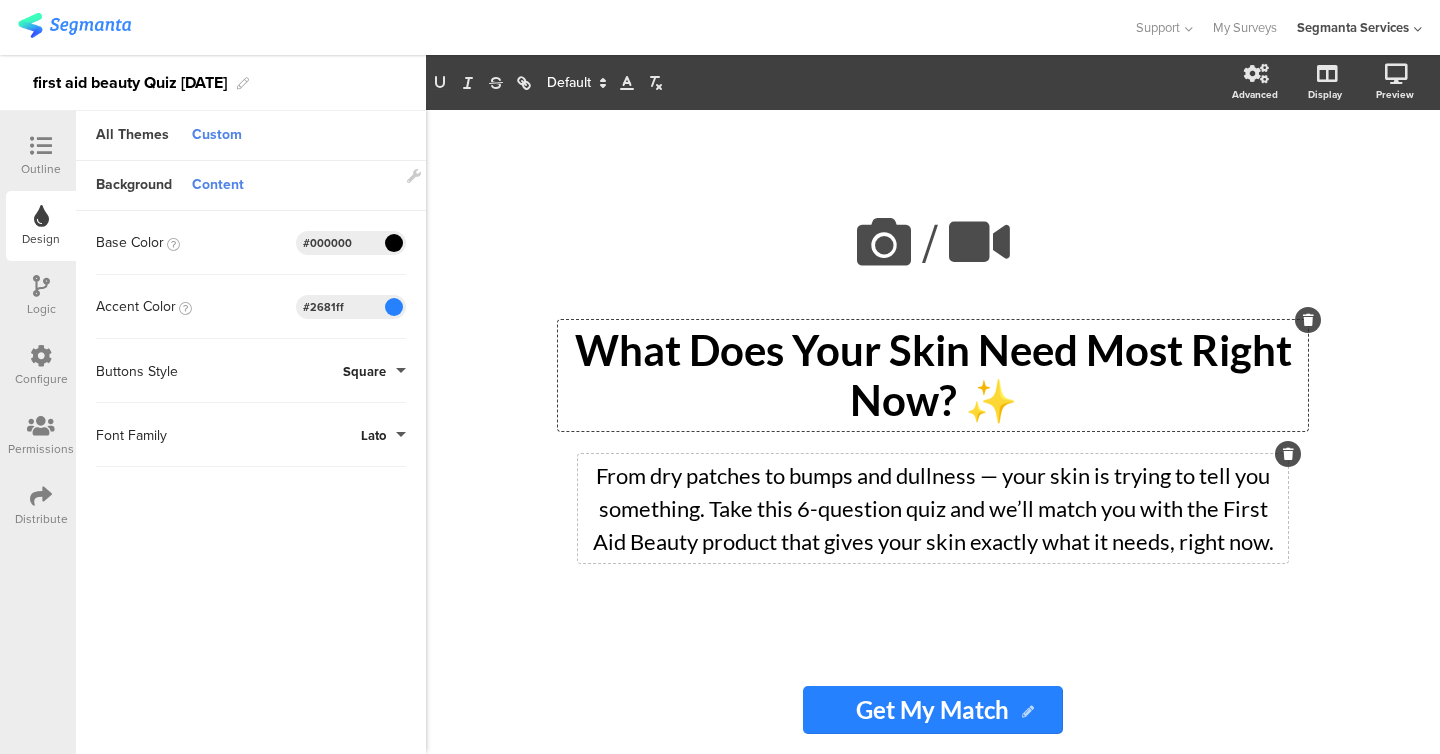 type 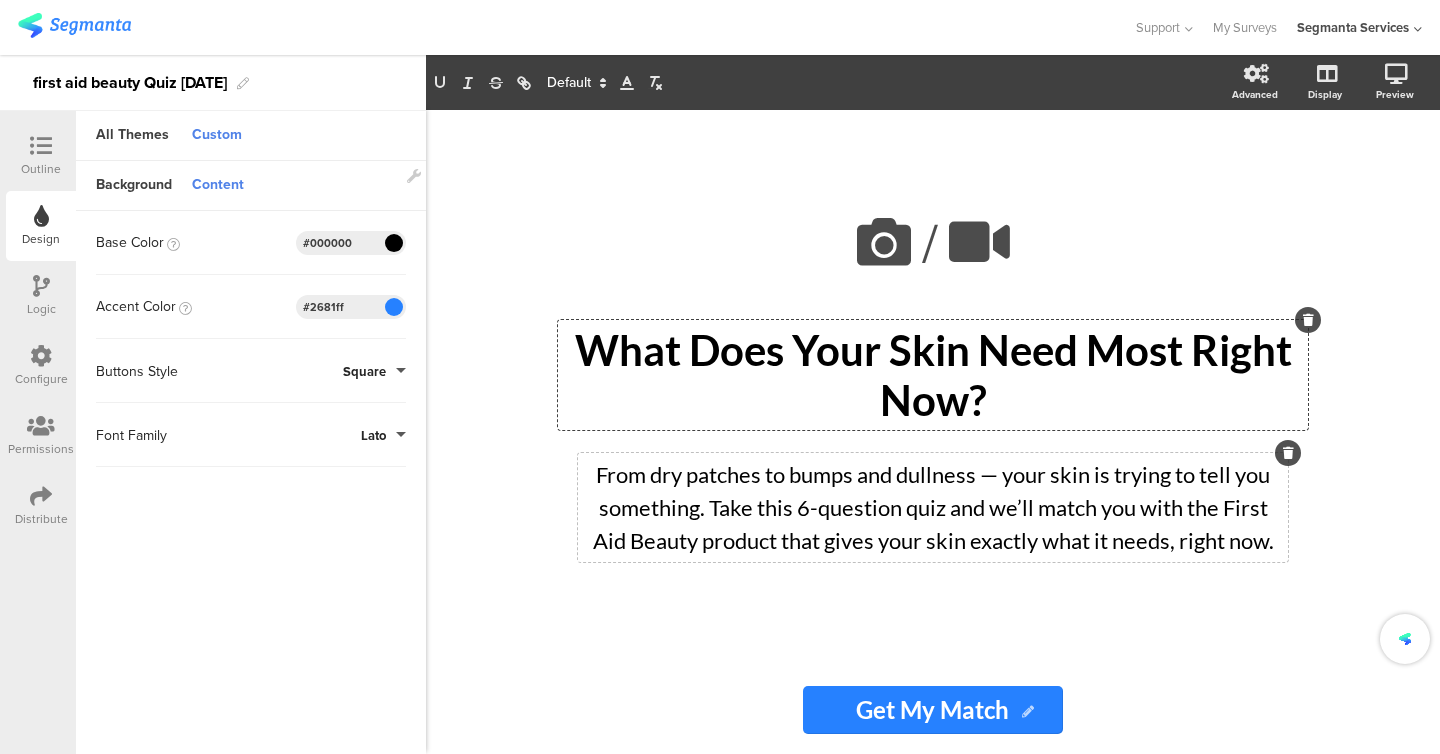 click on "/
What Does Your Skin Need Most Right Now?
What Does Your Skin Need Most Right Now?
What Does Your Skin Need Most Right Now?
From dry patches to bumps and dullness — your skin is trying to tell you something. Take this 6-question quiz and we’ll match you with the First Aid Beauty product that gives your skin exactly what it needs, right now.
From dry patches to bumps and dullness — your skin is trying to tell you something. Take this 6-question quiz and we’ll match you with the First Aid Beauty product that gives your skin exactly what it needs, right now." 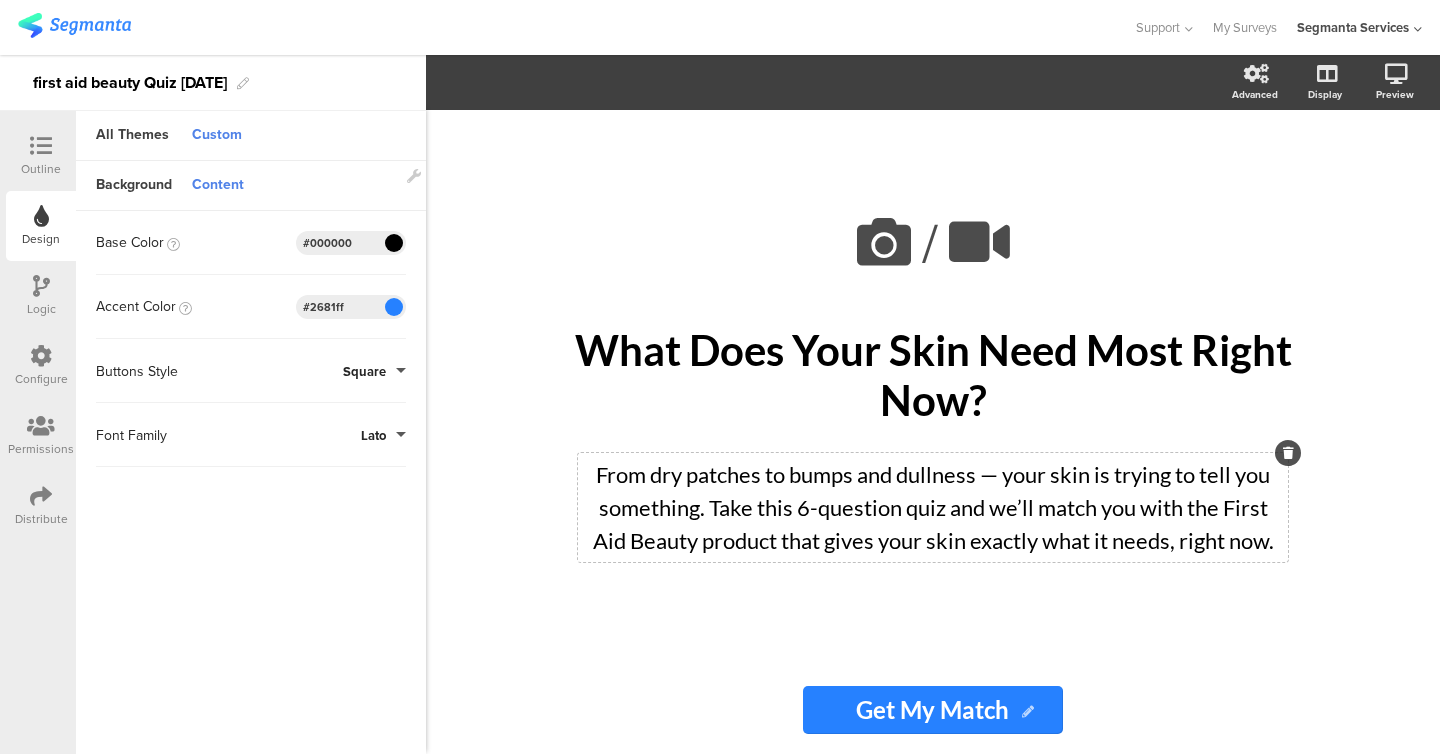 click on "#2681ff" at bounding box center (333, 307) 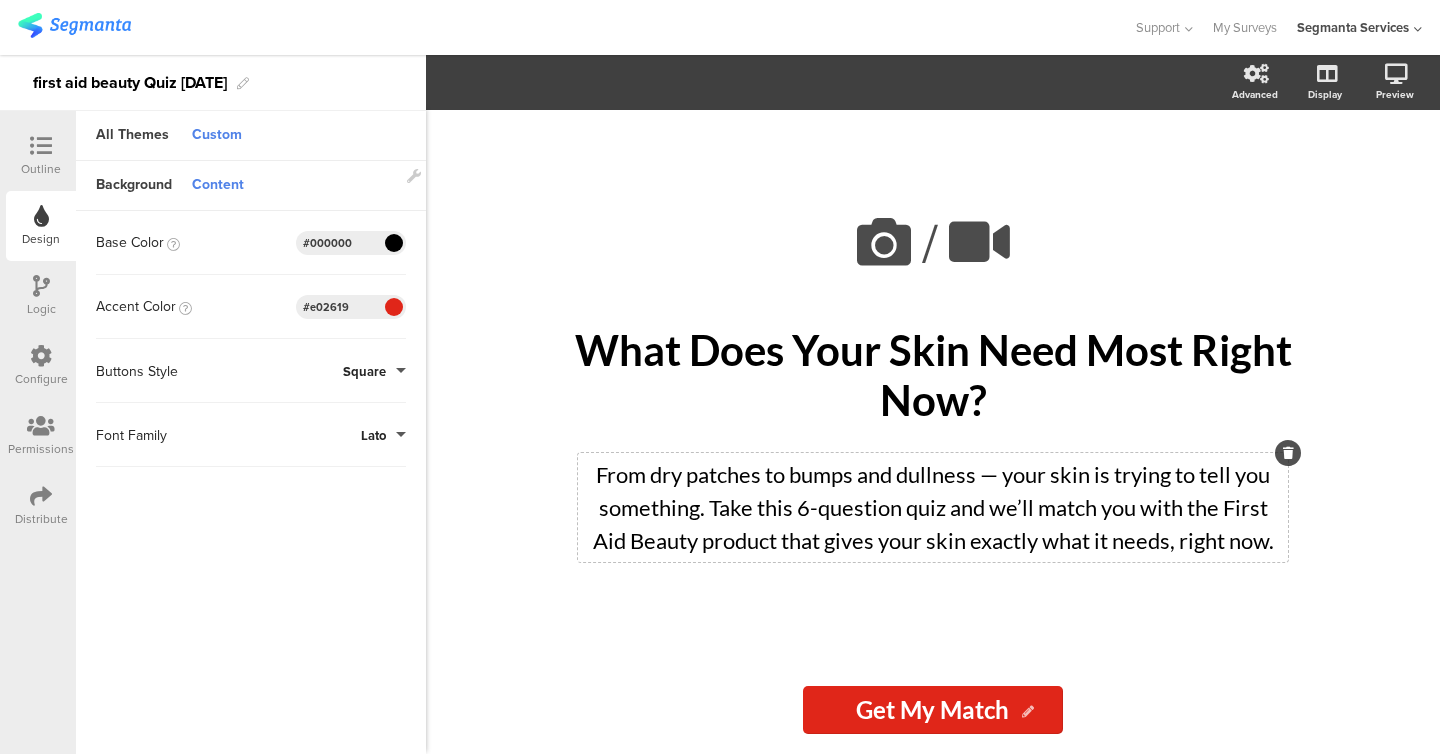 type on "#e02619" 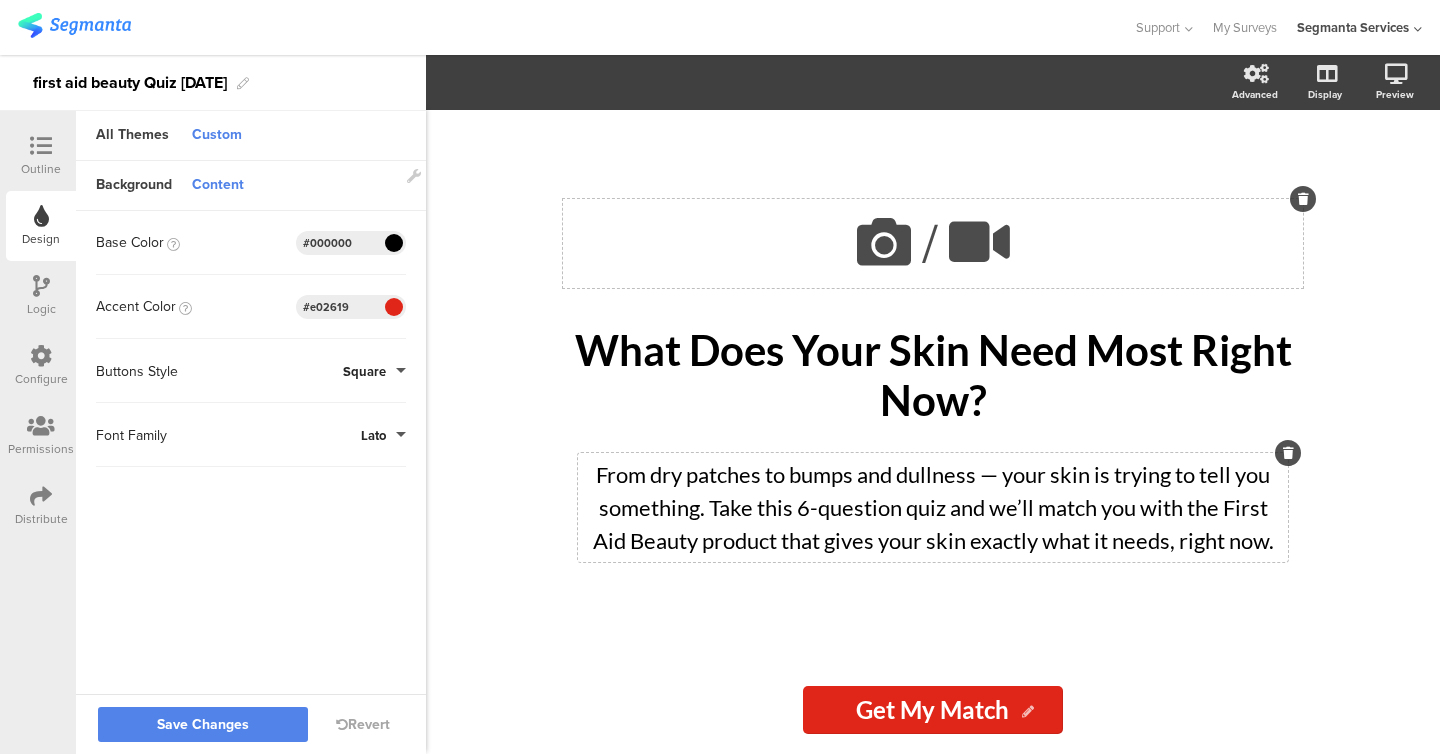 click 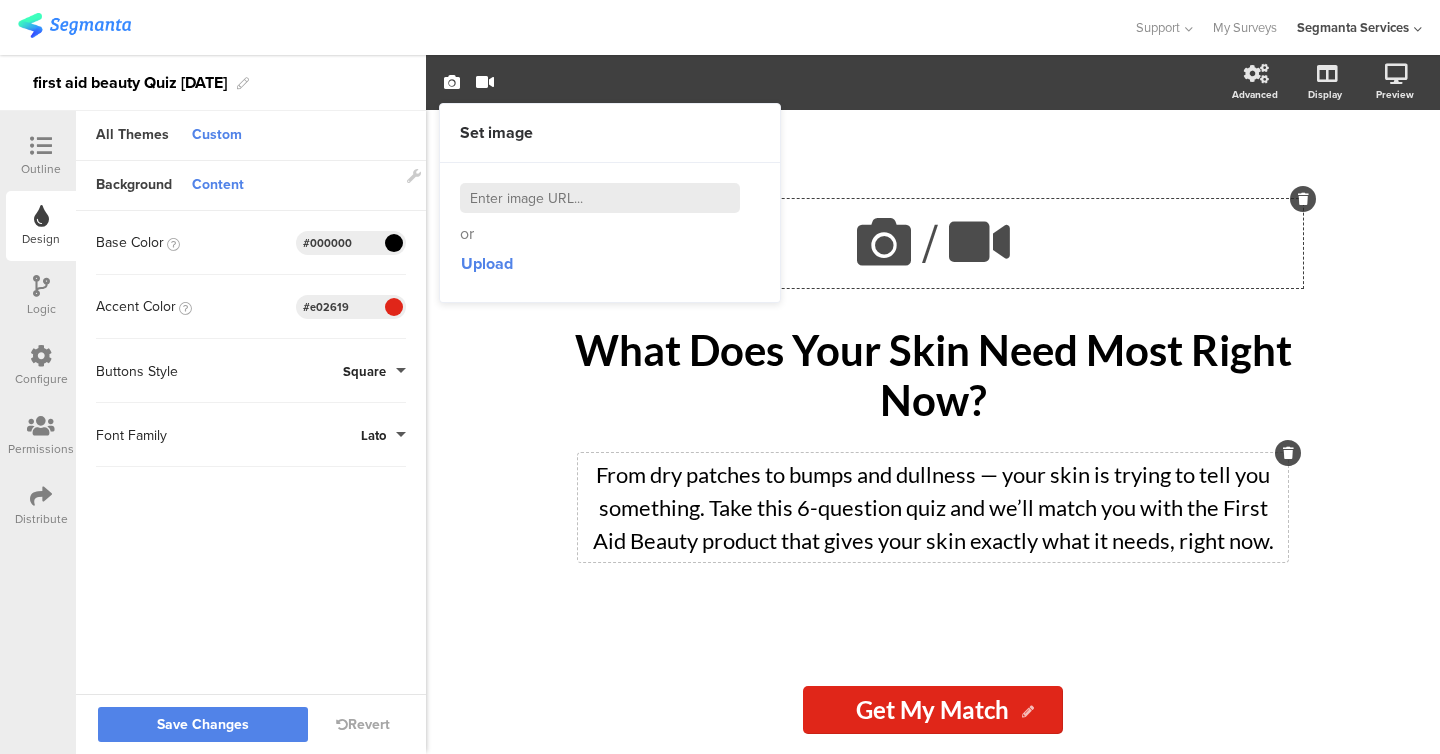 click at bounding box center (600, 198) 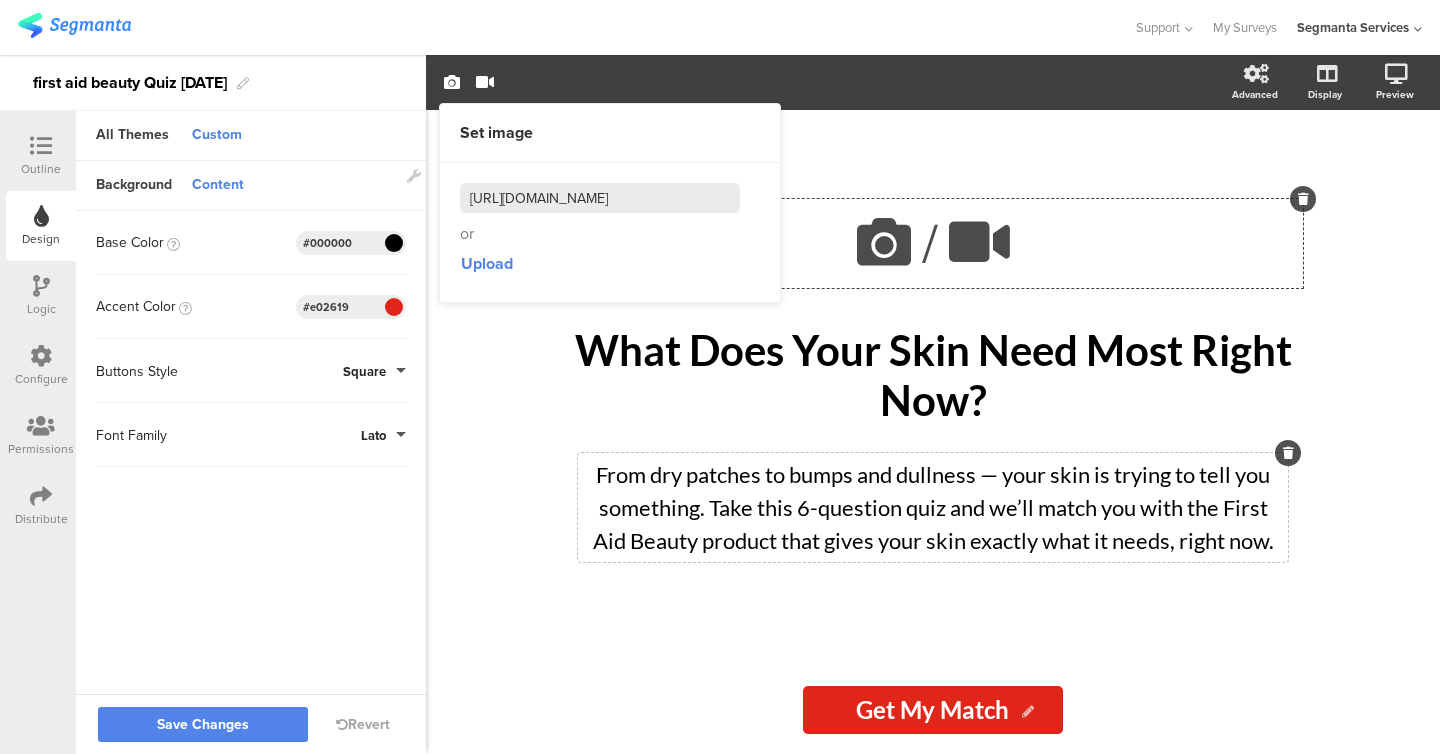 scroll, scrollTop: 0, scrollLeft: 320, axis: horizontal 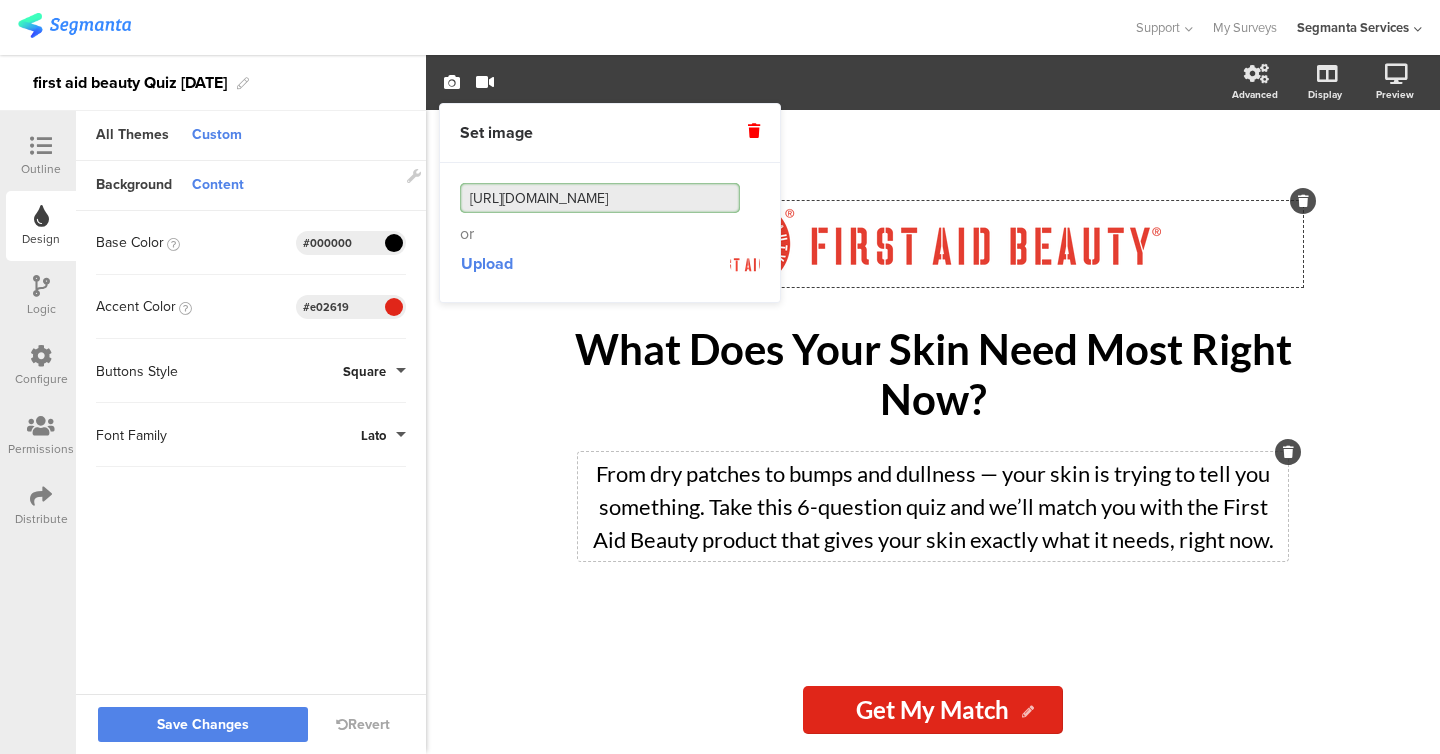 click on "/
What Does Your Skin Need Most Right Now?
What Does Your Skin Need Most Right Now?
From dry patches to bumps and dullness — your skin is trying to tell you something. Take this 6-question quiz and we’ll match you with the First Aid Beauty product that gives your skin exactly what it needs, right now.
From dry patches to bumps and dullness — your skin is trying to tell you something. Take this 6-question quiz and we’ll match you with the First Aid Beauty product that gives your skin exactly what it needs, right now." 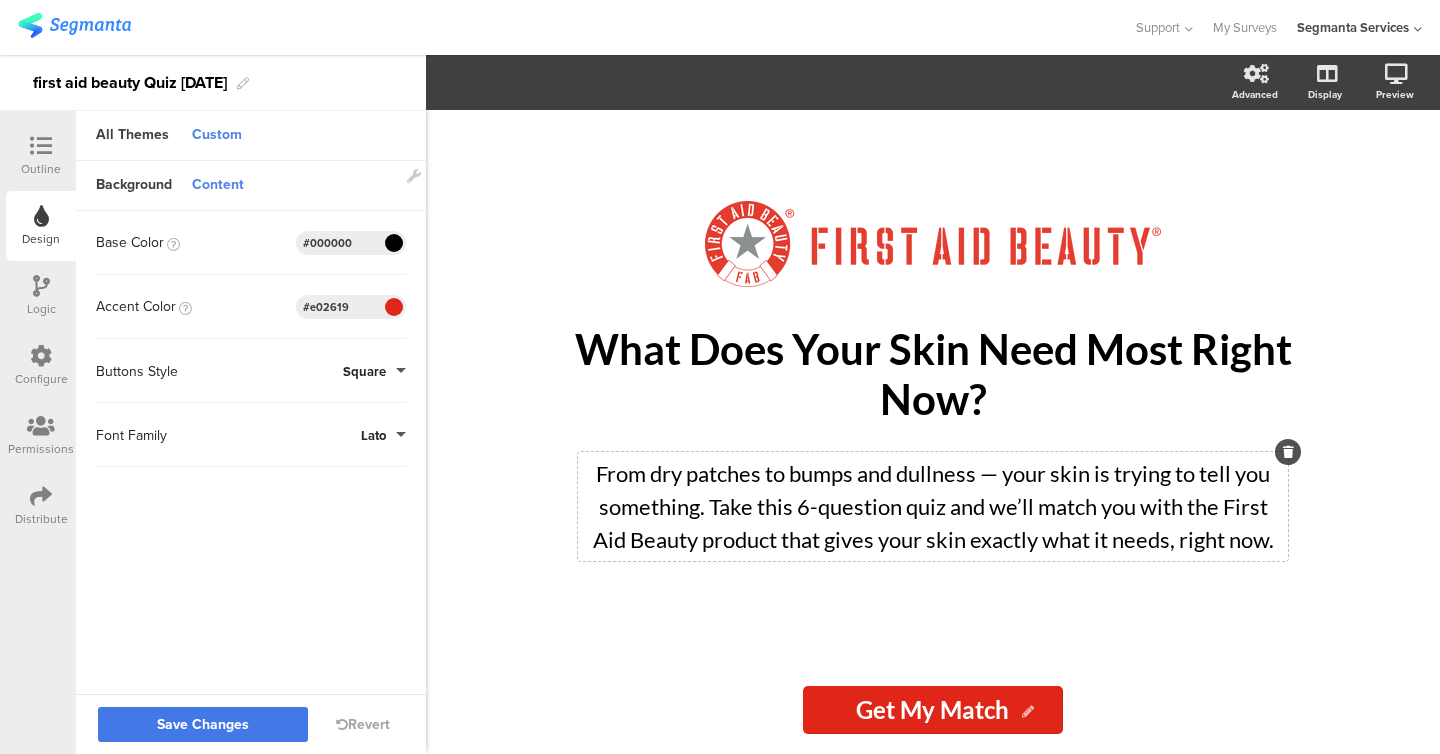 click on "Save Changes" at bounding box center [203, 725] 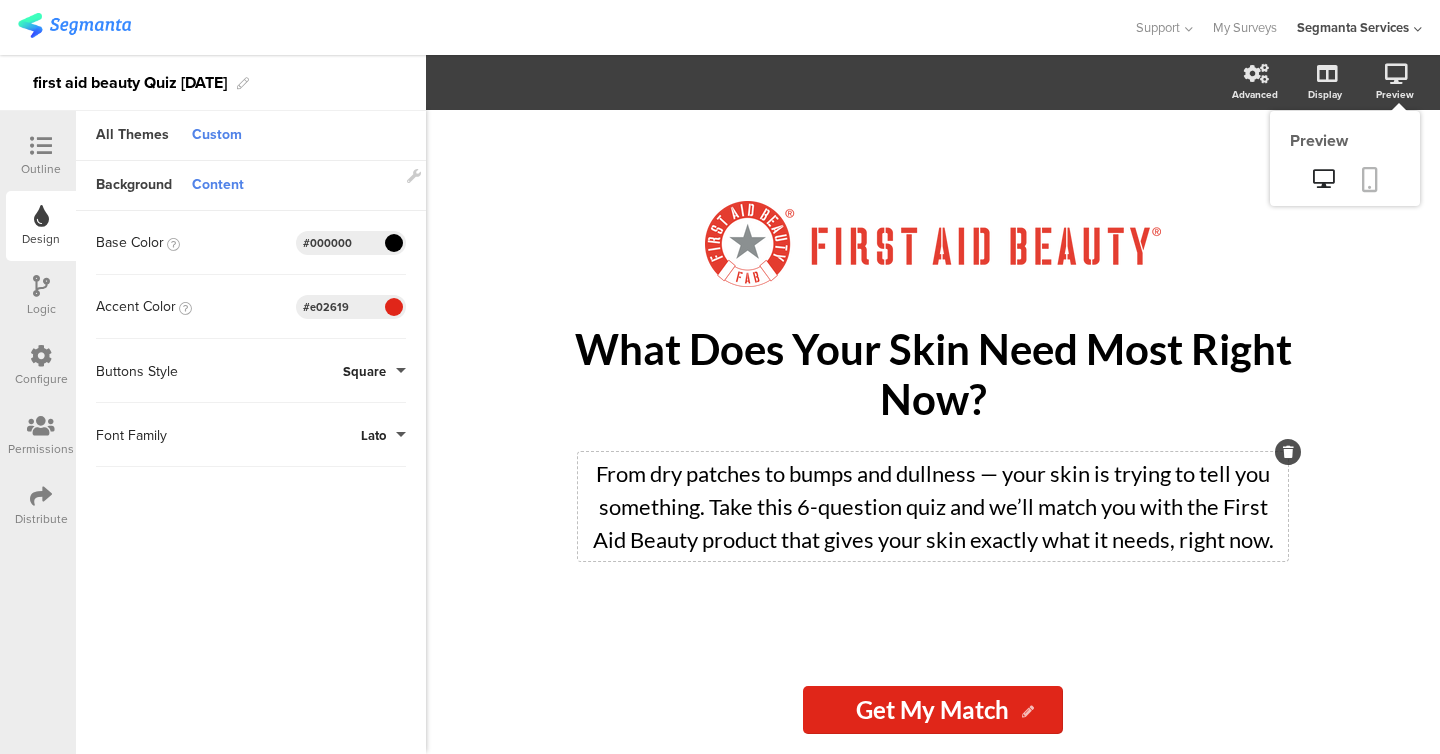 click 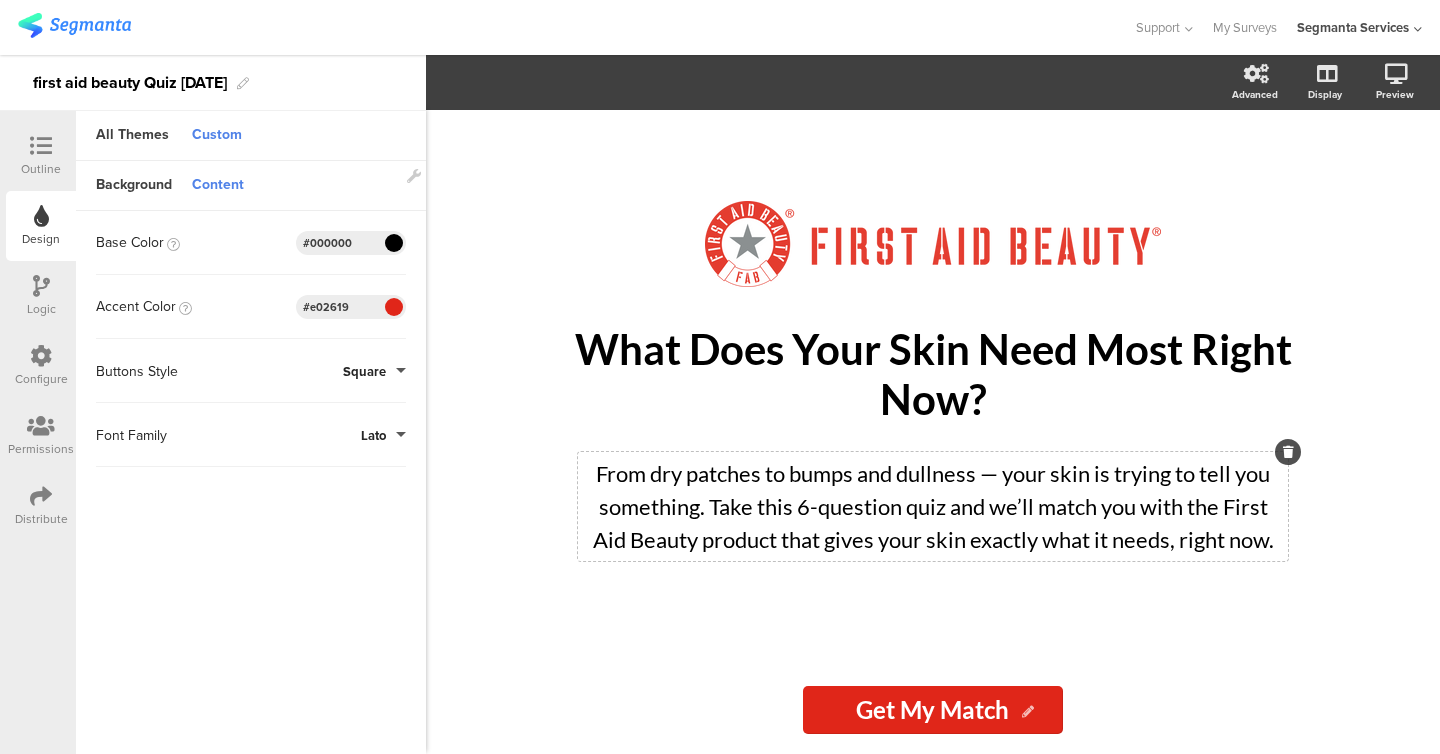 click at bounding box center [41, 146] 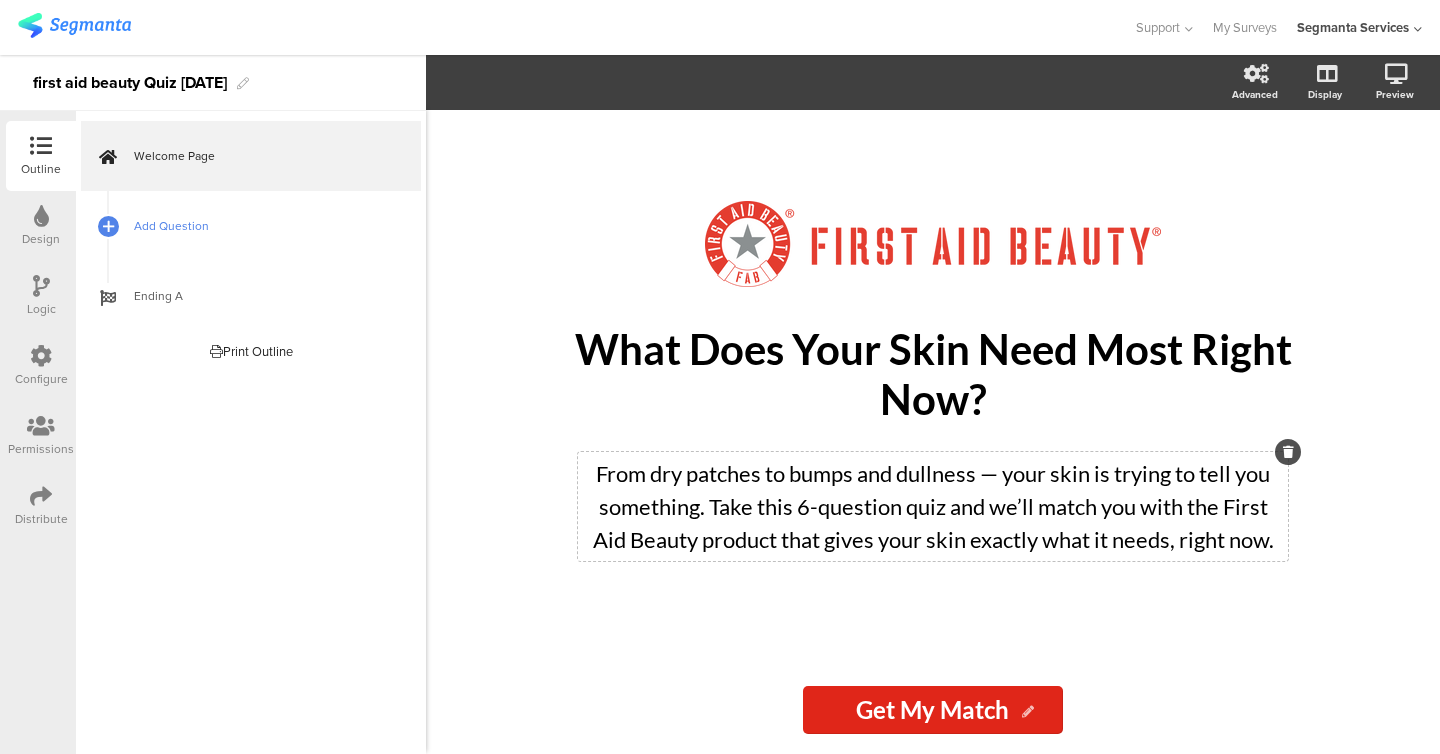click on "Add Question" at bounding box center (262, 226) 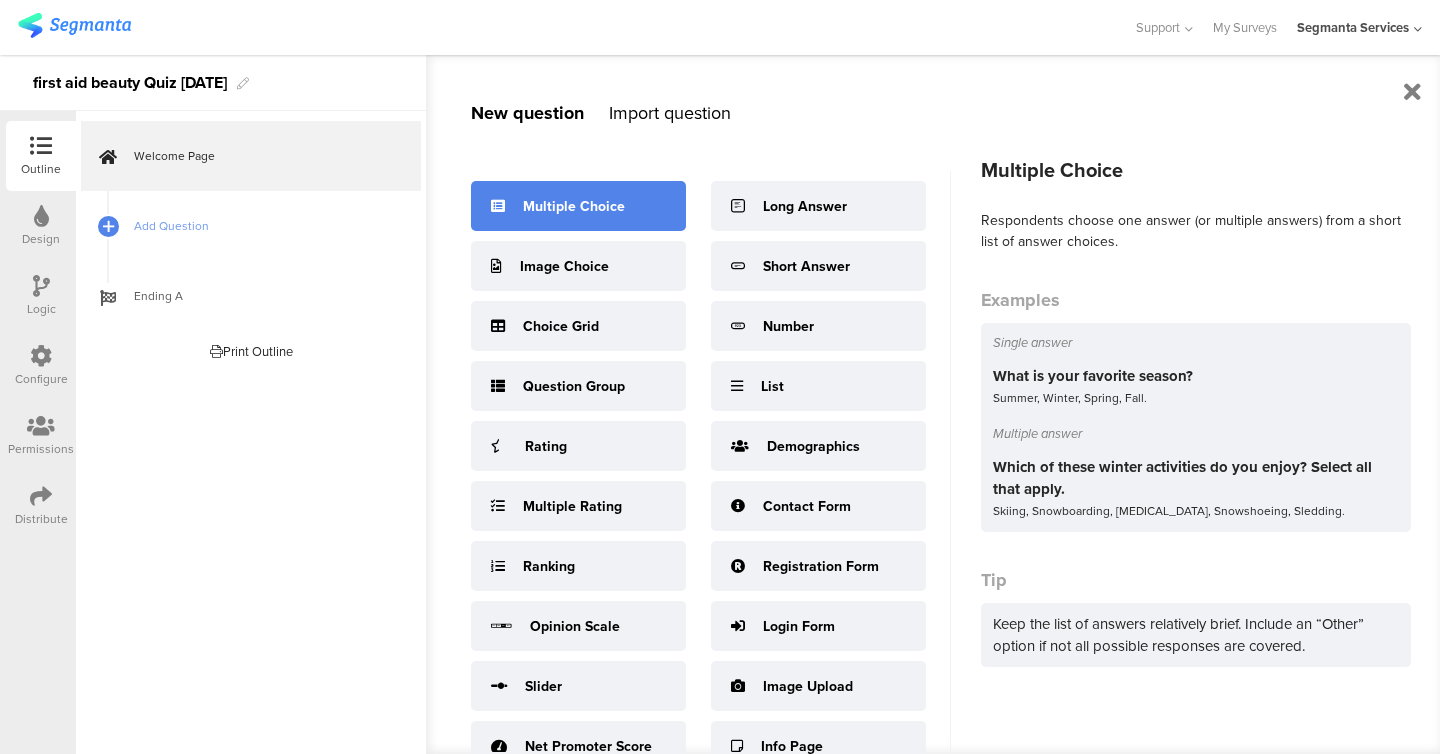 click on "Multiple Choice" at bounding box center (574, 206) 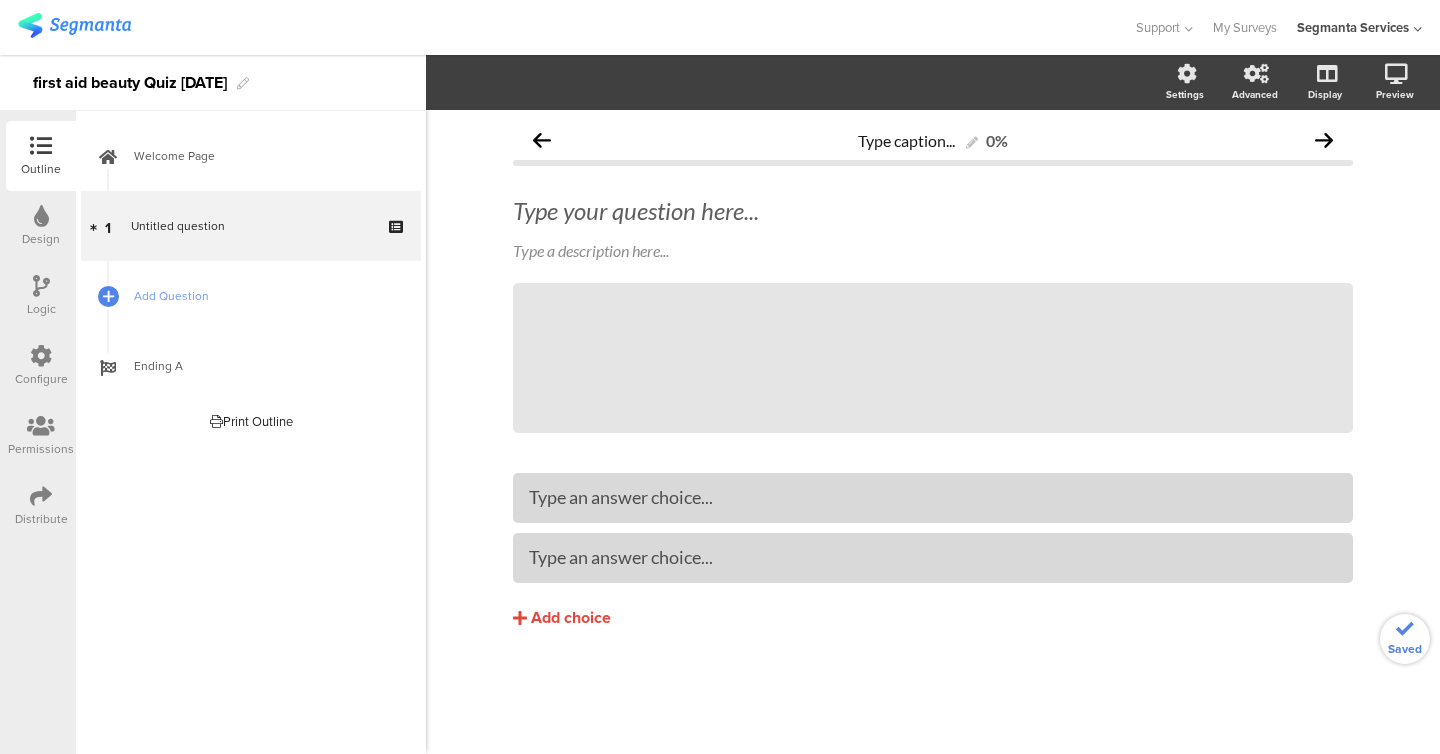 click on "Type your question here..." 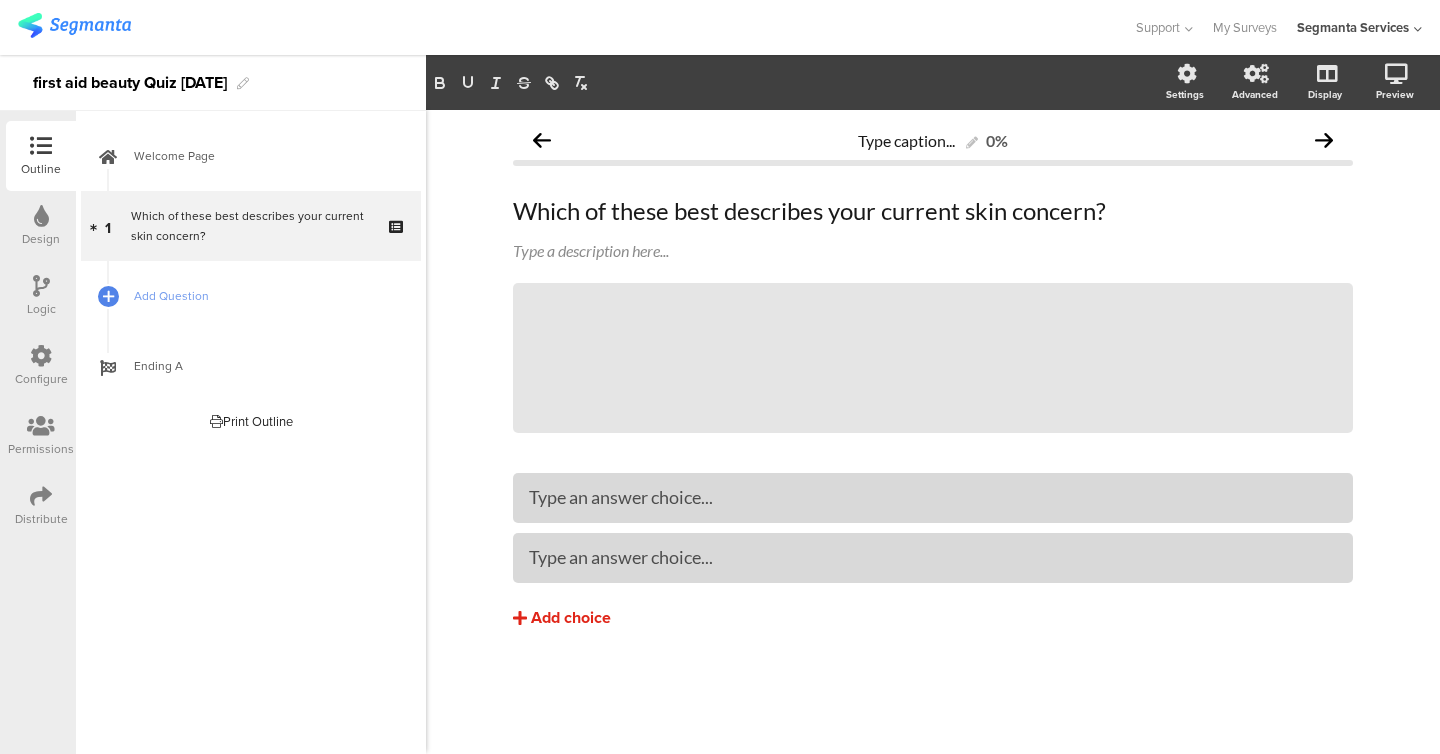 click on "Add choice" 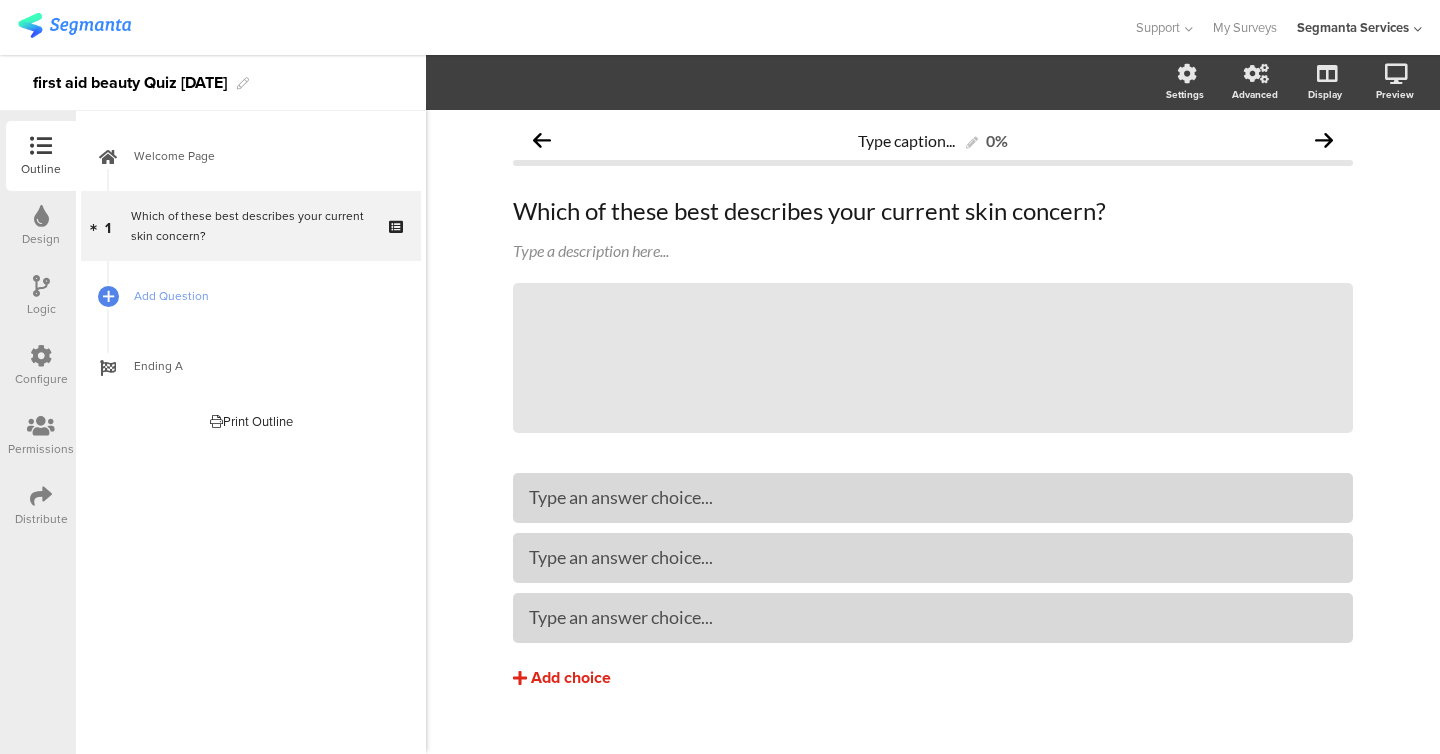 click on "Add choice" 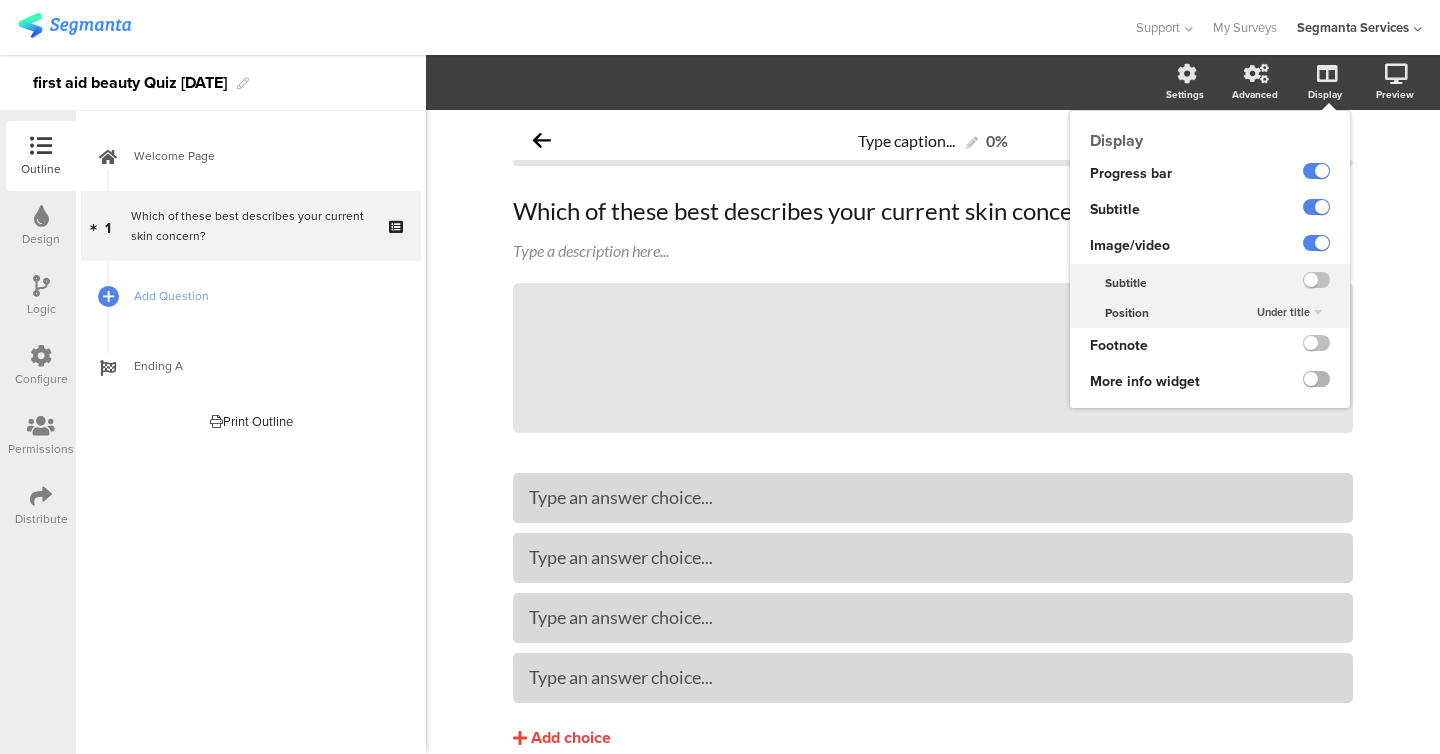 click 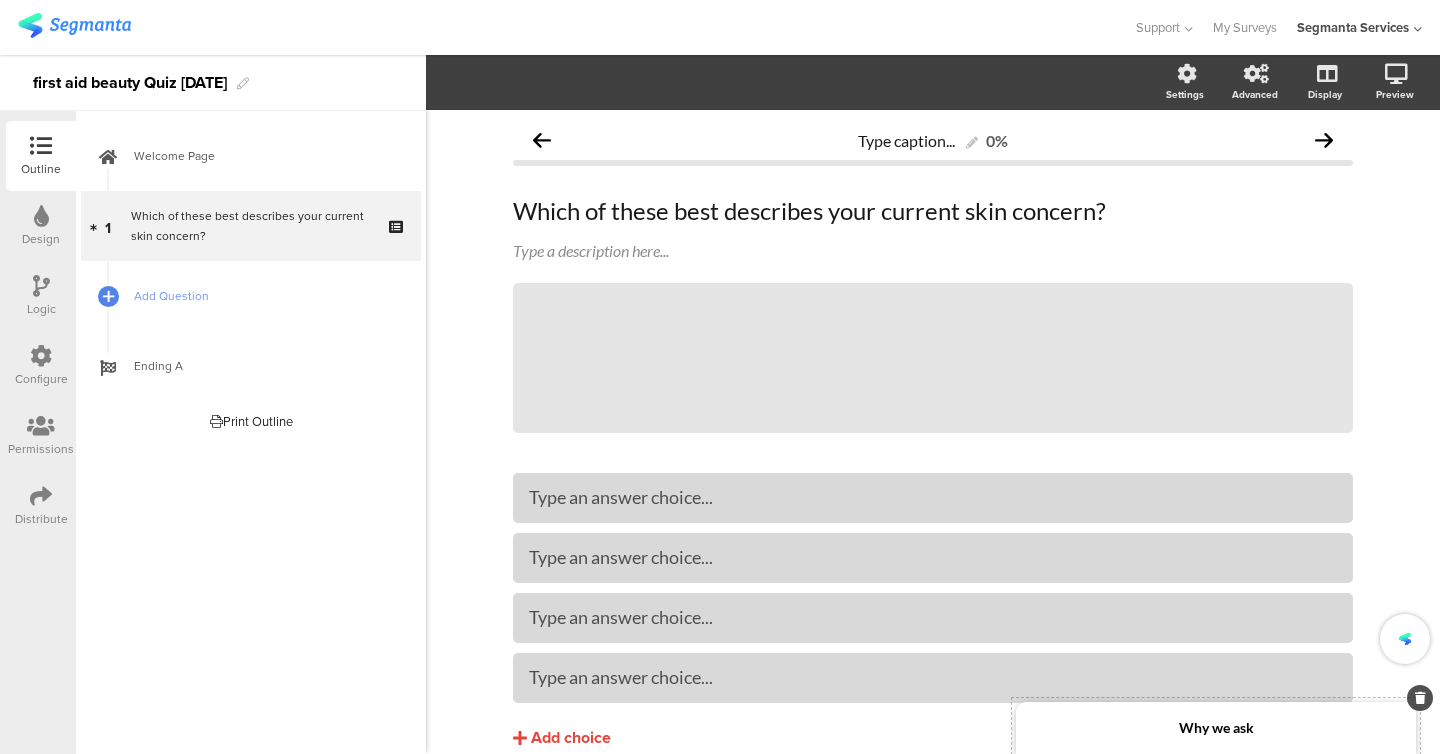 click on "Why we ask" 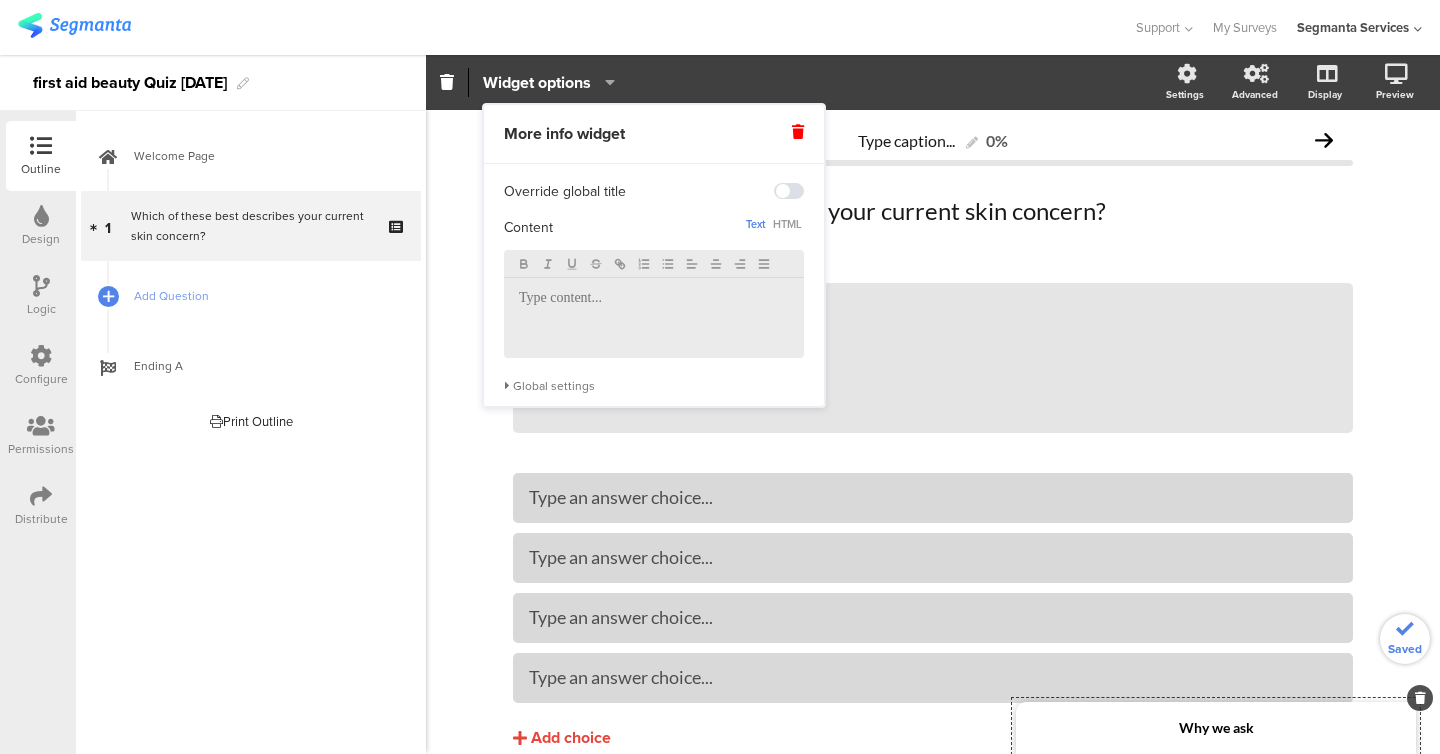 click at bounding box center (654, 299) 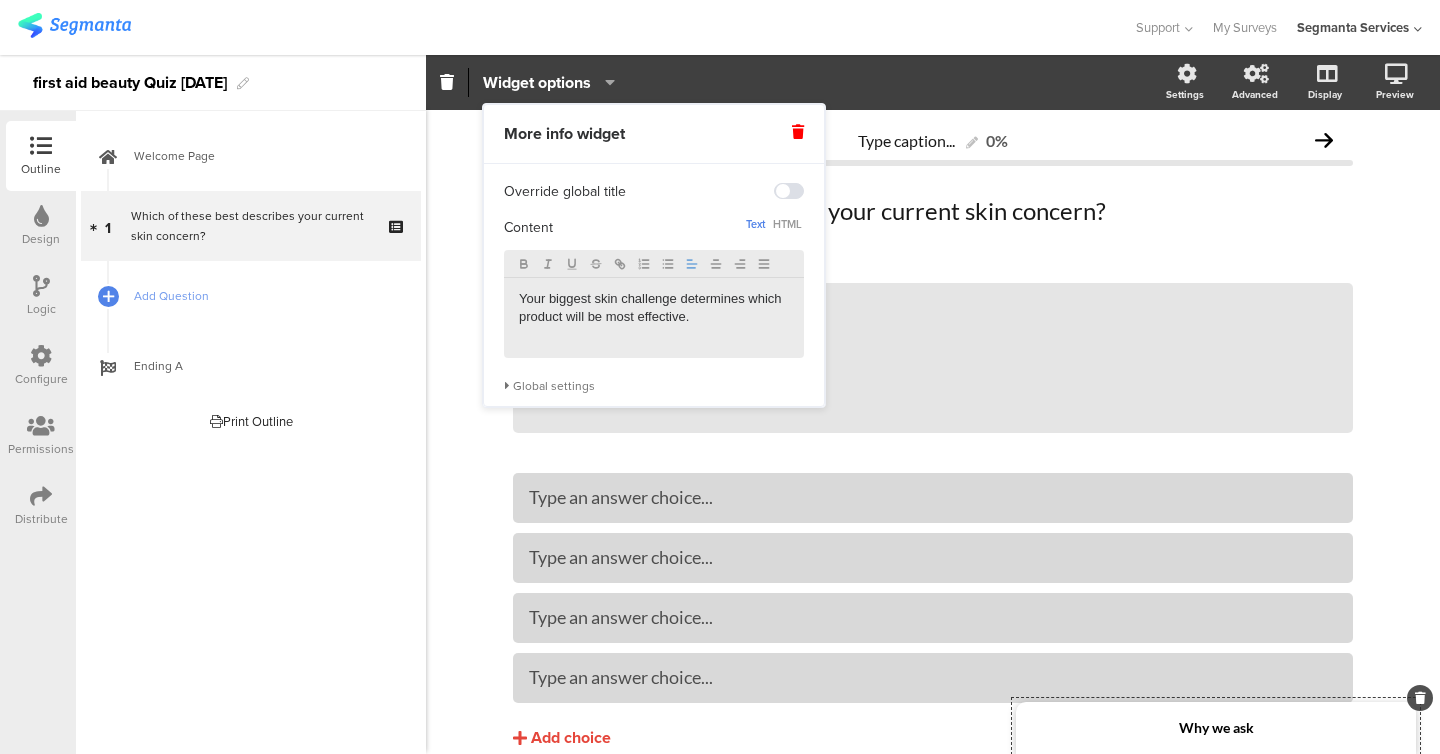 click on "Why we ask" 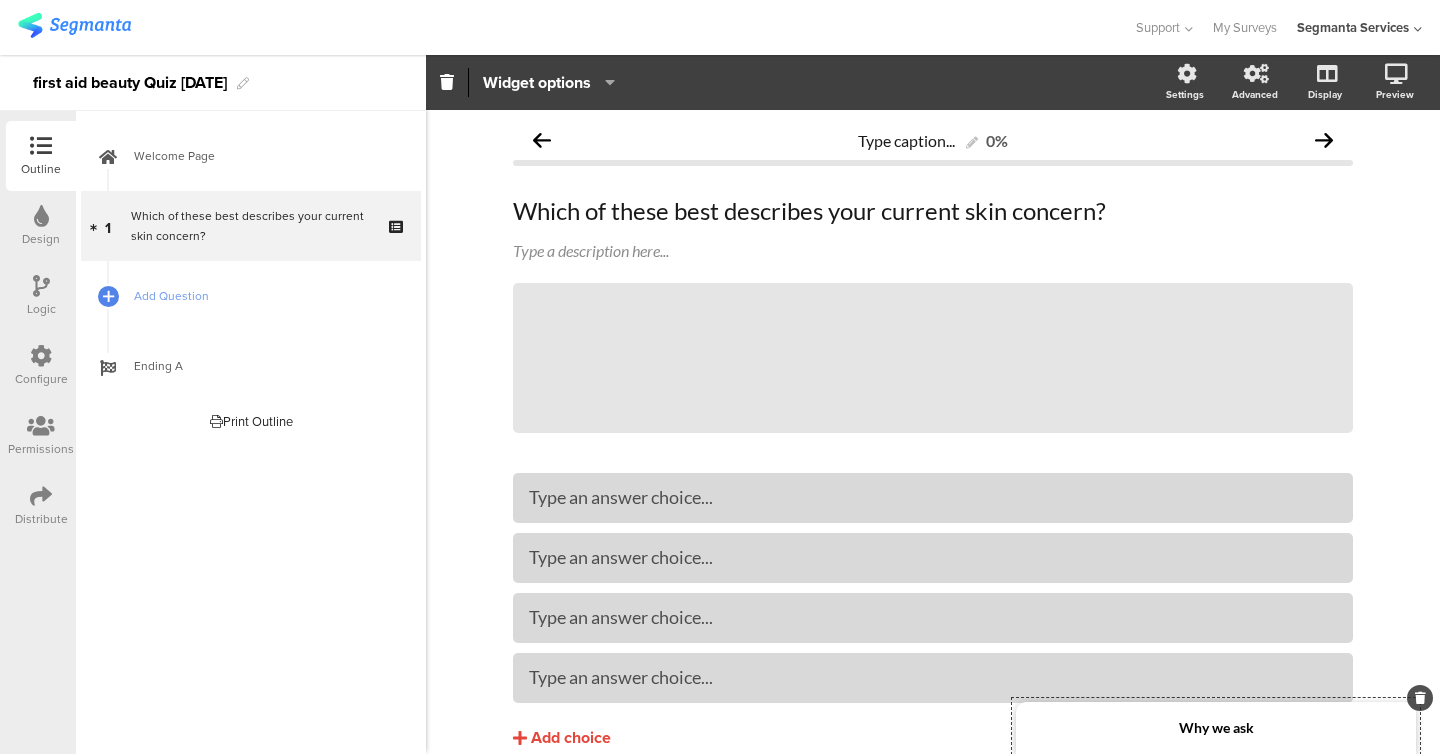 click on "Why we ask" 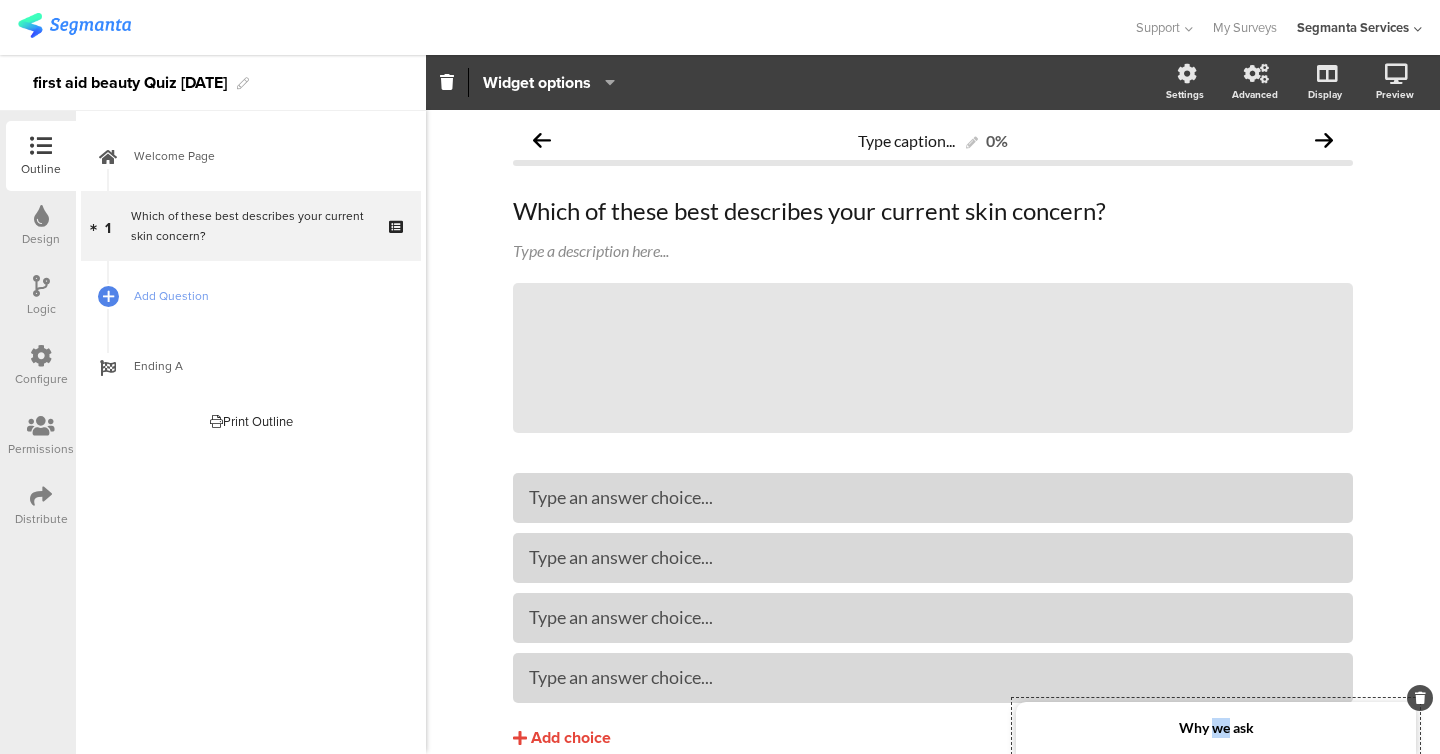 click on "Why we ask" 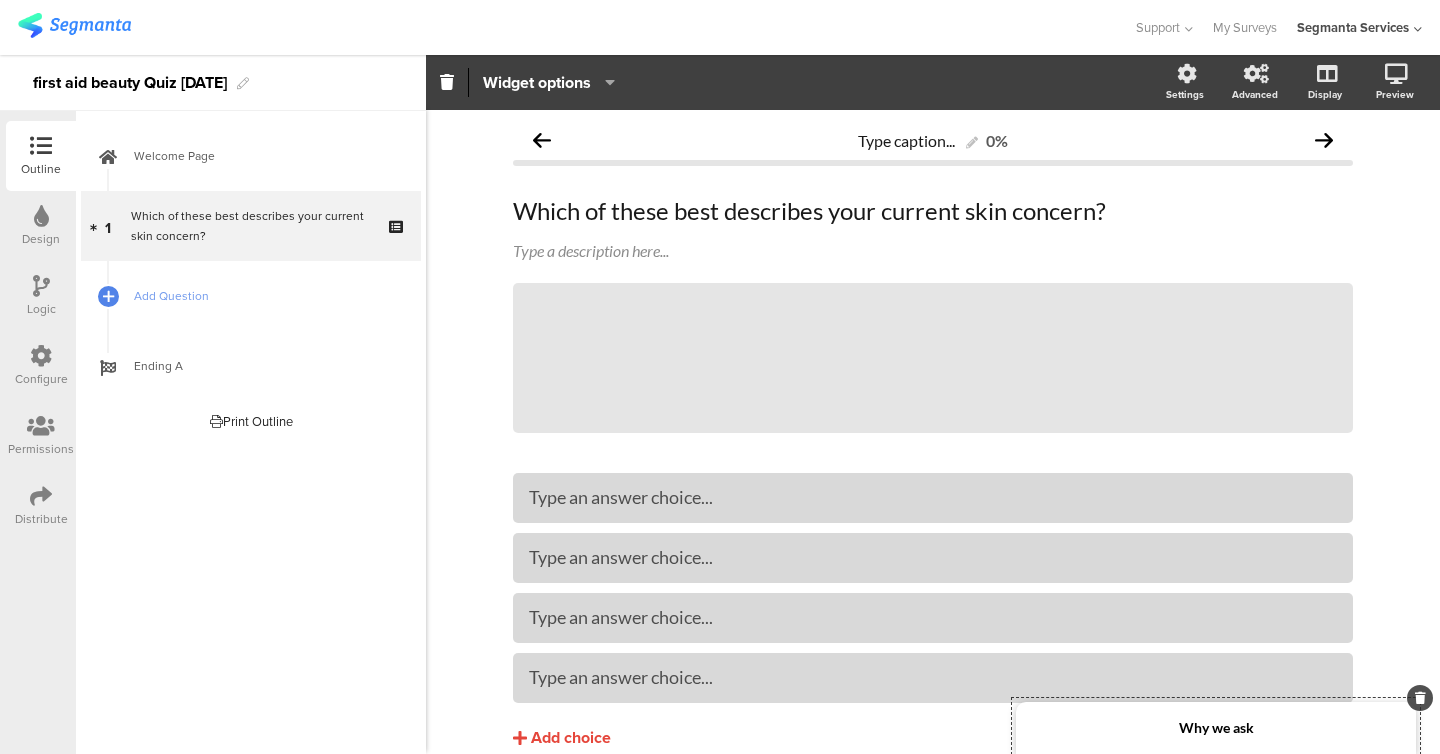 click on "Why we ask" 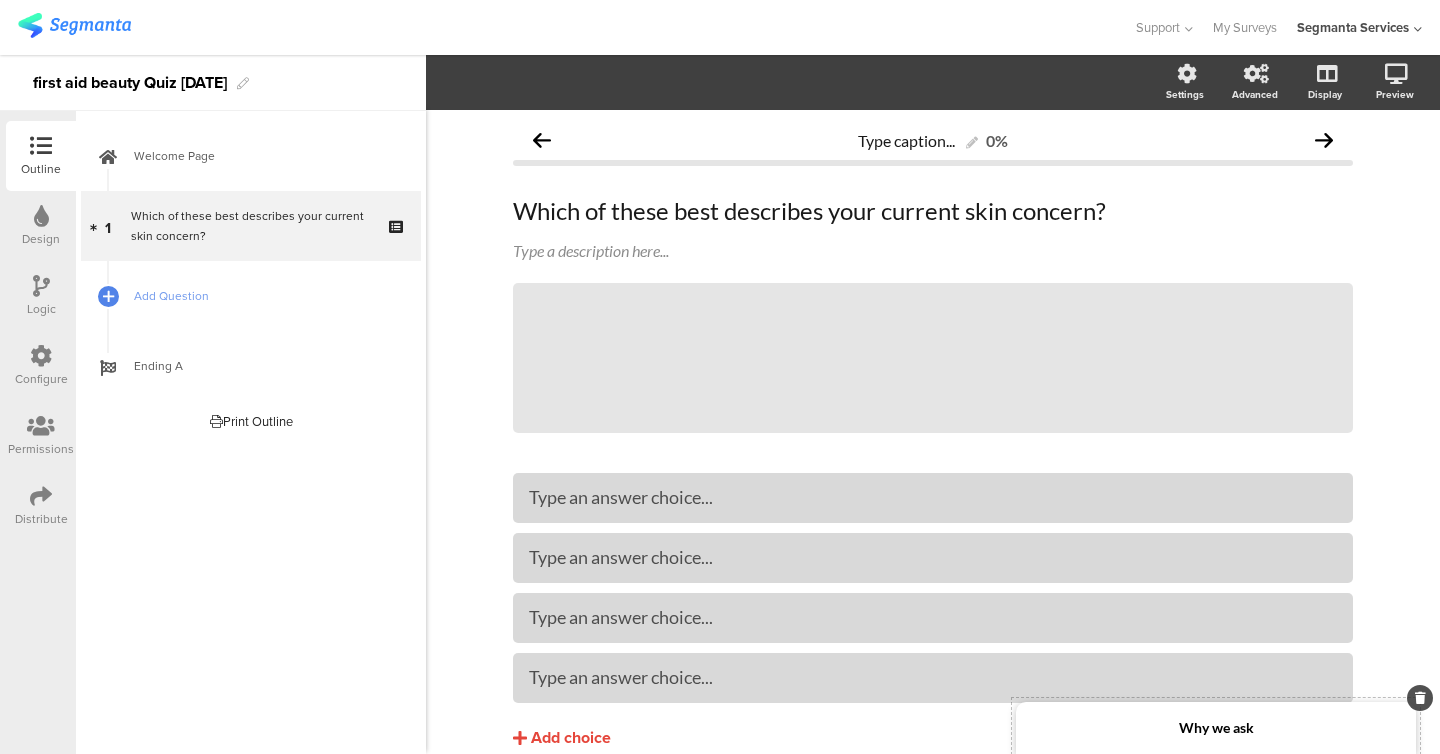 click on "Why we ask" 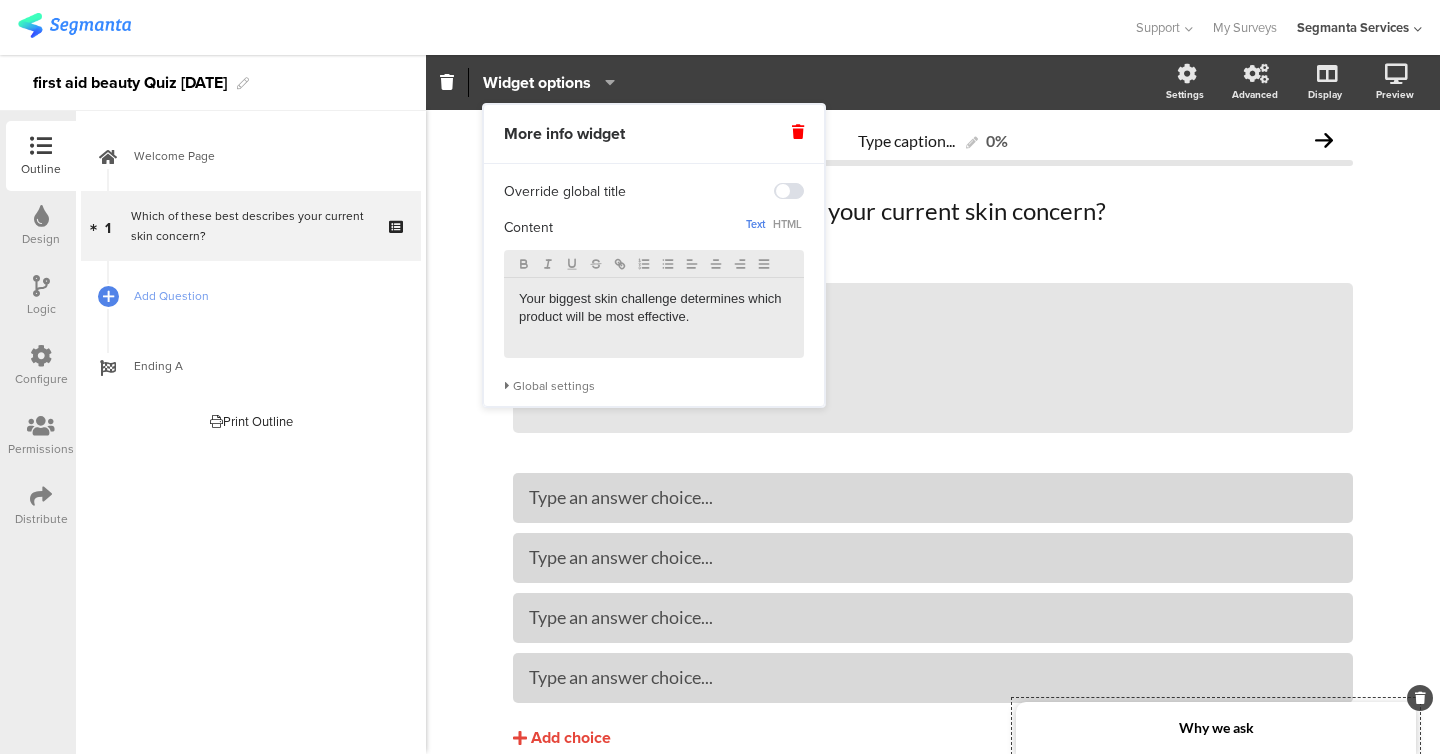 click on "Global settings" at bounding box center [654, 386] 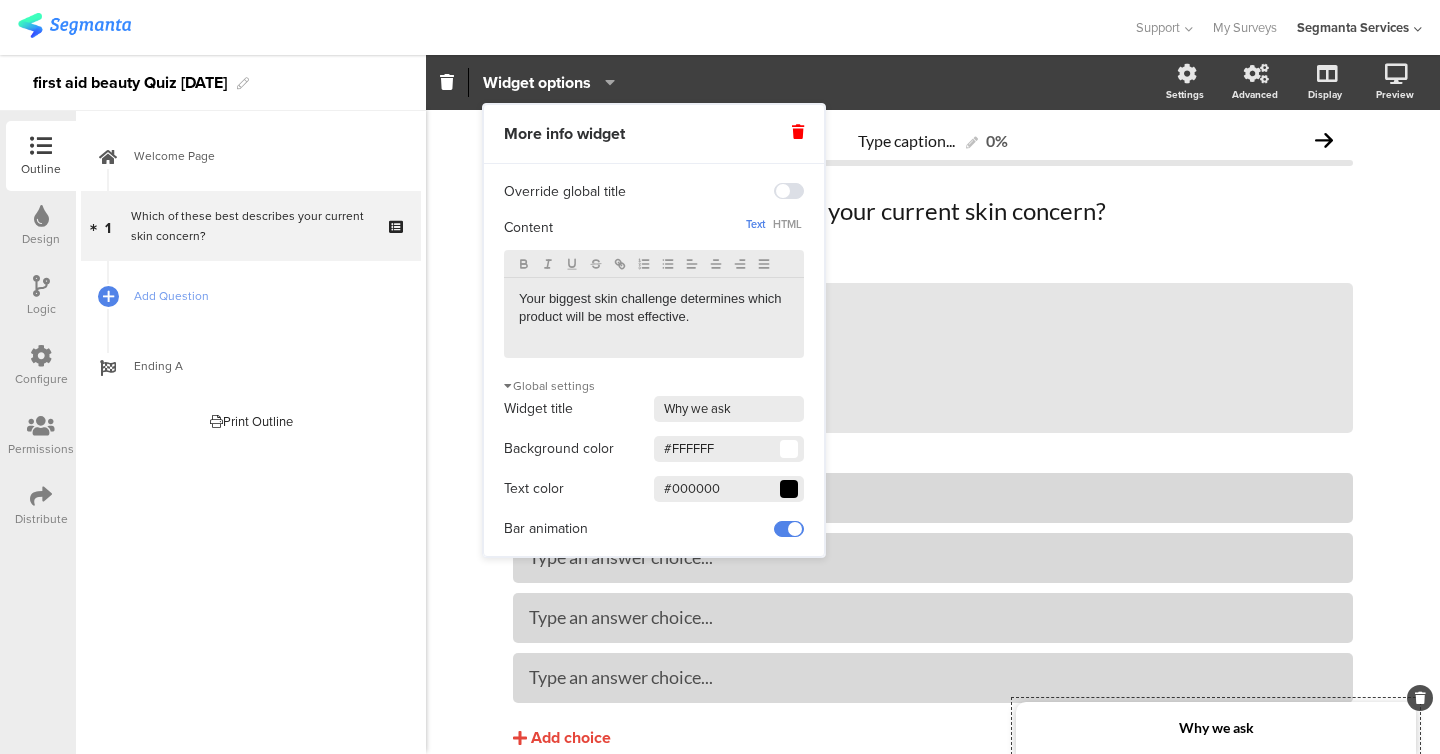 click at bounding box center [789, 489] 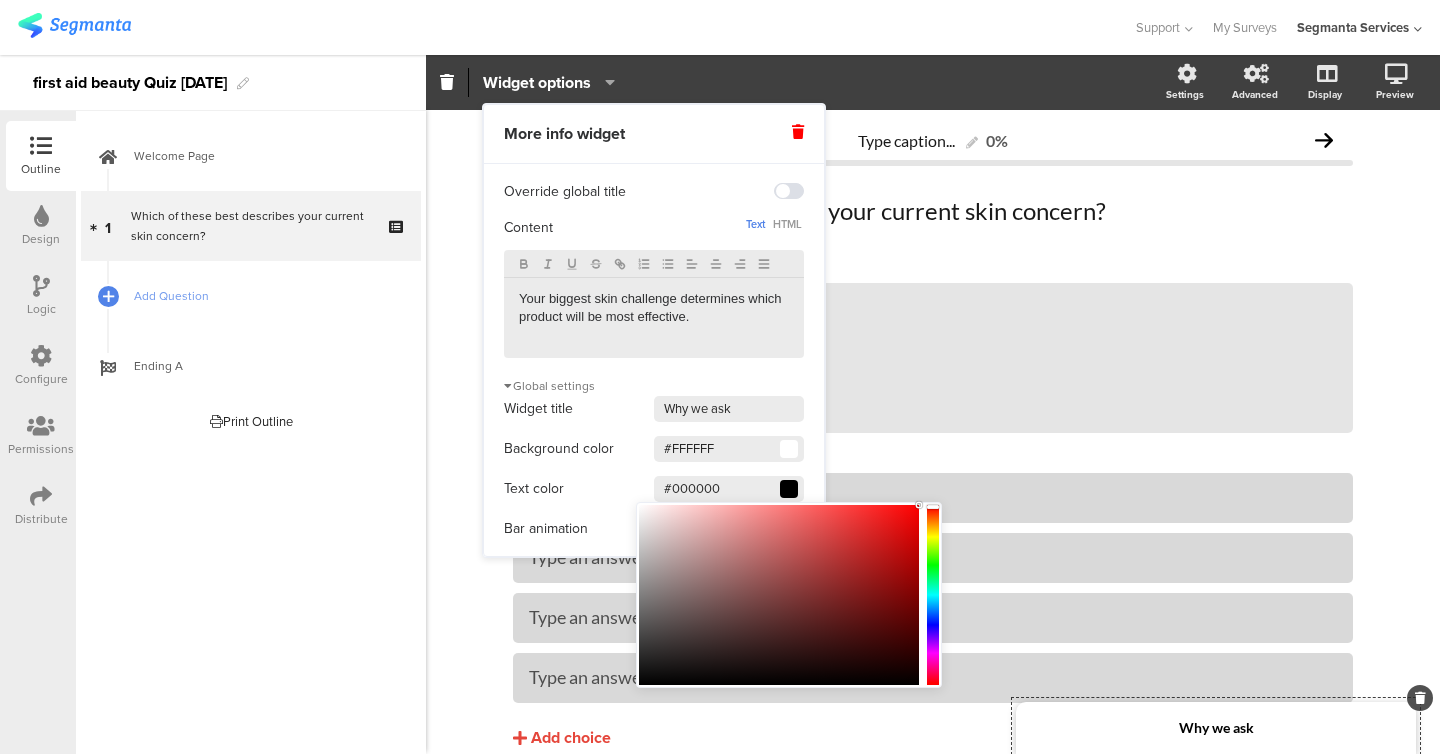 click on "#000000" at bounding box center (729, 489) 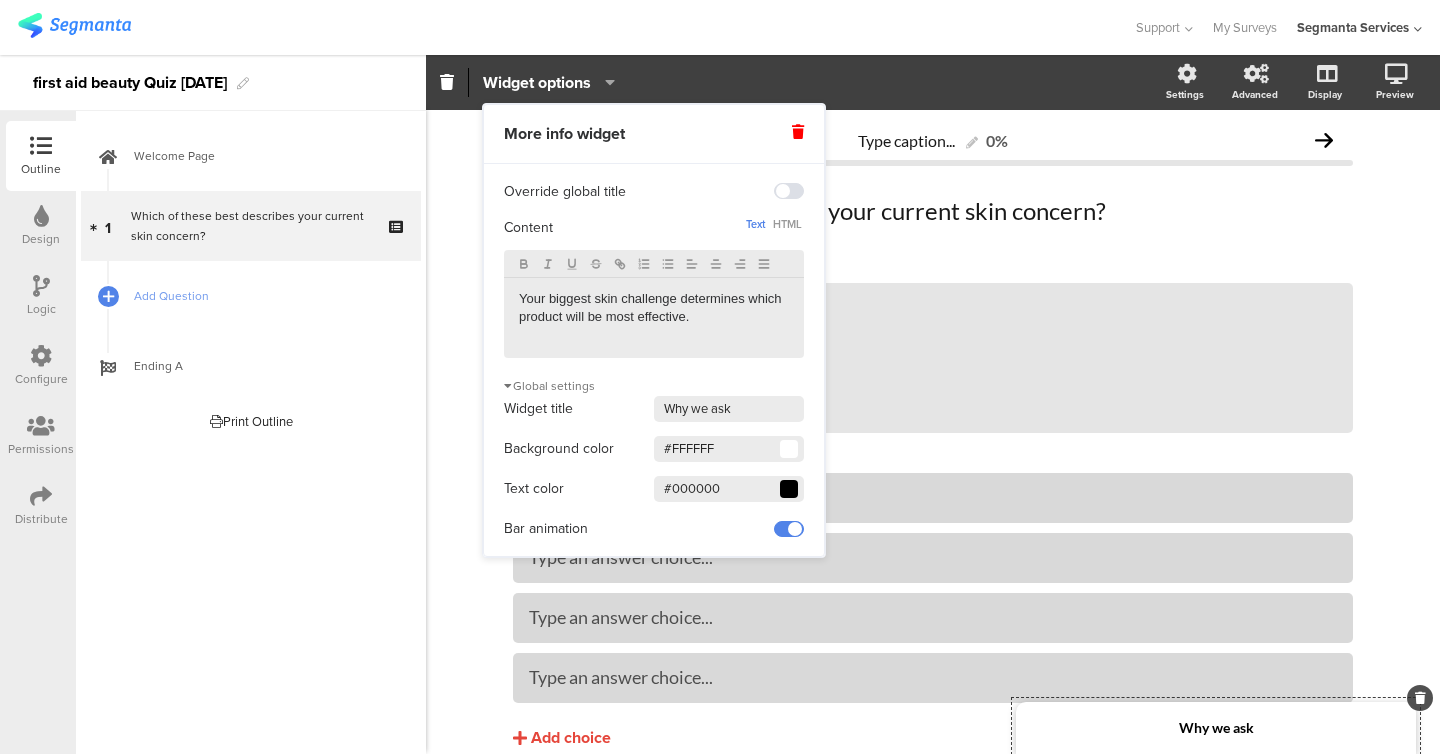 click on "#000000" at bounding box center (729, 489) 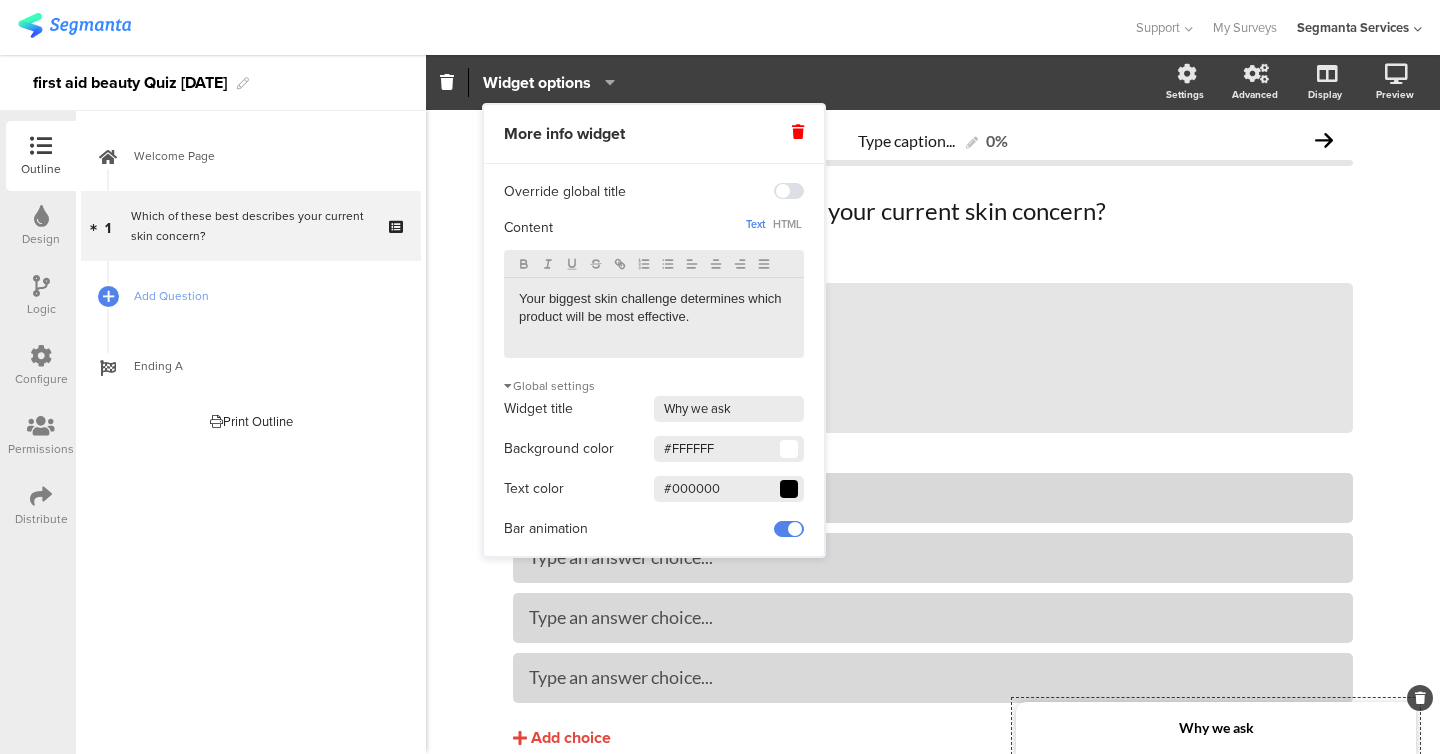 paste on "E02619" 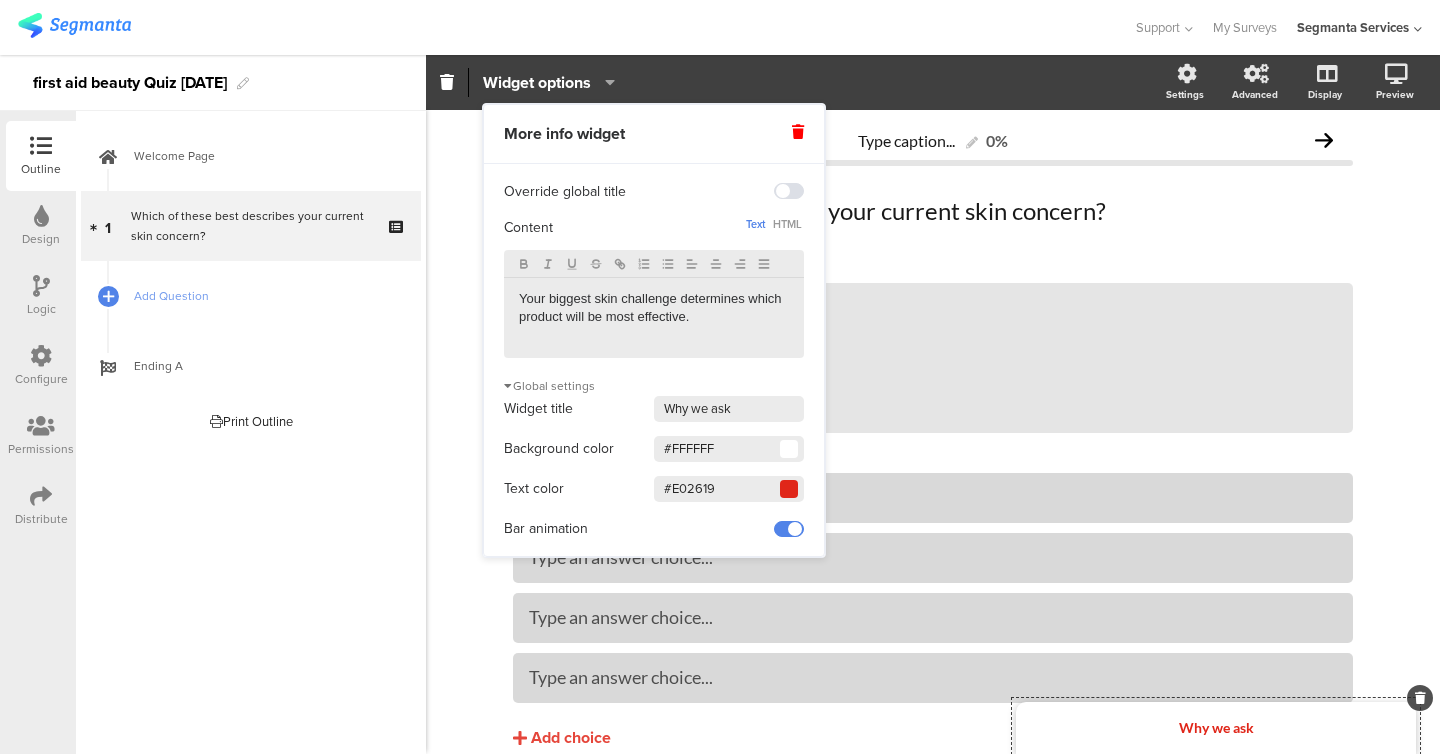 type on "#E02619" 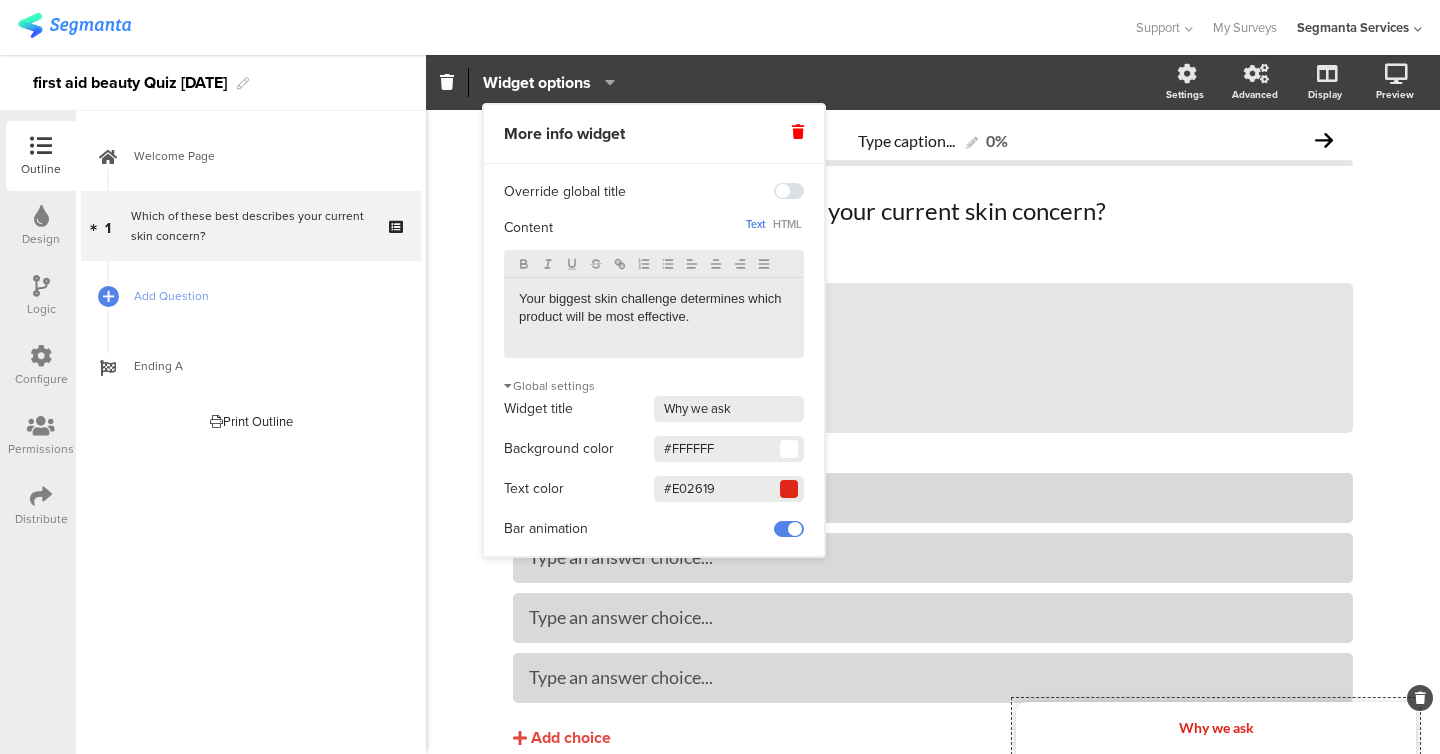 click on "#FFFFFF" at bounding box center (729, 449) 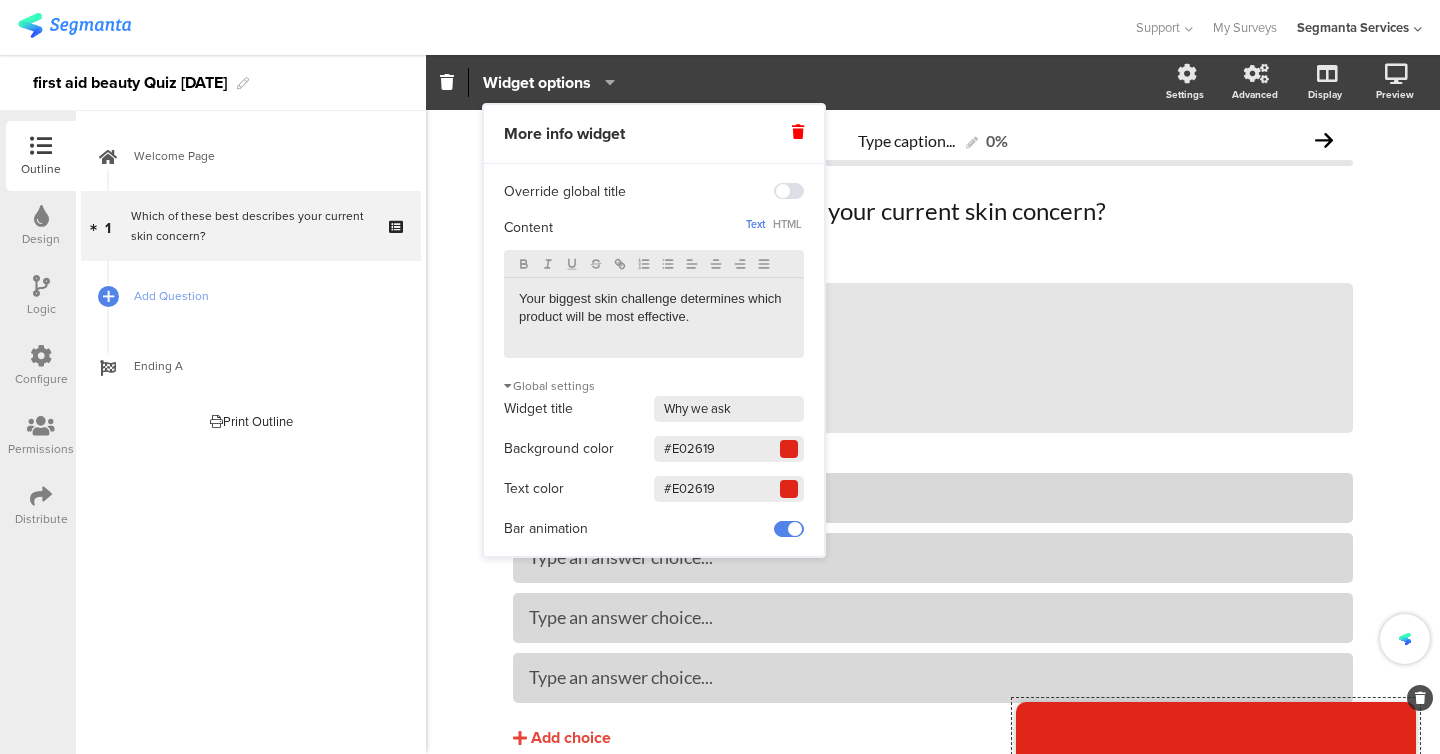 type on "#E02619" 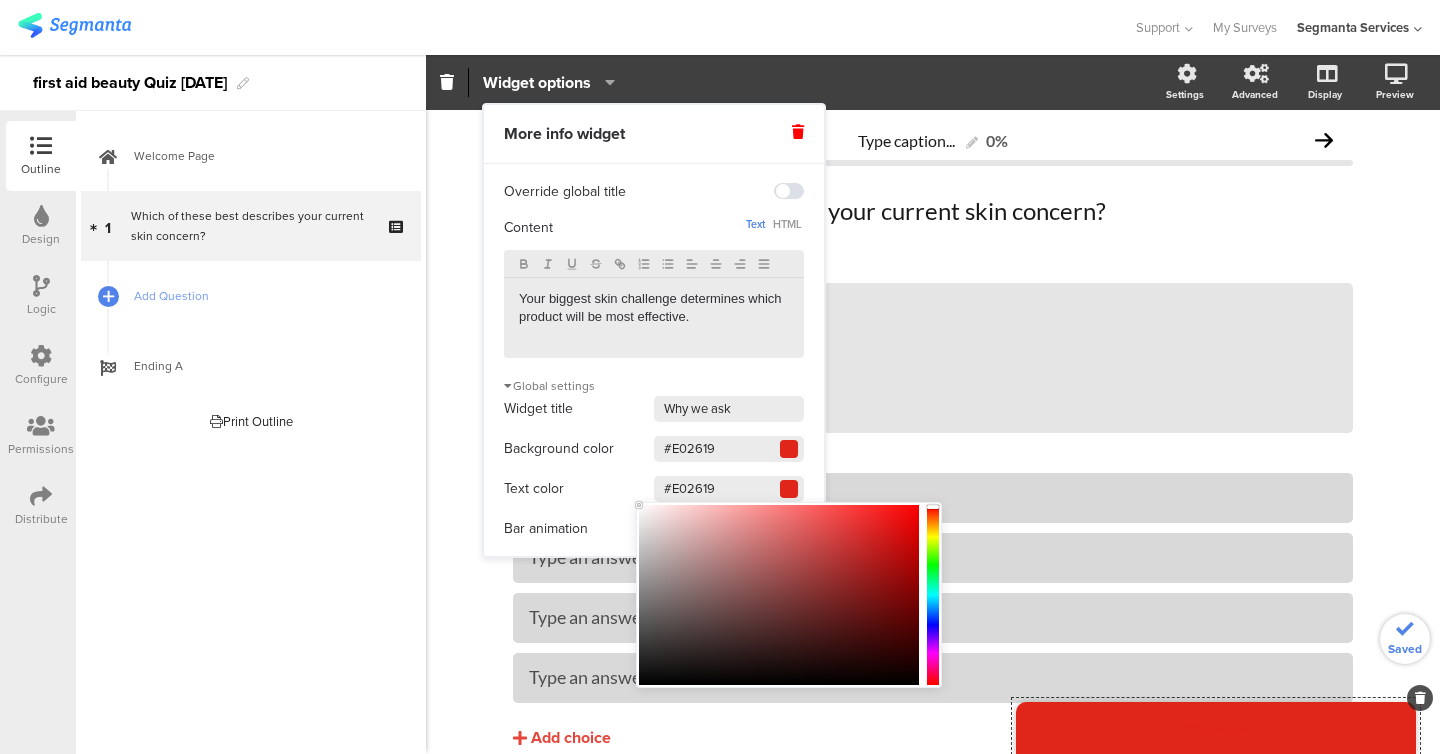 drag, startPoint x: 738, startPoint y: 547, endPoint x: 569, endPoint y: 469, distance: 186.13167 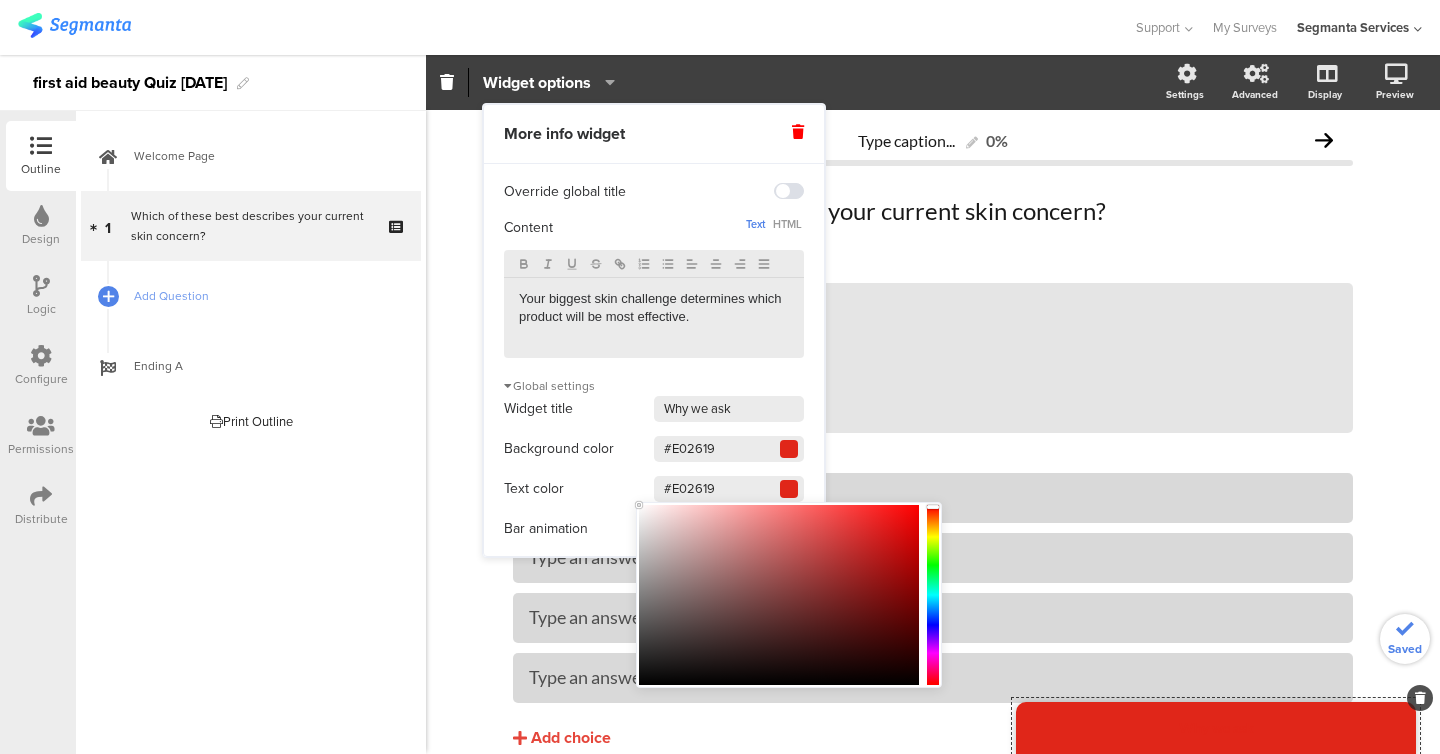 click on "You are using an unsupported version of Internet Explorer.
Unsupported browsers can put your security at risk, are slow and don't work with most of [PERSON_NAME]'s features. To get the latest Segmanta features, you will need to  upgrade to a modern browser.
Install   Google Chrome
Upgrade   Internet Explorer
Not now
Oops! Your browser or browser version isn't supported by Segmanta
To enjoy the best possible experience use the latest version of one of the browsers listed below:
Google Chrome
Mozilla Firefox
Microsoft Edge
Don't worry! Survey respondents will still be able to view & take surveys on this browser.
Saved" at bounding box center [720, 377] 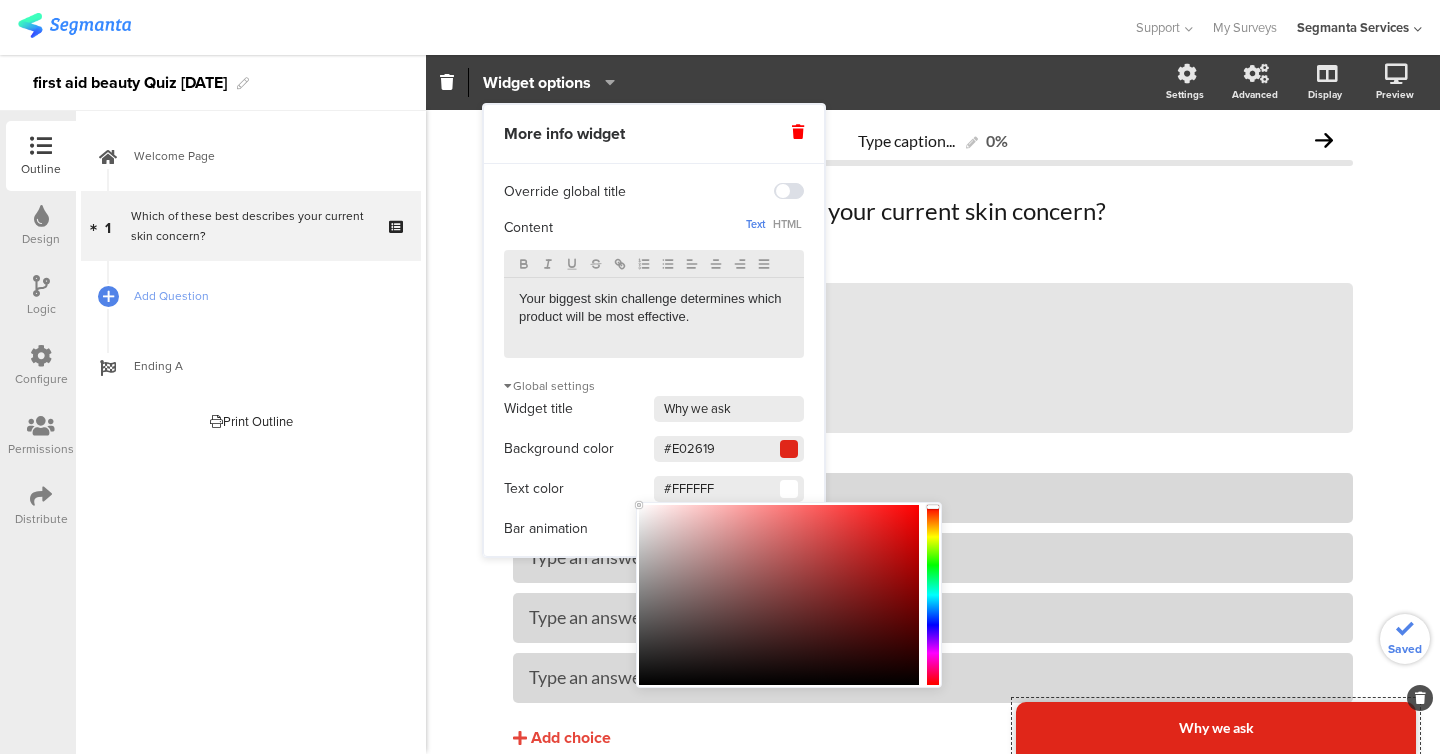 click on "Text color    #FFFFFF" at bounding box center [654, 489] 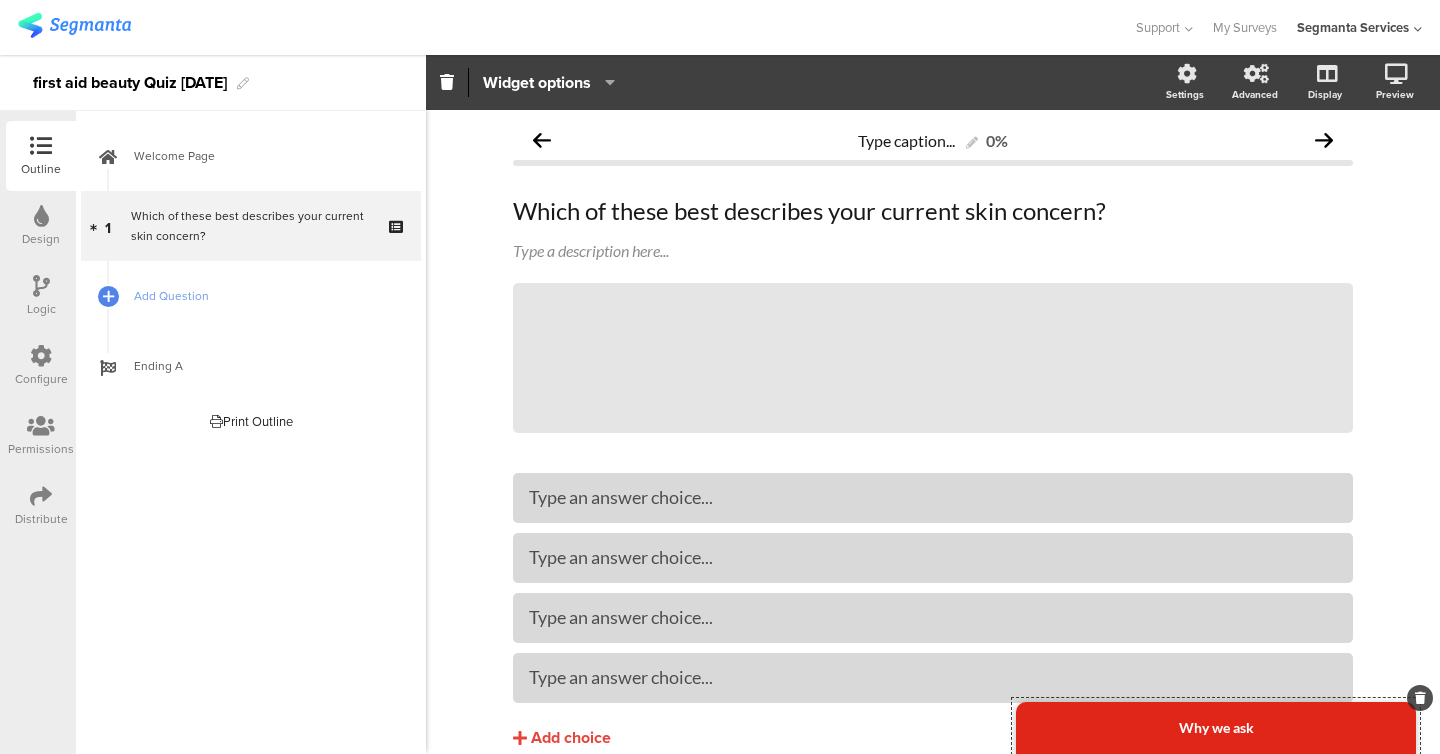 click on "Type caption...
0%
Which of these best describes your current skin concern?
Which of these best describes your current skin concern?
Type a description here...
/
Why we ask" 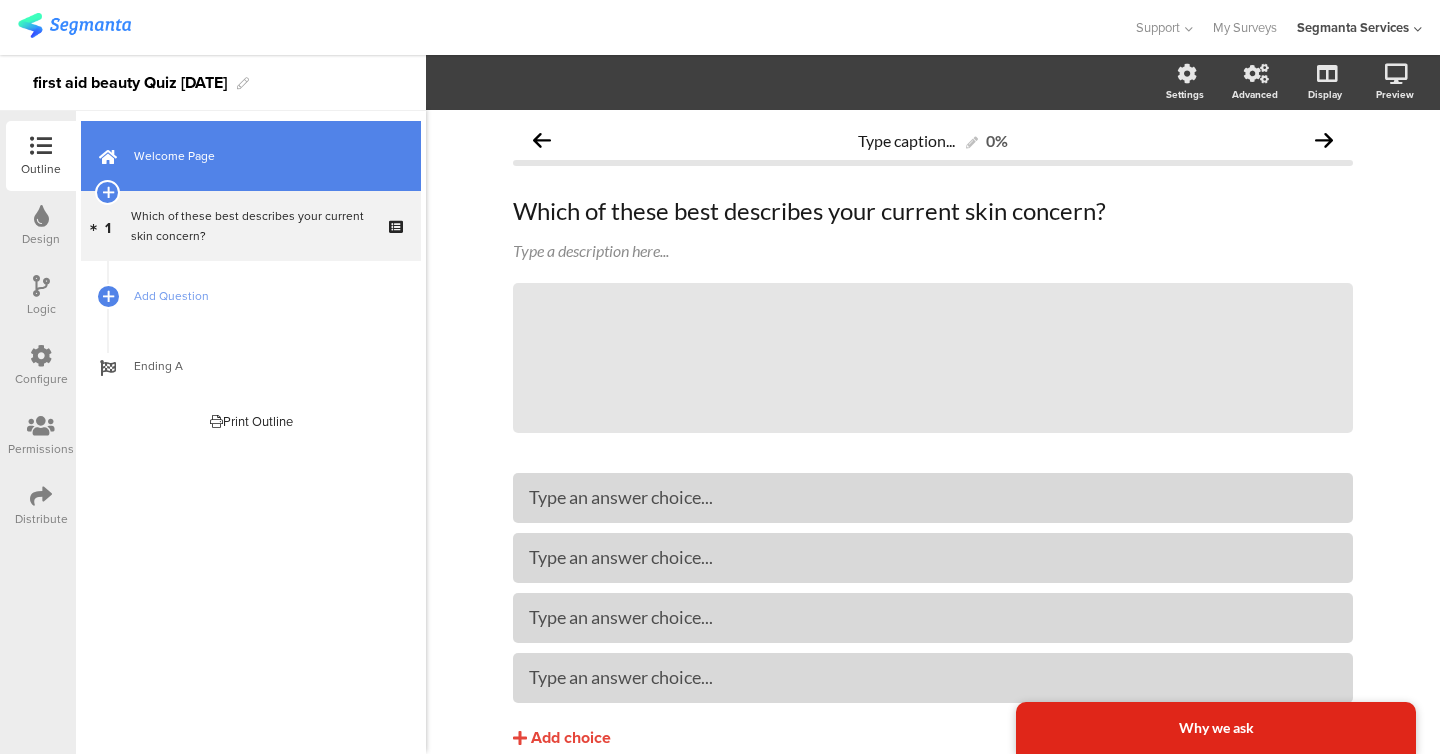 click on "Welcome Page" at bounding box center [262, 156] 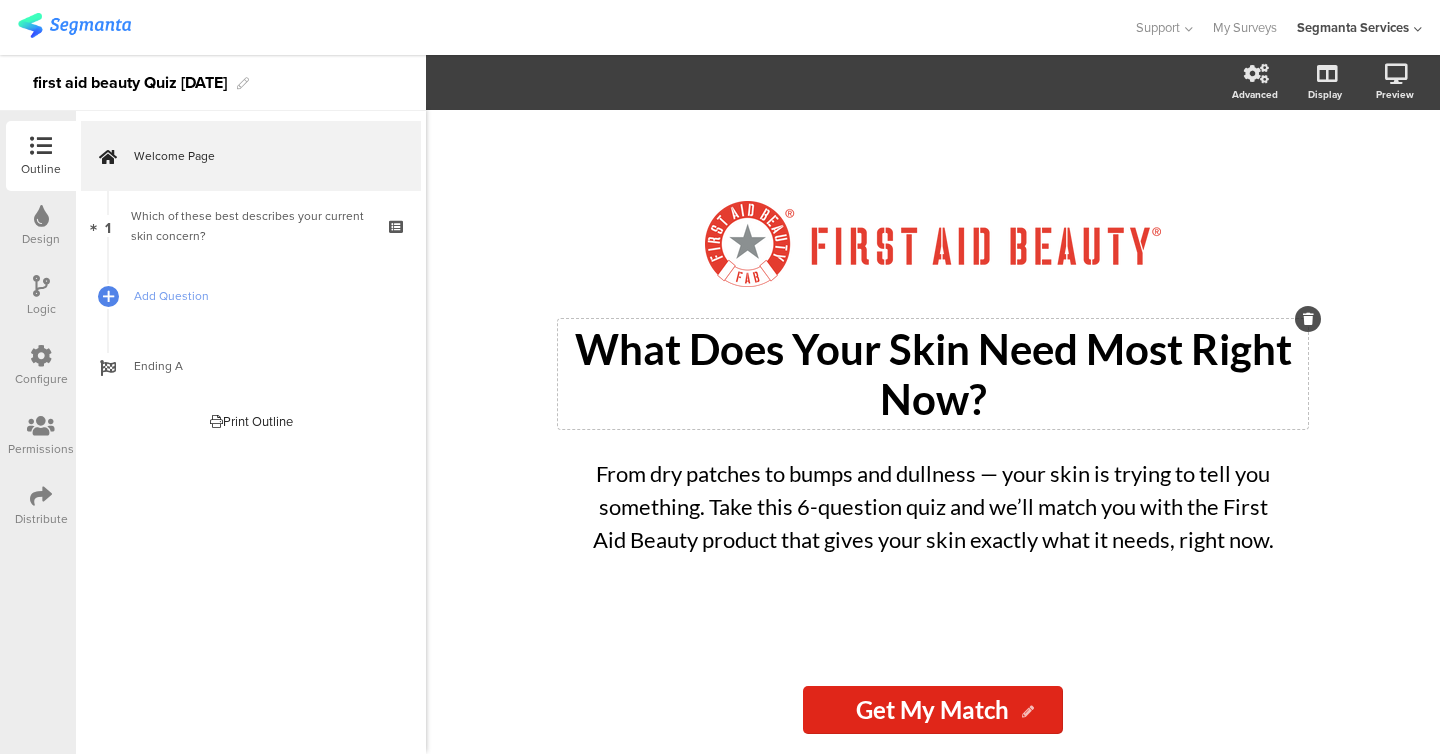 click on "What Does Your Skin Need Most Right Now?" 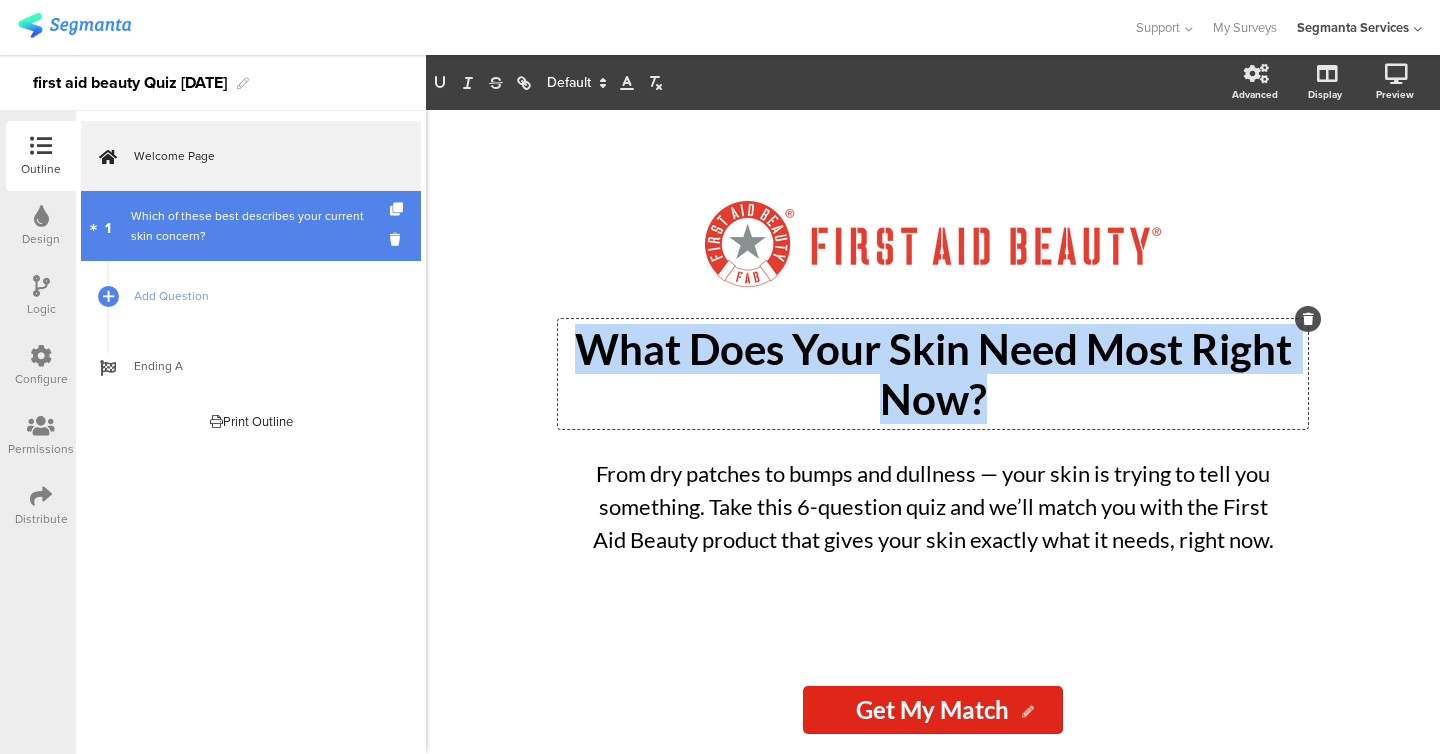 click on "Which of these best describes your current skin concern?" at bounding box center [250, 226] 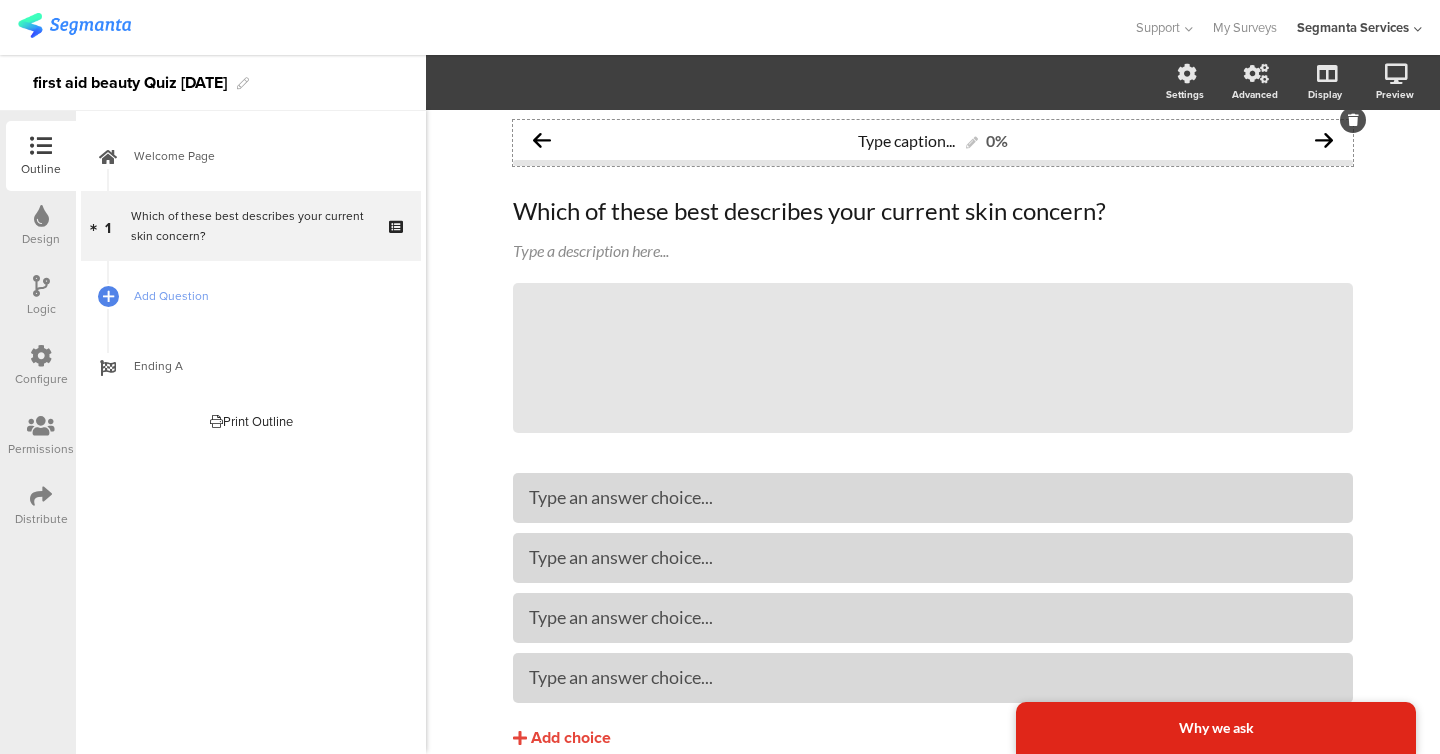 type 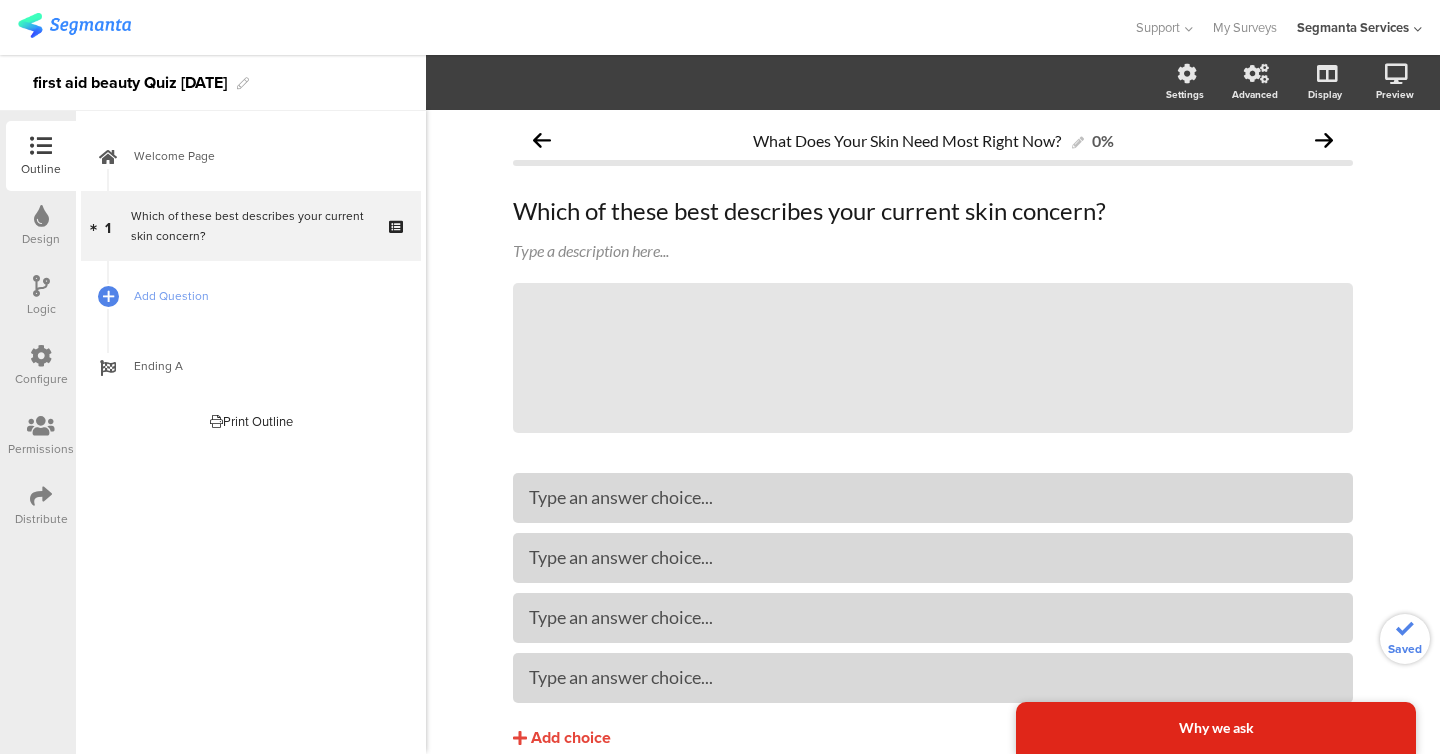 click on "What Does Your Skin Need Most Right Now?
0%
Which of these best describes your current skin concern?
Which of these best describes your current skin concern?
Type a description here...
/" 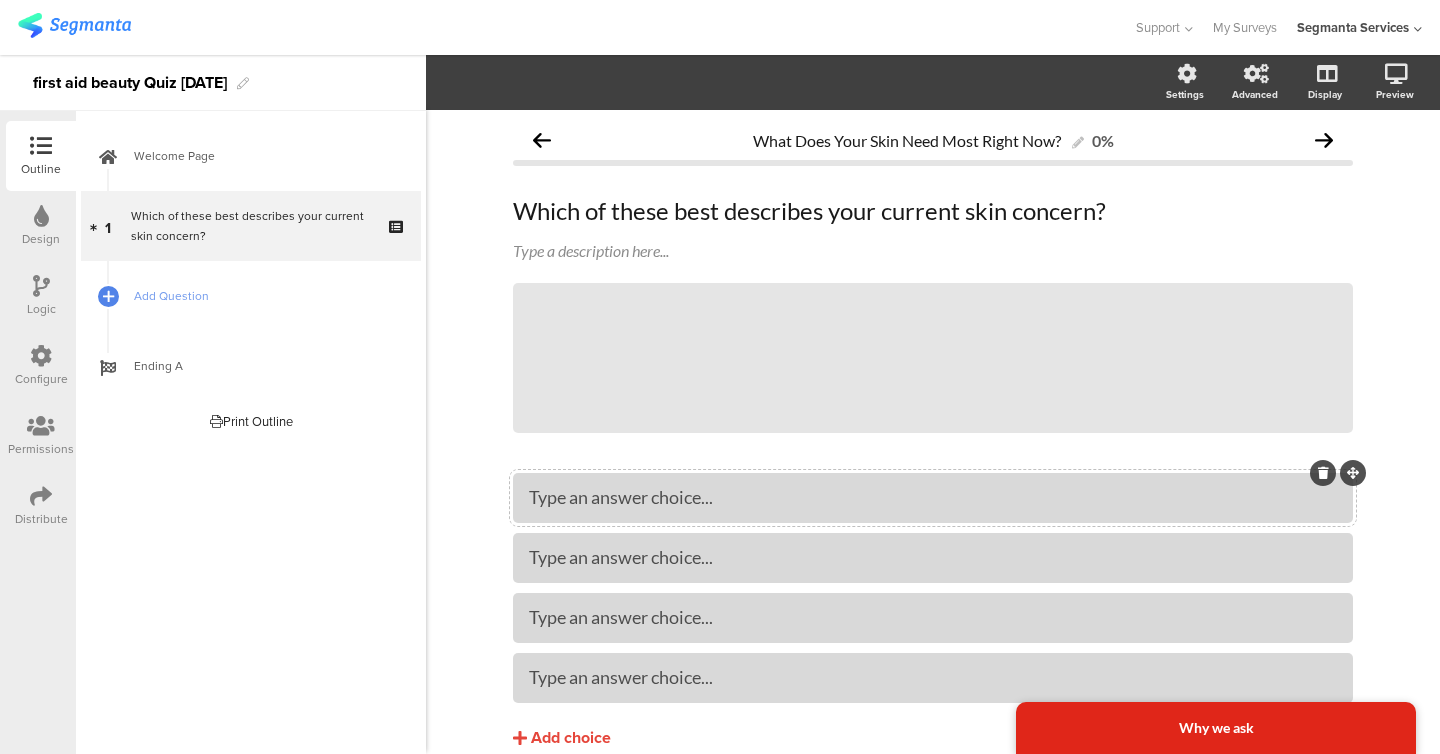 type 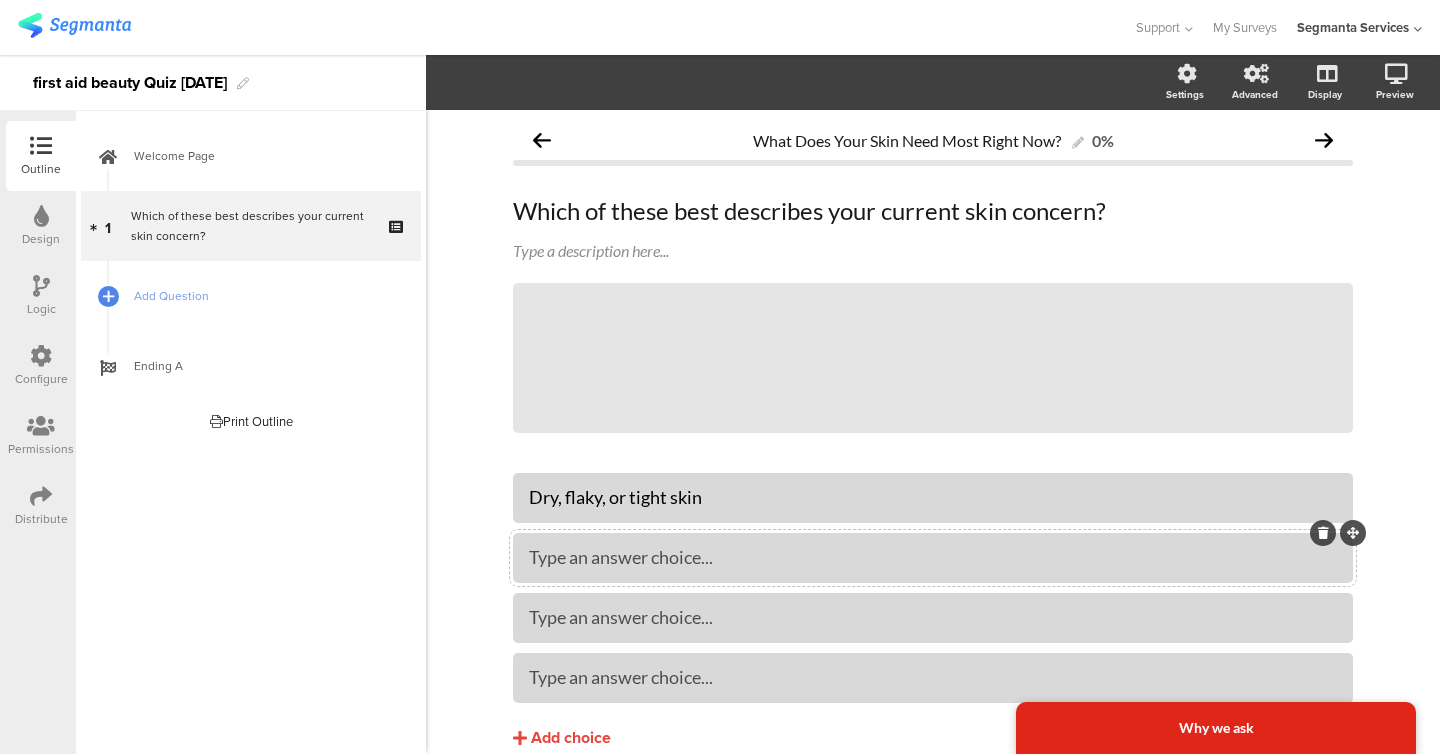 type 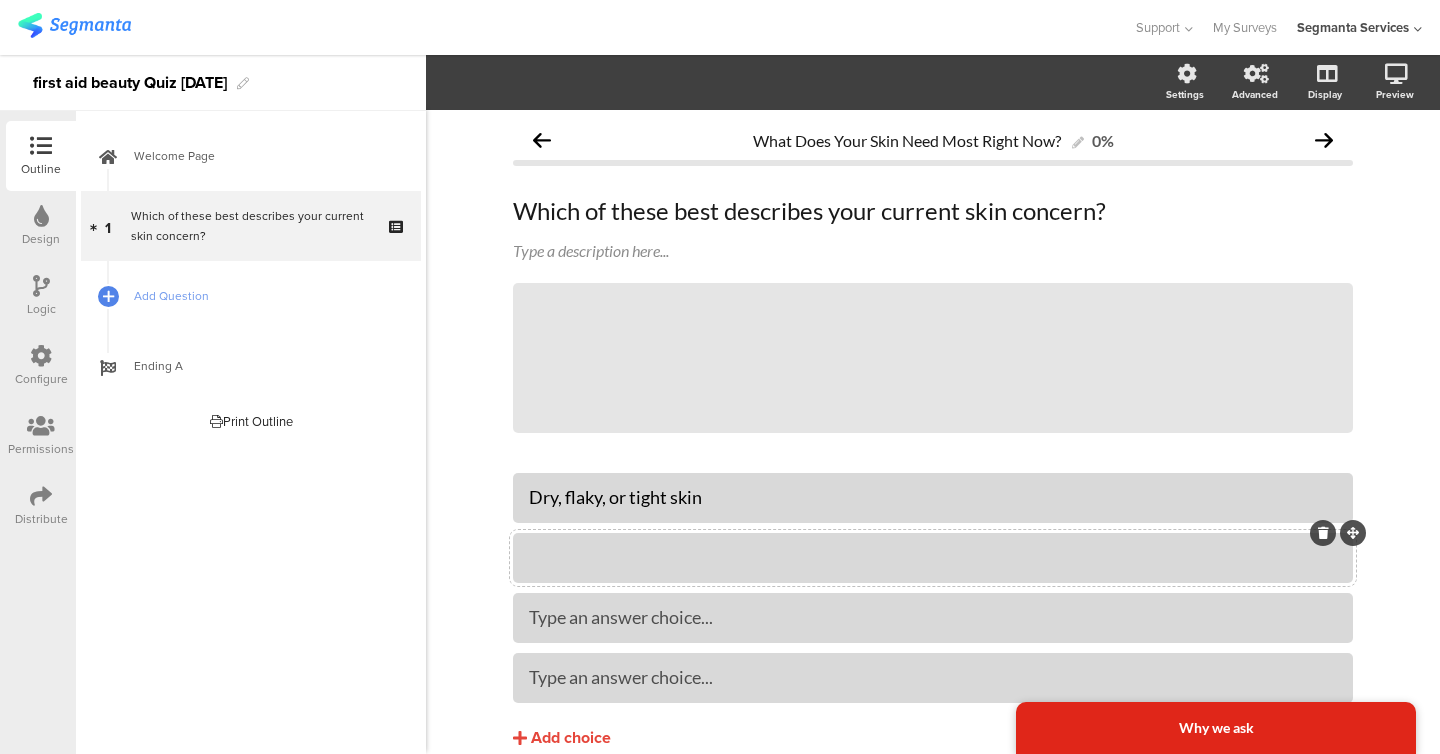 click 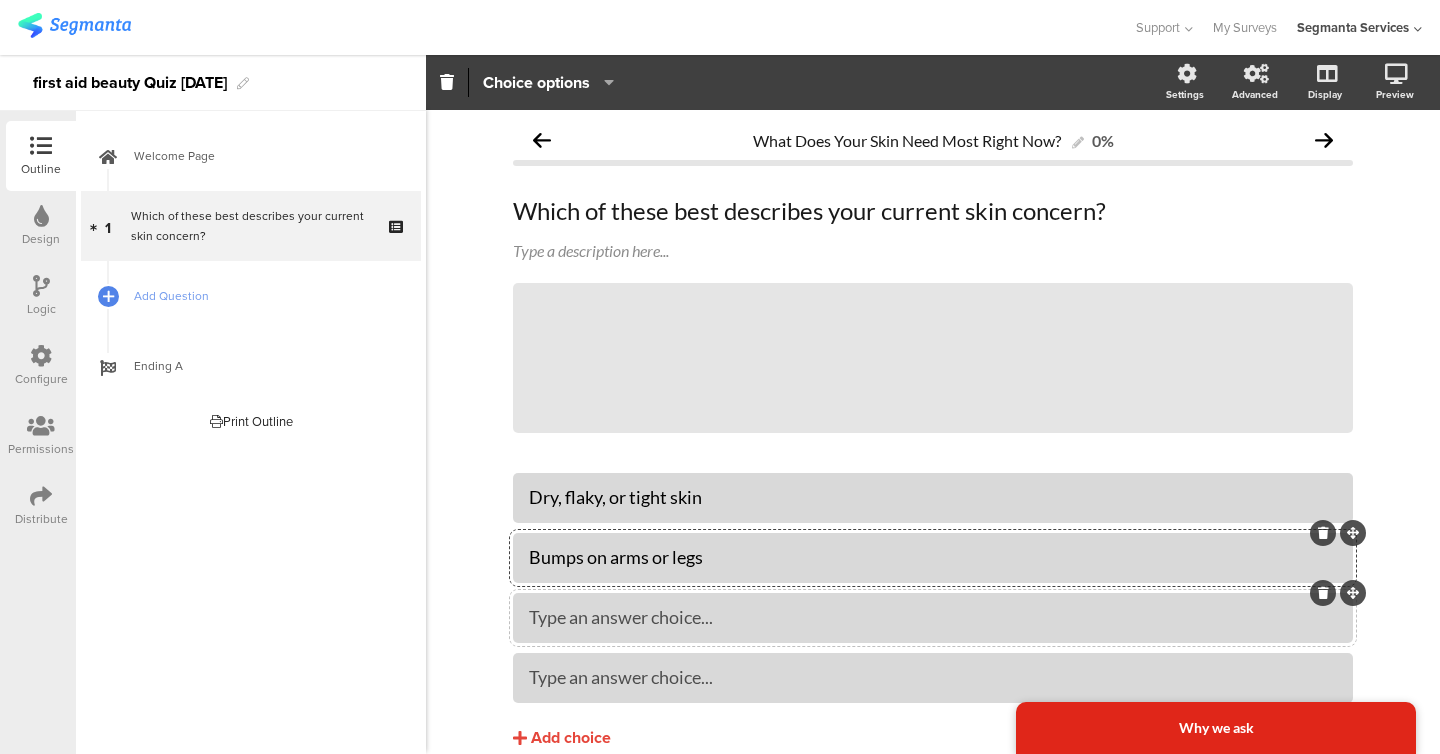 type 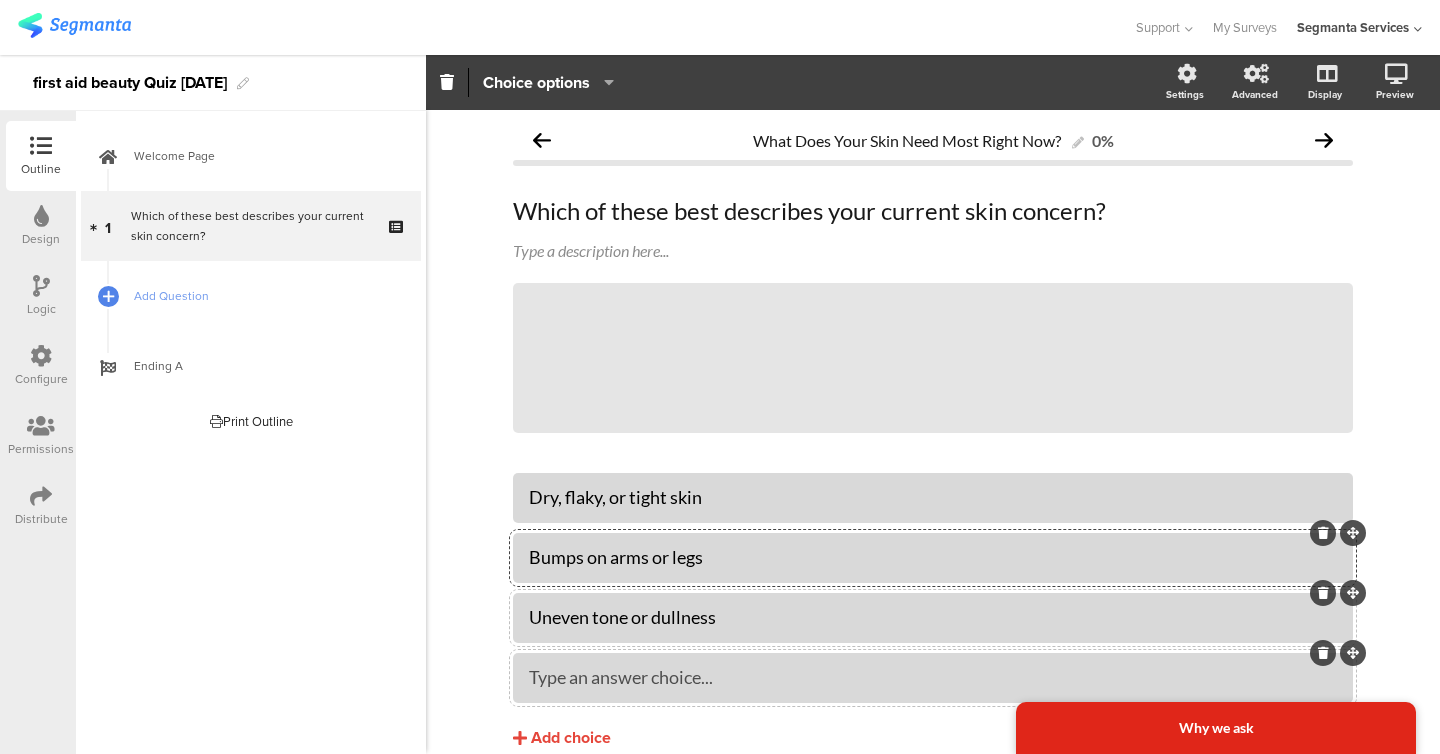 type 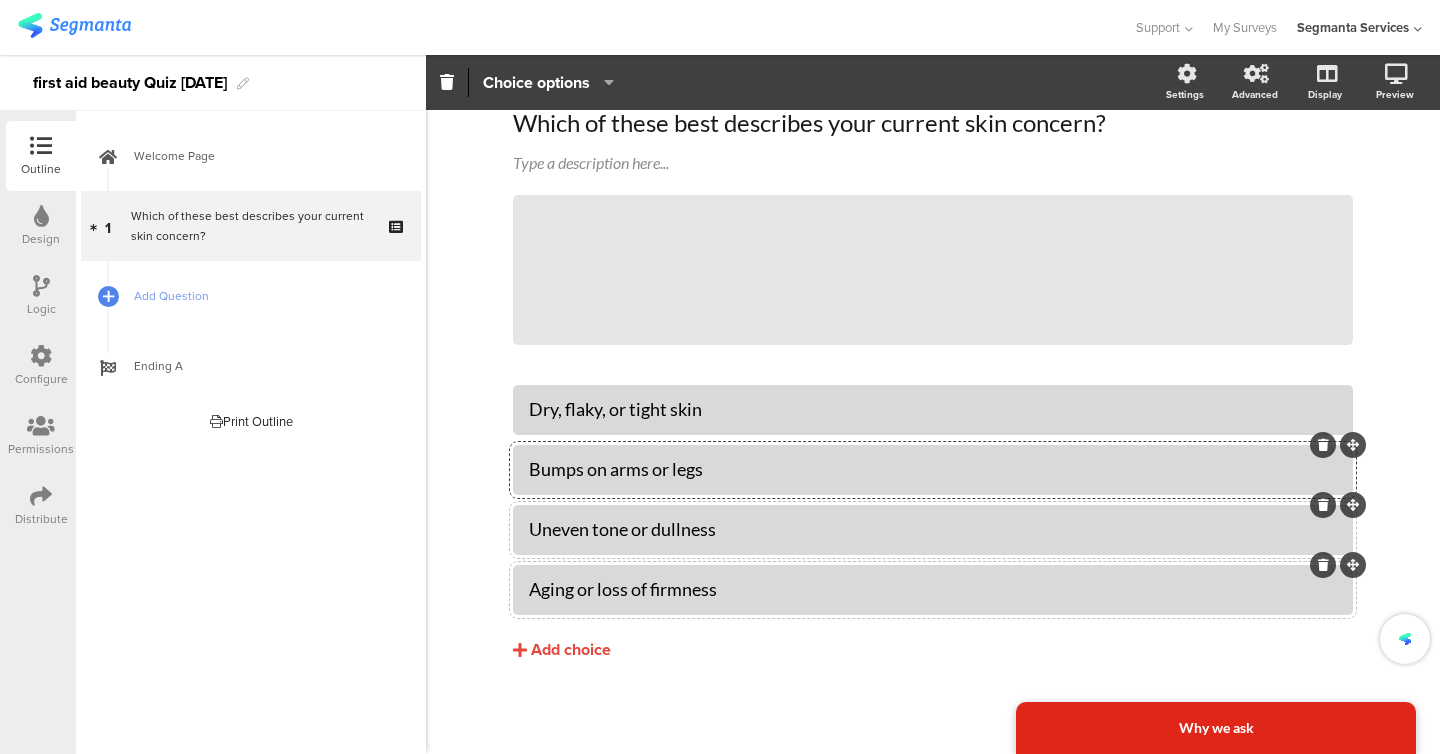 scroll, scrollTop: 88, scrollLeft: 0, axis: vertical 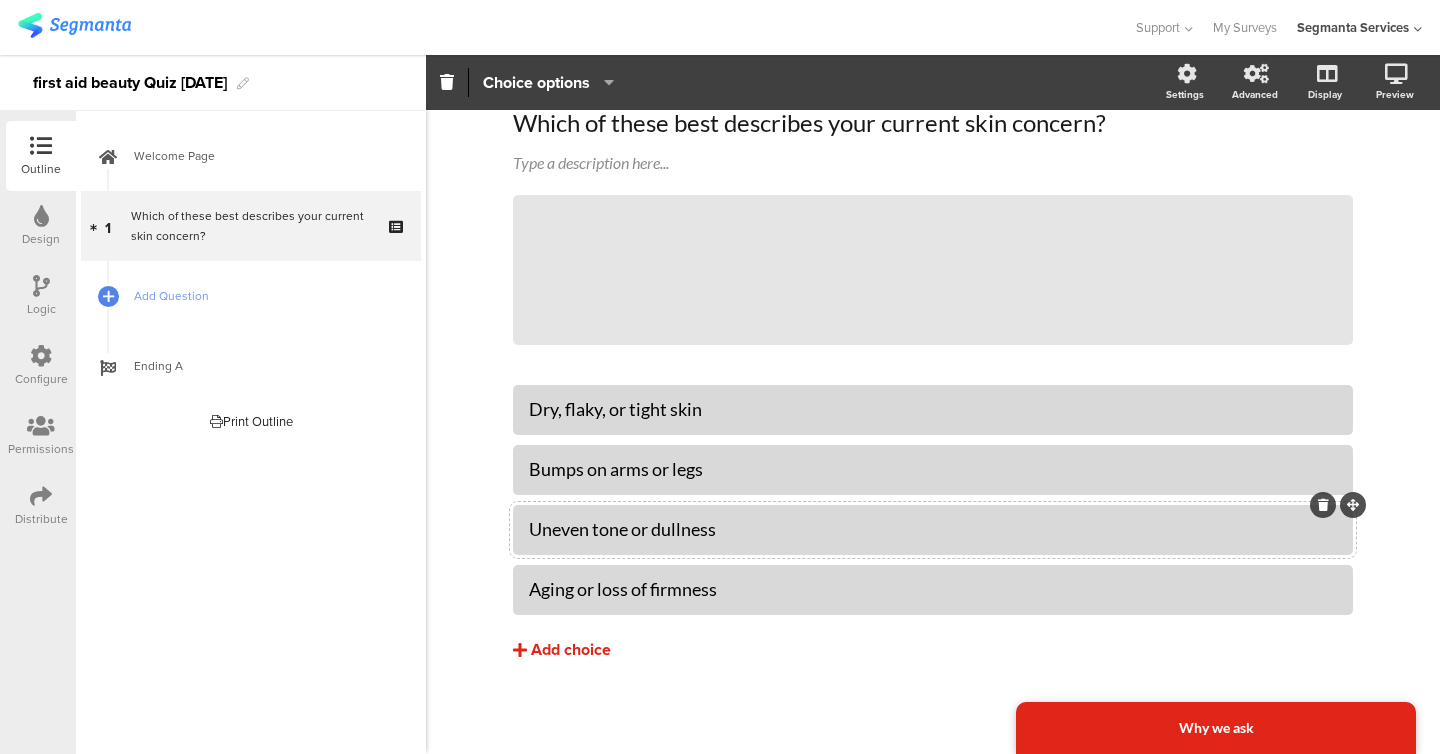 click on "Add choice" 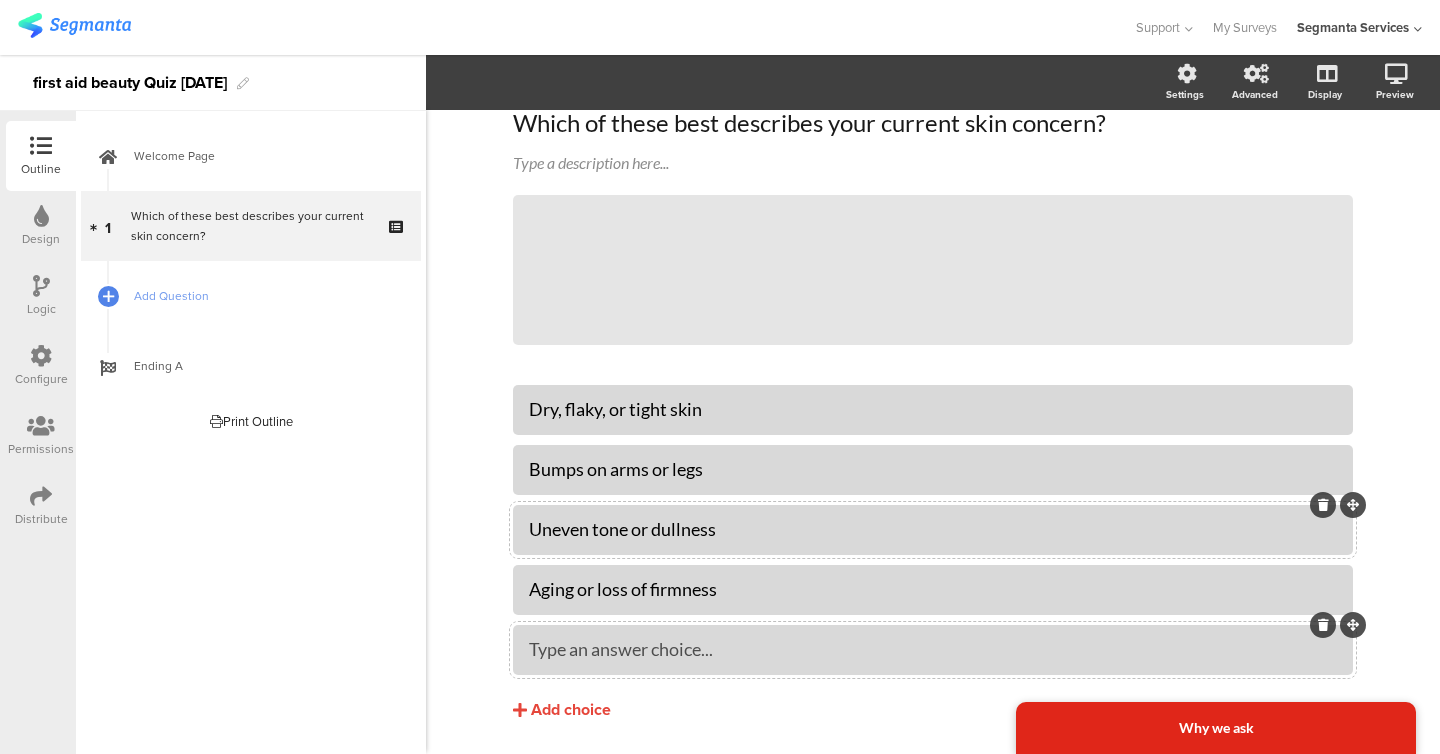 type 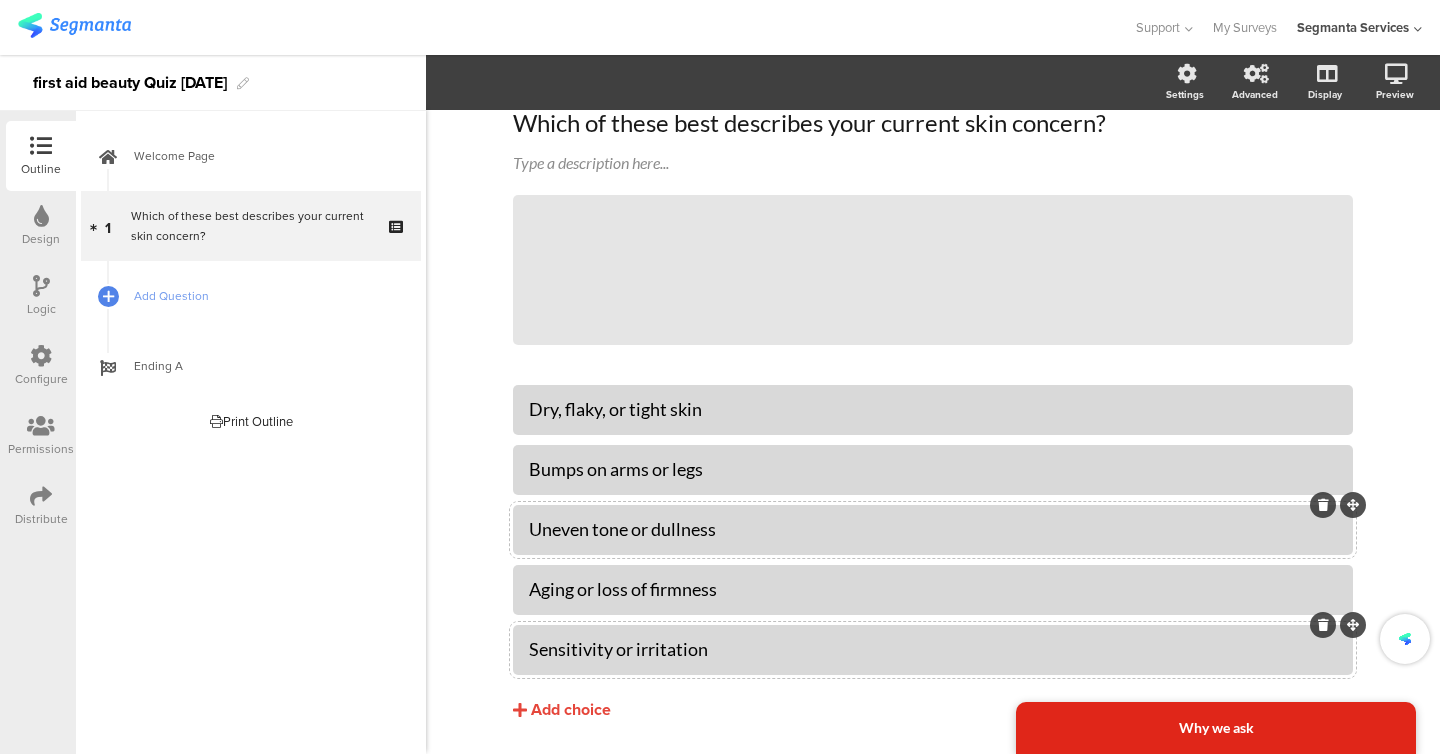 scroll, scrollTop: 88, scrollLeft: 0, axis: vertical 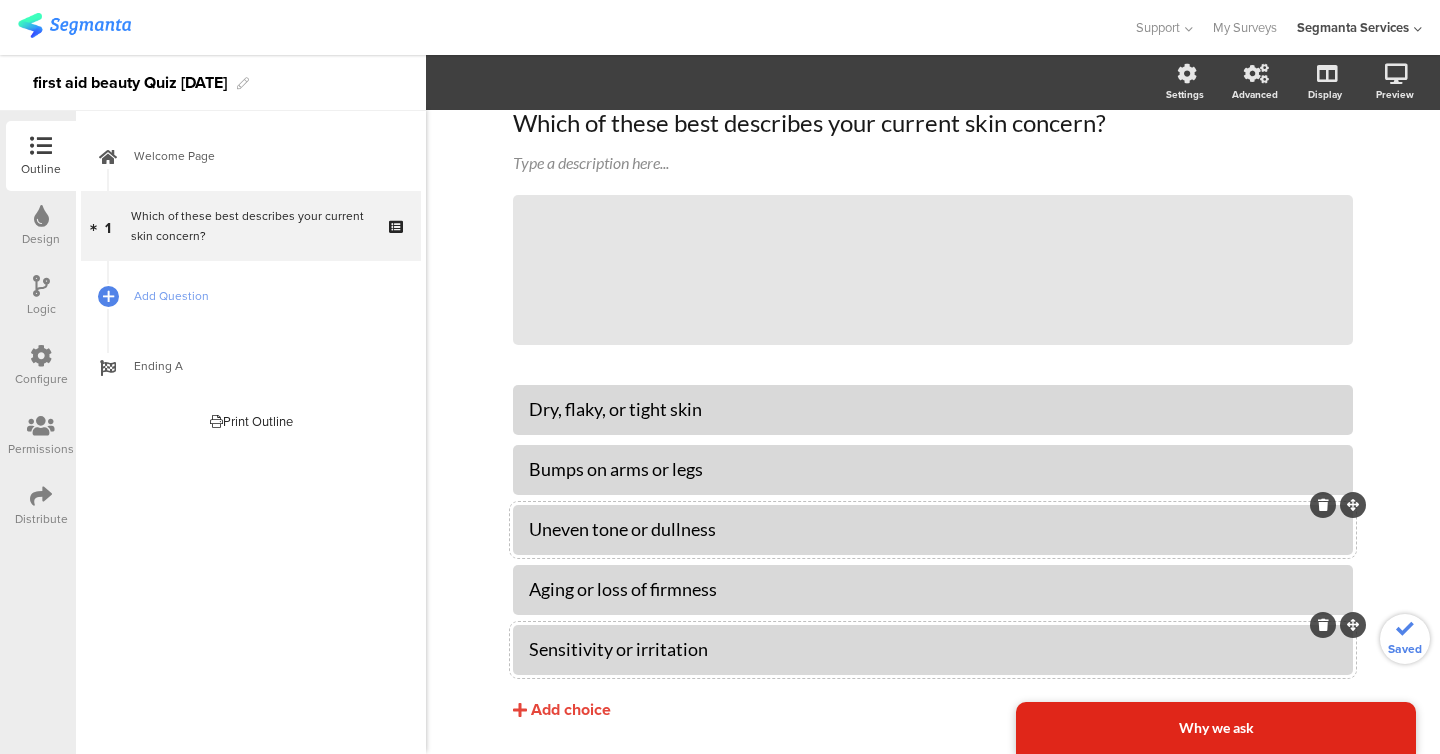 click on "What Does Your Skin Need Most Right Now?
0%
Which of these best describes your current skin concern?
Which of these best describes your current skin concern?
Type a description here...
/" 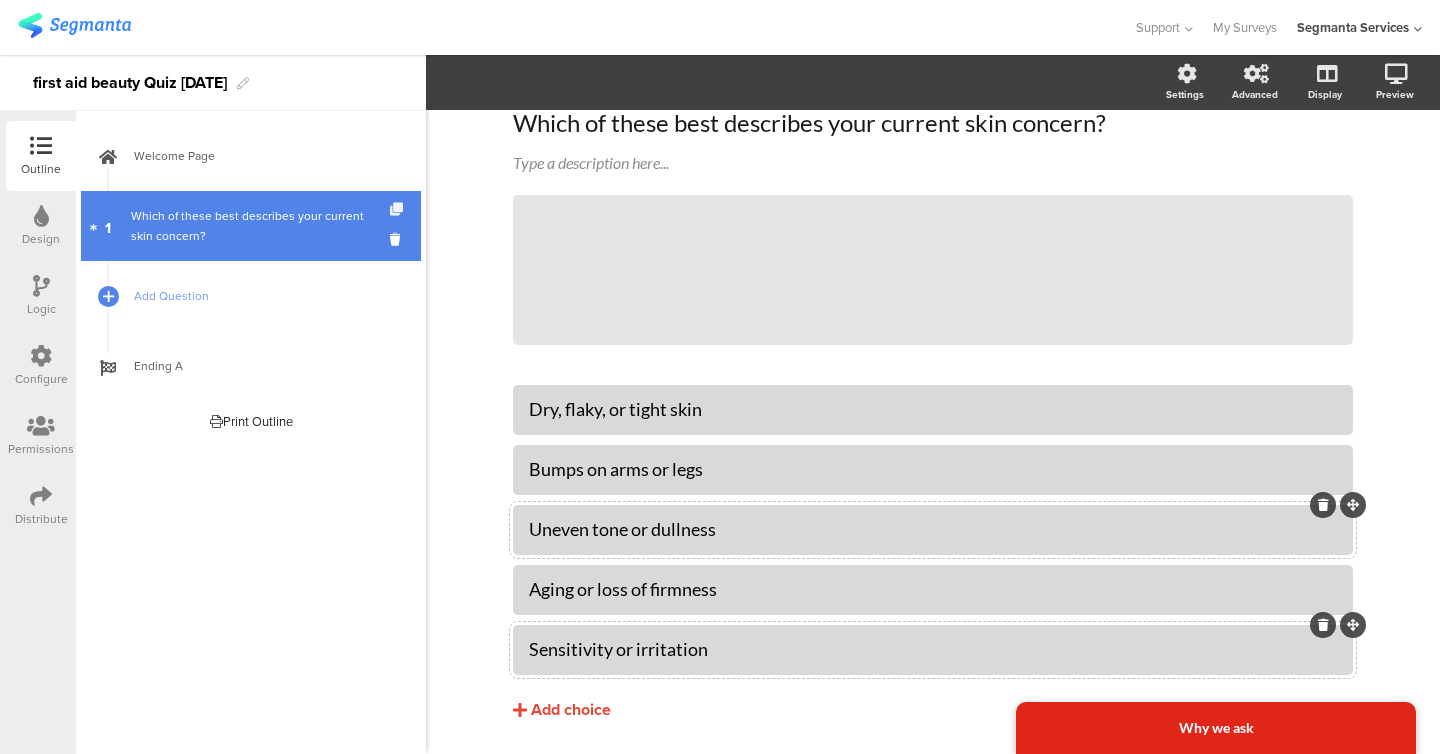 click at bounding box center [398, 209] 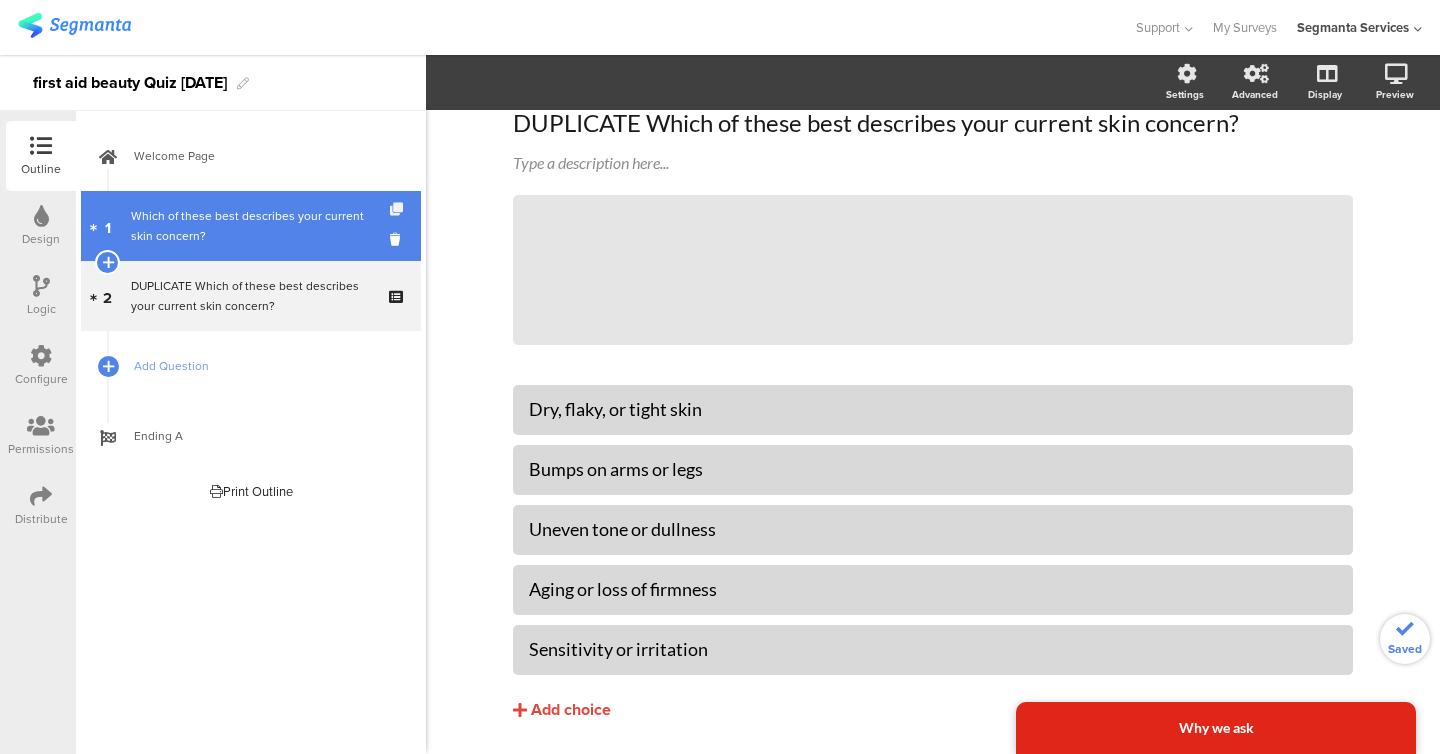 scroll, scrollTop: 118, scrollLeft: 0, axis: vertical 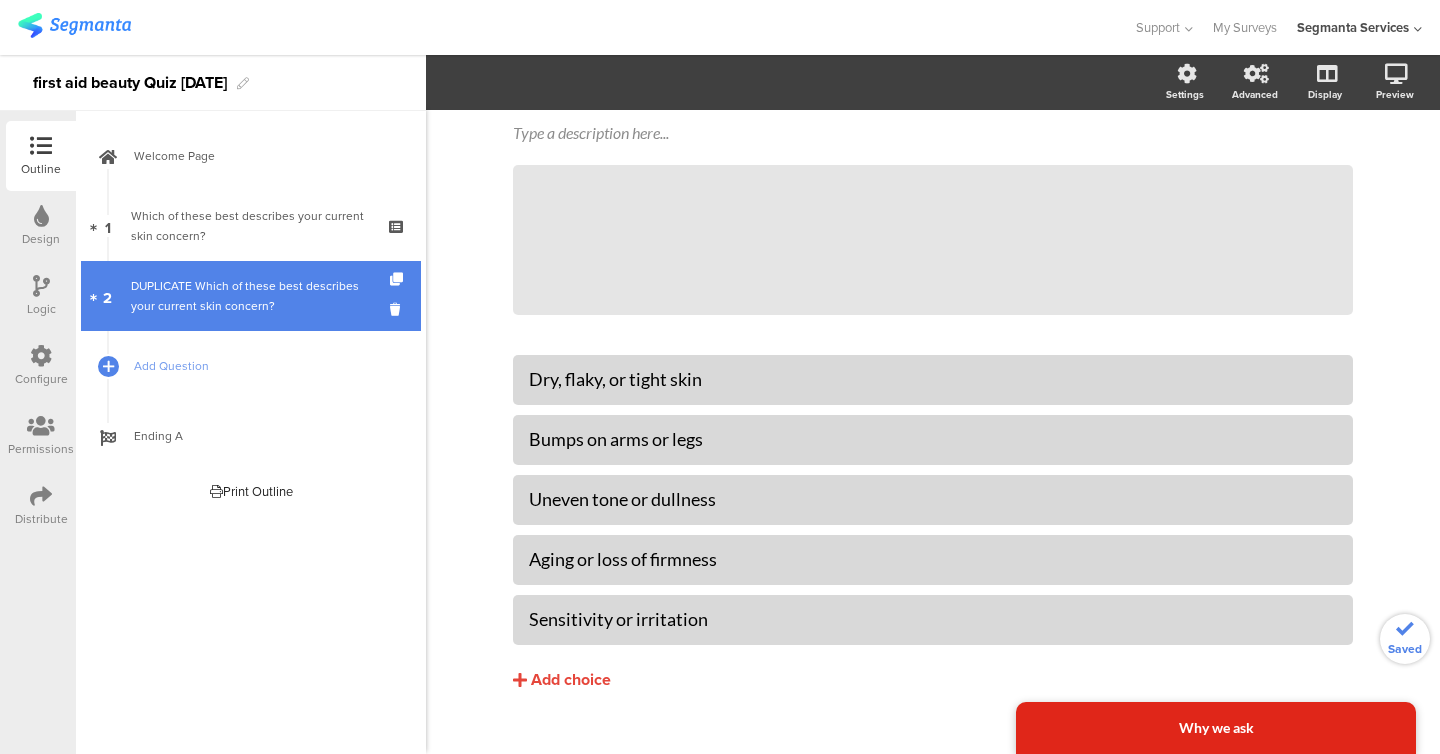 click on "2
DUPLICATE Which of these best describes your current skin concern?" at bounding box center [251, 296] 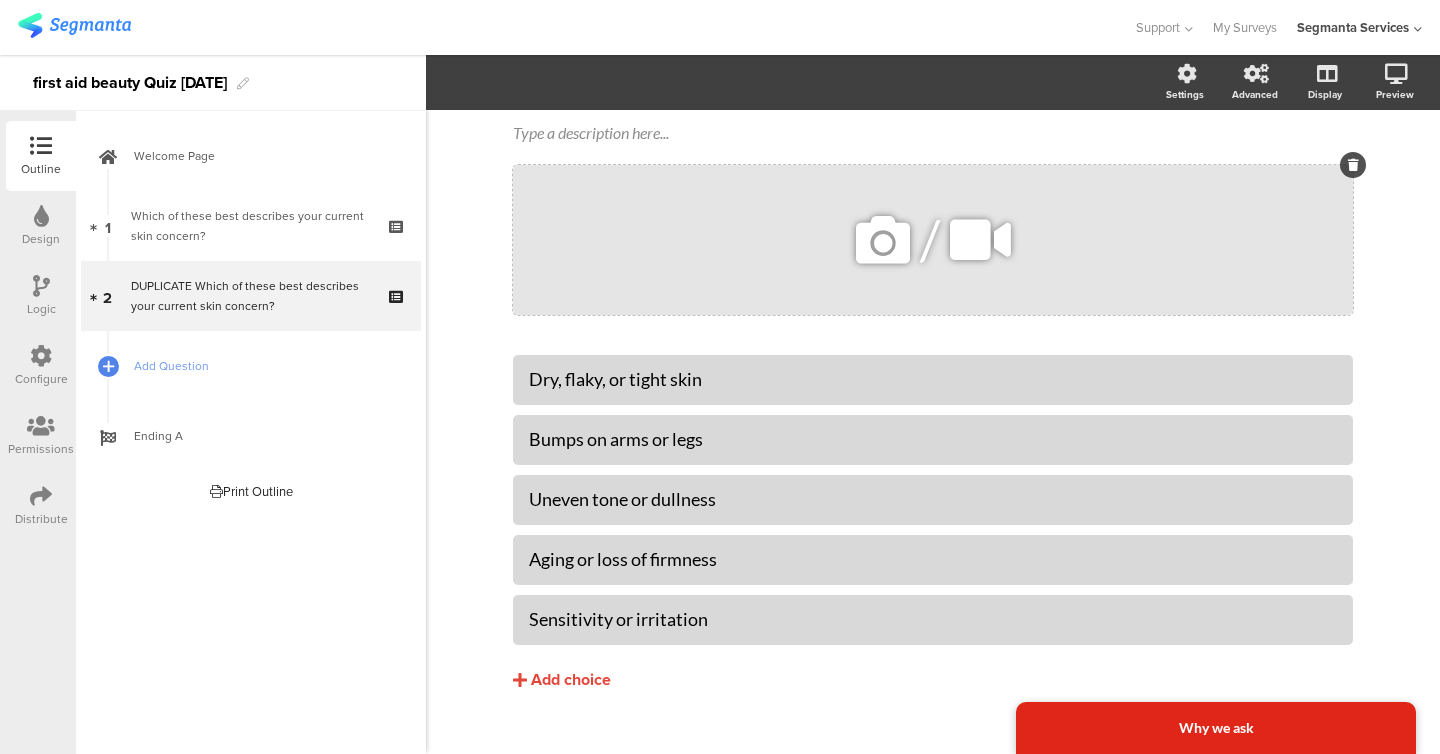 scroll, scrollTop: 0, scrollLeft: 0, axis: both 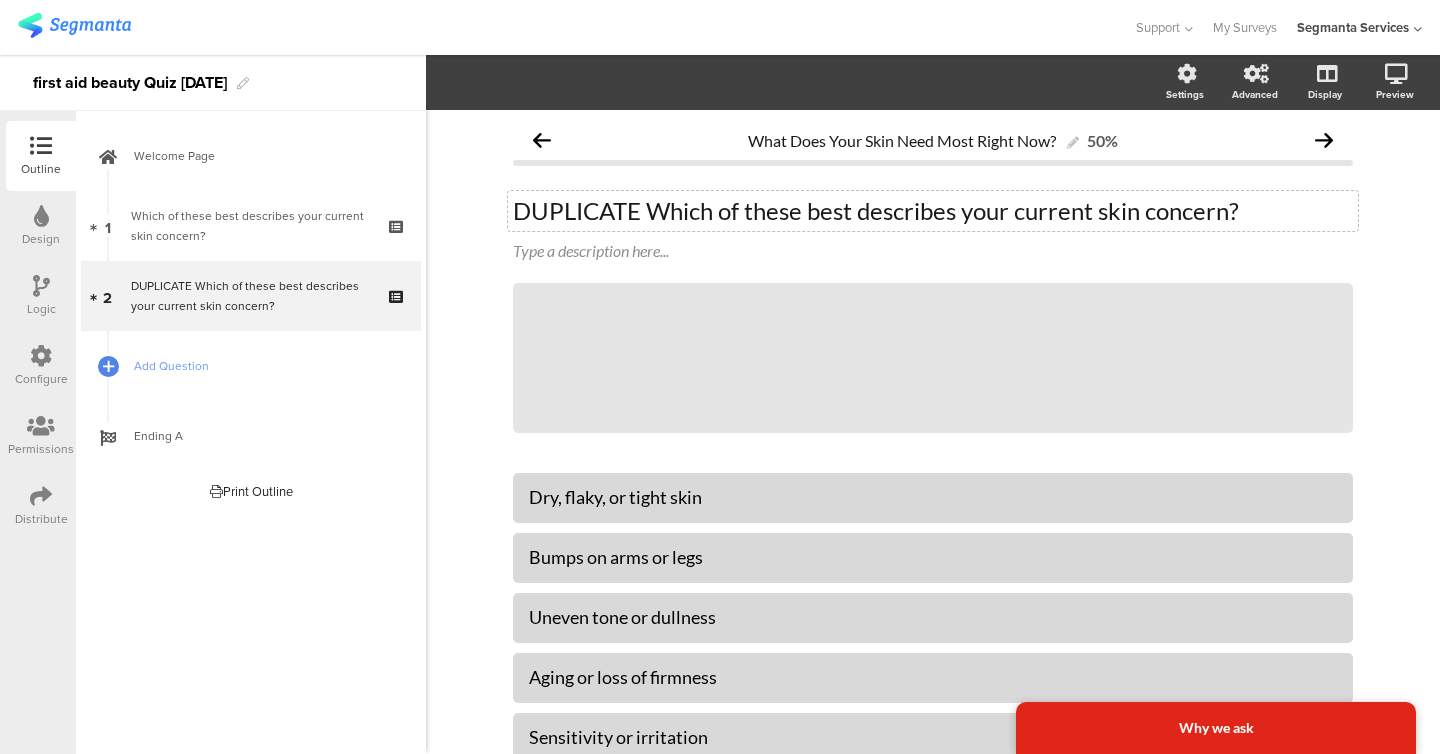 click on "DUPLICATE Which of these best describes your current skin concern?
DUPLICATE Which of these best describes your current skin concern?" 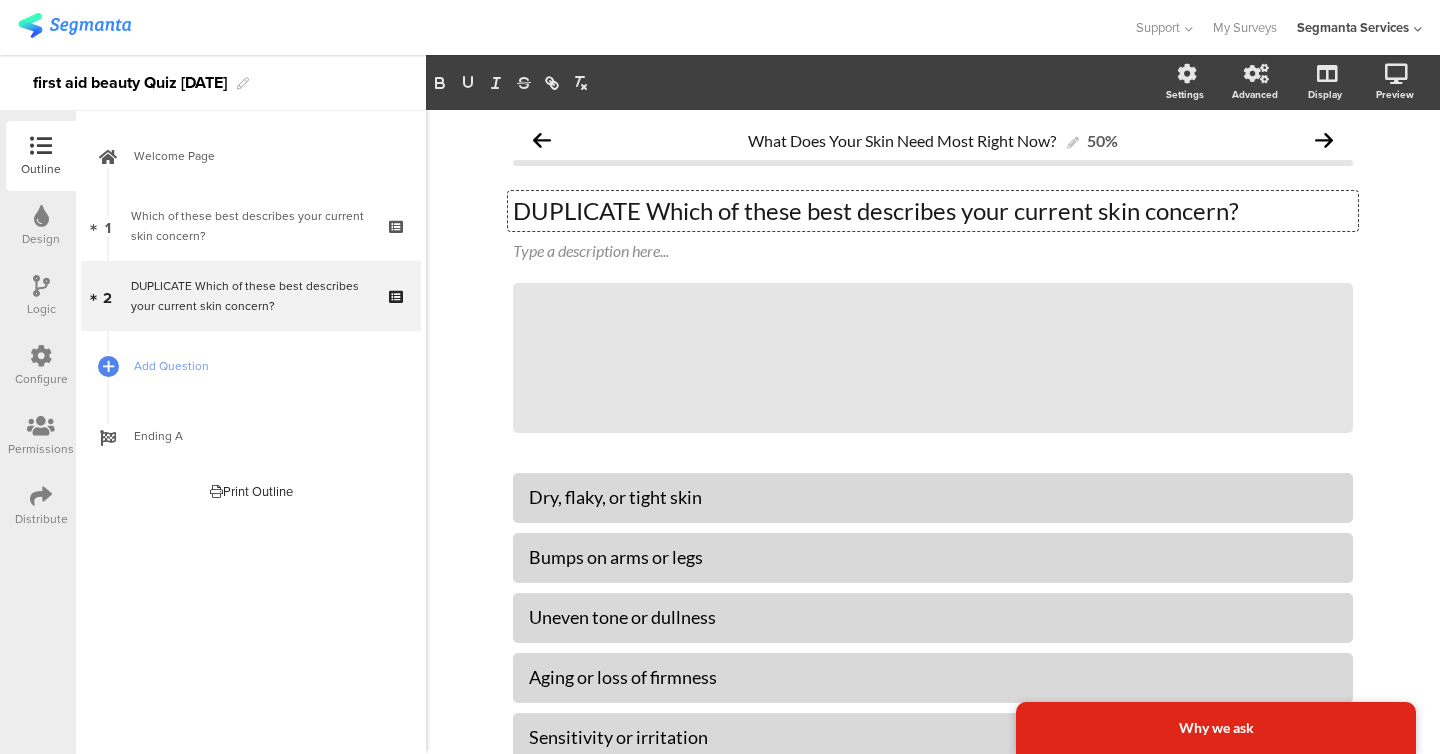 click on "DUPLICATE Which of these best describes your current skin concern?
DUPLICATE Which of these best describes your current skin concern?
DUPLICATE Which of these best describes your current skin concern?" 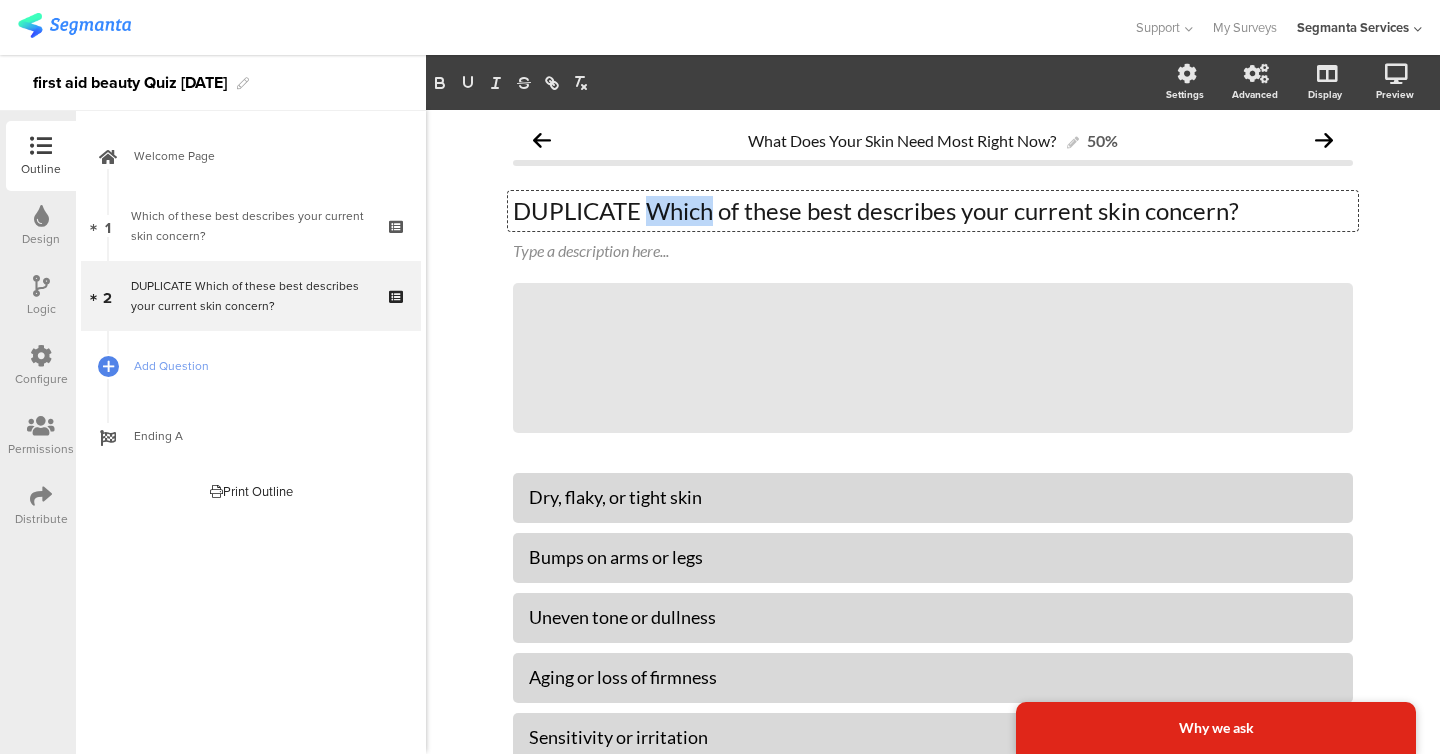 click on "DUPLICATE Which of these best describes your current skin concern?" 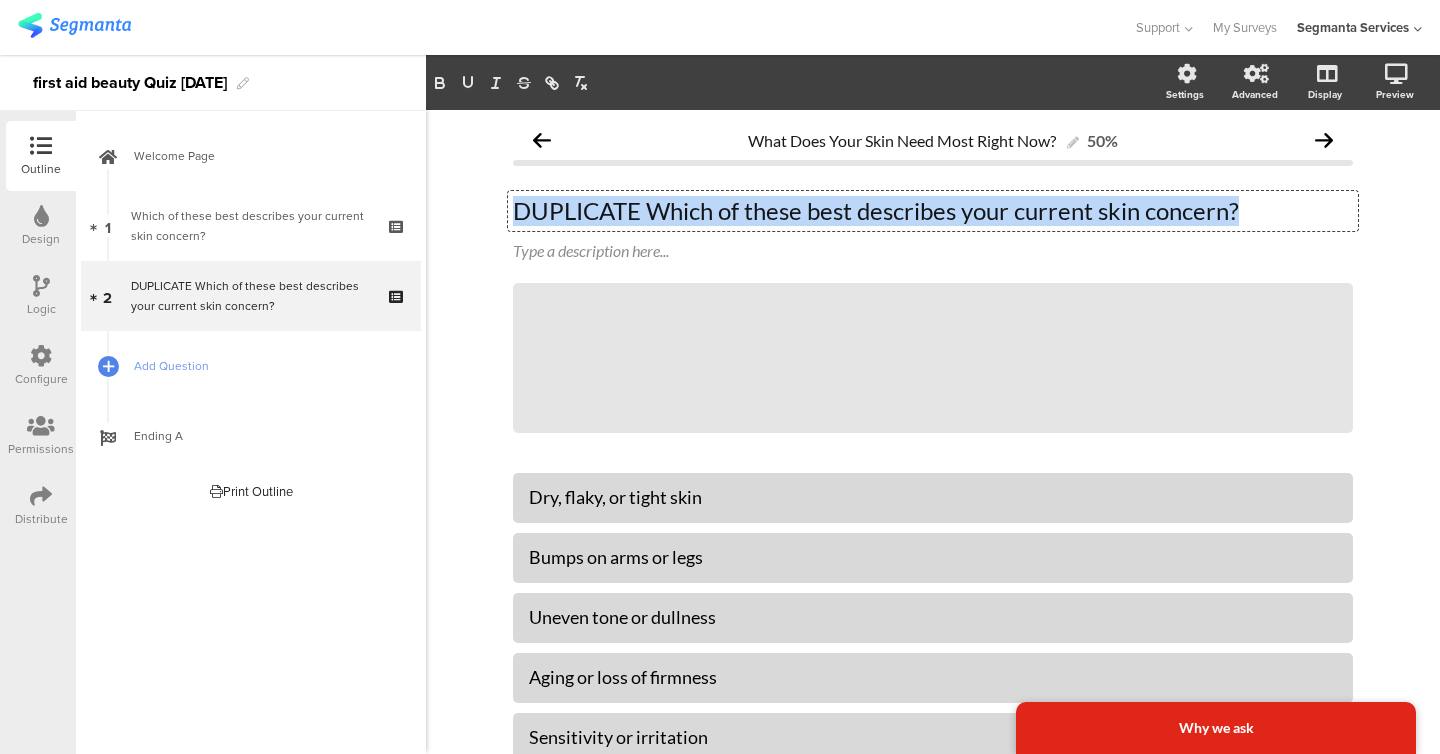 click on "DUPLICATE Which of these best describes your current skin concern?" 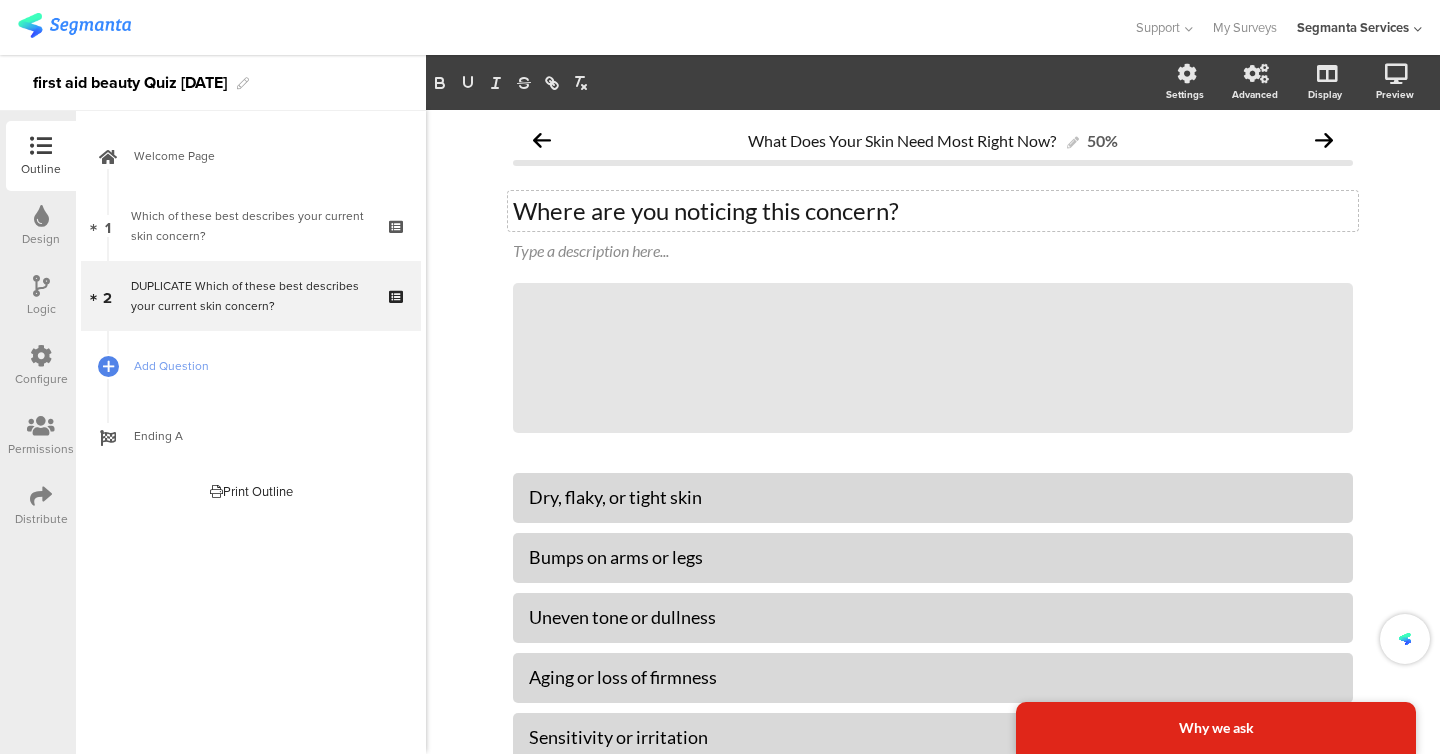 click on "What Does Your Skin Need Most Right Now?
50%
Where are you noticing this concern?
Where are you noticing this concern?
Type a description here...
/
Why we ask" 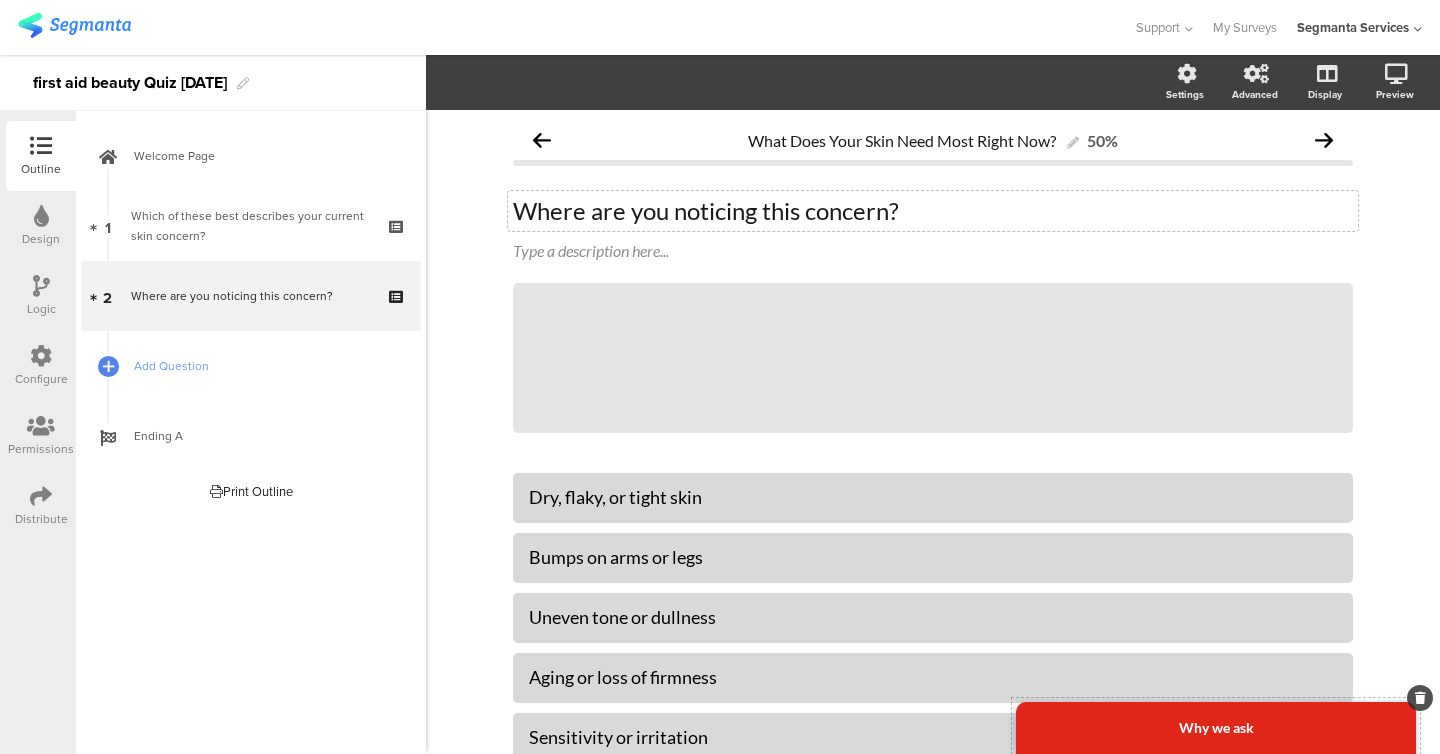 click on "Why we ask" 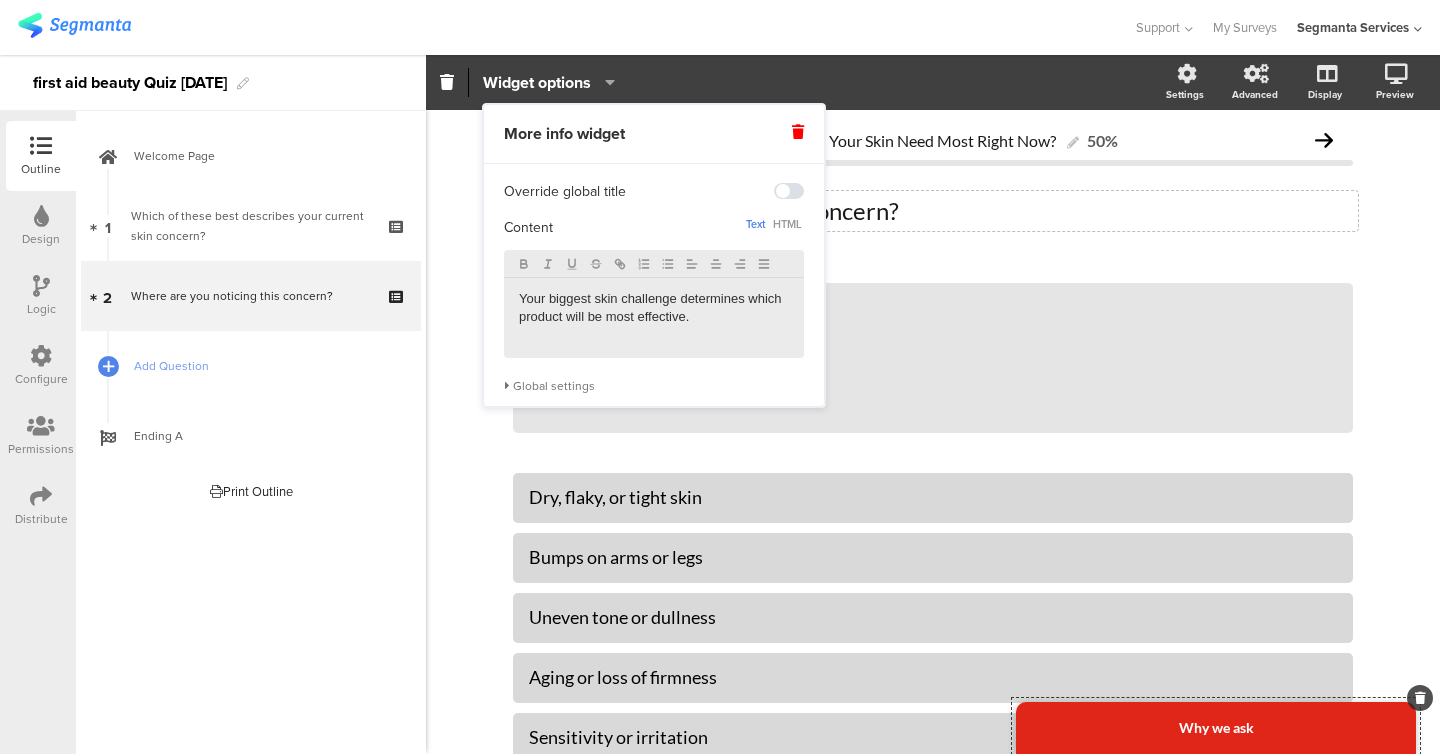 click on "Your biggest skin challenge determines which product will be most effective." at bounding box center [654, 308] 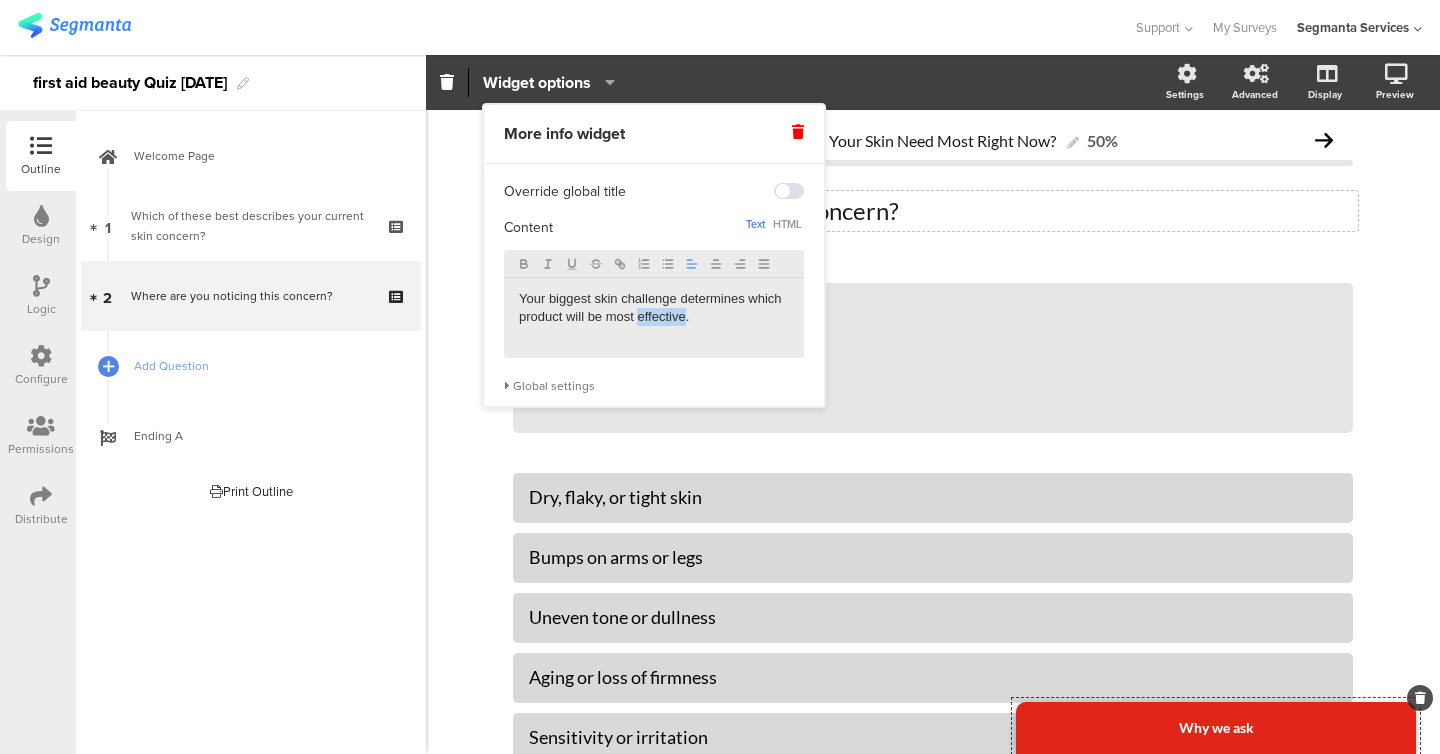 click on "Your biggest skin challenge determines which product will be most effective." at bounding box center (654, 308) 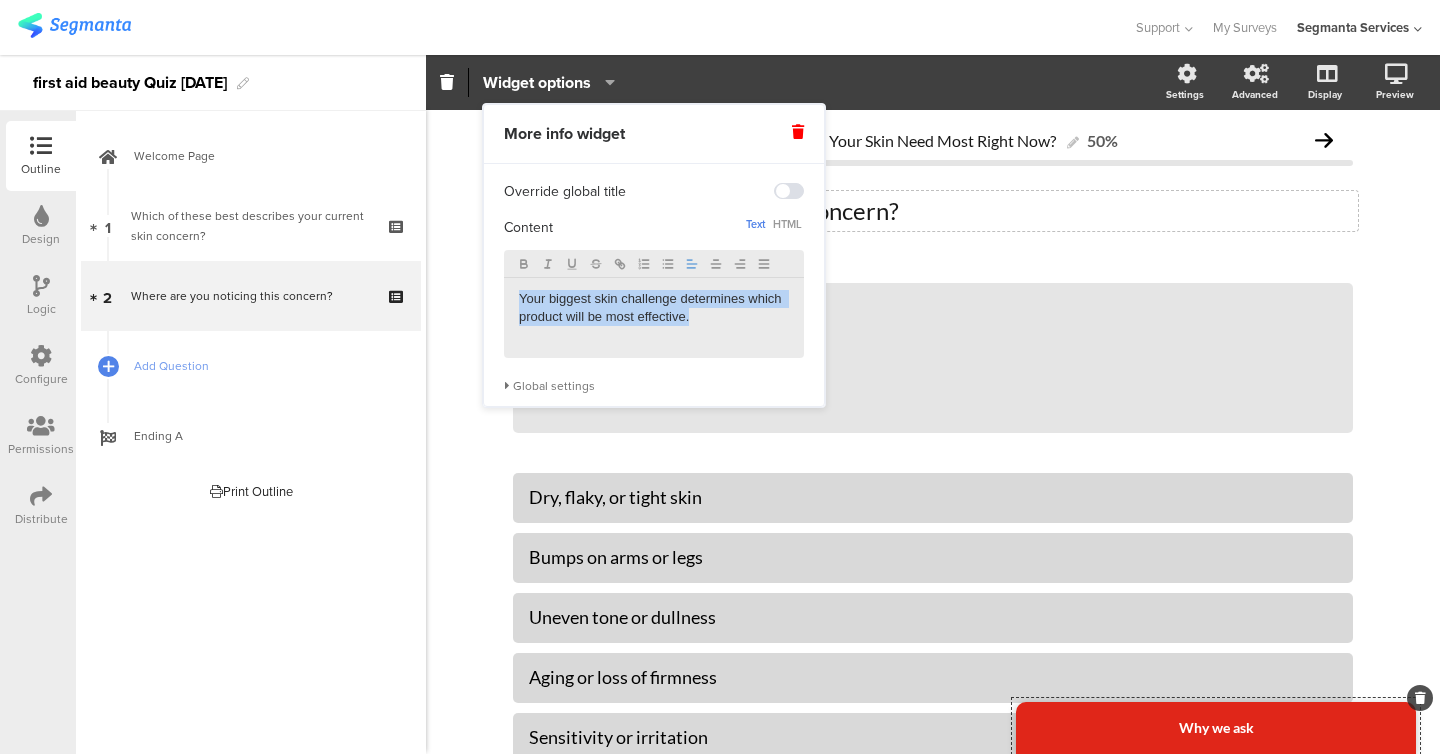 click on "Your biggest skin challenge determines which product will be most effective." at bounding box center [654, 308] 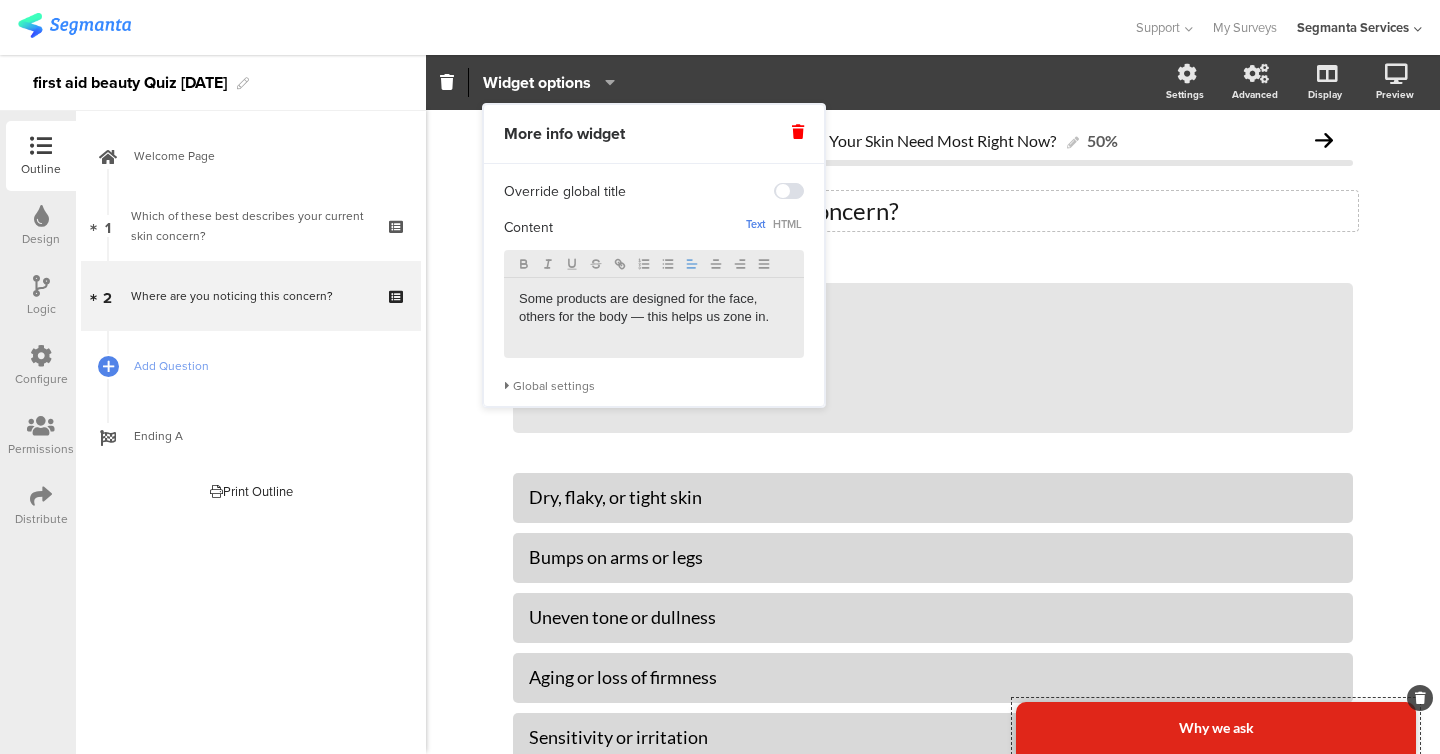 click on "Override global title
Content
Text   HTML                                                                                                       Some products are designed for the face, others for the body — this helps us zone in.    Global settings   Widget title    Why we ask     Background color    #E02619
Clear
OK
Text color    #FFFFFF
Clear
OK
Bar animation" at bounding box center [654, 278] 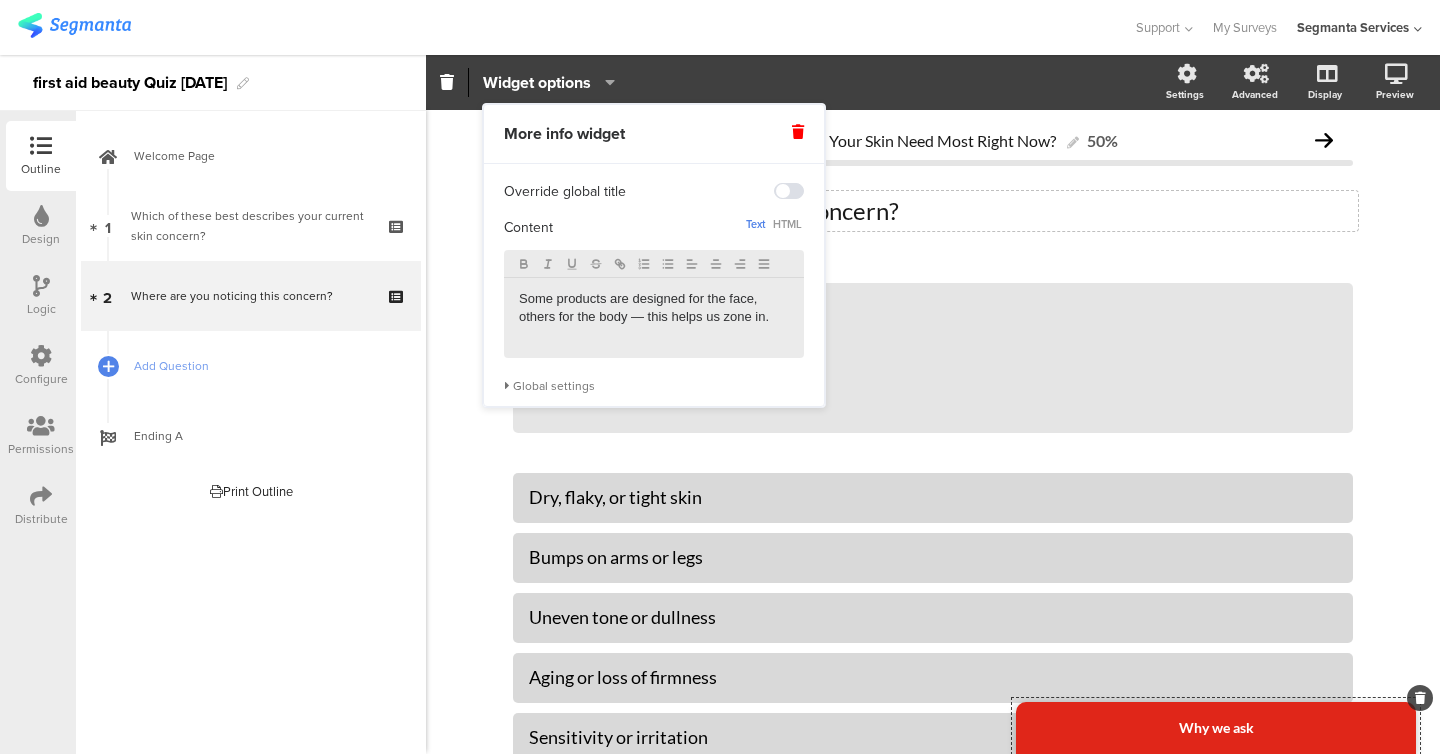 click on "Some products are designed for the face, others for the body — this helps us zone in." at bounding box center [654, 318] 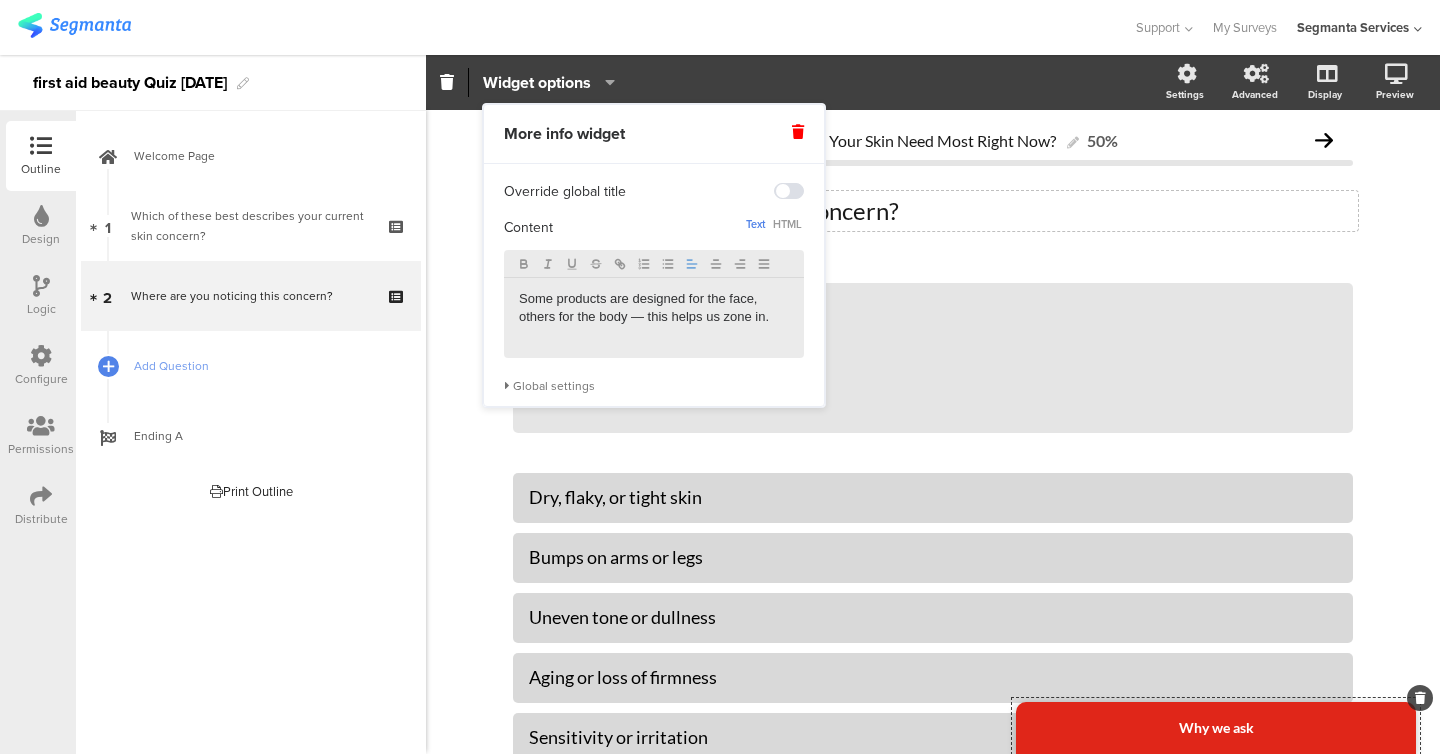 click on "Some products are designed for the face, others for the body — this helps us zone in." at bounding box center [654, 318] 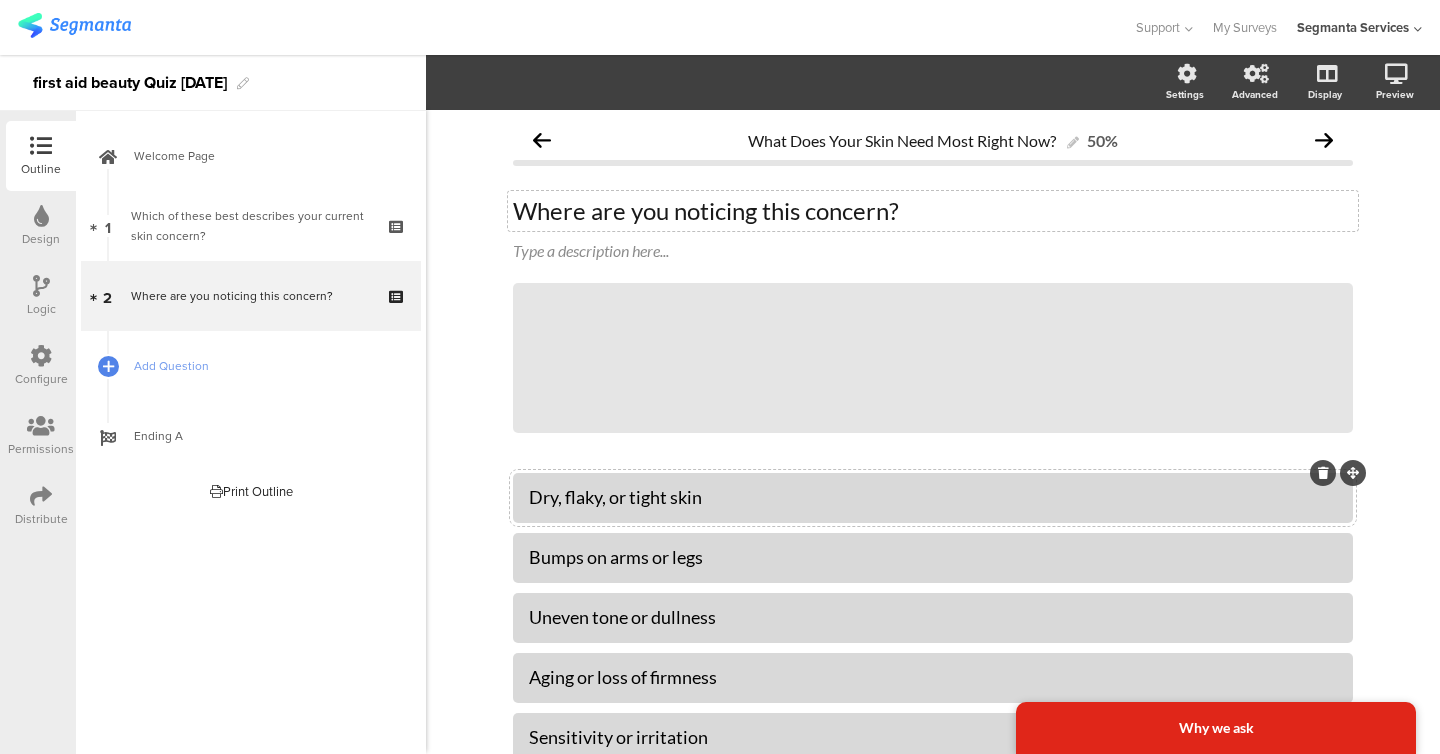 click 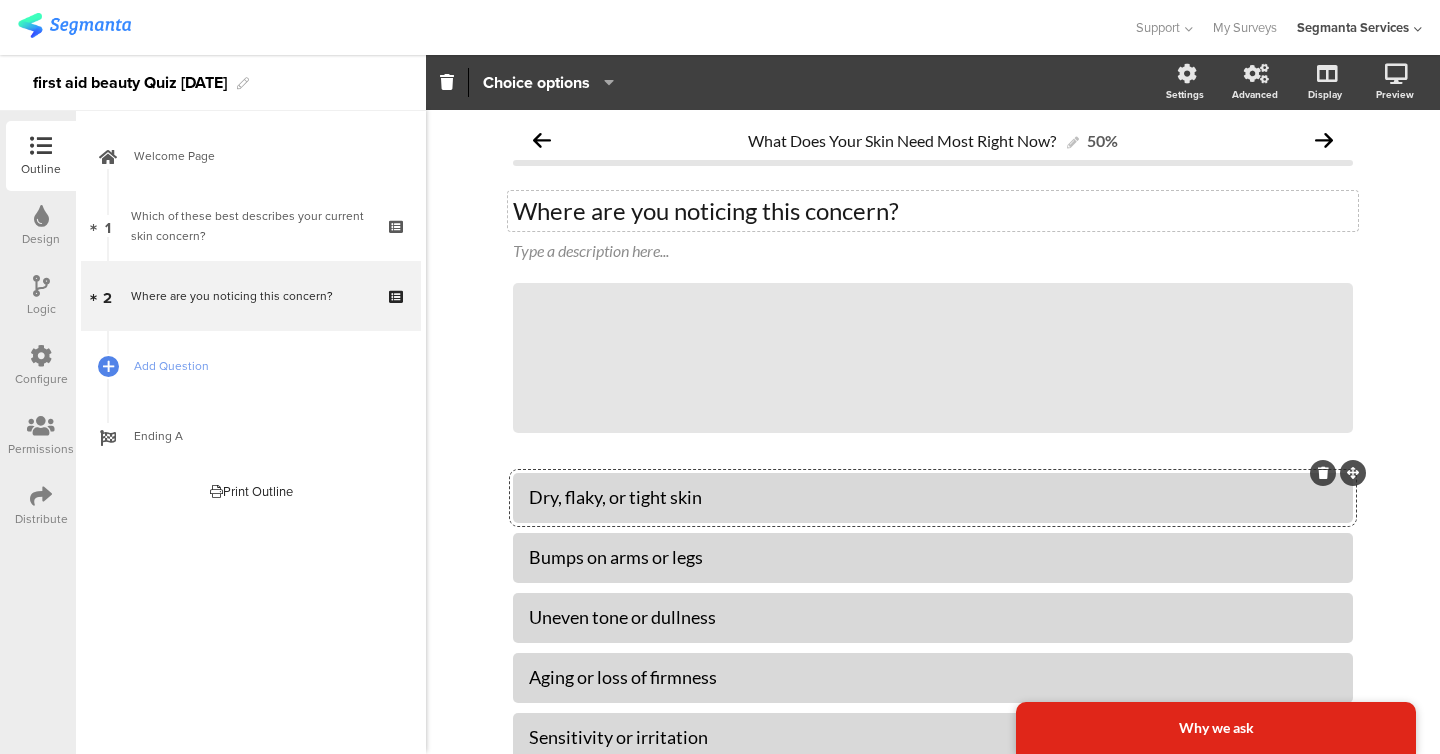 click 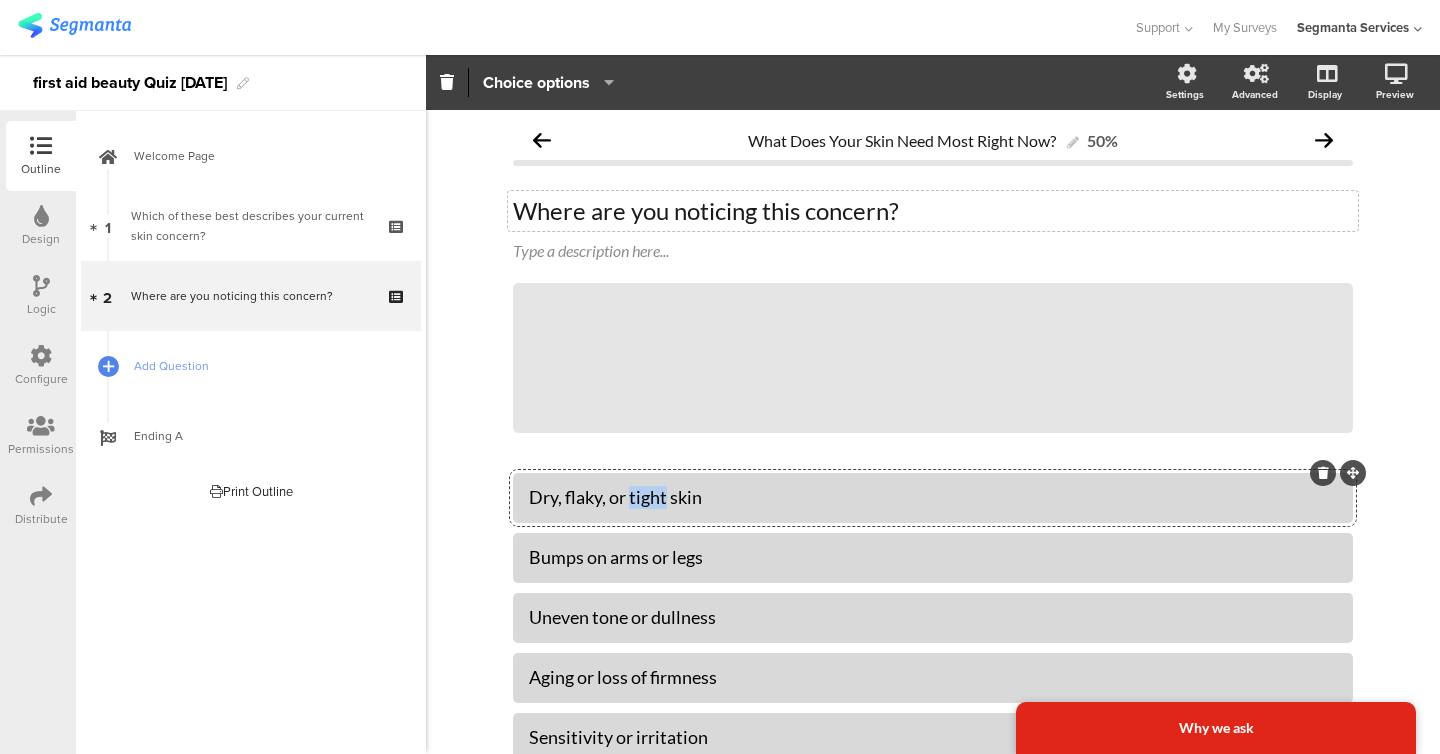 click on "Dry, flaky, or tight skin" 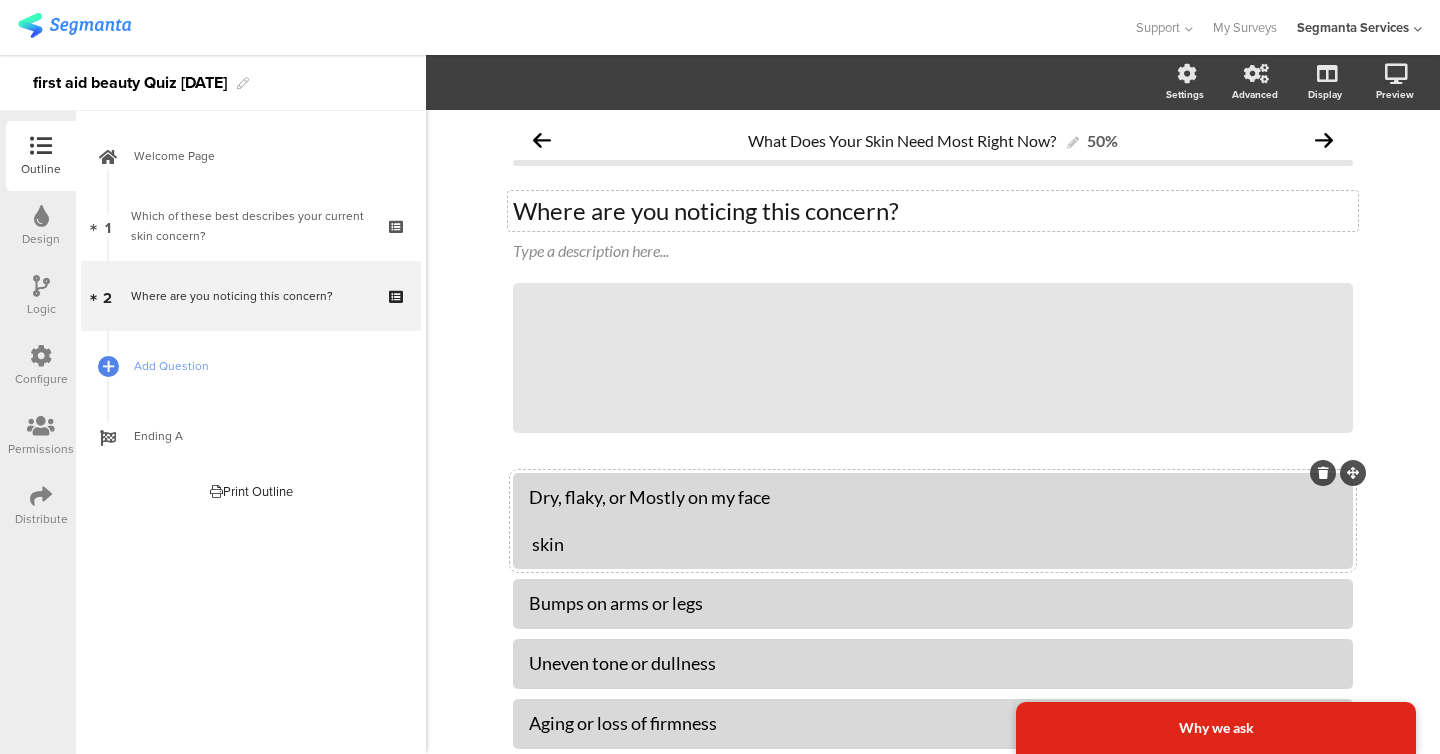 click on "Dry, flaky, or Mostly on my face
skin" 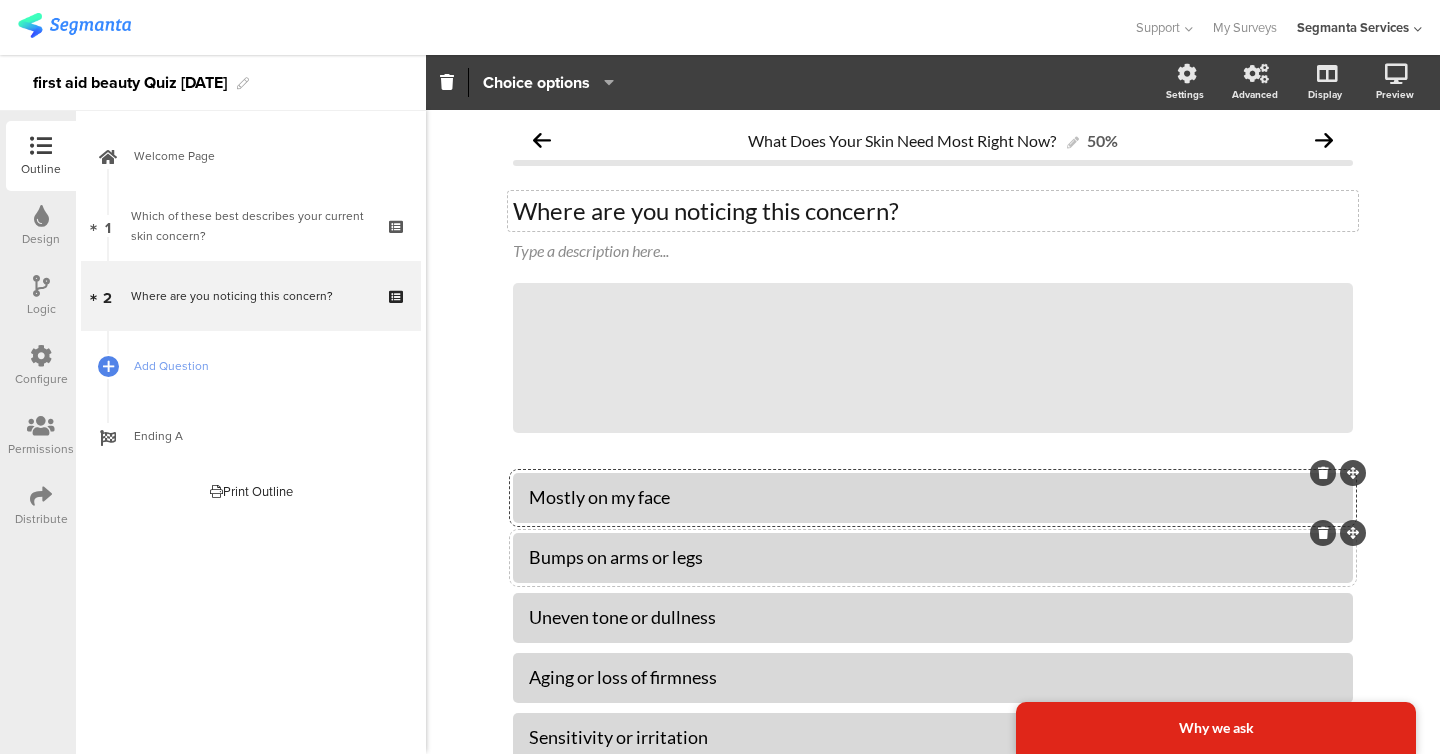 click on "Bumps on arms or legs" 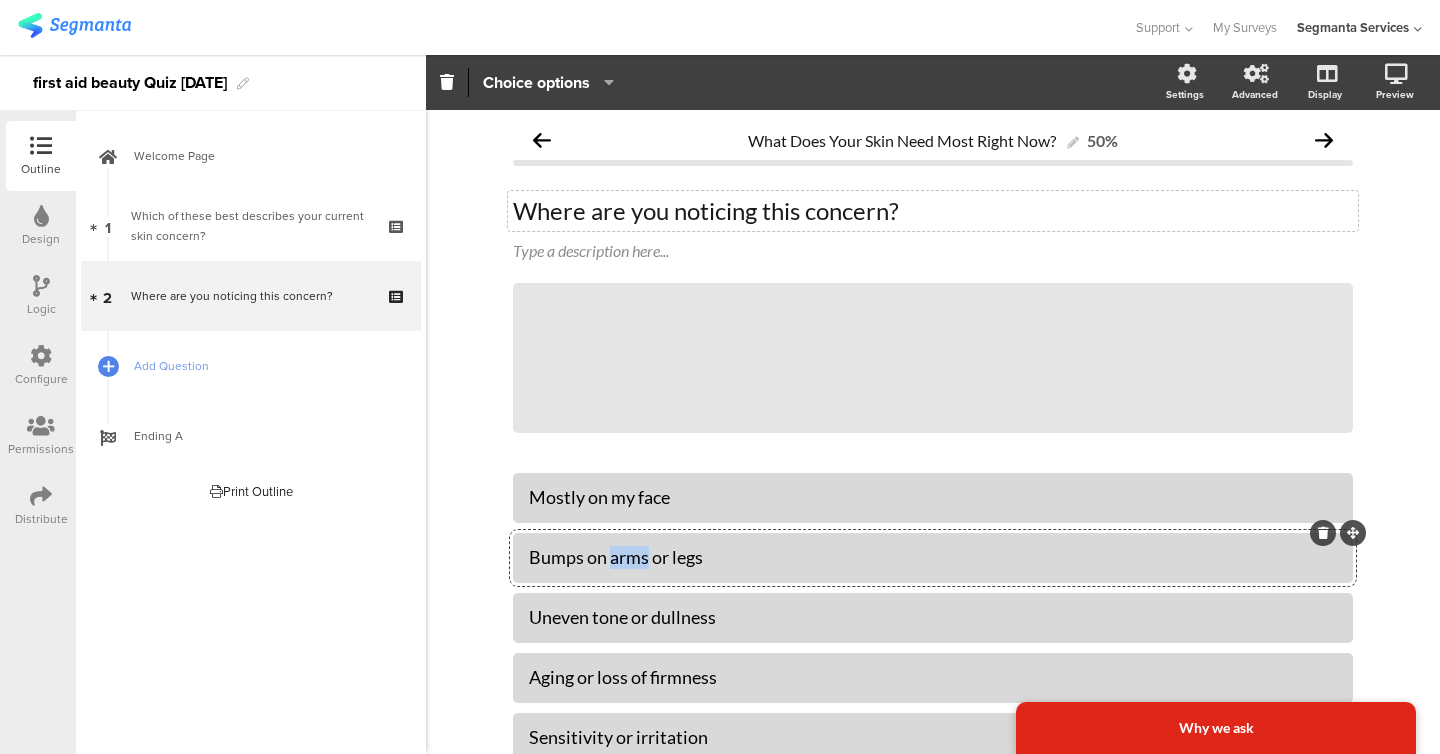click on "Bumps on arms or legs" 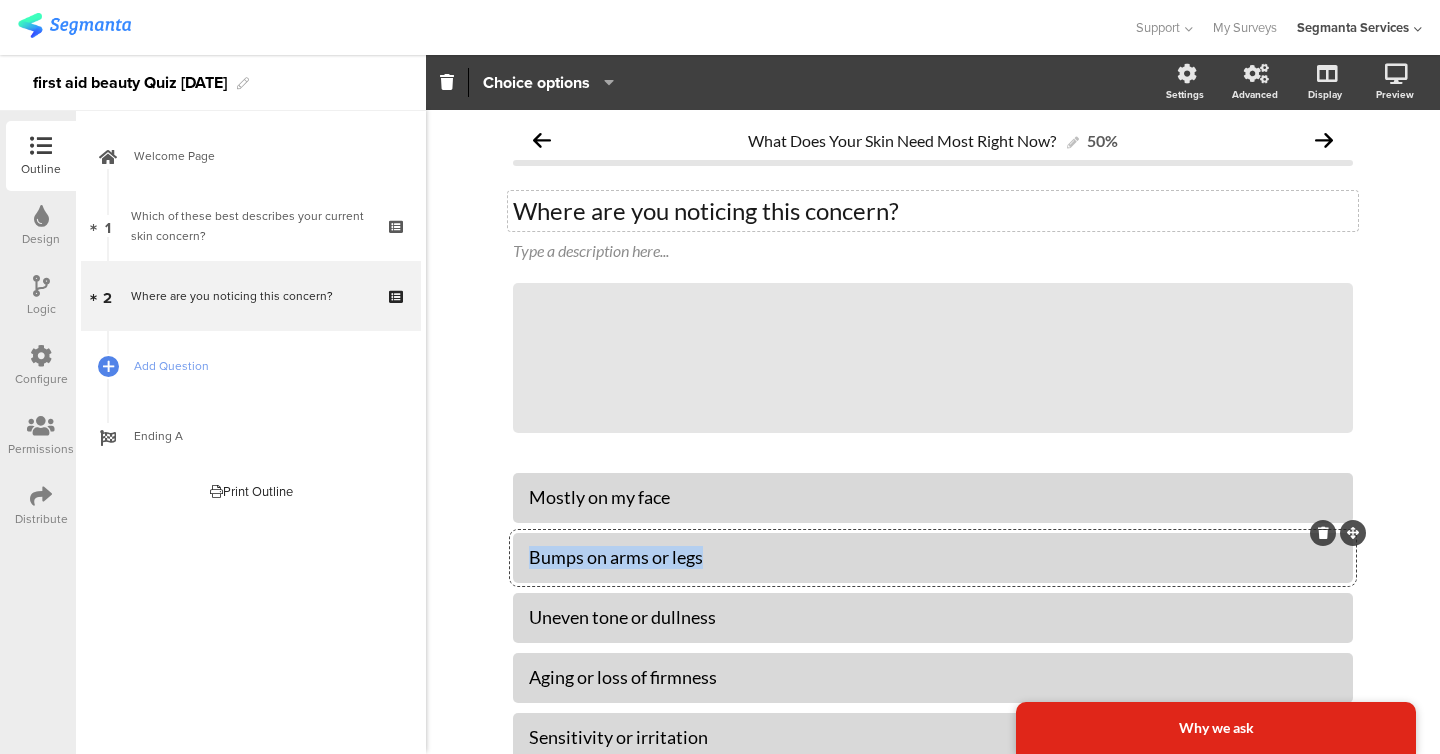 click on "Bumps on arms or legs" 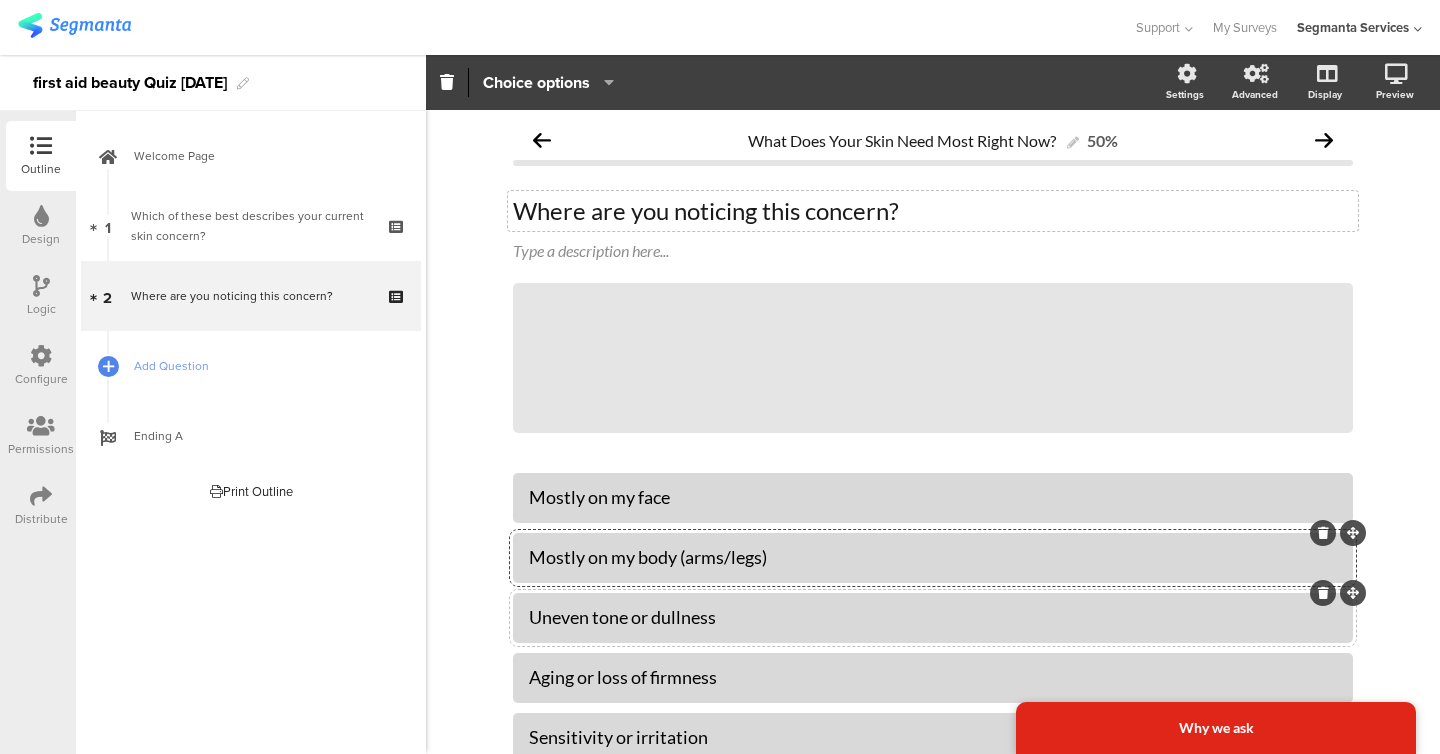click on "Uneven tone or dullness" 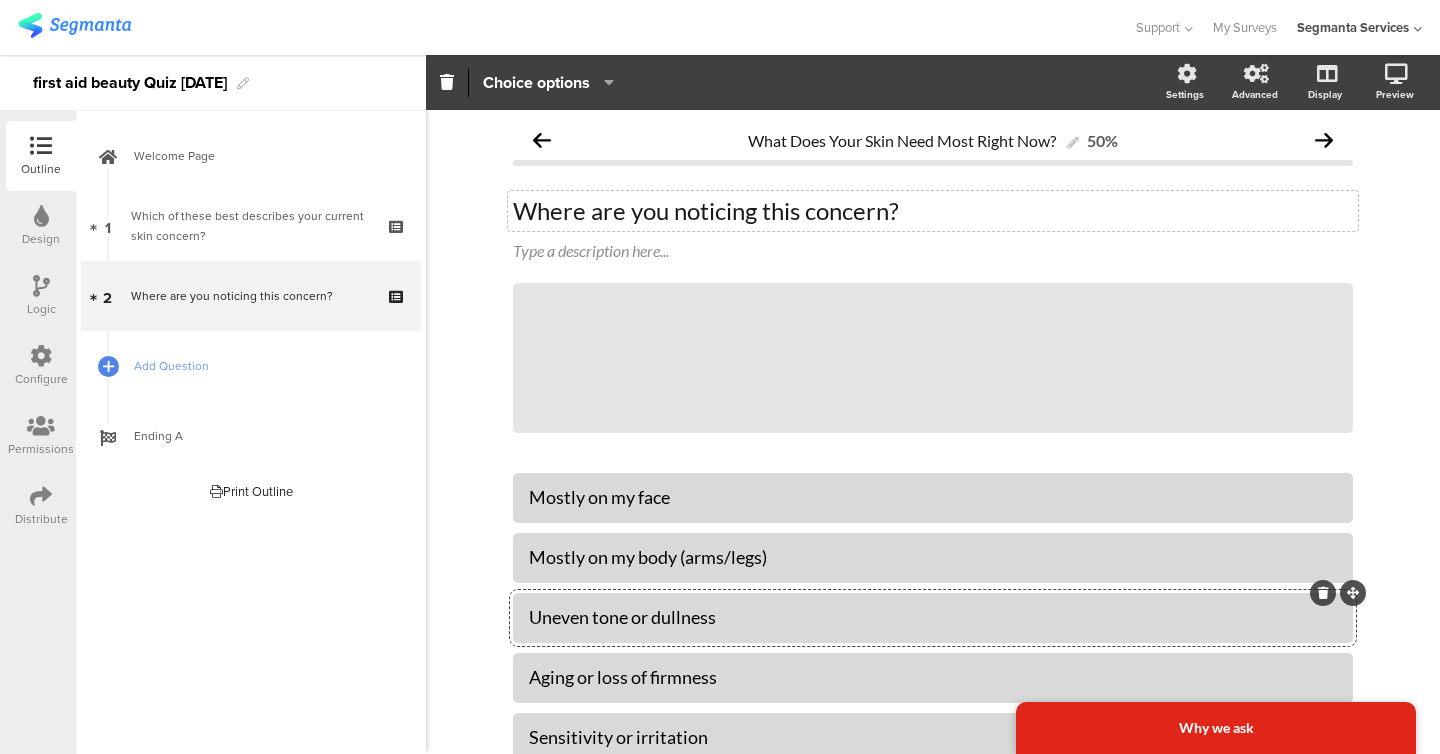 click 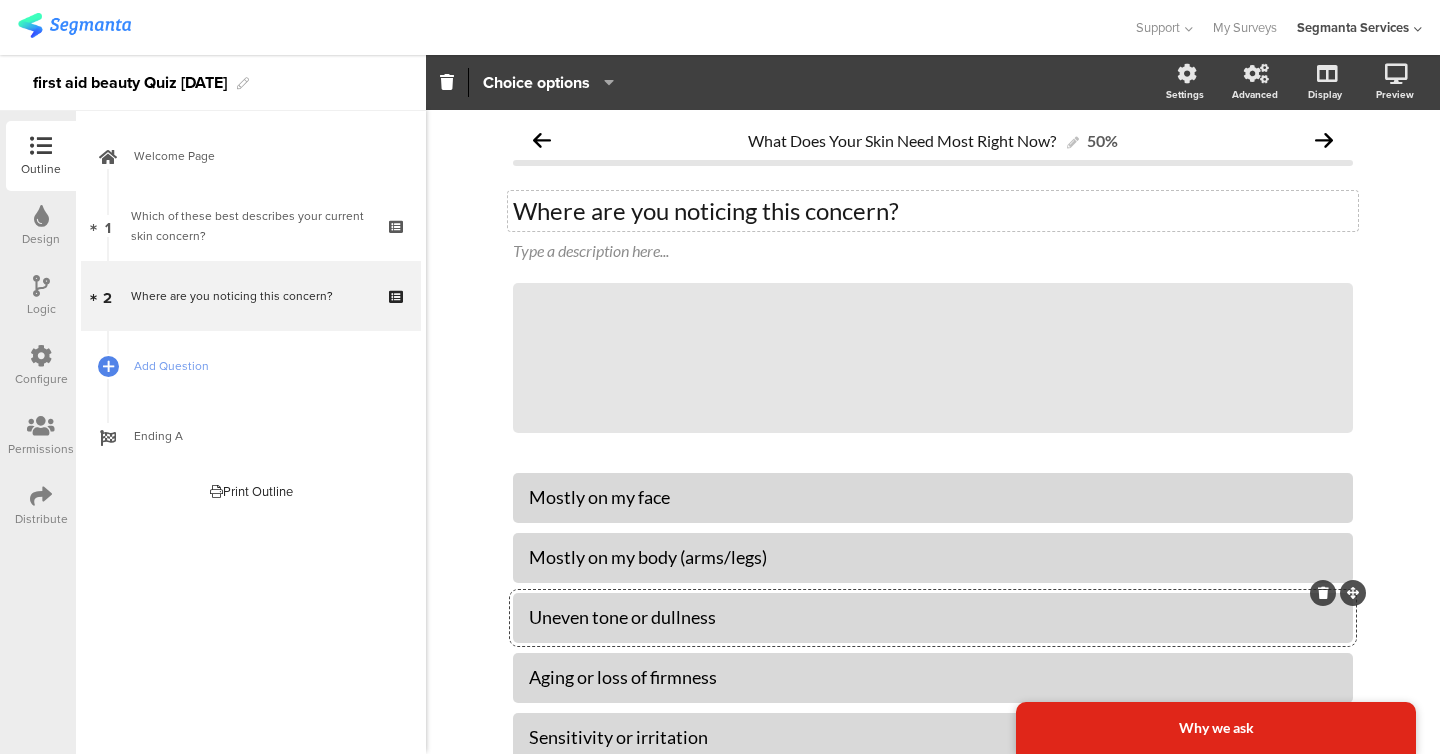 click on "Uneven tone or dullness" 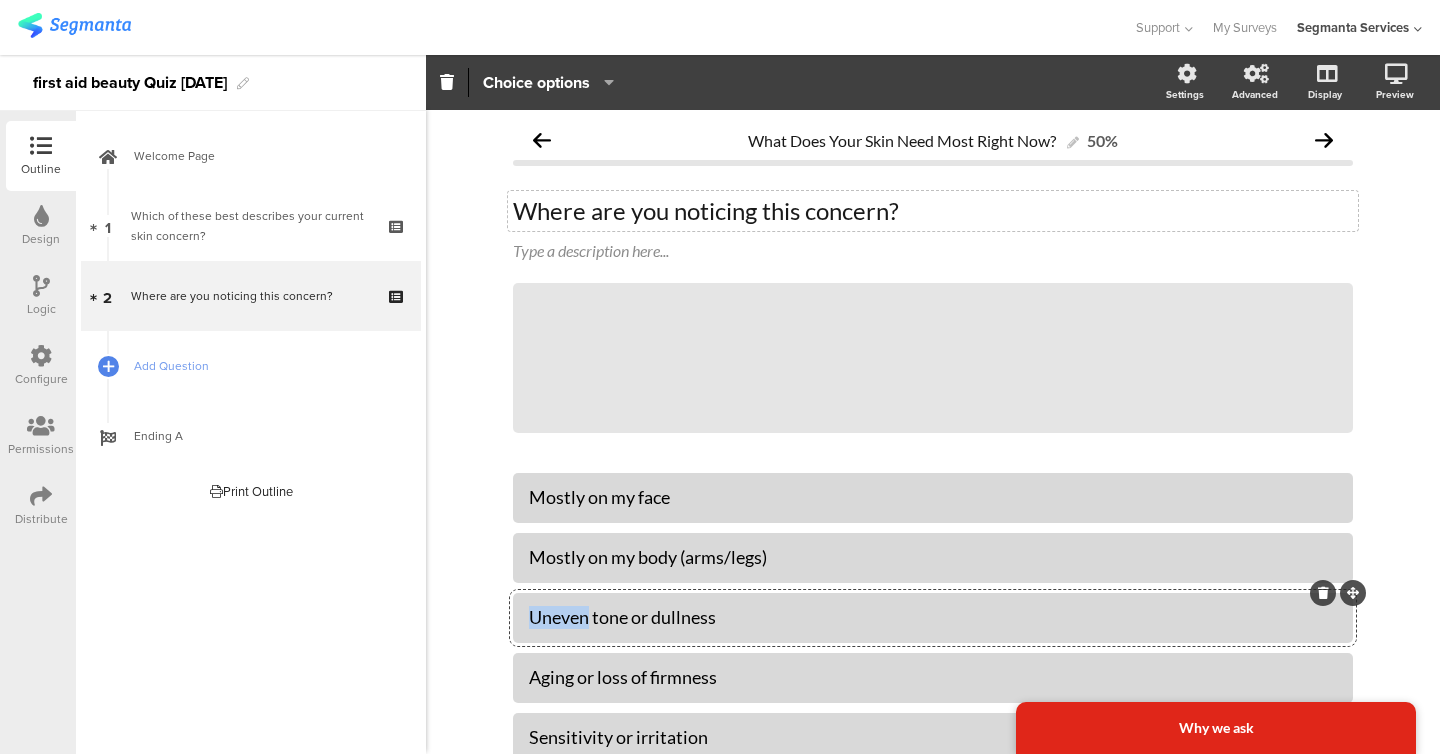 click on "Uneven tone or dullness" 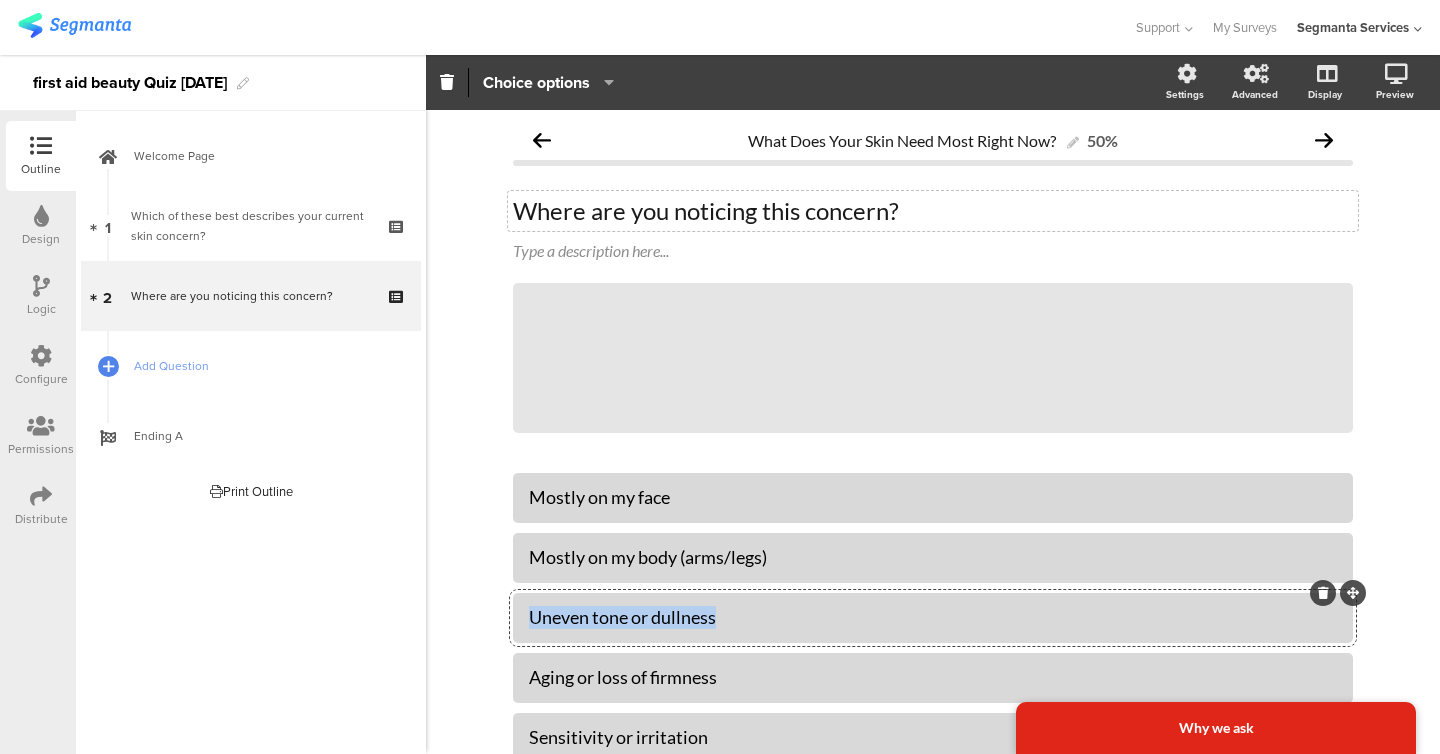 click on "Uneven tone or dullness" 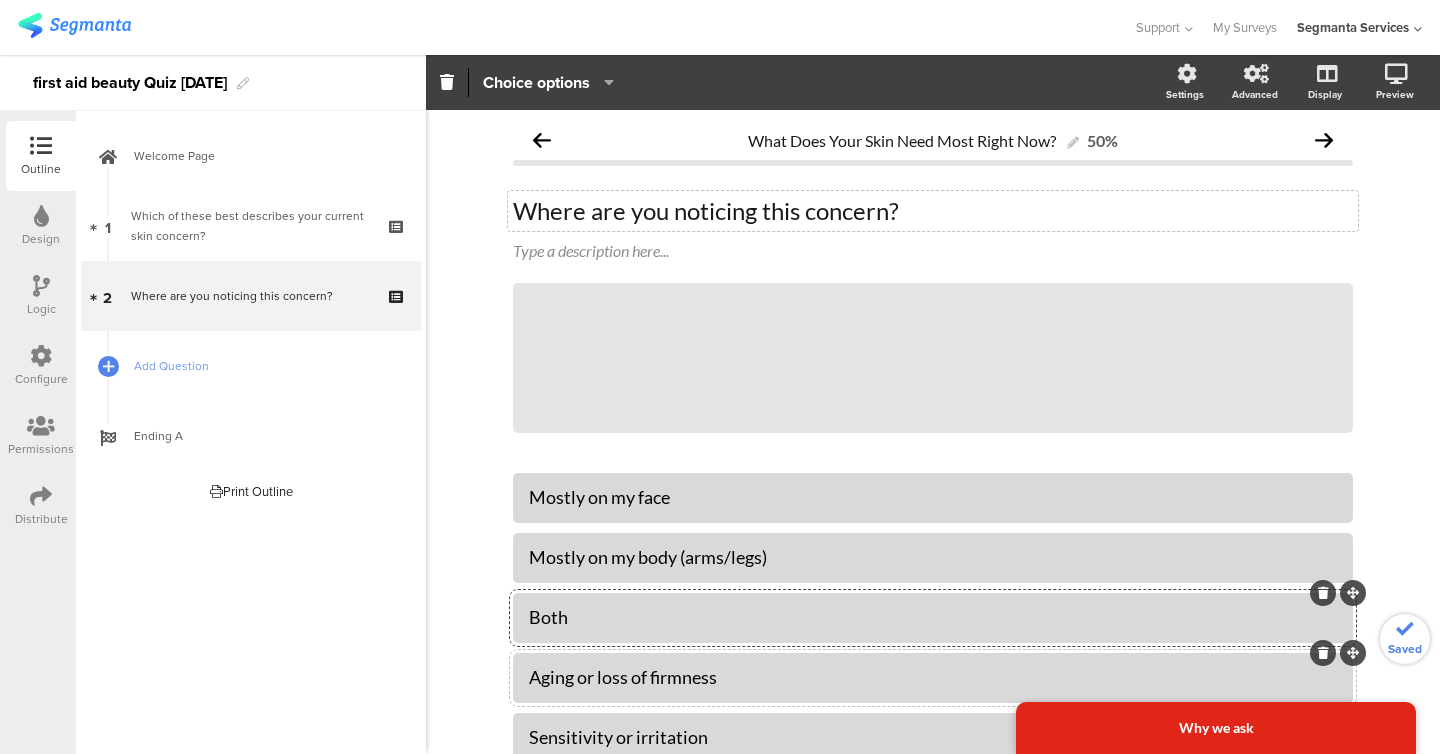 scroll, scrollTop: 149, scrollLeft: 0, axis: vertical 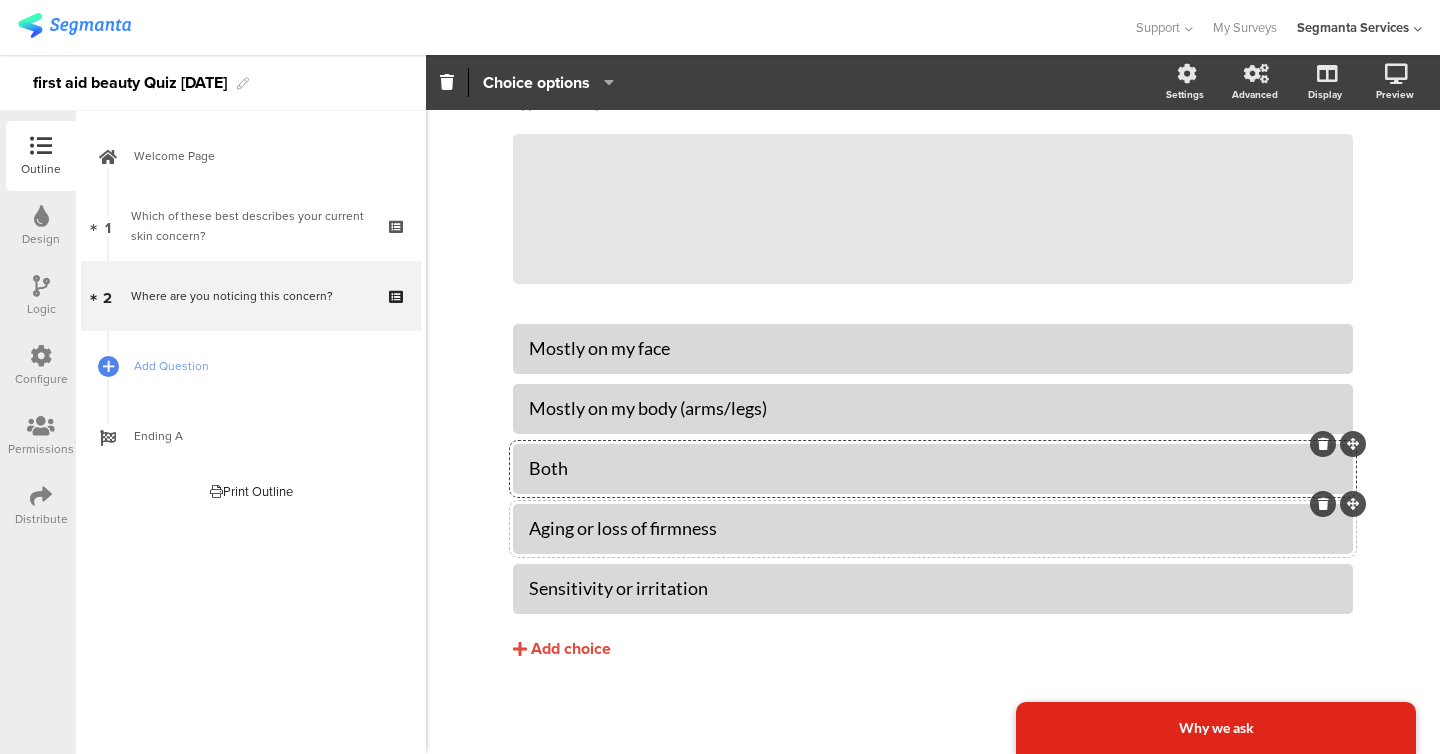 click 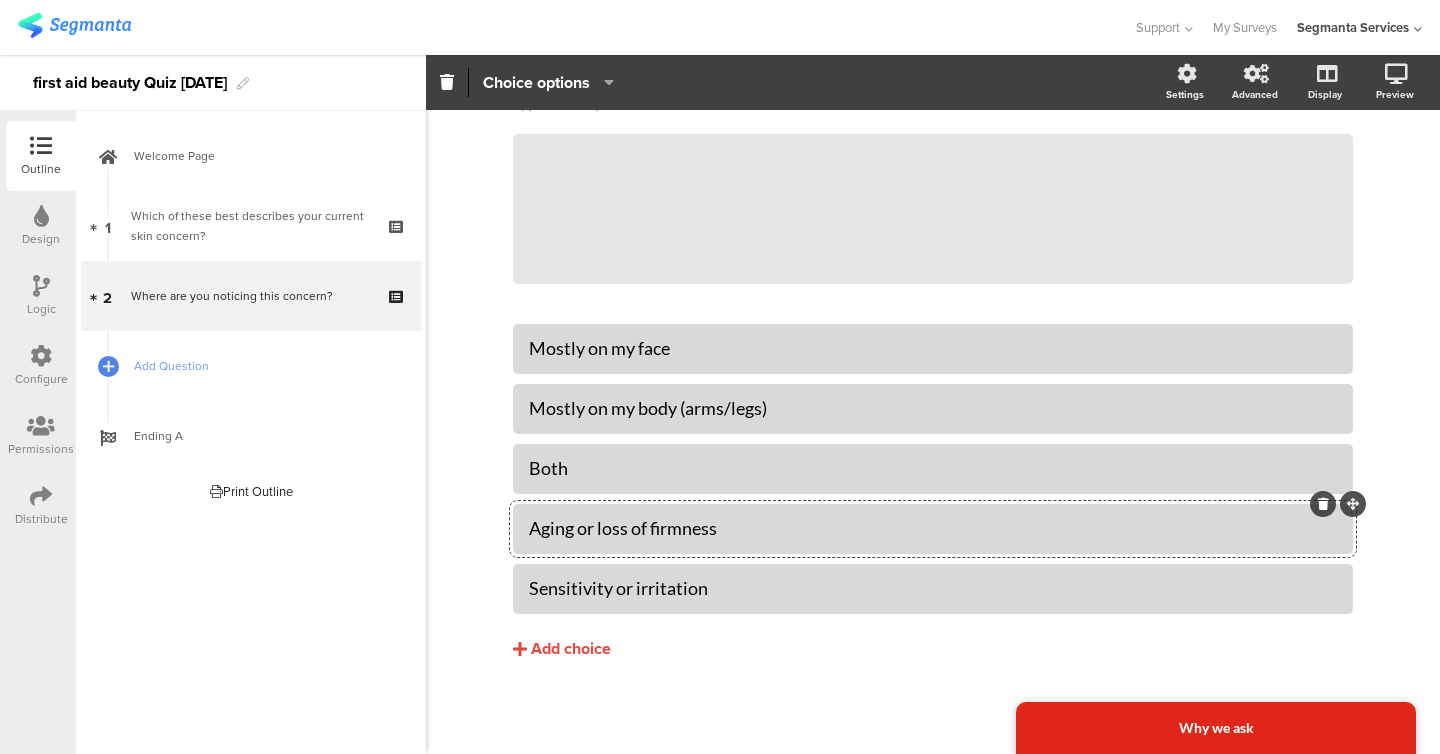 click 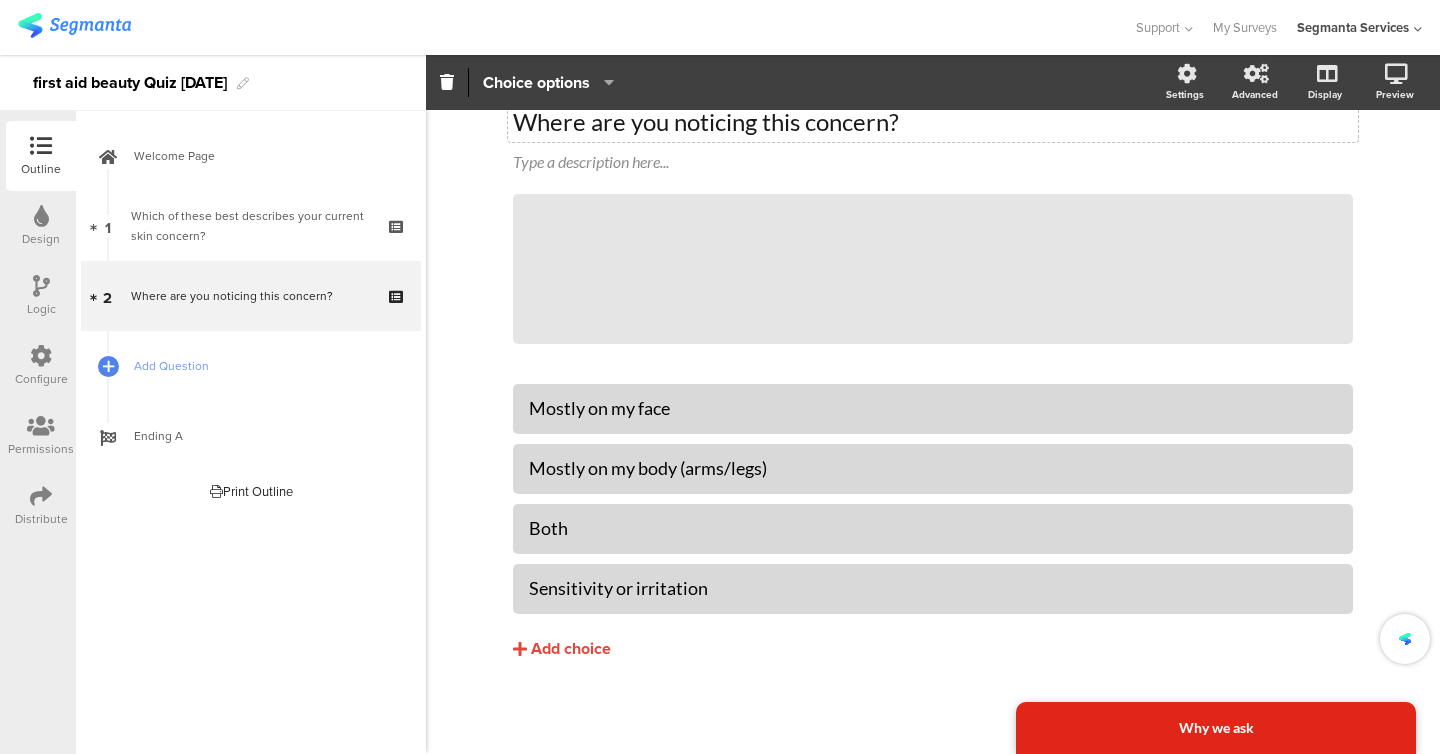scroll, scrollTop: 89, scrollLeft: 0, axis: vertical 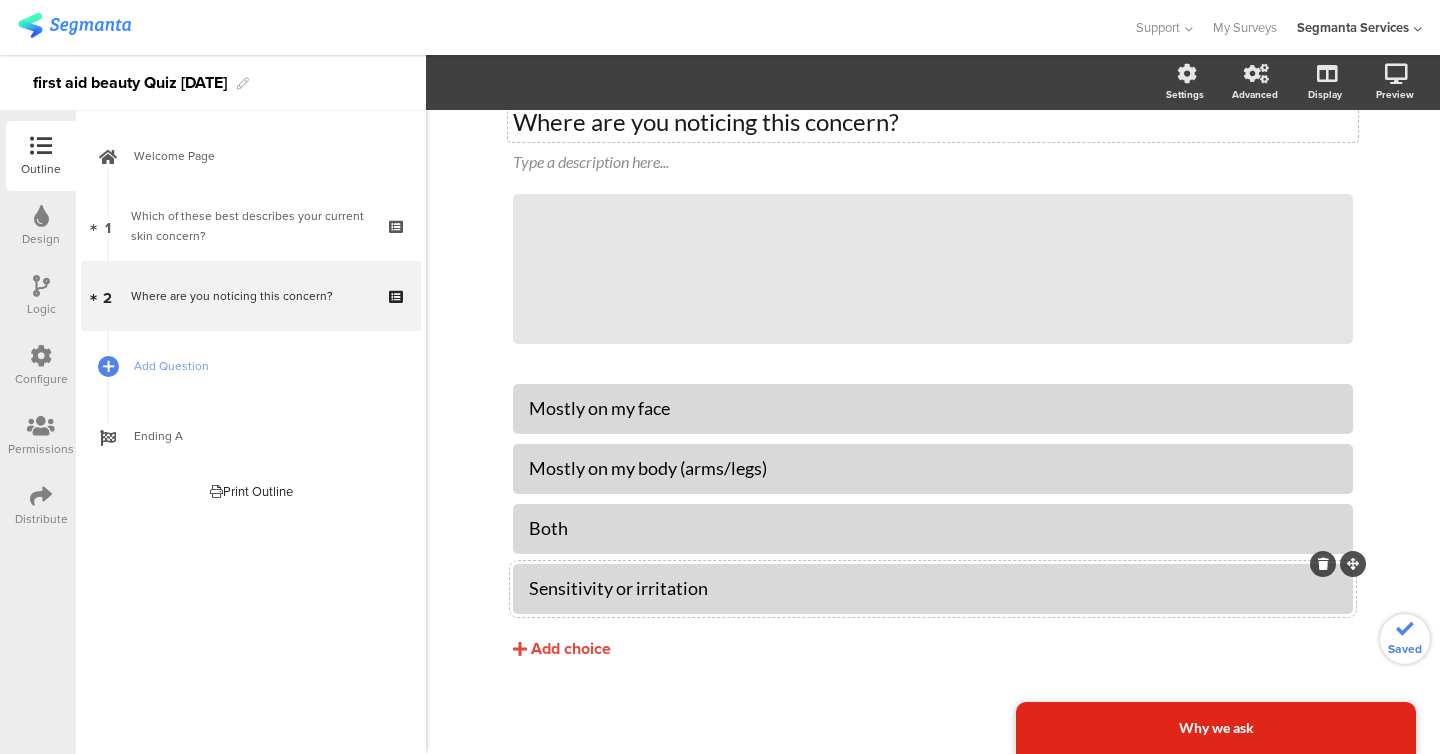 click 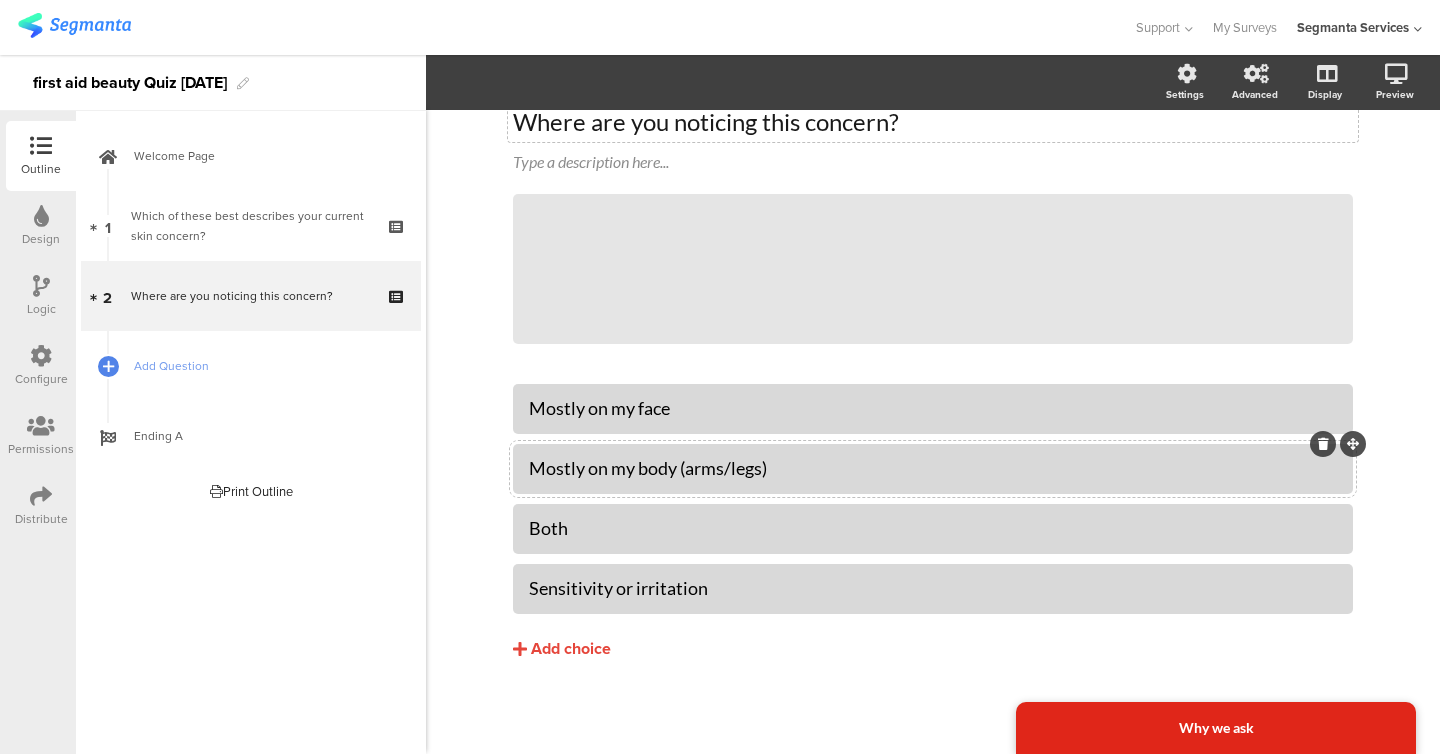 scroll, scrollTop: 29, scrollLeft: 0, axis: vertical 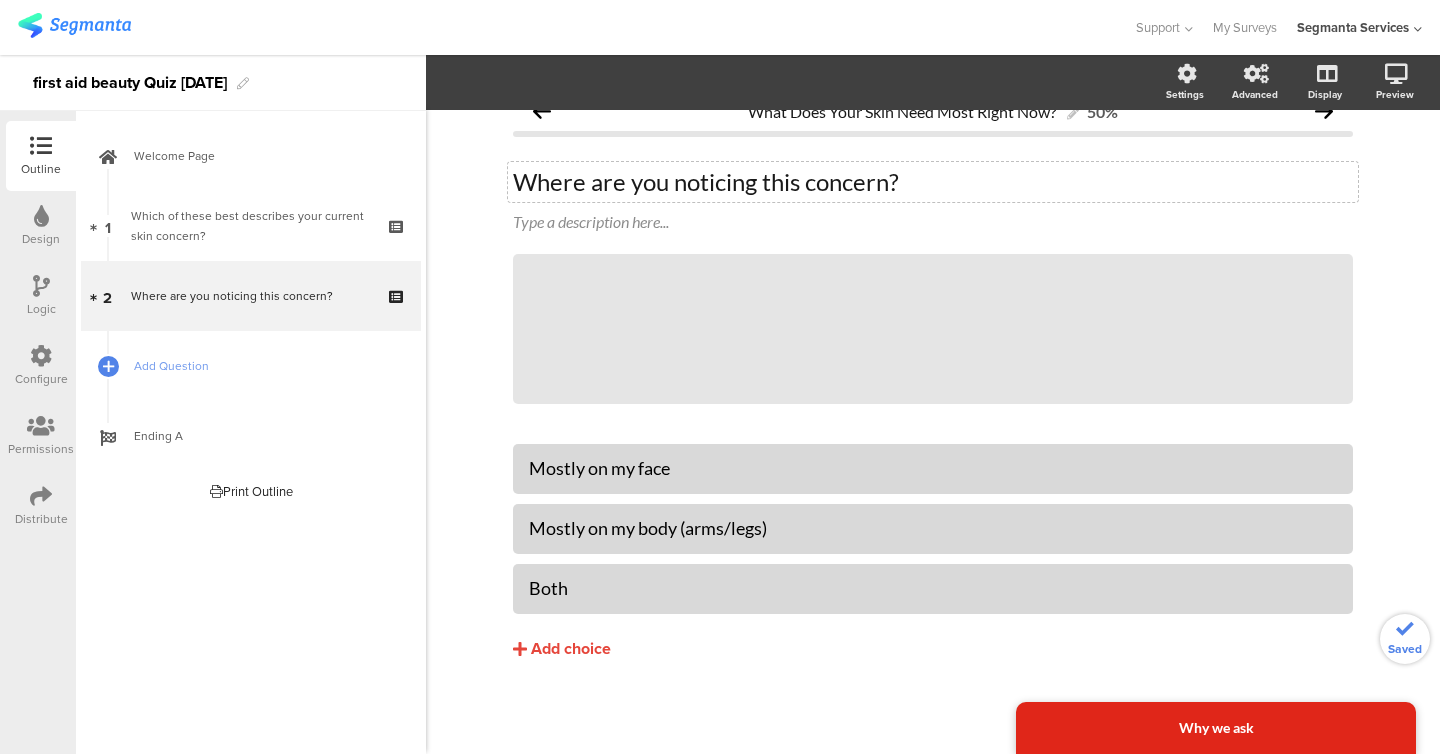 click on "What Does Your Skin Need Most Right Now?
50%
Where are you noticing this concern?
Where are you noticing this concern?
Type a description here...
/
Why we ask" 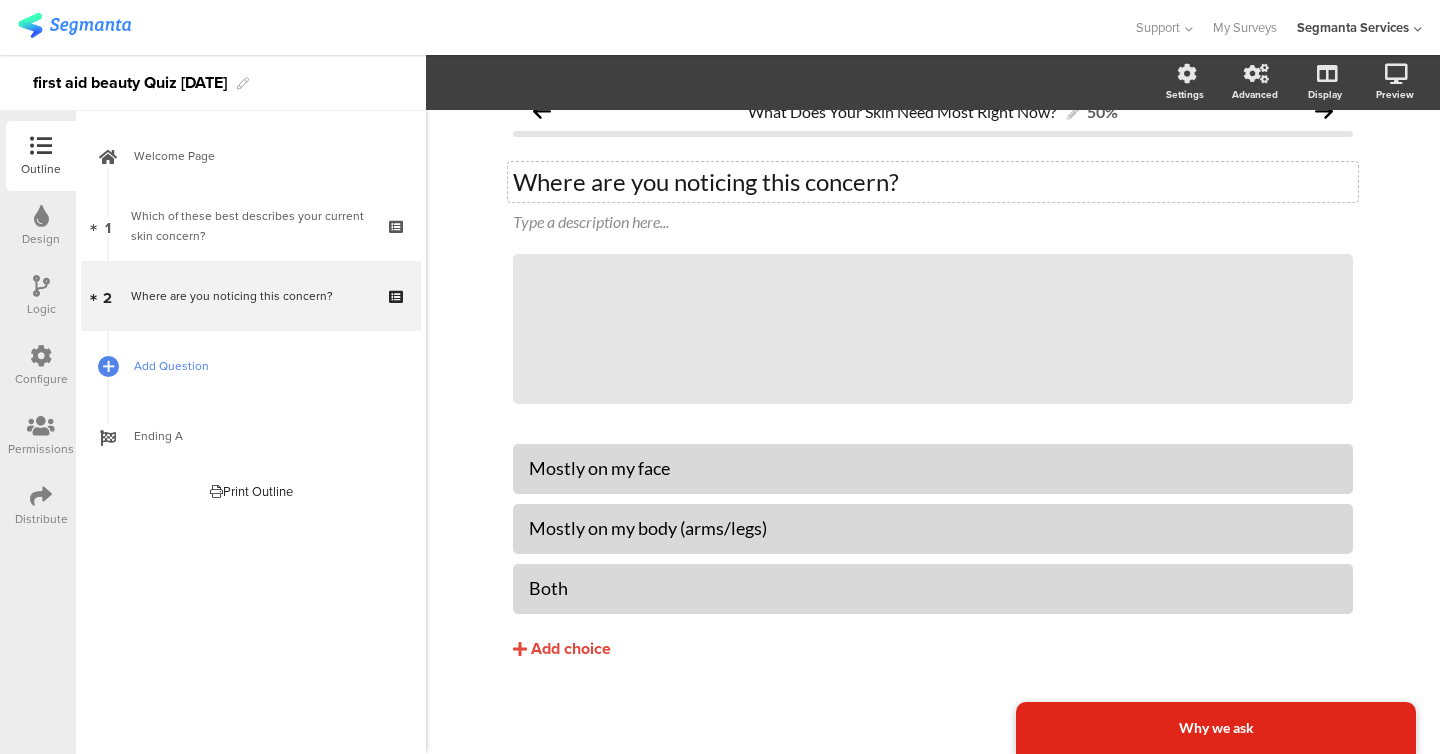 click on "Add Question" at bounding box center (251, 366) 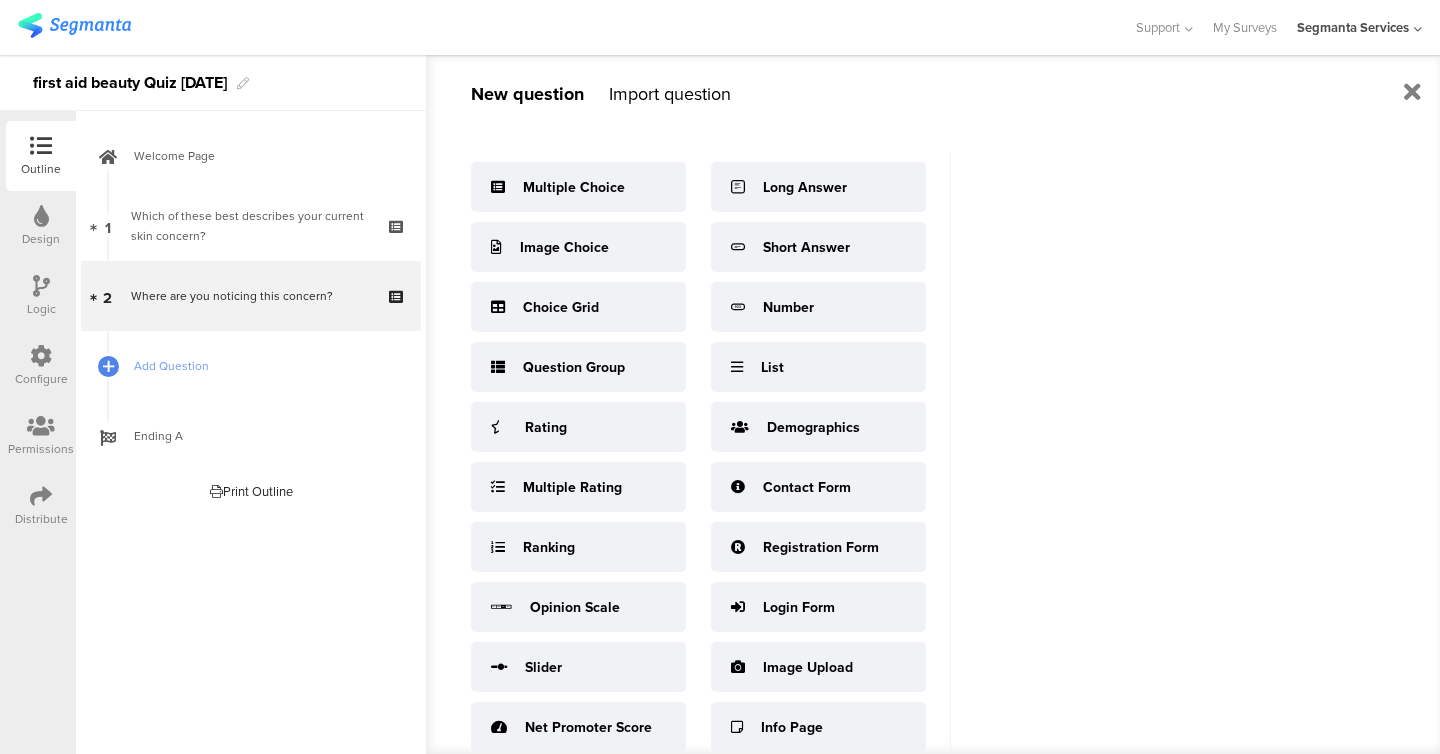 scroll, scrollTop: 17, scrollLeft: 0, axis: vertical 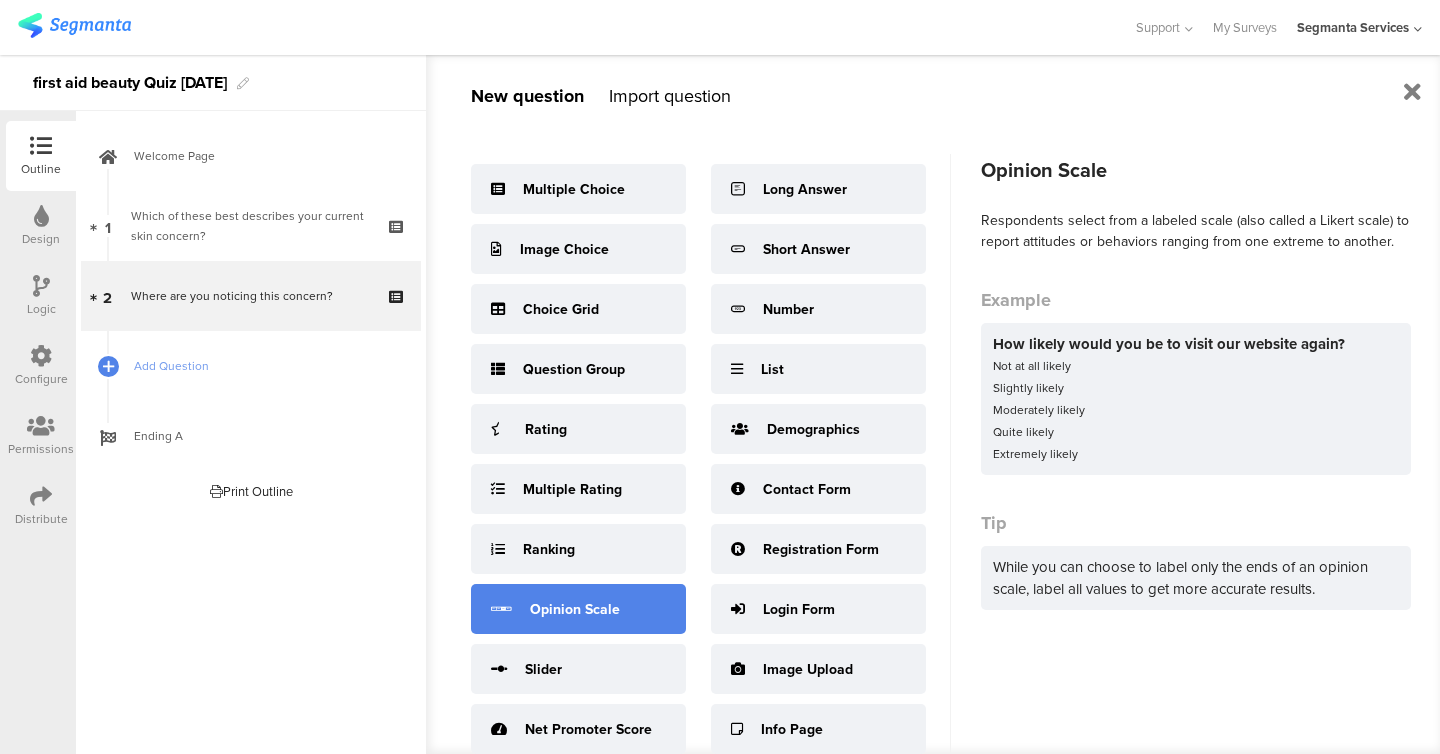 click on "Opinion Scale" at bounding box center [578, 609] 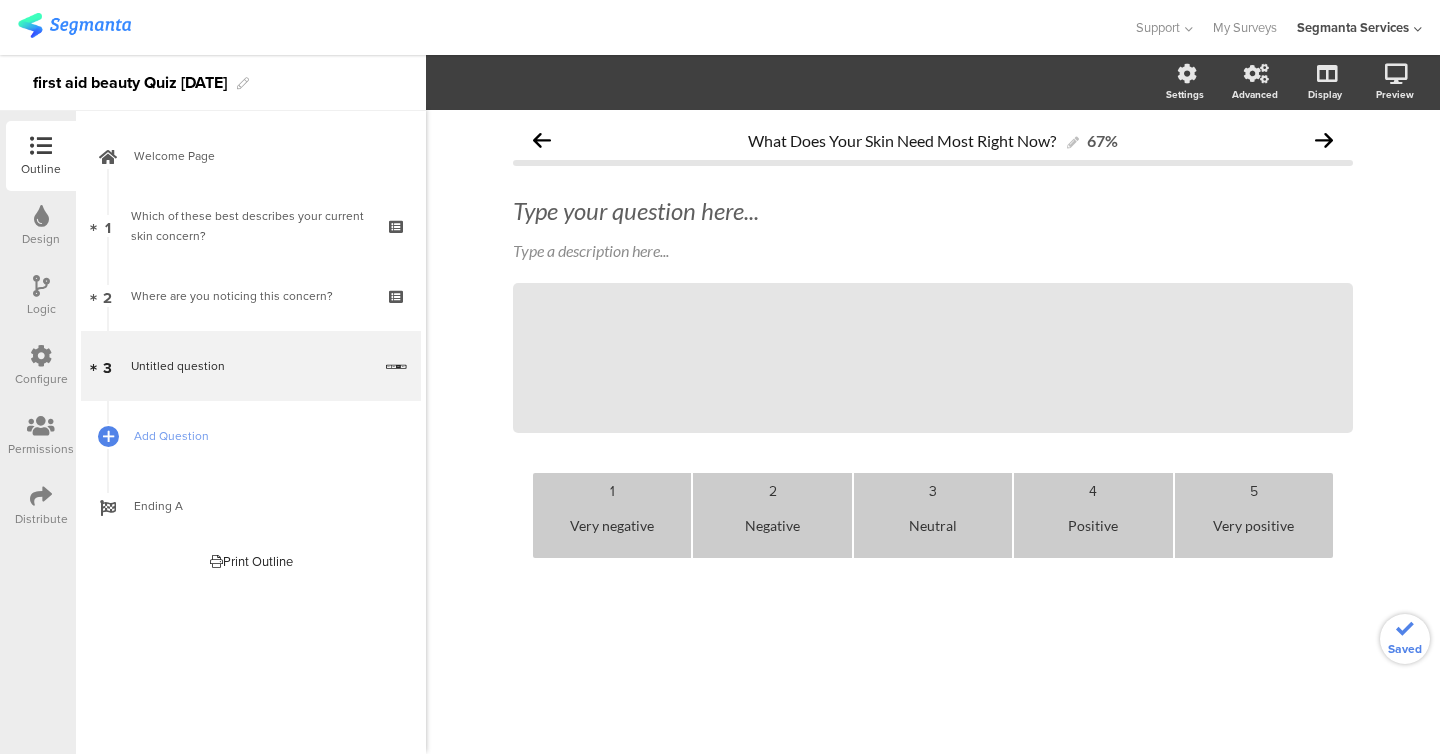 scroll, scrollTop: 0, scrollLeft: 0, axis: both 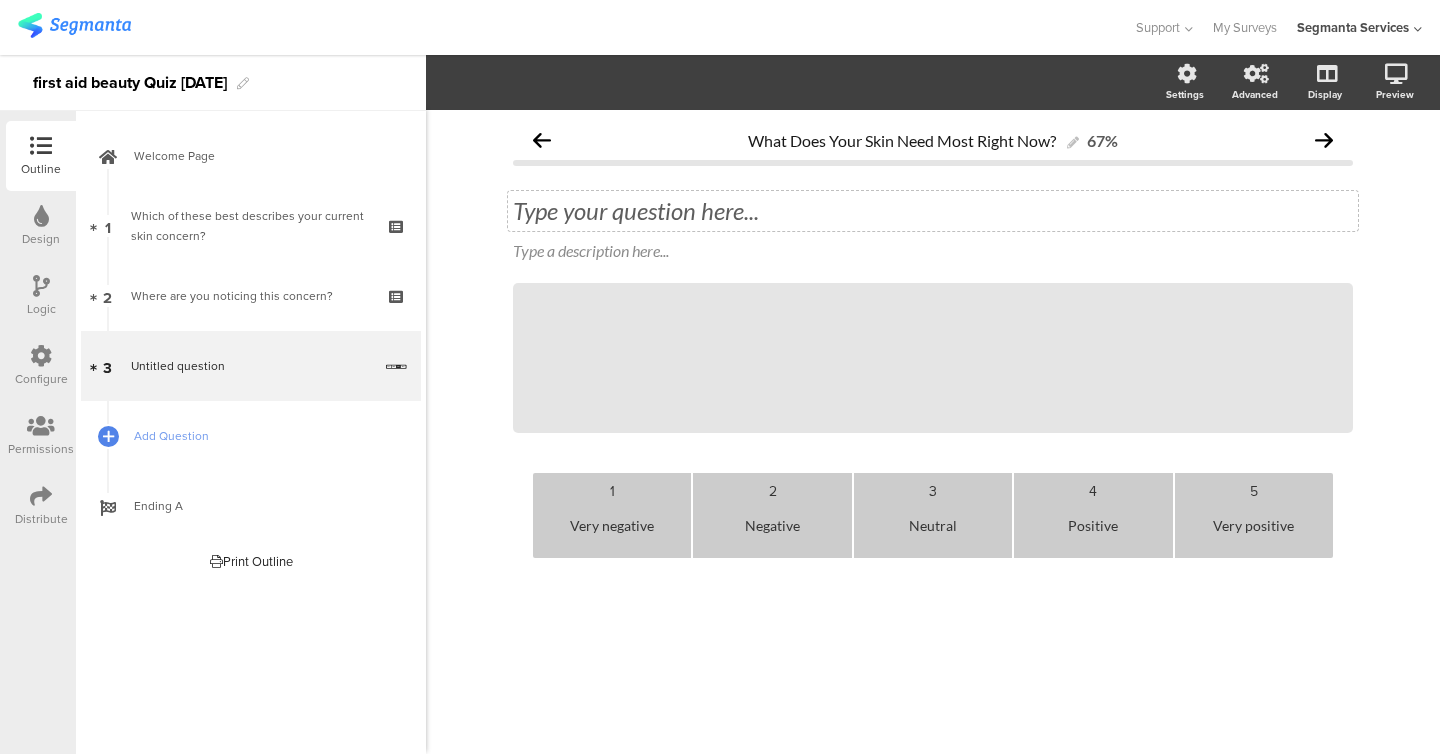 click on "Type your question here..." 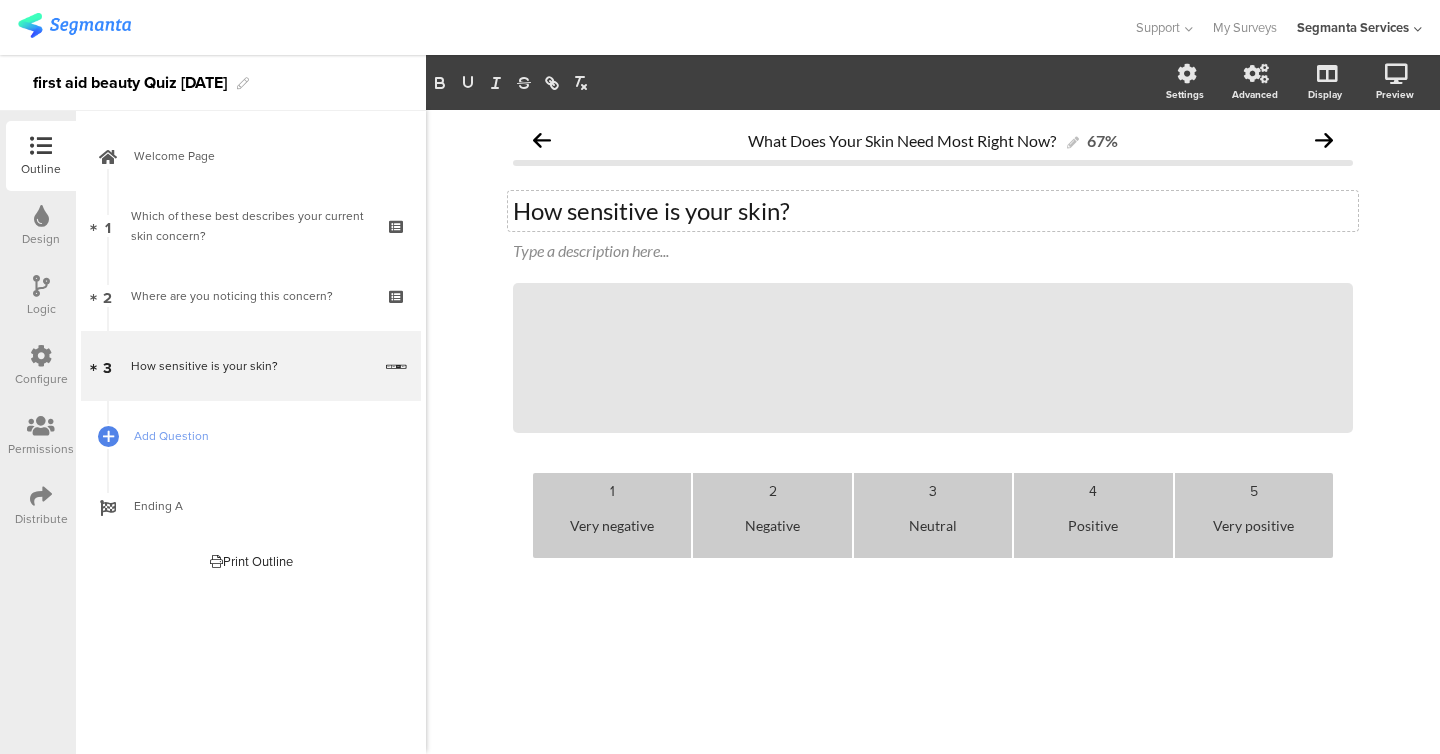 click on "Very positive" 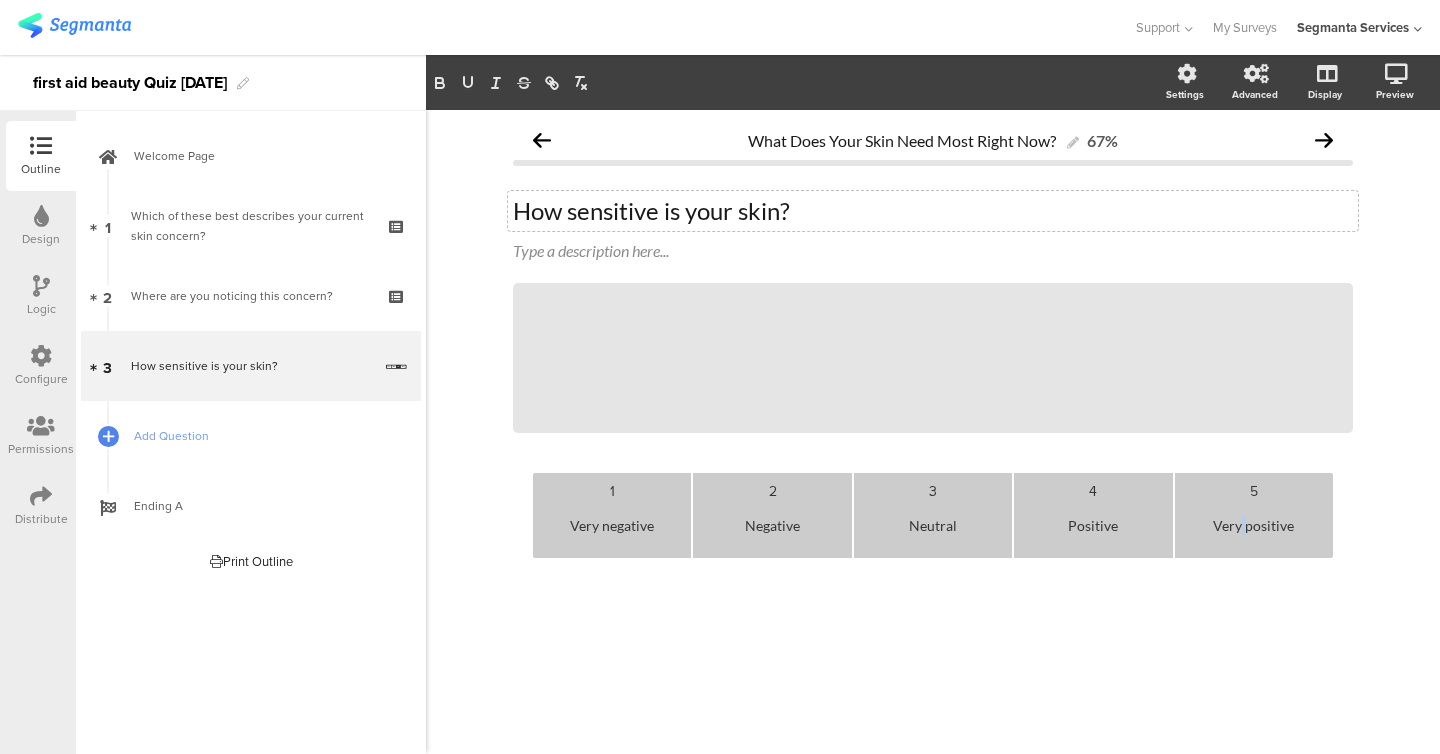 click on "Very positive" 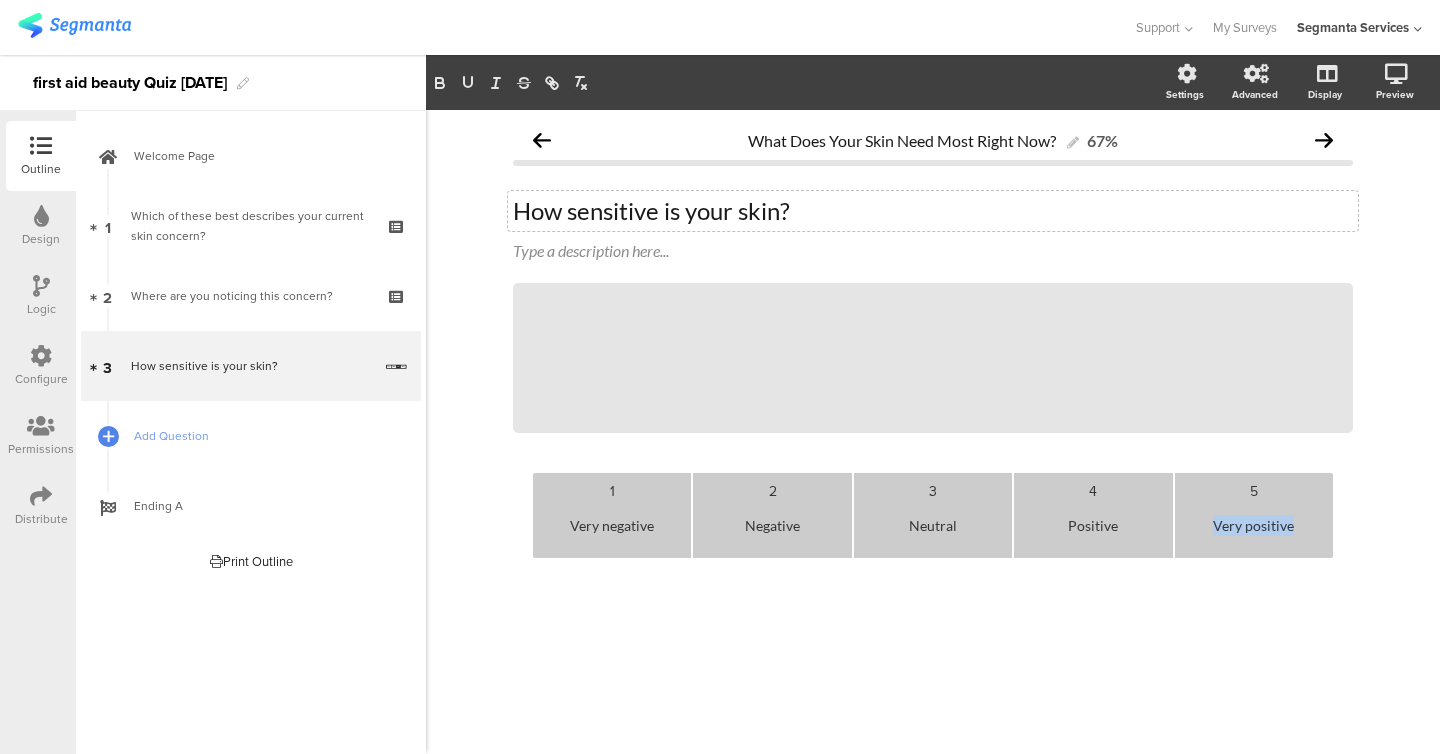 click on "Very positive" 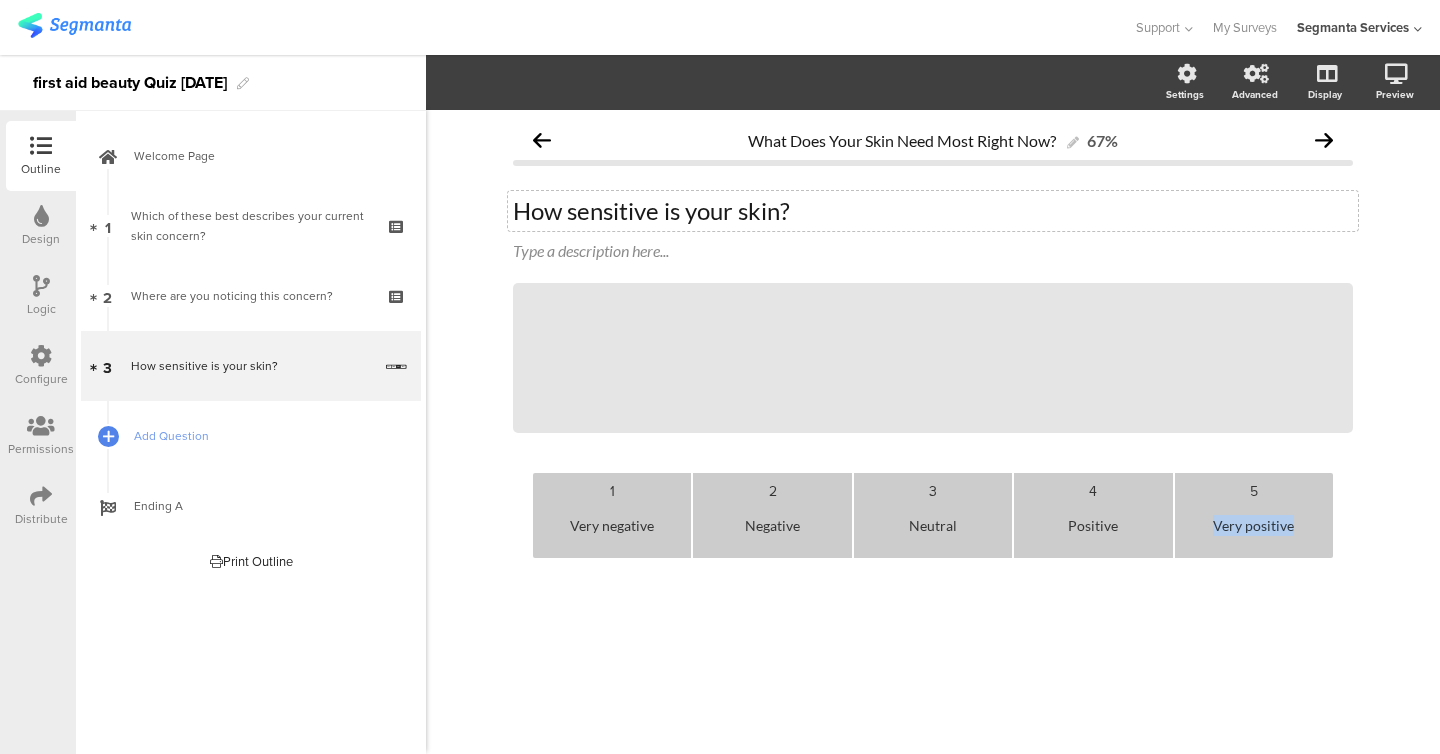 paste 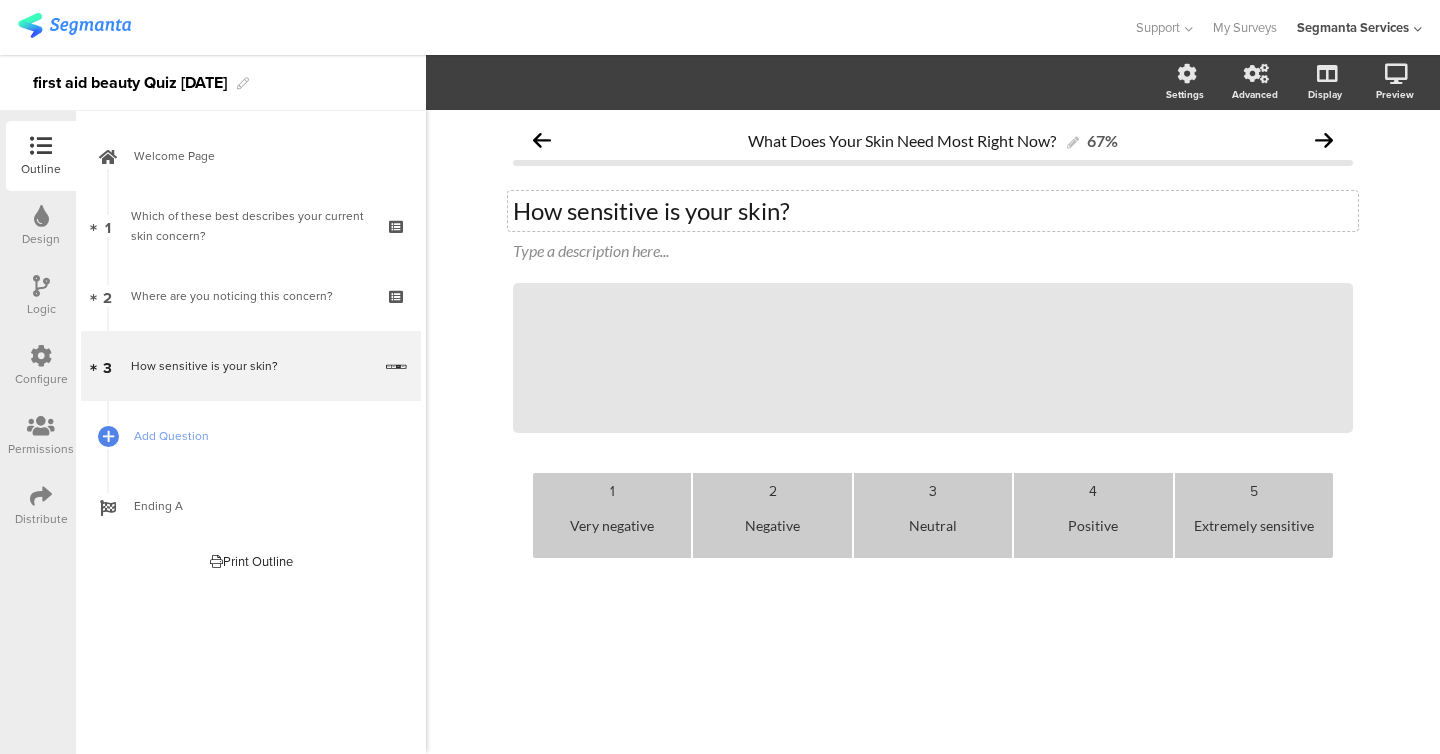 click on "Positive" 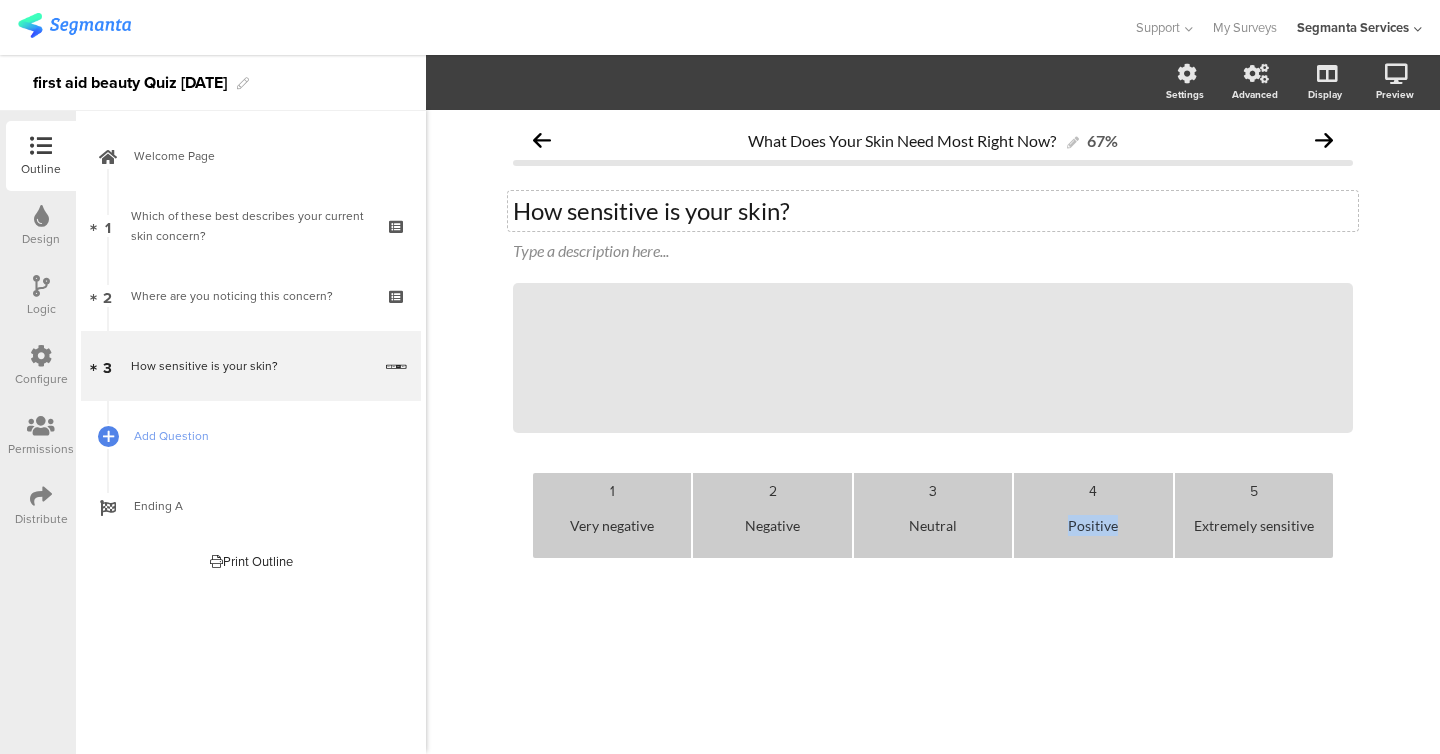 click on "Positive" 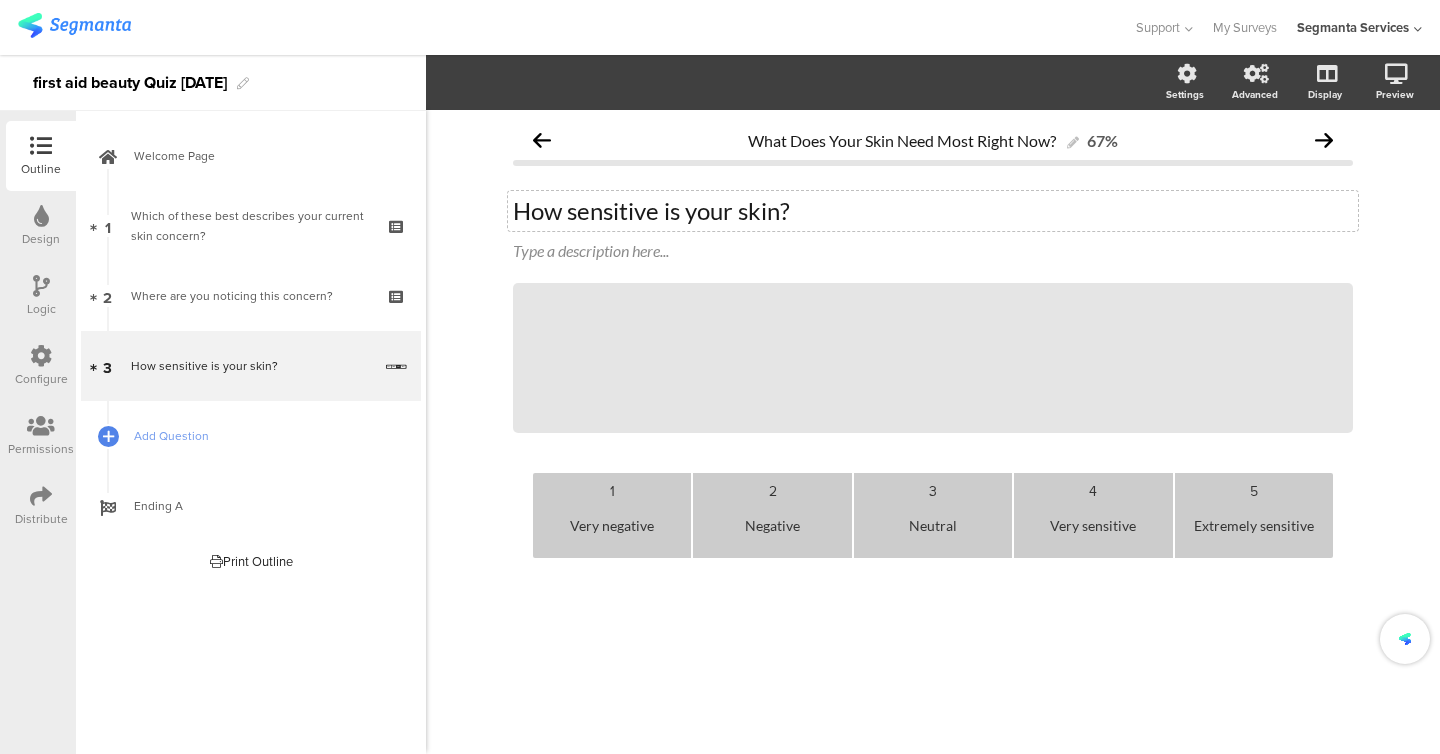 click on "Very sensitive" 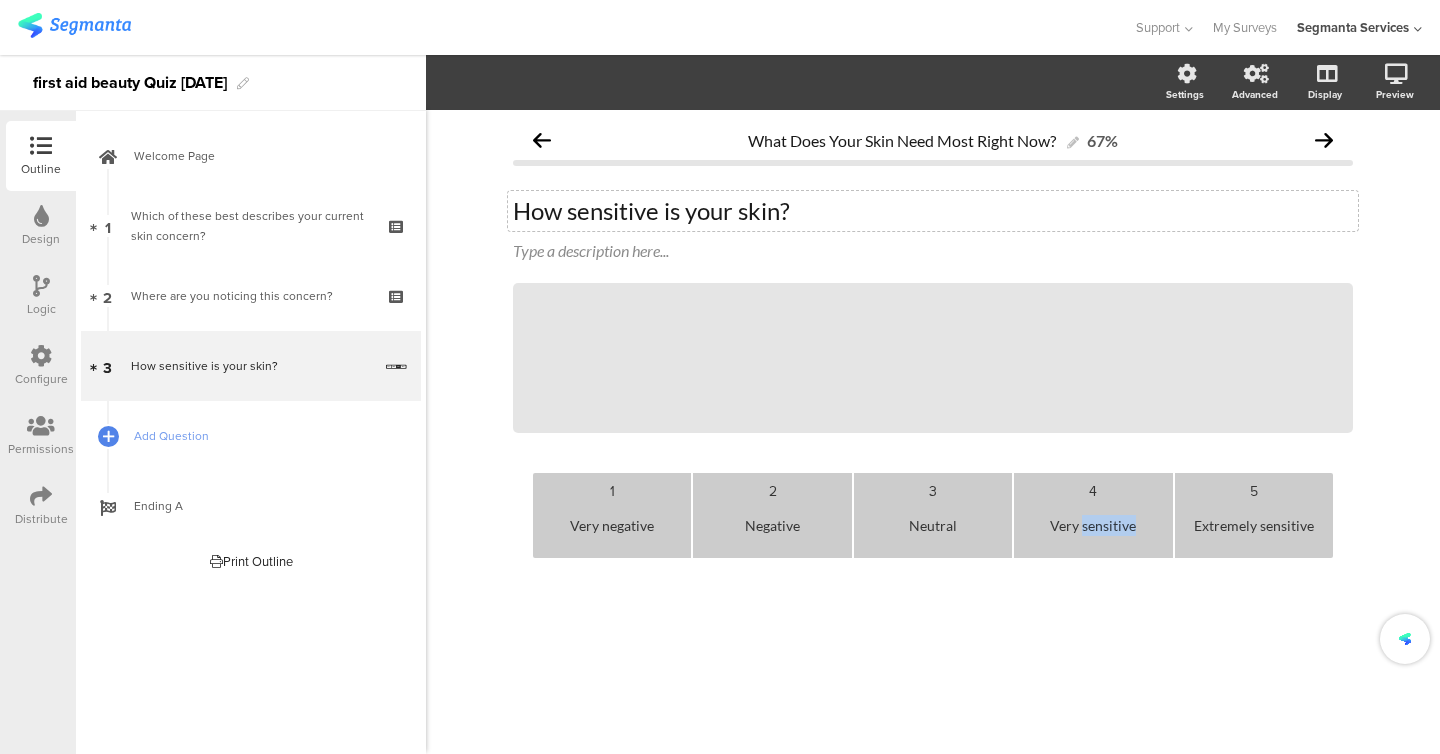 click on "Very sensitive" 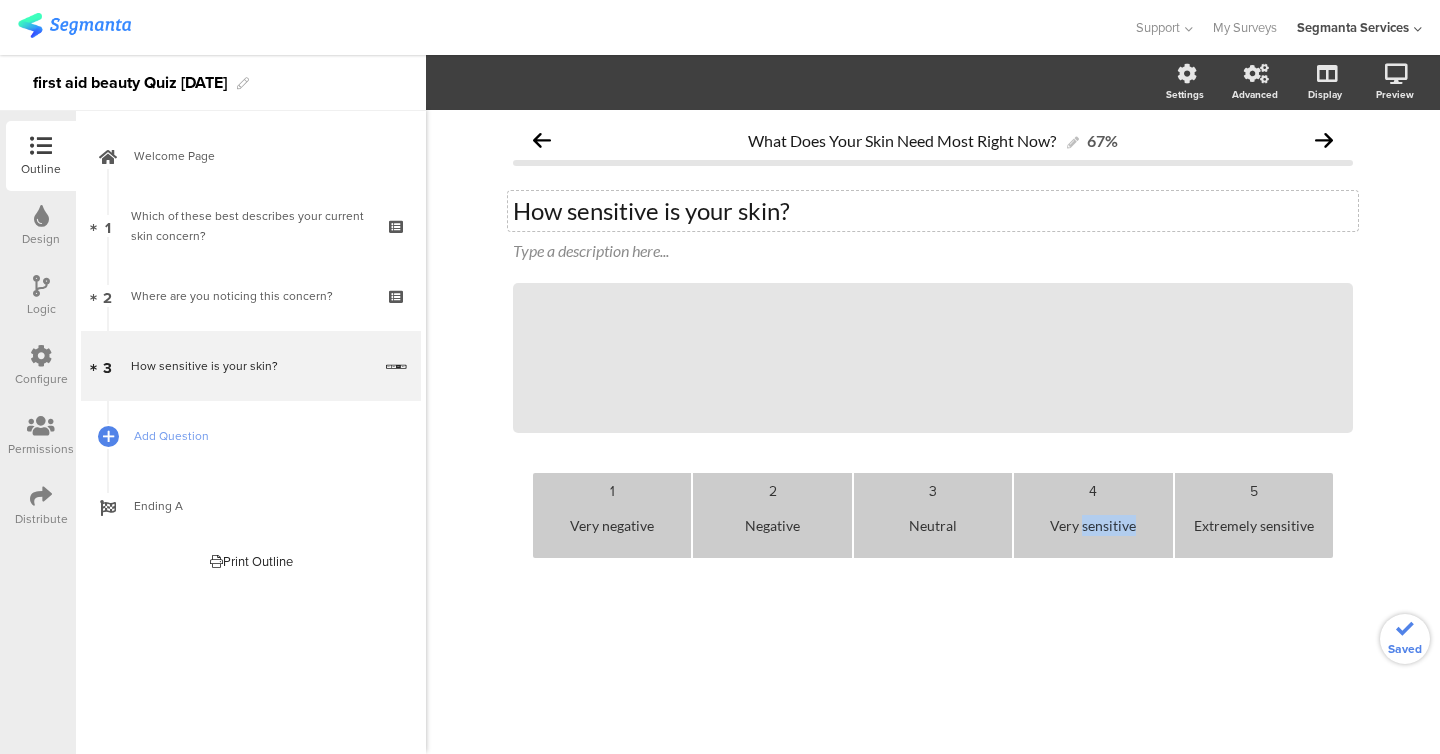 copy on "sensitive" 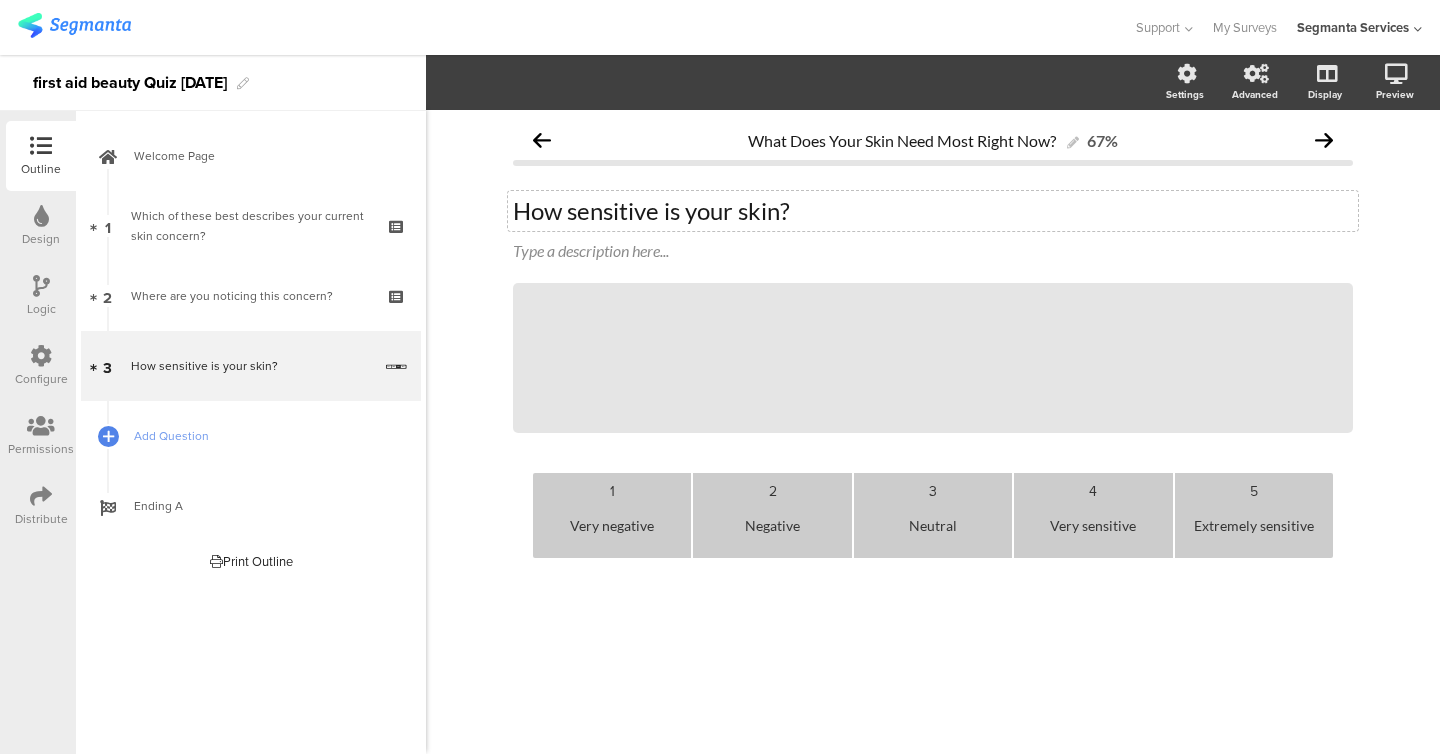 click on "Neutral" 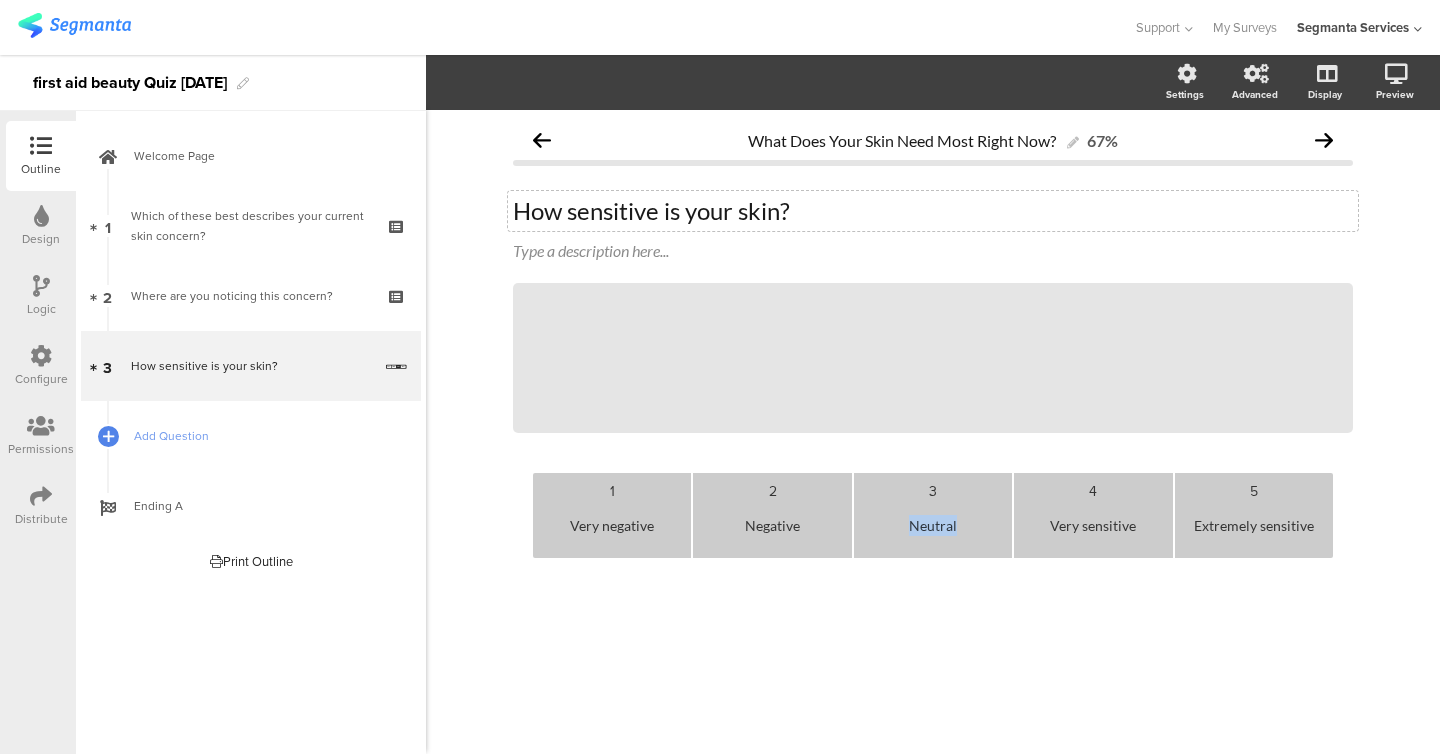 click on "Neutral" 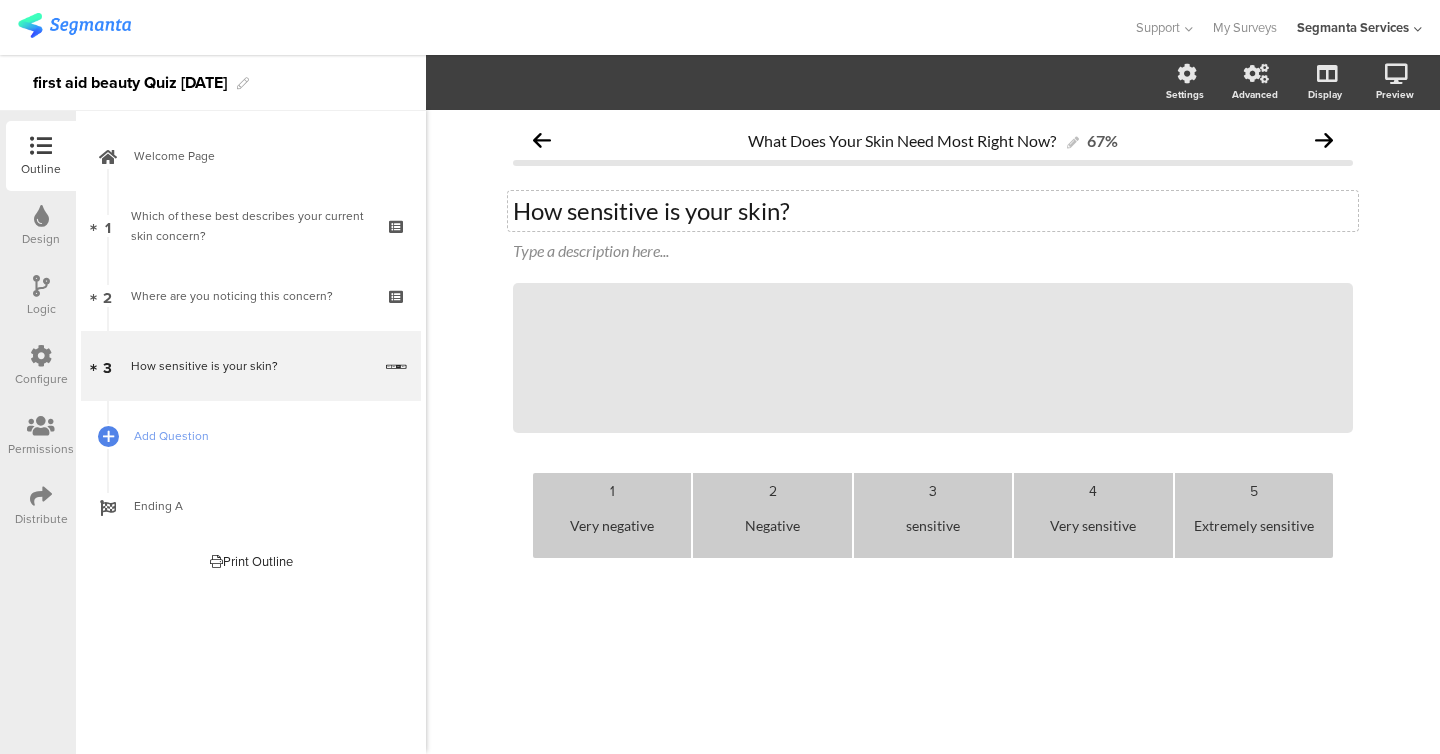 click on "Negative" 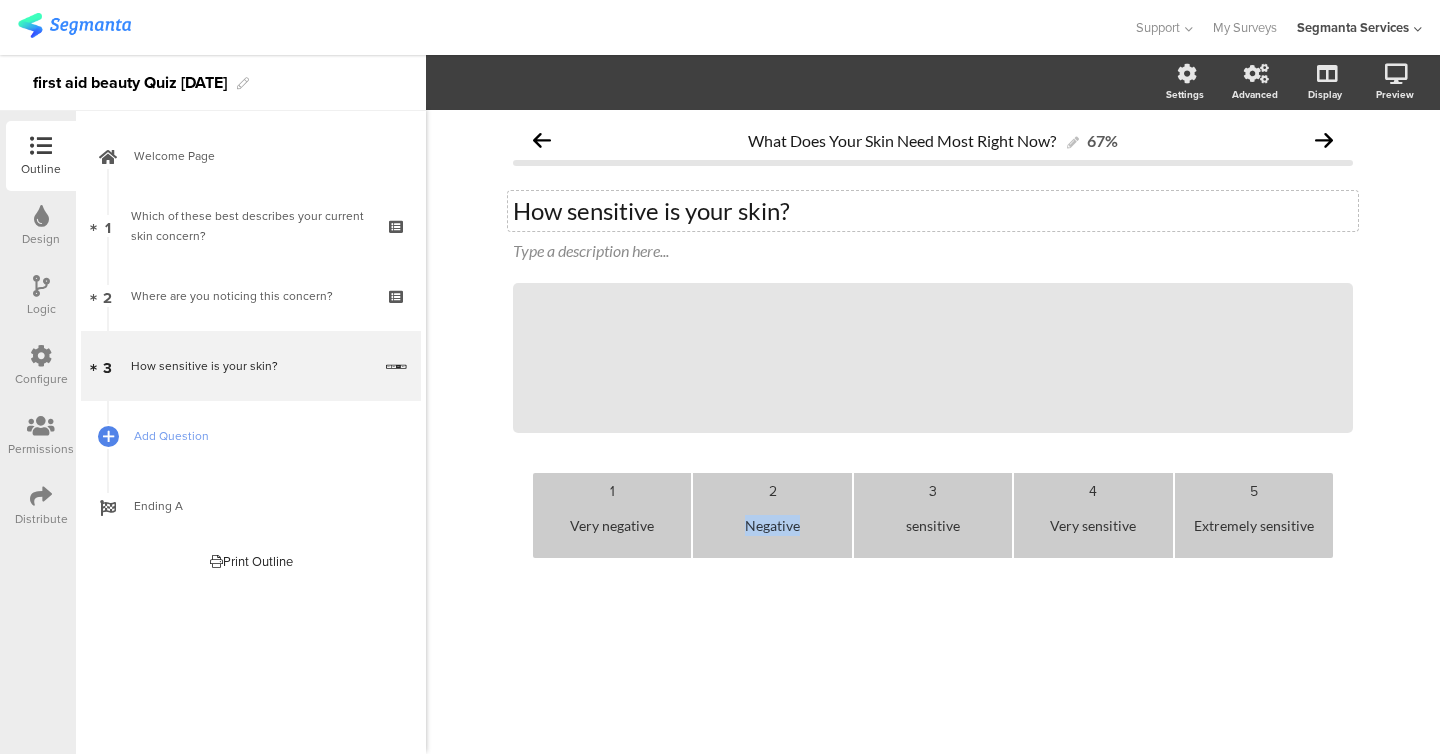 click on "Negative" 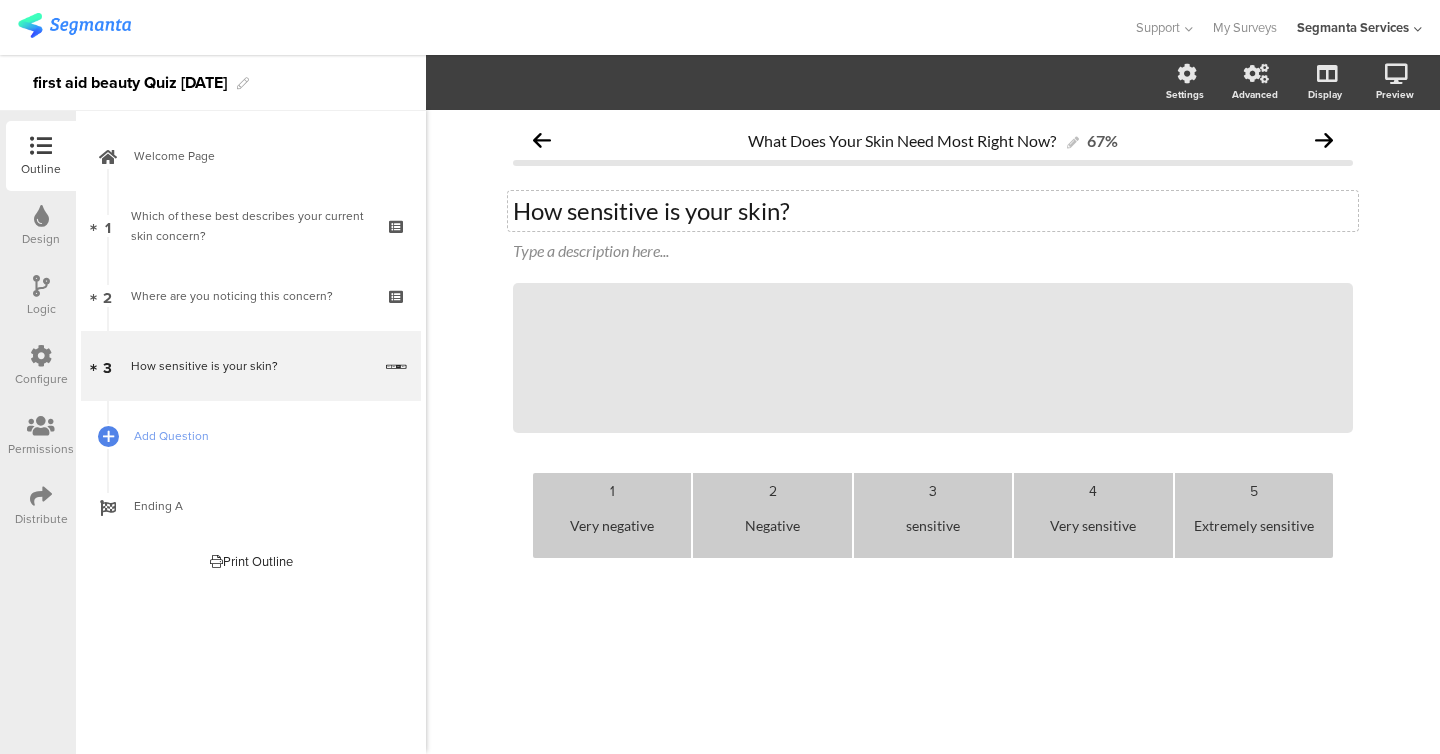 click on "Very negative" 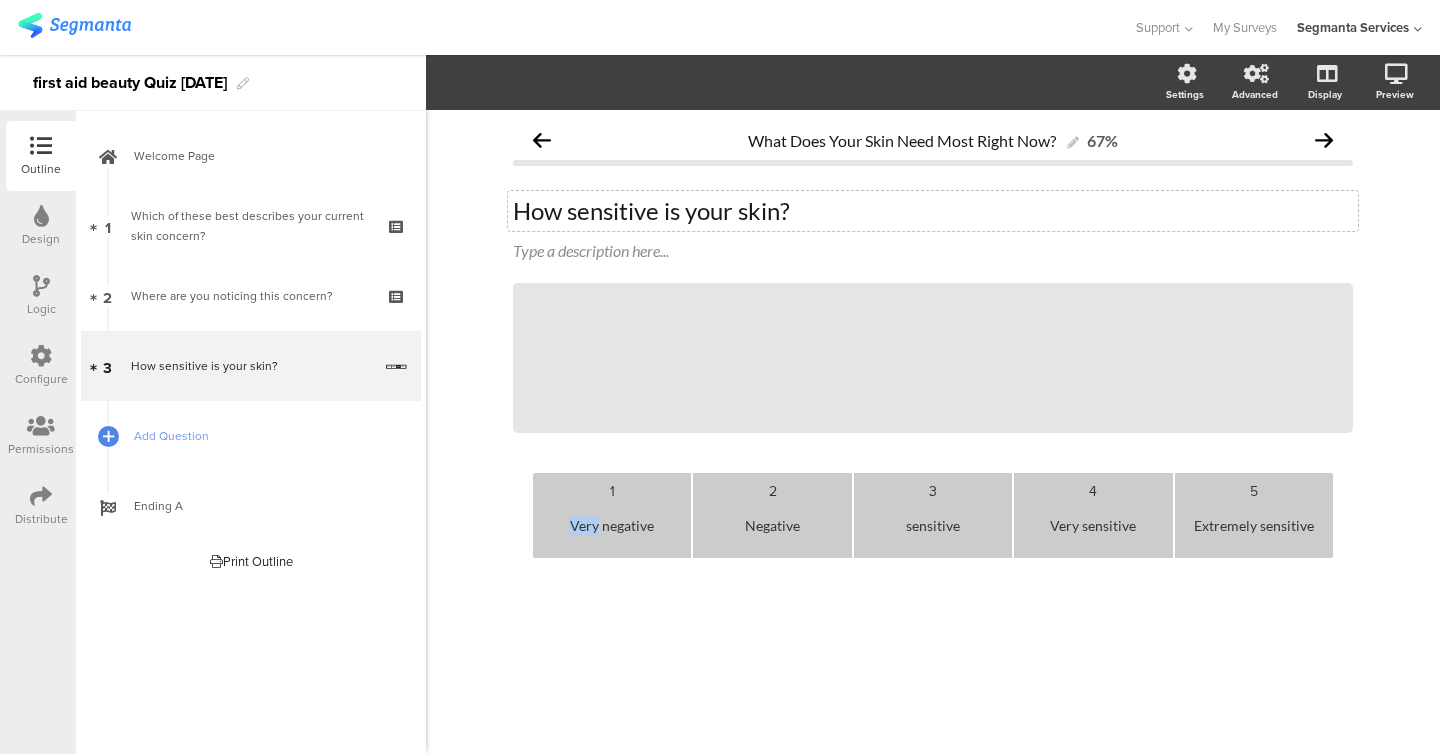 click on "Very negative" 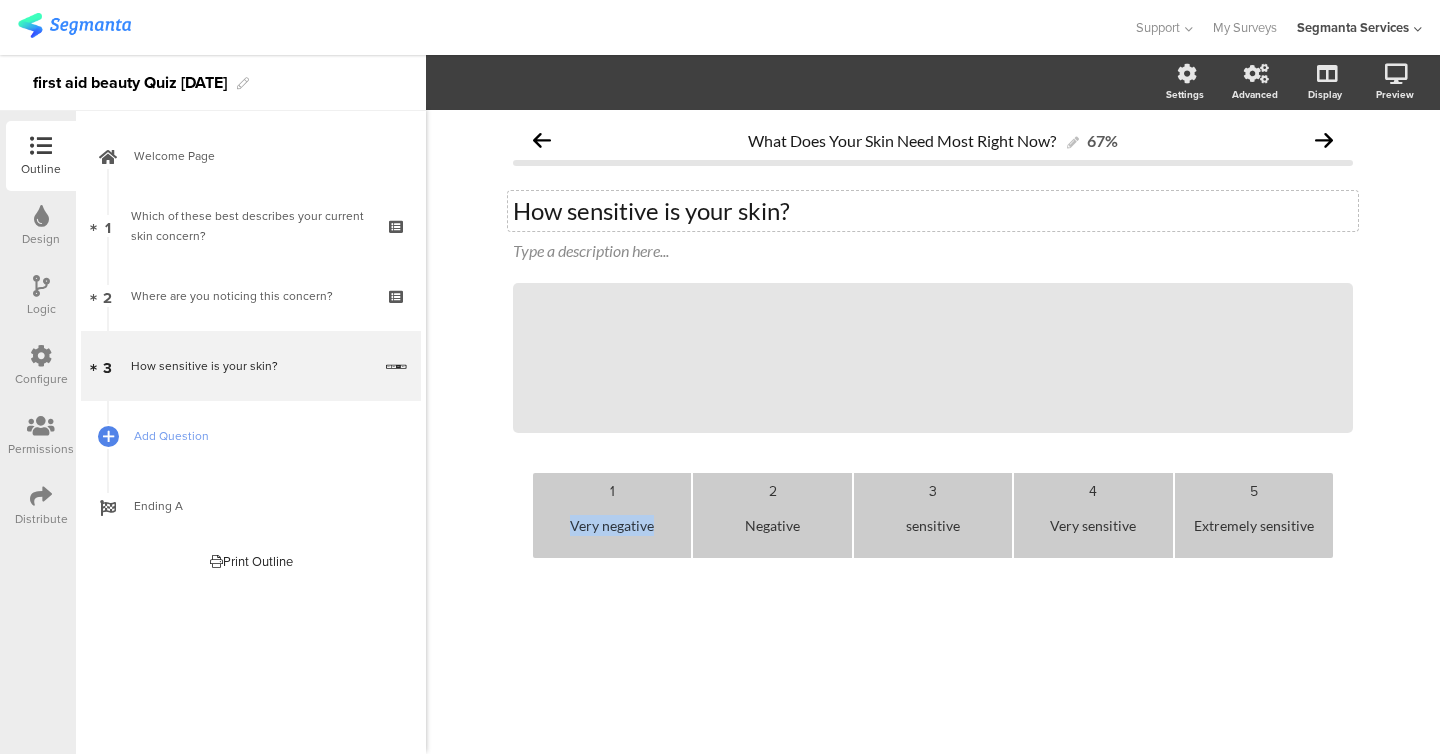 click on "Very negative" 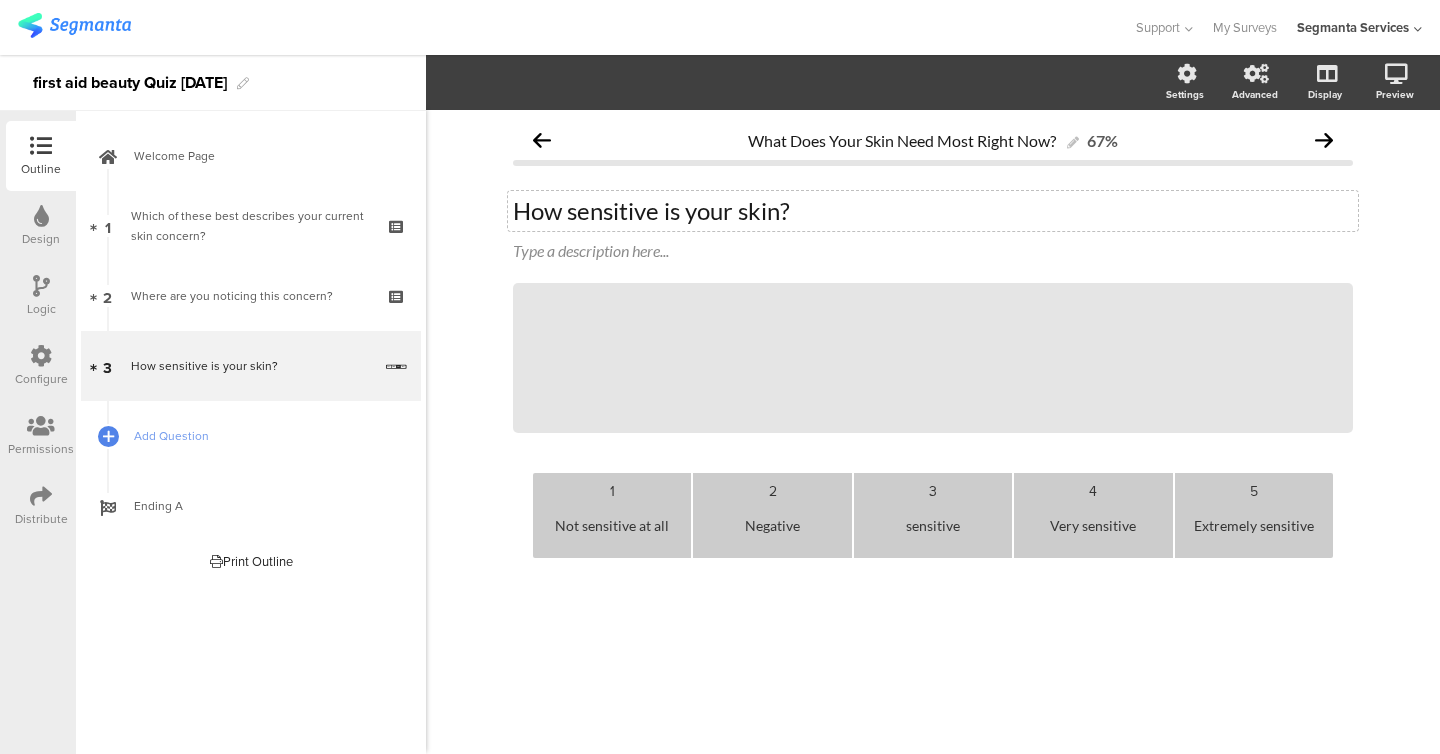 click on "Negative" 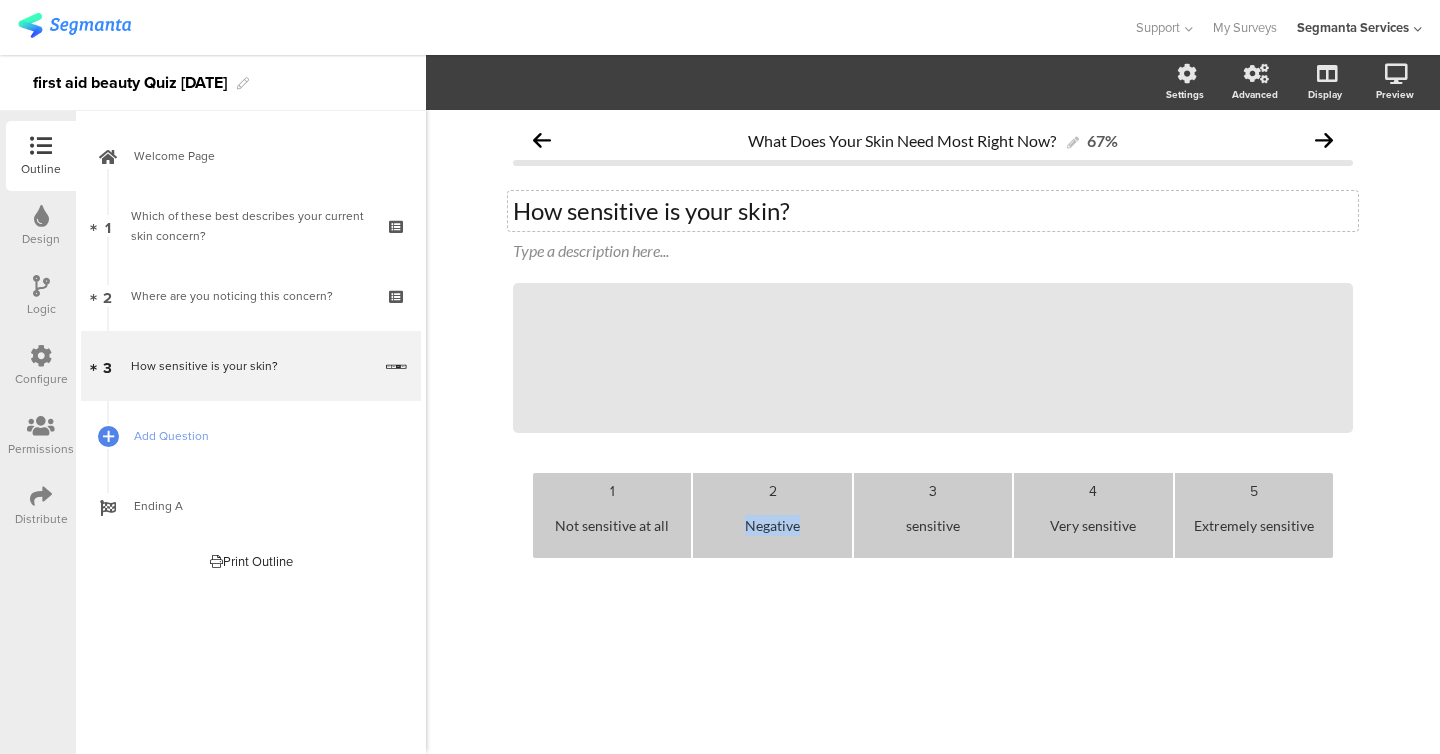 click on "Negative" 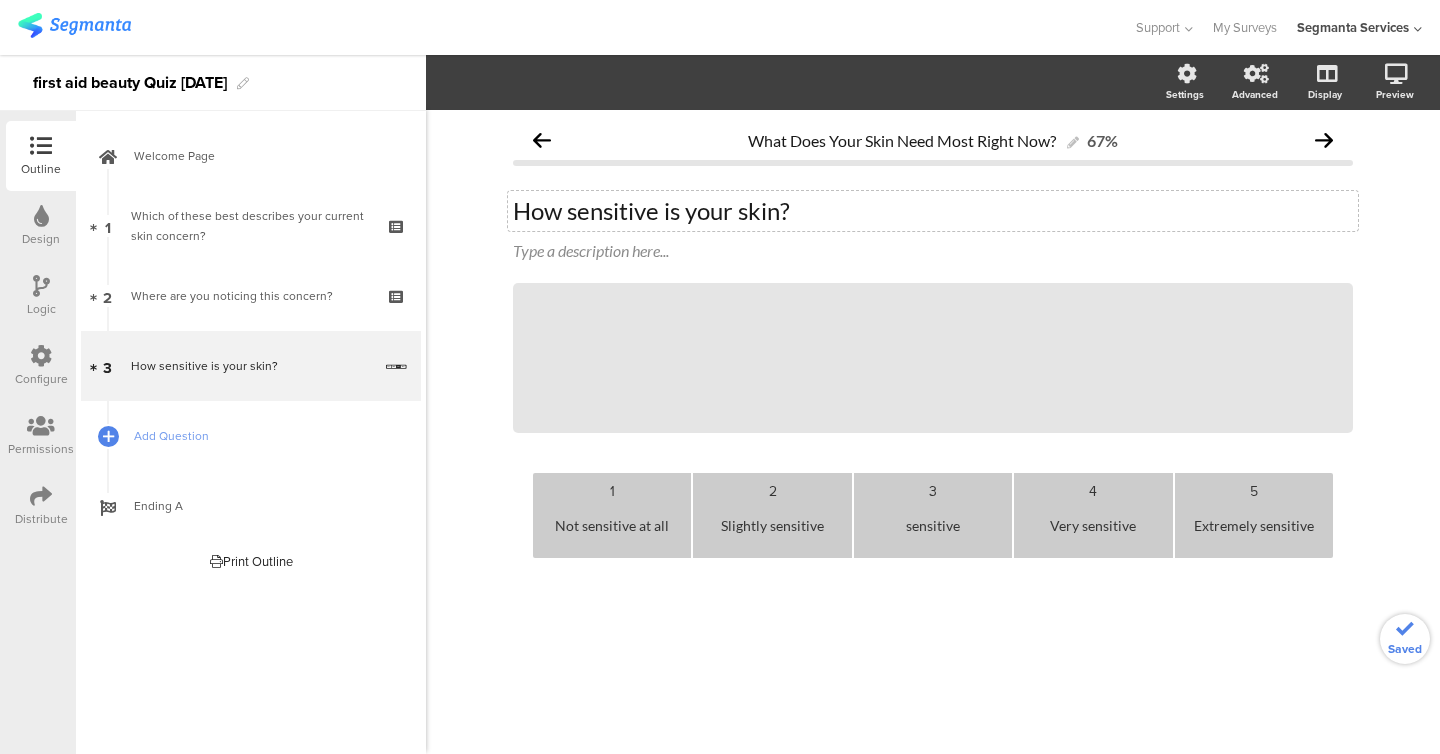 click on "What Does Your Skin Need Most Right Now?
67%
How sensitive is your skin?
How sensitive is your skin?
Type a description here...
/
1" 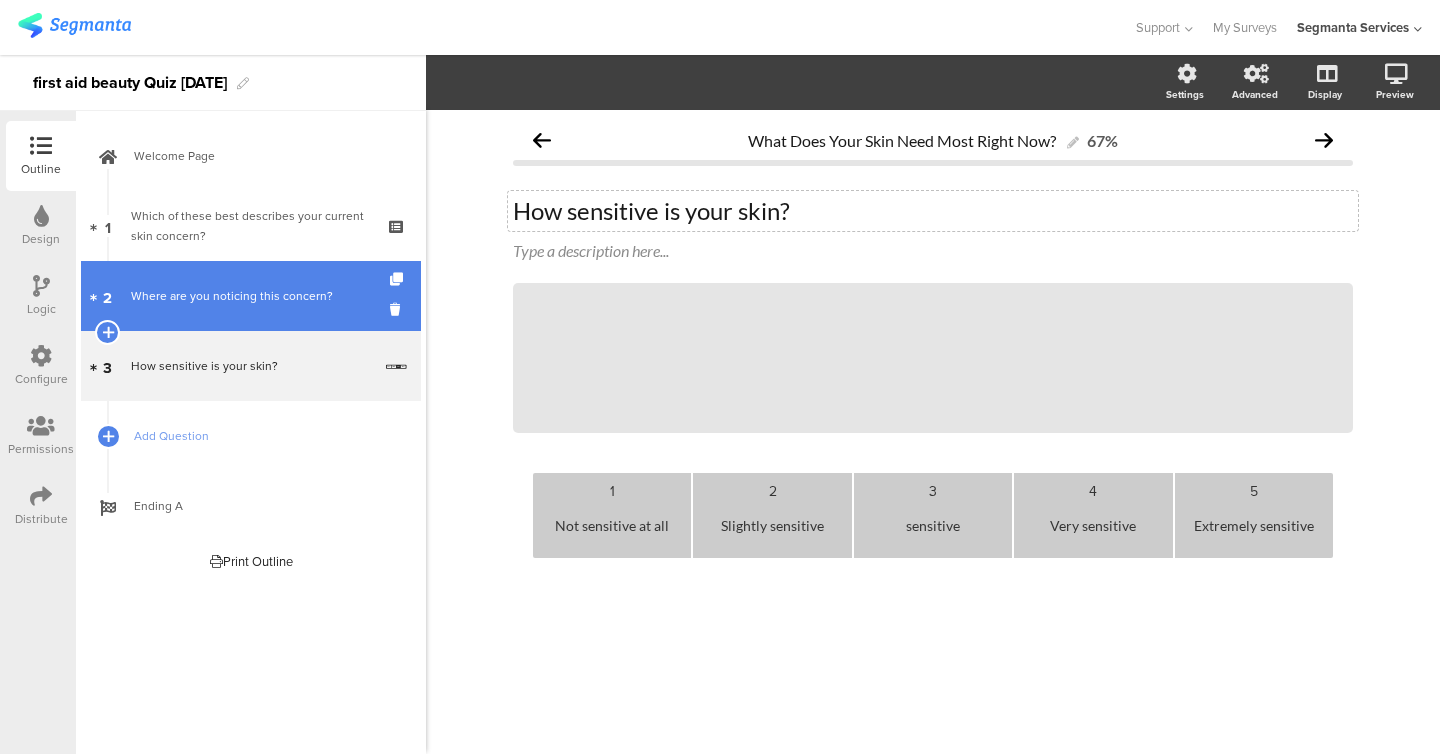 click on "Where are you noticing this concern?" at bounding box center [250, 296] 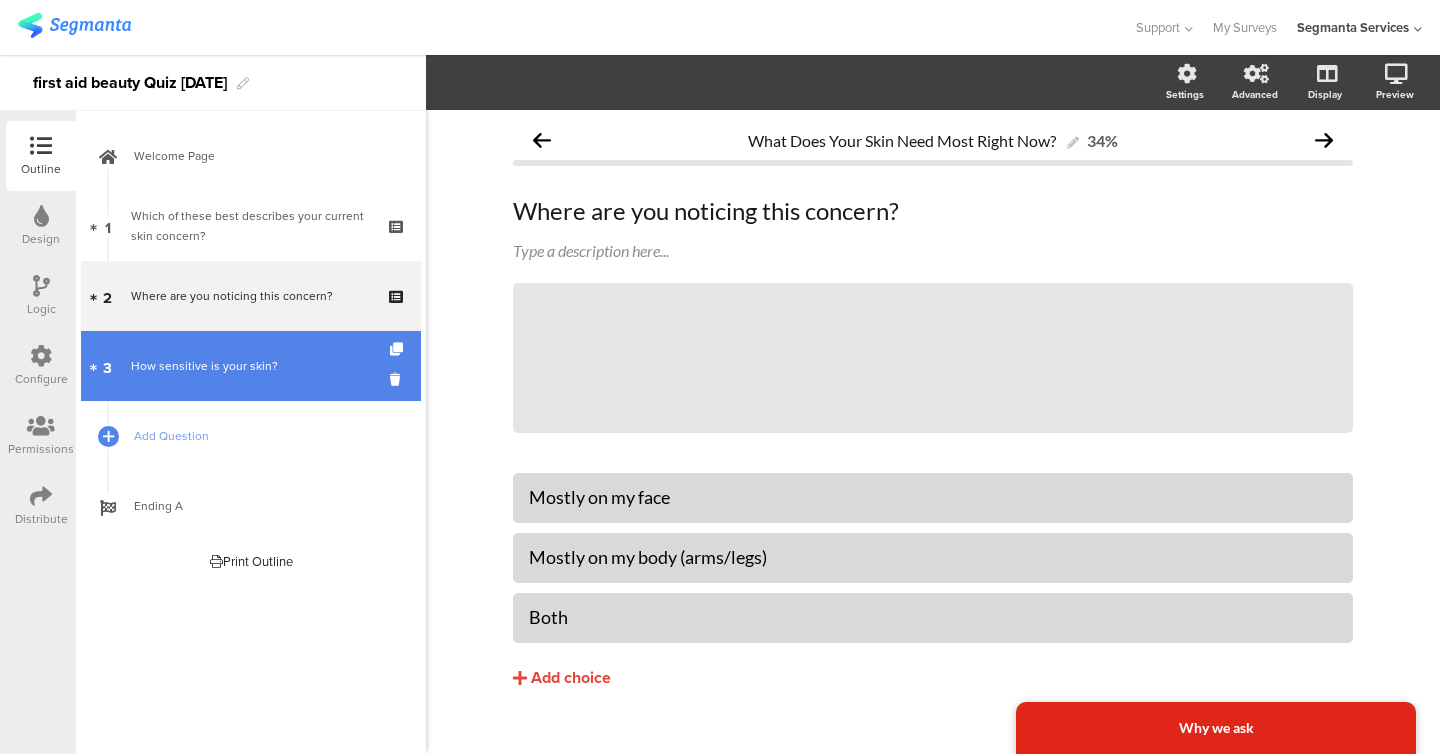 click on "How sensitive is your skin?" at bounding box center (251, 366) 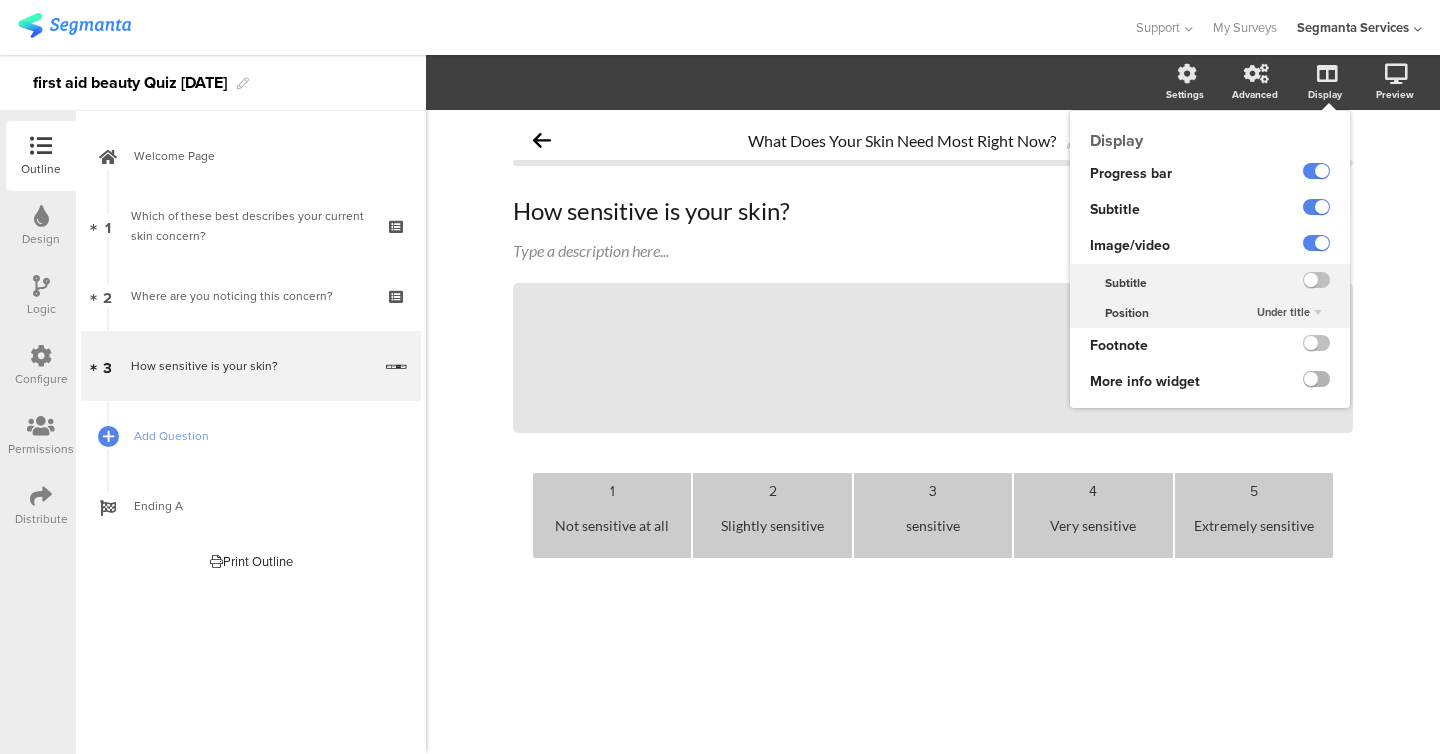 click 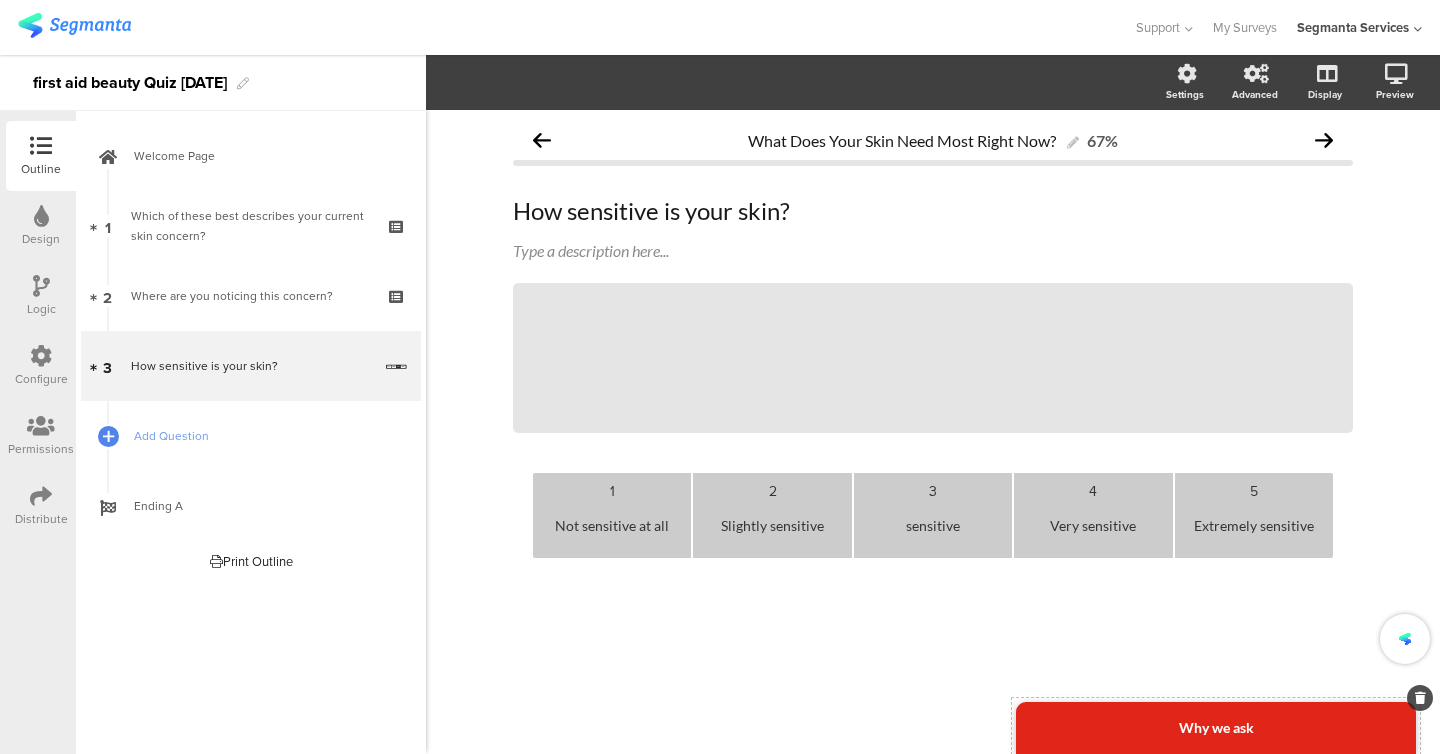 click on "Why we ask" 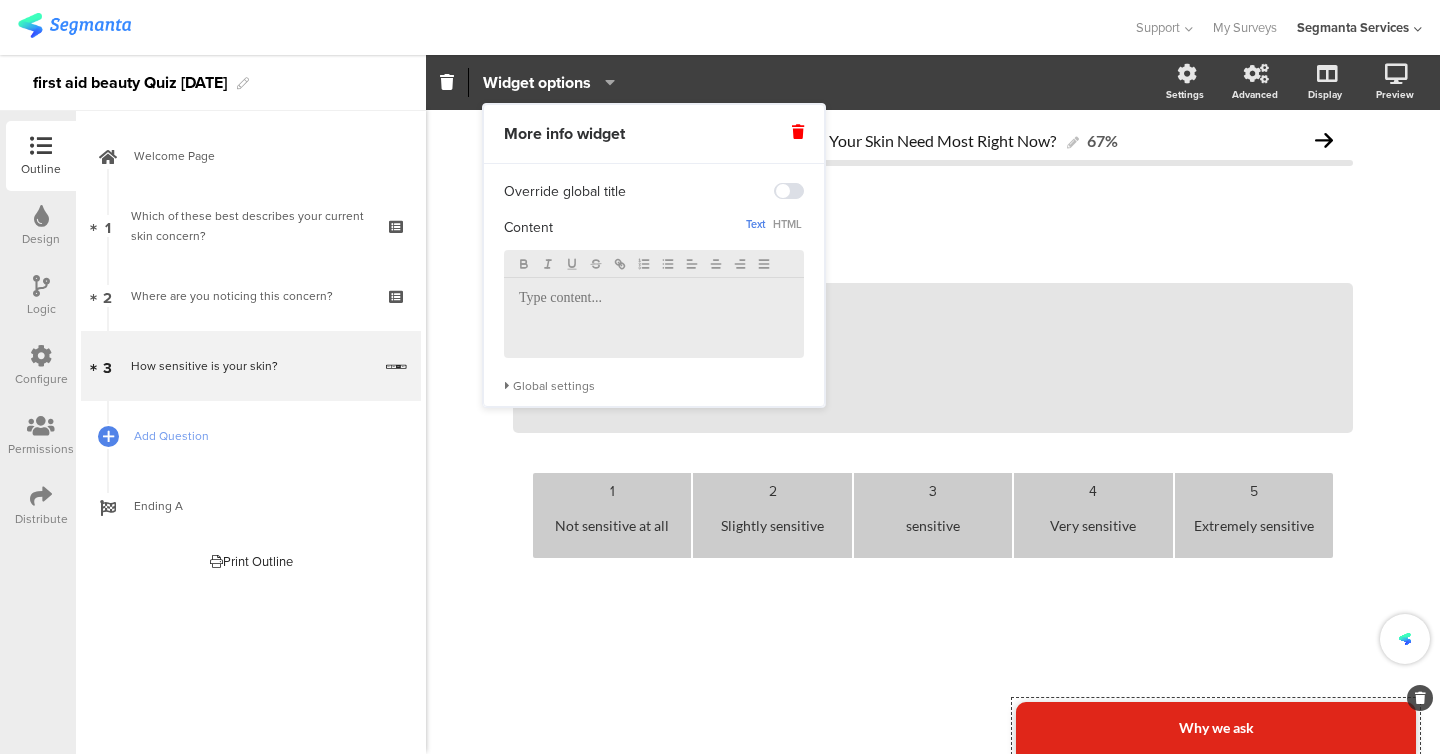 click at bounding box center (654, 318) 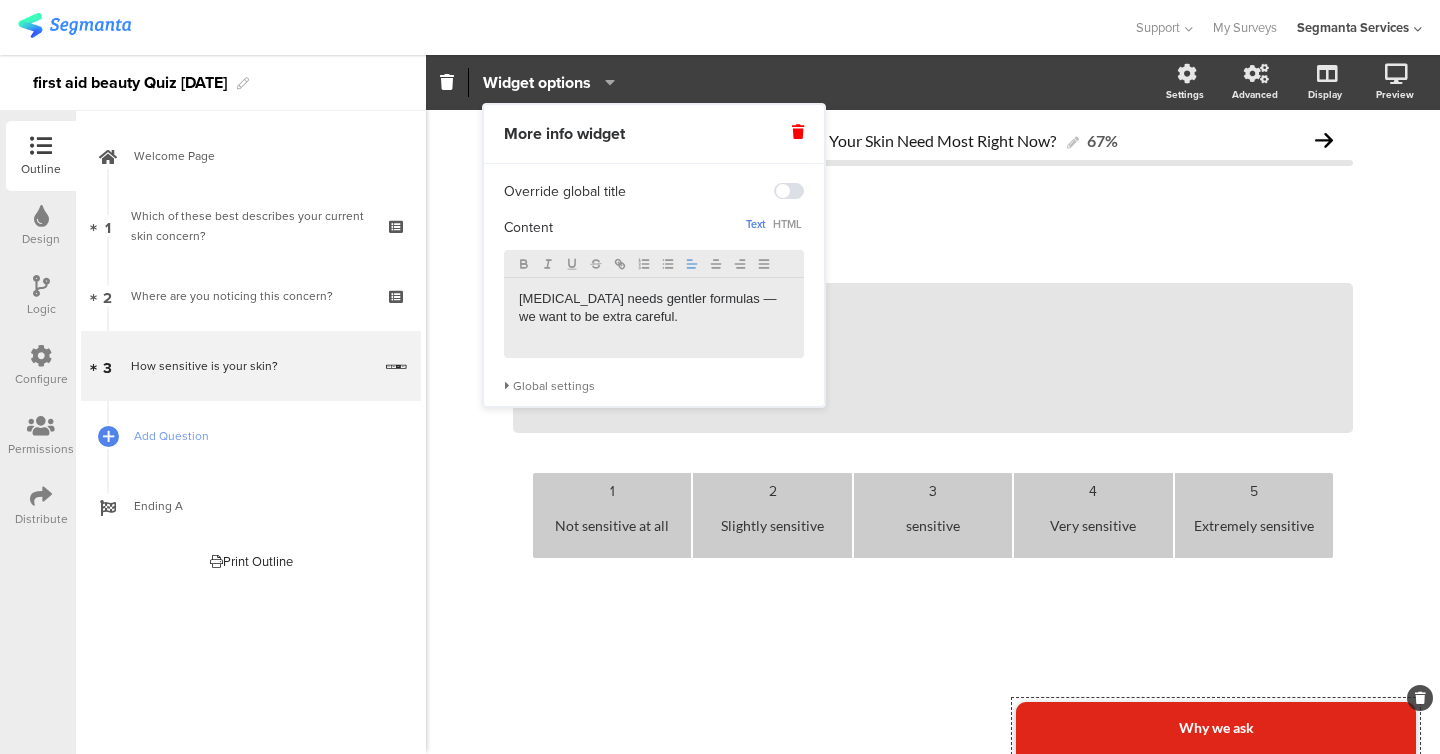 click on "What Does Your Skin Need Most Right Now?
67%
How sensitive is your skin?
How sensitive is your skin?
Type a description here...
/
Why we ask
1" 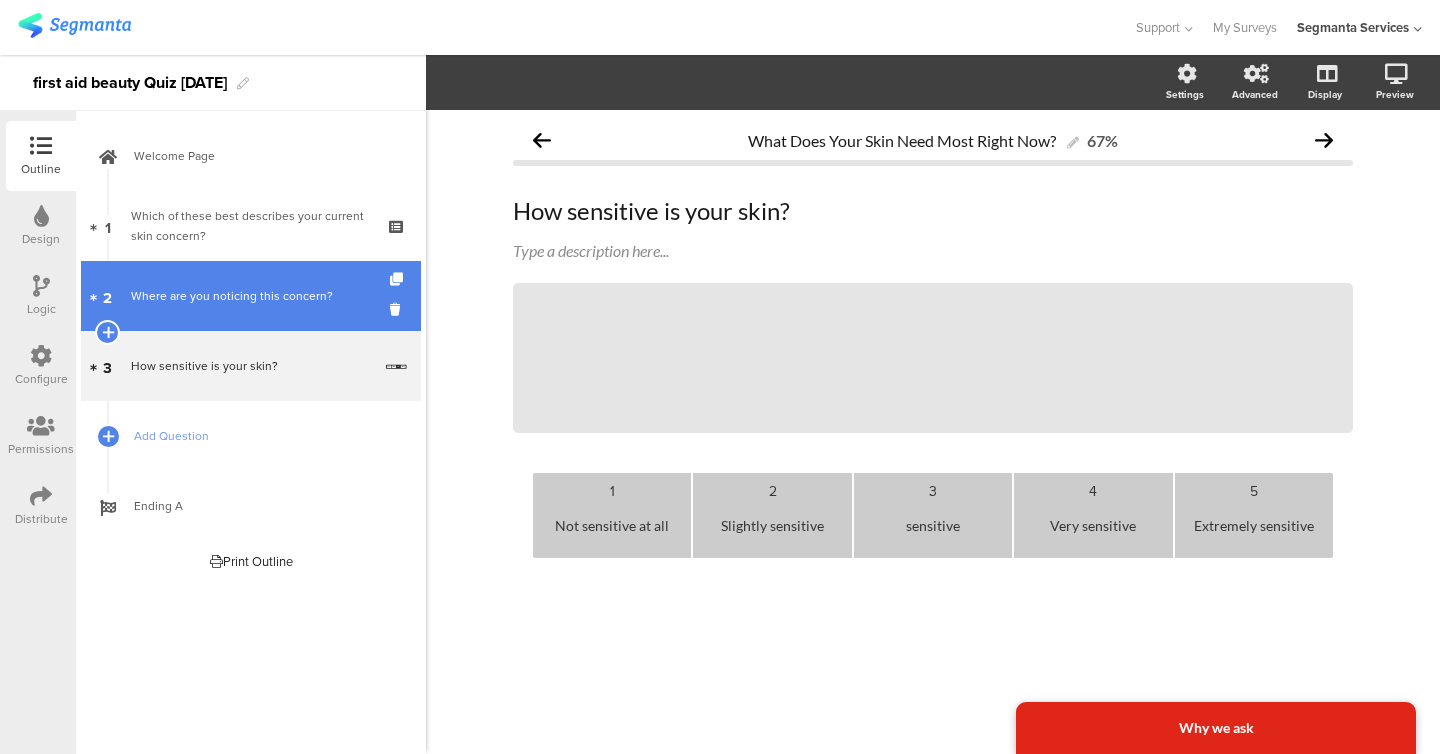 click on "2
Where are you noticing this concern?" at bounding box center [251, 296] 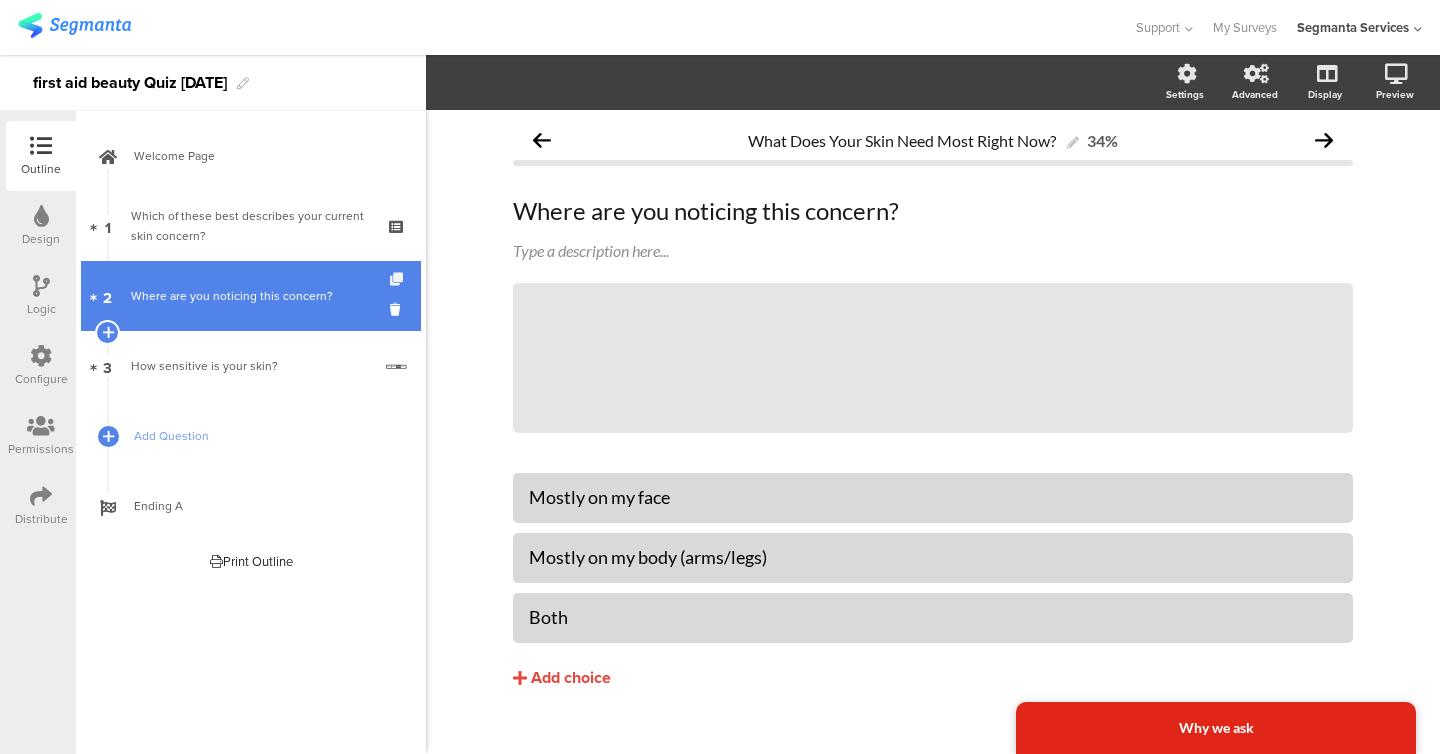 click at bounding box center [398, 279] 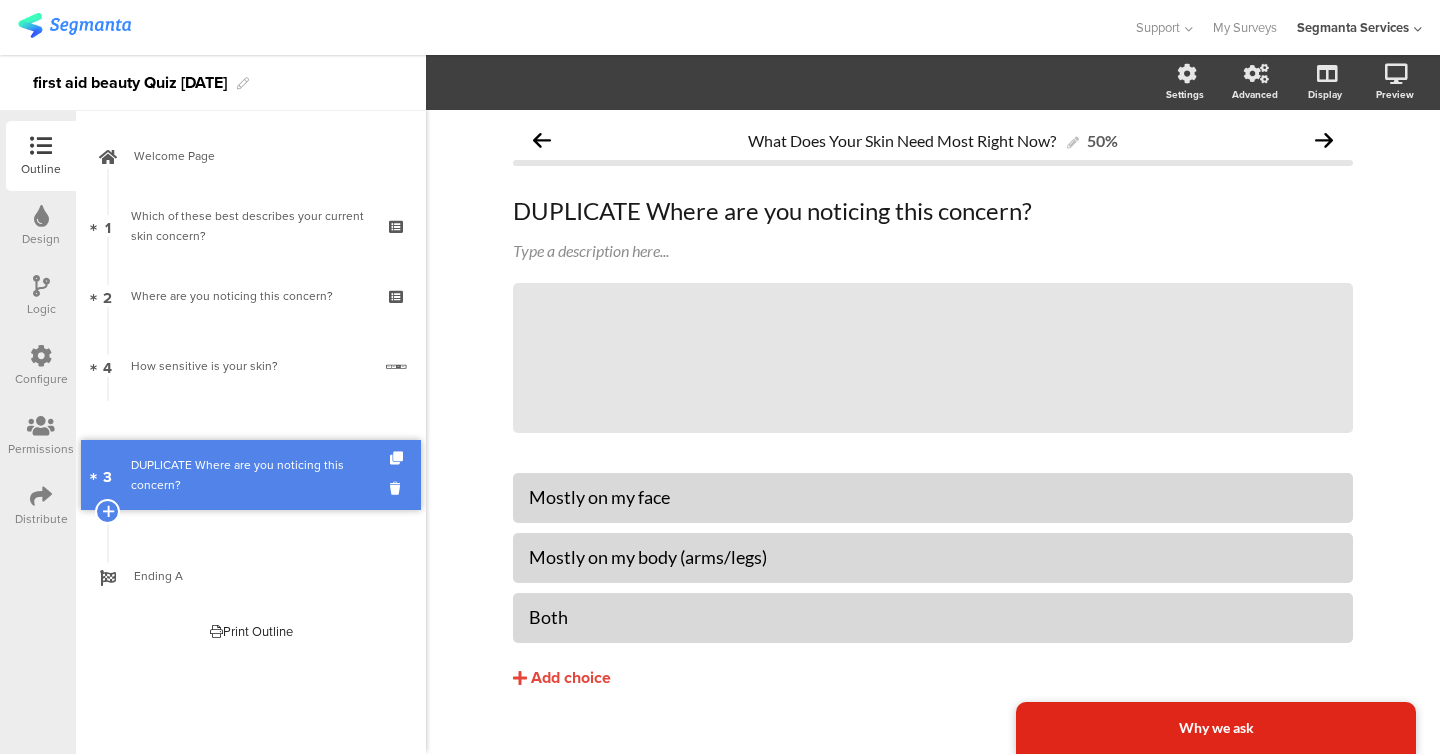 drag, startPoint x: 230, startPoint y: 358, endPoint x: 229, endPoint y: 467, distance: 109.004585 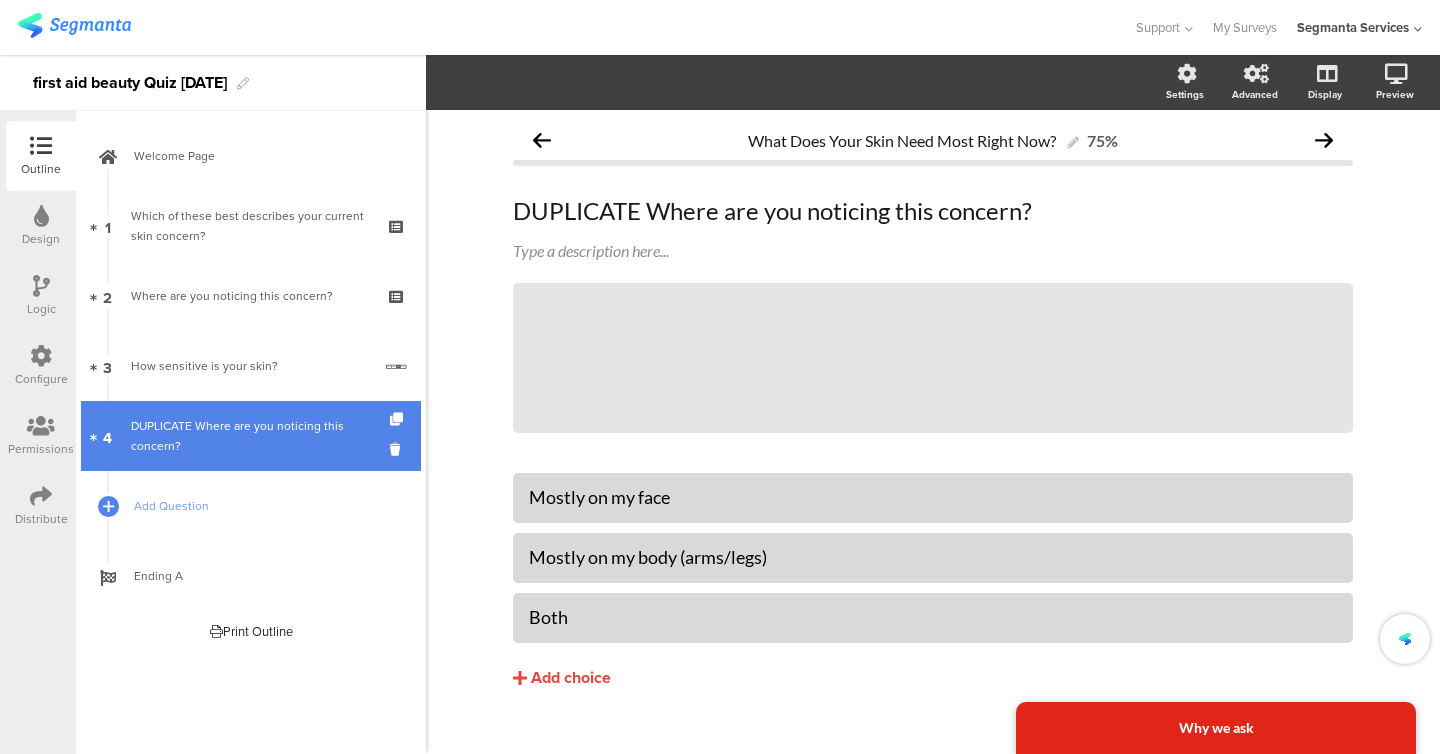 click on "DUPLICATE Where are you noticing this concern?" at bounding box center [250, 436] 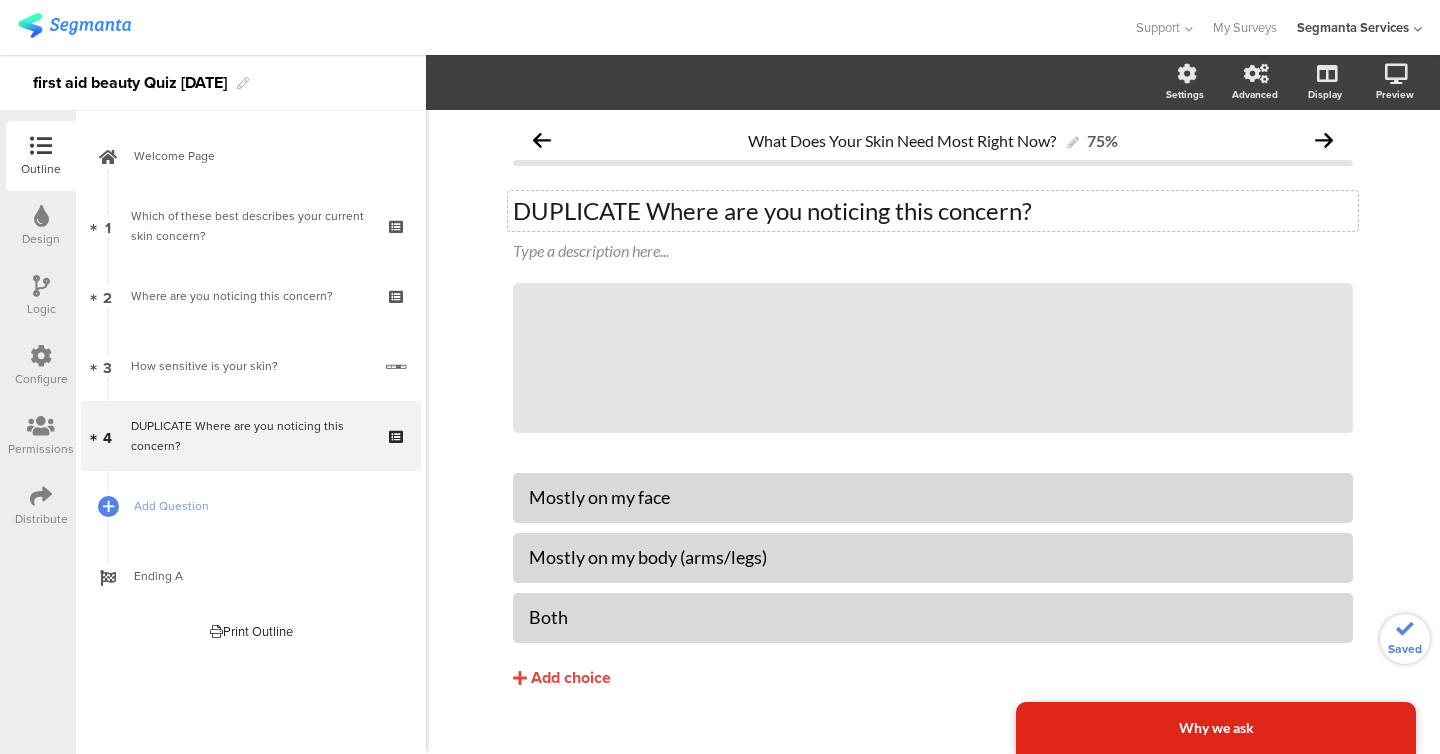 click on "DUPLICATE Where are you noticing this concern?" 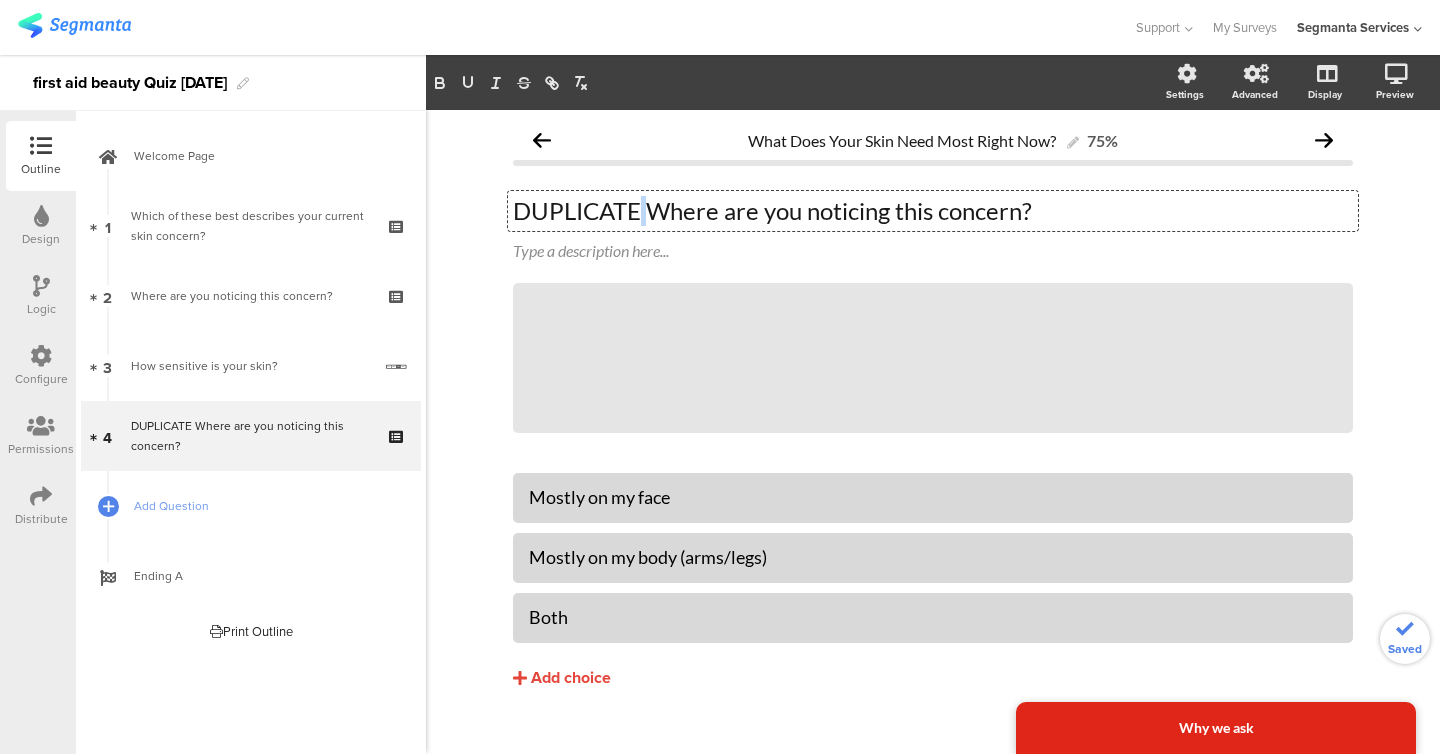 click on "DUPLICATE Where are you noticing this concern?" 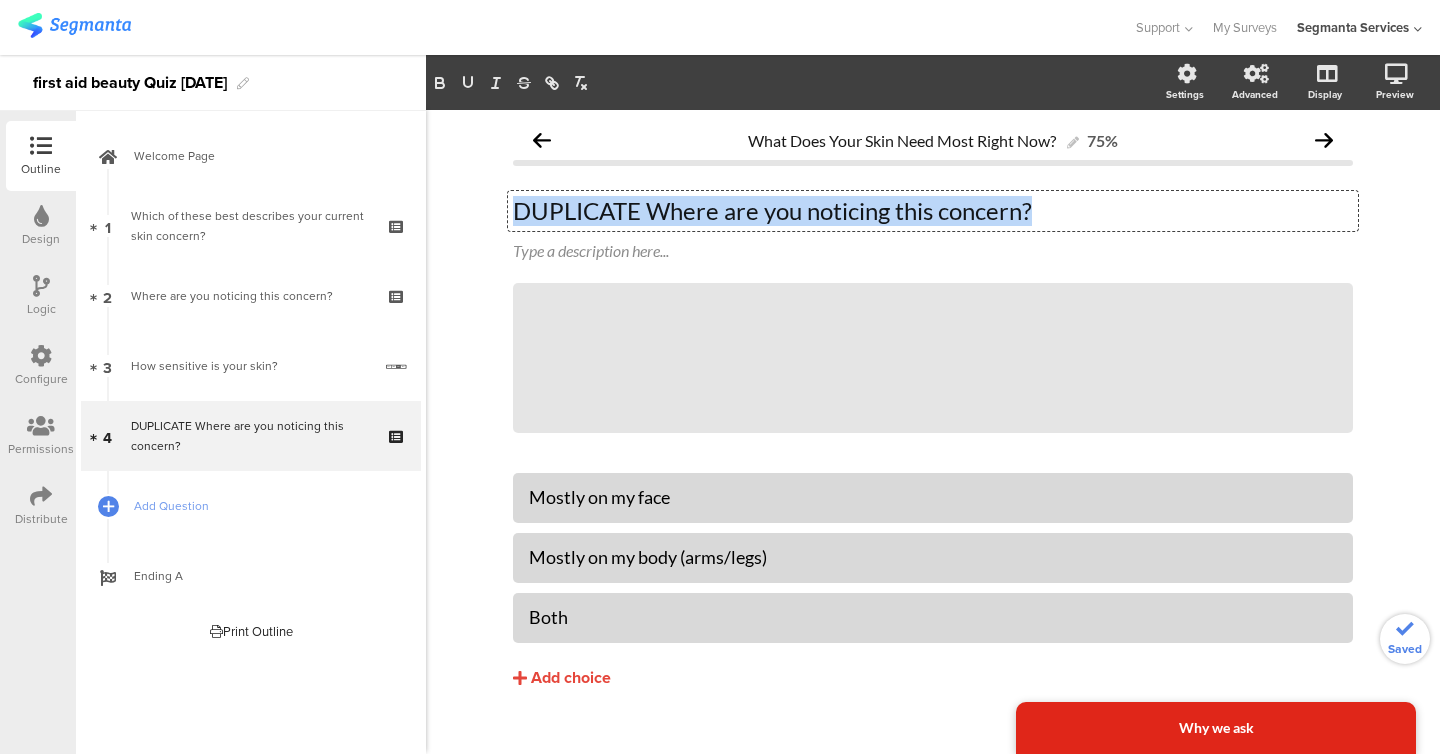 click on "DUPLICATE Where are you noticing this concern?" 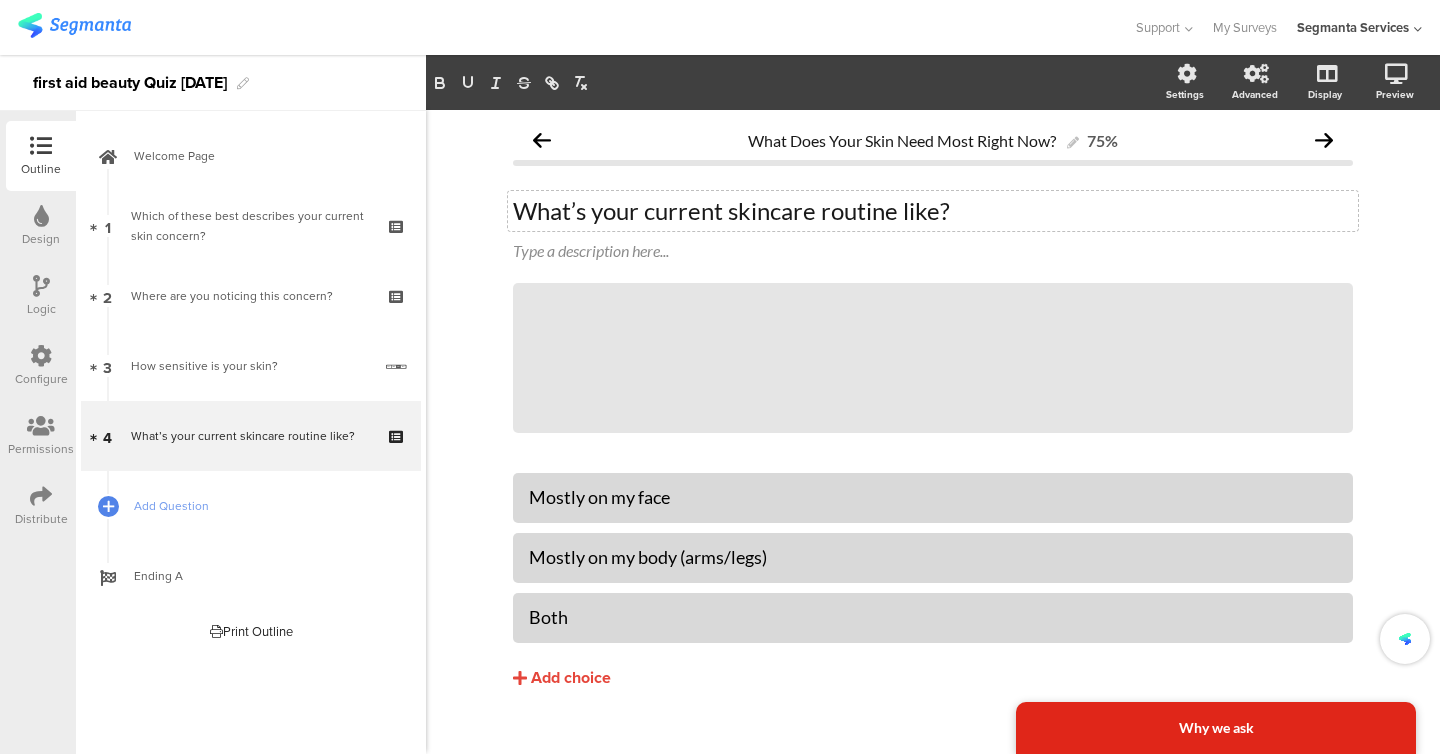 click on "What Does Your Skin Need Most Right Now?
75%
What’s your current skincare routine like?
What’s your current skincare routine like?
Type a description here...
/
Why we ask" 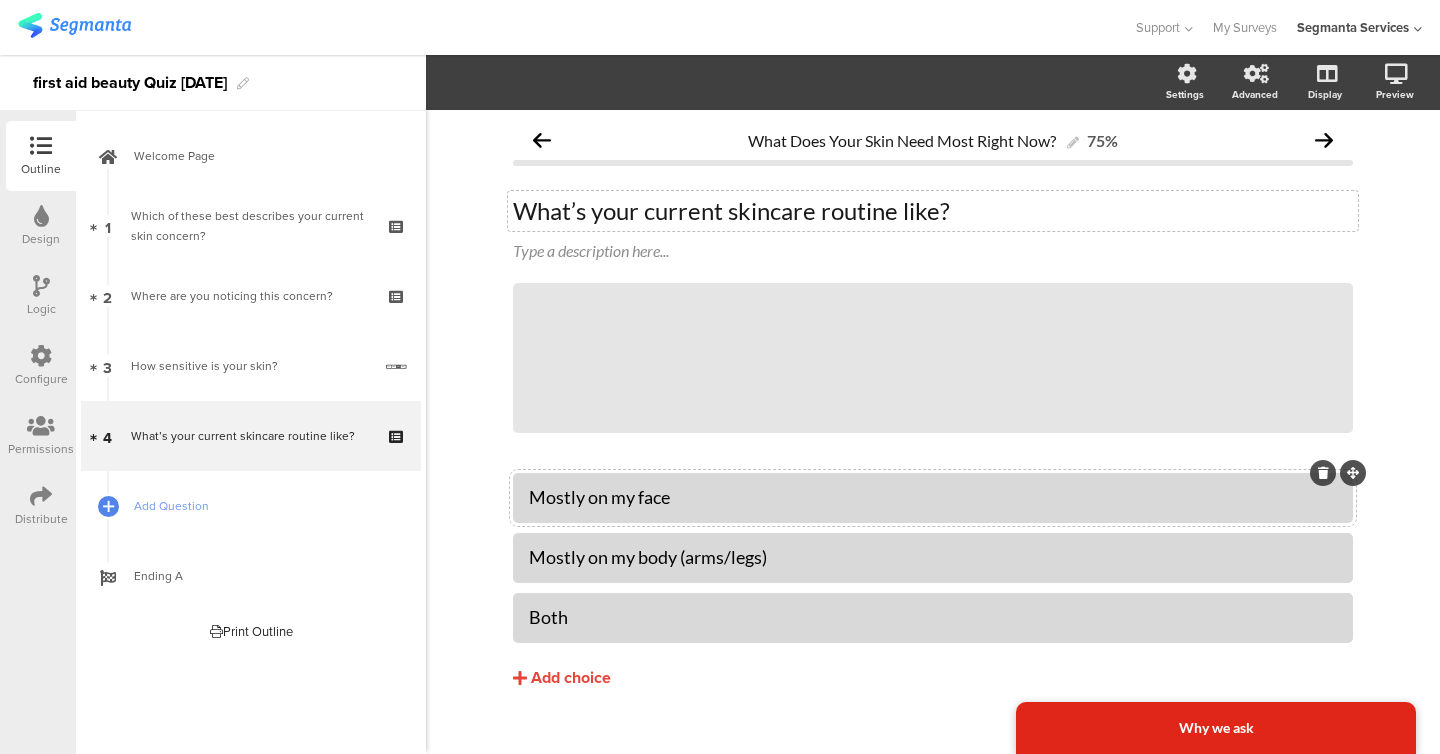 click on "Mostly on my face" 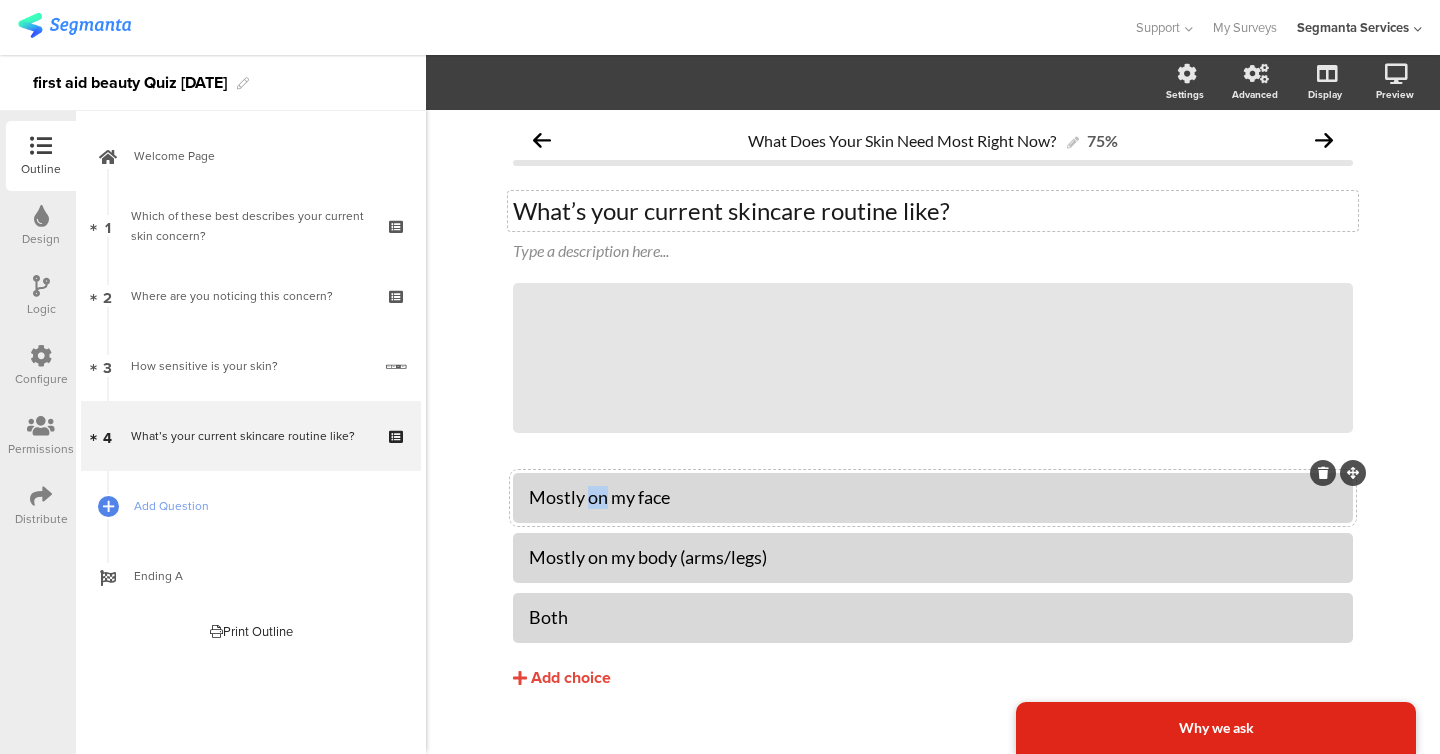 click on "Mostly on my face" 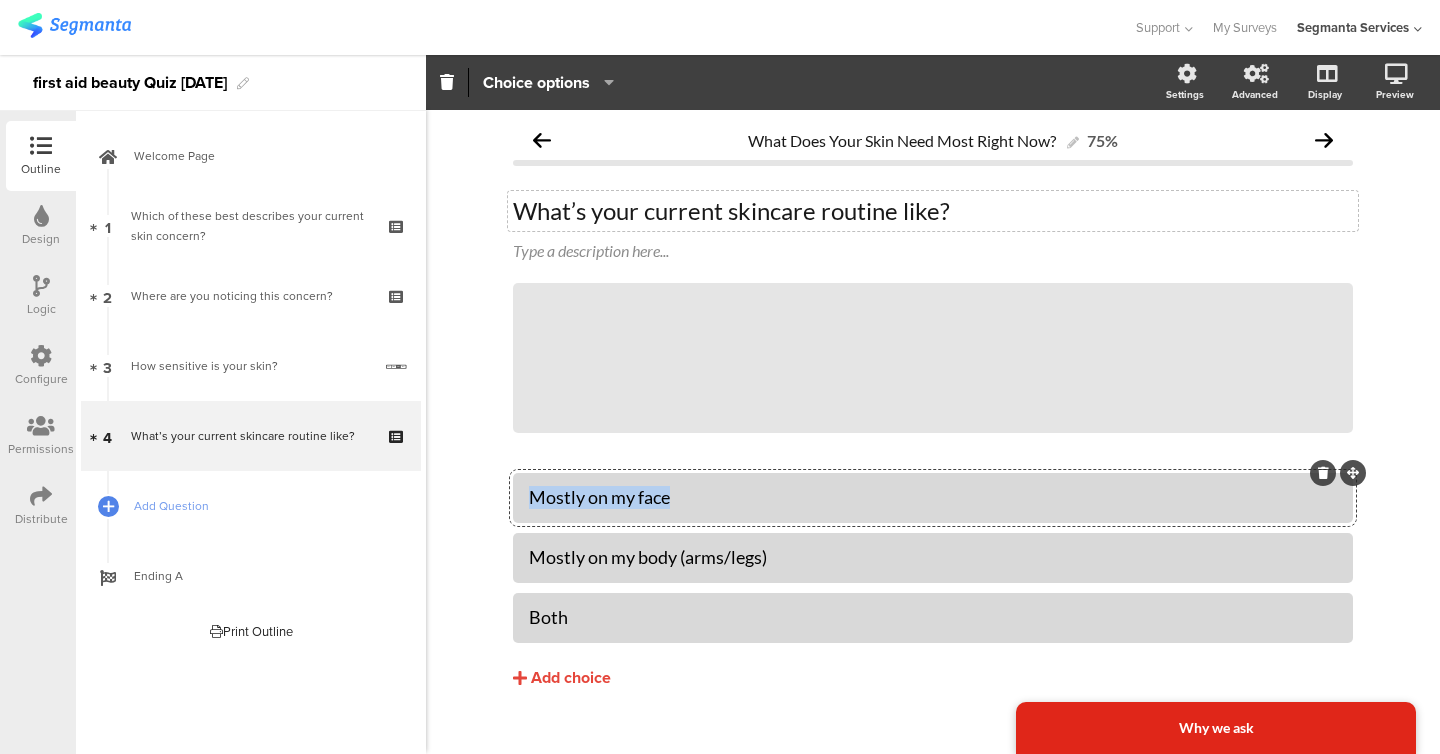 click on "Mostly on my face" 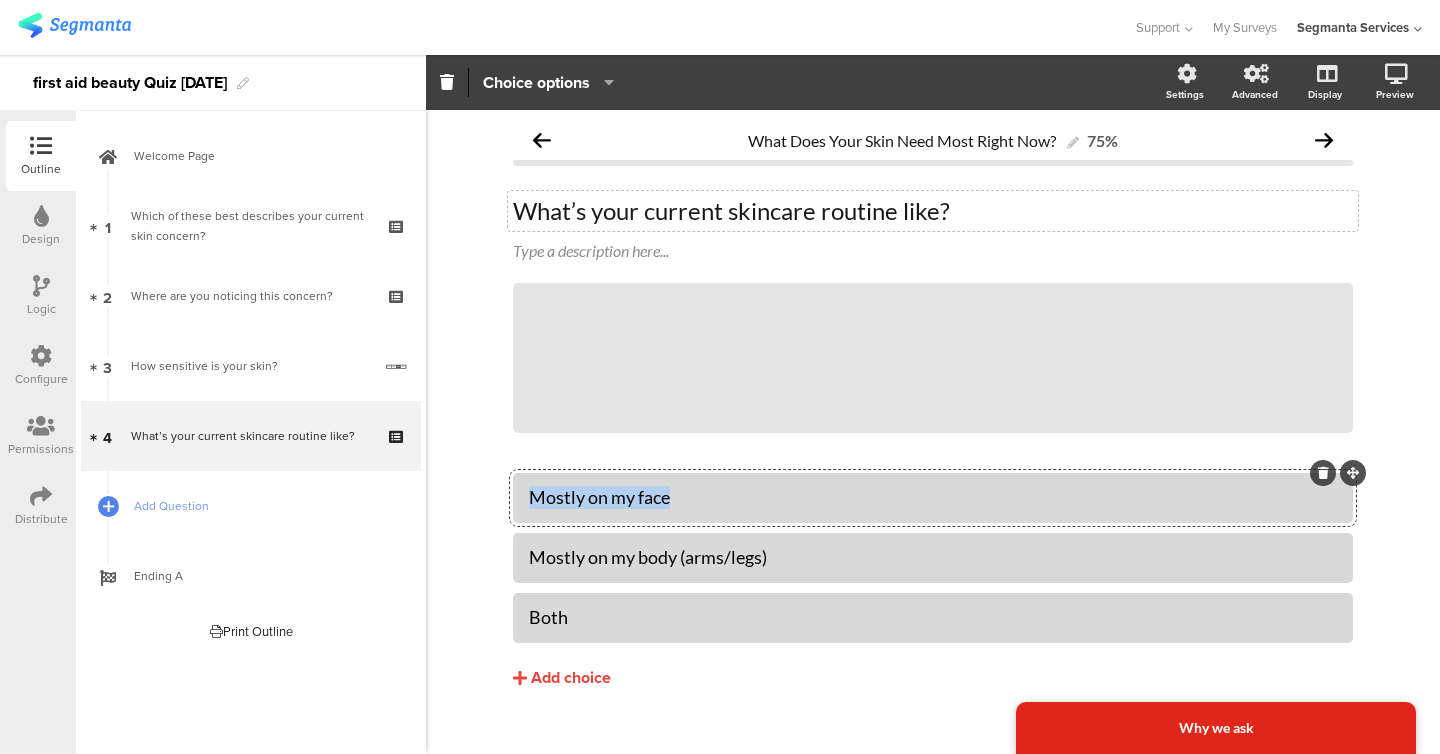 paste 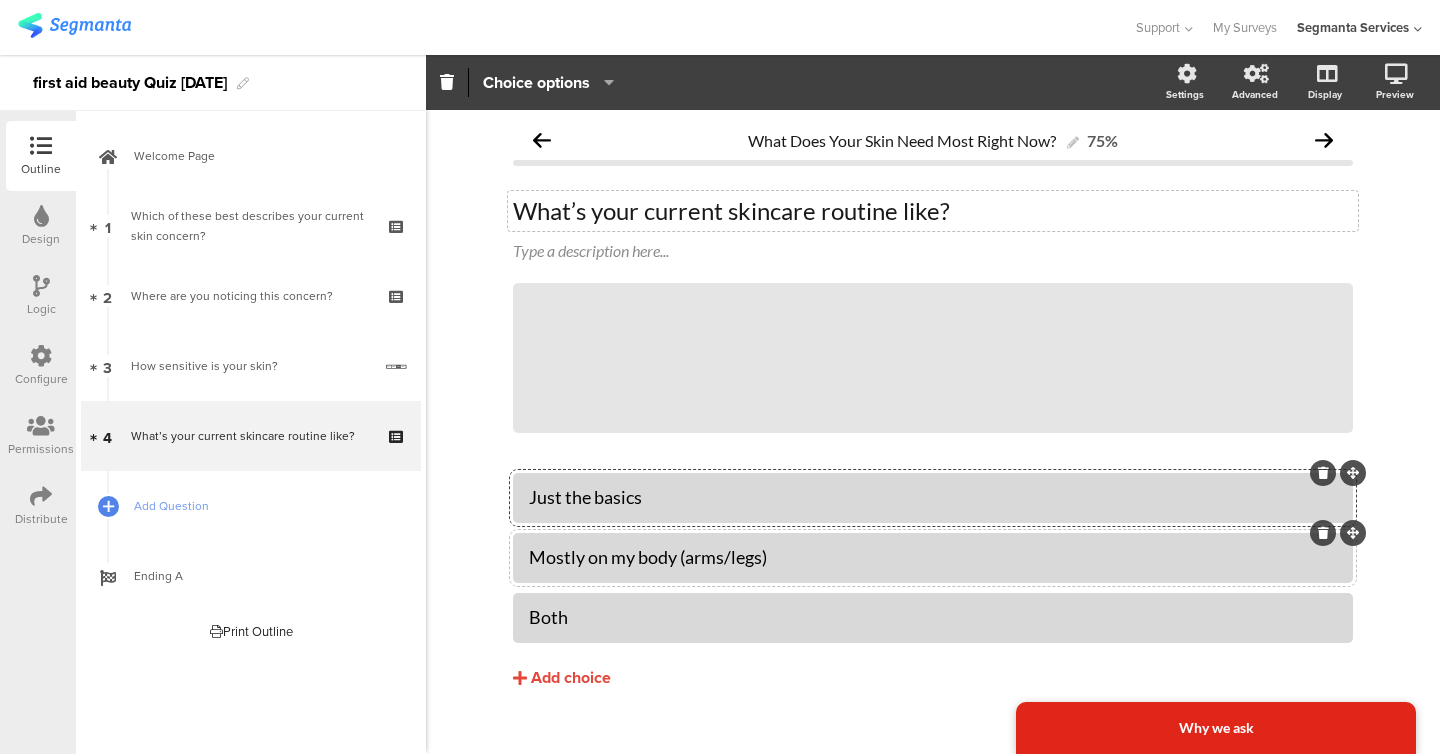 click 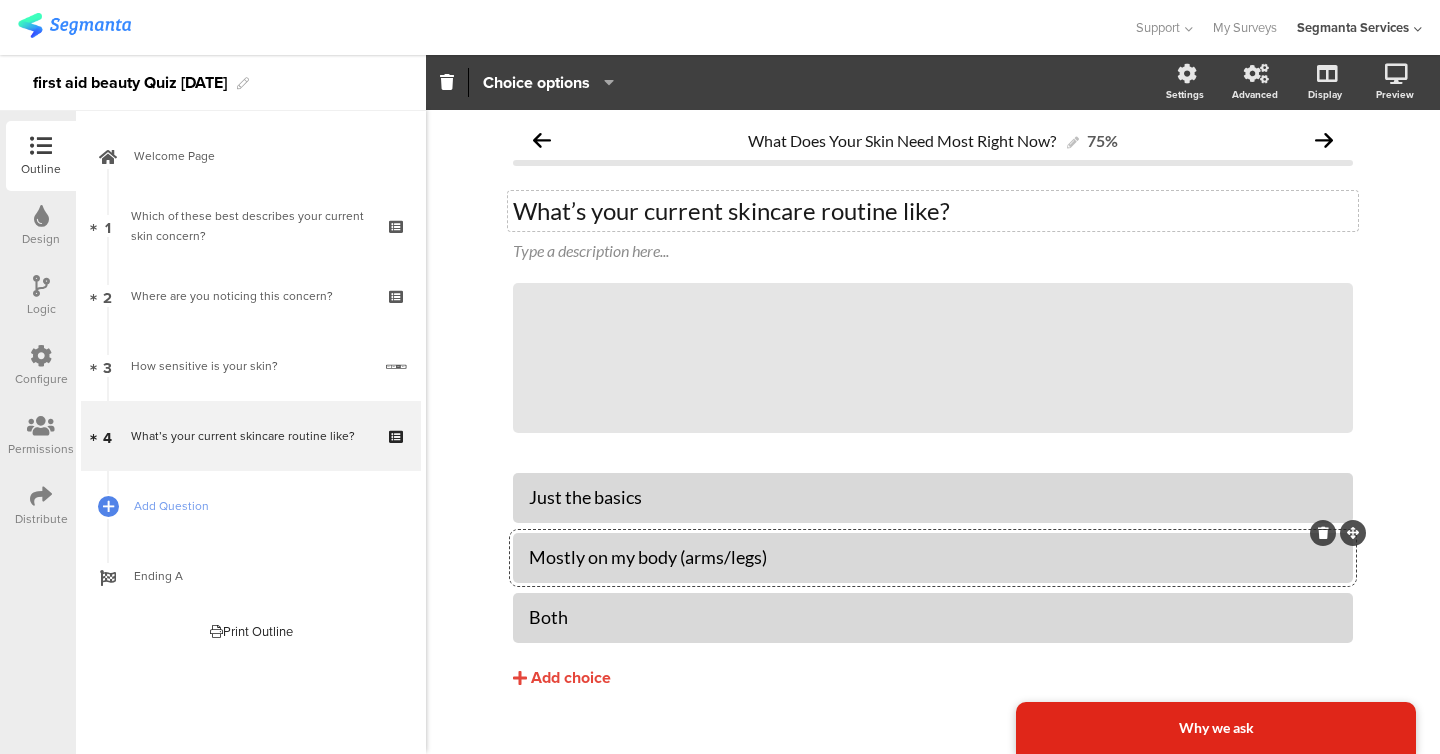 click on "Mostly on my body (arms/legs)" 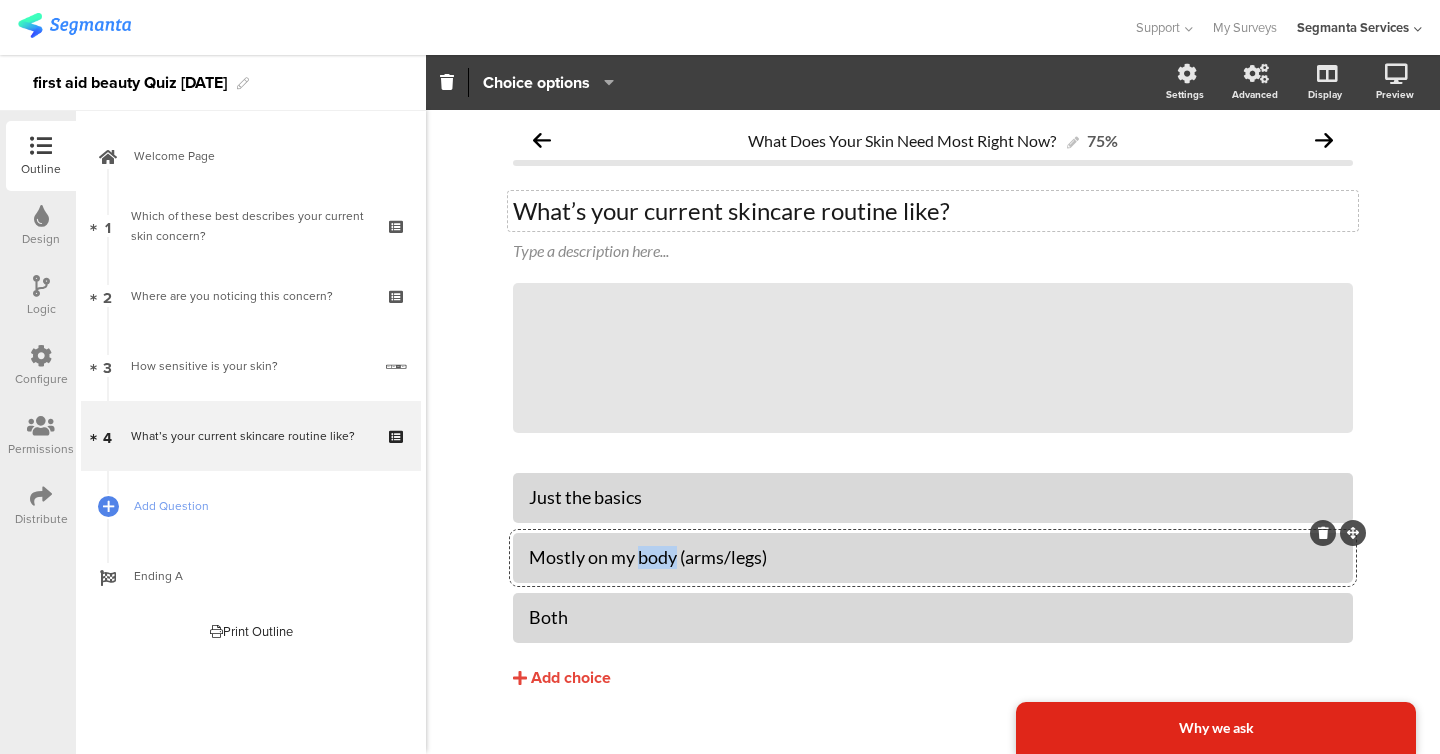 click on "Mostly on my body (arms/legs)" 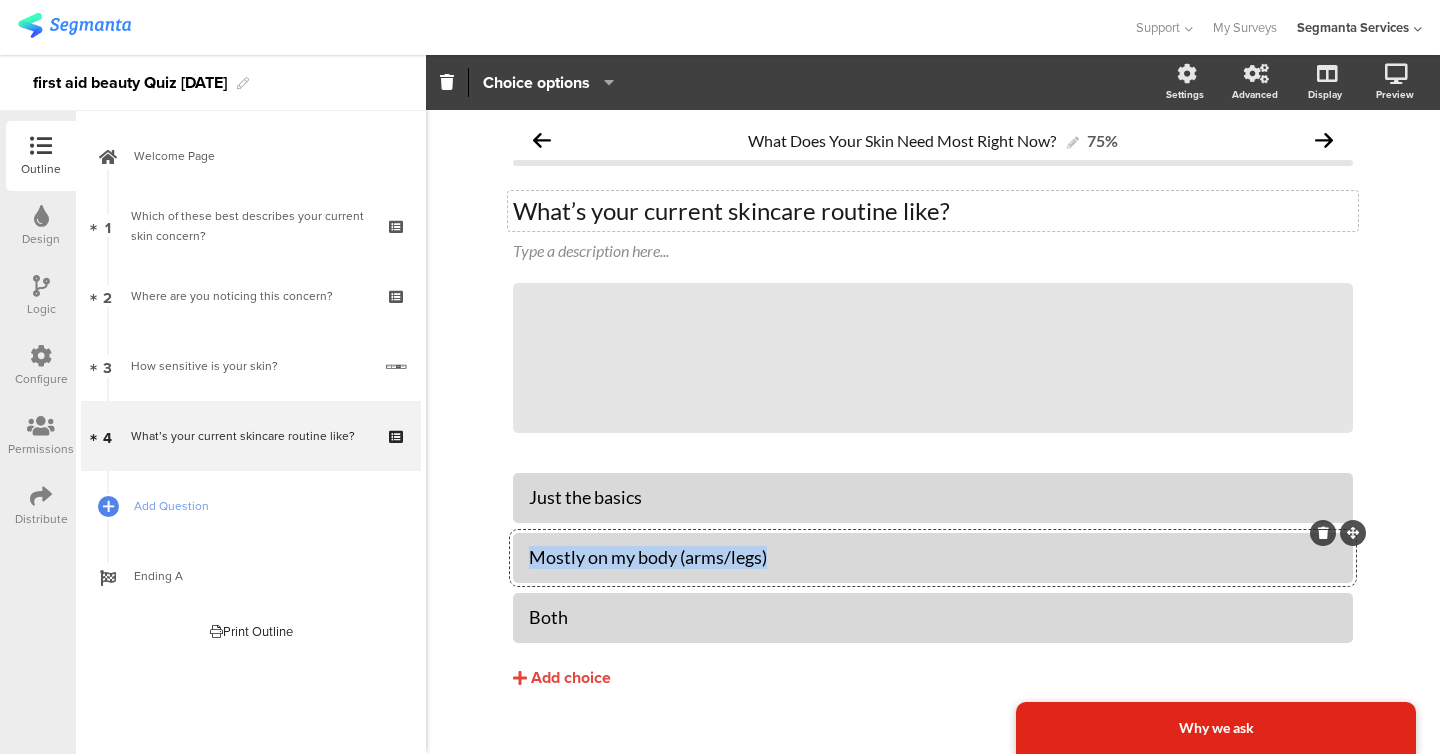 click on "Mostly on my body (arms/legs)" 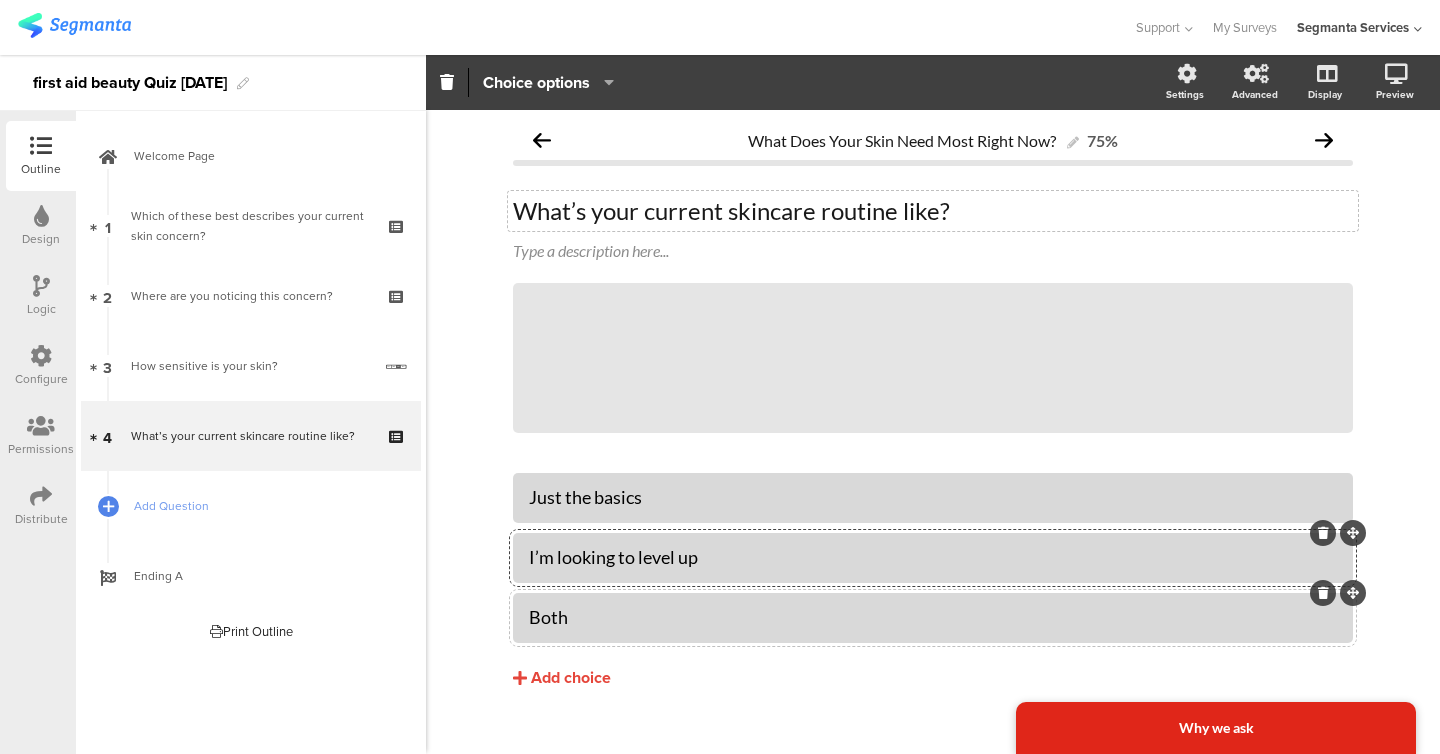 click on "Both" 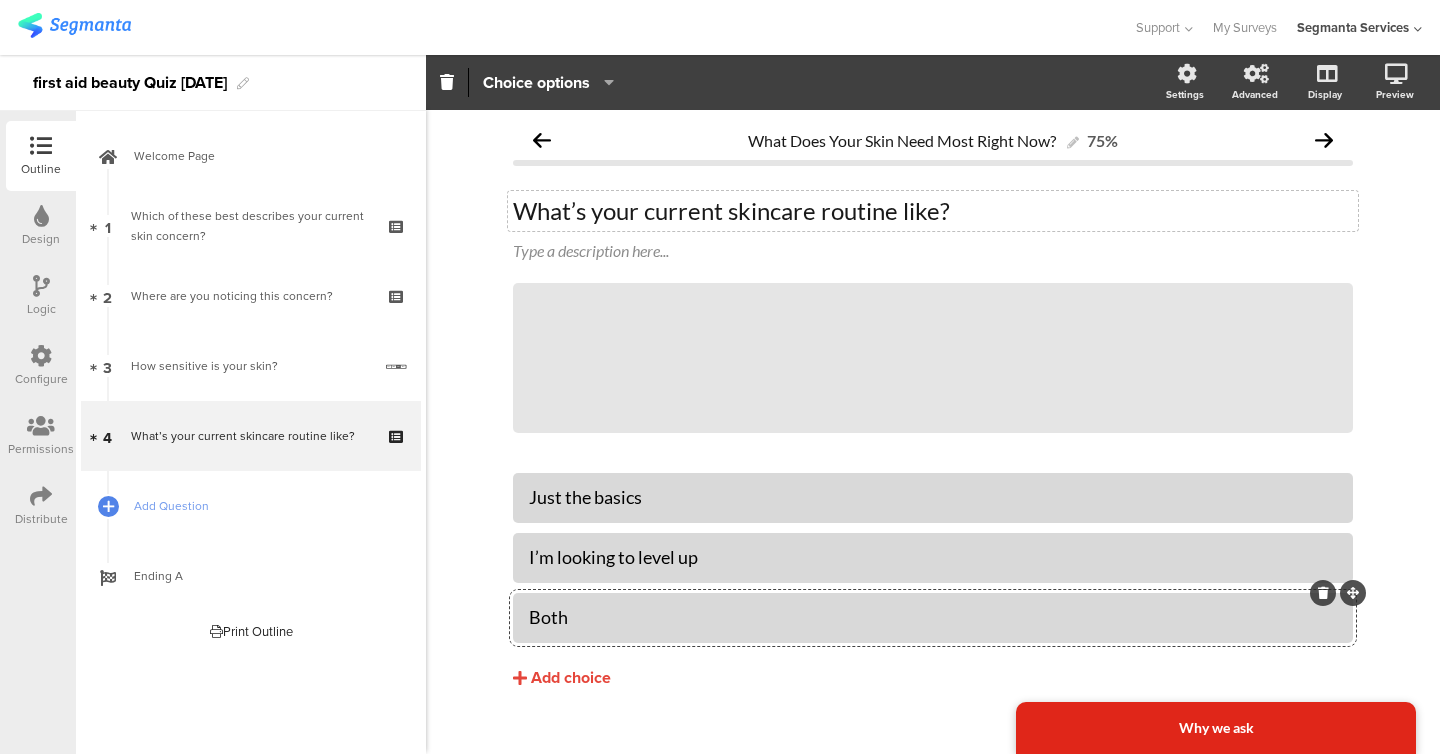 click on "Both" 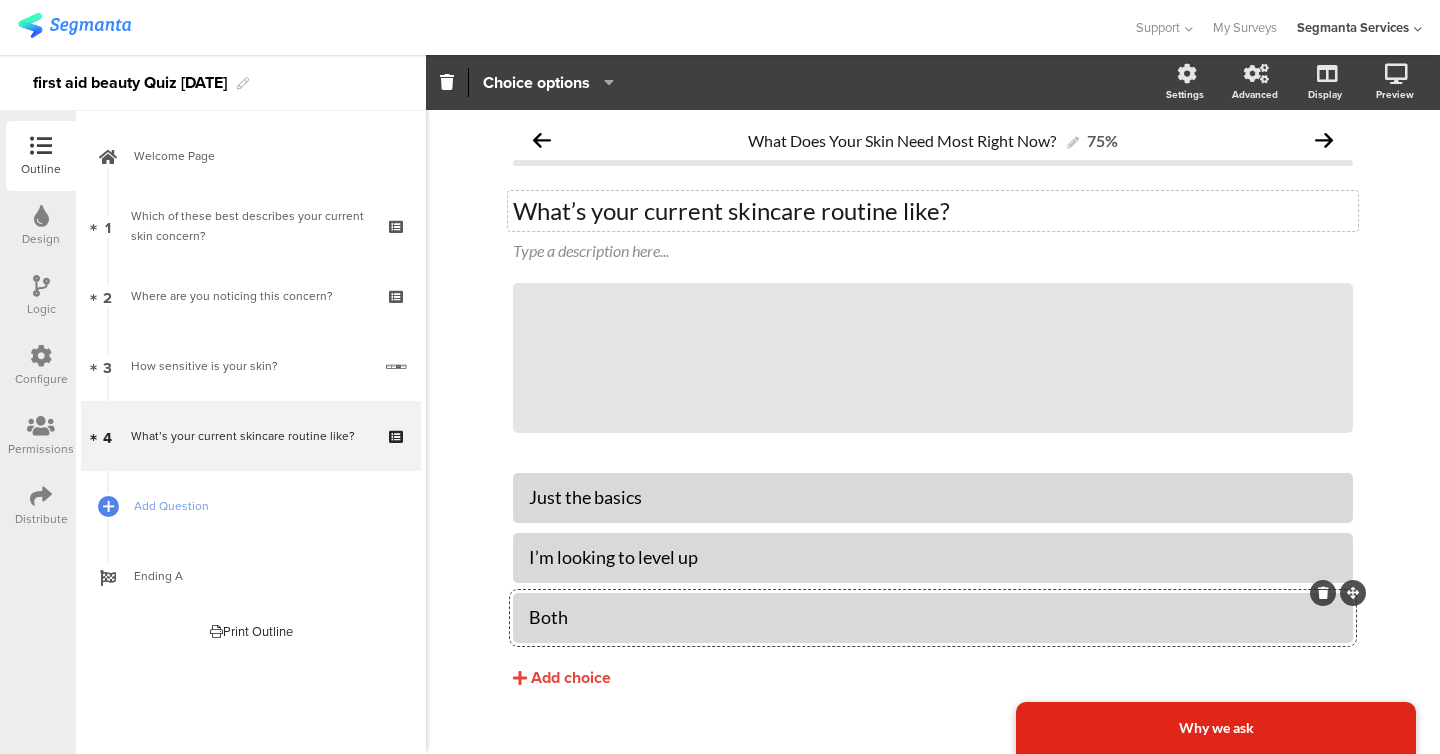 click on "Both" 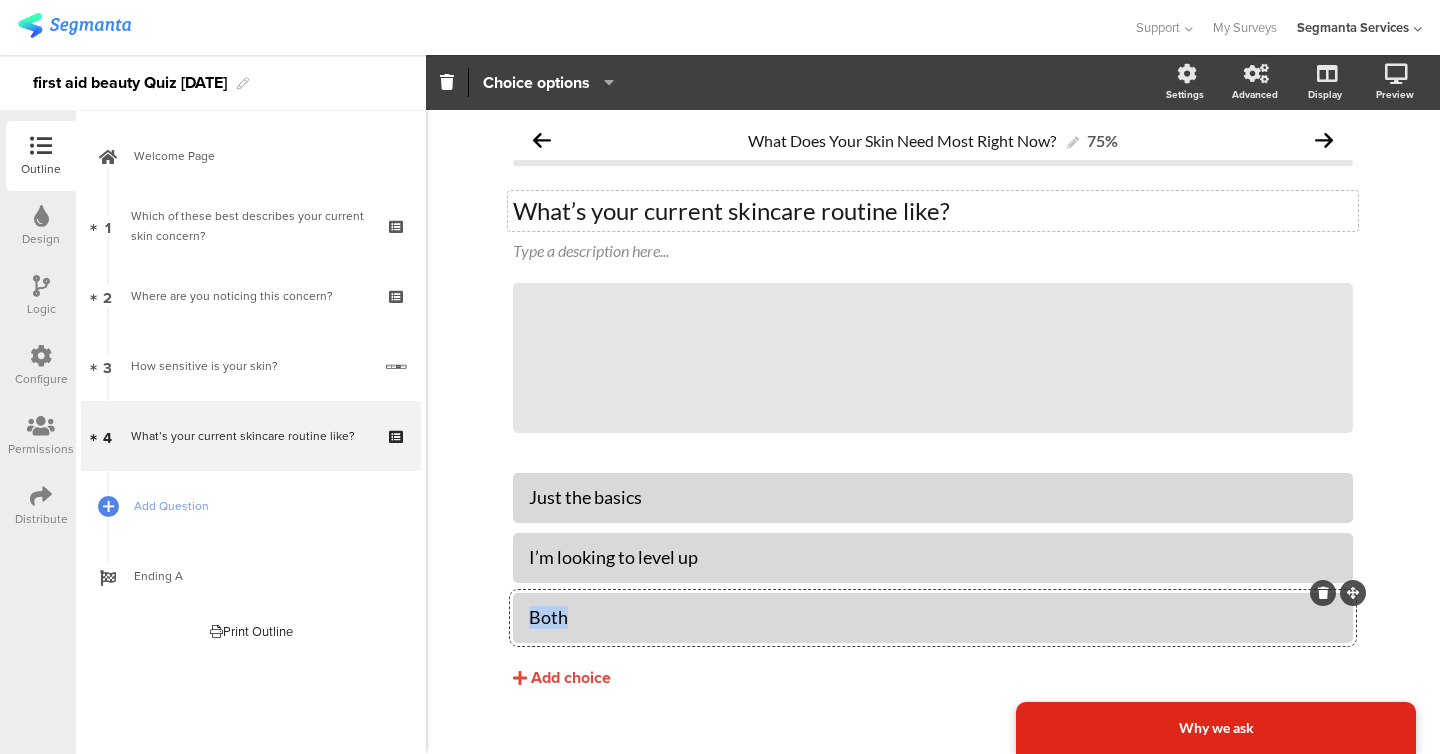 paste 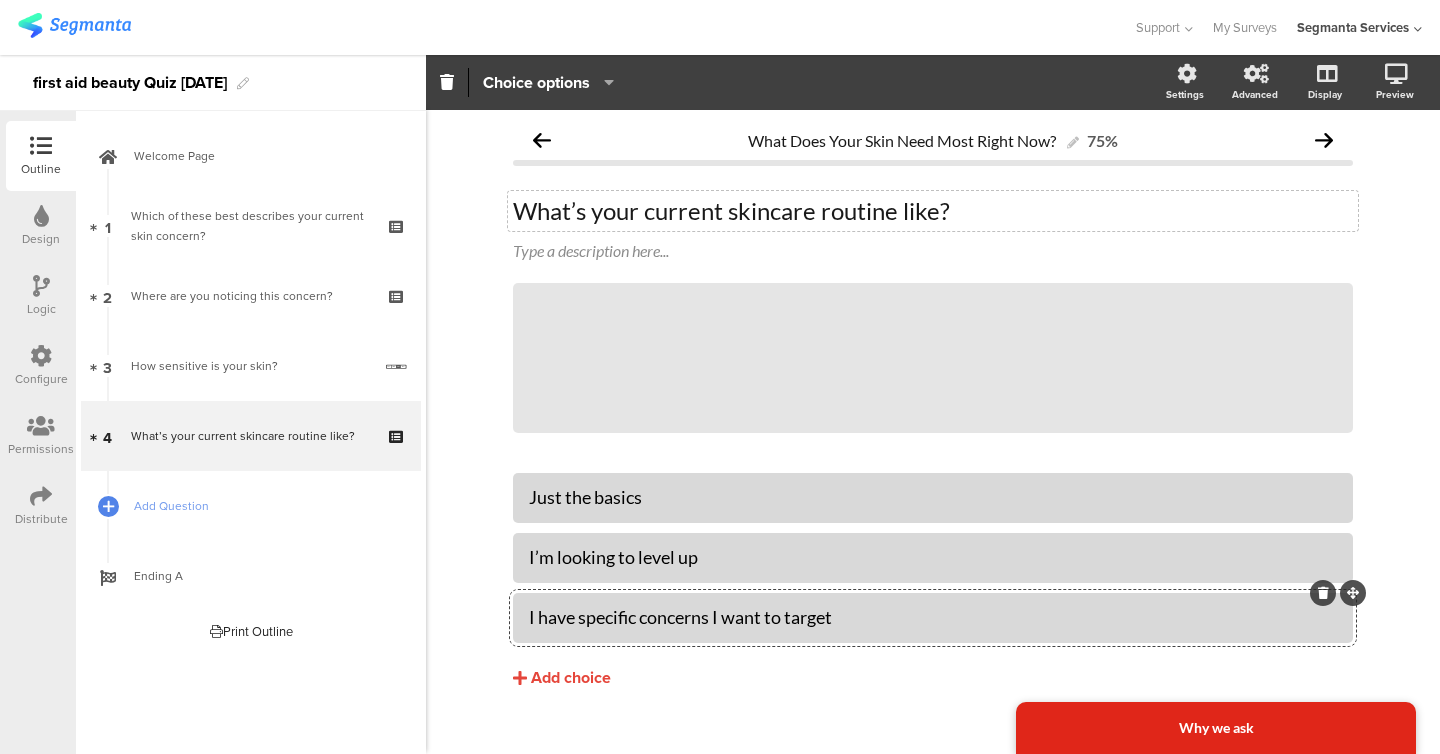 click on "What Does Your Skin Need Most Right Now?
75%
What’s your current skincare routine like?
What’s your current skincare routine like?
Type a description here...
/
Why we ask" 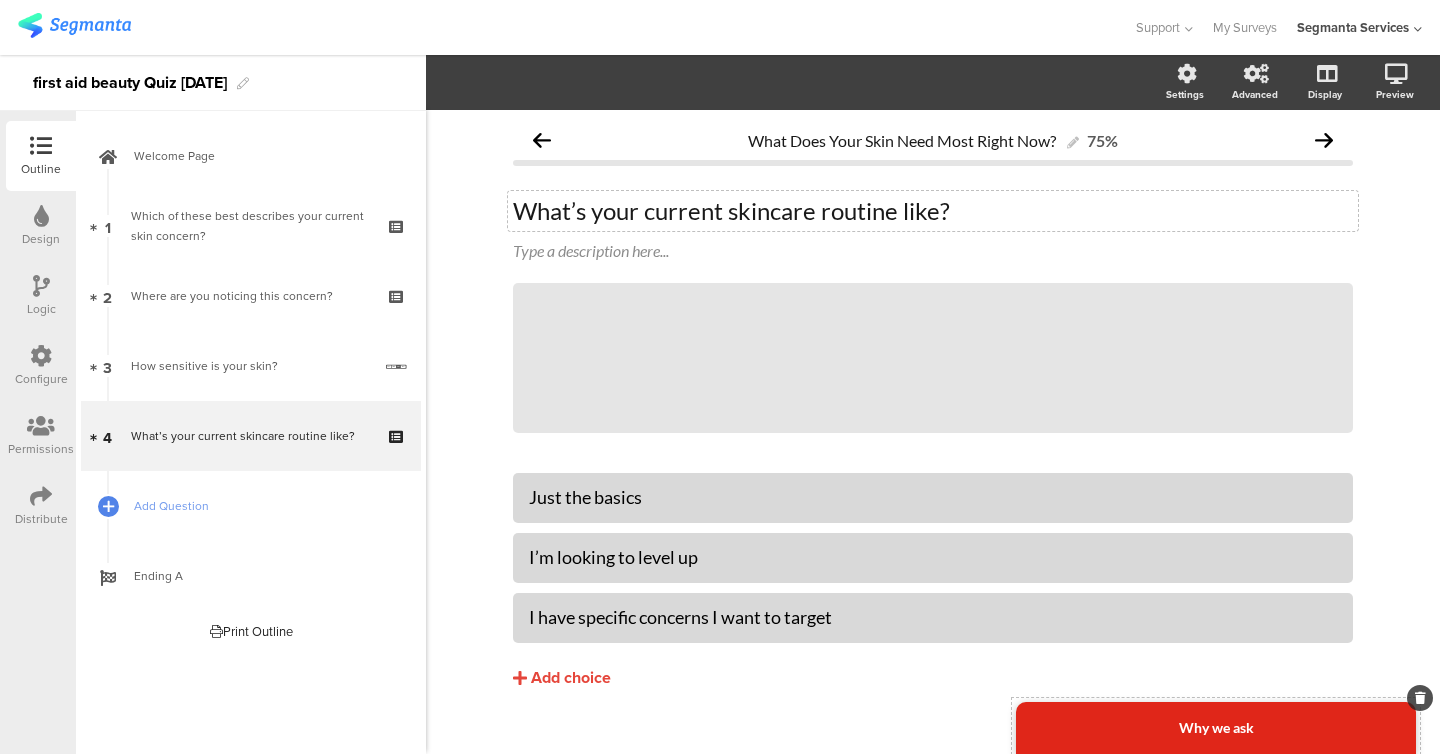 click on "Why we ask" 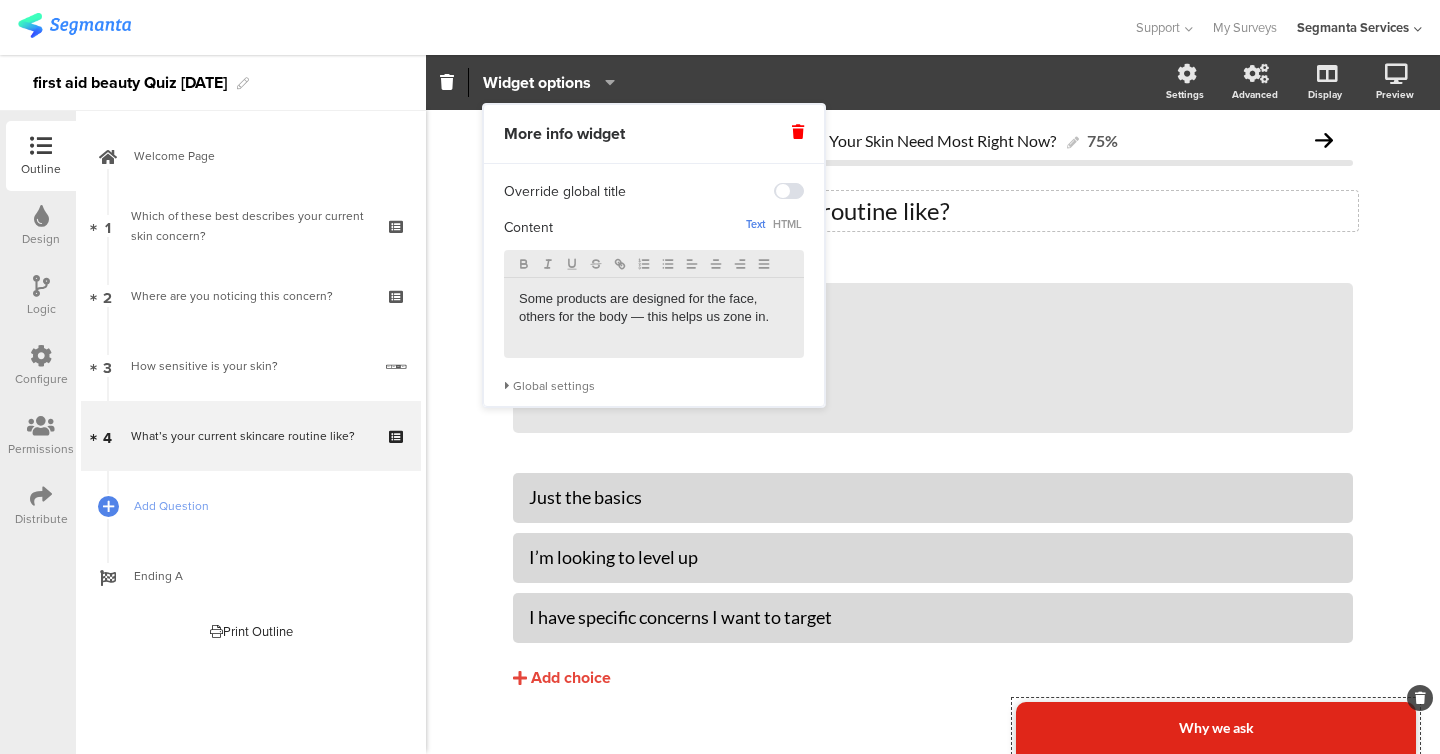 click on "Some products are designed for the face, others for the body — this helps us zone in." at bounding box center [654, 318] 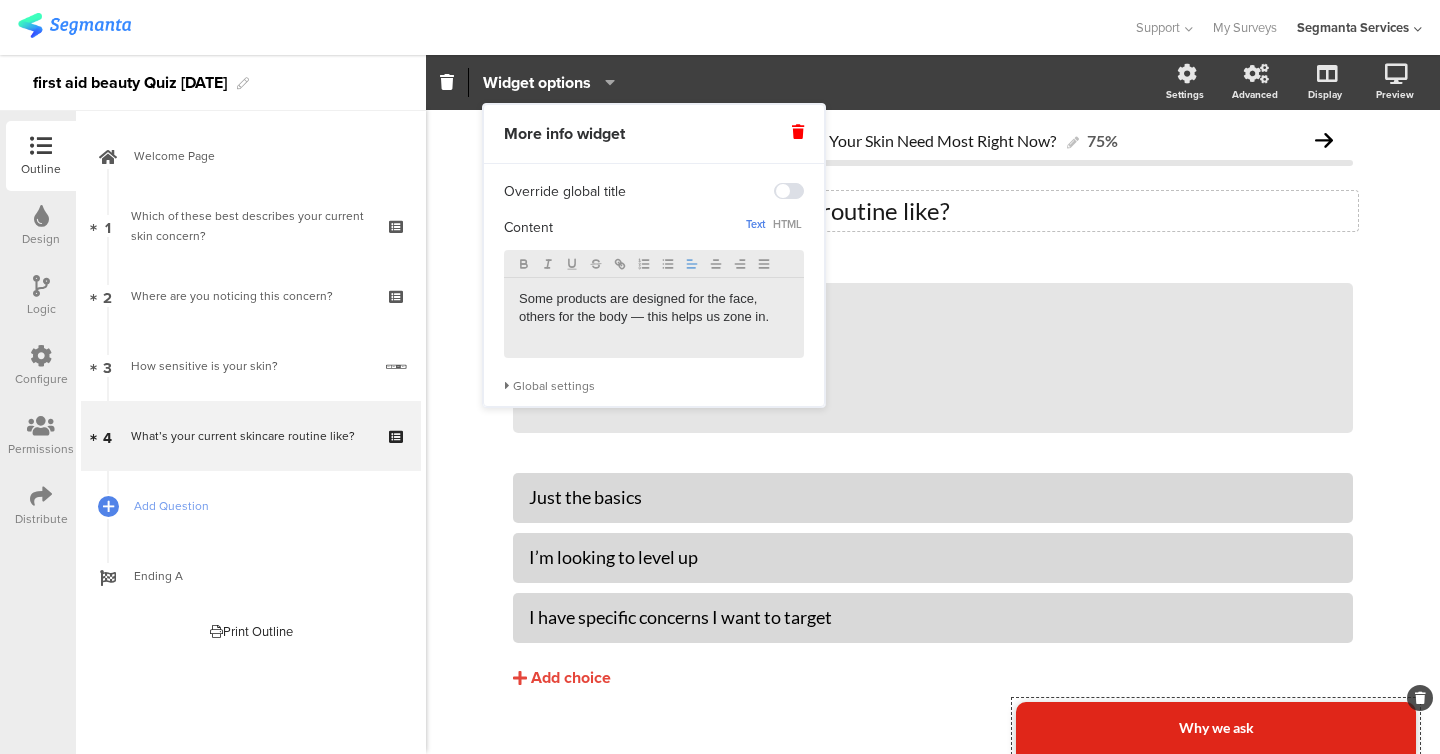 click on "Some products are designed for the face, others for the body — this helps us zone in." at bounding box center [654, 318] 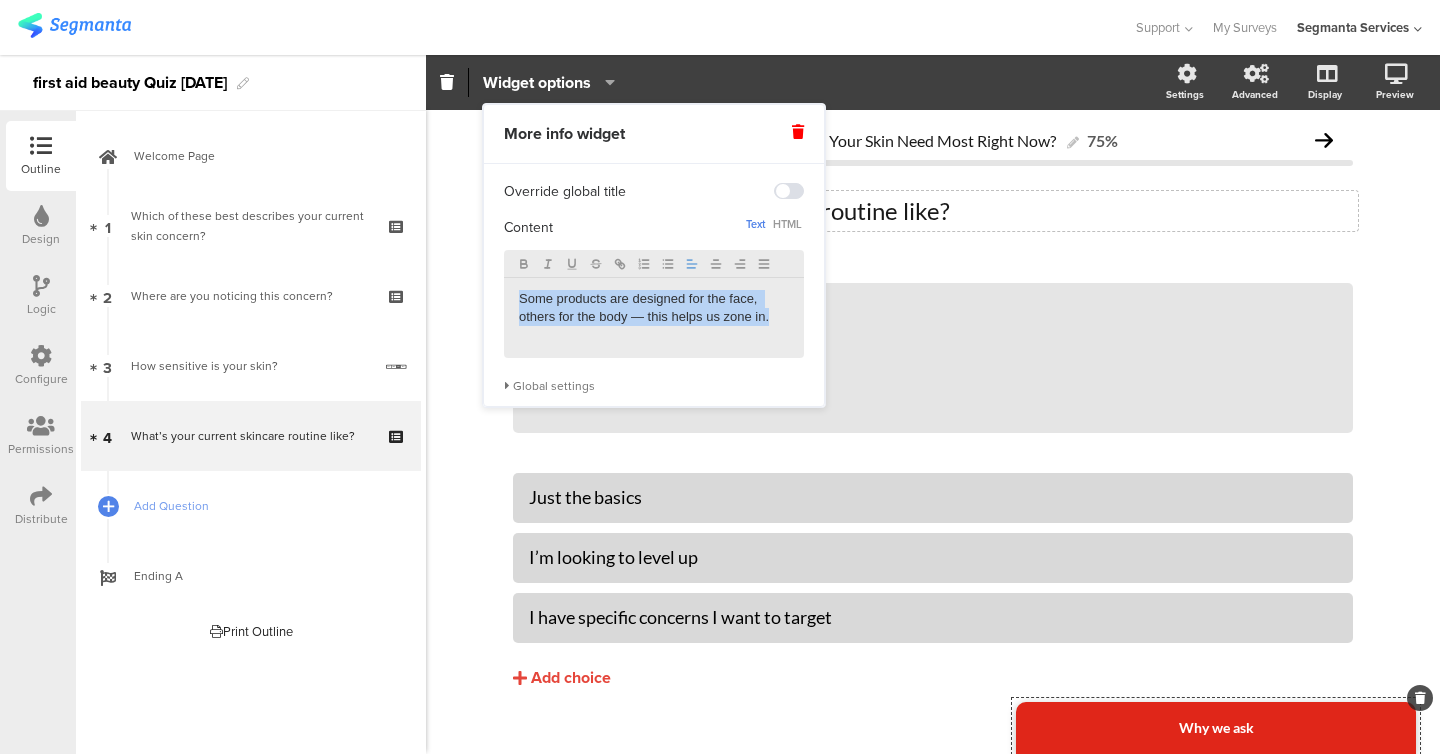 click on "Some products are designed for the face, others for the body — this helps us zone in." at bounding box center [654, 318] 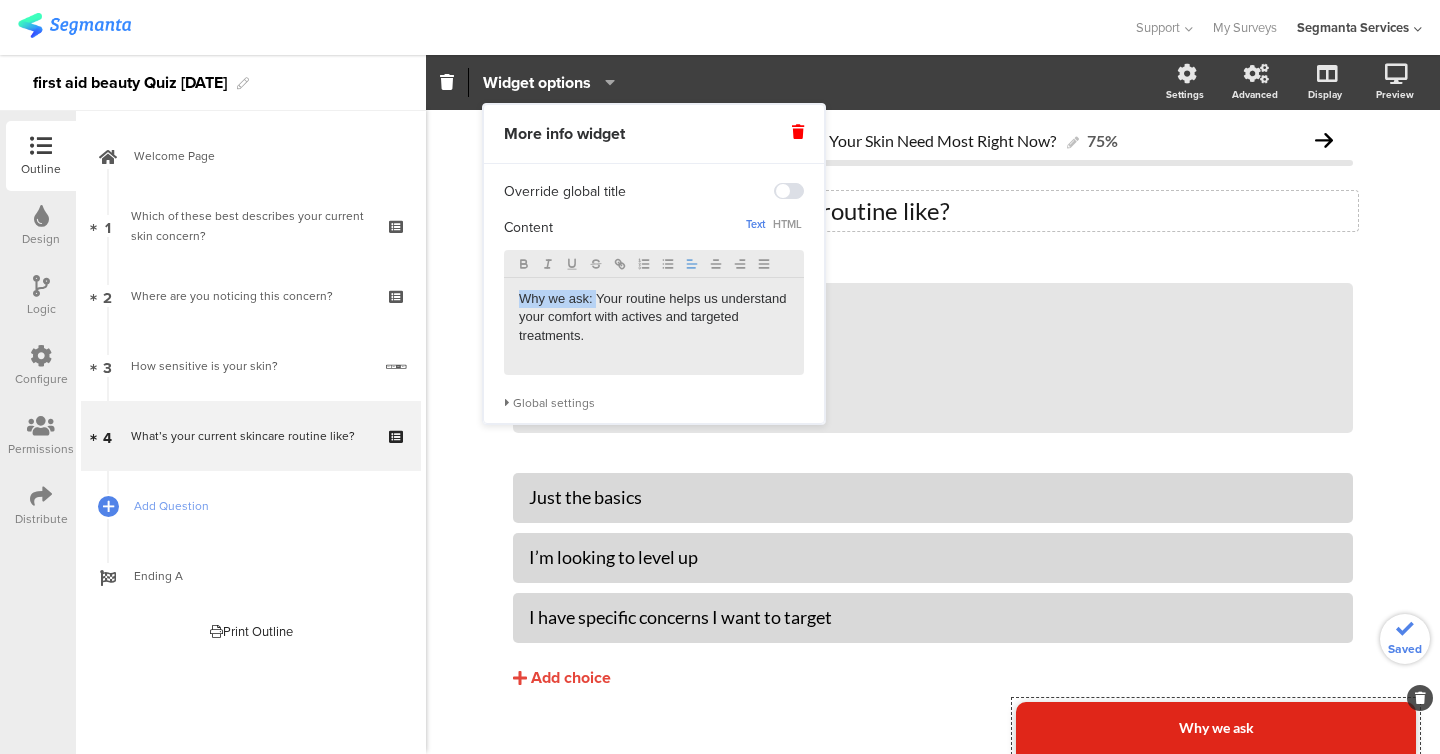 drag, startPoint x: 598, startPoint y: 304, endPoint x: 497, endPoint y: 300, distance: 101.07918 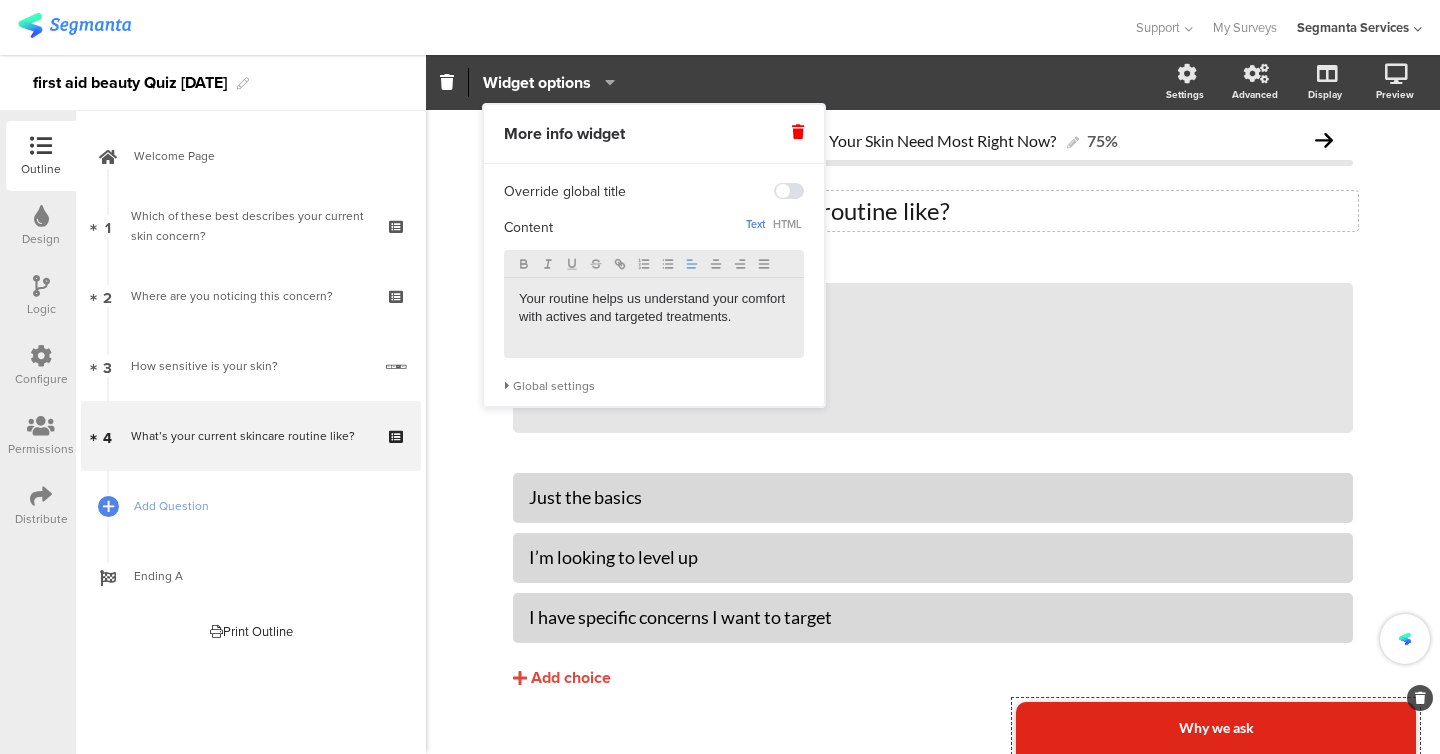 click on "More info widget     Override global title
Content
Text   HTML                                                                                                       Your routine helps us understand your comfort with actives and targeted treatments.    Global settings   Widget title    Why we ask     Background color    #E02619
Clear
OK
Text color    #FFFFFF
Clear
OK
Bar animation" at bounding box center [654, 255] 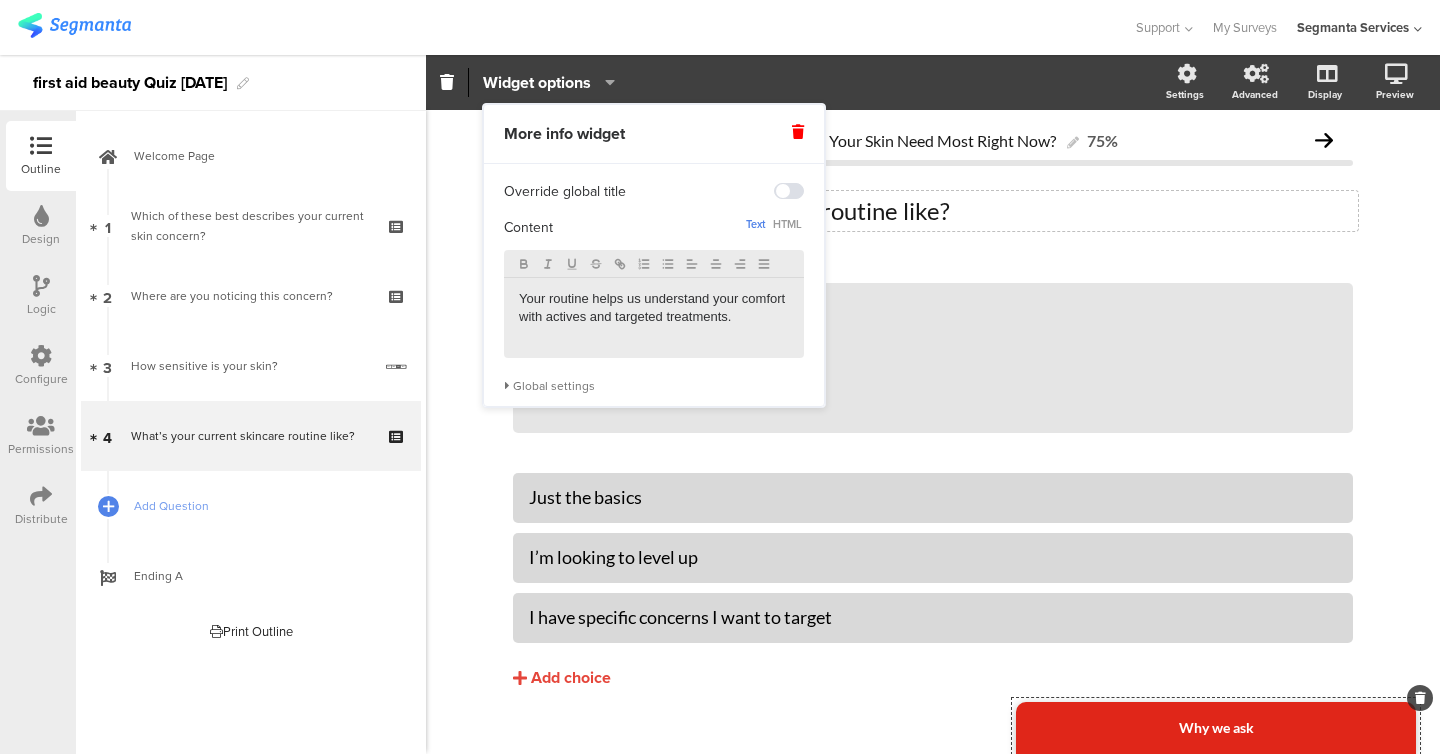 click on "What Does Your Skin Need Most Right Now?
75%
What’s your current skincare routine like?
What’s your current skincare routine like?
Type a description here...
/
Why we ask" 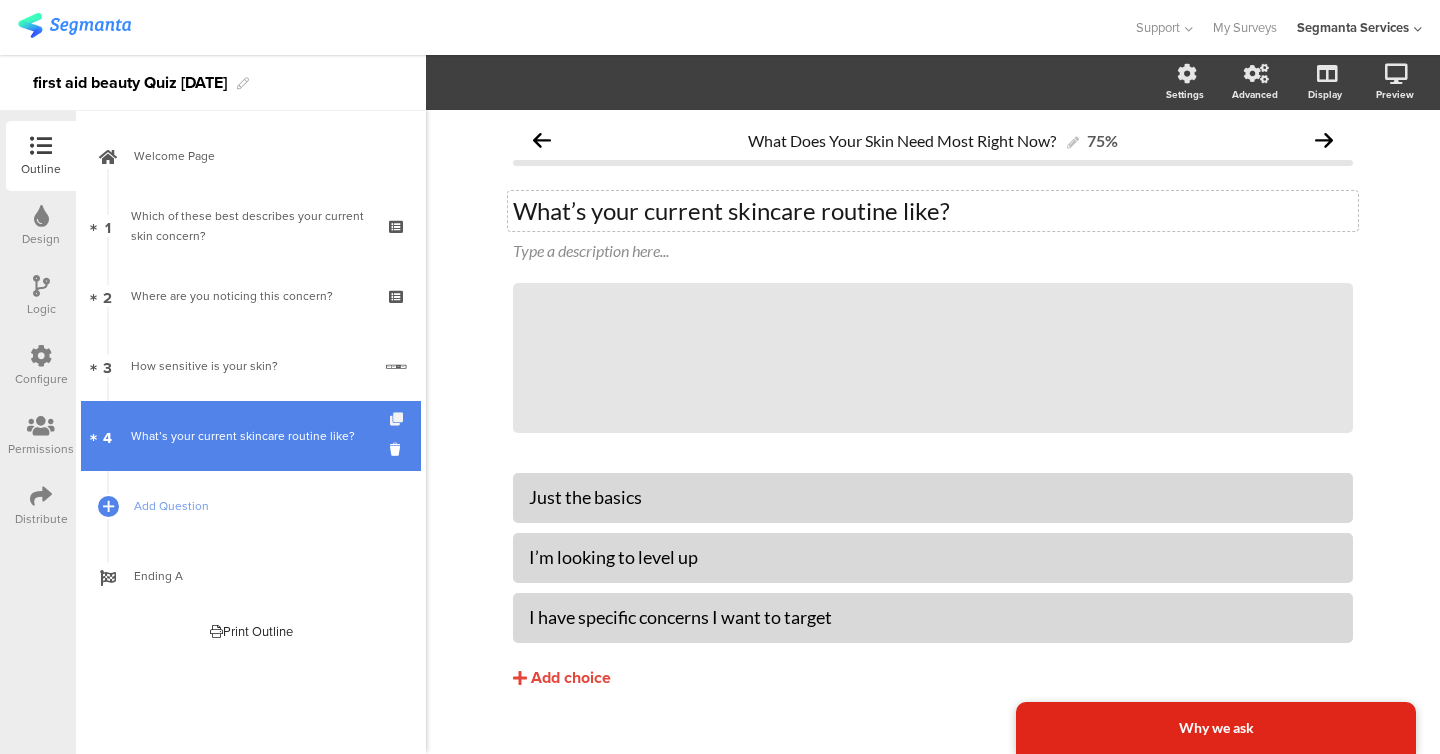 click at bounding box center [398, 419] 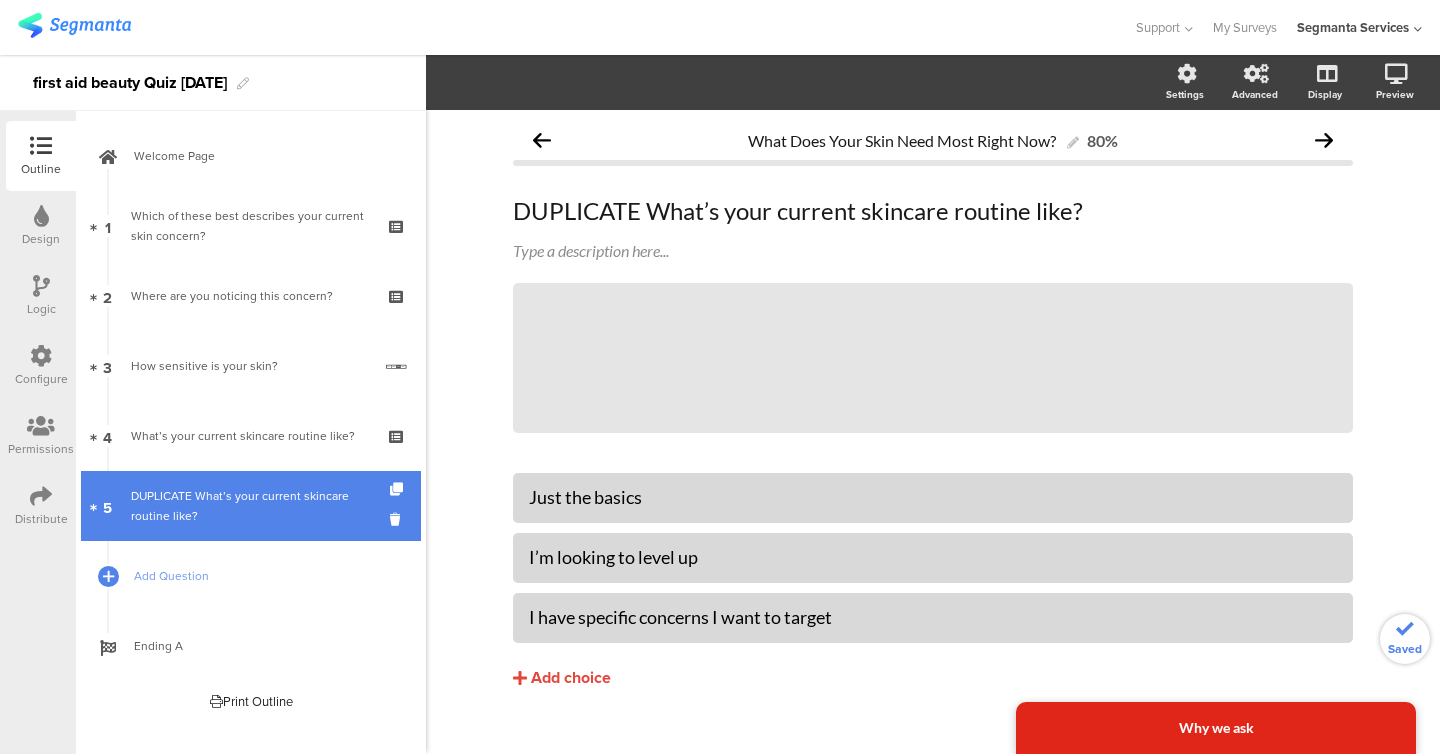 click on "DUPLICATE What’s your current skincare routine like?" at bounding box center [250, 506] 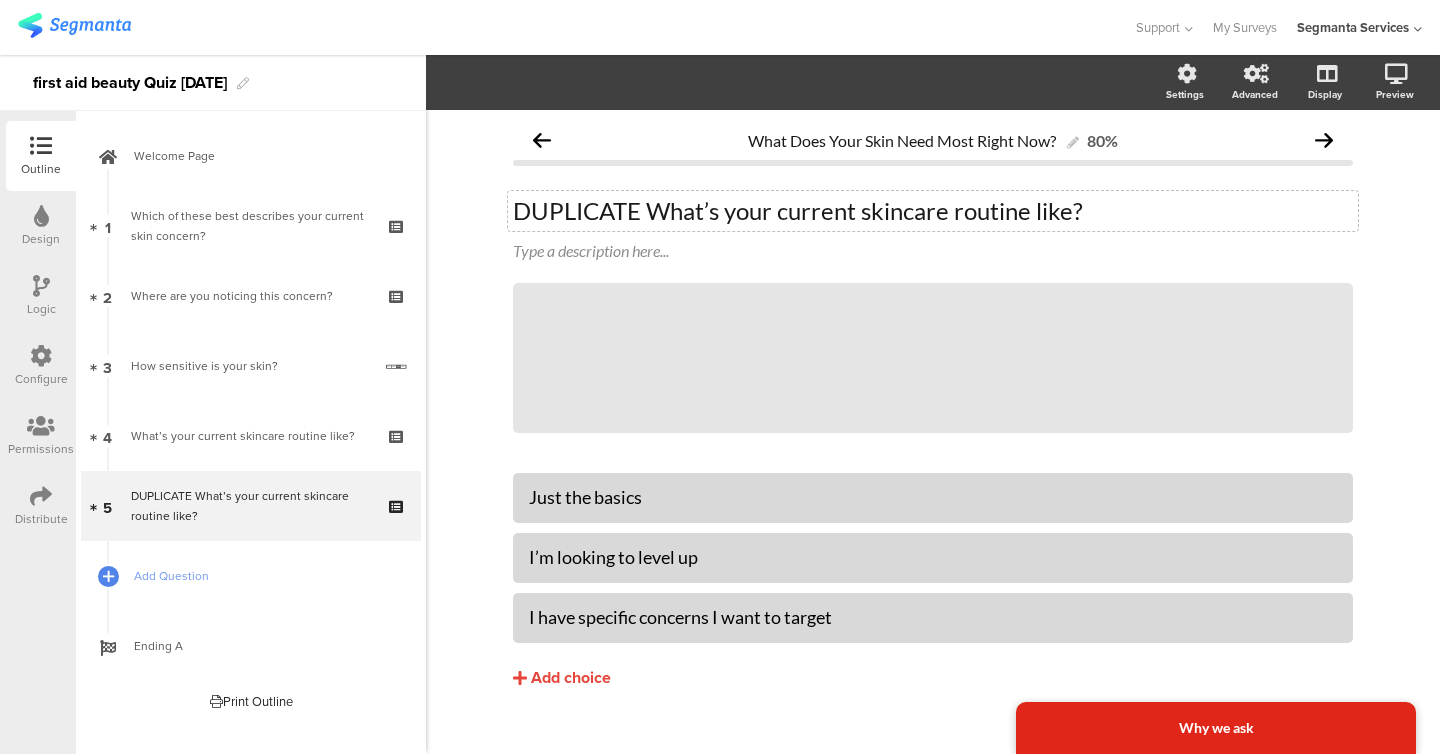 click on "DUPLICATE What’s your current skincare routine like?" 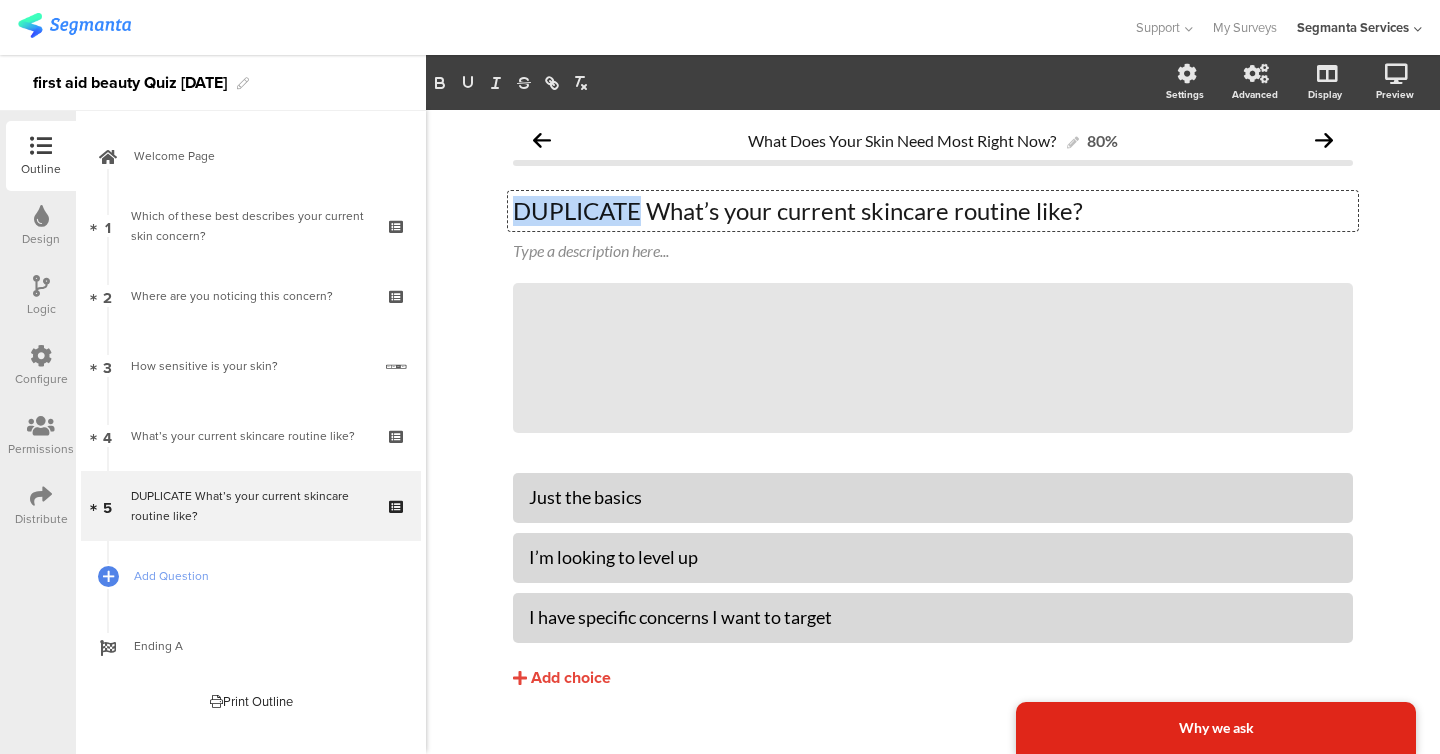 click on "DUPLICATE What’s your current skincare routine like?" 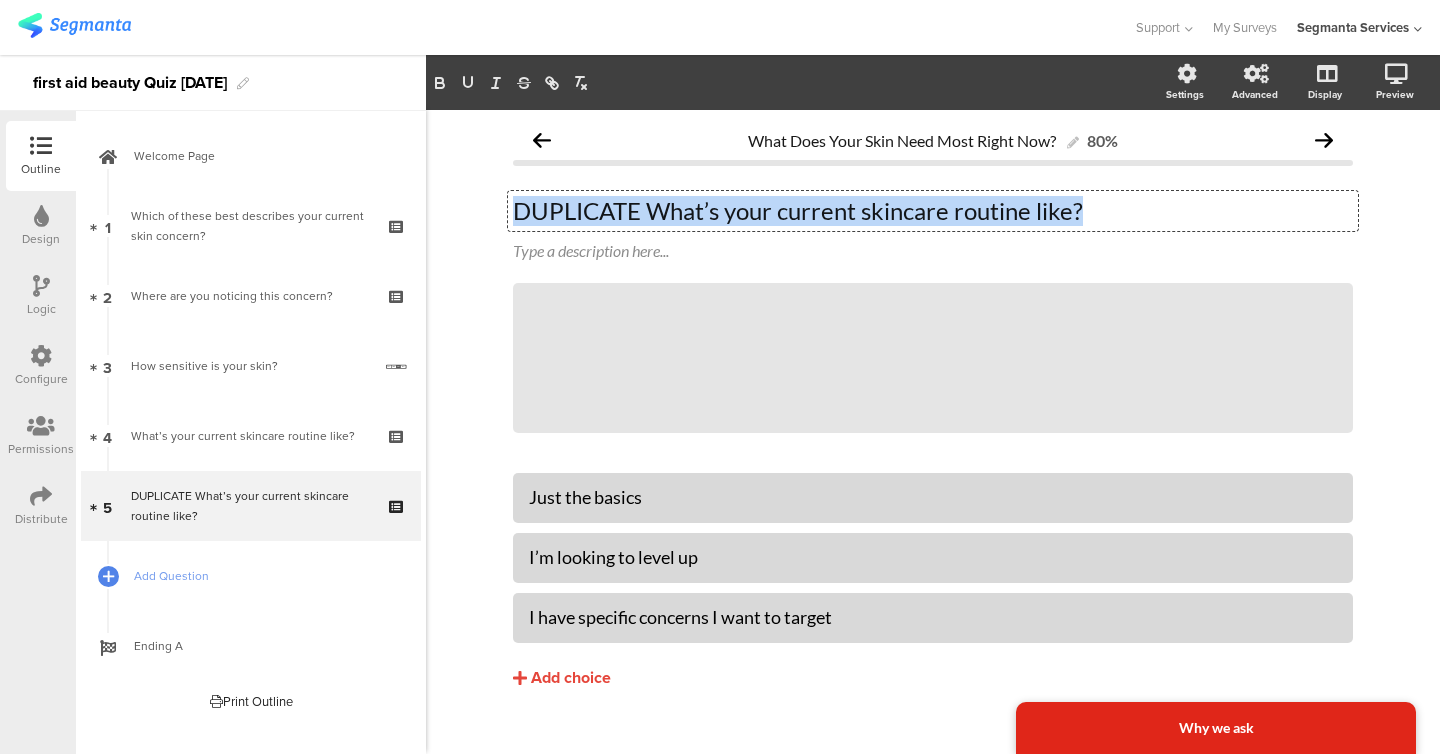 click on "DUPLICATE What’s your current skincare routine like?" 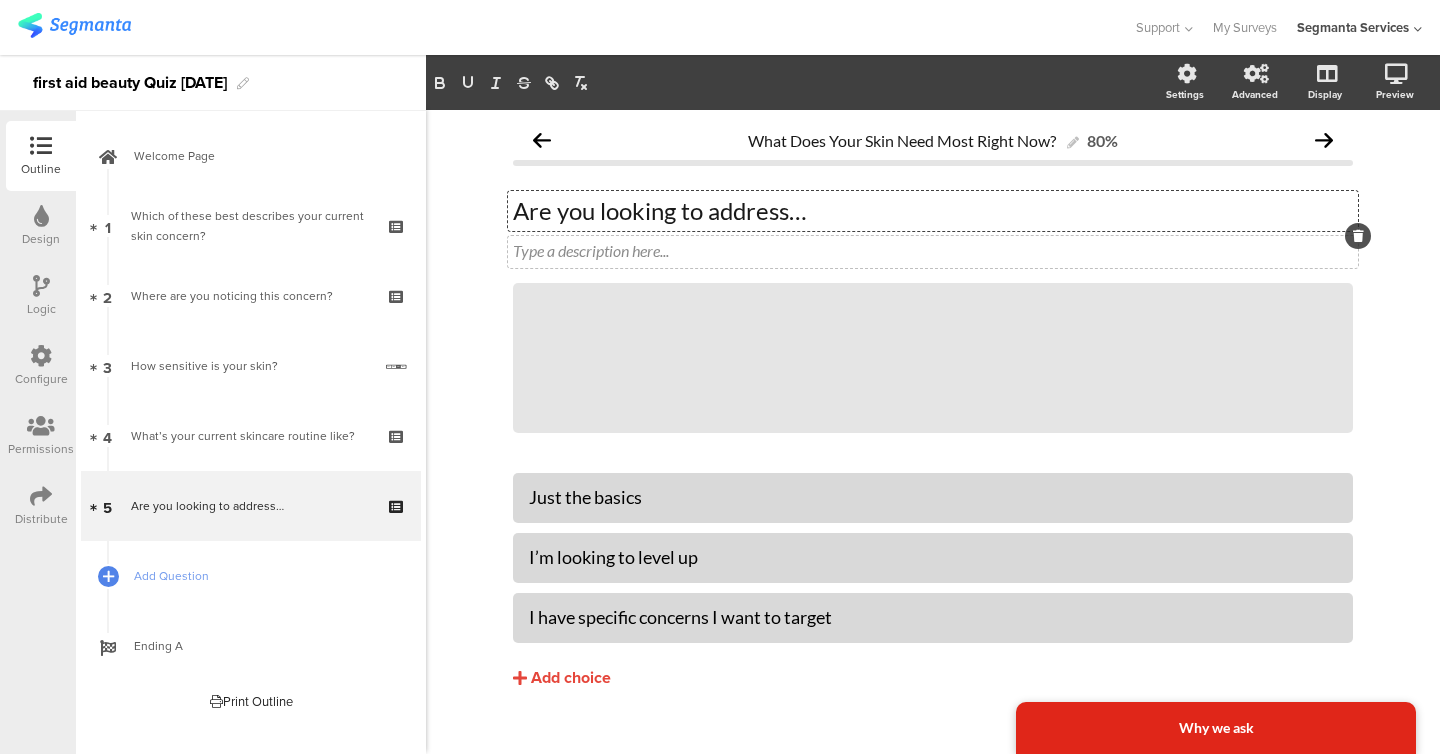 click on "Type a description here..." 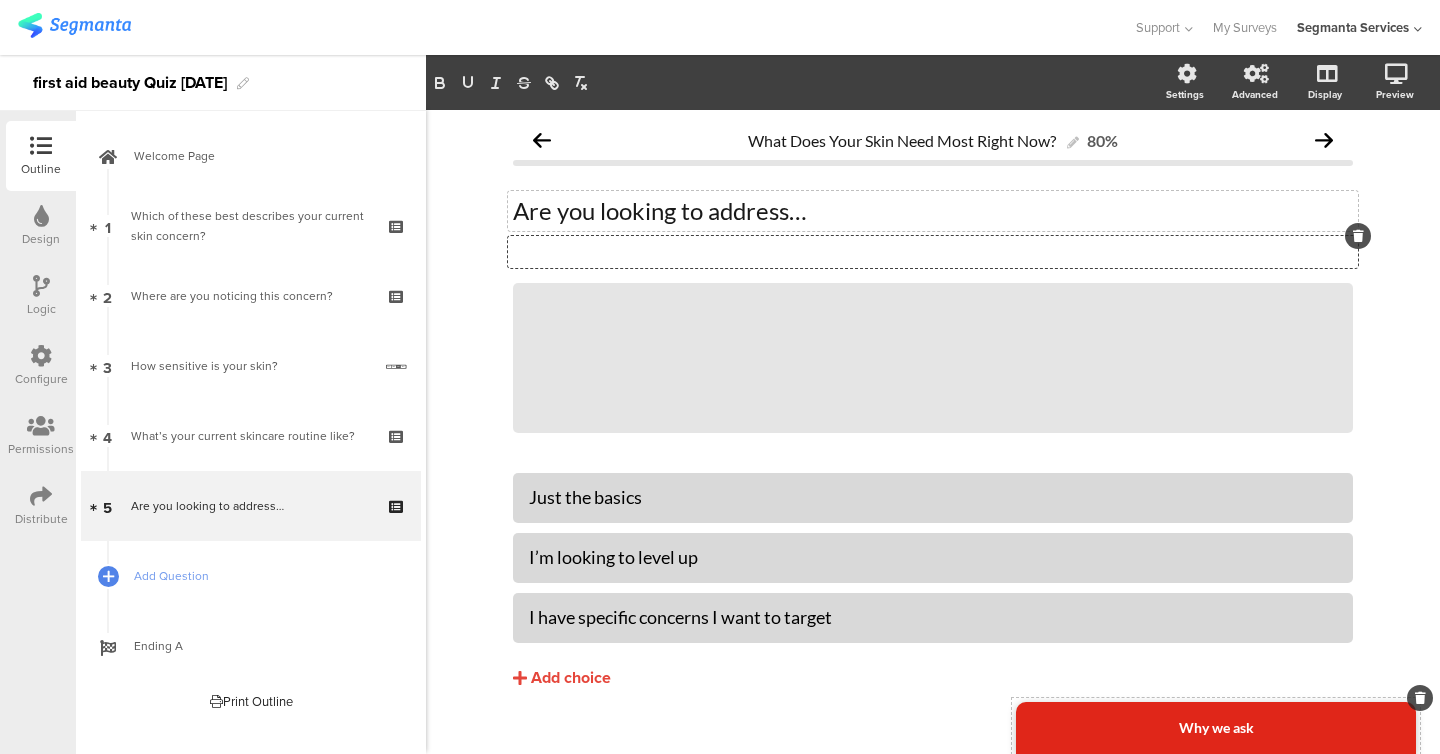 click on "Why we ask" 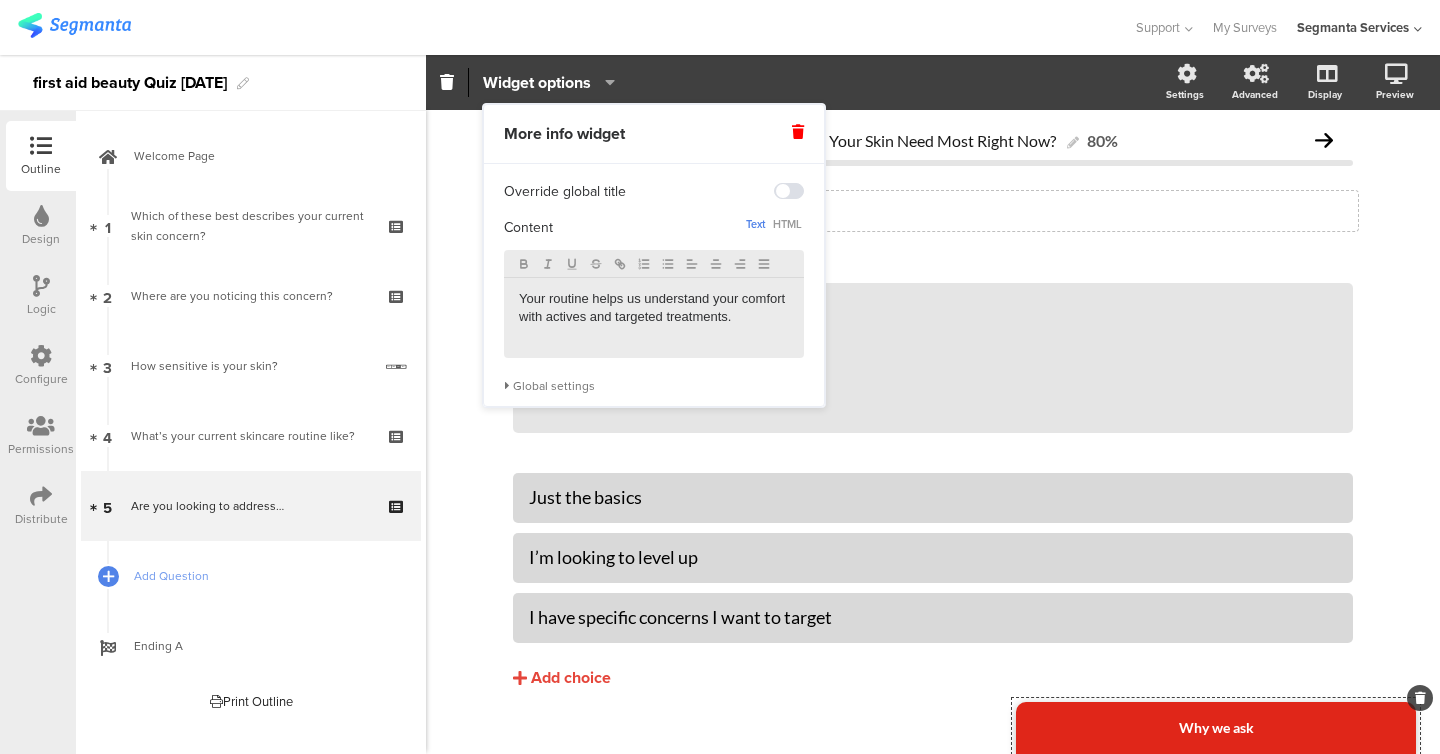 click on "Your routine helps us understand your comfort with actives and targeted treatments." at bounding box center (654, 308) 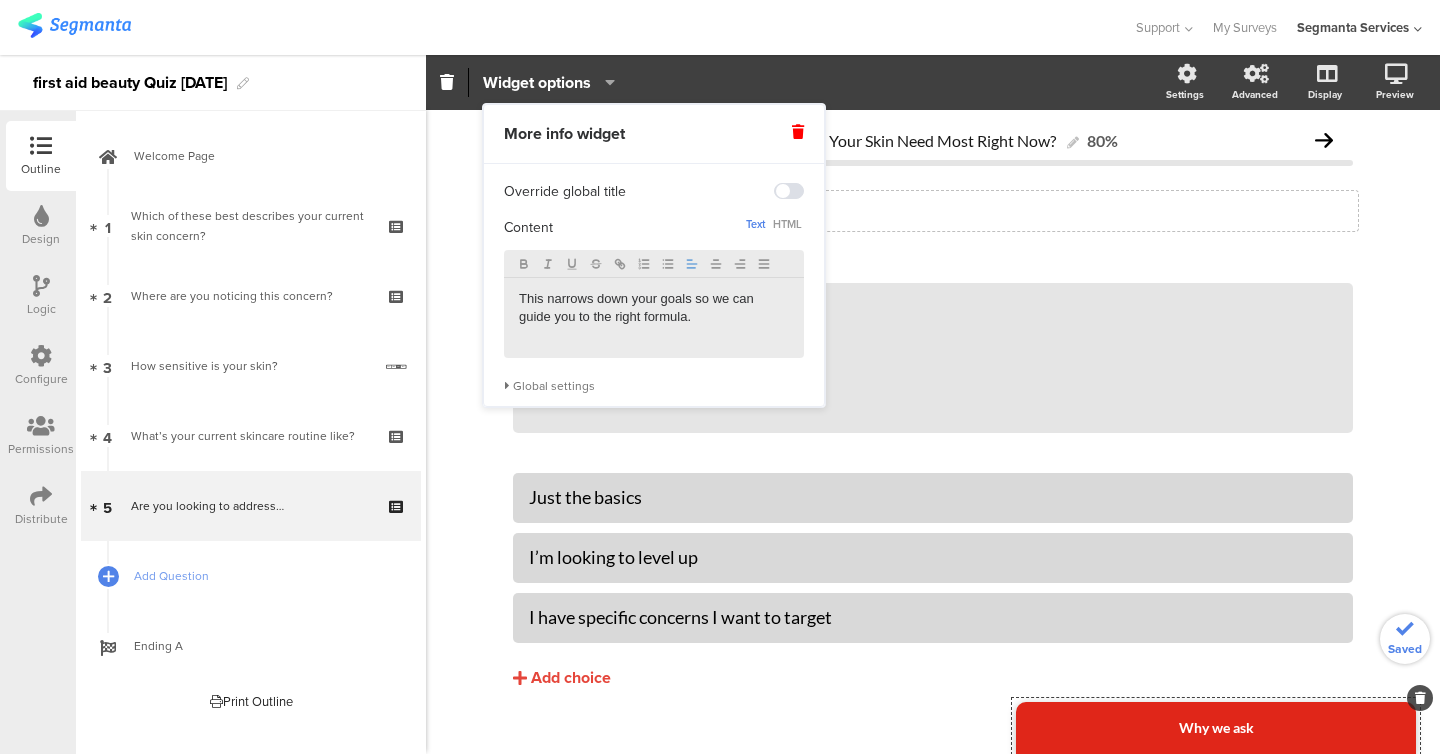 click on "What Does Your Skin Need Most Right Now?
80%
Are you looking to address…
Are you looking to address…
Type a description here...
/
Why we ask" 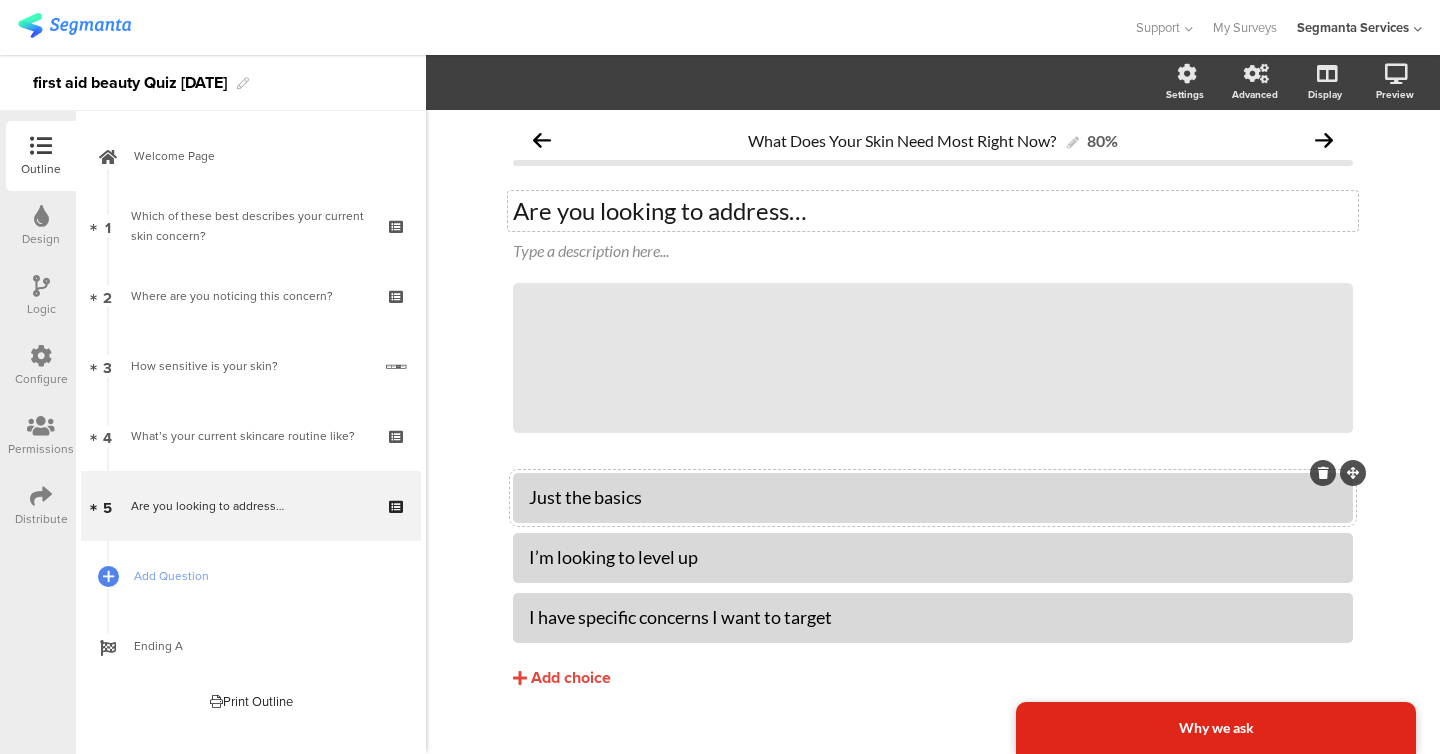 click on "Just the basics" 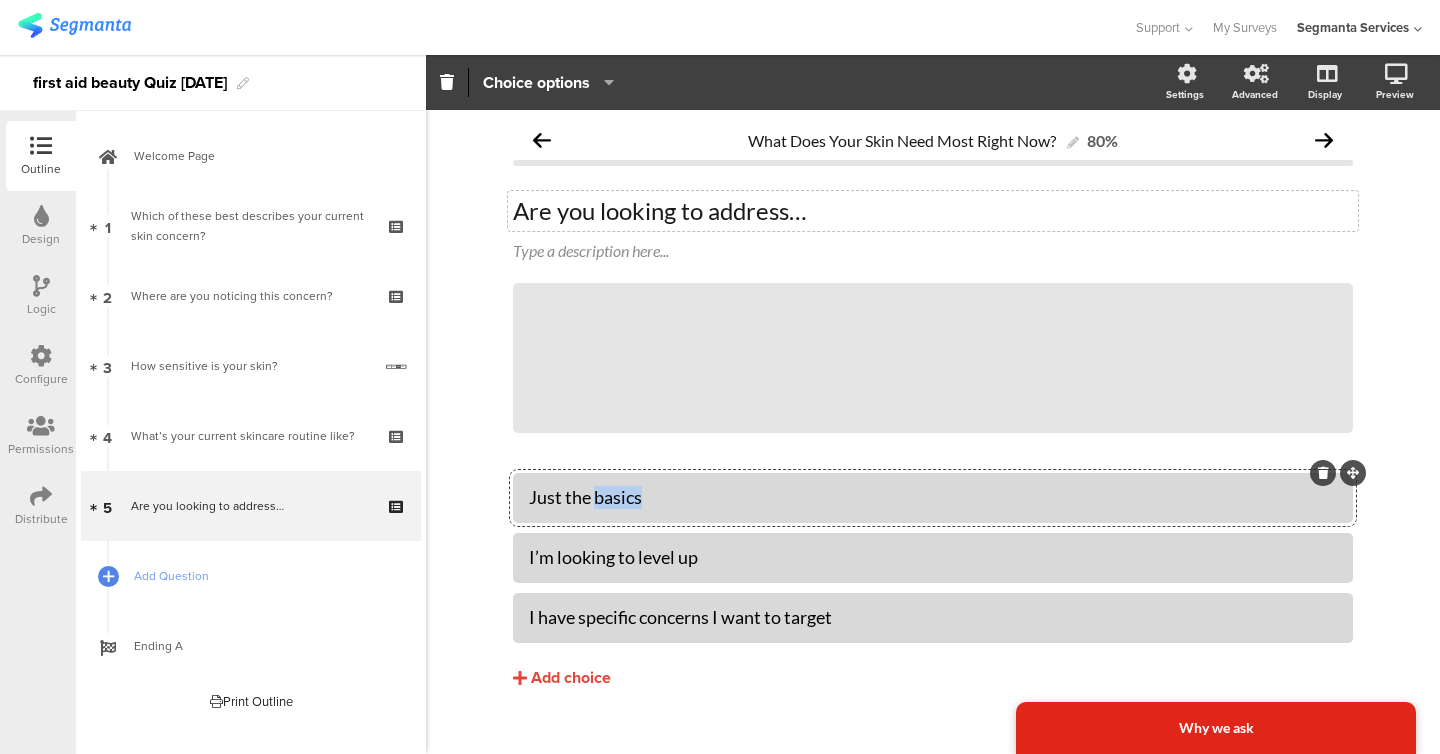 click on "Just the basics" 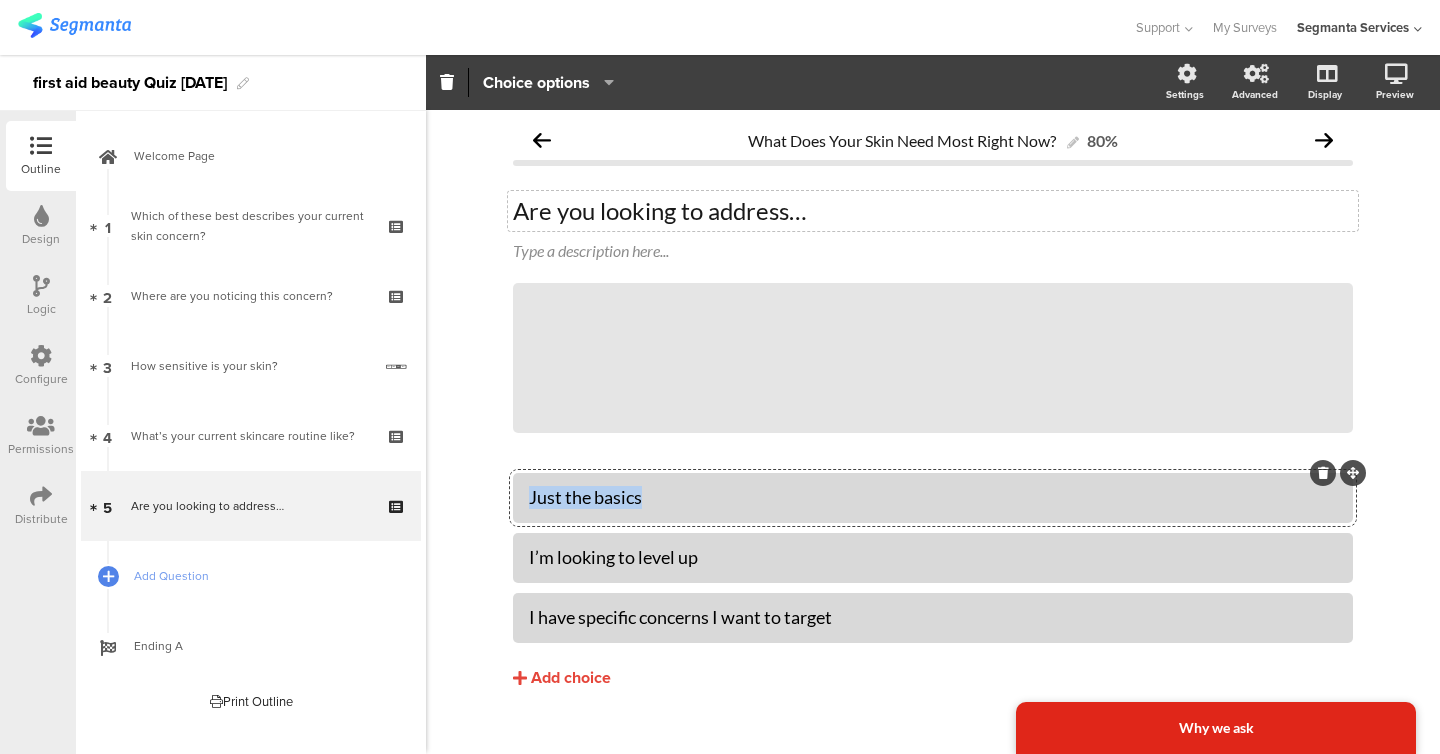 click on "Just the basics" 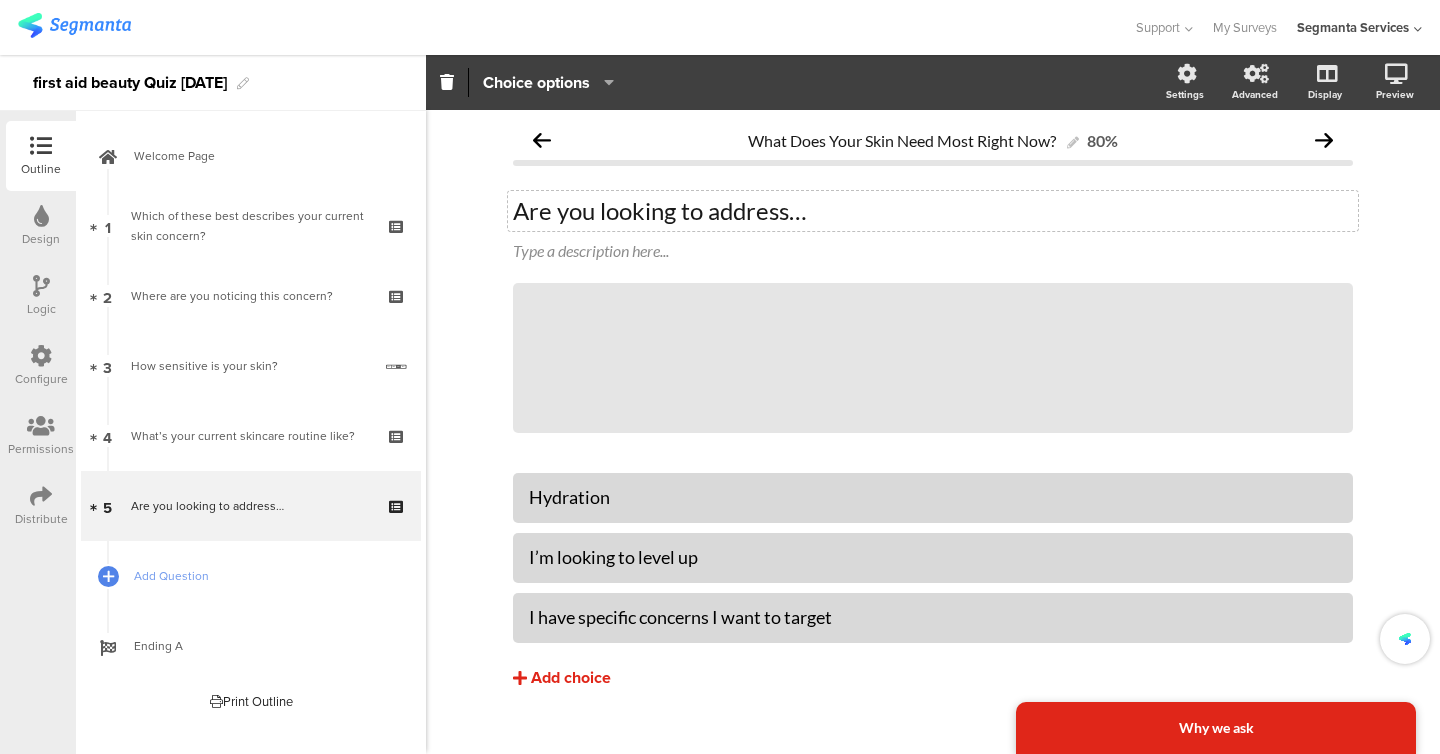 click on "Add choice" 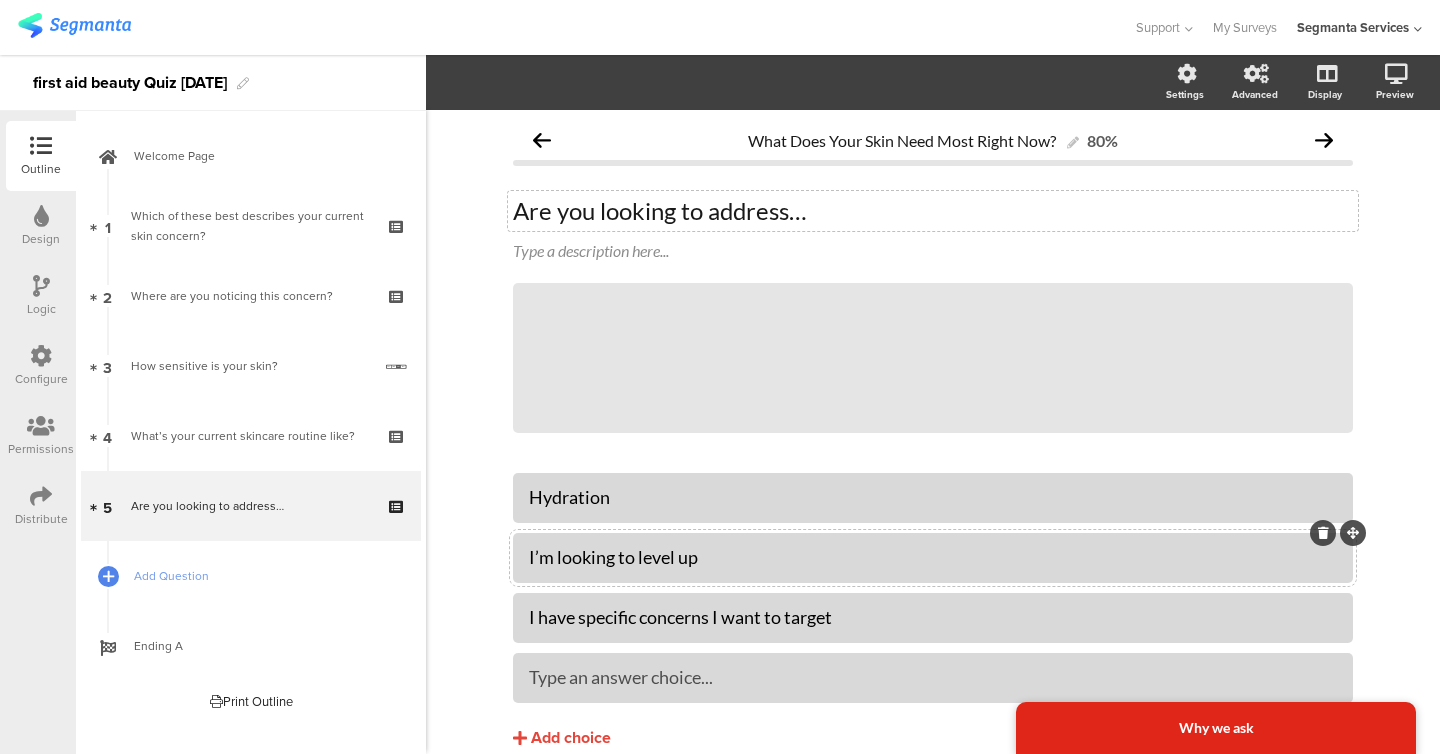 click on "I’m looking to level up" 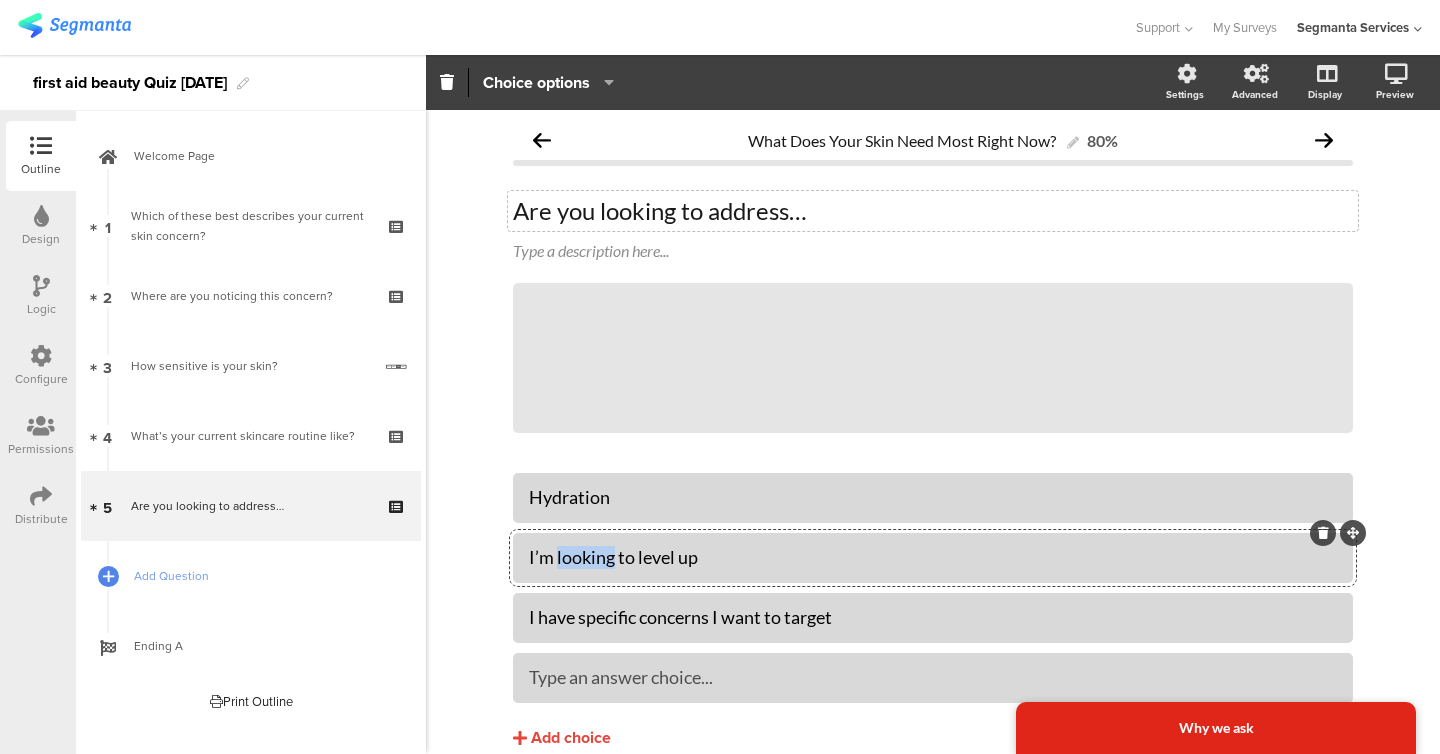 click on "I’m looking to level up" 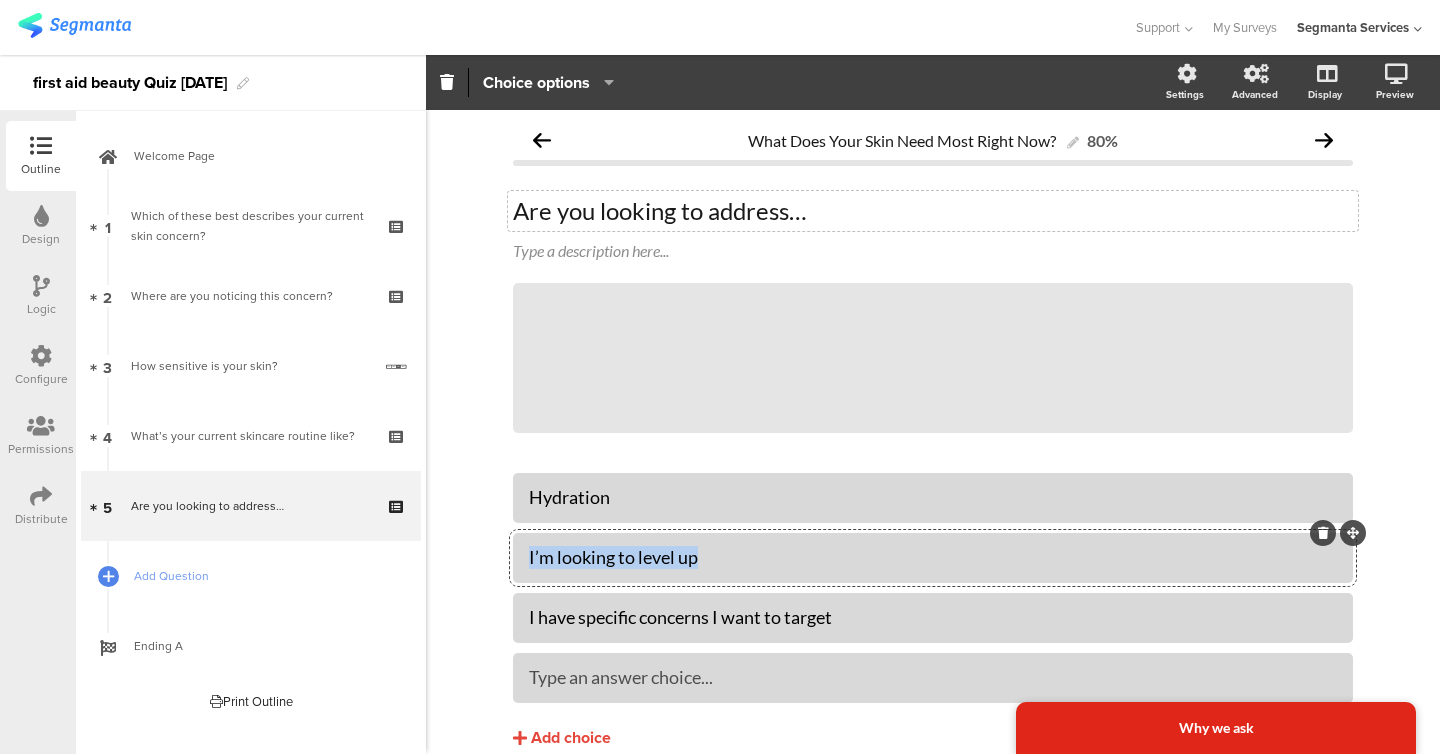 click on "I’m looking to level up" 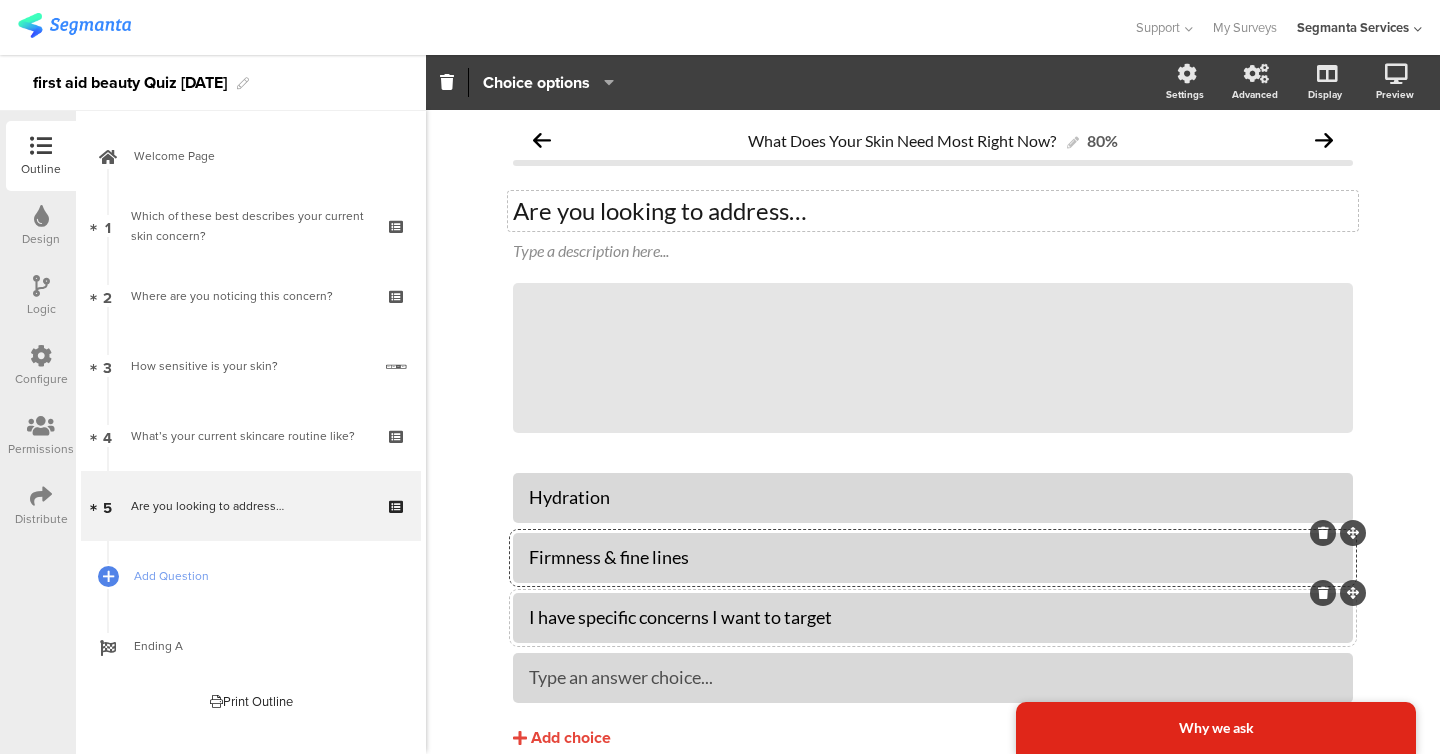 click on "I have specific concerns I want to target" 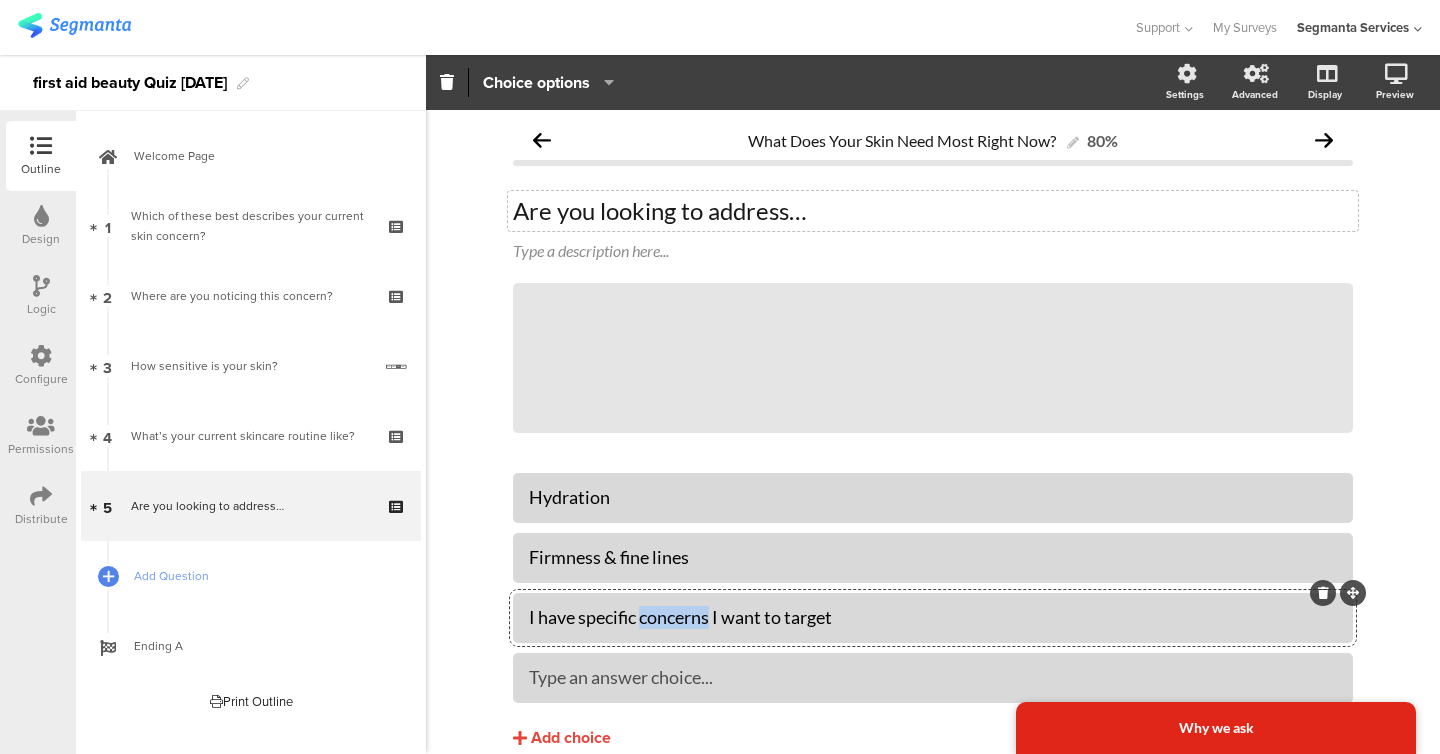 click on "I have specific concerns I want to target" 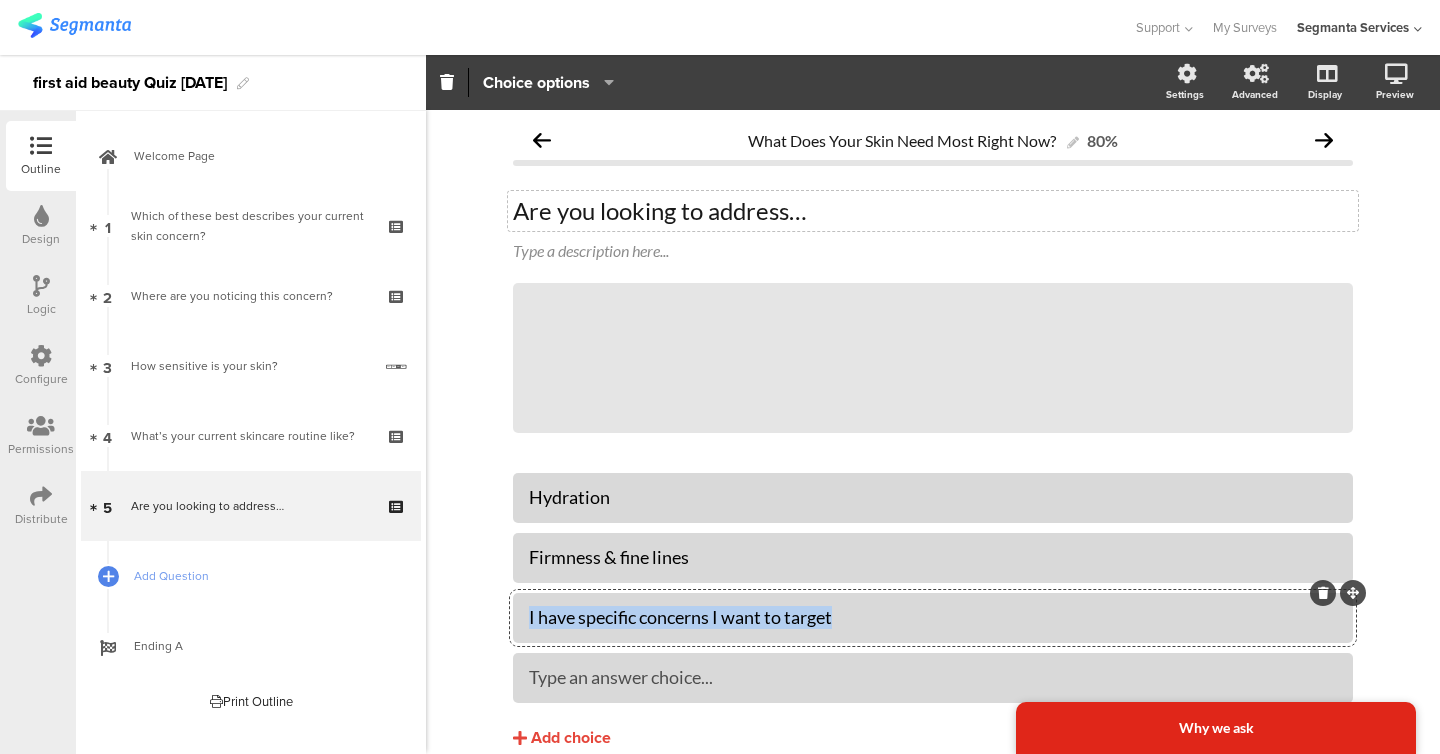 click on "I have specific concerns I want to target" 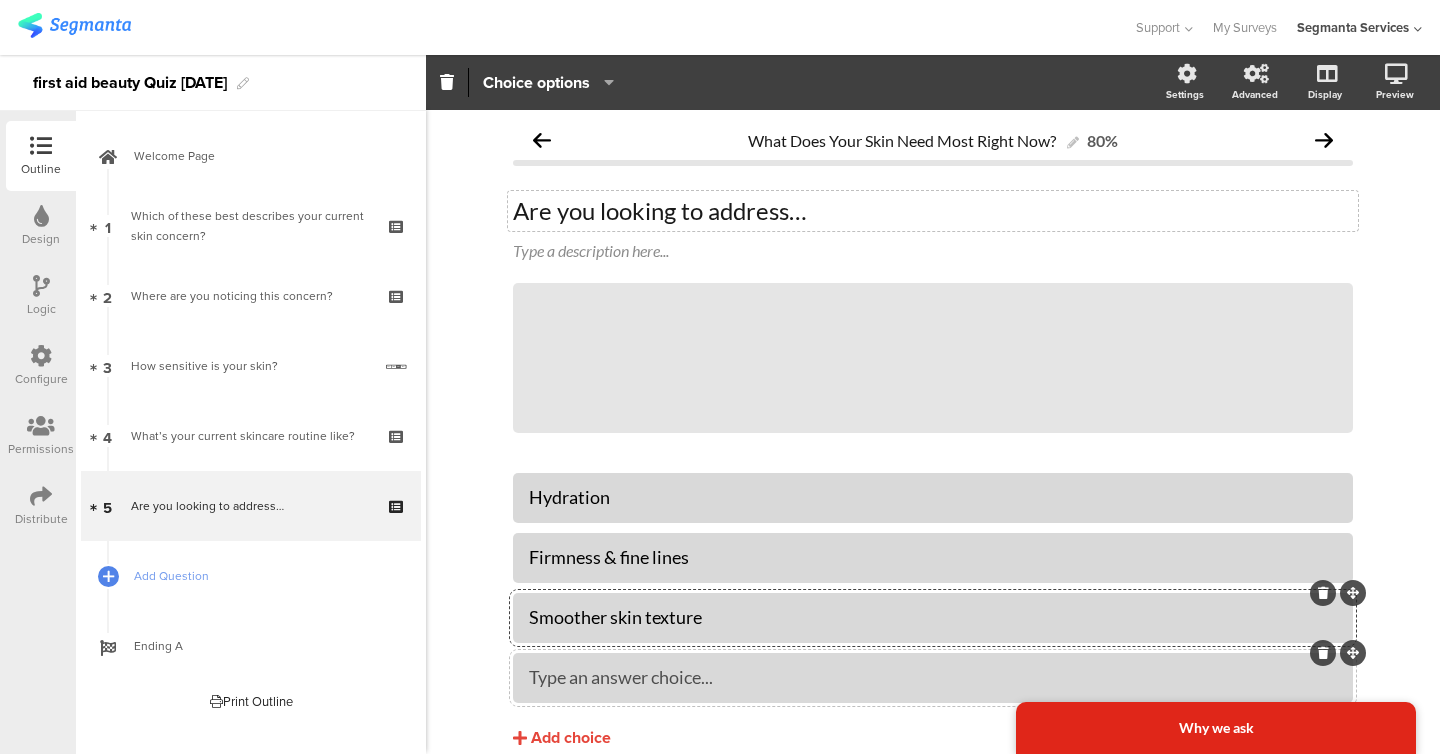 type 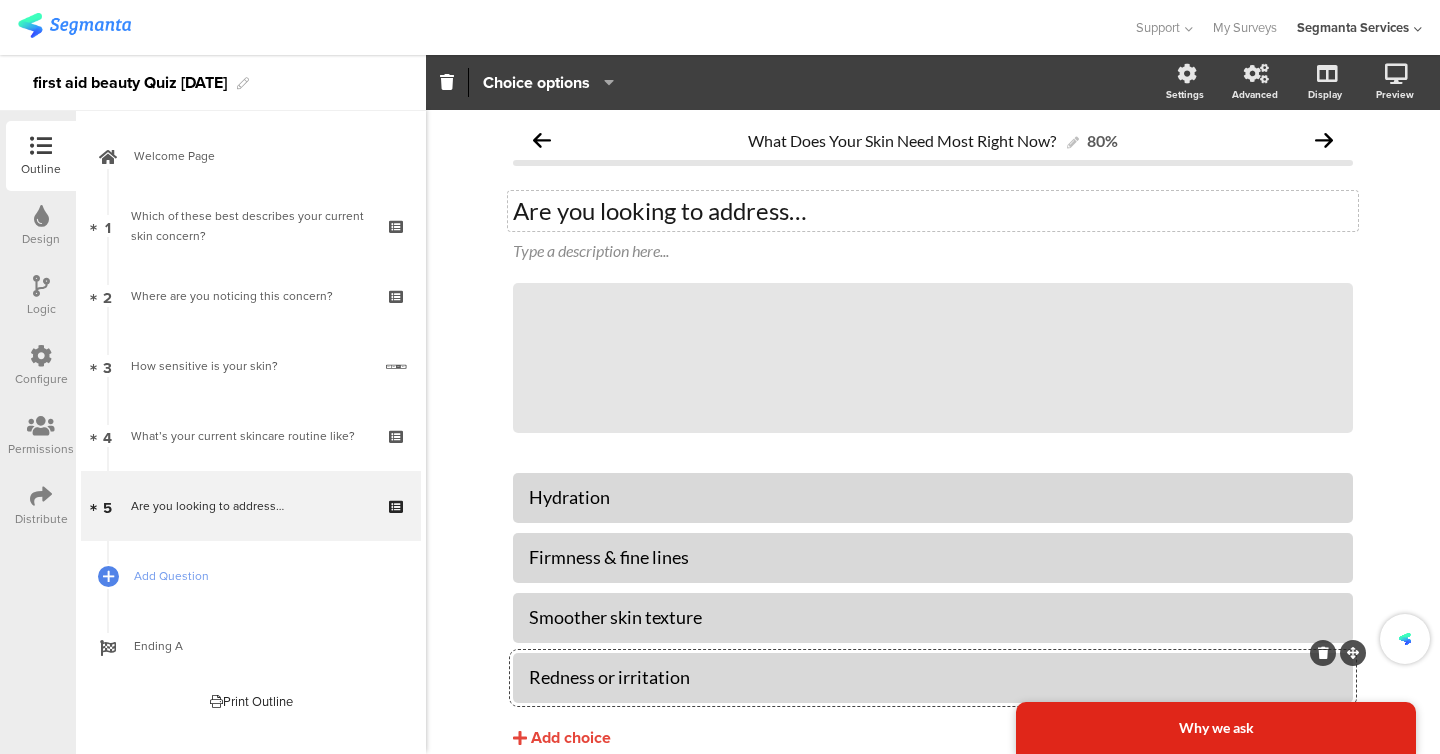 click on "What Does Your Skin Need Most Right Now?
80%
Are you looking to address…
Are you looking to address…
Type a description here...
/
Why we ask" 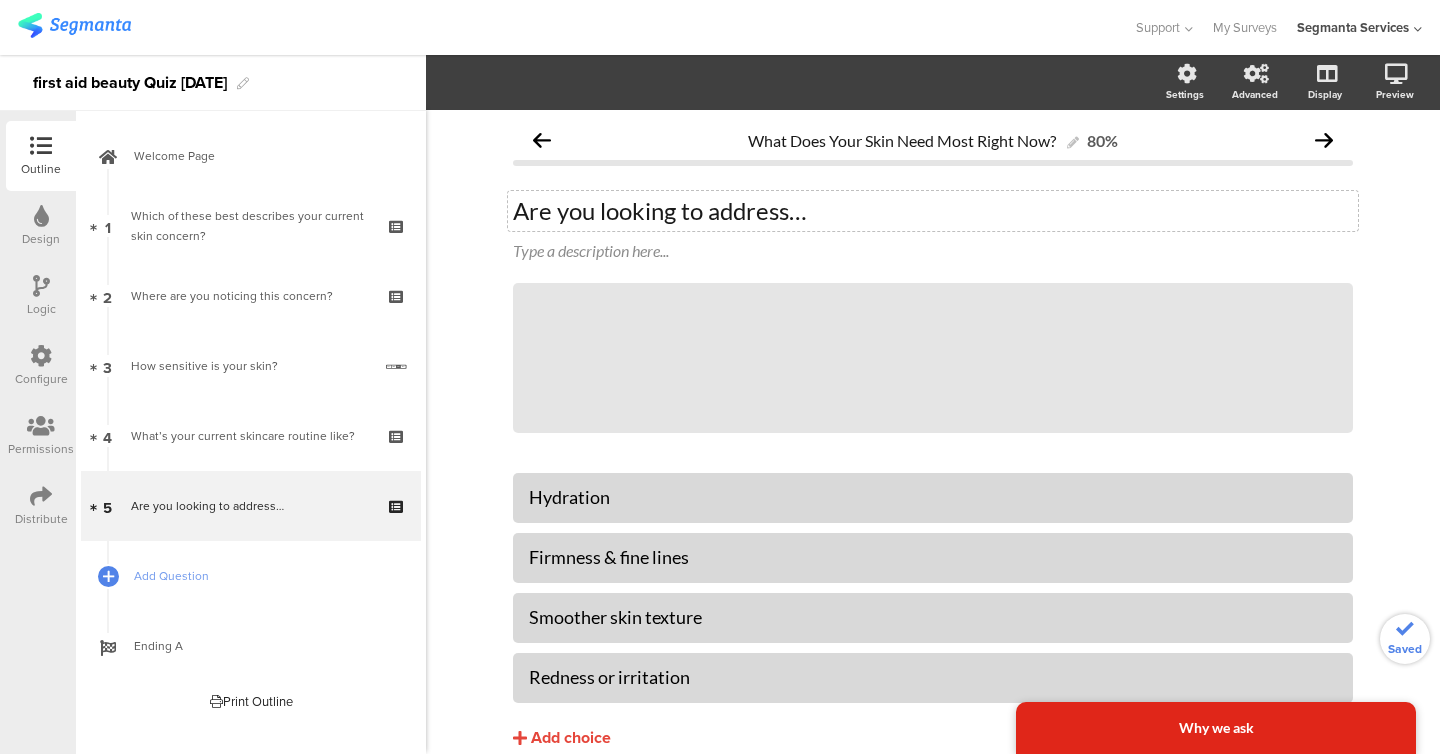click on "What Does Your Skin Need Most Right Now?
80%
Are you looking to address…
Are you looking to address…
Type a description here...
/
Why we ask" 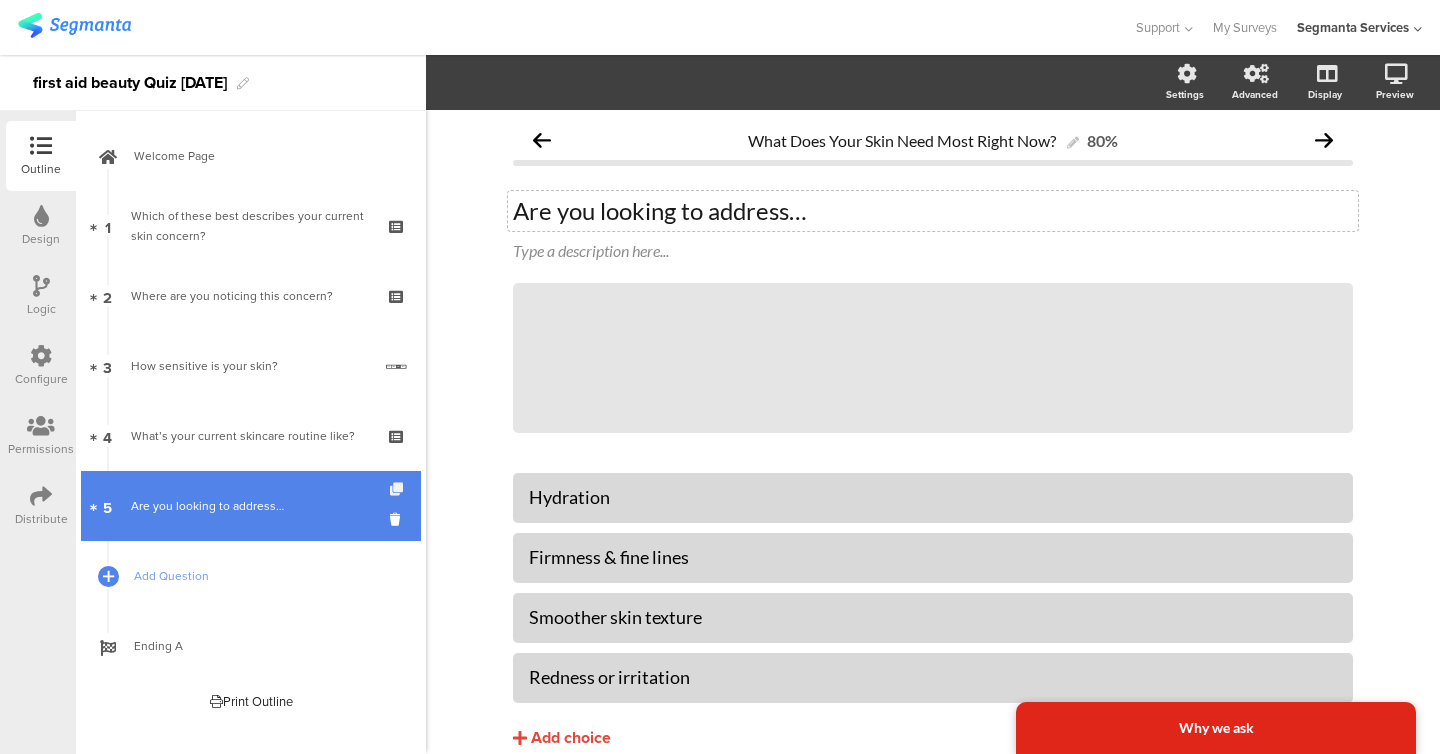 click at bounding box center (398, 489) 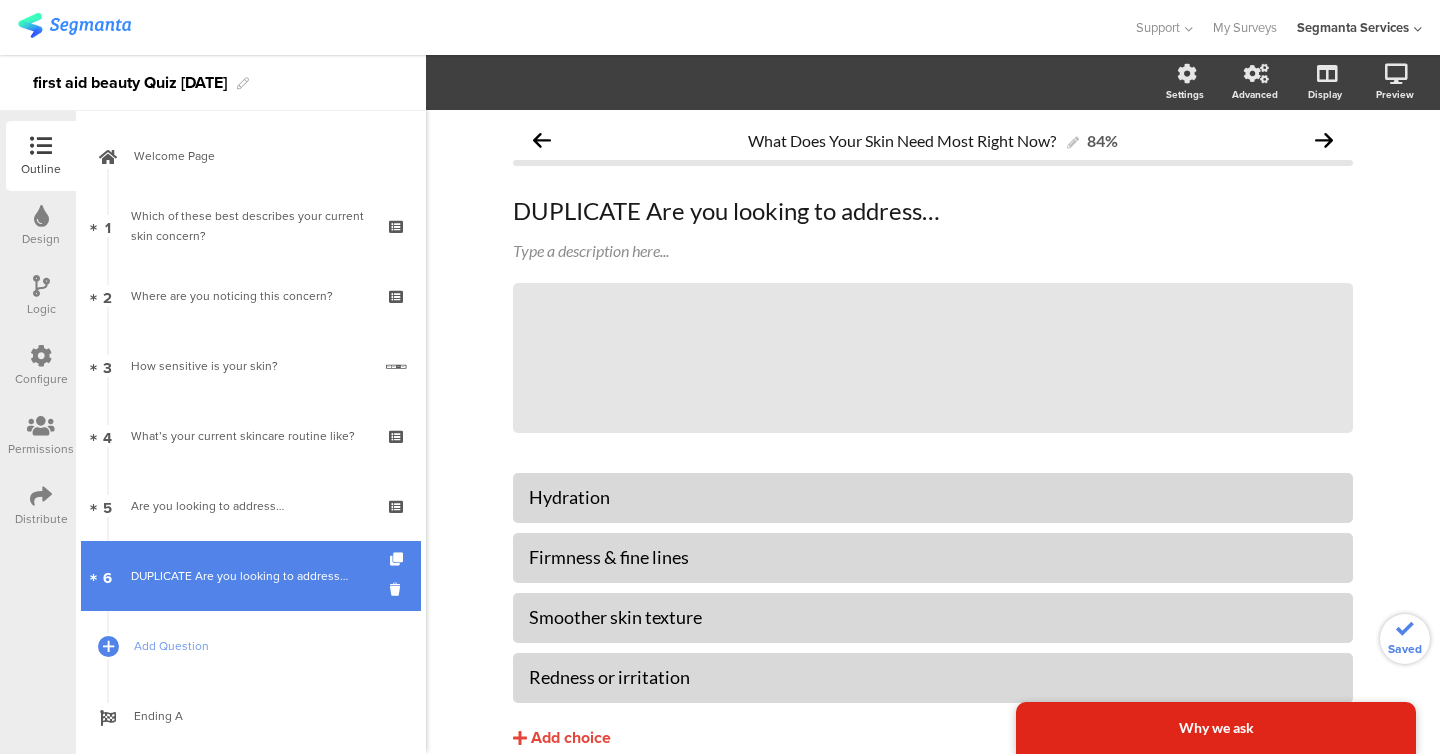 click on "DUPLICATE Are you looking to address…" at bounding box center (250, 576) 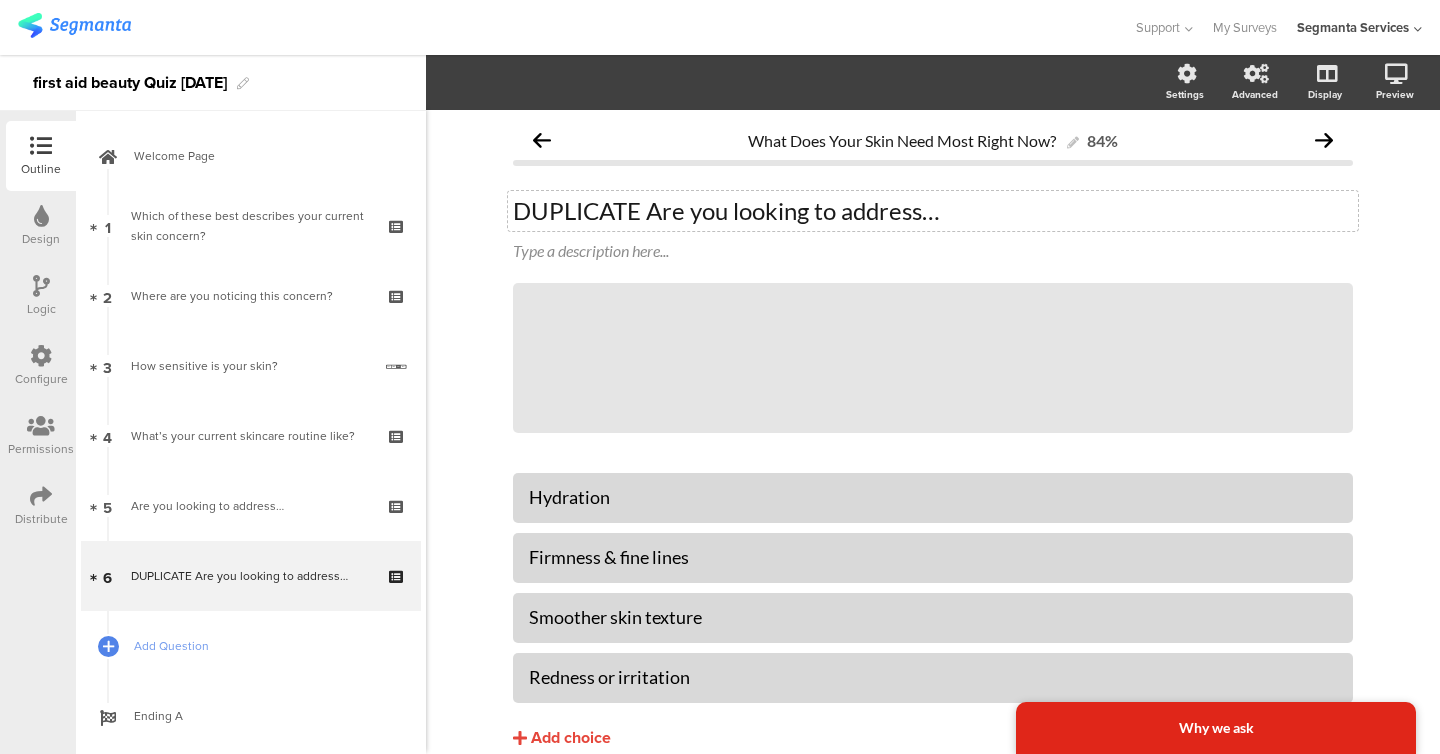 click on "DUPLICATE Are you looking to address…
DUPLICATE Are you looking to address…" 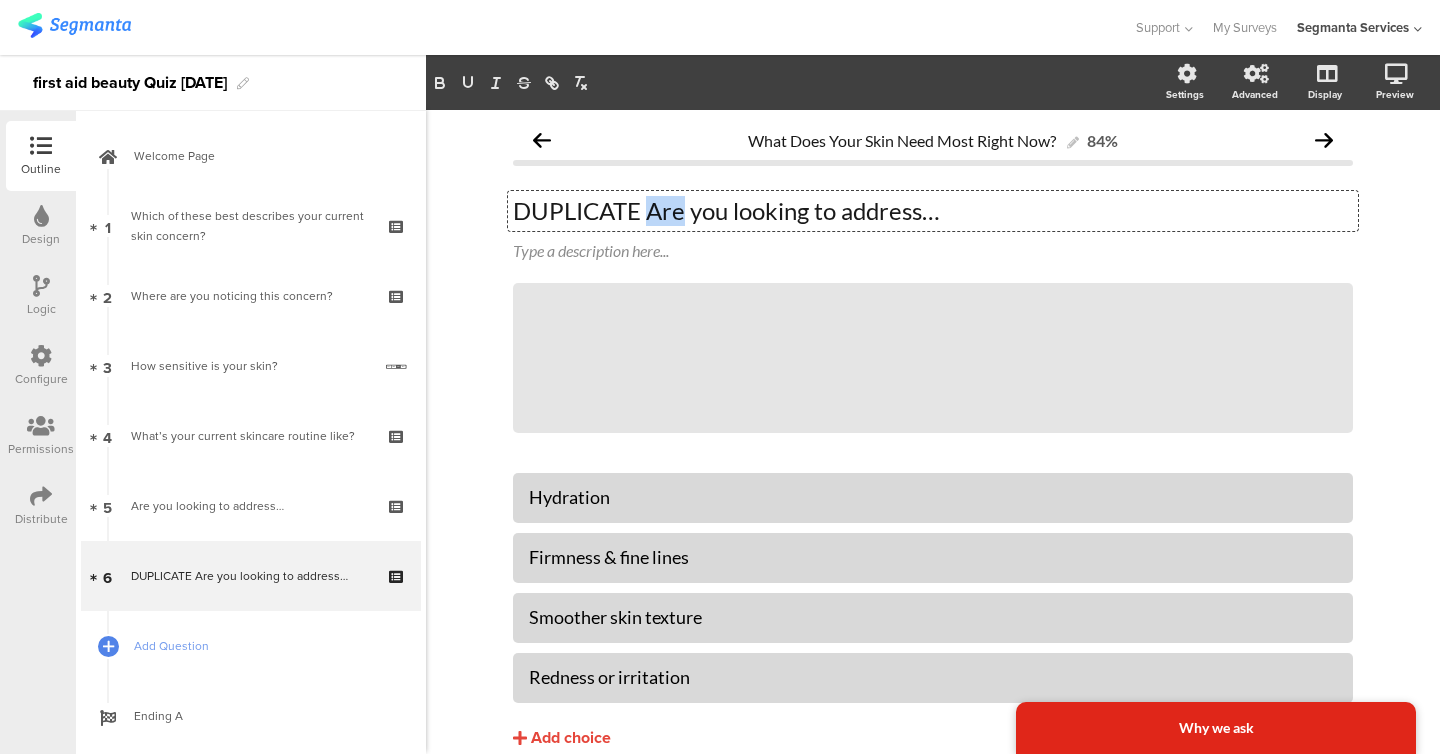 click on "DUPLICATE Are you looking to address…" 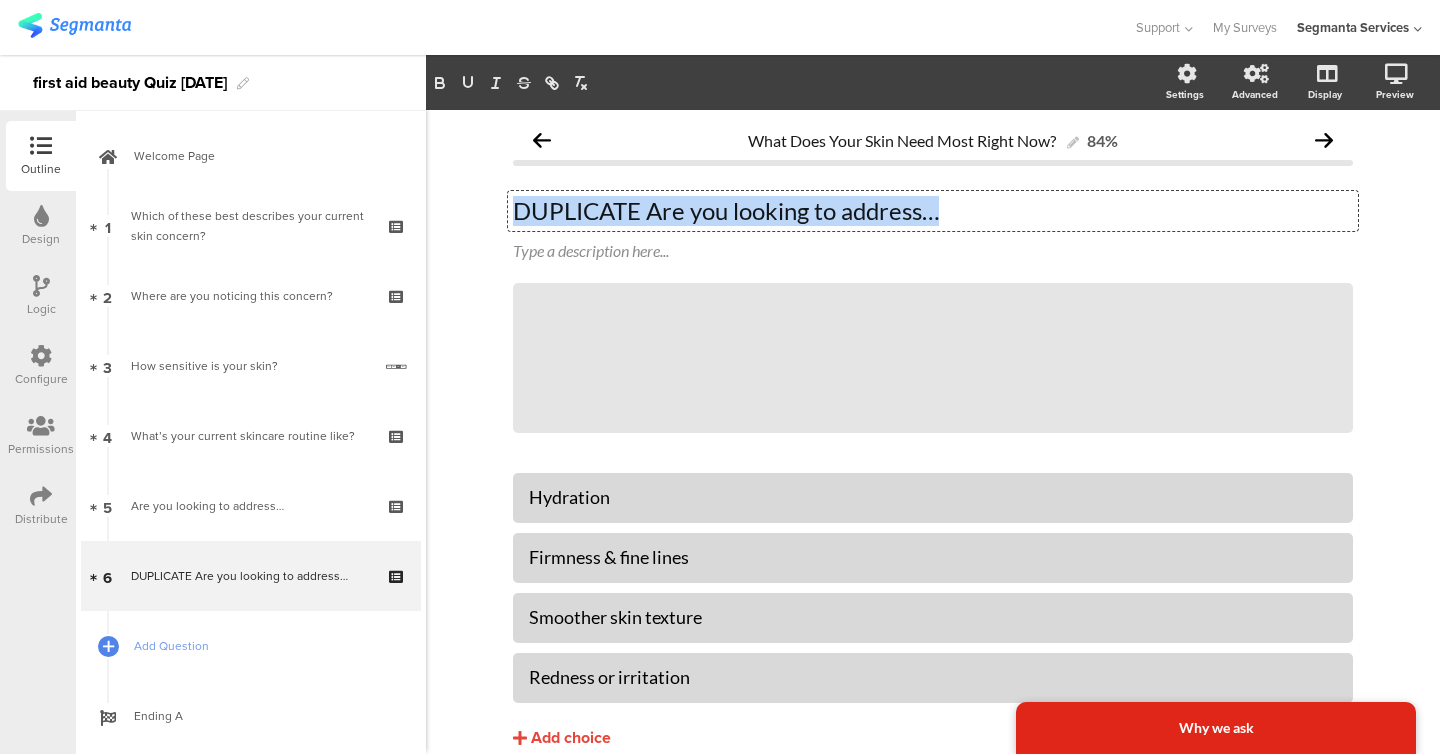 click on "DUPLICATE Are you looking to address…" 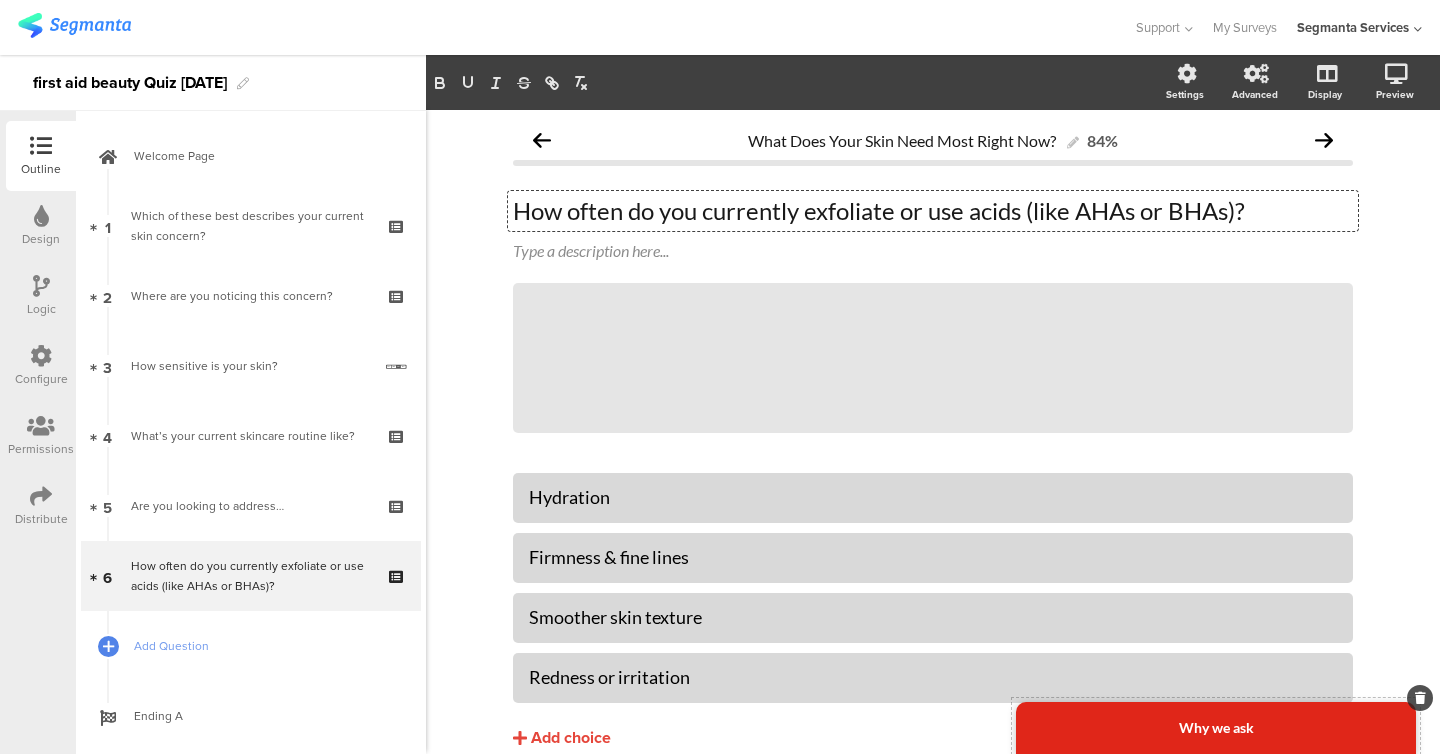 click on "Why we ask" 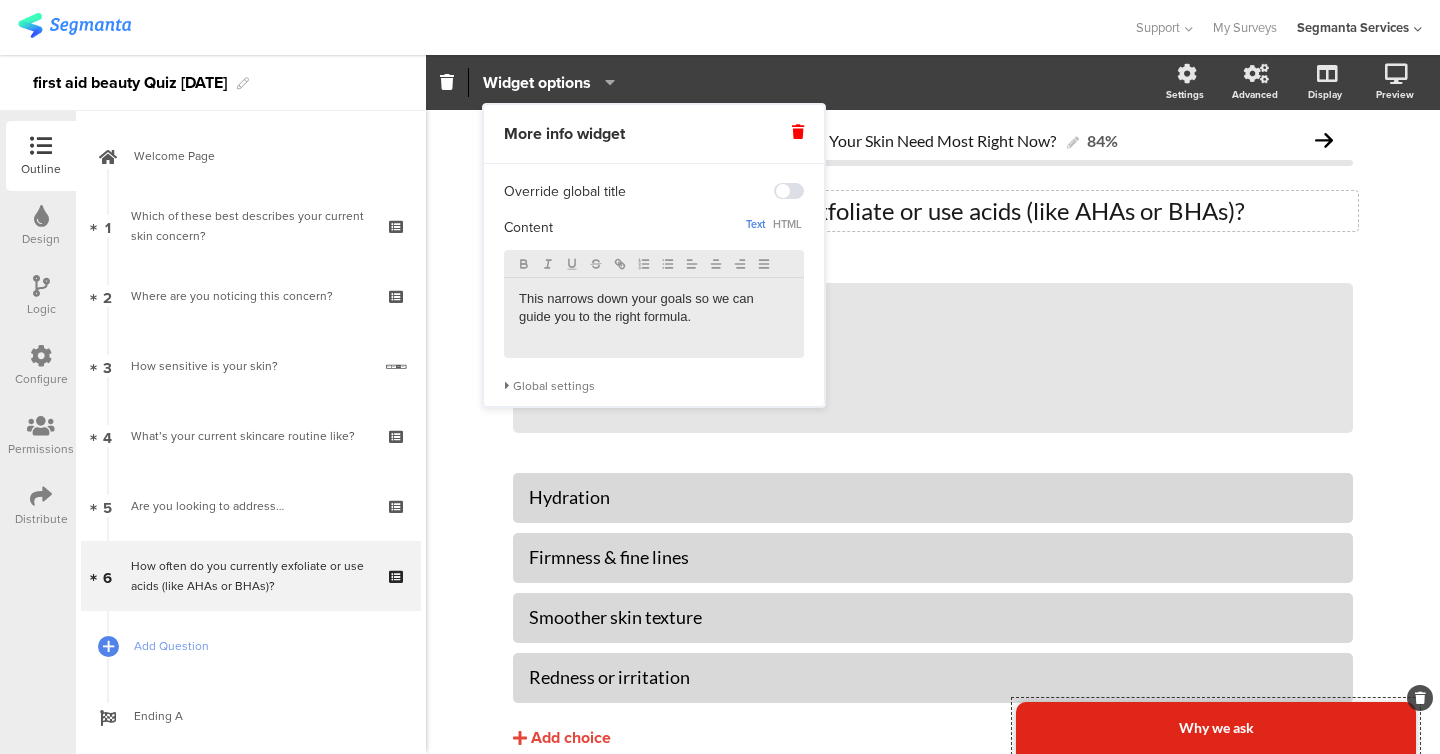 click on "This narrows down your goals so we can guide you to the right formula." at bounding box center (654, 318) 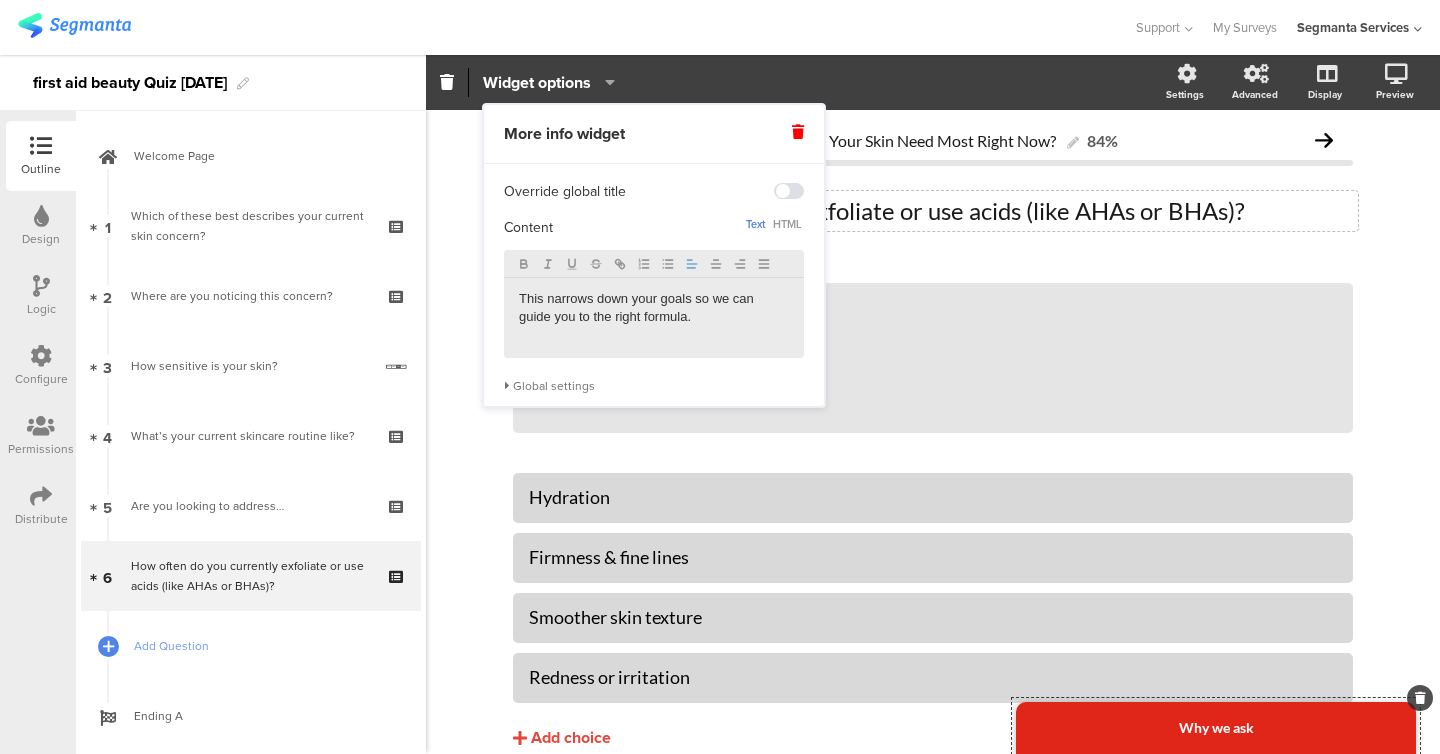 click on "This narrows down your goals so we can guide you to the right formula." at bounding box center (654, 308) 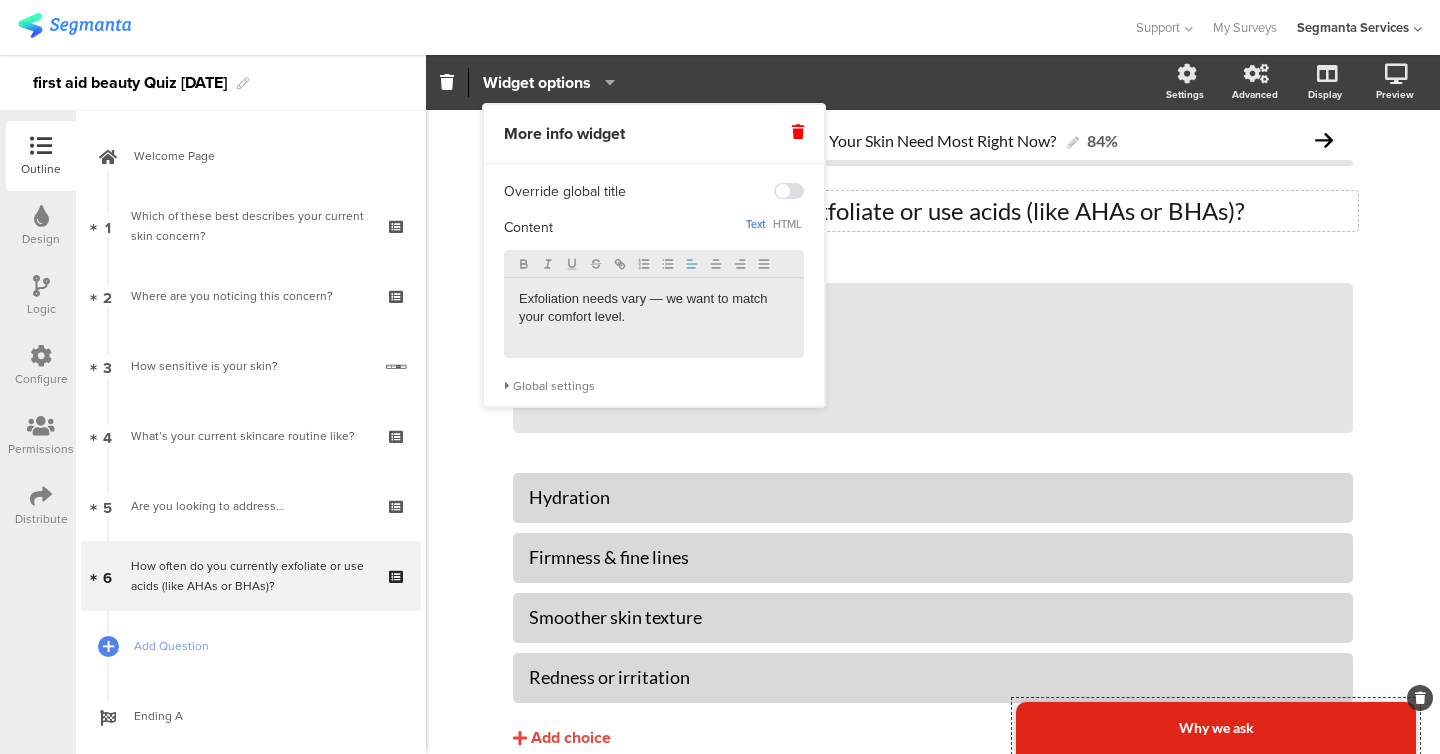click on "What Does Your Skin Need Most Right Now?
84%
How often do you currently exfoliate or use acids (like AHAs or BHAs)?
How often do you currently exfoliate or use acids (like AHAs or BHAs)?
Type a description here...
/" 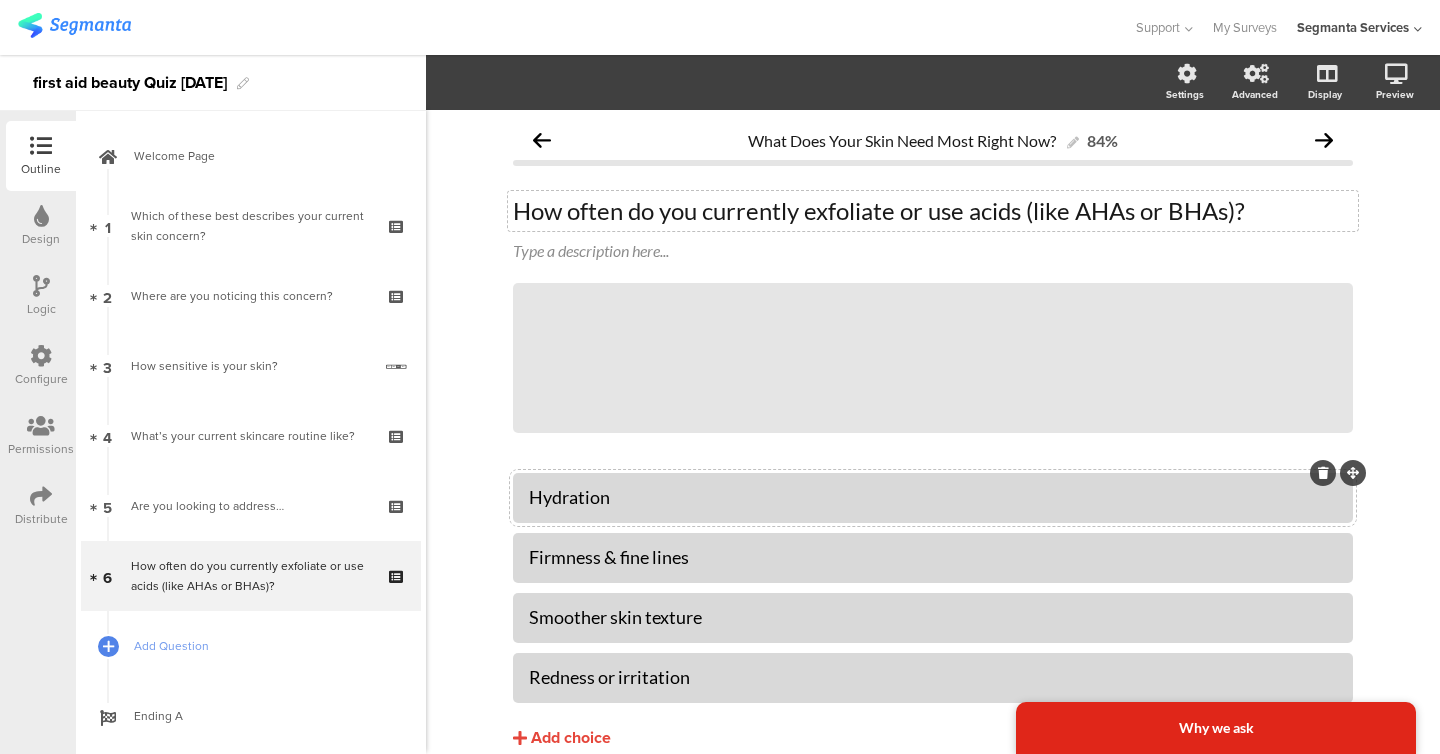click on "Hydration" 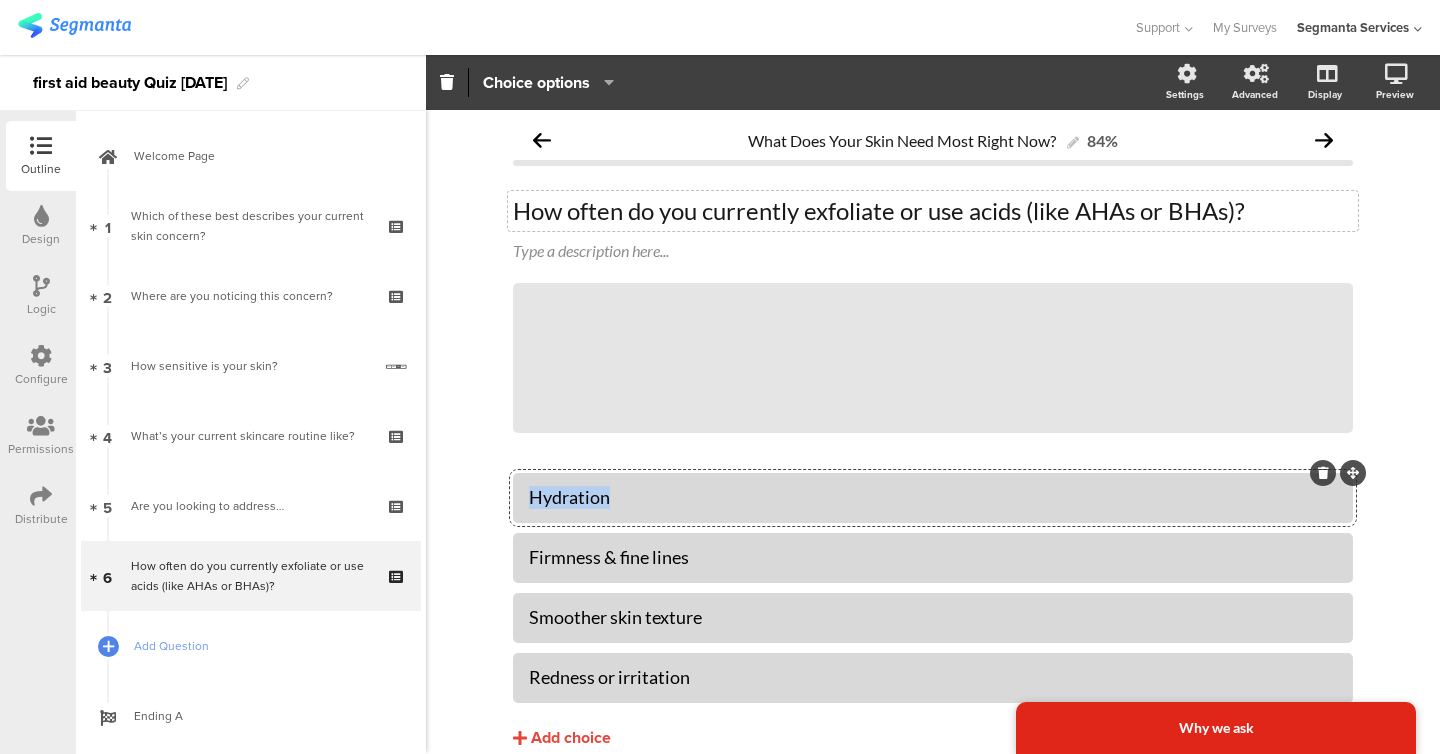 click on "Hydration" 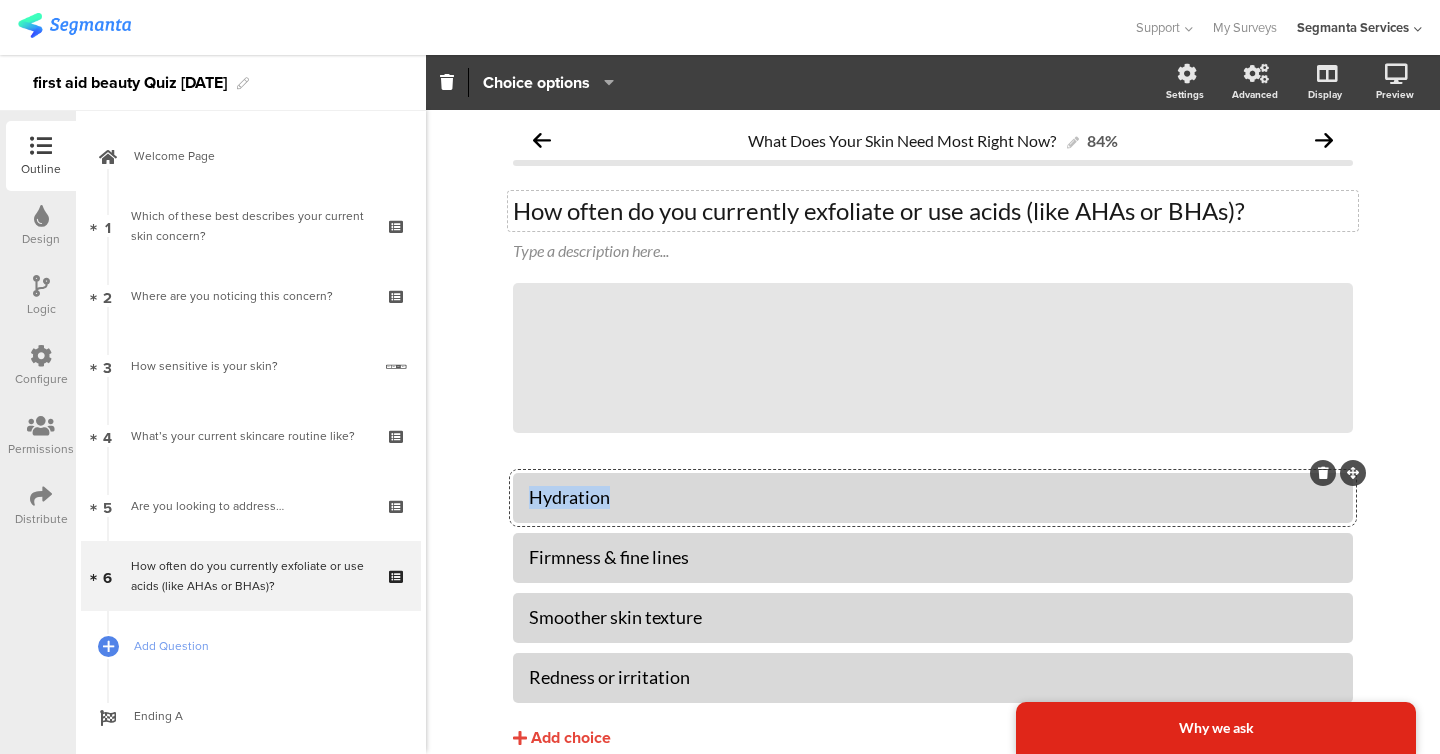 paste 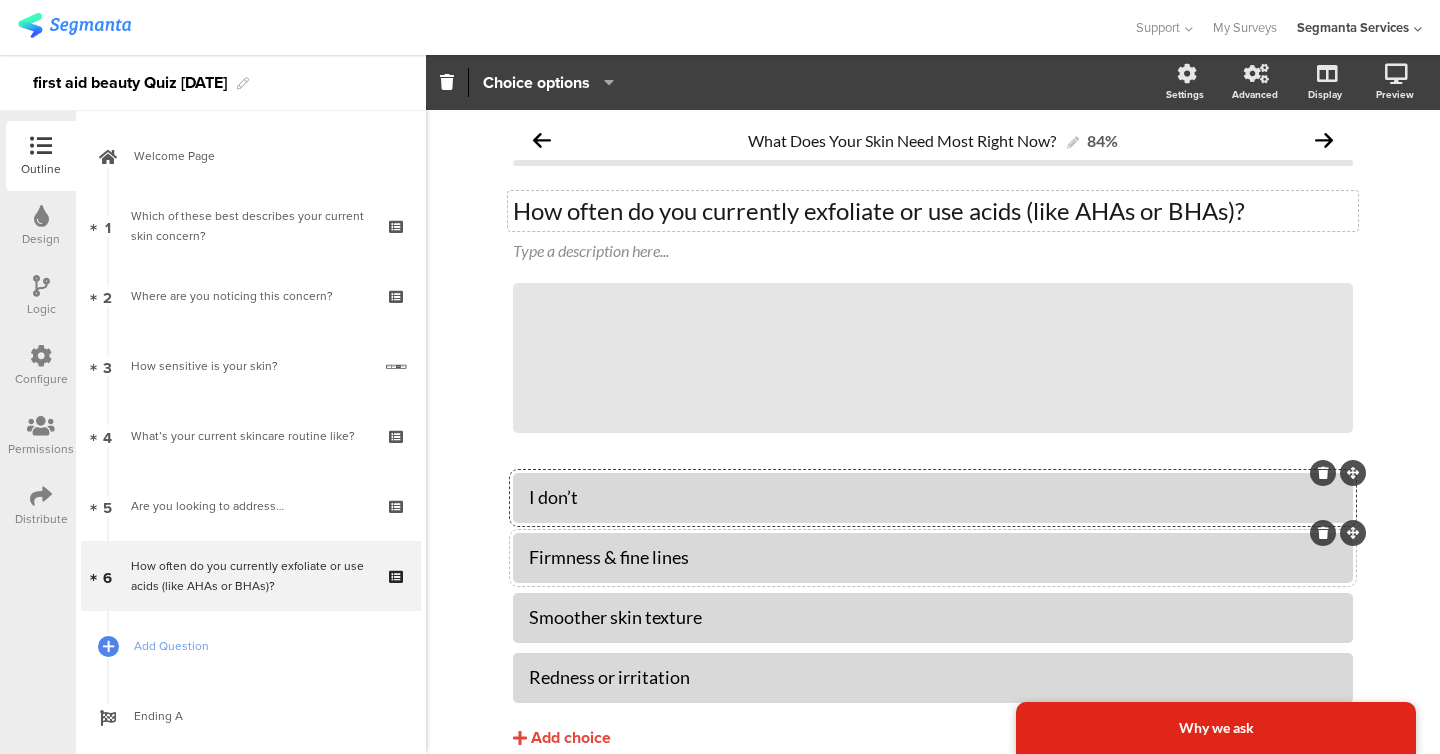 click on "Firmness & fine lines" 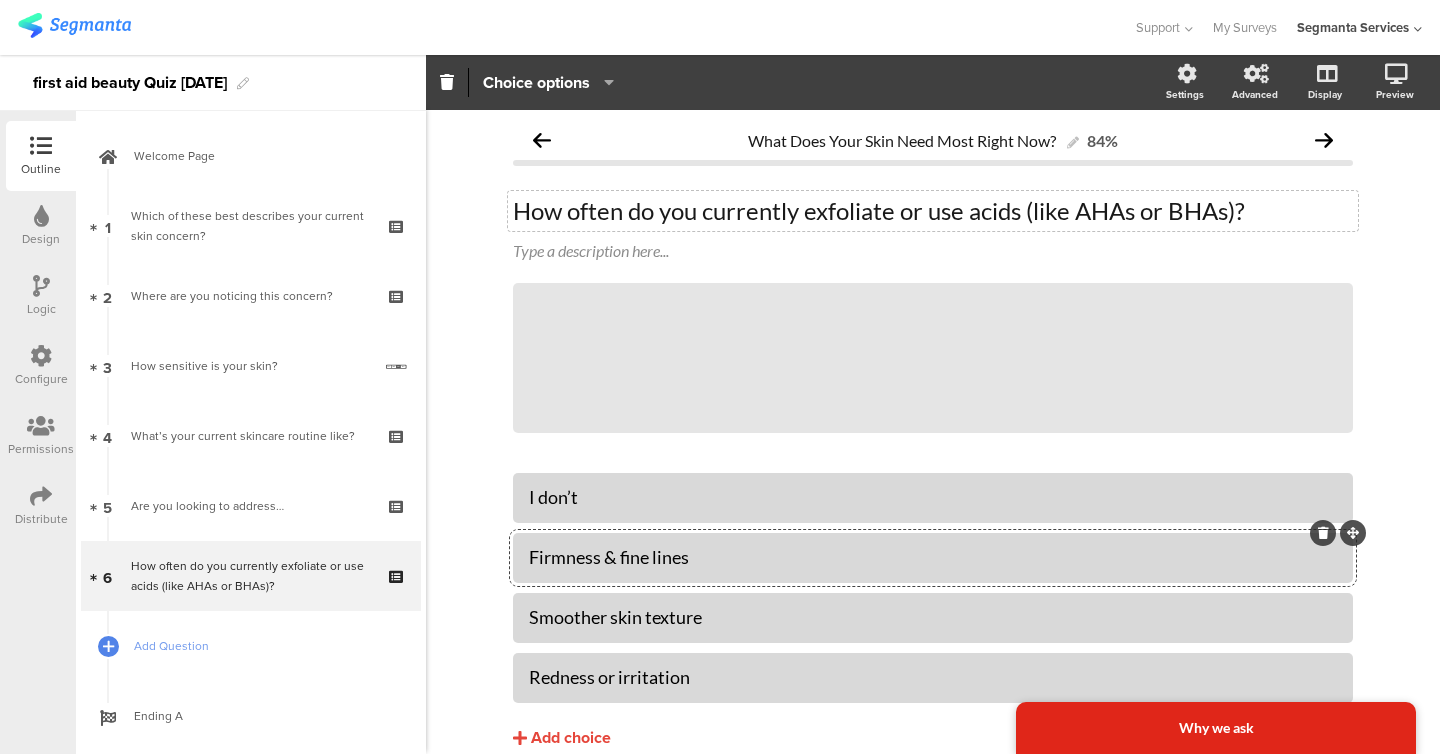 click on "Firmness & fine lines" 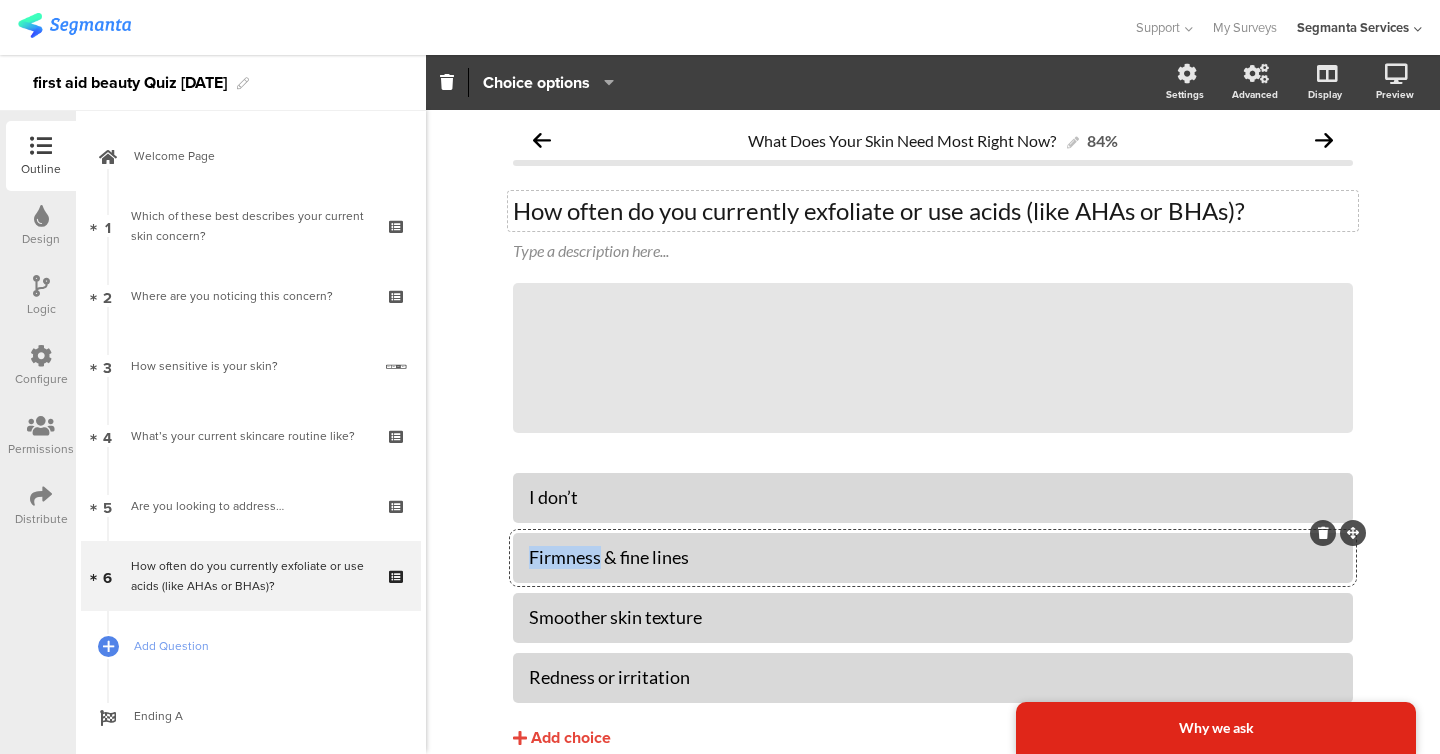 click on "Firmness & fine lines" 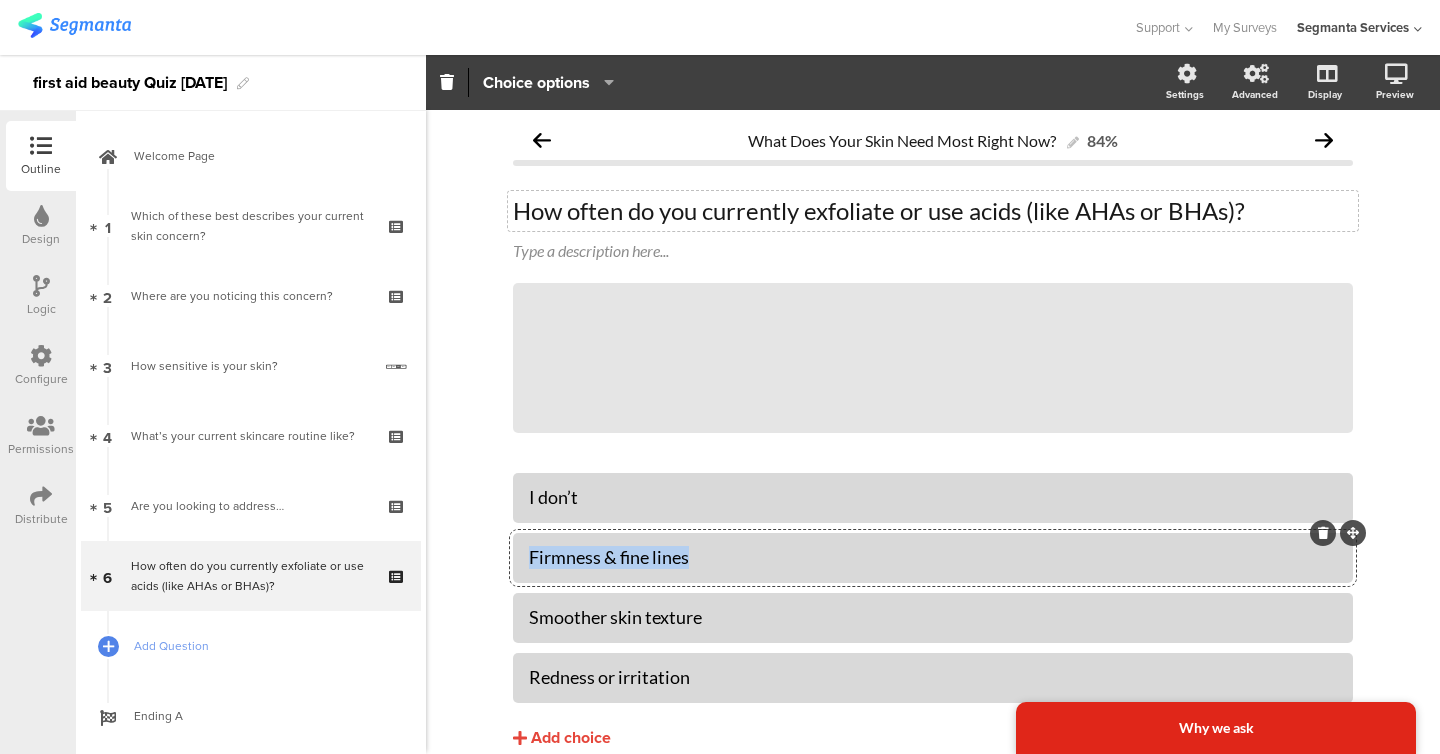 click on "Firmness & fine lines" 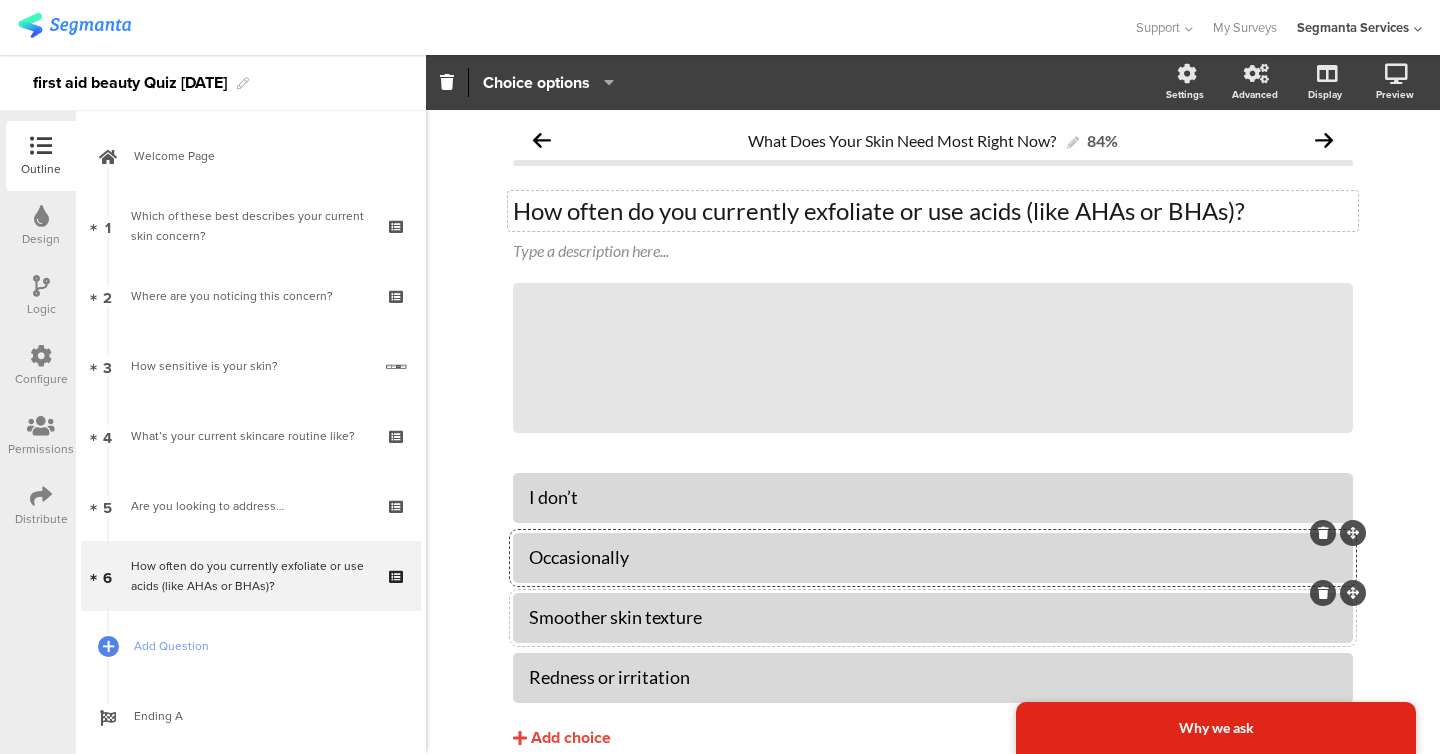 click on "Smoother skin texture" 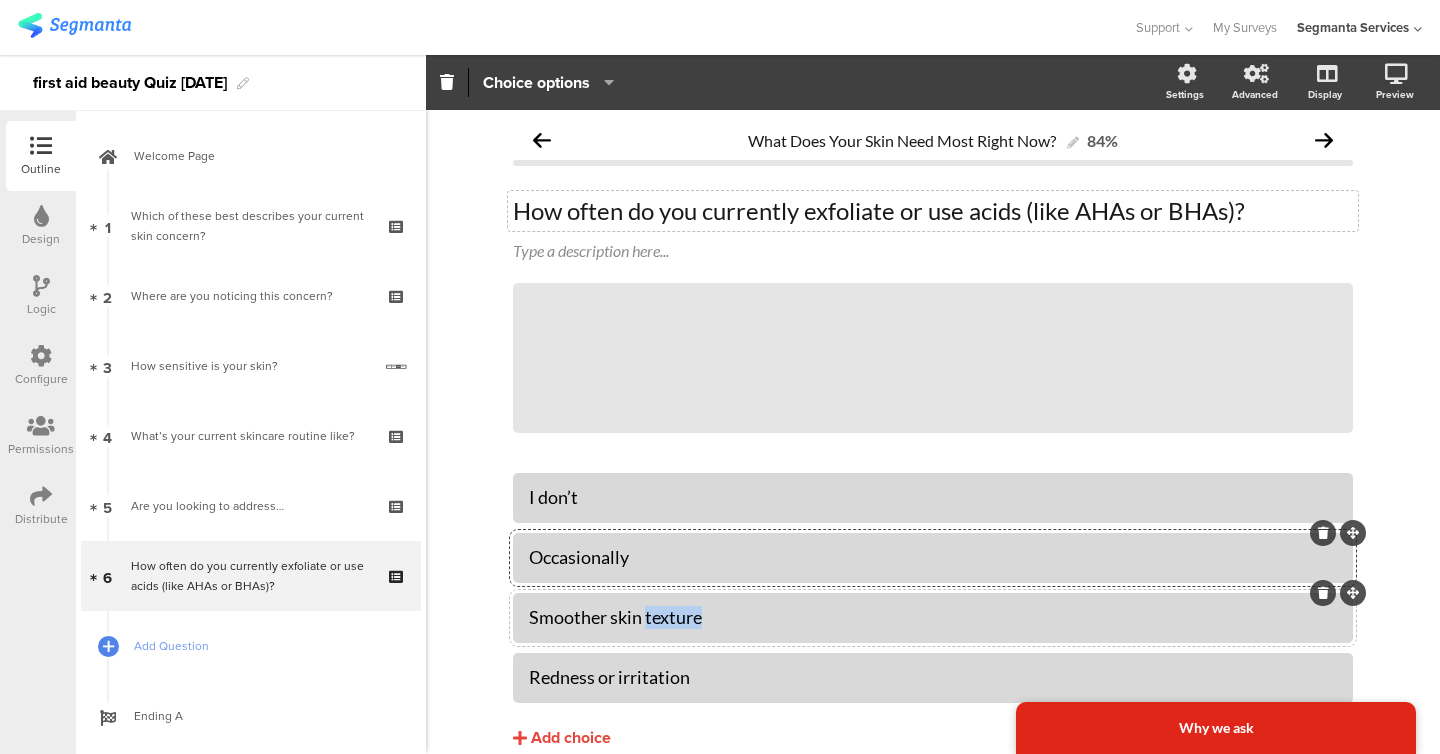 click on "Smoother skin texture" 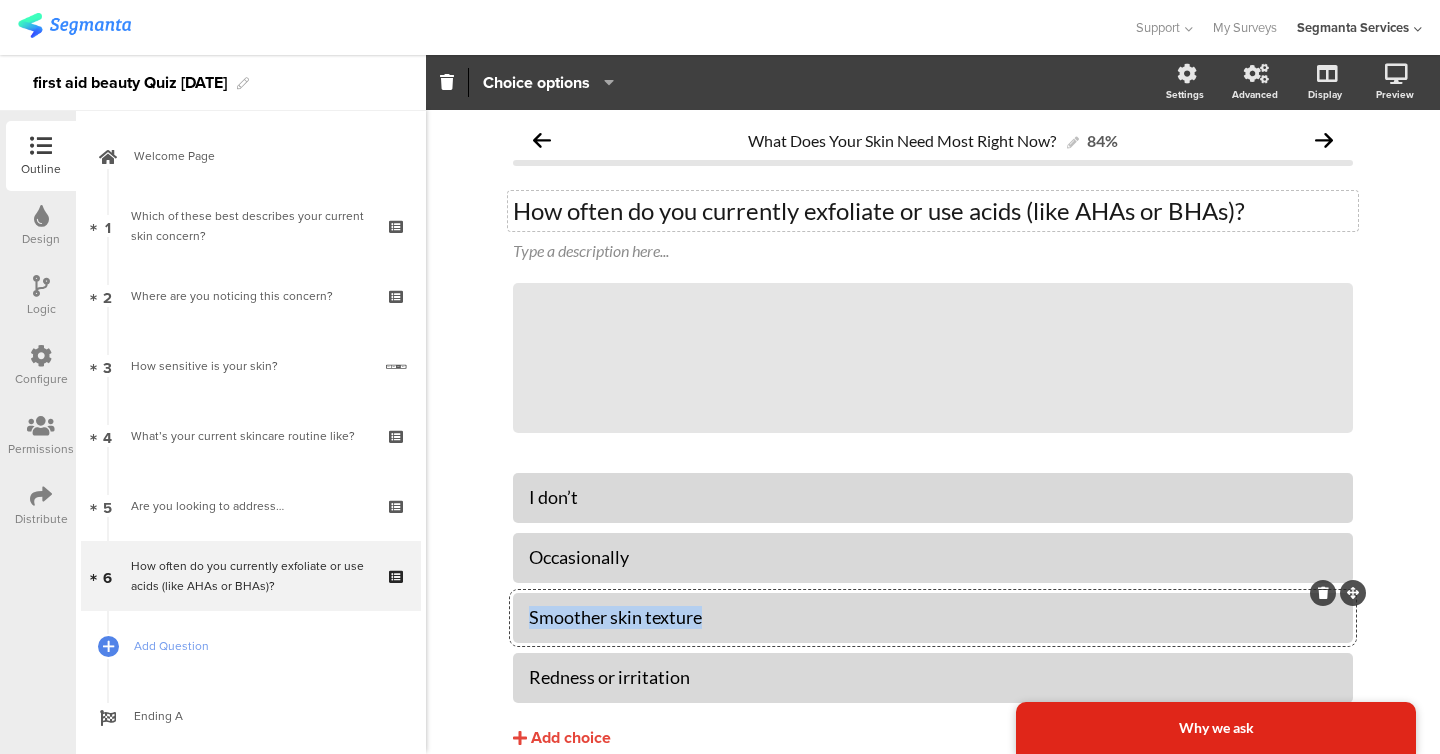 click on "Smoother skin texture" 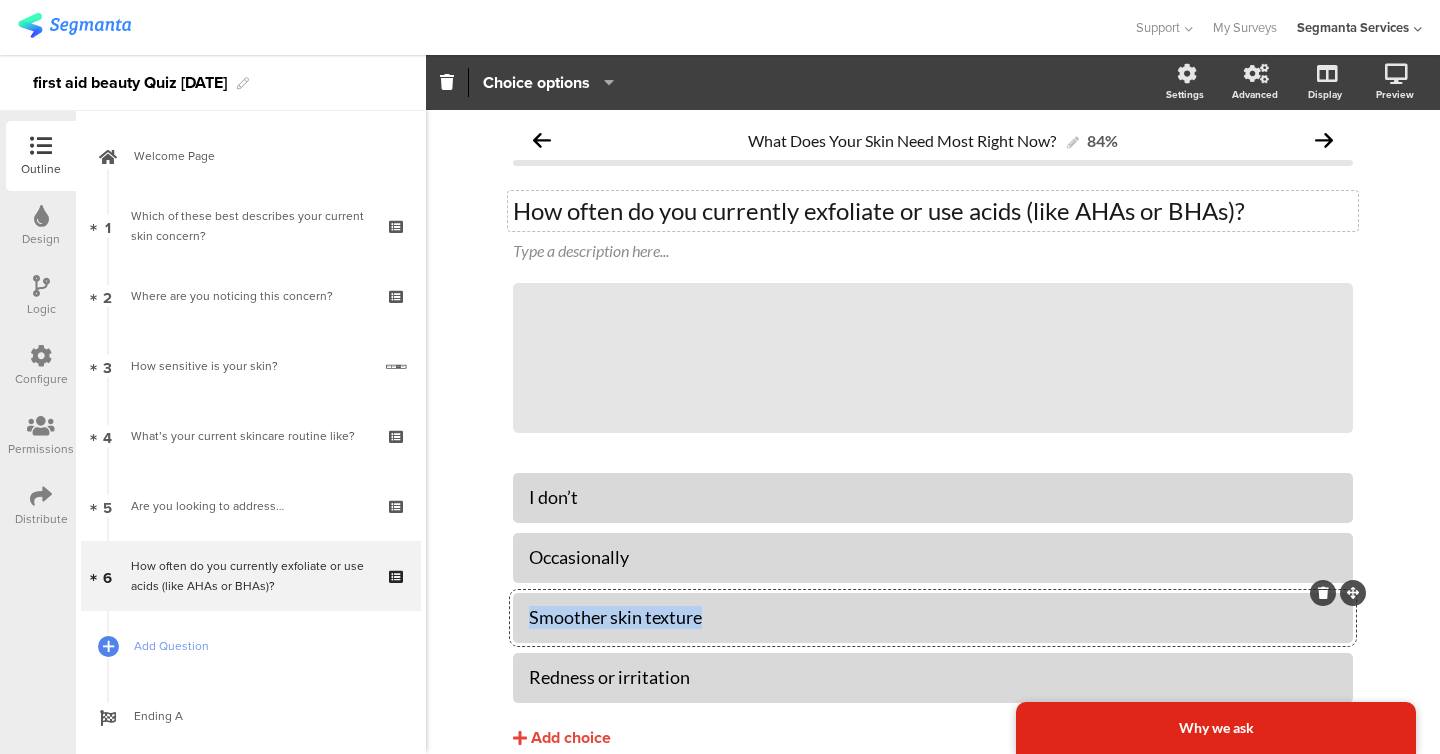 paste 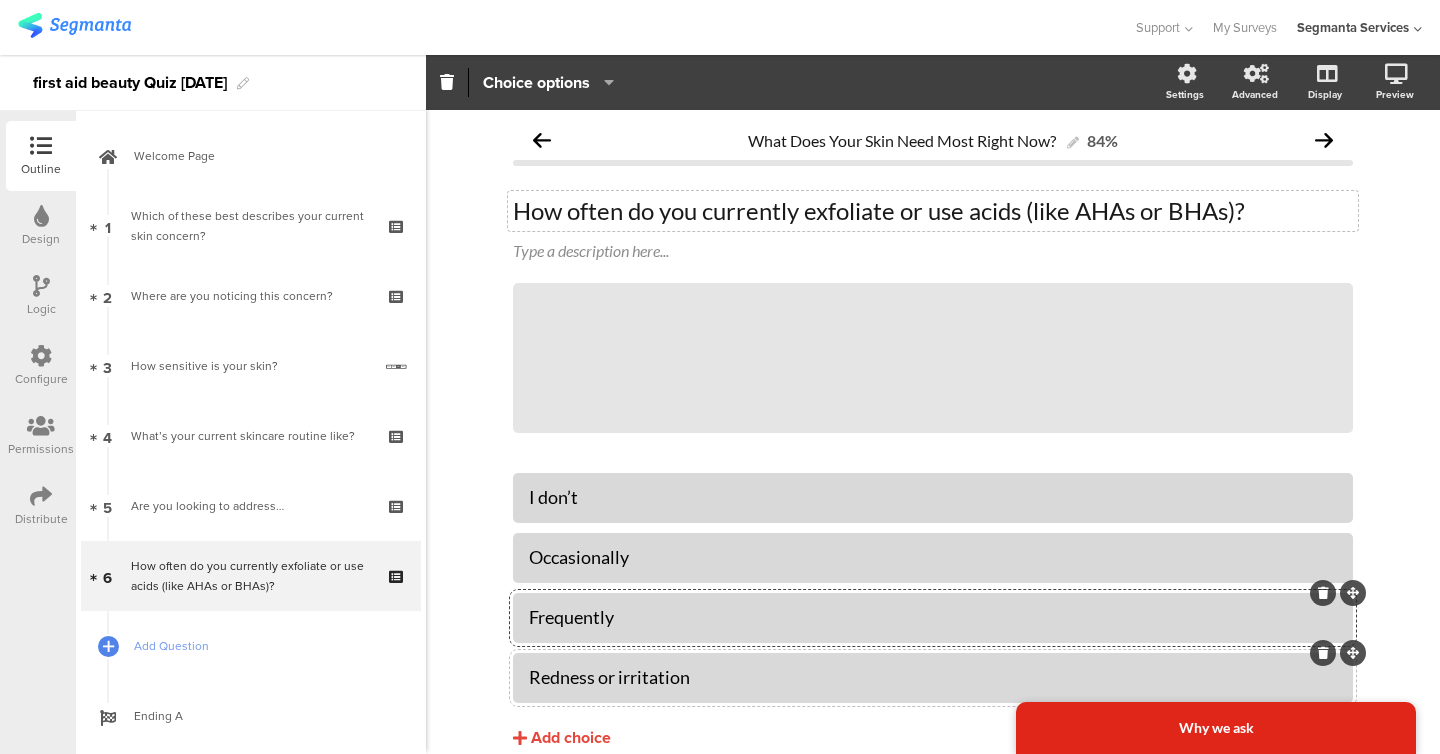 click on "Redness or irritation" 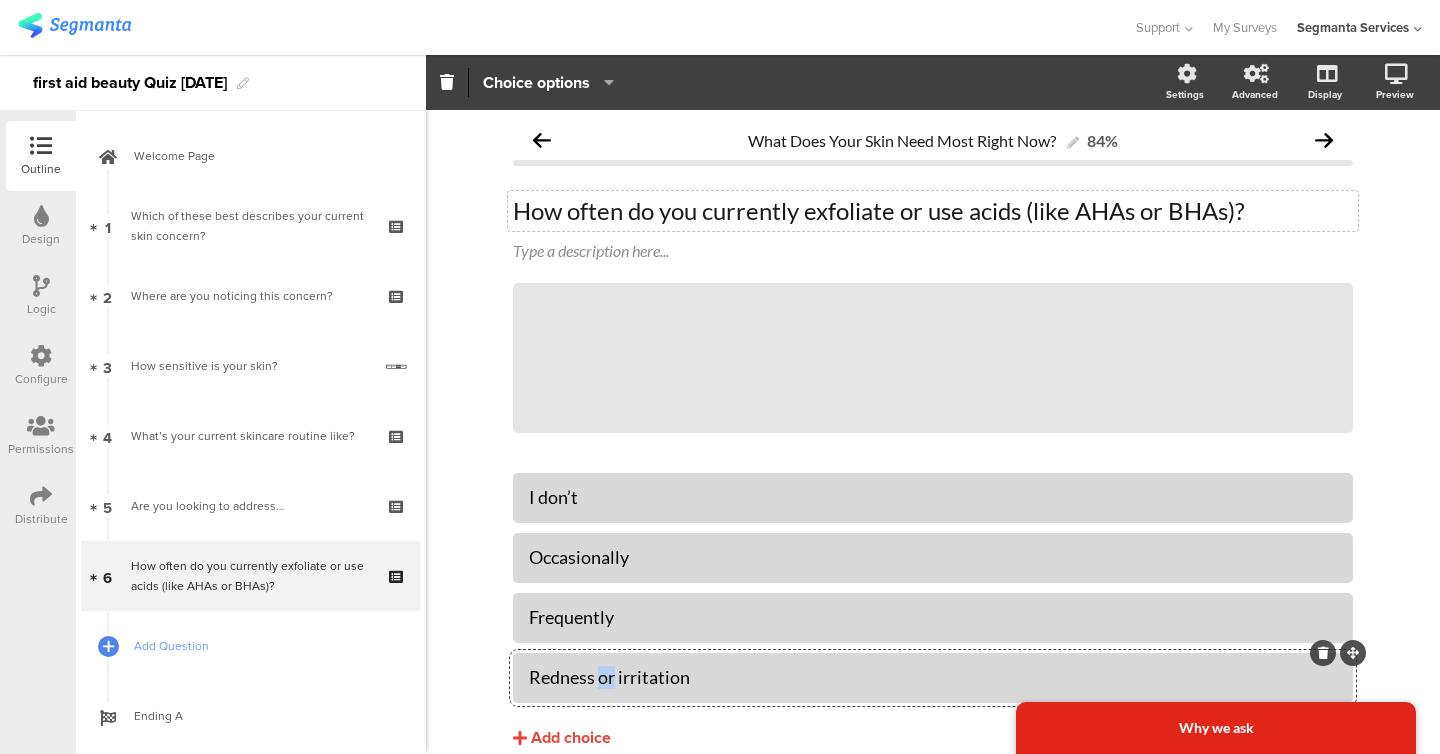 click on "Redness or irritation" 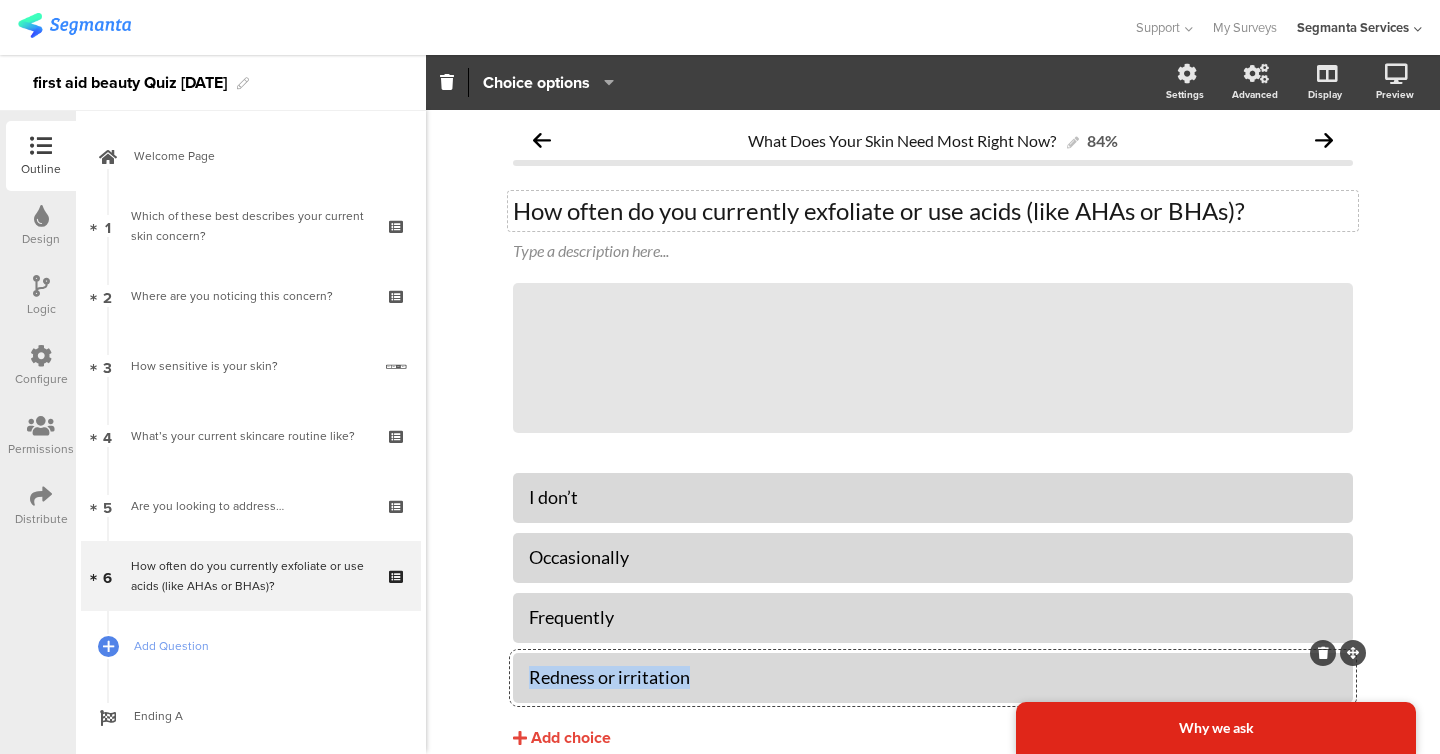 click on "Redness or irritation" 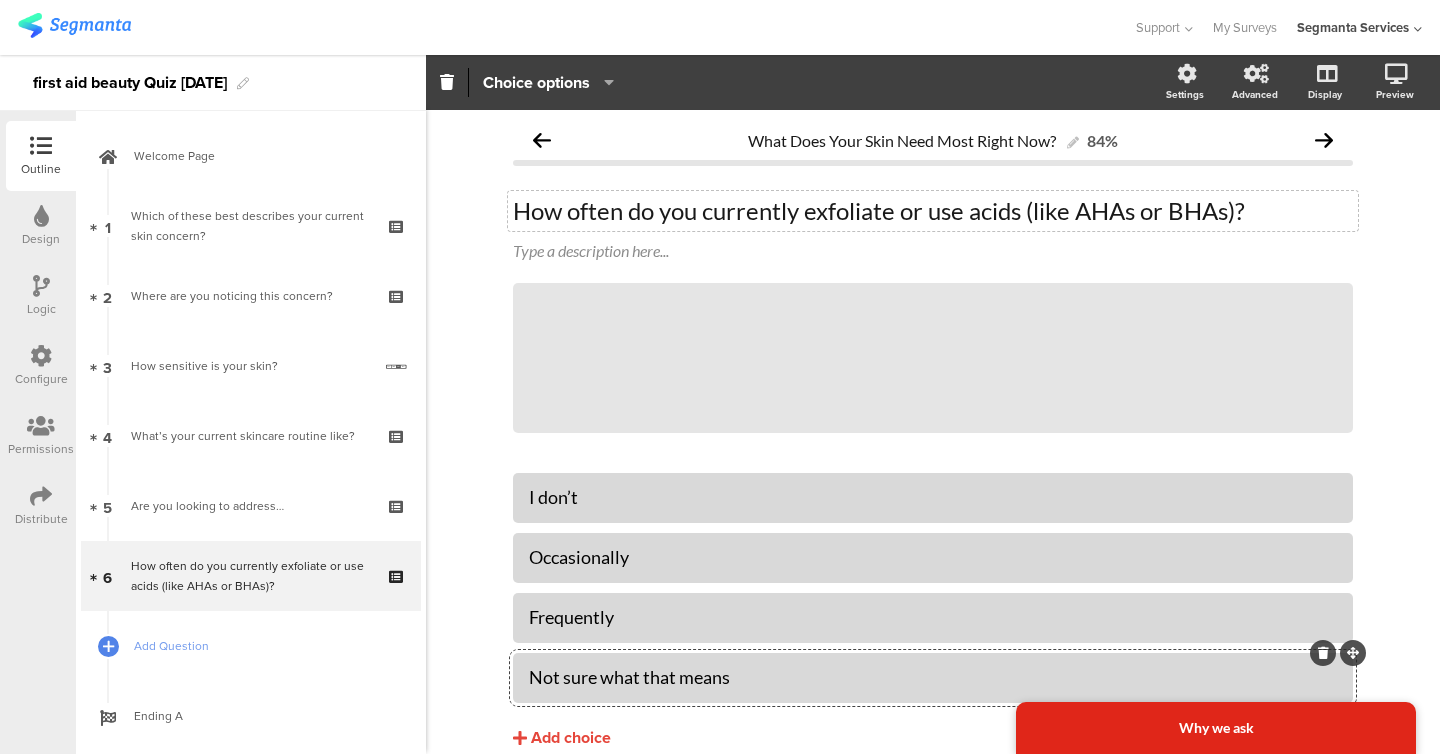 click on "What Does Your Skin Need Most Right Now?
84%
How often do you currently exfoliate or use acids (like AHAs or BHAs)?
How often do you currently exfoliate or use acids (like AHAs or BHAs)?
Type a description here...
/" 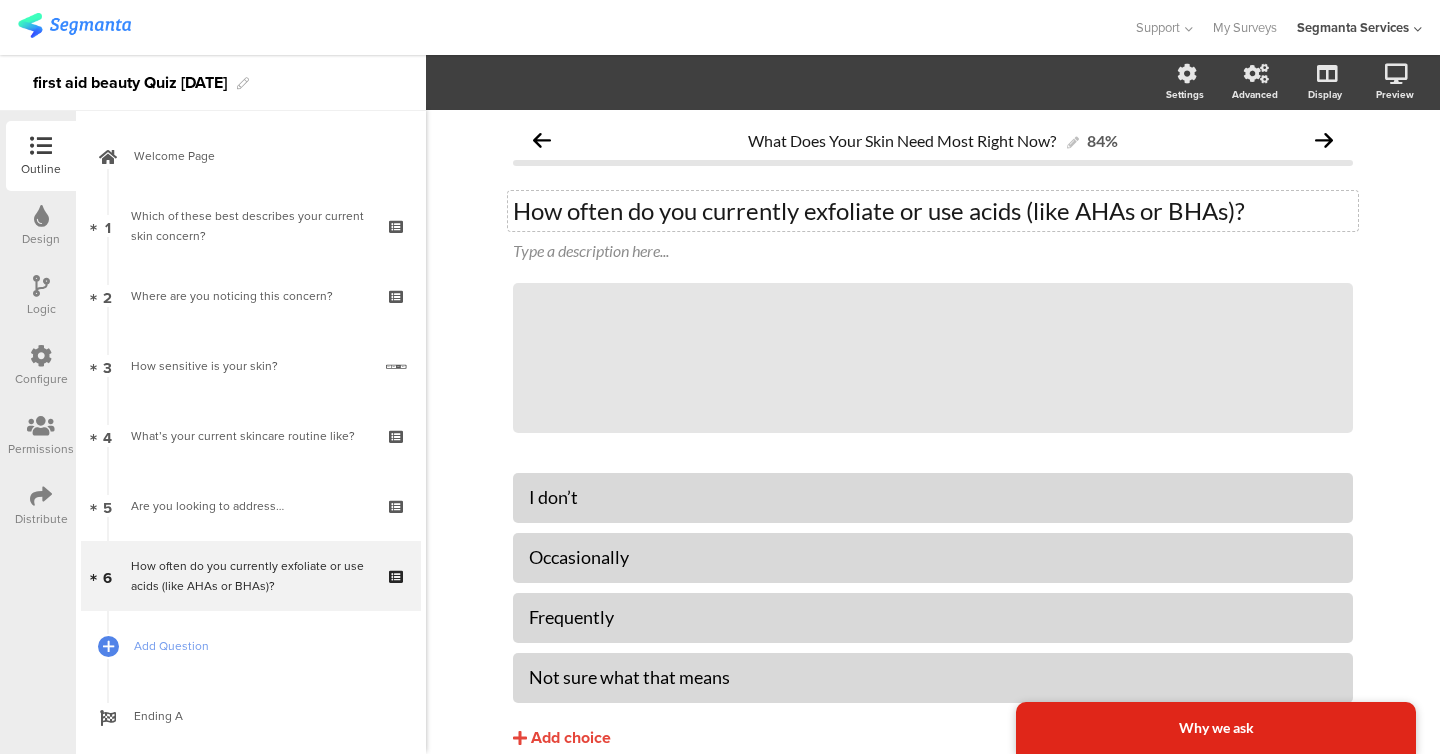 click on "What Does Your Skin Need Most Right Now?
84%
How often do you currently exfoliate or use acids (like AHAs or BHAs)?
How often do you currently exfoliate or use acids (like AHAs or BHAs)?
Type a description here...
/" 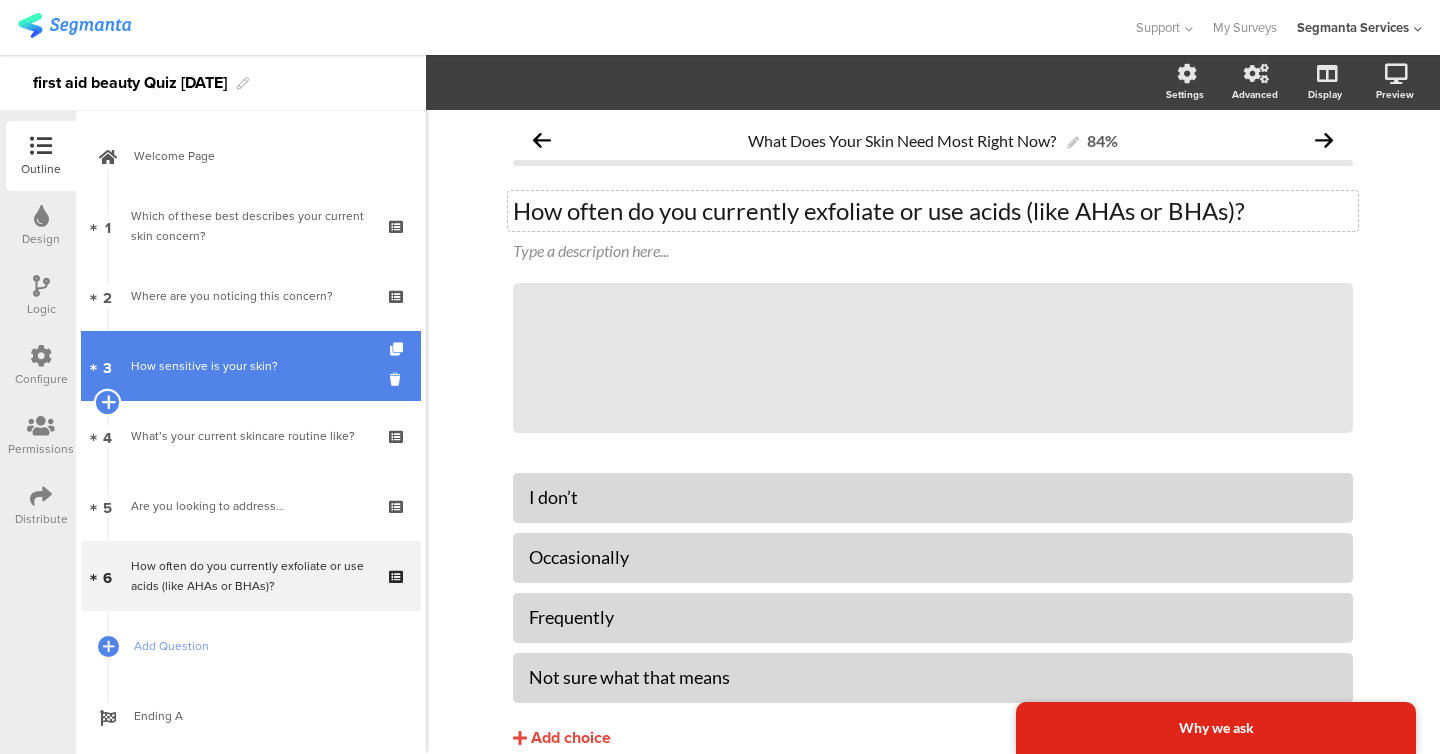 click at bounding box center [107, 402] 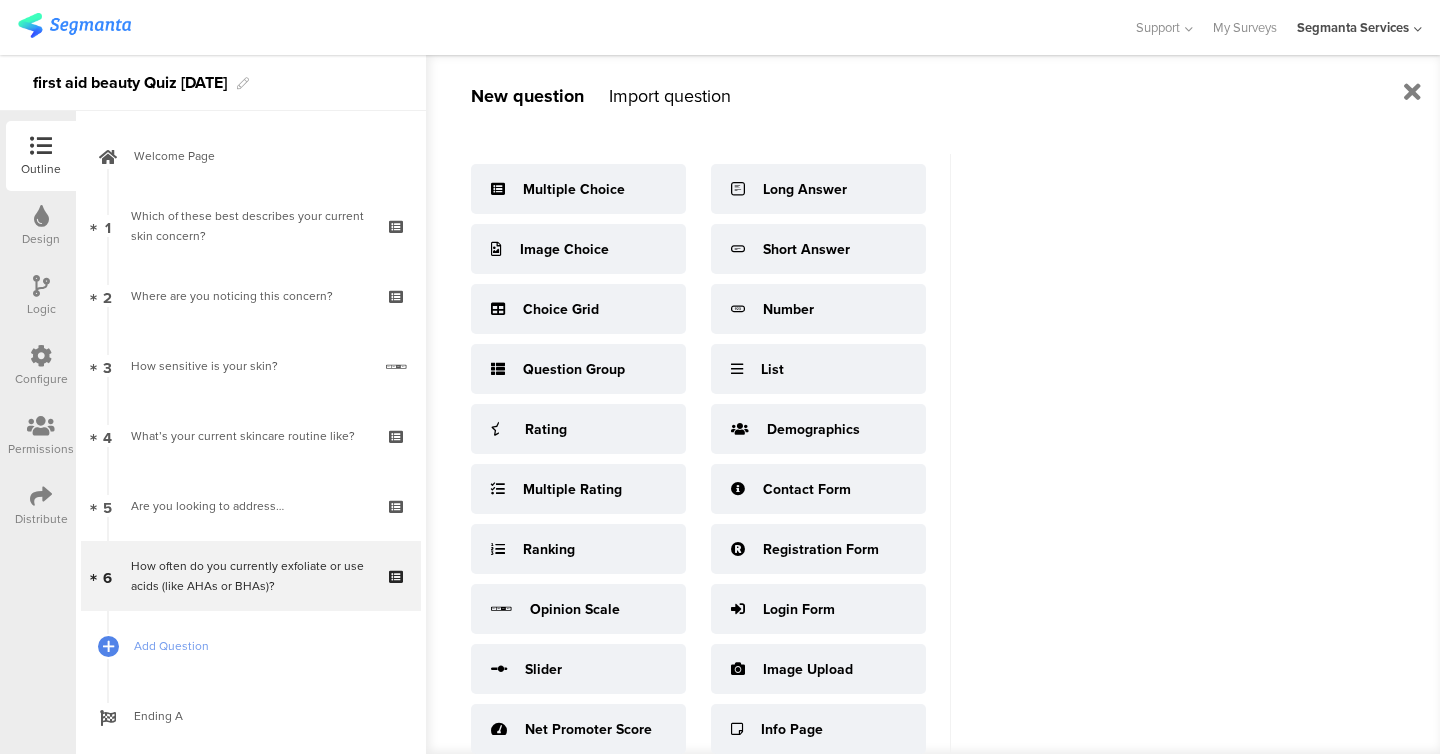 scroll, scrollTop: 26, scrollLeft: 0, axis: vertical 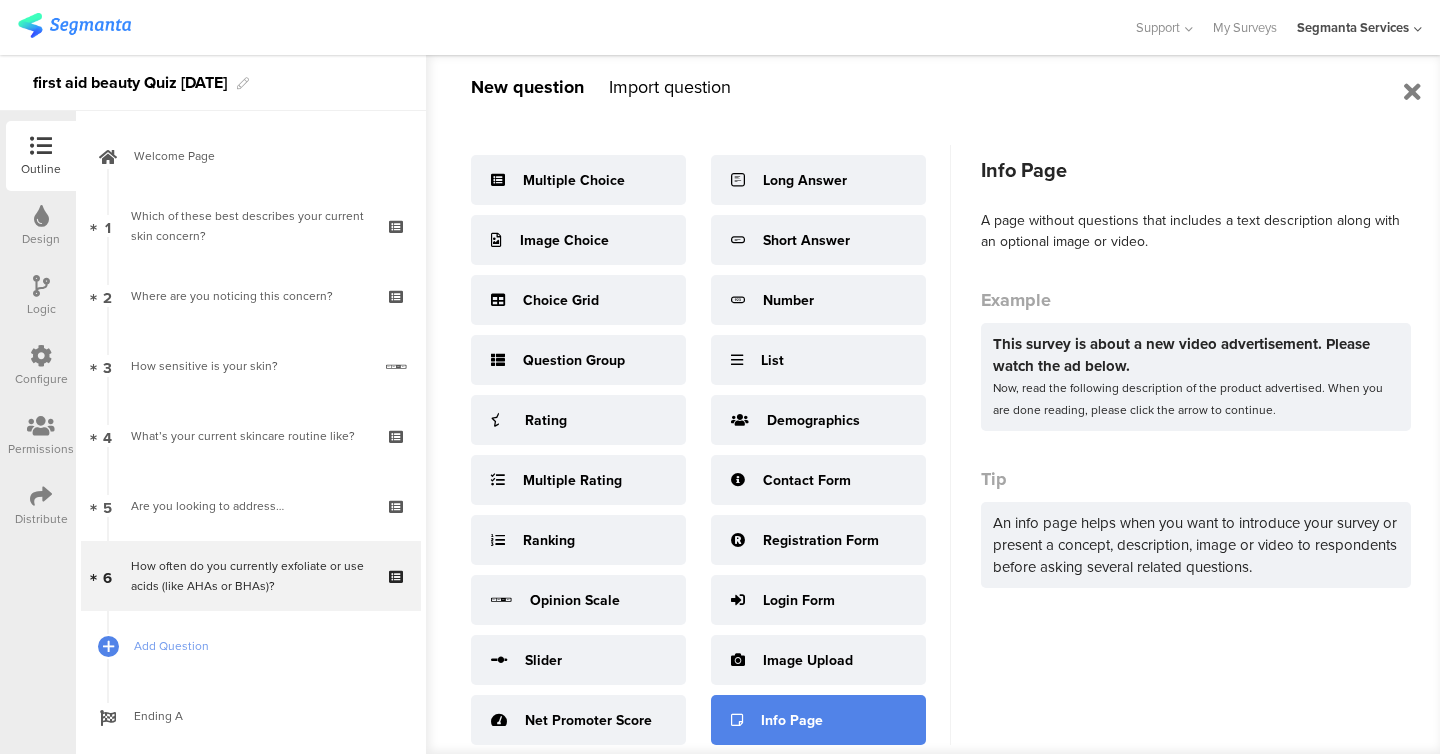 click on "Info Page" at bounding box center (792, 720) 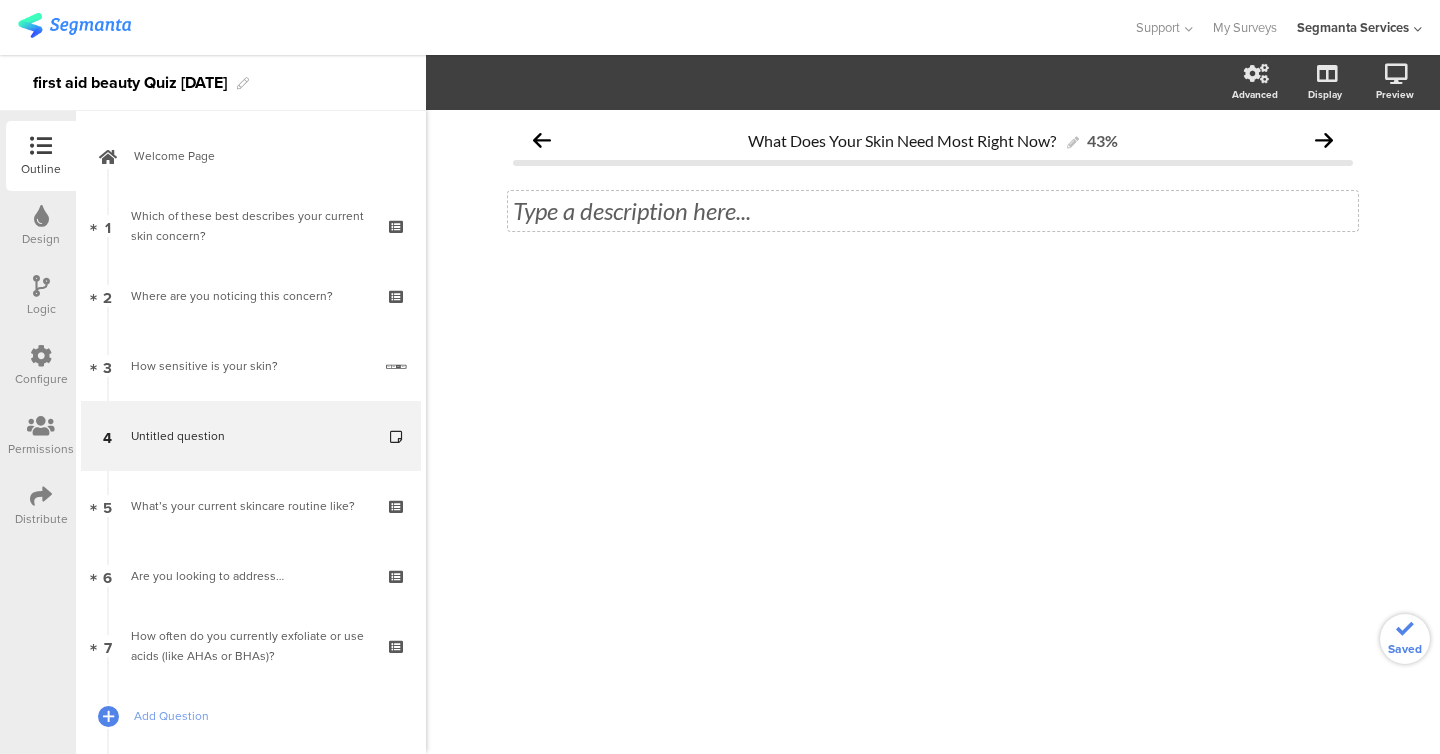 click on "Type a description here..." 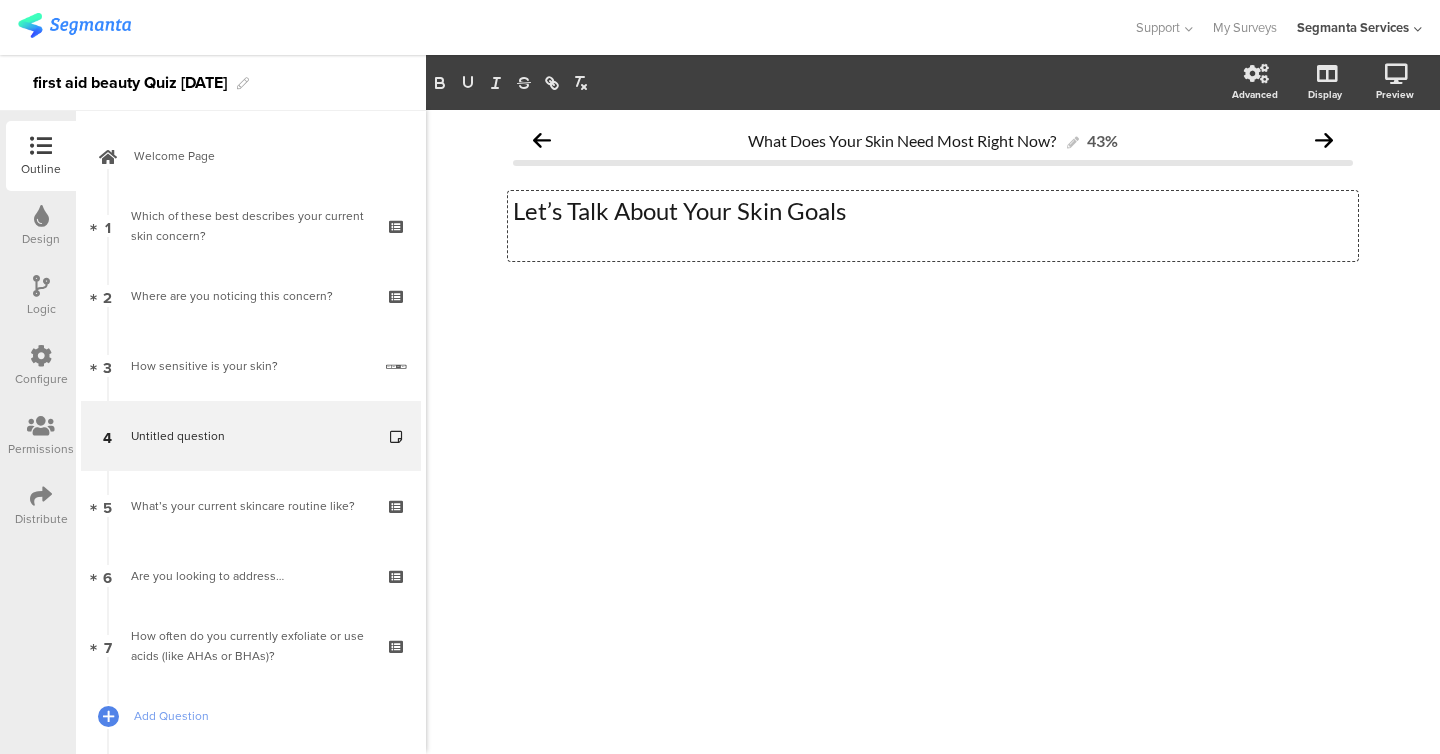 click on "Let’s Talk About Your Skin Goals" 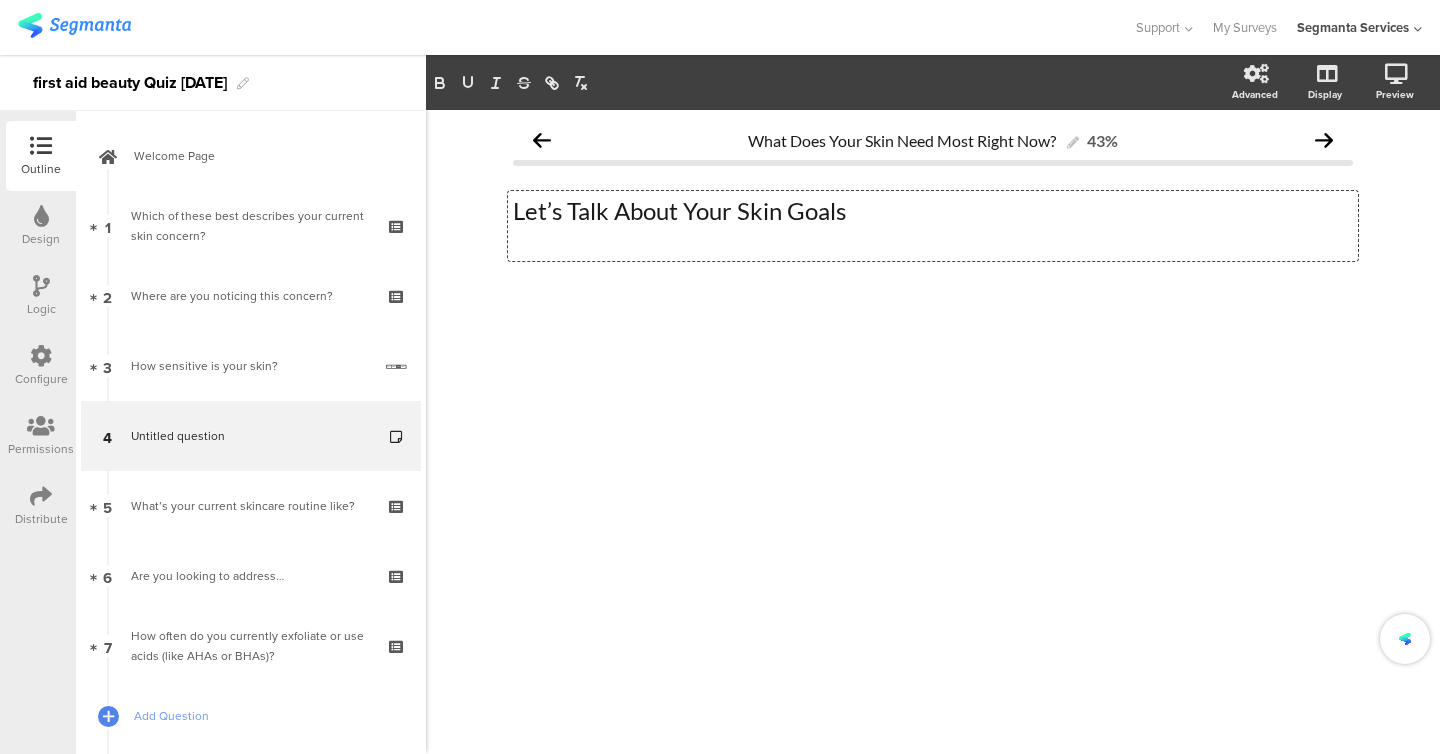click on "Let’s Talk About Your Skin Goals" 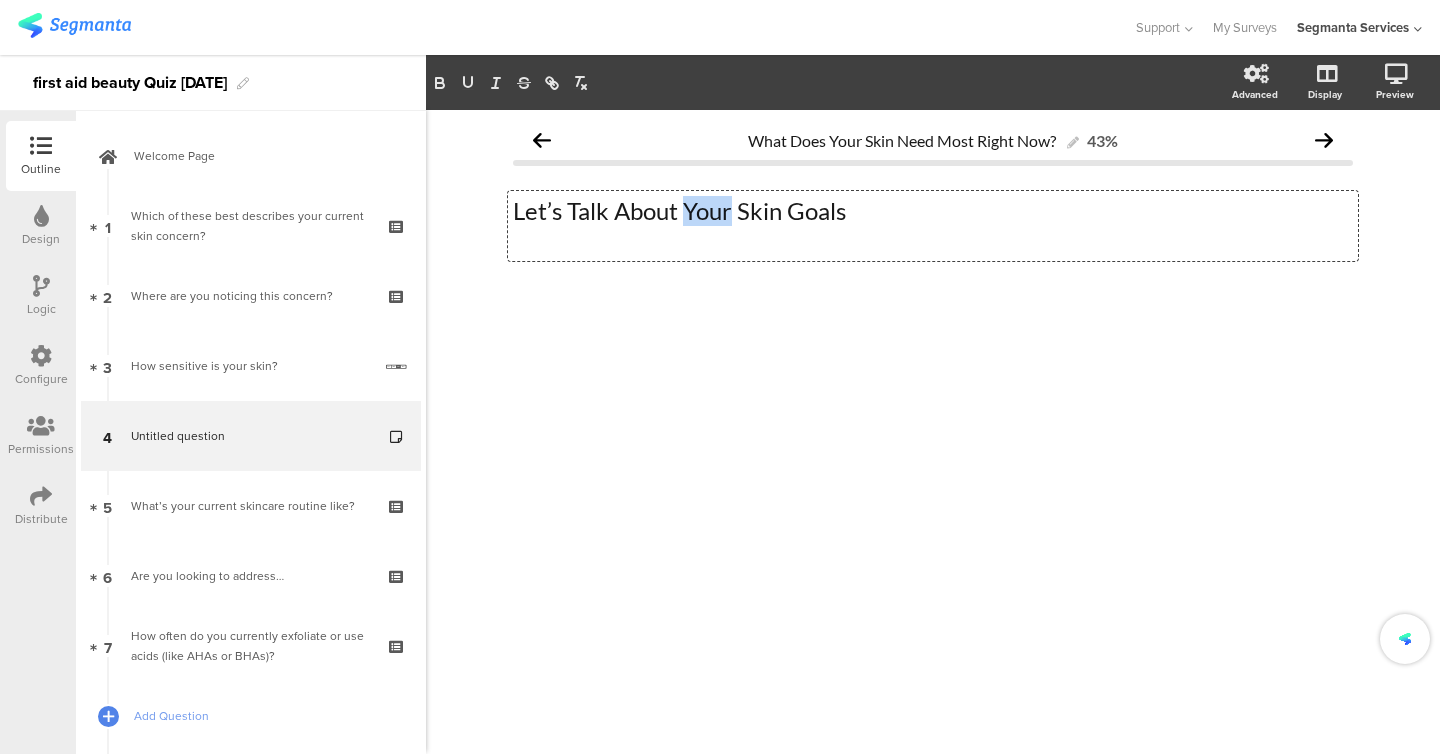 click on "Let’s Talk About Your Skin Goals" 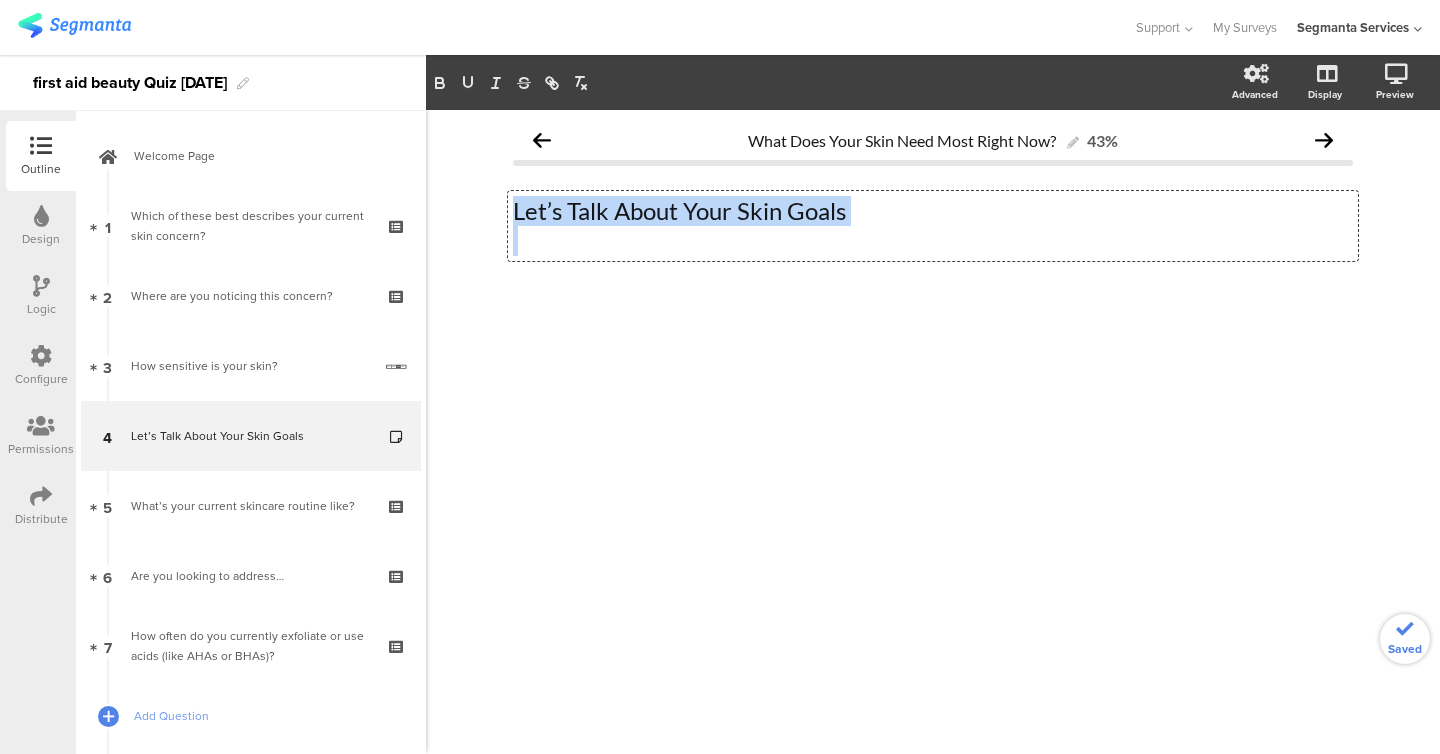 click on "Let’s Talk About Your Skin Goals" 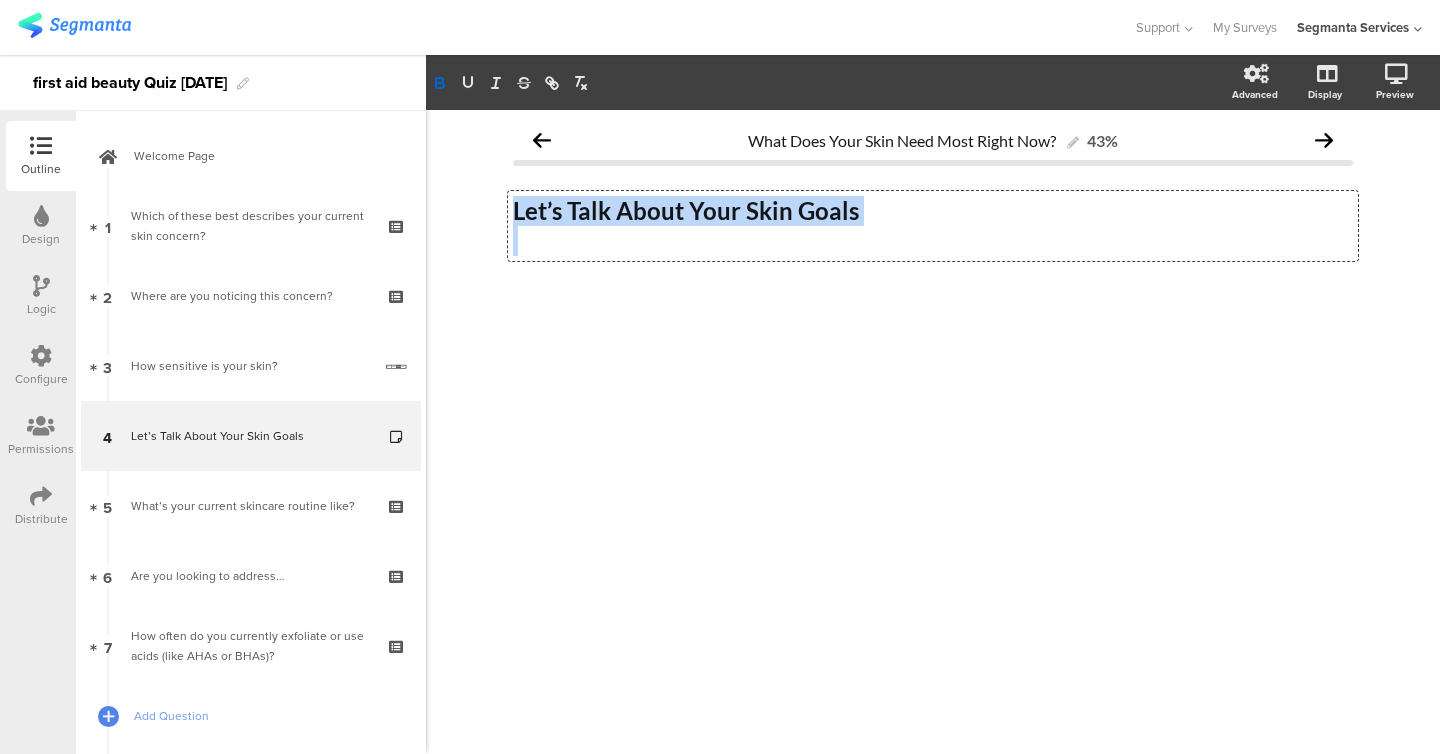 click 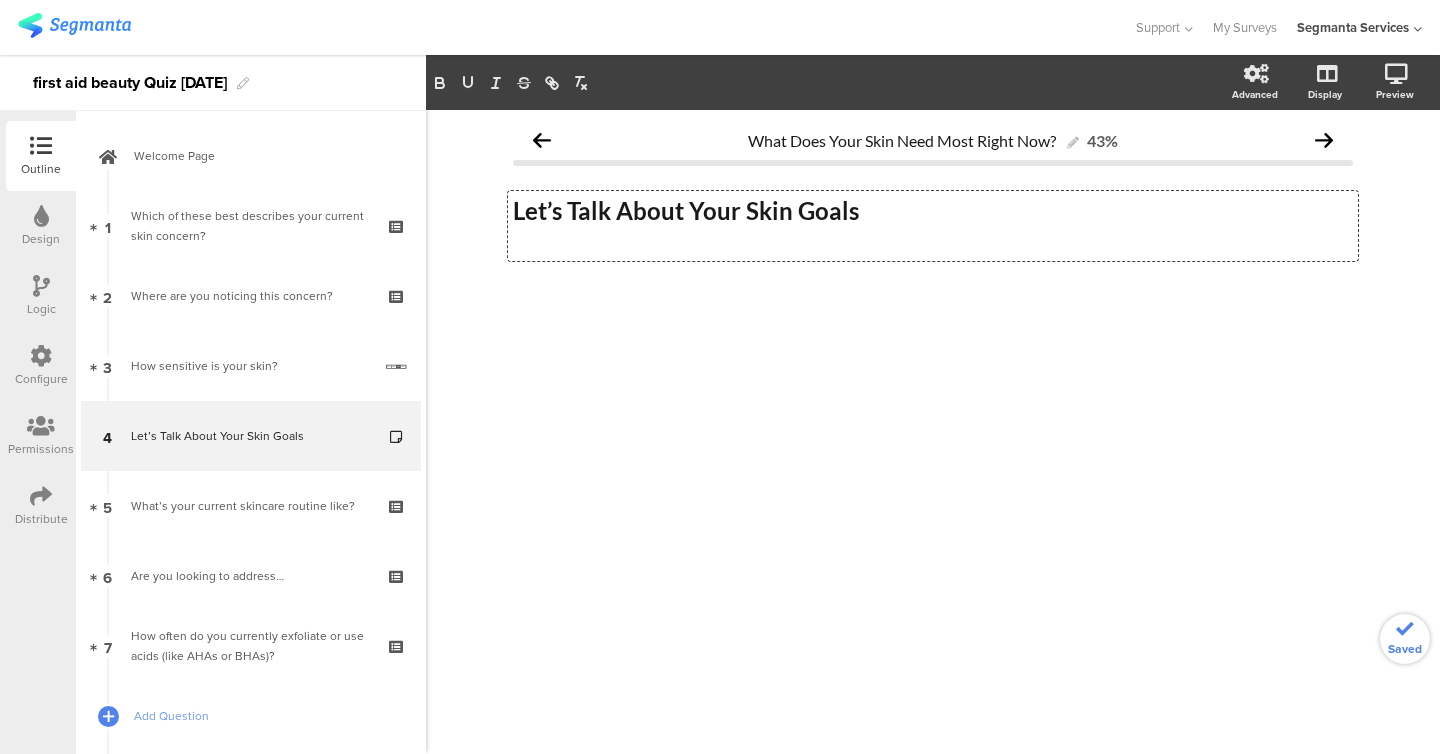 click on "Let’s Talk About Your Skin Goals" 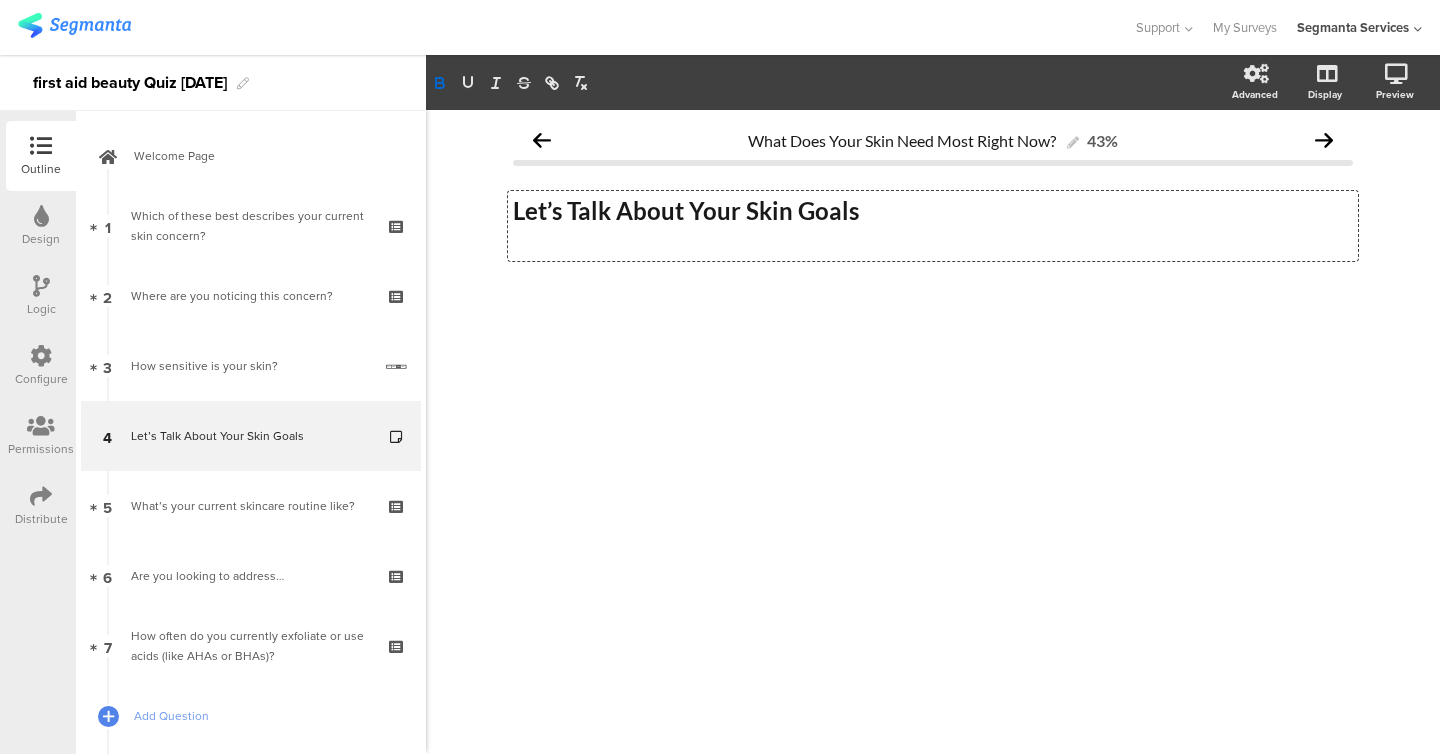 type 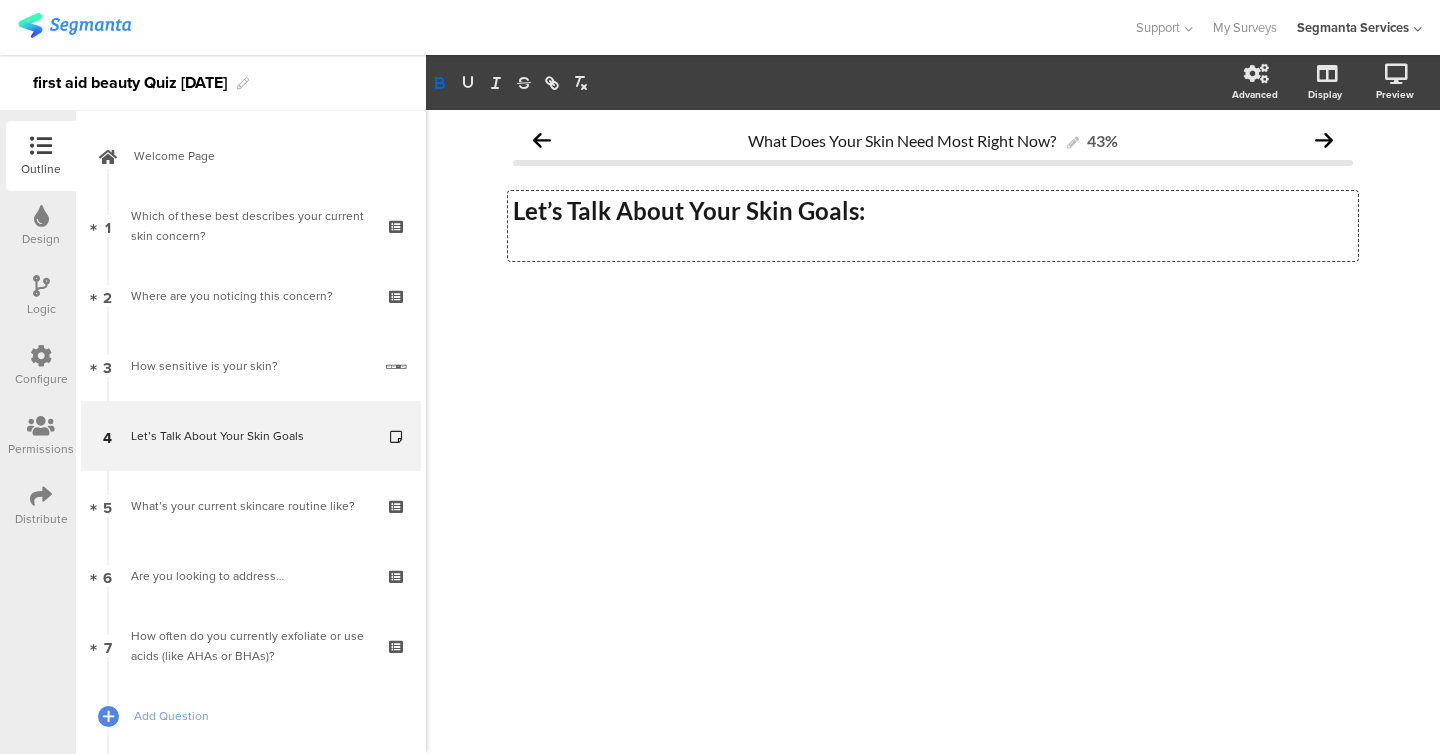 click on "Let’s Talk About Your Skin Goals:" 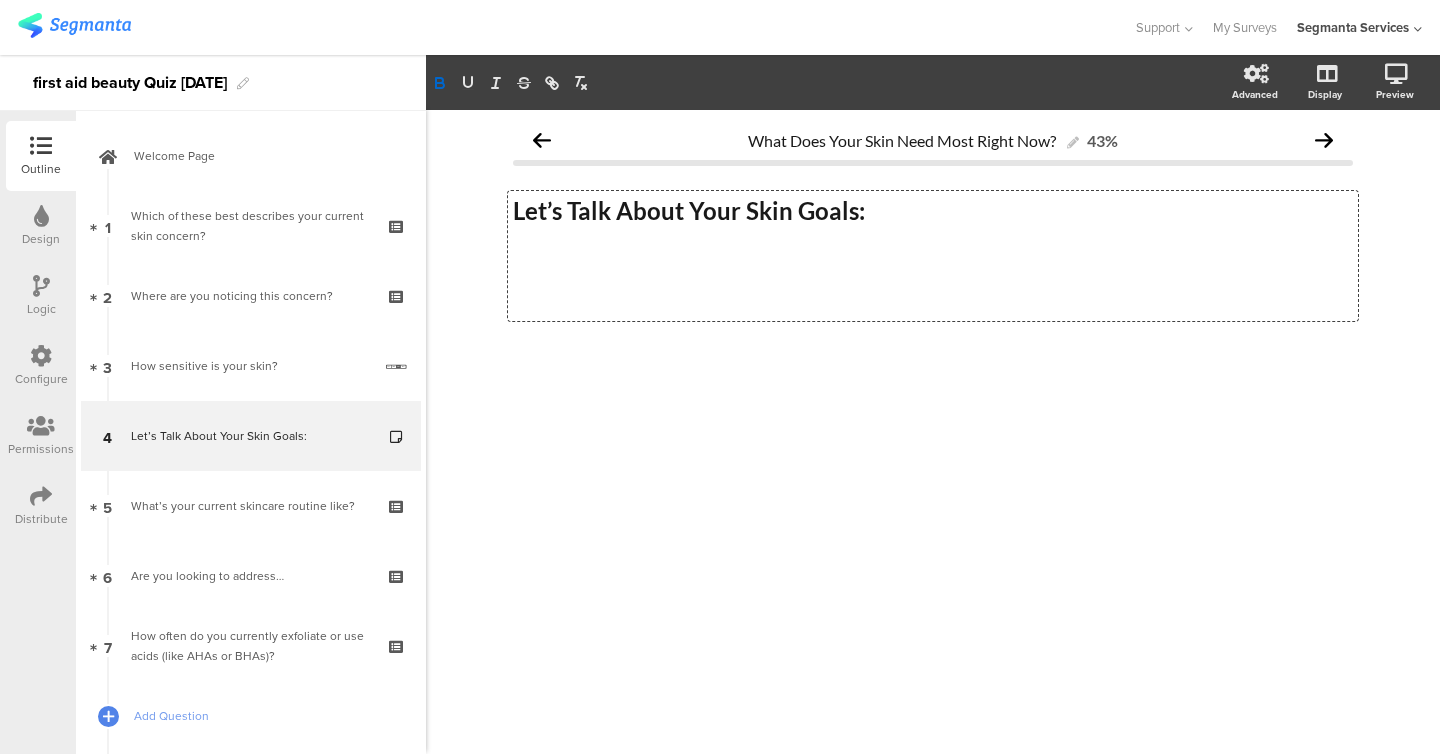 click on "﻿" 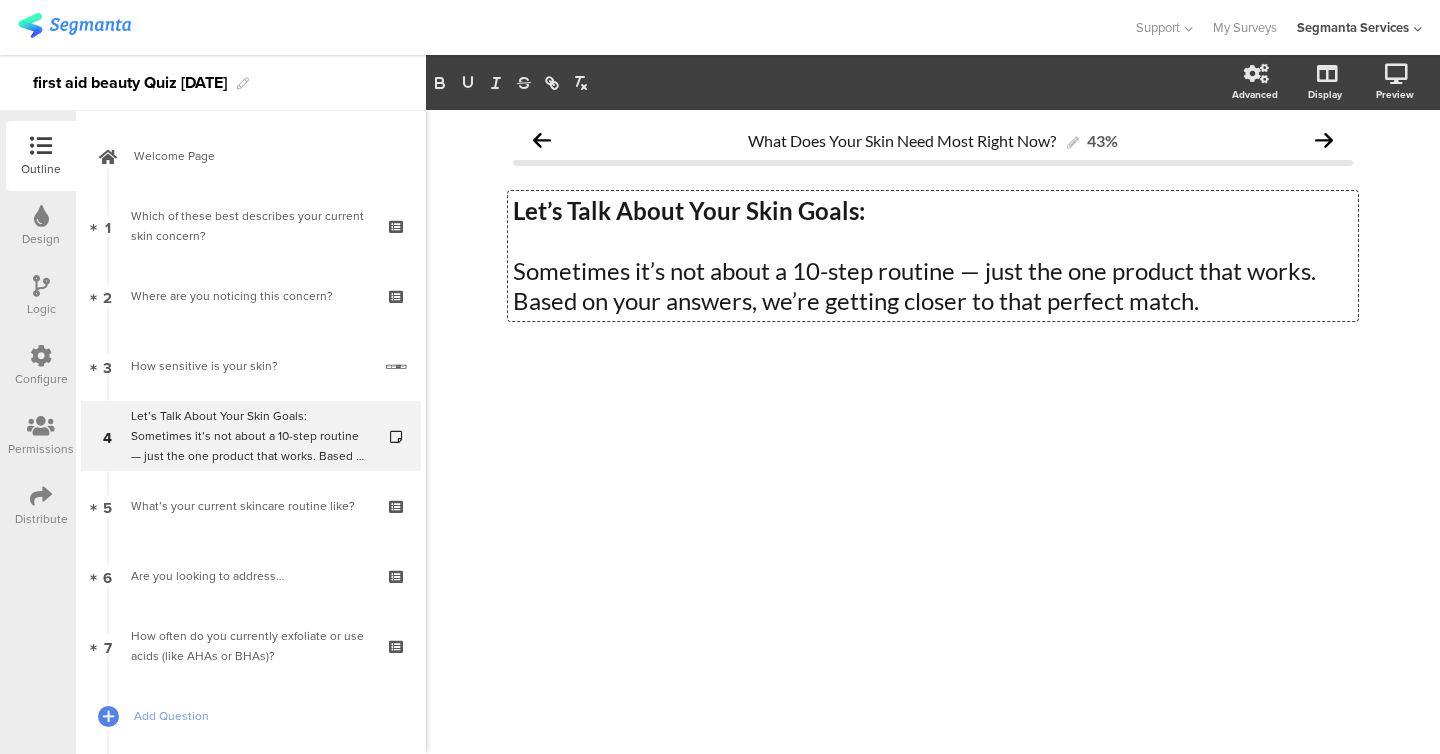 click on "Sometimes it’s not about a 10-step routine — just the one product that works. Based on your answers, we’re getting closer to that perfect match." 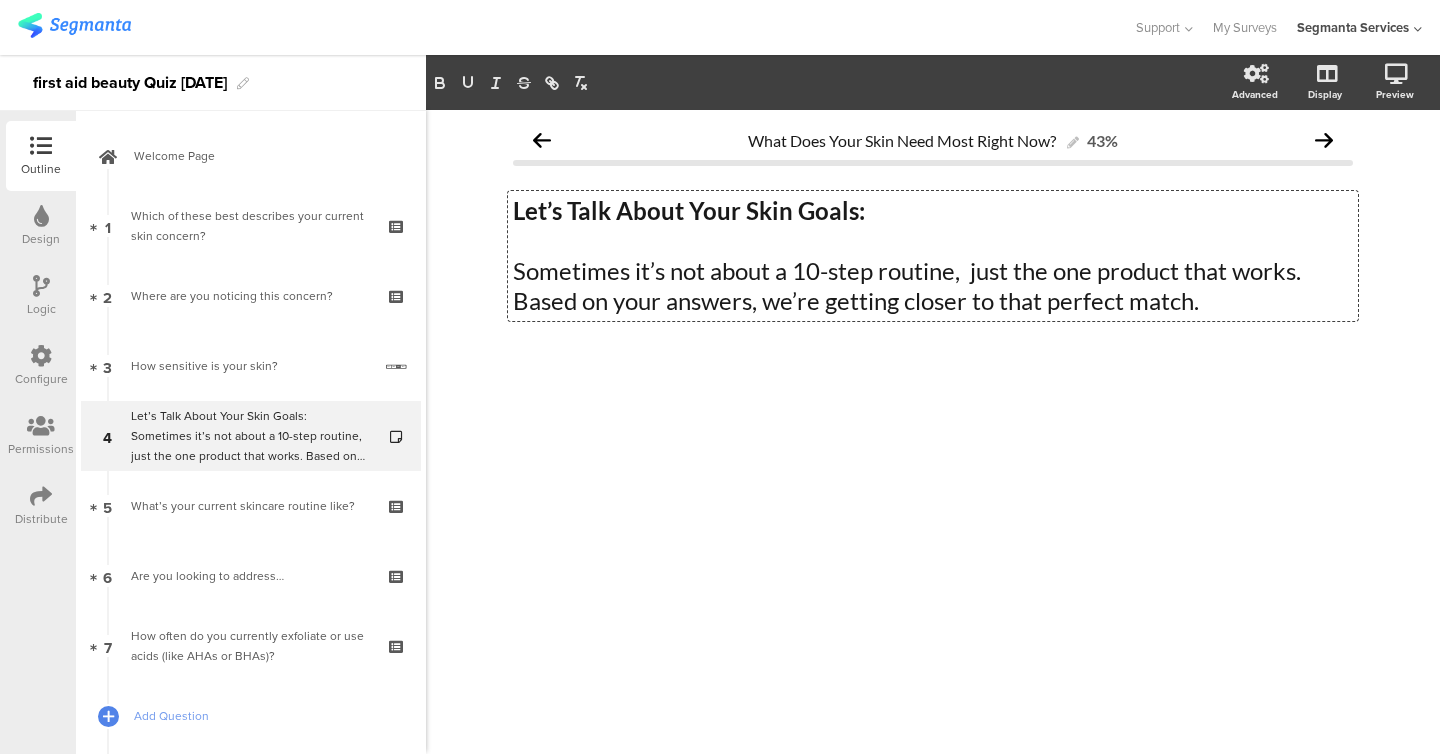 click on "What Does Your Skin Need Most Right Now?
43%
Let’s Talk About Your Skin Goals: Sometimes it’s not about a 10-step routine,  just the one product that works. Based on your answers, we’re getting closer to that perfect match.
Let’s Talk About Your Skin Goals: Sometimes it’s not about a 10-step routine,  just the one product that works. Based on your answers, we’re getting closer to that perfect match.
Let’s Talk About Your Skin Goals:" 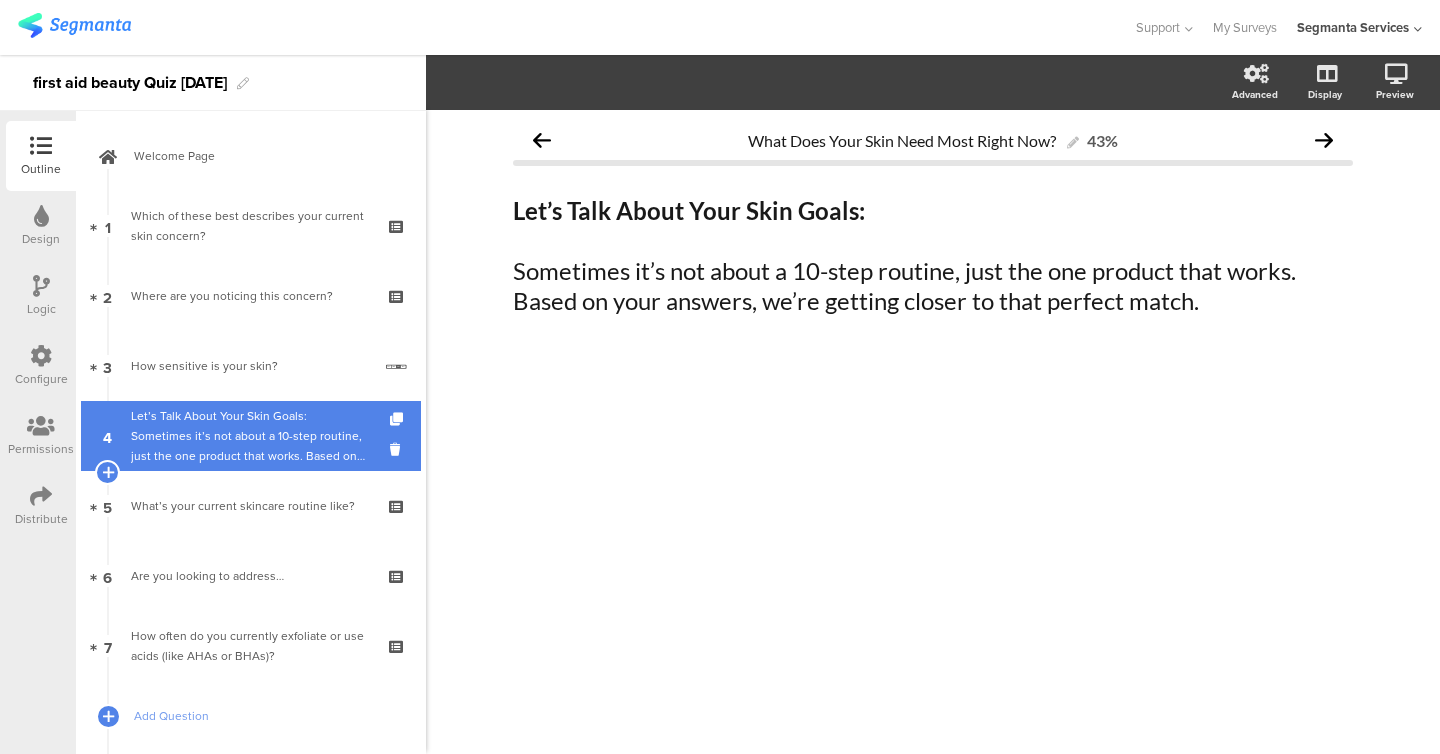 scroll, scrollTop: 112, scrollLeft: 0, axis: vertical 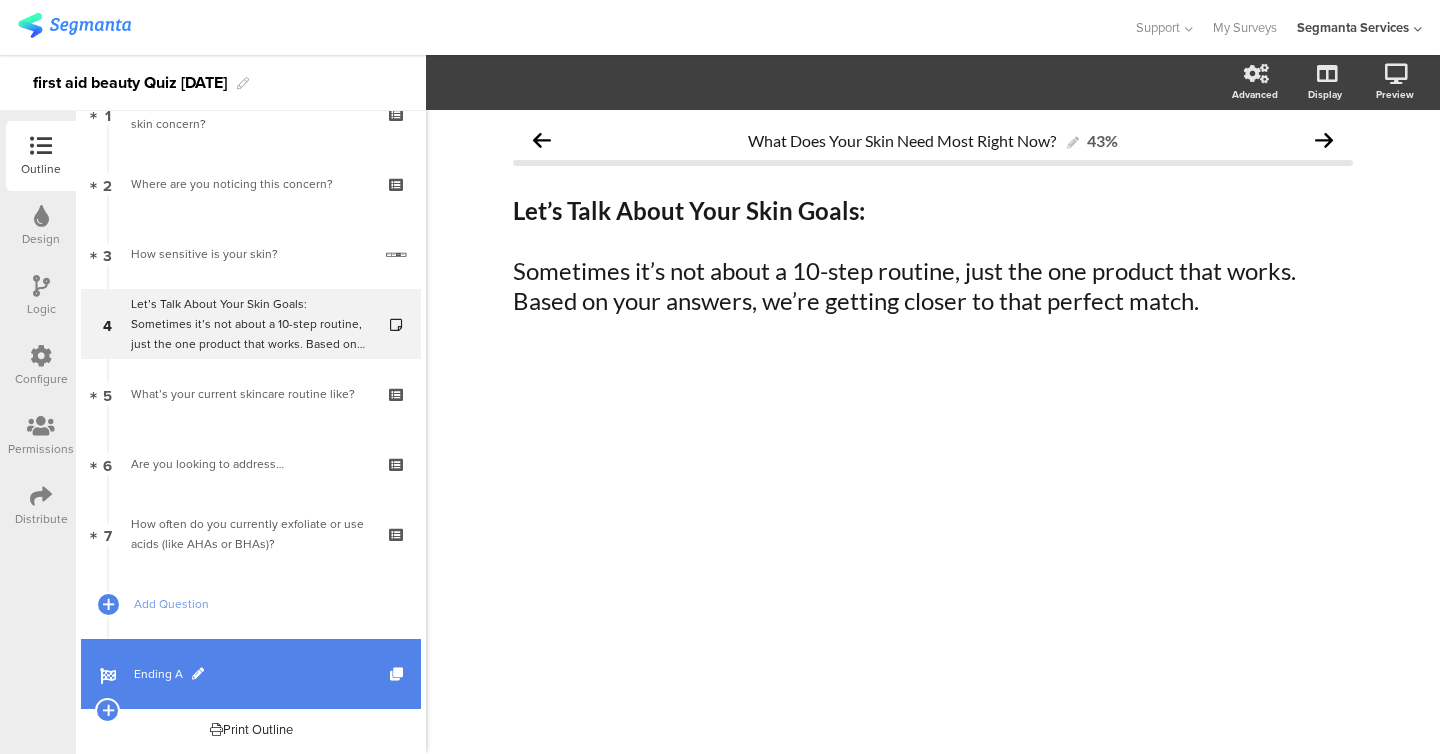 click on "Ending A" at bounding box center (251, 674) 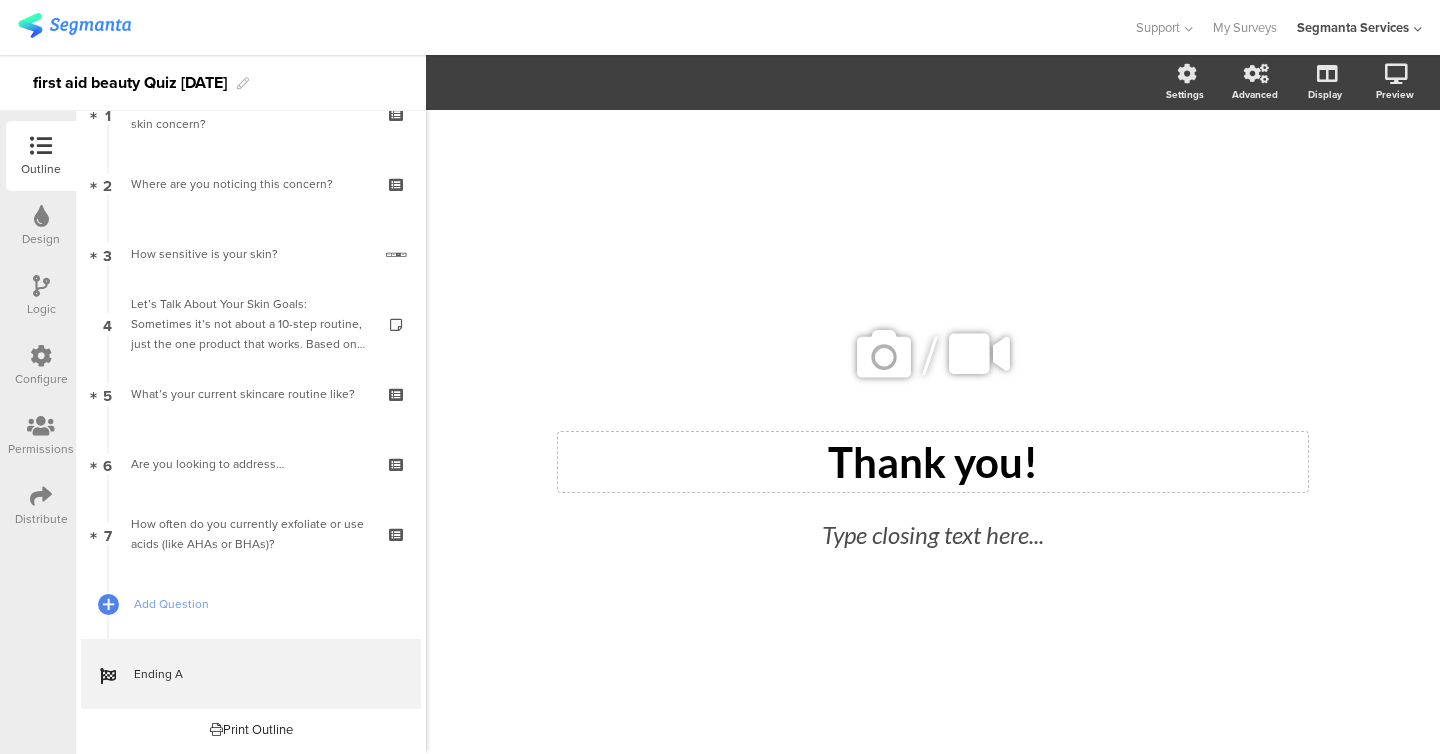 click on "Thank you!" 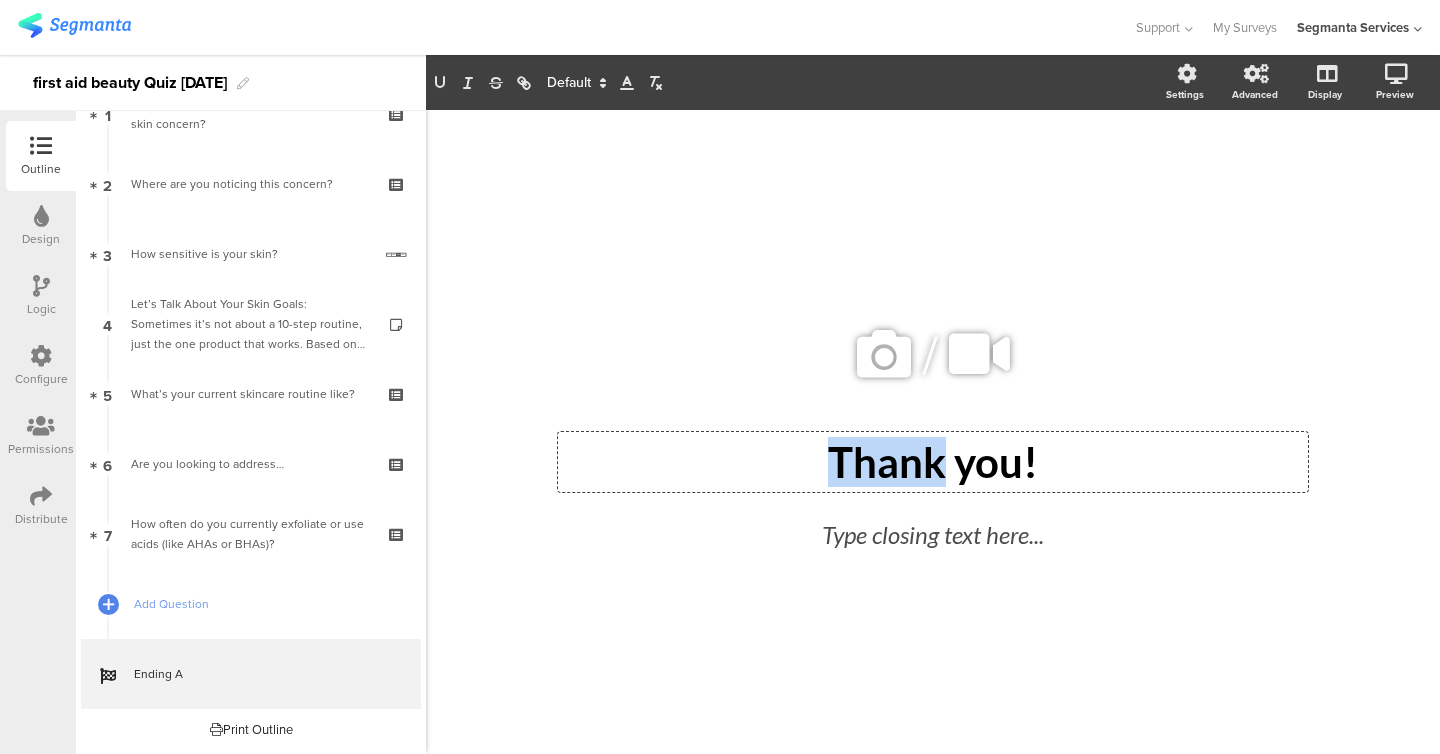 click on "Thank you!" 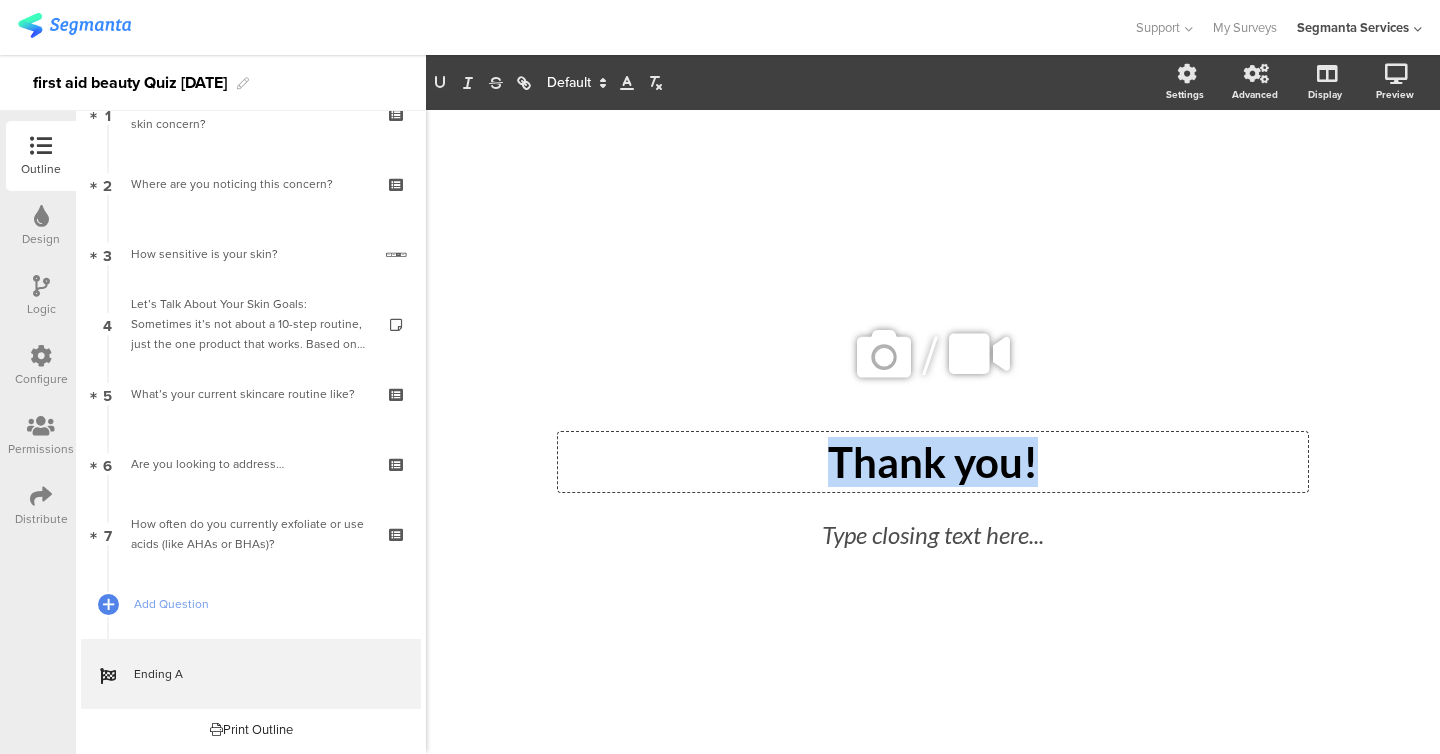 click on "Thank you!" 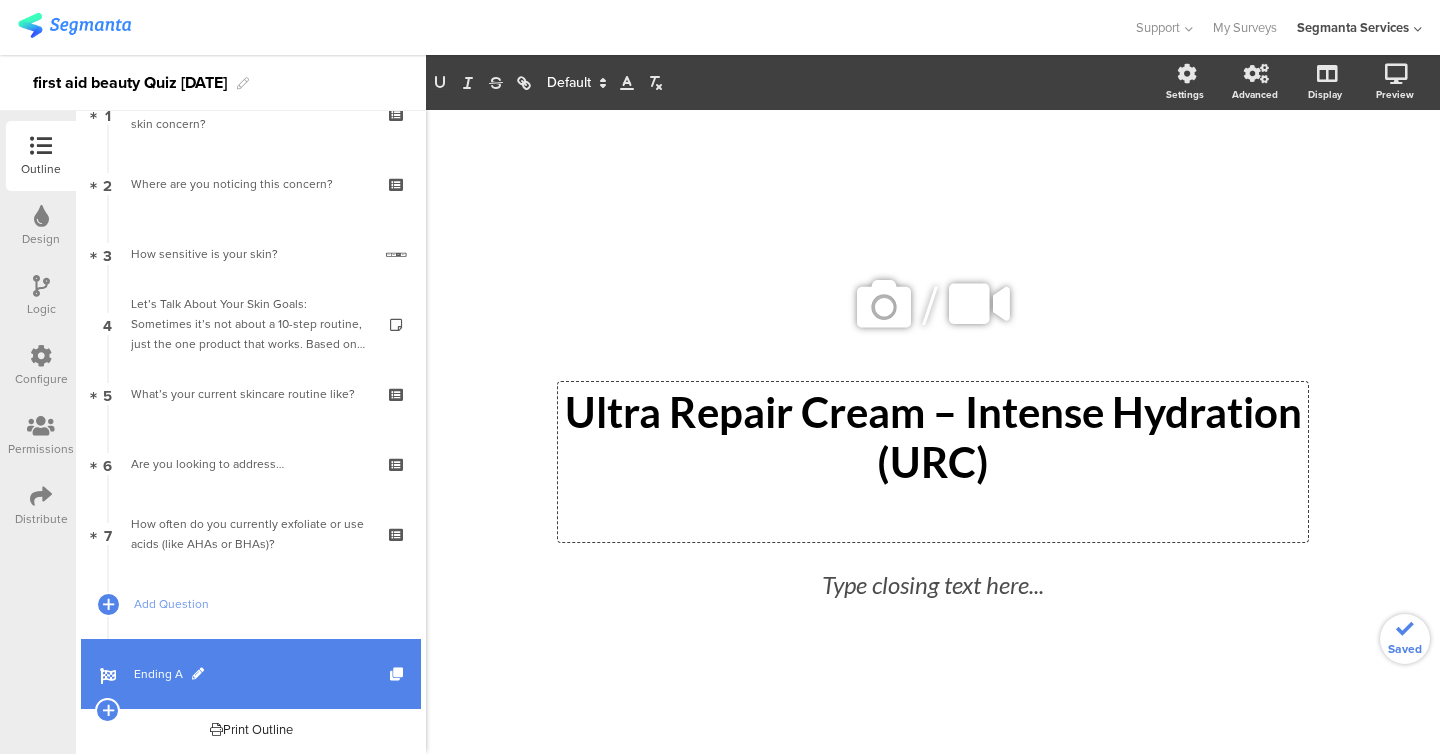 click at bounding box center [198, 674] 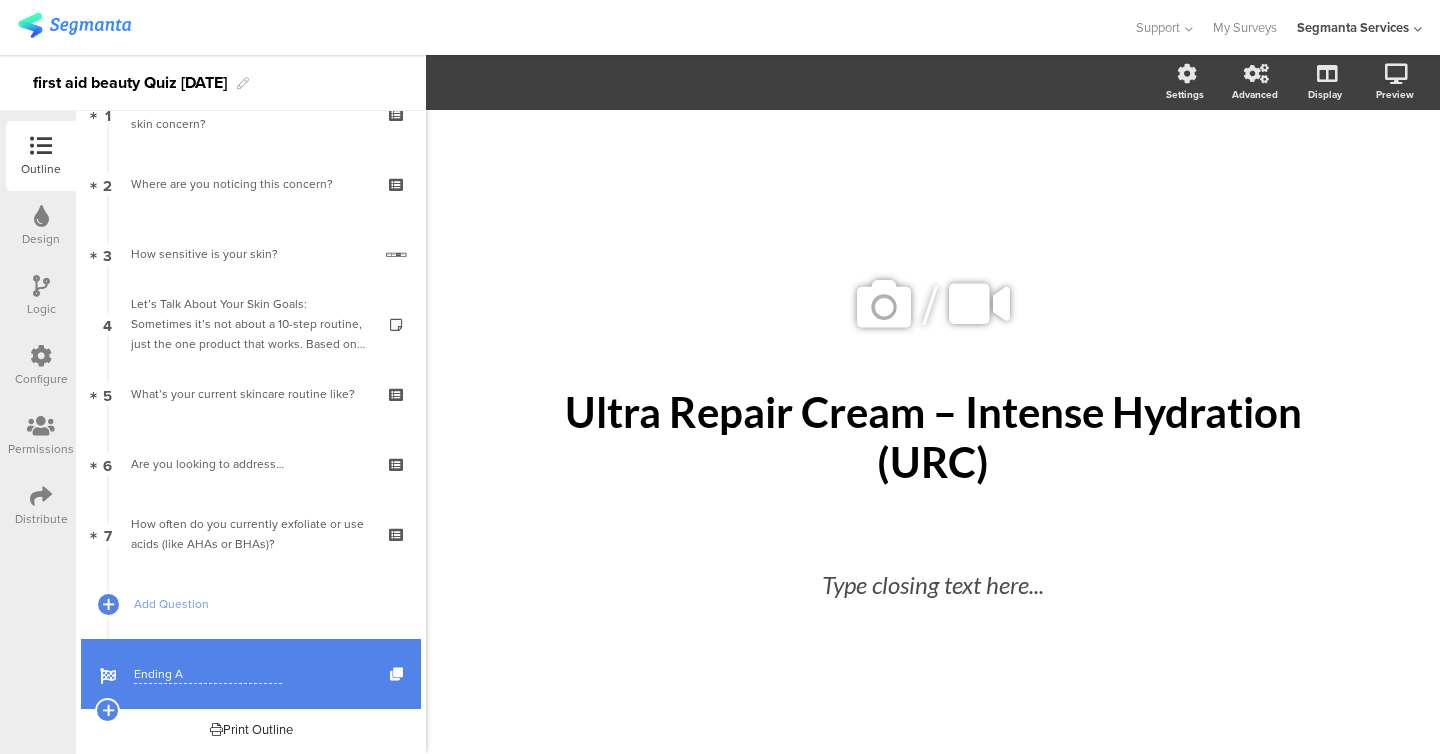 click on "Ending A" at bounding box center (208, 674) 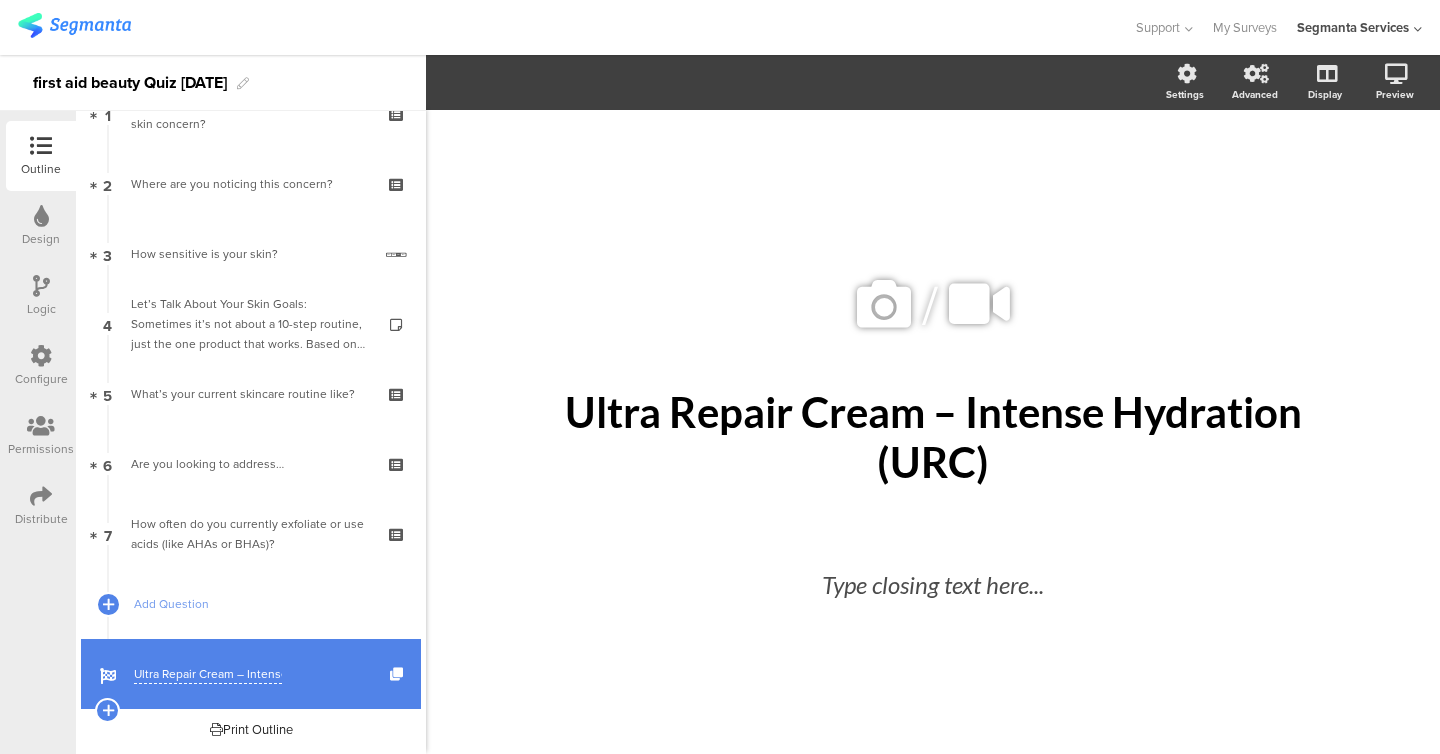scroll, scrollTop: 0, scrollLeft: 90, axis: horizontal 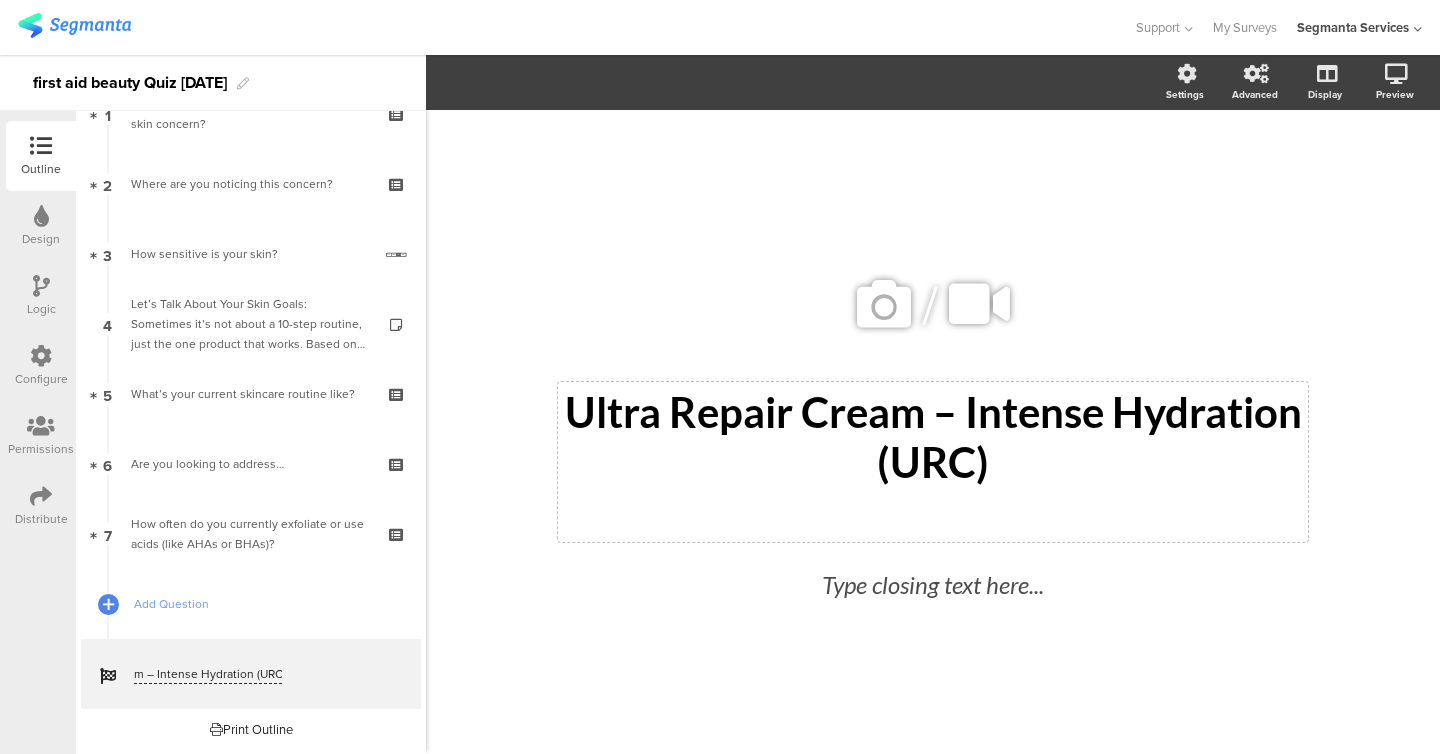 click on "Ultra Repair Cream – Intense Hydration (URC)
Ultra Repair Cream – Intense Hydration (URC)" 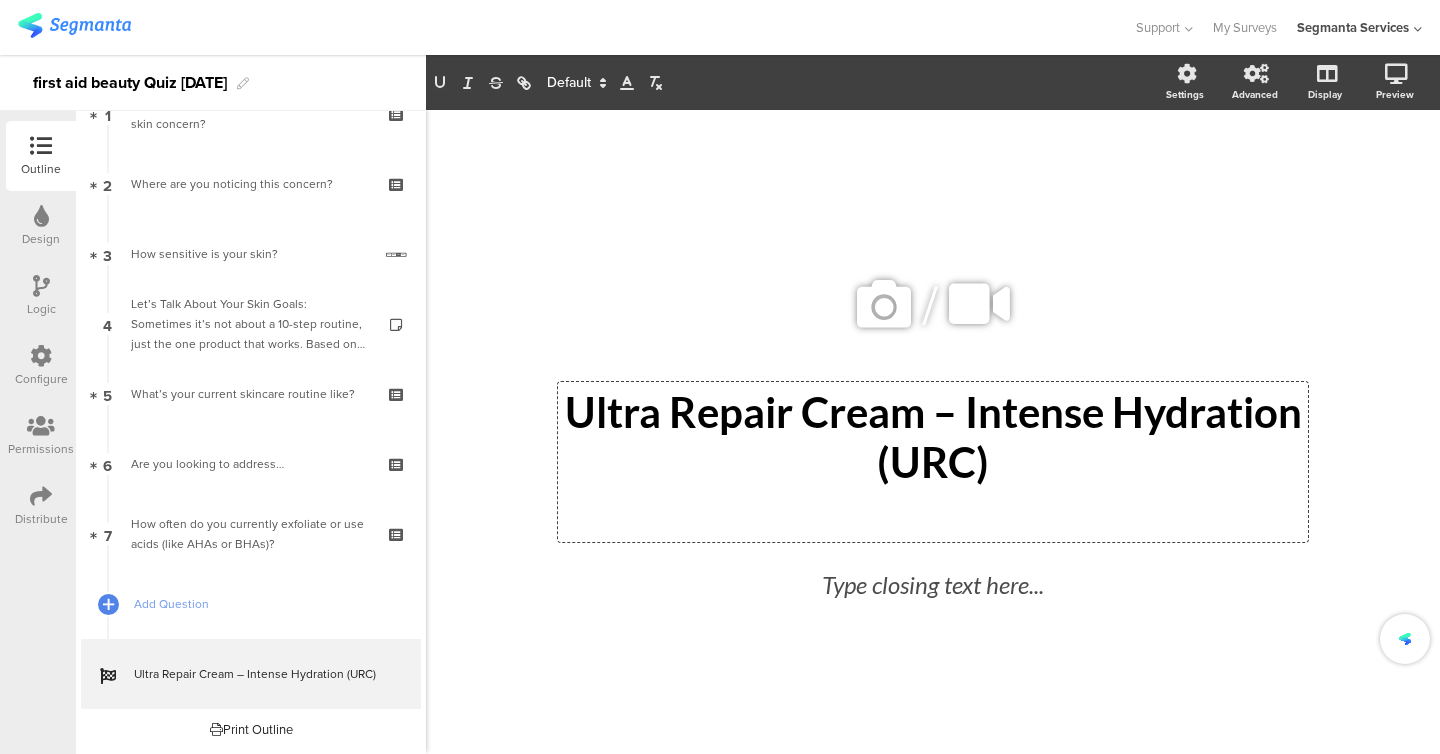 click 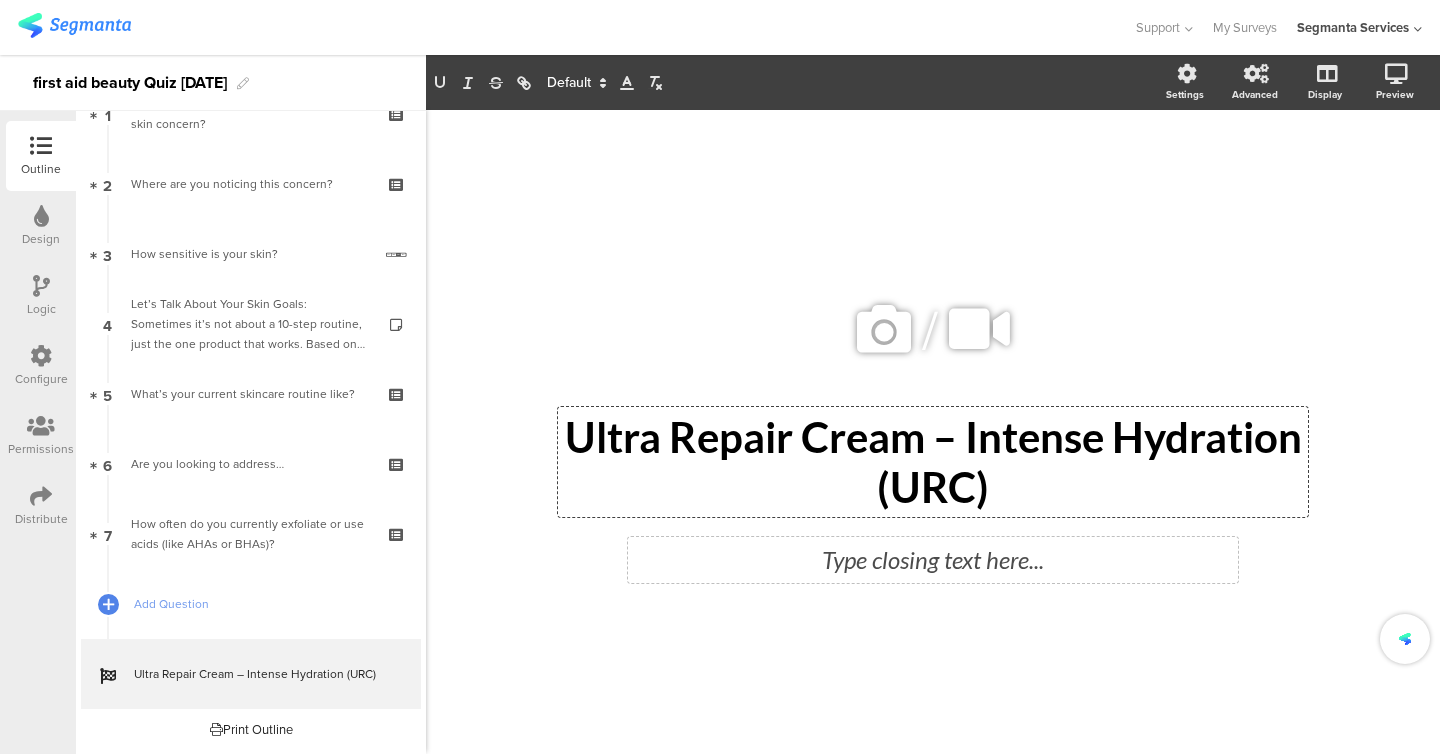 click on "Type closing text here..." 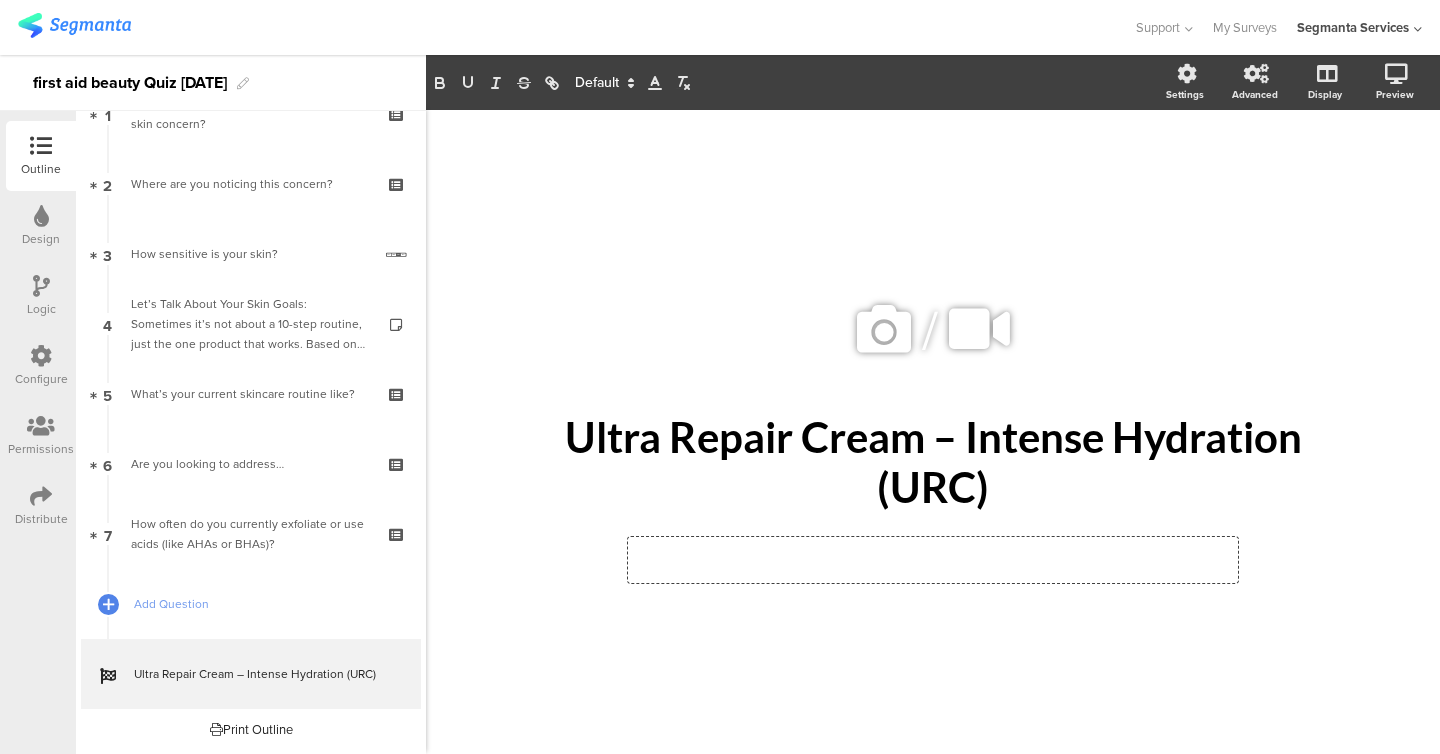 click 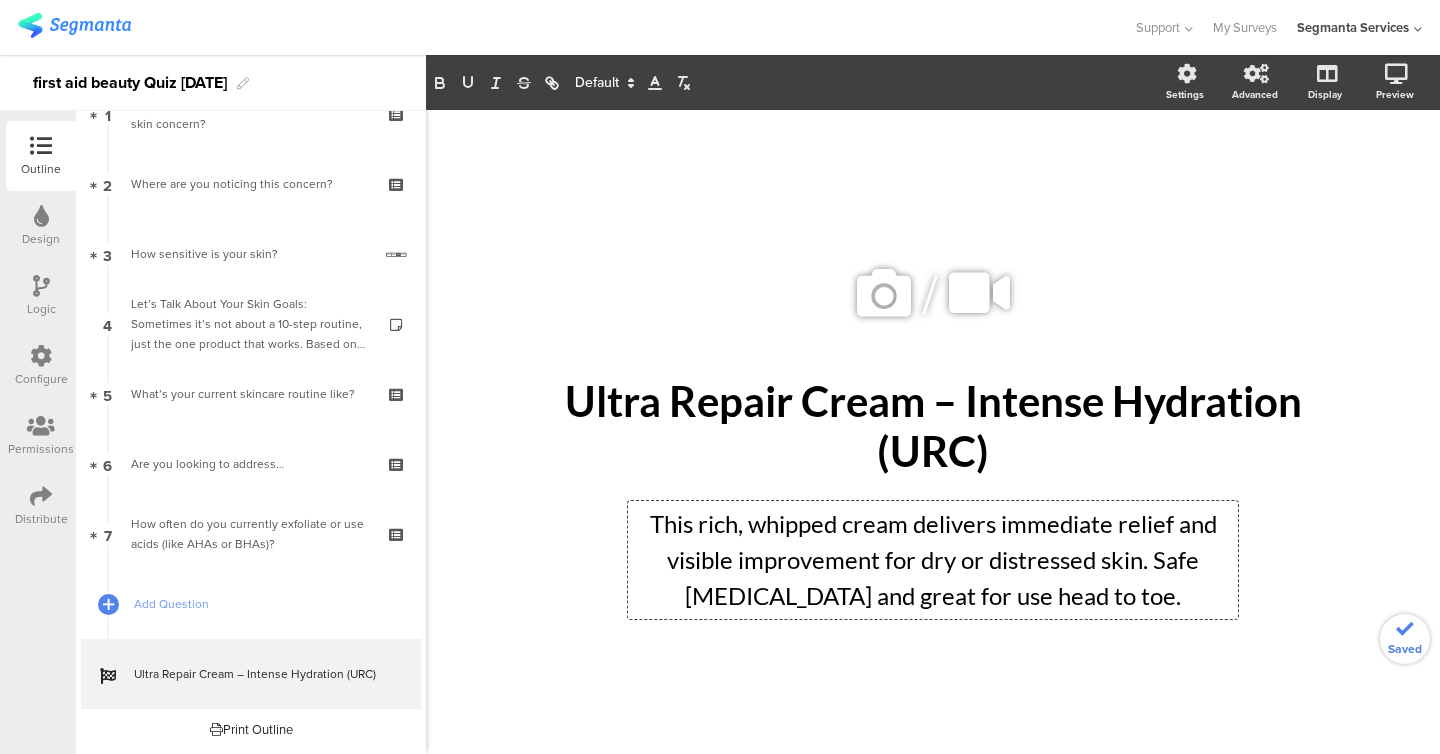 click on "/
Ultra Repair Cream – Intense Hydration (URC)
Ultra Repair Cream – Intense Hydration (URC)
This rich, whipped cream delivers immediate relief and visible improvement for dry or distressed skin. Safe [MEDICAL_DATA] and great for use head to toe.
This rich, whipped cream delivers immediate relief and visible improvement for dry or distressed skin. Safe [MEDICAL_DATA] and great for use head to toe.
This rich, whipped cream delivers immediate relief and visible improvement for dry or distressed skin. Safe [MEDICAL_DATA] and great for use head to toe." 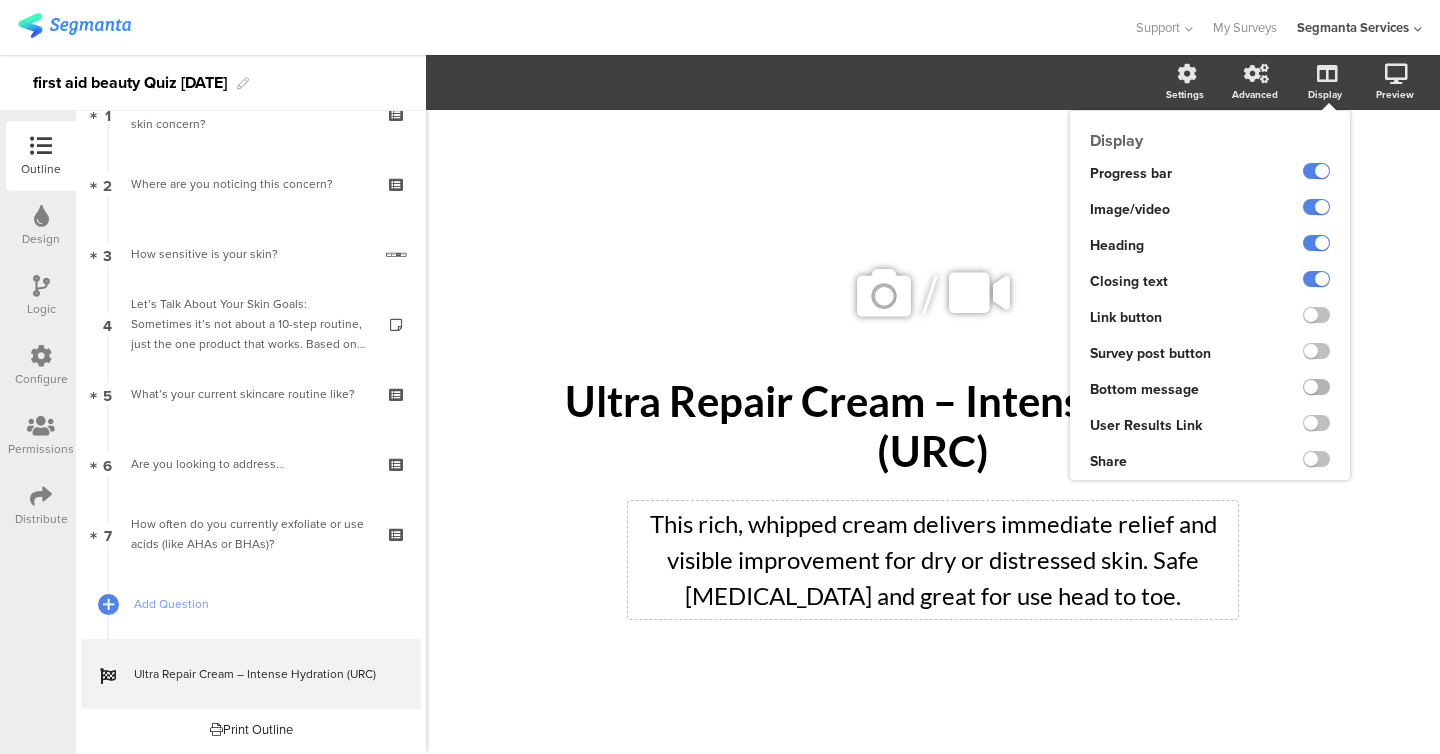 click 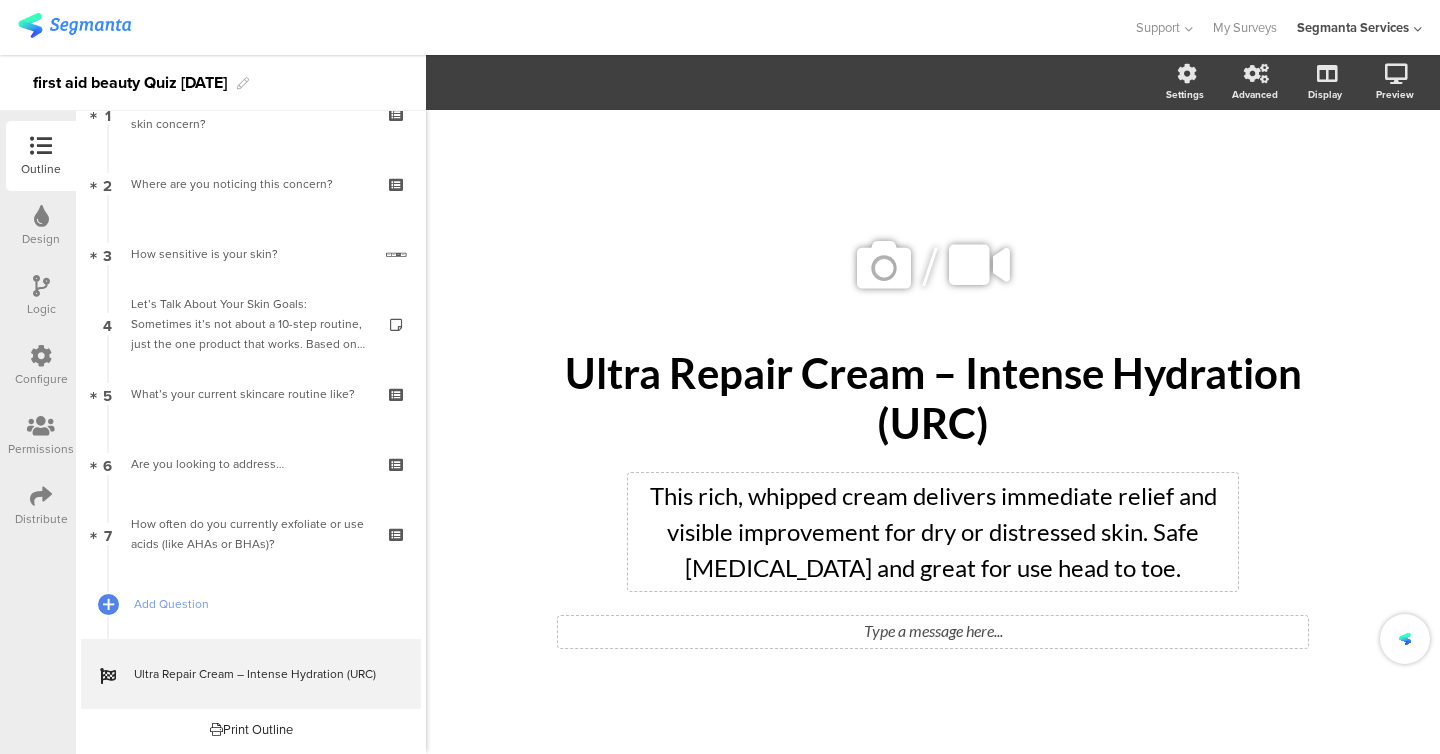 click on "Type a message here..." 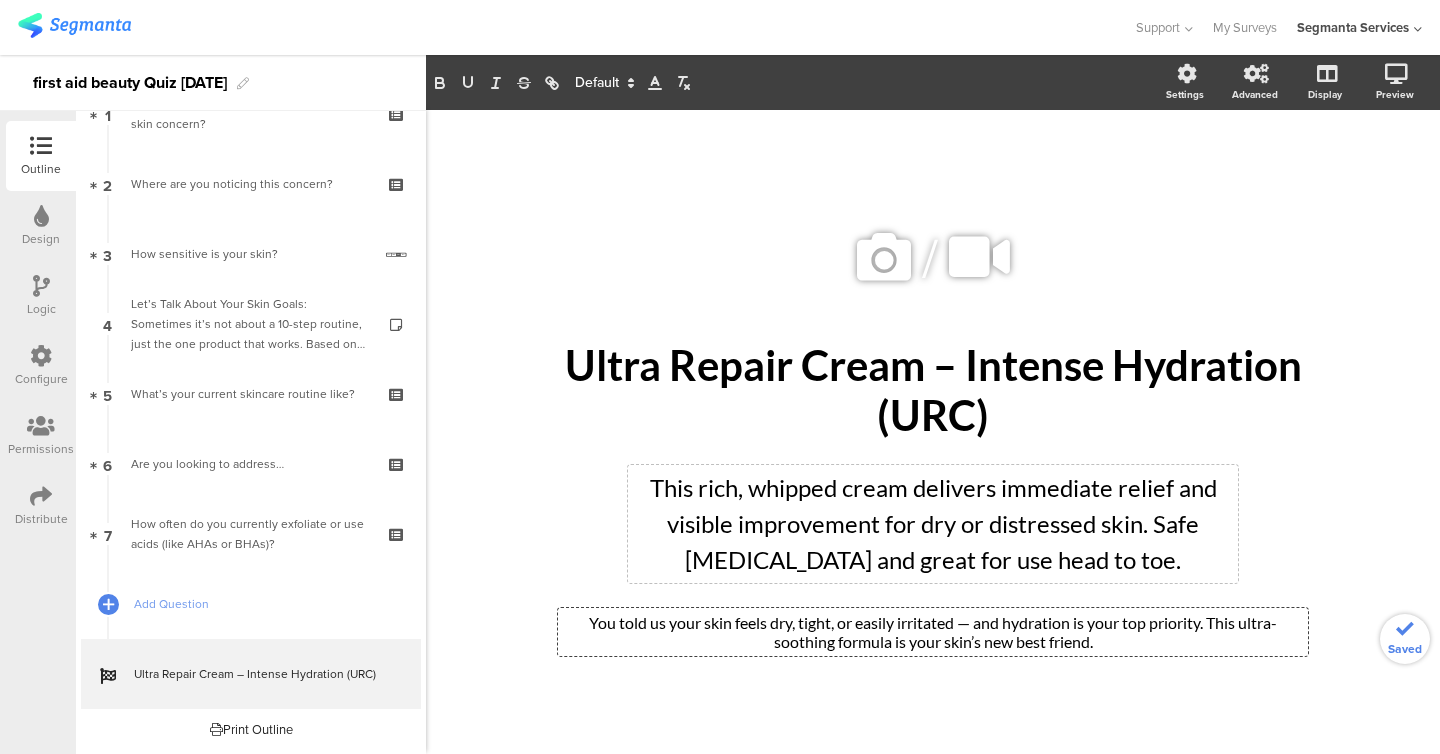 click on "/
Ultra Repair Cream – Intense Hydration (URC)
Ultra Repair Cream – Intense Hydration (URC)
This rich, whipped cream delivers immediate relief and visible improvement for dry or distressed skin. Safe [MEDICAL_DATA] and great for use head to toe.
This rich, whipped cream delivers immediate relief and visible improvement for dry or distressed skin. Safe [MEDICAL_DATA] and great for use head to toe.
You told us your skin feels dry, tight, or easily irritated — and hydration is your top priority. This ultra-soothing formula is your skin’s new best friend.
You told us your skin feels dry, tight, or easily irritated — and hydration is your top priority. This ultra-soothing formula is your skin’s new best friend." 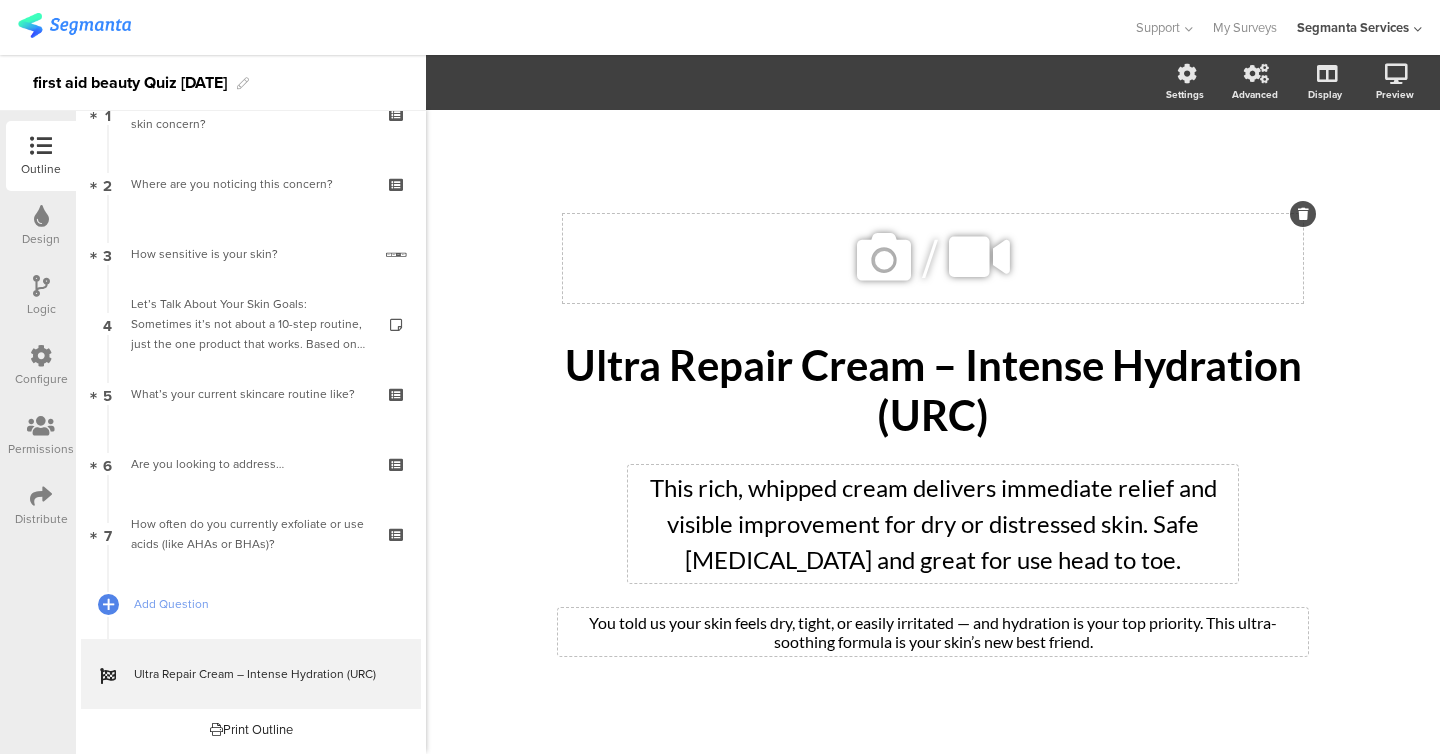 click 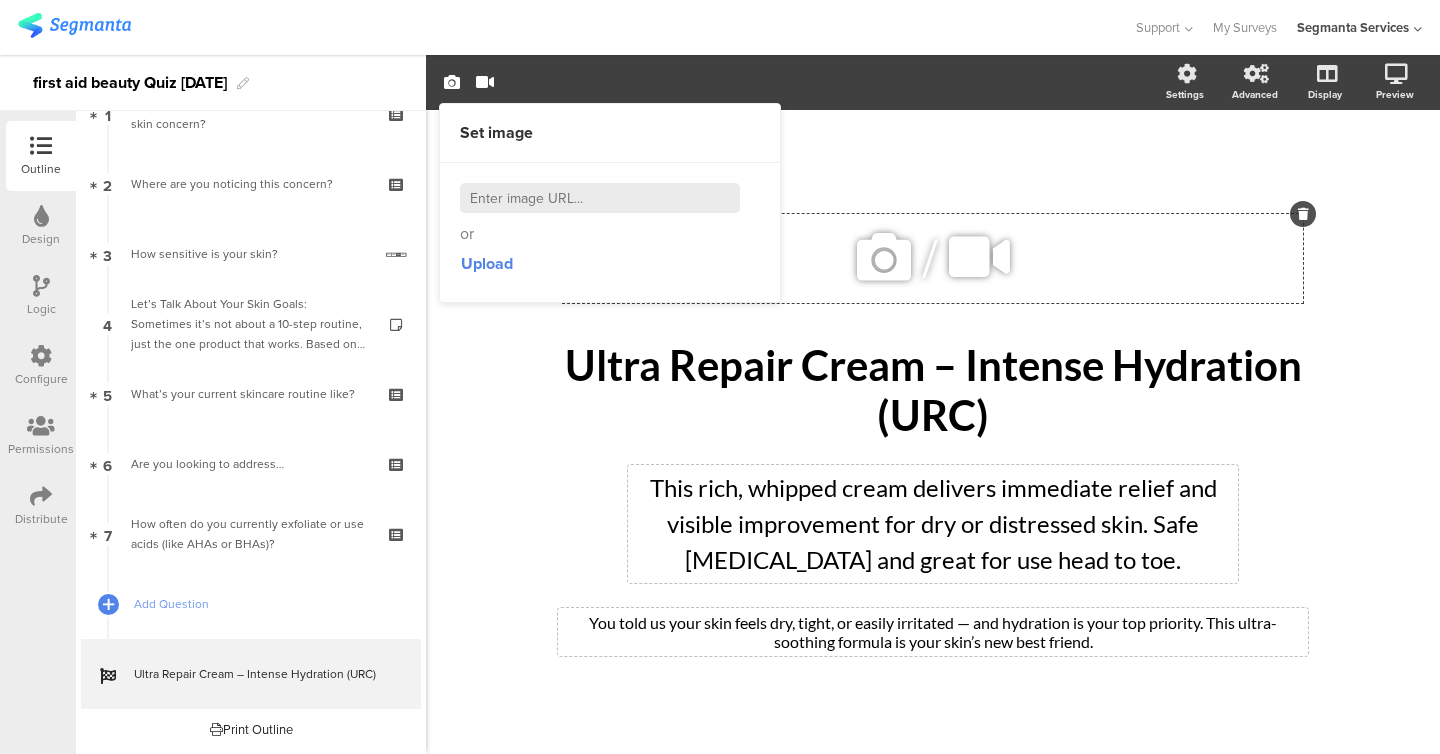 click at bounding box center (600, 198) 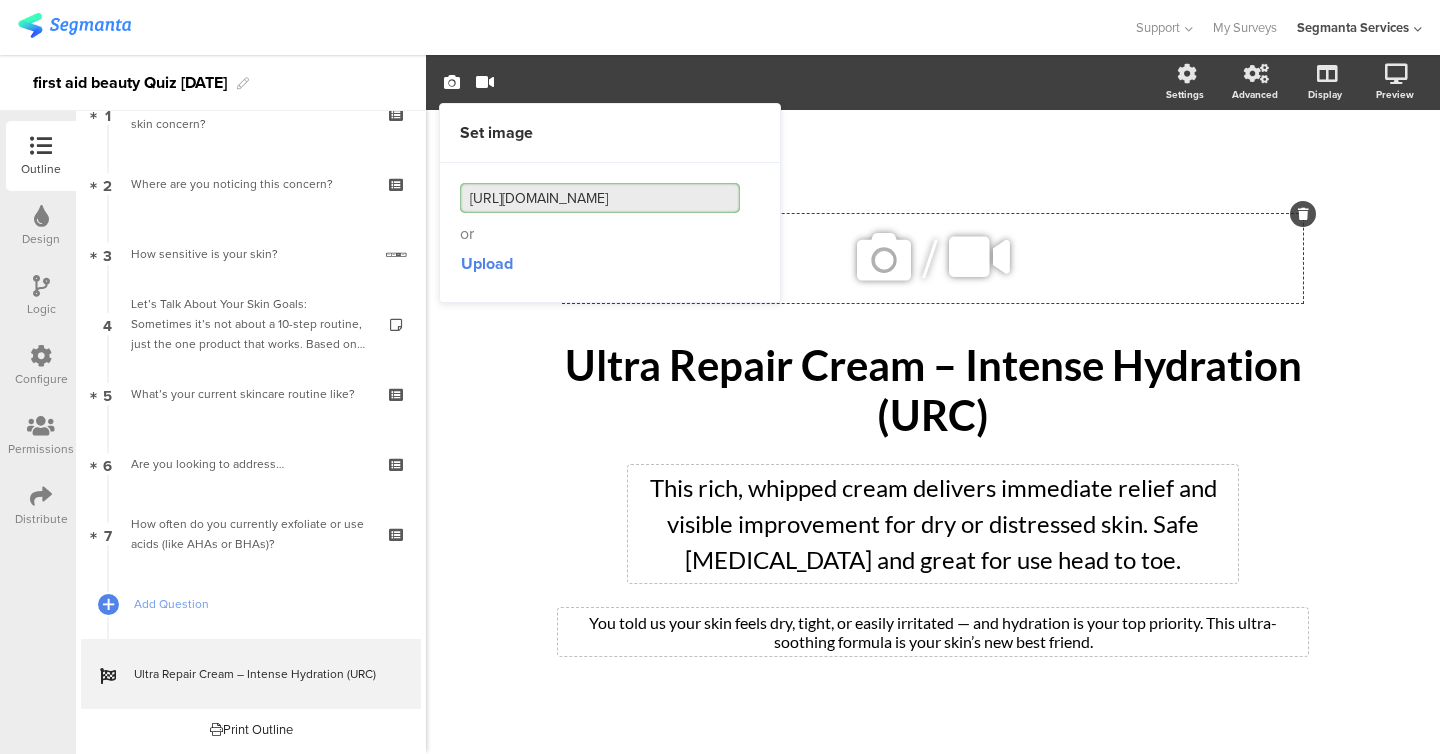 scroll, scrollTop: 0, scrollLeft: 736, axis: horizontal 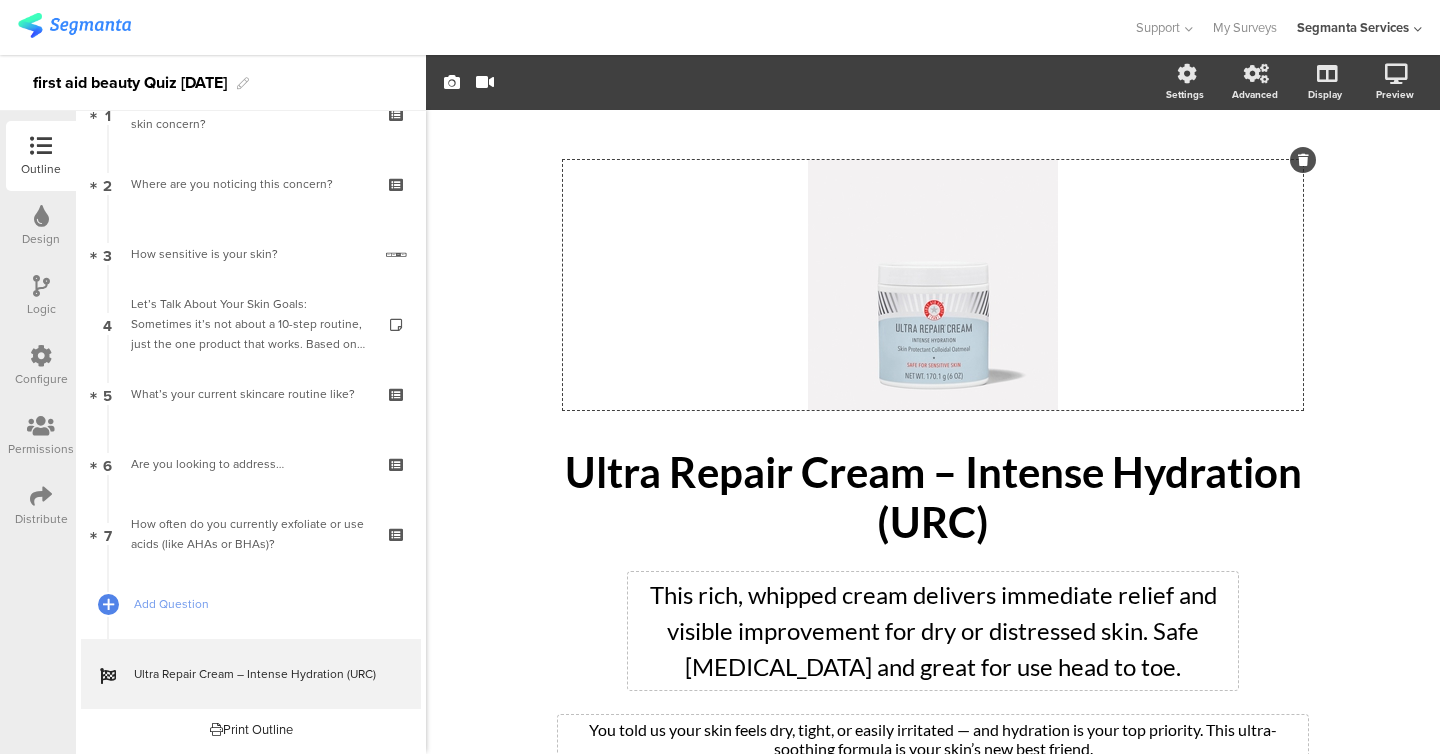 click on "/
Ultra Repair Cream – Intense Hydration (URC)
Ultra Repair Cream – Intense Hydration (URC)
This rich, whipped cream delivers immediate relief and visible improvement for dry or distressed skin. Safe [MEDICAL_DATA] and great for use head to toe.
This rich, whipped cream delivers immediate relief and visible improvement for dry or distressed skin. Safe [MEDICAL_DATA] and great for use head to toe.
You told us your skin feels dry, tight, or easily irritated — and hydration is your top priority. This ultra-soothing formula is your skin’s new best friend.
You told us your skin feels dry, tight, or easily irritated — and hydration is your top priority. This ultra-soothing formula is your skin’s new best friend." 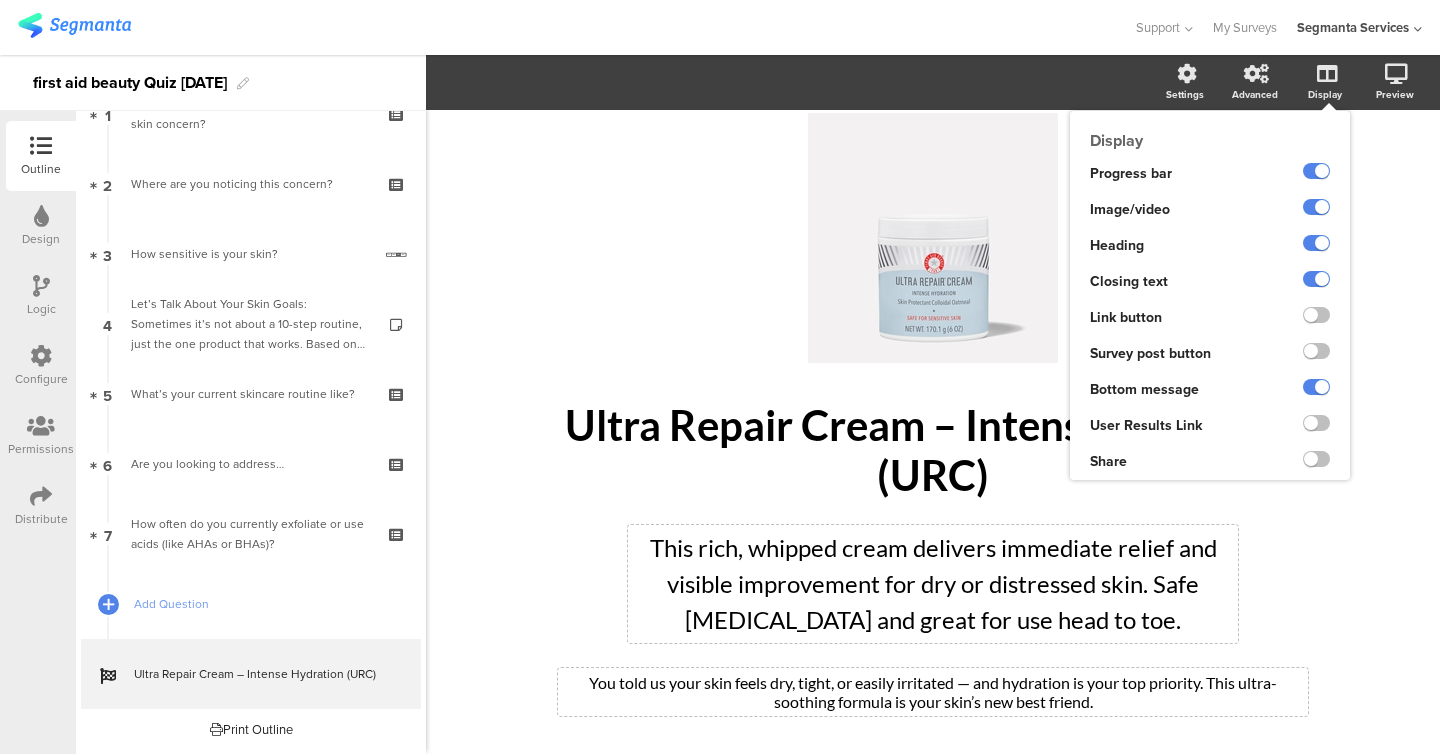scroll, scrollTop: 56, scrollLeft: 0, axis: vertical 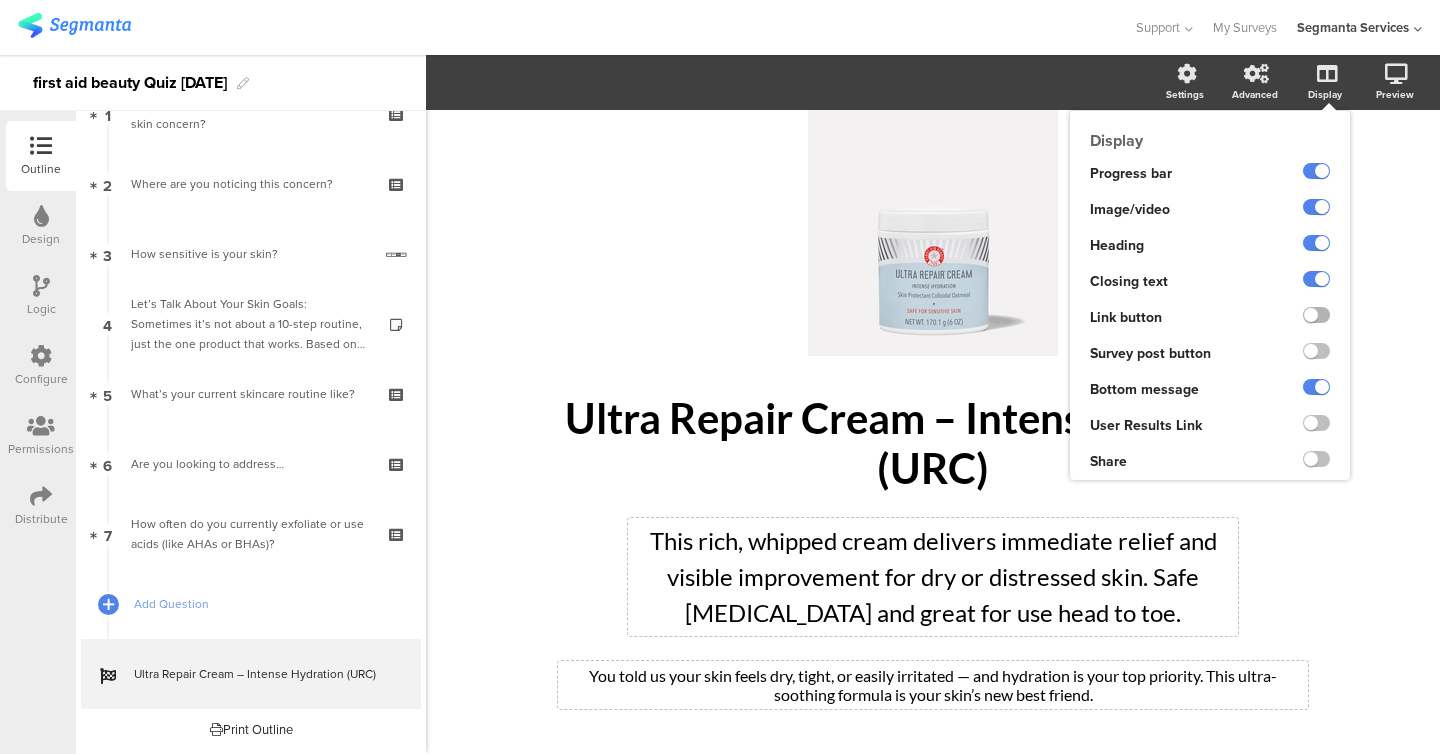 click 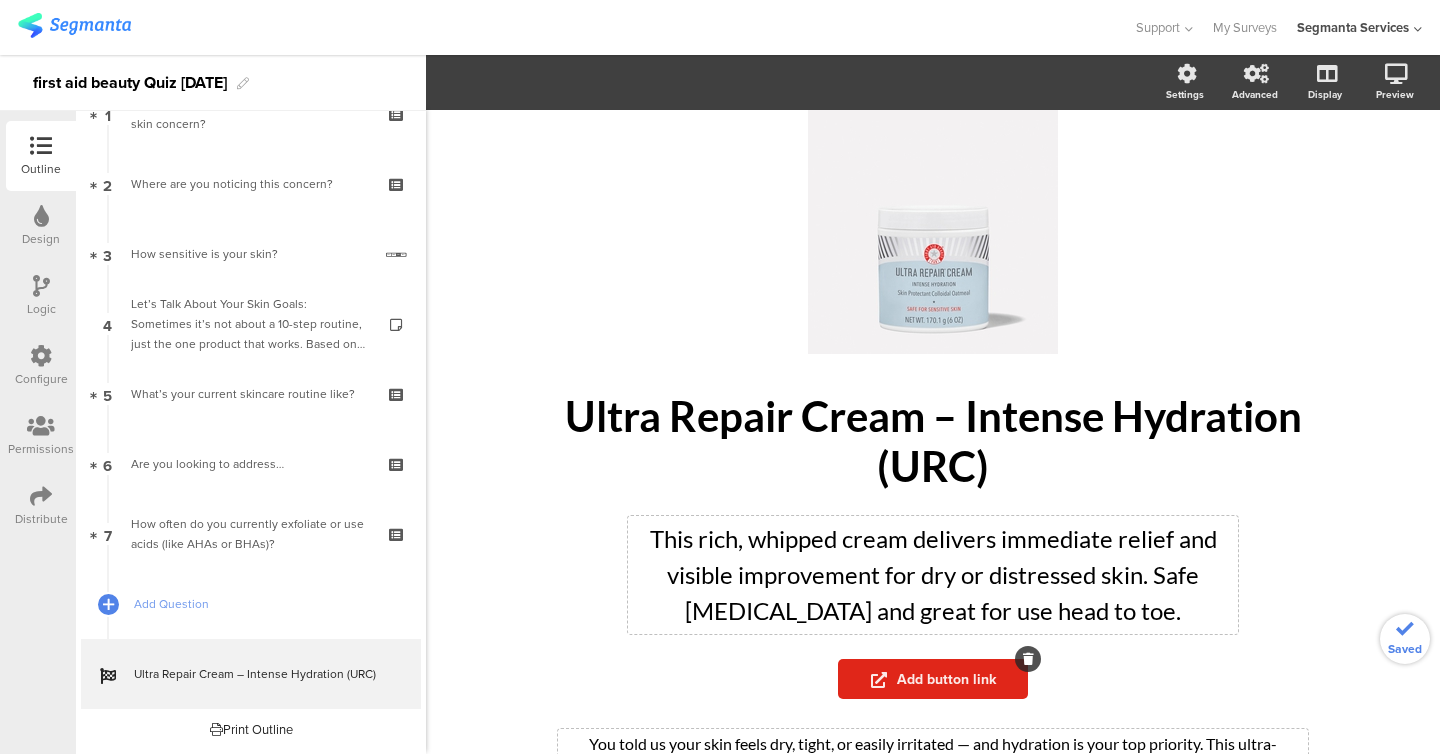 click on "Add button link" 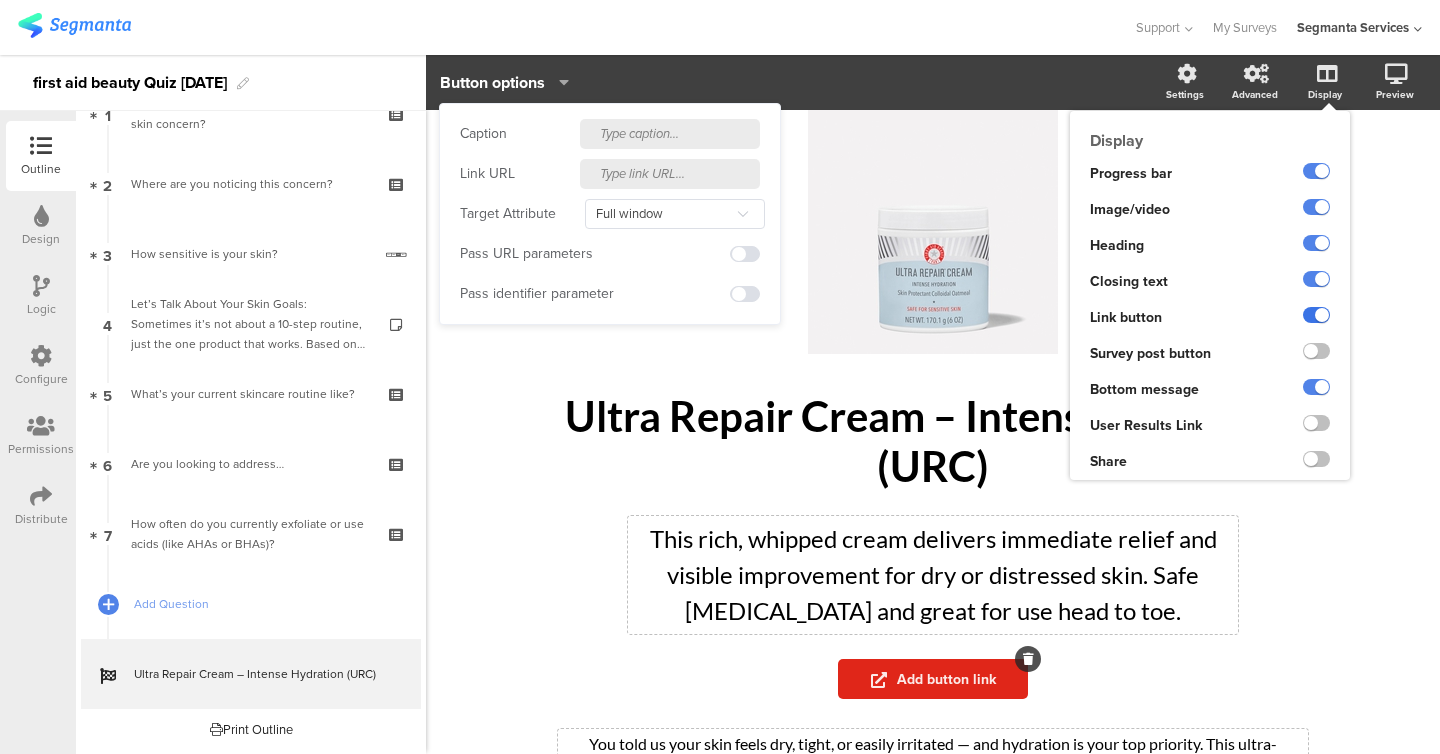 click 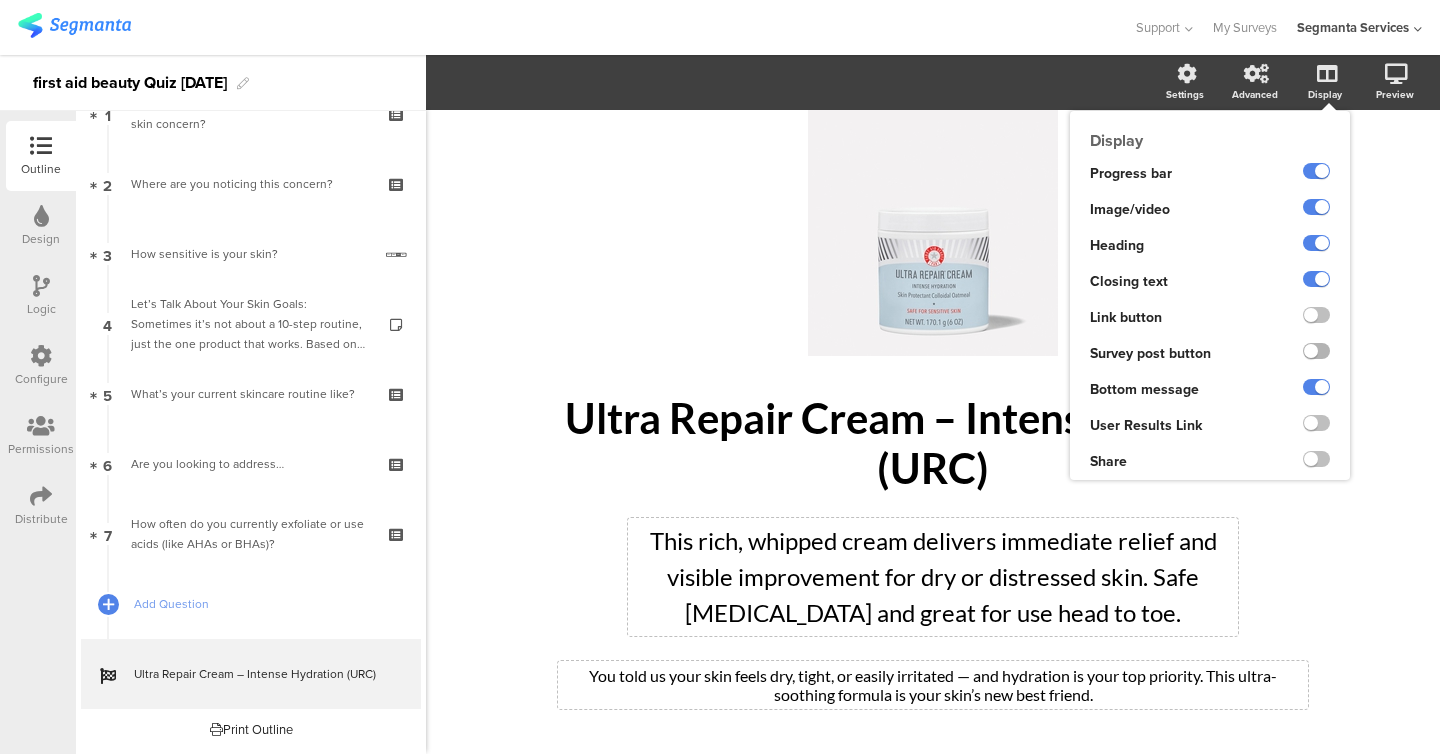 click 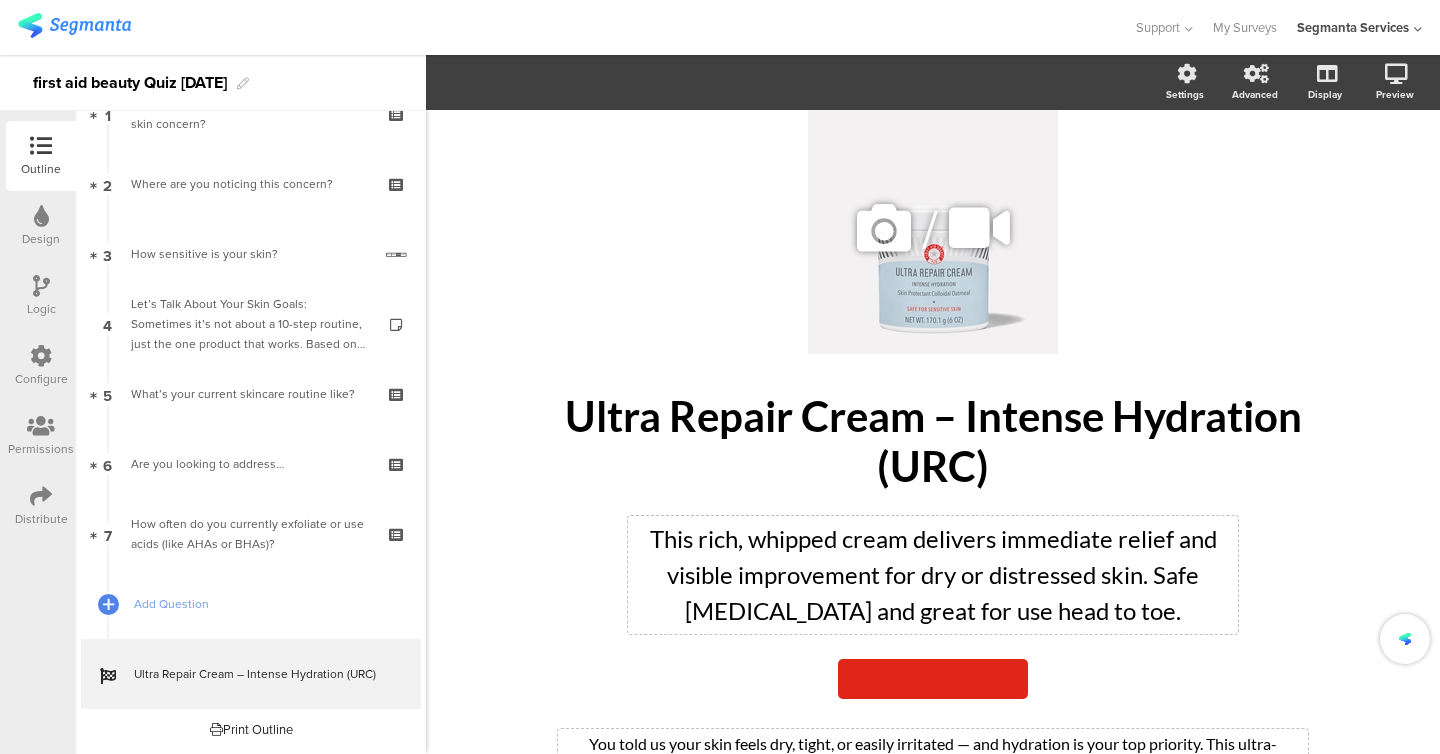 scroll, scrollTop: 126, scrollLeft: 0, axis: vertical 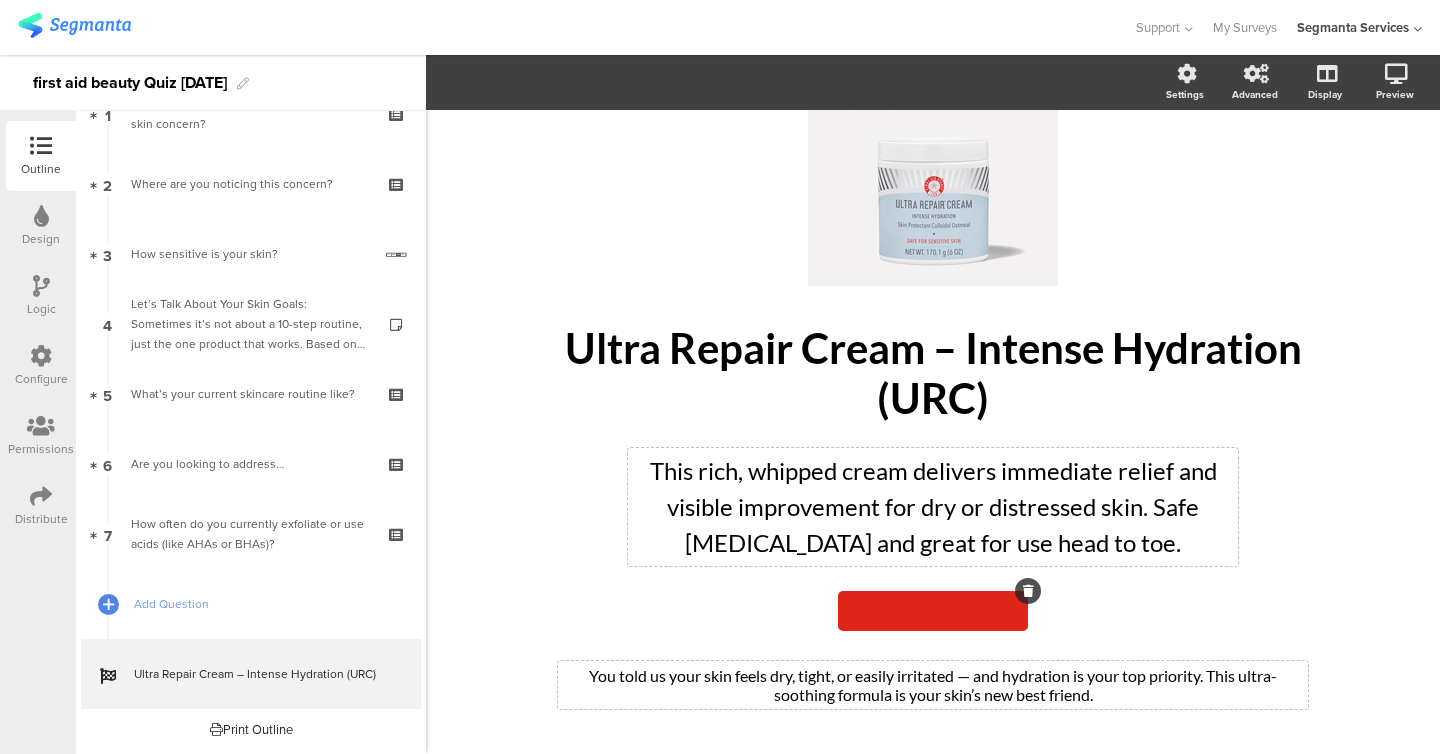 click 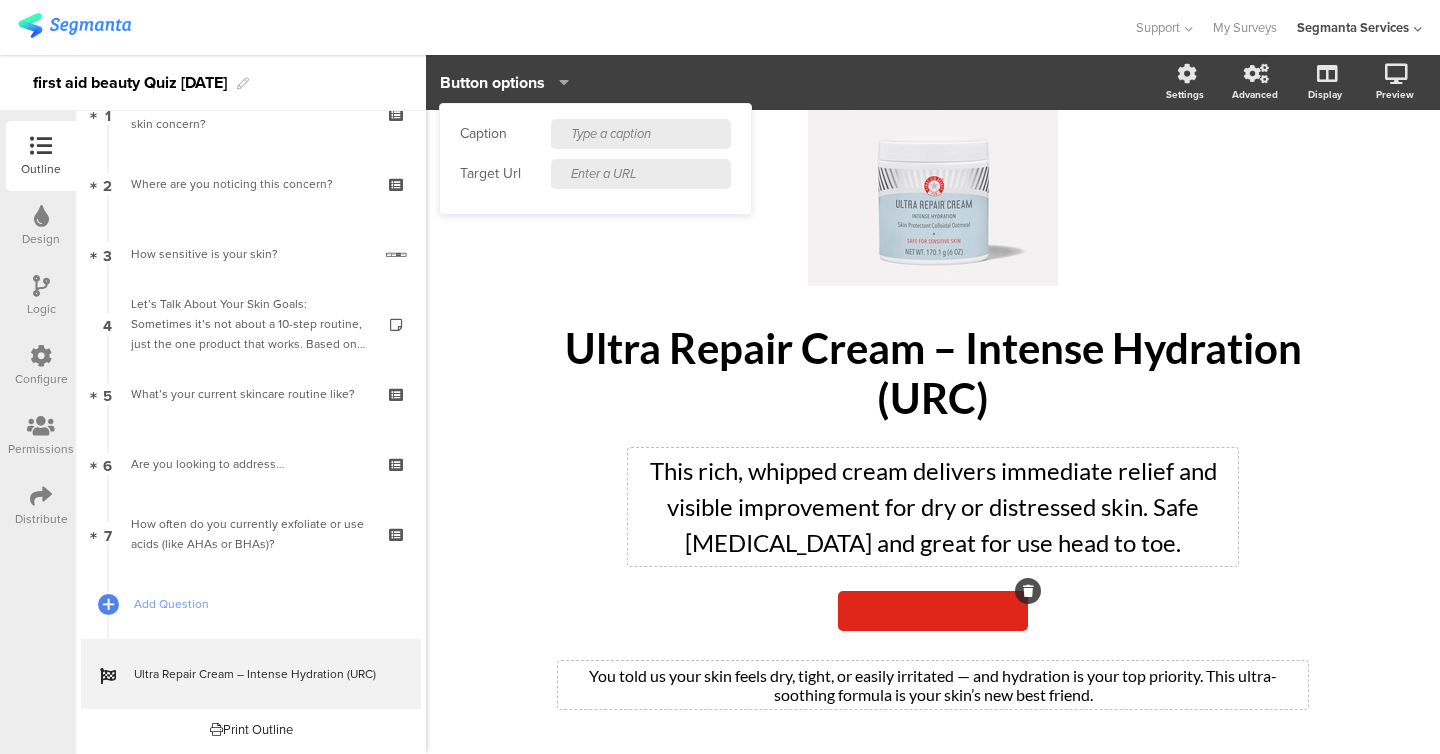click at bounding box center [641, 174] 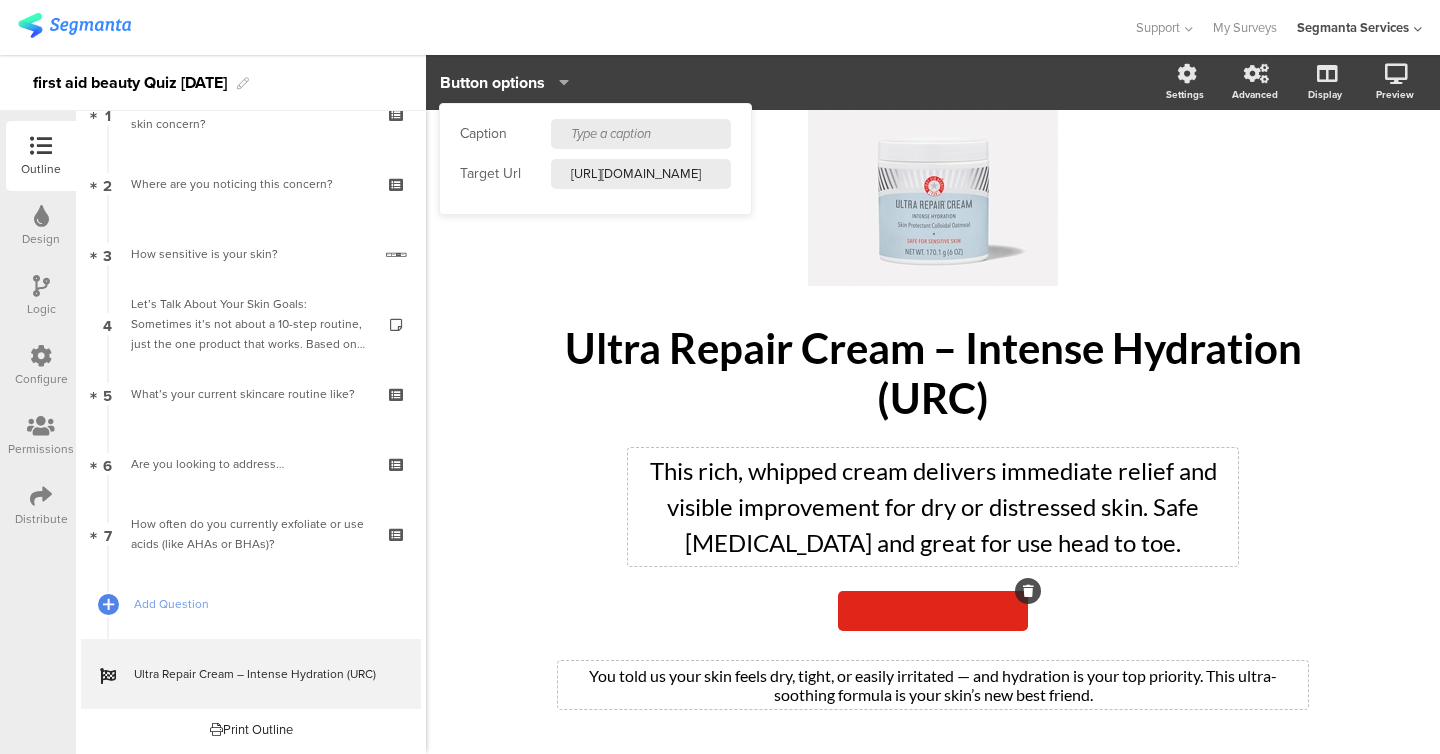 scroll, scrollTop: 0, scrollLeft: 784, axis: horizontal 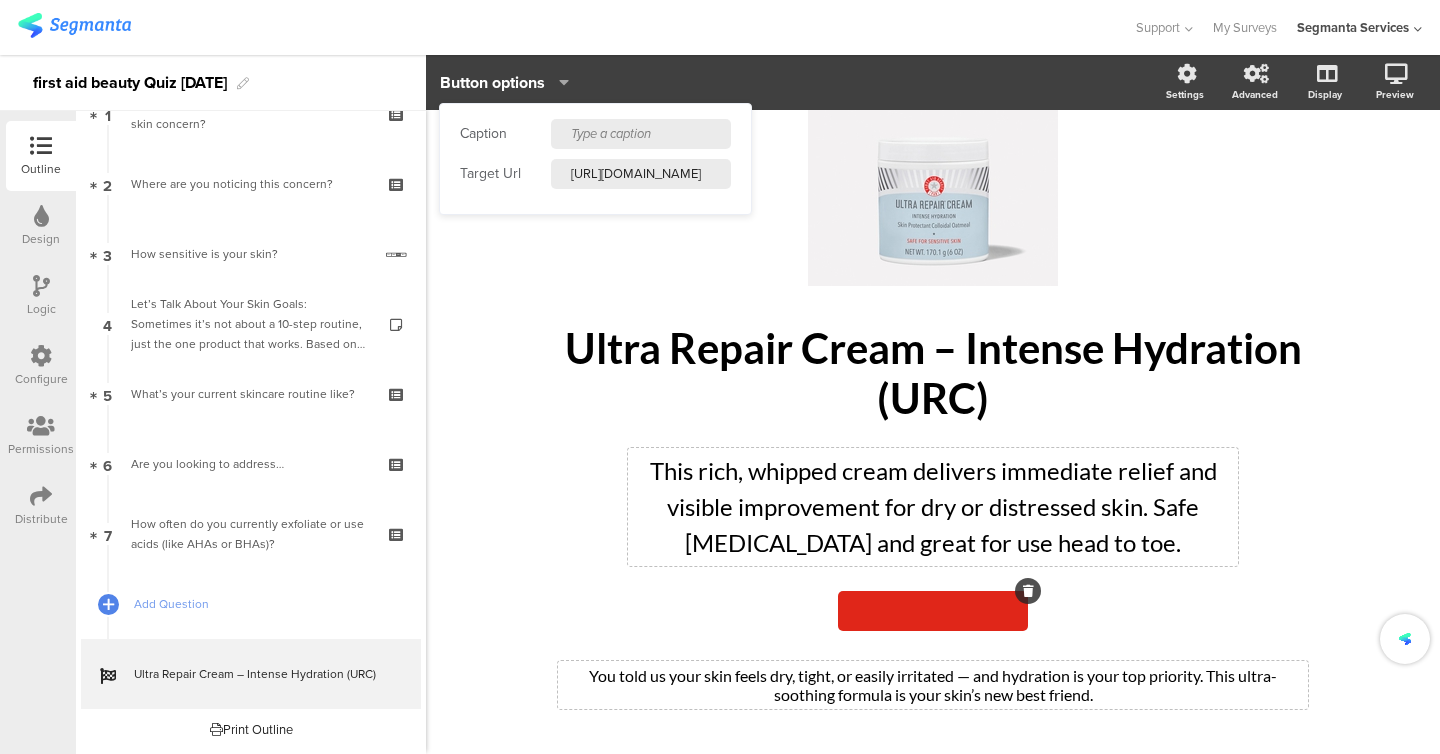 type on "[URL][DOMAIN_NAME]" 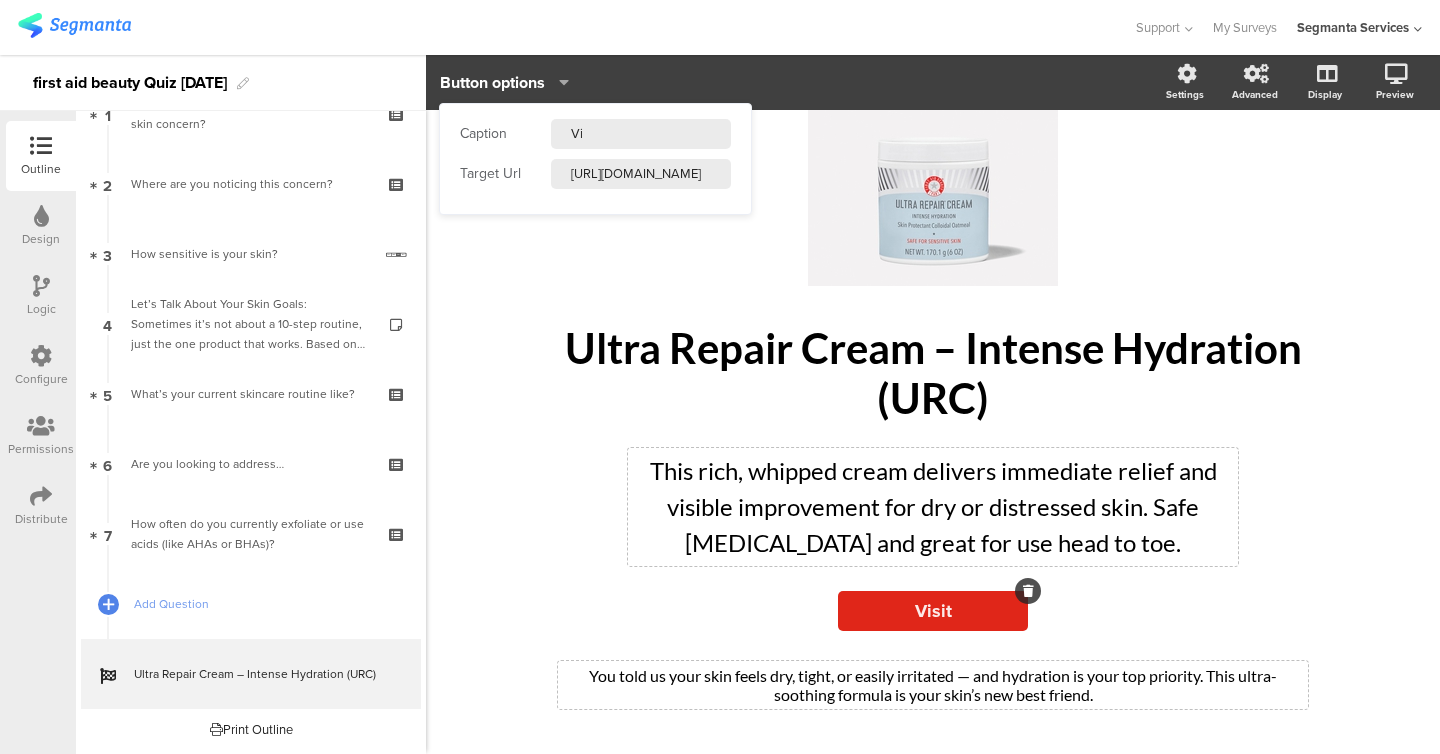 type on "V" 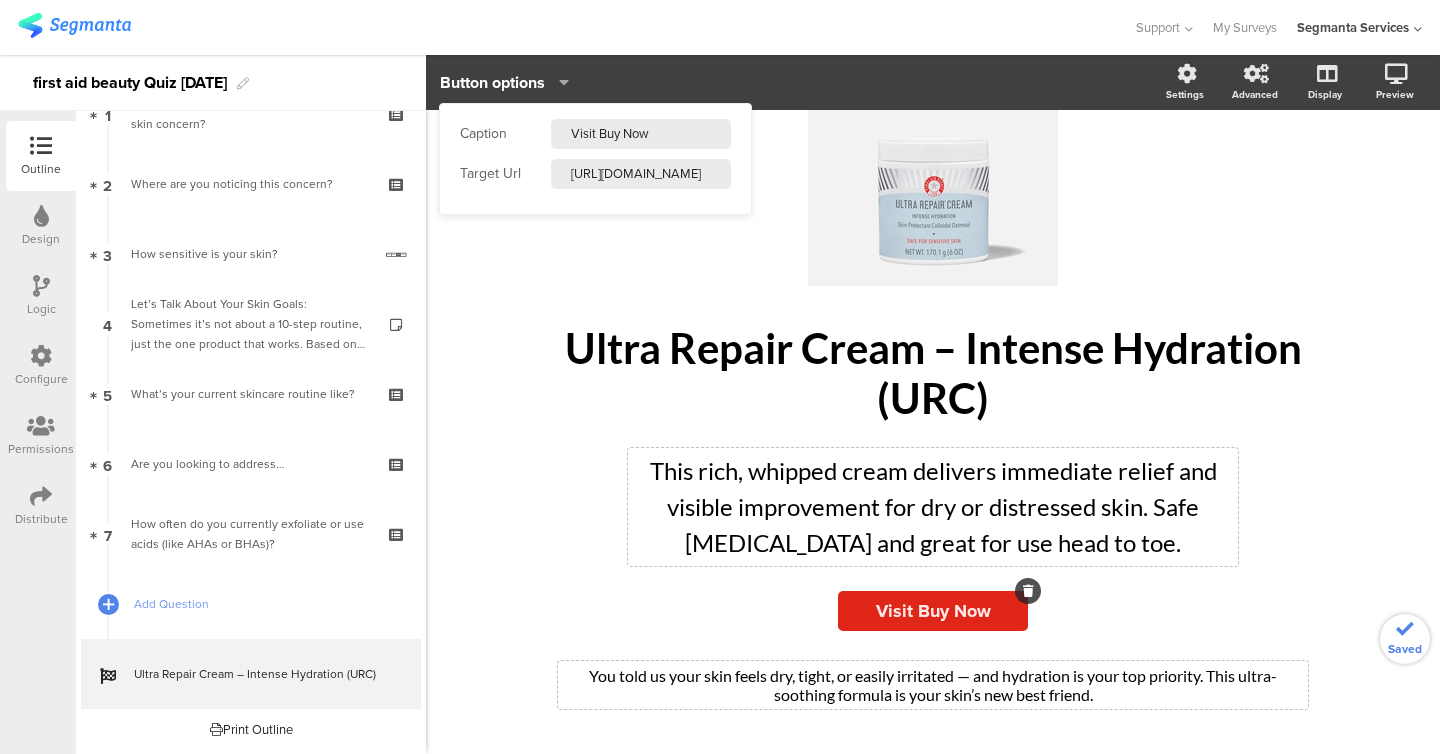 click on "Visit Buy Now" at bounding box center [641, 134] 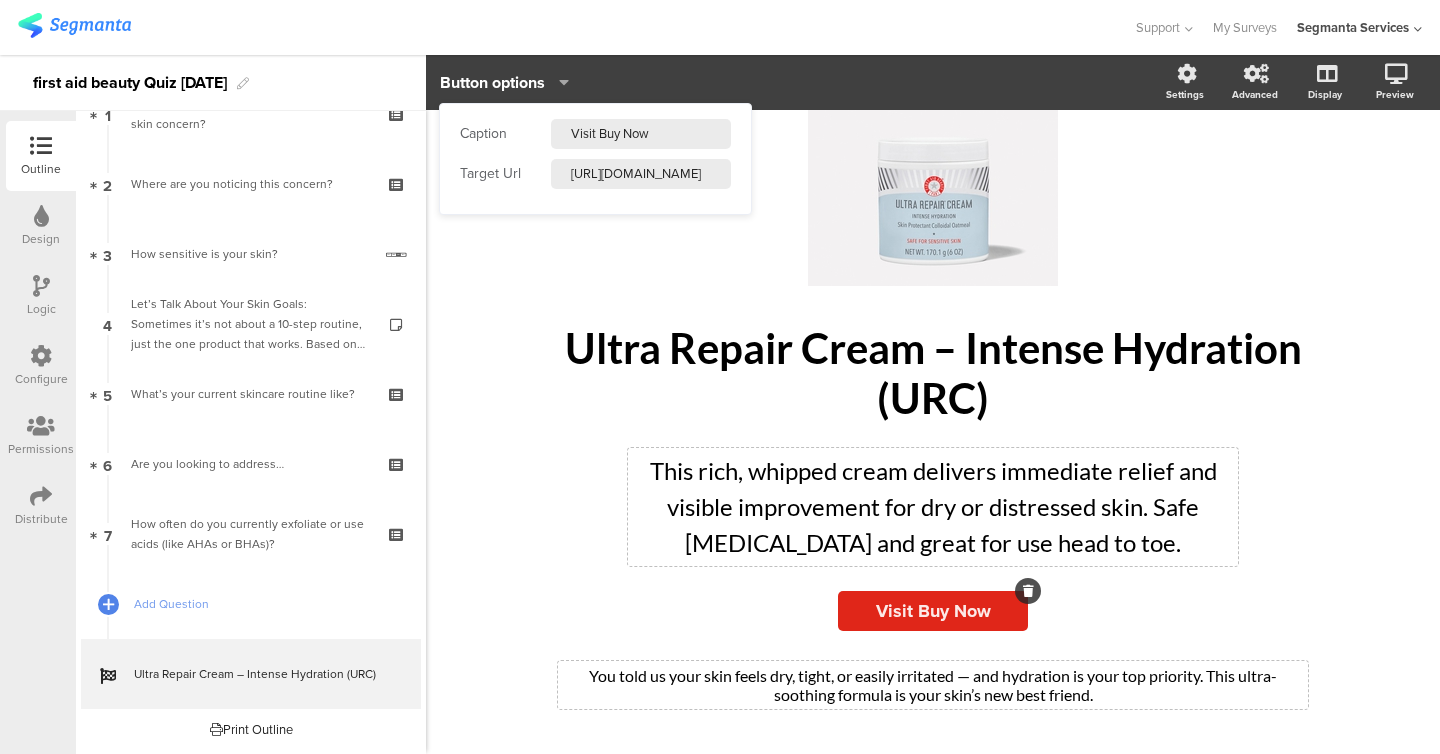 click on "Visit Buy Now" at bounding box center [641, 134] 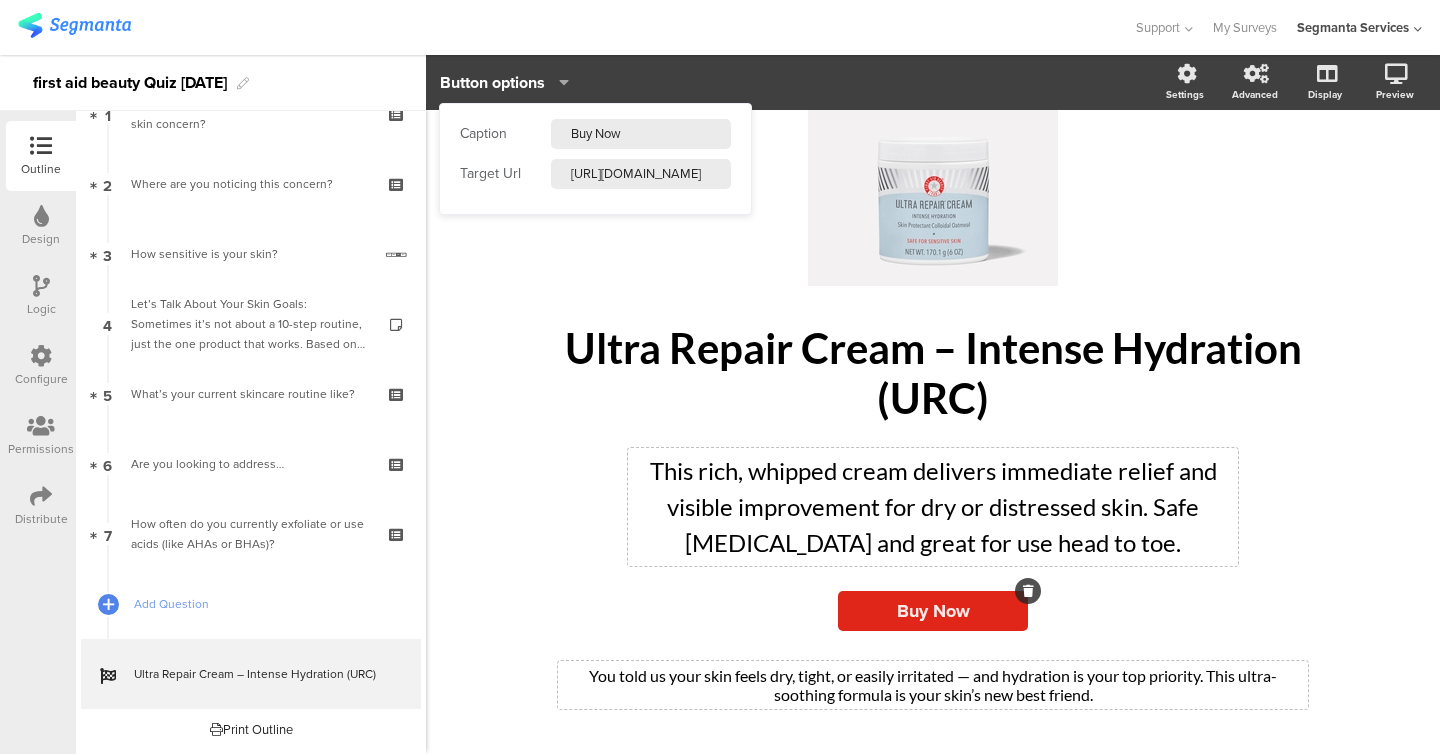 click on "/
Ultra Repair Cream – Intense Hydration (URC)
Ultra Repair Cream – Intense Hydration (URC)
This rich, whipped cream delivers immediate relief and visible improvement for dry or distressed skin. Safe [MEDICAL_DATA] and great for use head to toe.
This rich, whipped cream delivers immediate relief and visible improvement for dry or distressed skin. Safe [MEDICAL_DATA] and great for use head to toe.
Buy Now
You told us your skin feels dry, tight, or easily irritated — and hydration is your top priority. This ultra-soothing formula is your skin’s new best friend." 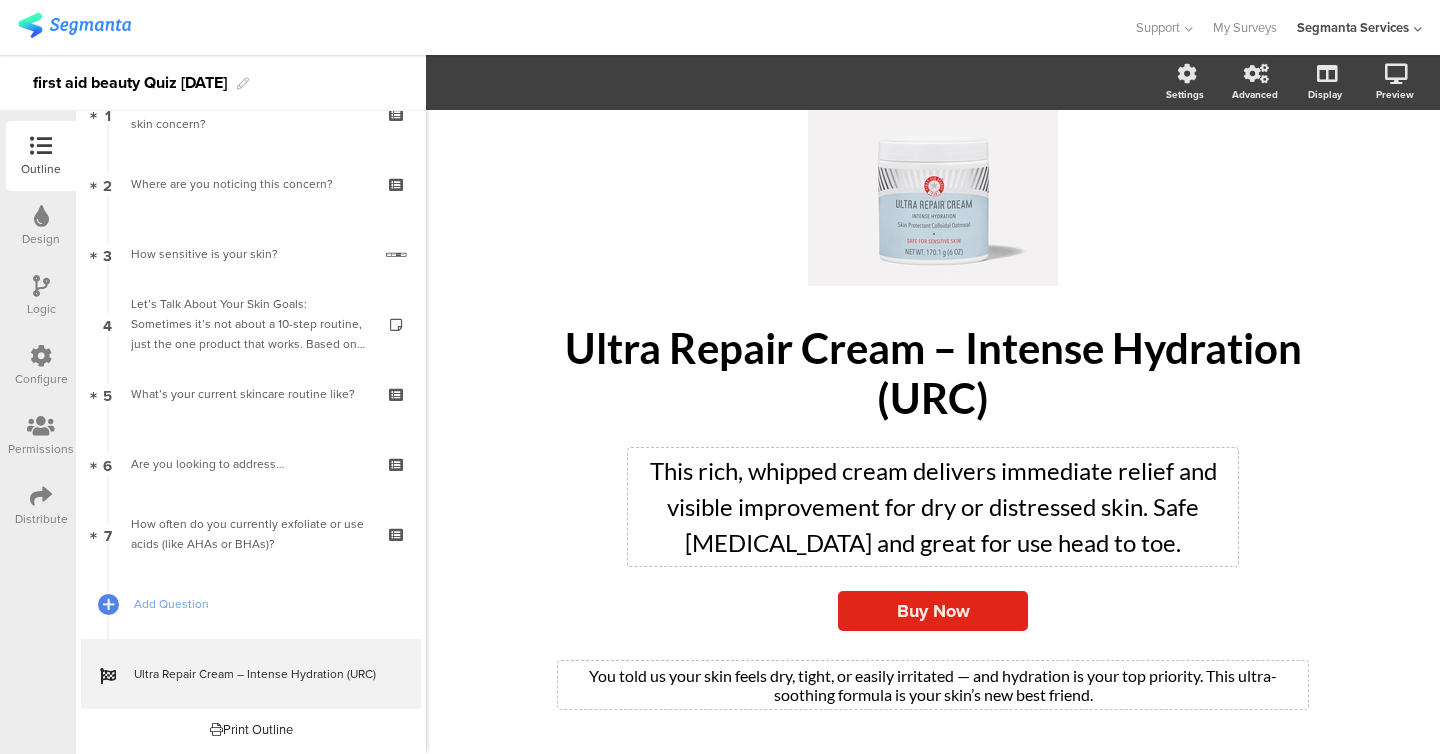 scroll, scrollTop: 124, scrollLeft: 0, axis: vertical 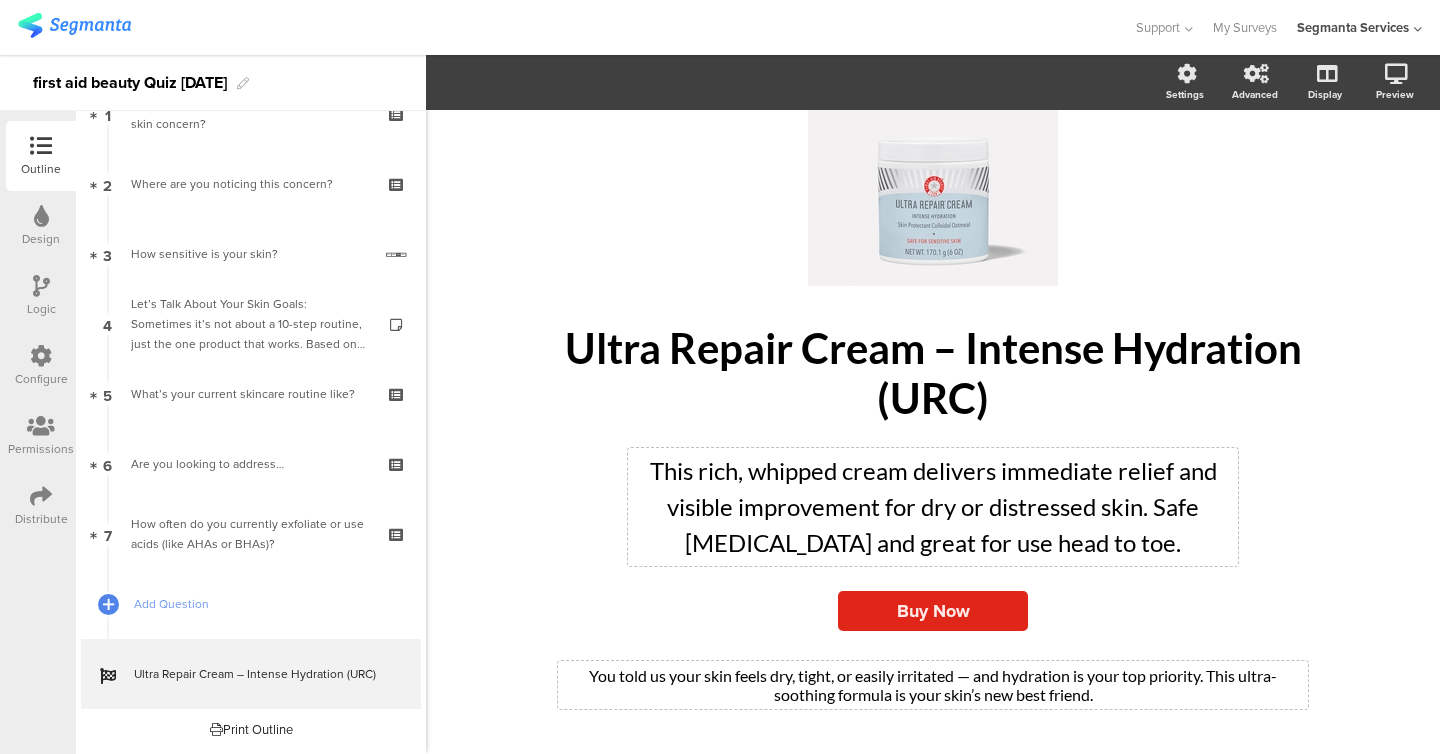 click on "You told us your skin feels dry, tight, or easily irritated — and hydration is your top priority. This ultra-soothing formula is your skin’s new best friend." 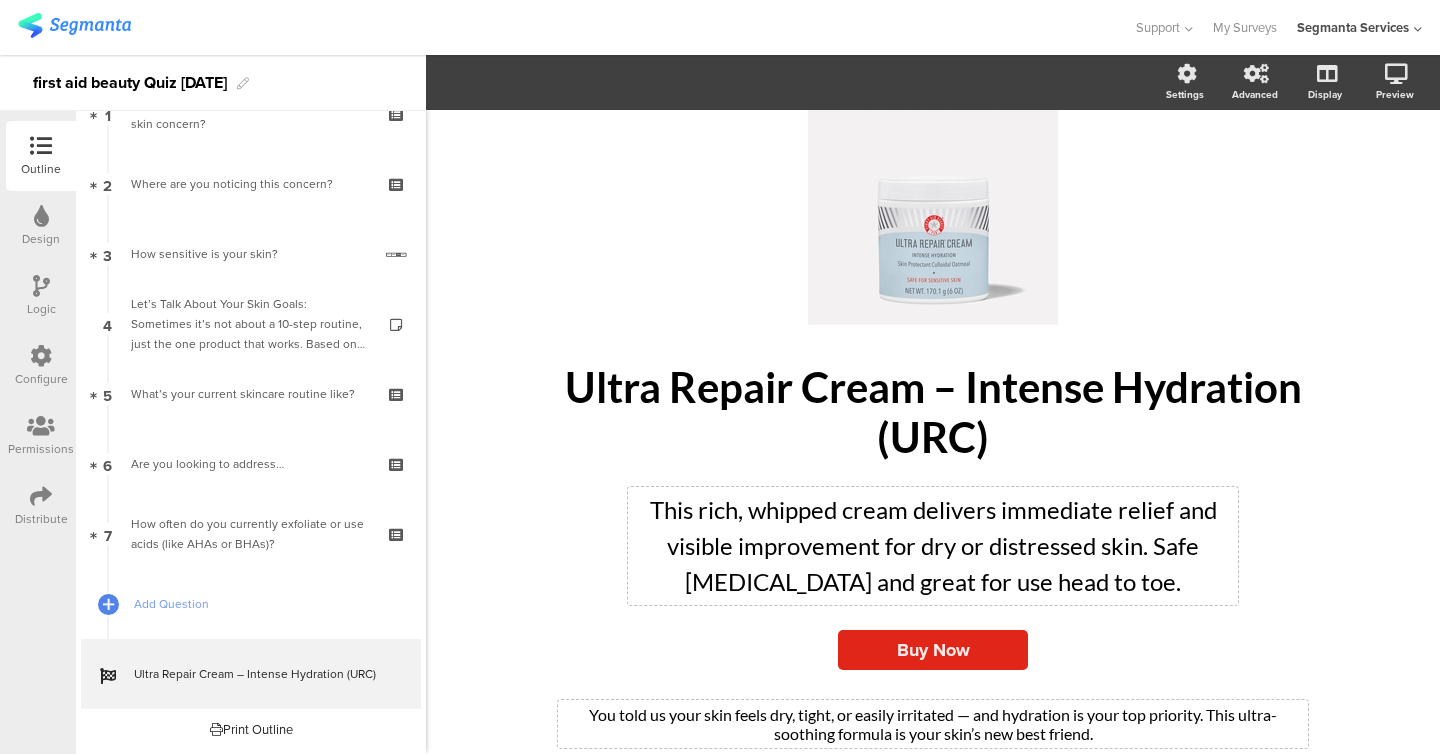 click on "/
Ultra Repair Cream – Intense Hydration (URC)
Ultra Repair Cream – Intense Hydration (URC)
This rich, whipped cream delivers immediate relief and visible improvement for dry or distressed skin. Safe [MEDICAL_DATA] and great for use head to toe.
This rich, whipped cream delivers immediate relief and visible improvement for dry or distressed skin. Safe [MEDICAL_DATA] and great for use head to toe.
Buy Now
You told us your skin feels dry, tight, or easily irritated — and hydration is your top priority. This ultra-soothing formula is your skin’s new best friend." 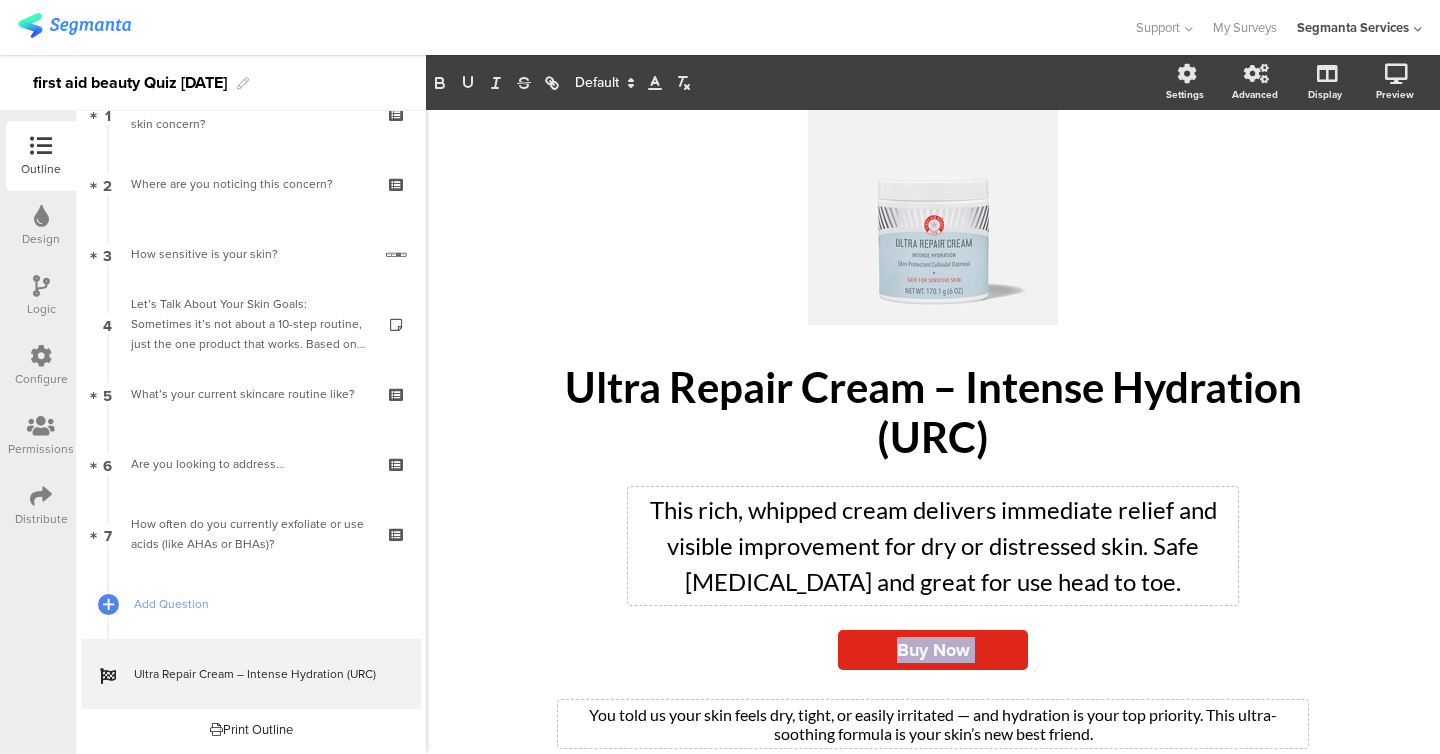 click on "/
Ultra Repair Cream – Intense Hydration (URC)
Ultra Repair Cream – Intense Hydration (URC)
This rich, whipped cream delivers immediate relief and visible improvement for dry or distressed skin. Safe [MEDICAL_DATA] and great for use head to toe.
This rich, whipped cream delivers immediate relief and visible improvement for dry or distressed skin. Safe [MEDICAL_DATA] and great for use head to toe.
Buy Now
You told us your skin feels dry, tight, or easily irritated — and hydration is your top priority. This ultra-soothing formula is your skin’s new best friend." 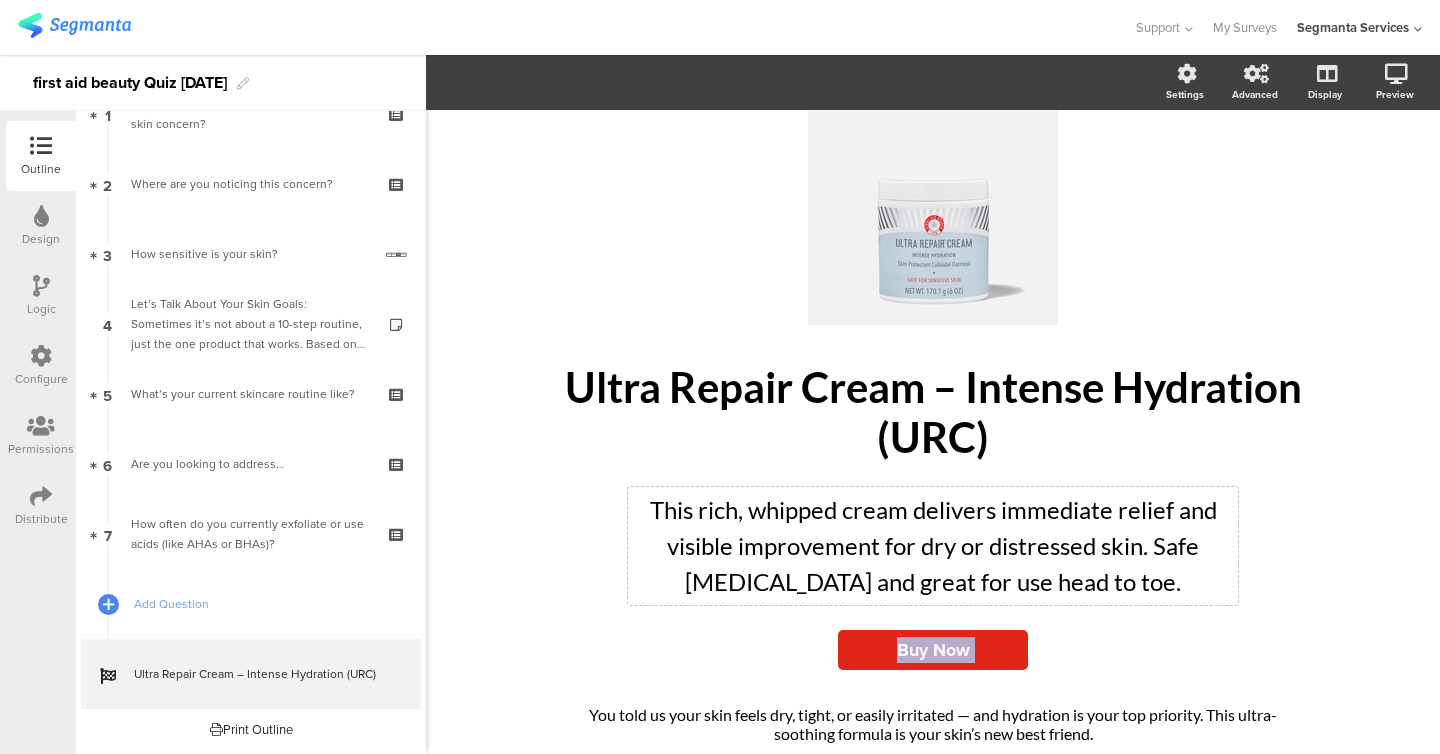 scroll, scrollTop: 126, scrollLeft: 0, axis: vertical 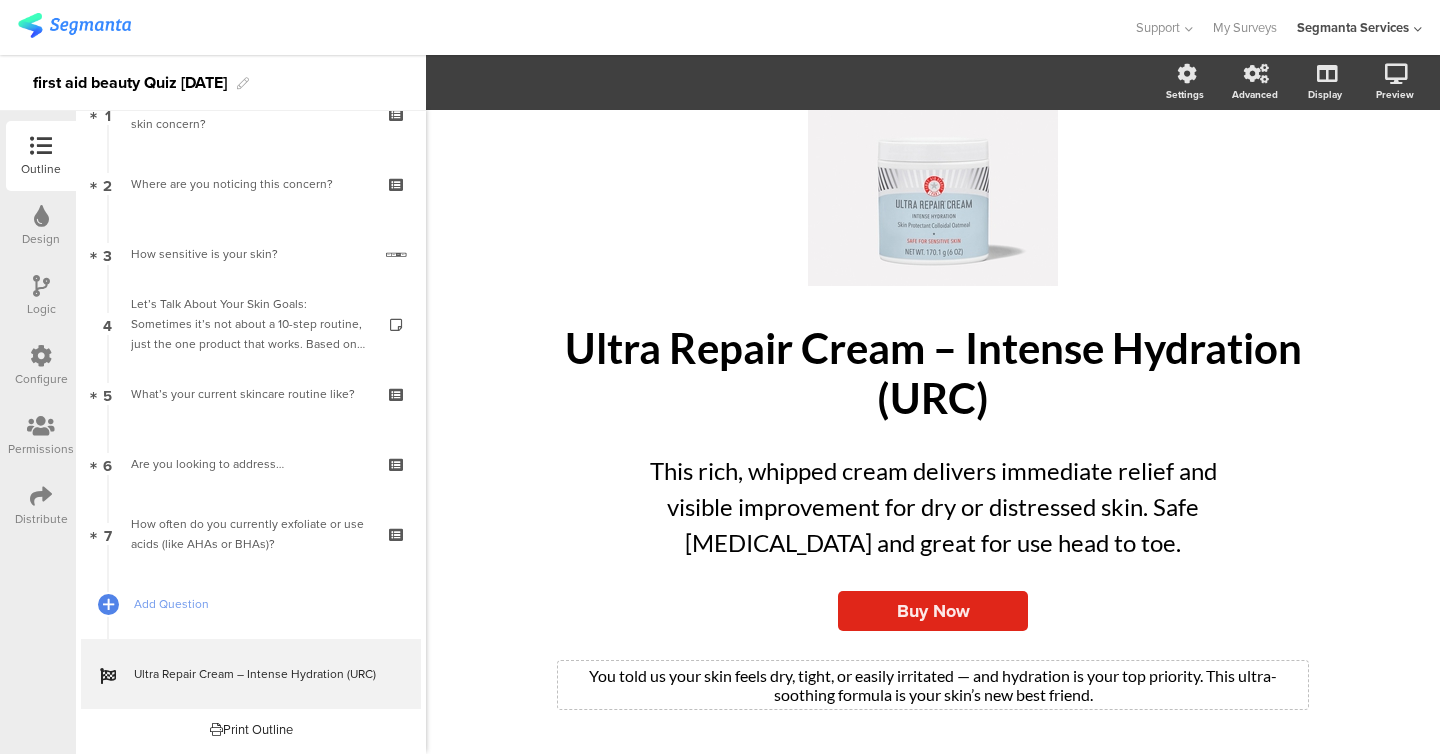 click on "You told us your skin feels dry, tight, or easily irritated — and hydration is your top priority. This ultra-soothing formula is your skin’s new best friend." 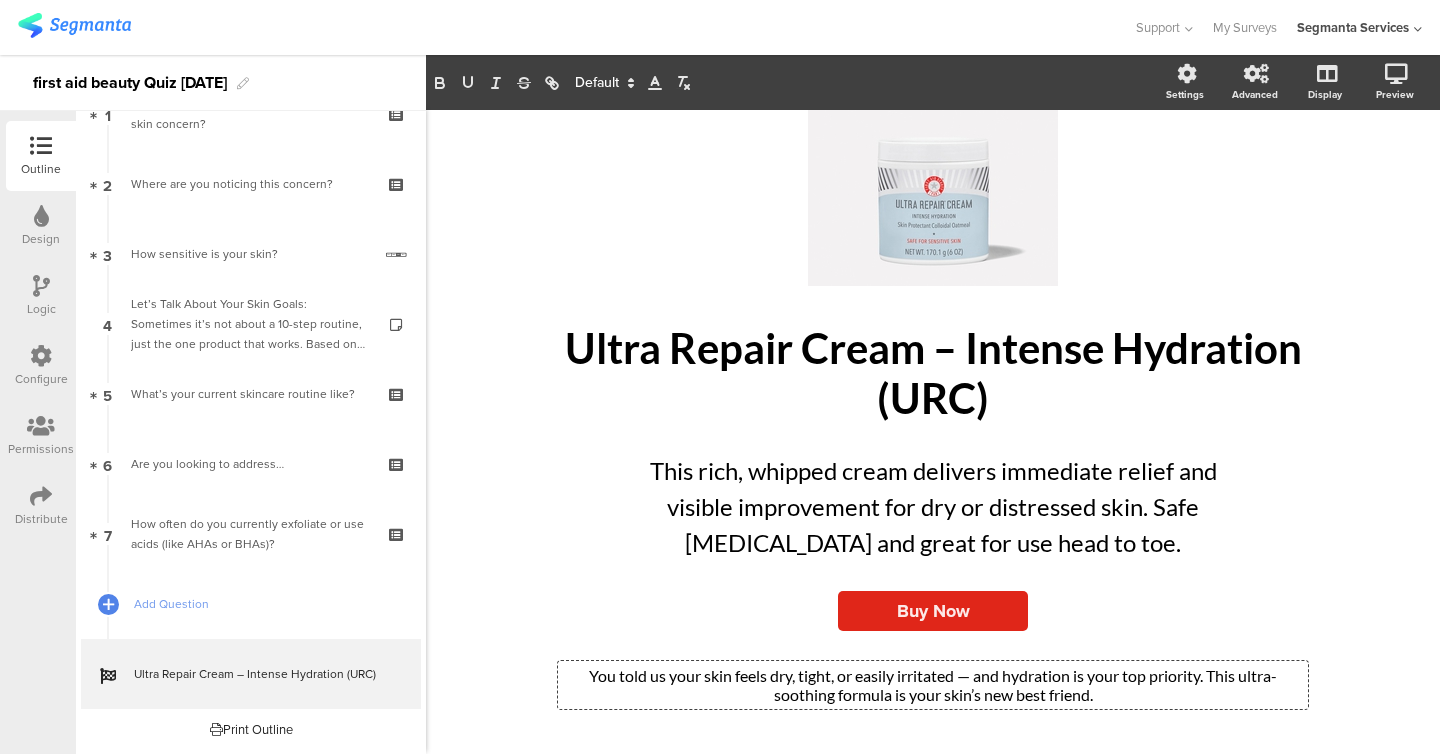 scroll, scrollTop: 87, scrollLeft: 0, axis: vertical 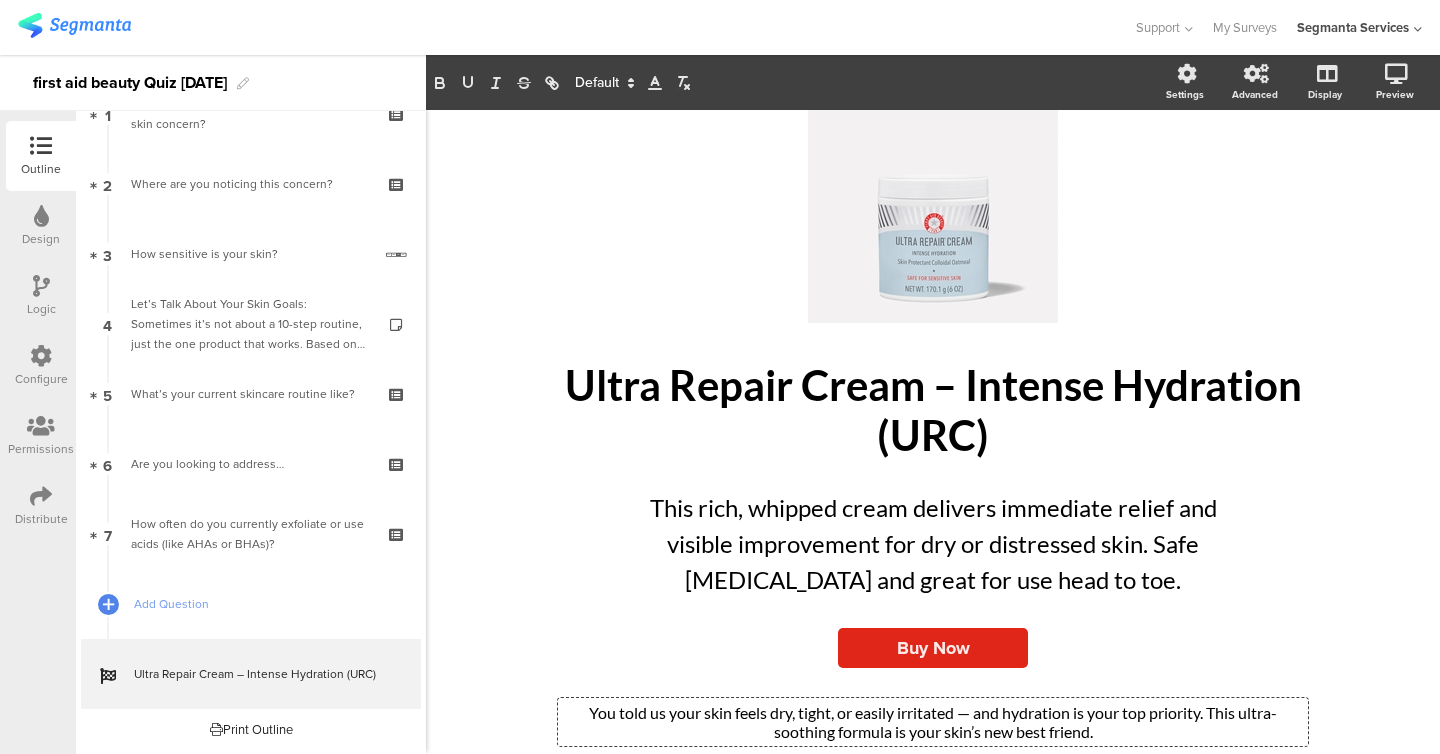 click on "/
Ultra Repair Cream – Intense Hydration (URC)
Ultra Repair Cream – Intense Hydration (URC)
This rich, whipped cream delivers immediate relief and visible improvement for dry or distressed skin. Safe [MEDICAL_DATA] and great for use head to toe.
This rich, whipped cream delivers immediate relief and visible improvement for dry or distressed skin. Safe [MEDICAL_DATA] and great for use head to toe.
Buy Now
You told us your skin feels dry, tight, or easily irritated — and hydration is your top priority. This ultra-soothing formula is your skin’s new best friend." 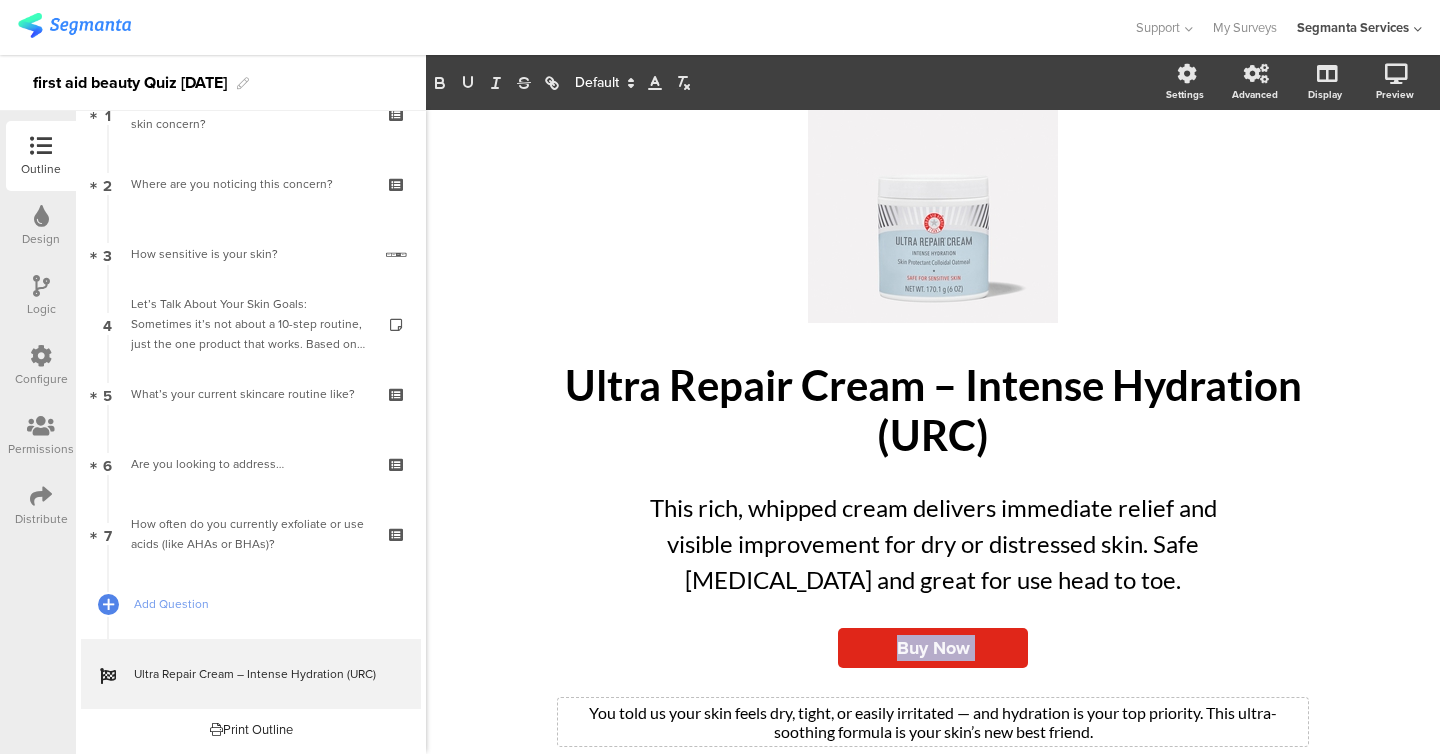 click on "/
Ultra Repair Cream – Intense Hydration (URC)
Ultra Repair Cream – Intense Hydration (URC)
This rich, whipped cream delivers immediate relief and visible improvement for dry or distressed skin. Safe [MEDICAL_DATA] and great for use head to toe.
This rich, whipped cream delivers immediate relief and visible improvement for dry or distressed skin. Safe [MEDICAL_DATA] and great for use head to toe.
Buy Now
You told us your skin feels dry, tight, or easily irritated — and hydration is your top priority. This ultra-soothing formula is your skin’s new best friend." 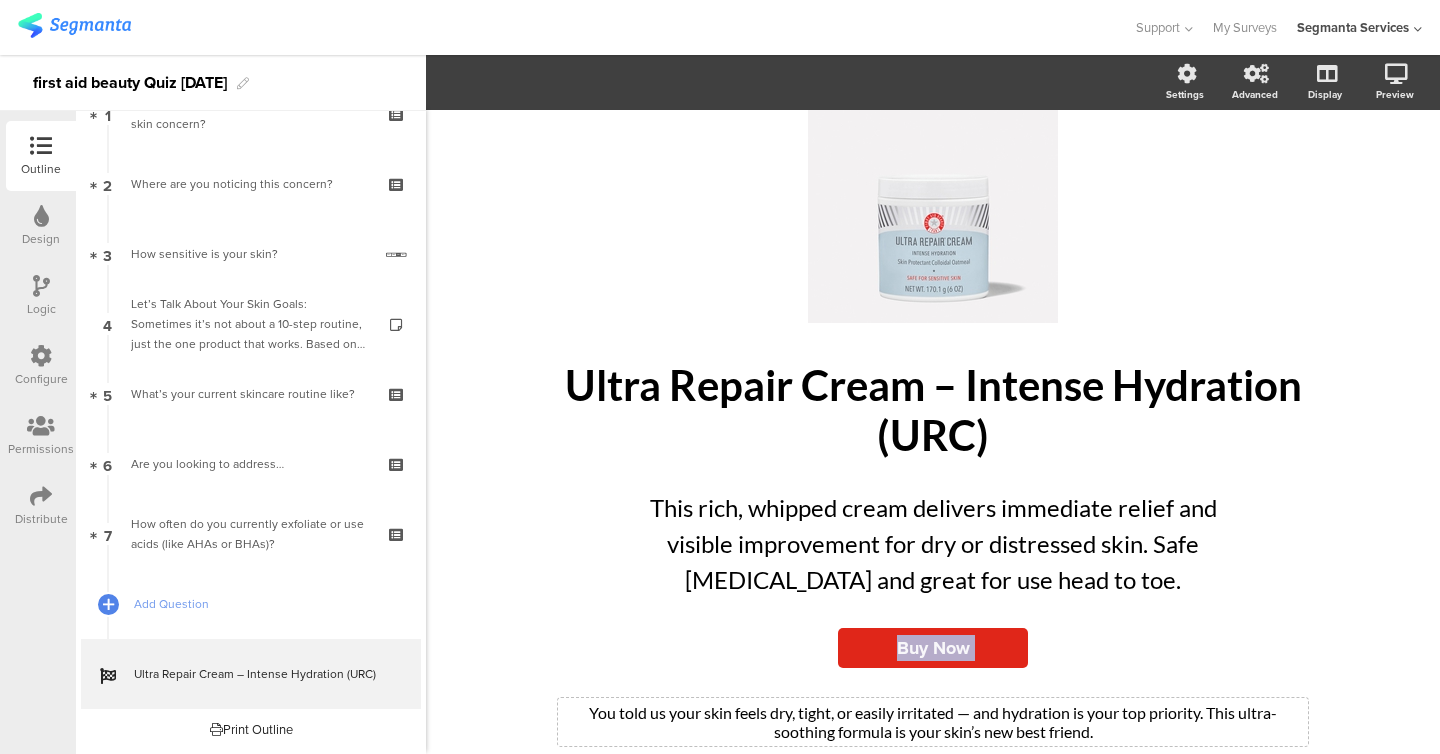 scroll, scrollTop: 126, scrollLeft: 0, axis: vertical 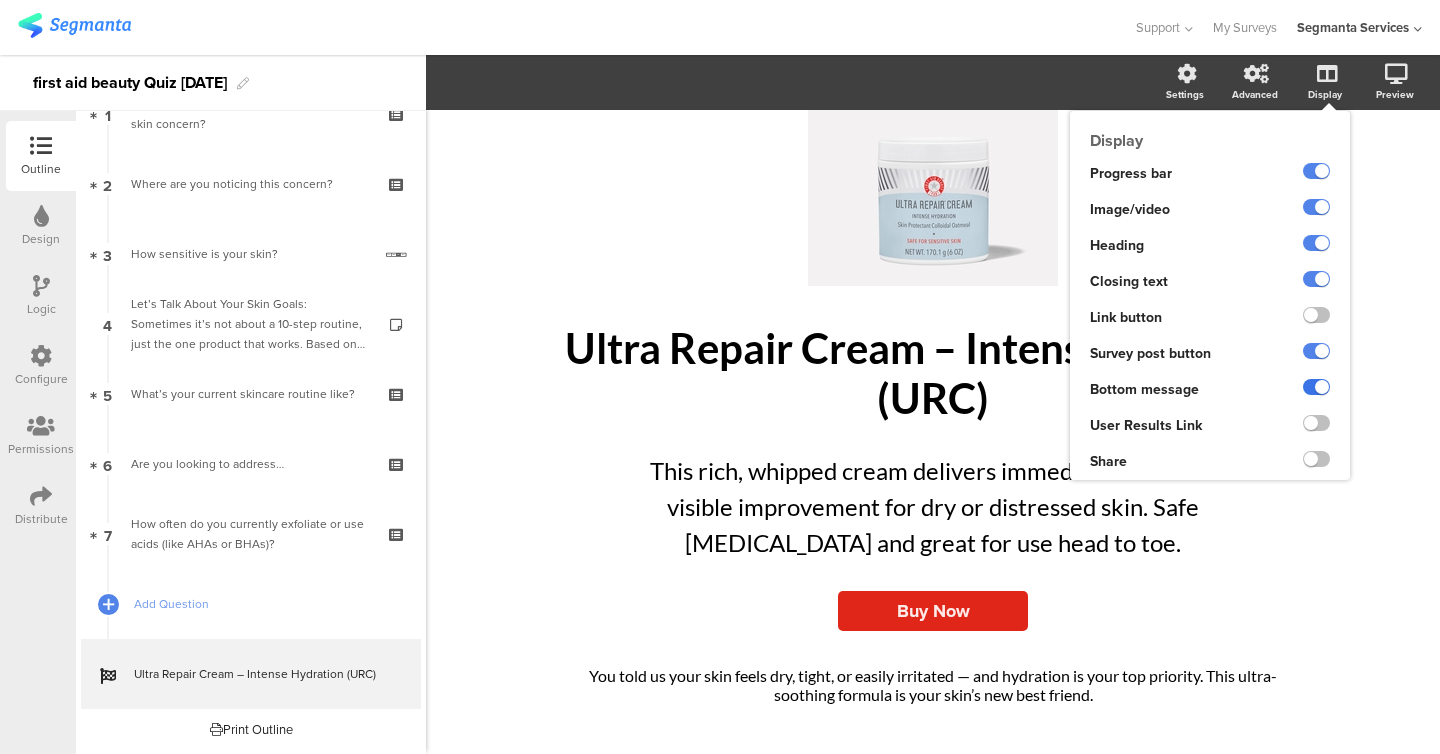 click 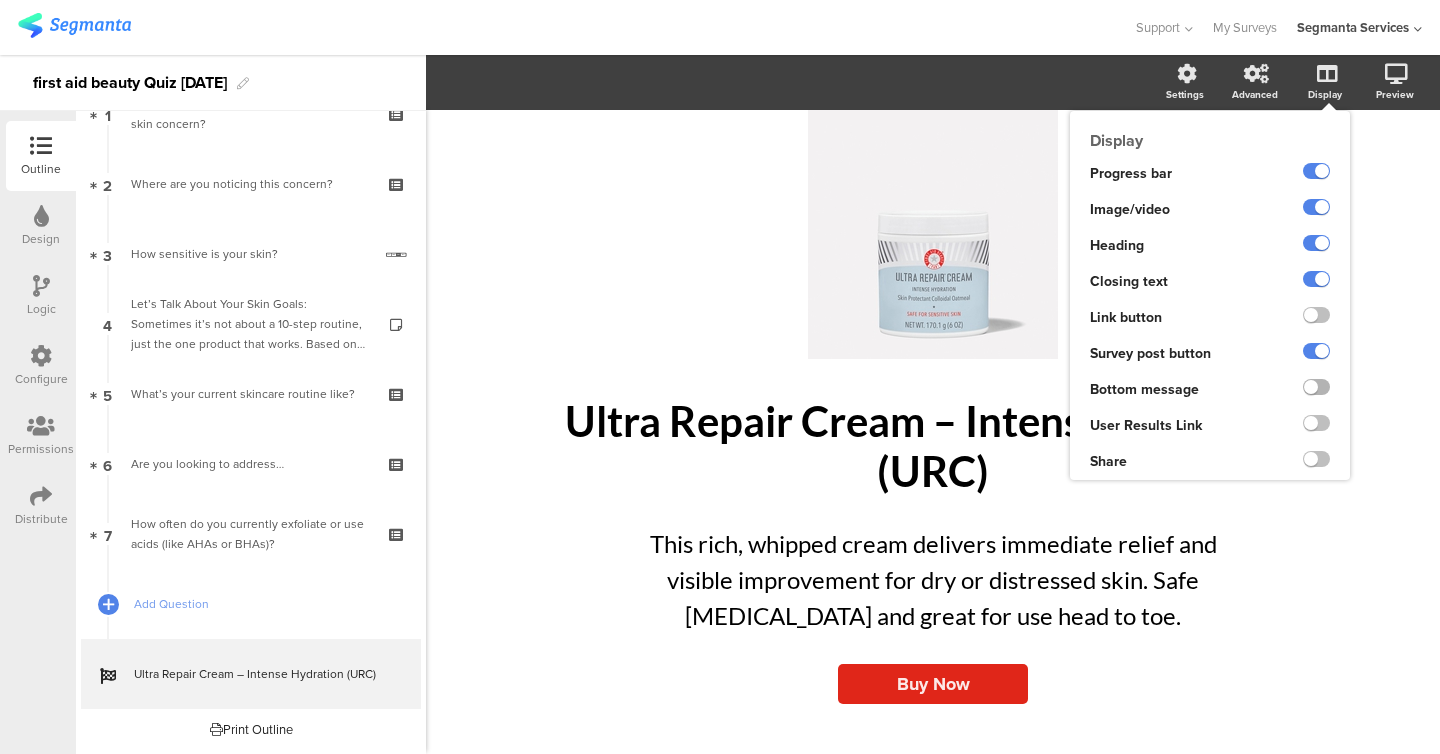 scroll, scrollTop: 52, scrollLeft: 0, axis: vertical 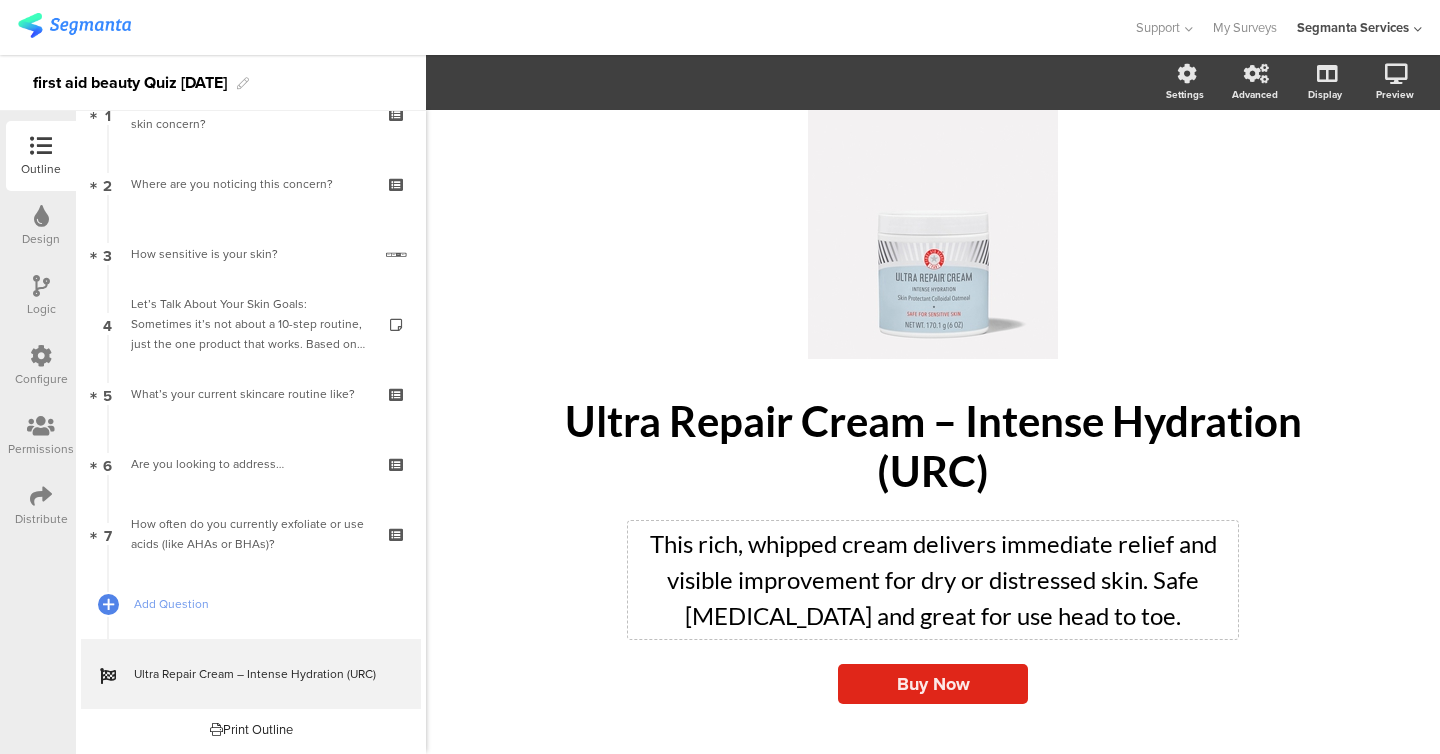 click on "This rich, whipped cream delivers immediate relief and visible improvement for dry or distressed skin. Safe [MEDICAL_DATA] and great for use head to toe.
This rich, whipped cream delivers immediate relief and visible improvement for dry or distressed skin. Safe [MEDICAL_DATA] and great for use head to toe." 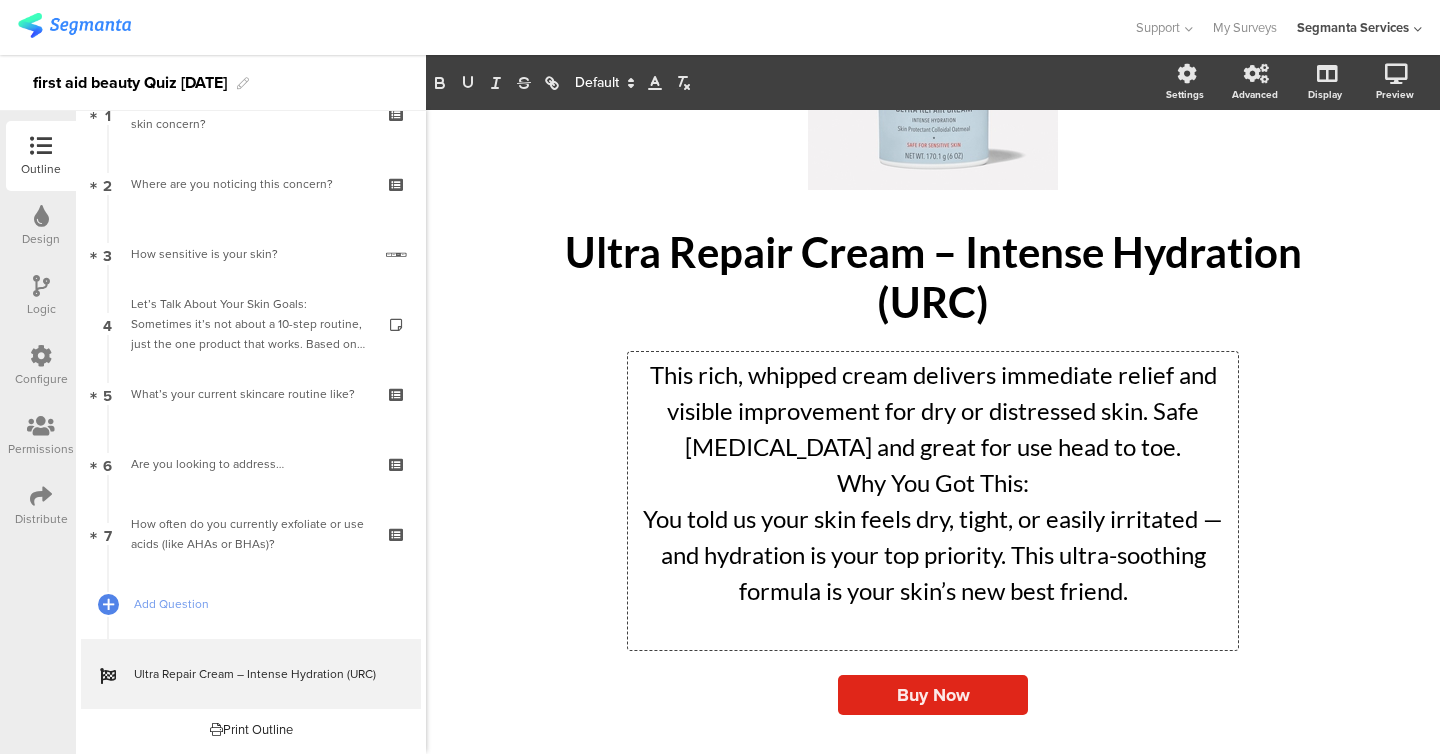 scroll, scrollTop: 196, scrollLeft: 0, axis: vertical 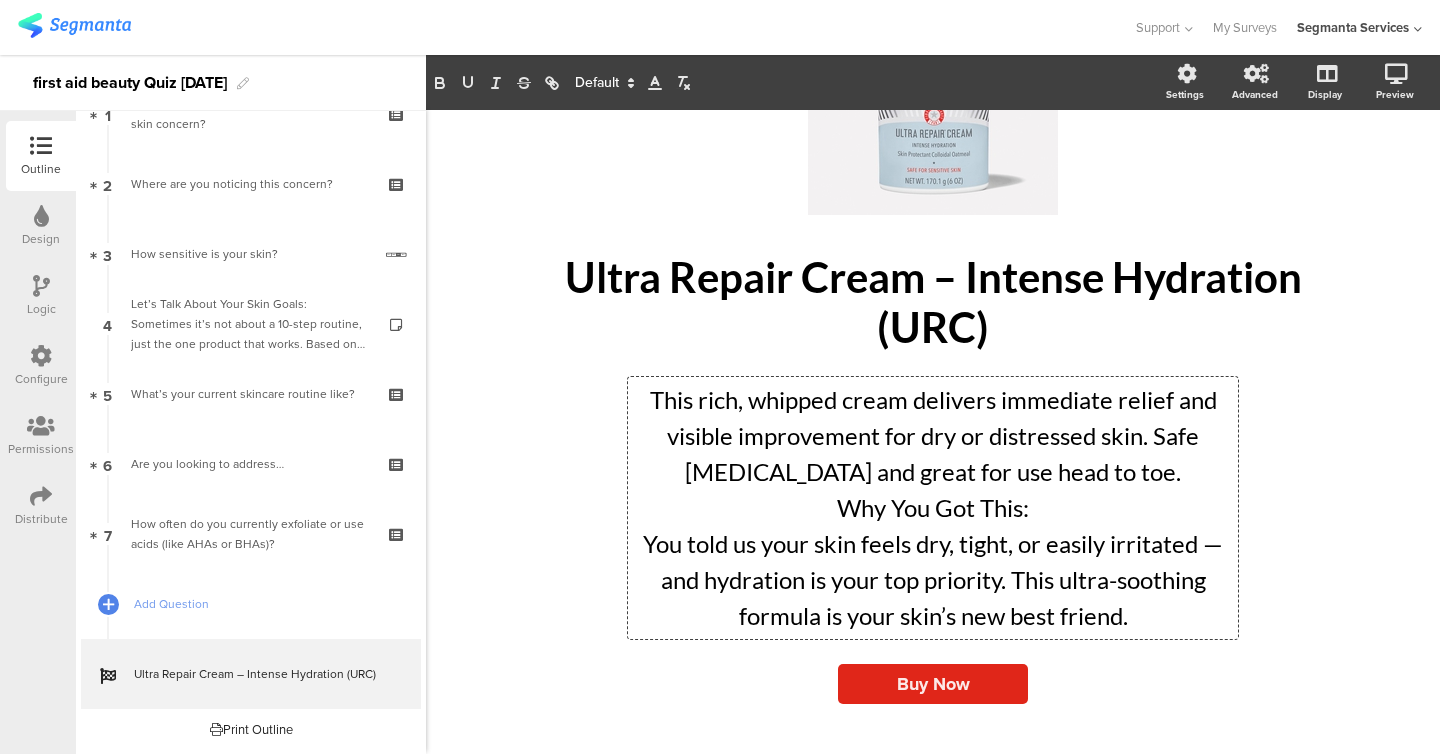 click on "You told us your skin feels dry, tight, or easily irritated — and hydration is your top priority. This ultra-soothing formula is your skin’s new best friend." 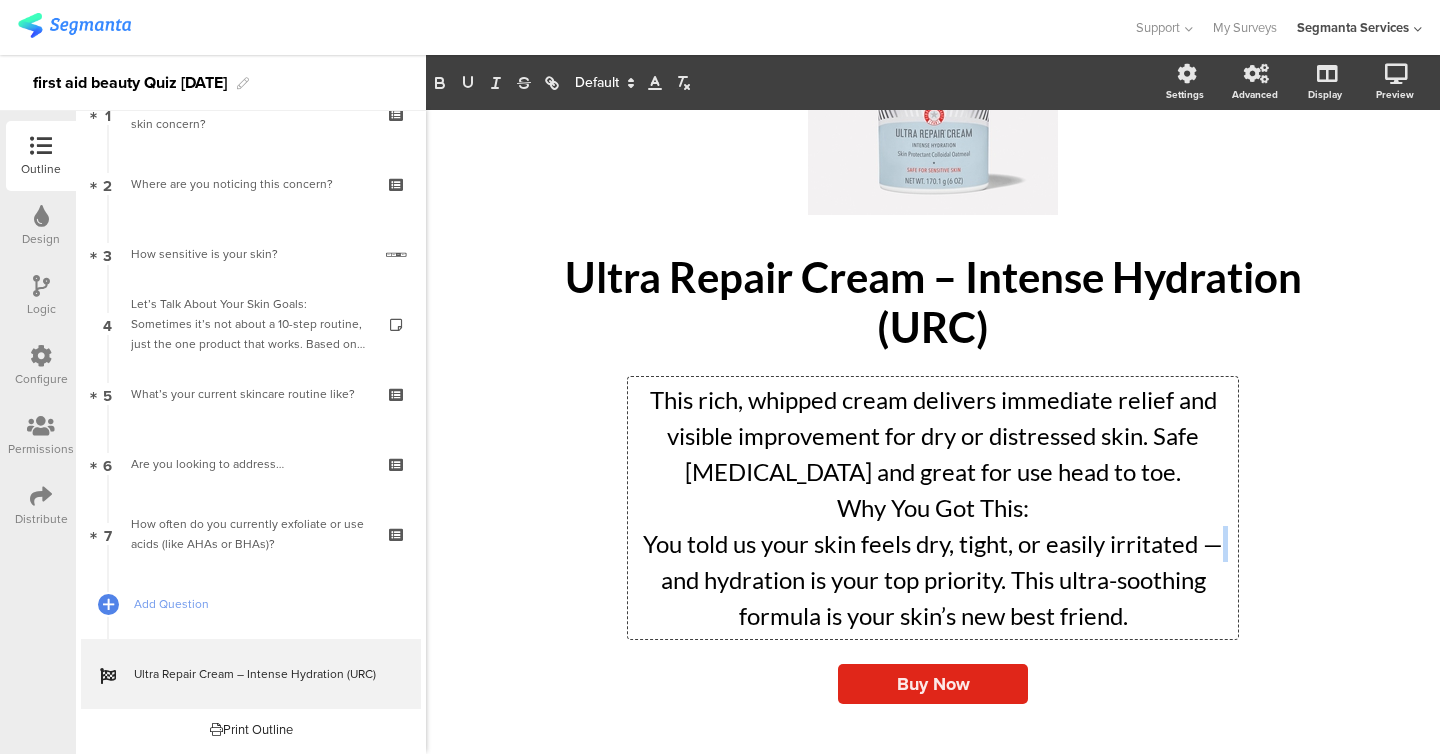 click on "You told us your skin feels dry, tight, or easily irritated — and hydration is your top priority. This ultra-soothing formula is your skin’s new best friend." 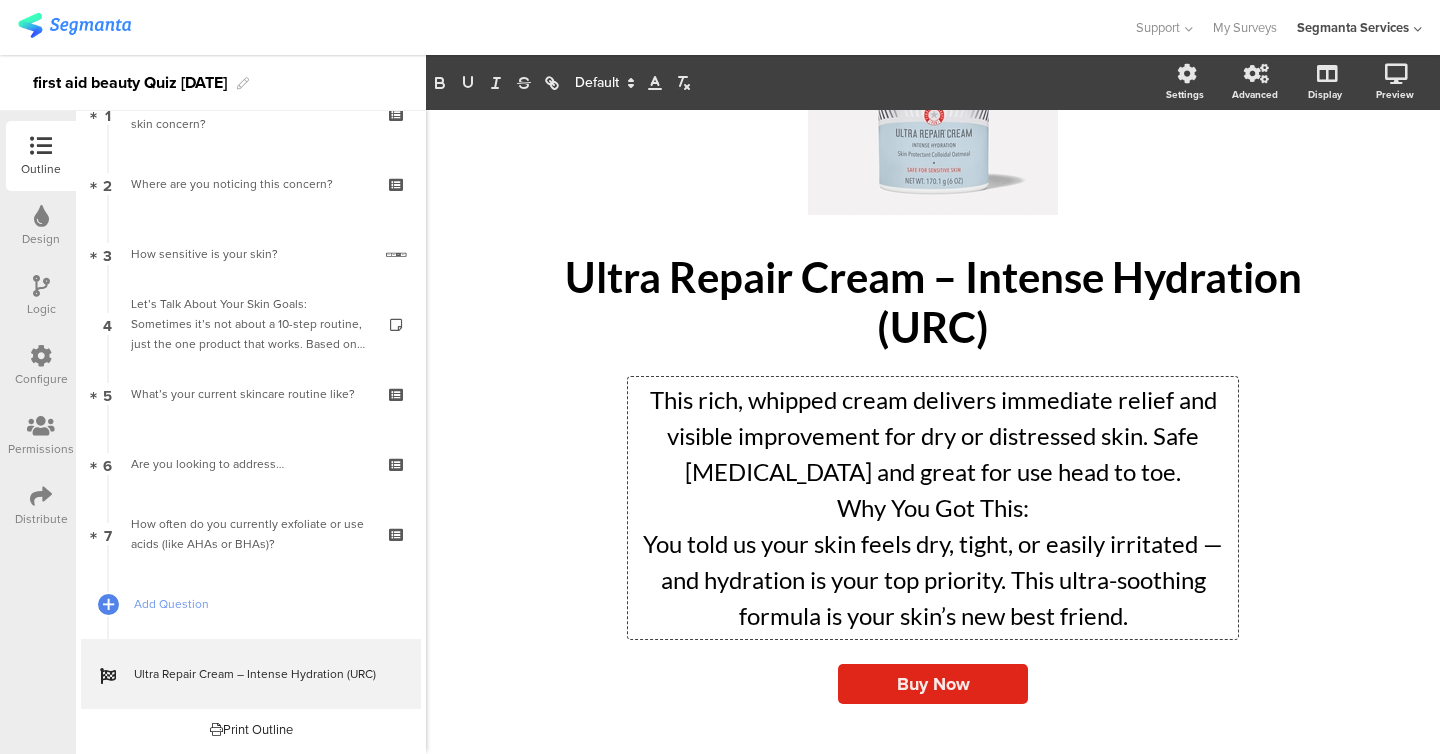 click on "You told us your skin feels dry, tight, or easily irritated — and hydration is your top priority. This ultra-soothing formula is your skin’s new best friend." 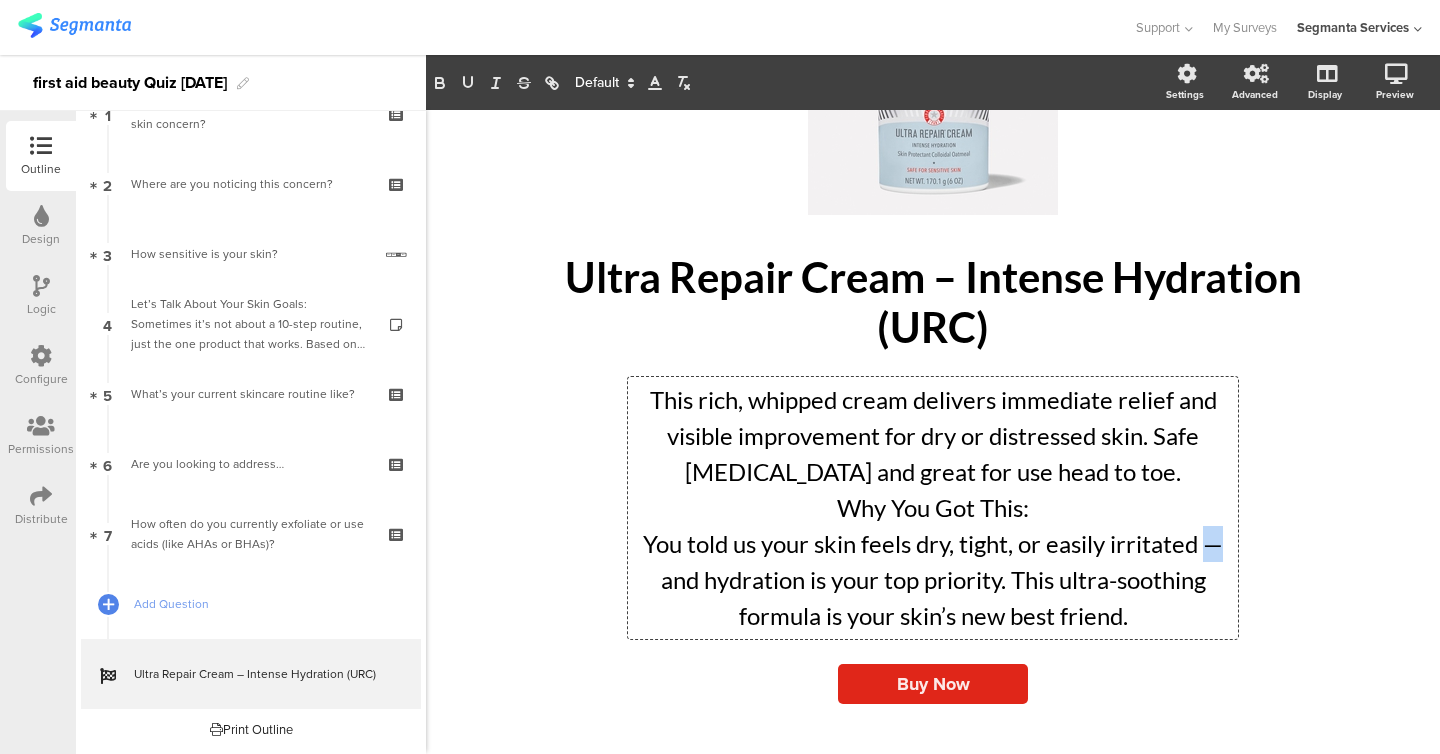 click on "You told us your skin feels dry, tight, or easily irritated — and hydration is your top priority. This ultra-soothing formula is your skin’s new best friend." 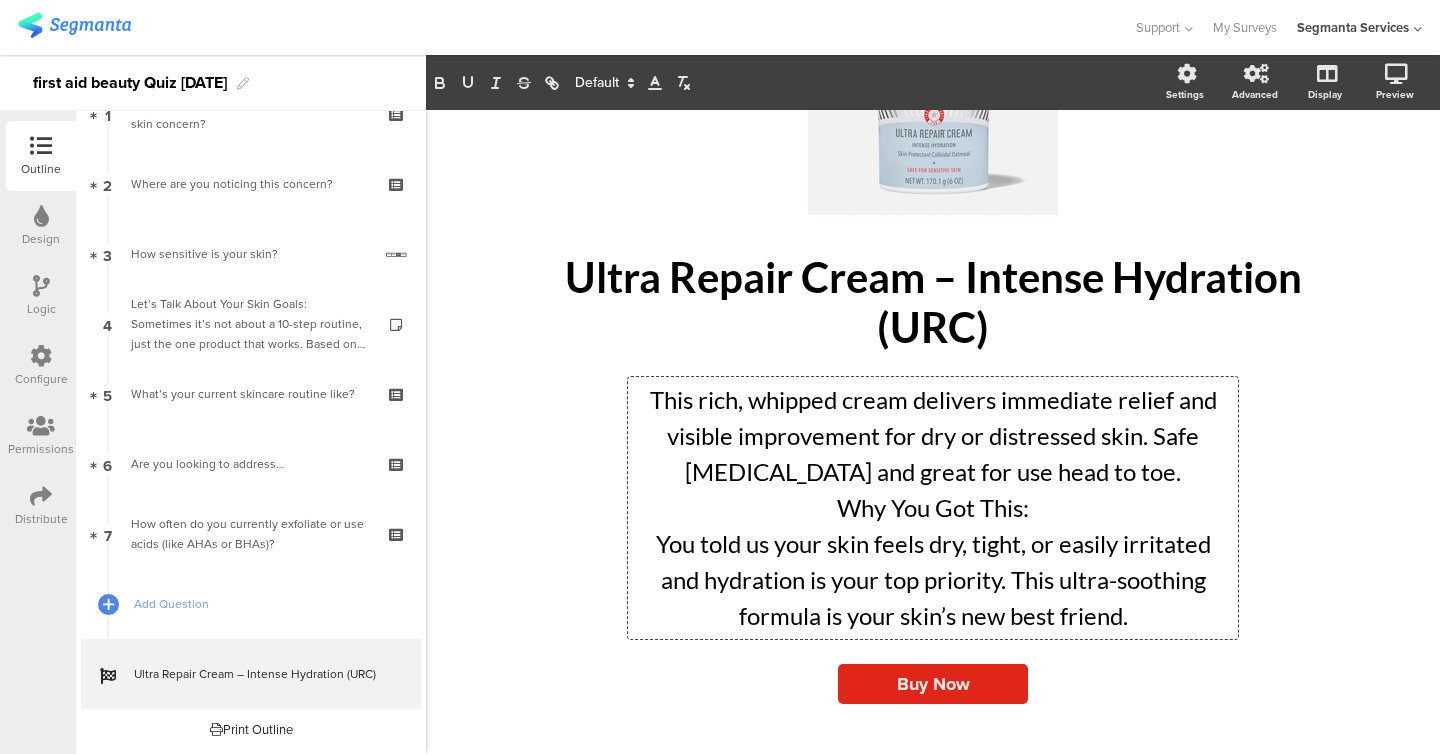 type 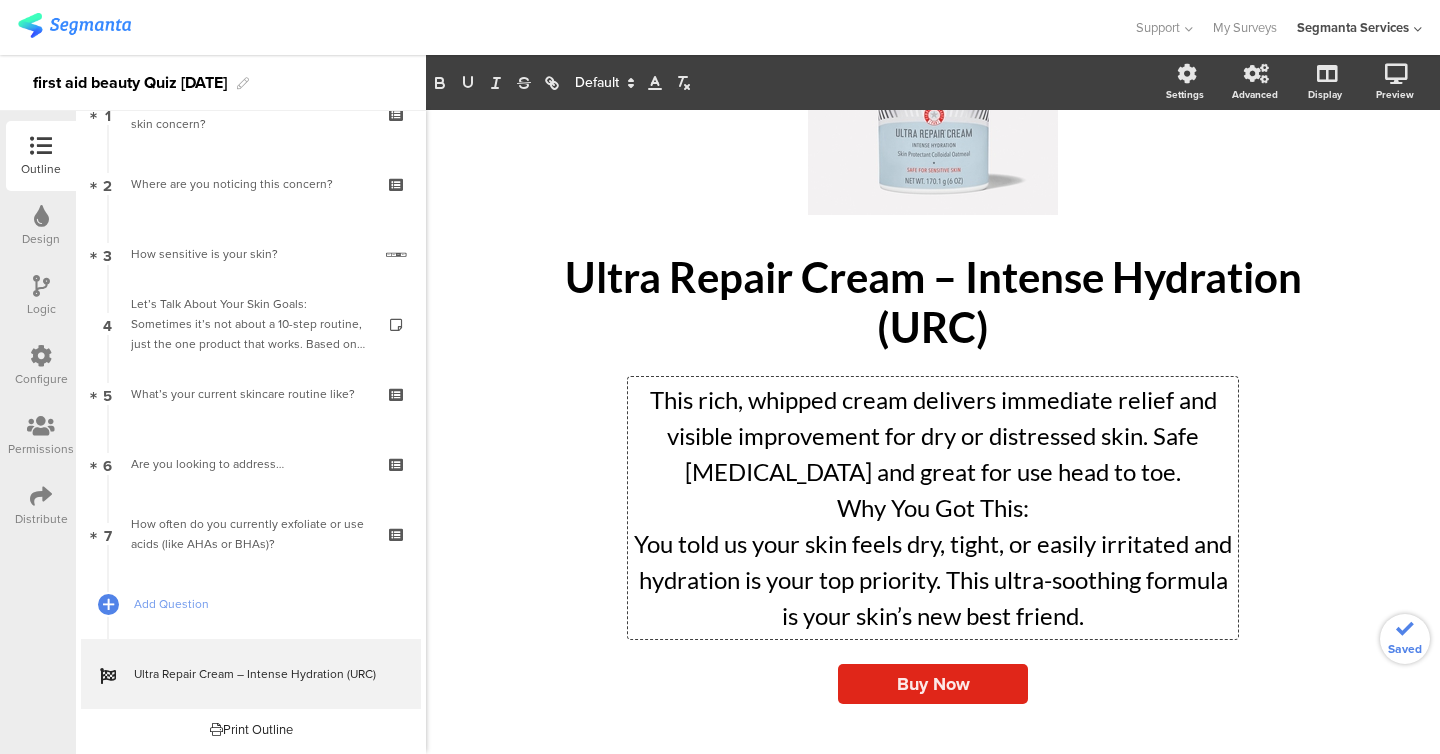 click on "/
Ultra Repair Cream – Intense Hydration (URC)
Ultra Repair Cream – Intense Hydration (URC)
This rich, whipped cream delivers immediate relief and visible improvement for dry or distressed skin. Safe [MEDICAL_DATA] and great for use head to toe. Why You Got This: You told us your skin feels dry, tight, or easily irritated and hydration is your top priority. This ultra-soothing formula is your skin’s new best friend.
This rich, whipped cream delivers immediate relief and visible improvement for dry or distressed skin. Safe [MEDICAL_DATA] and great for use head to toe. Why You Got This: You told us your skin feels dry, tight, or easily irritated and hydration is your top priority. This ultra-soothing formula is your skin’s new best friend.
Why You Got This:" 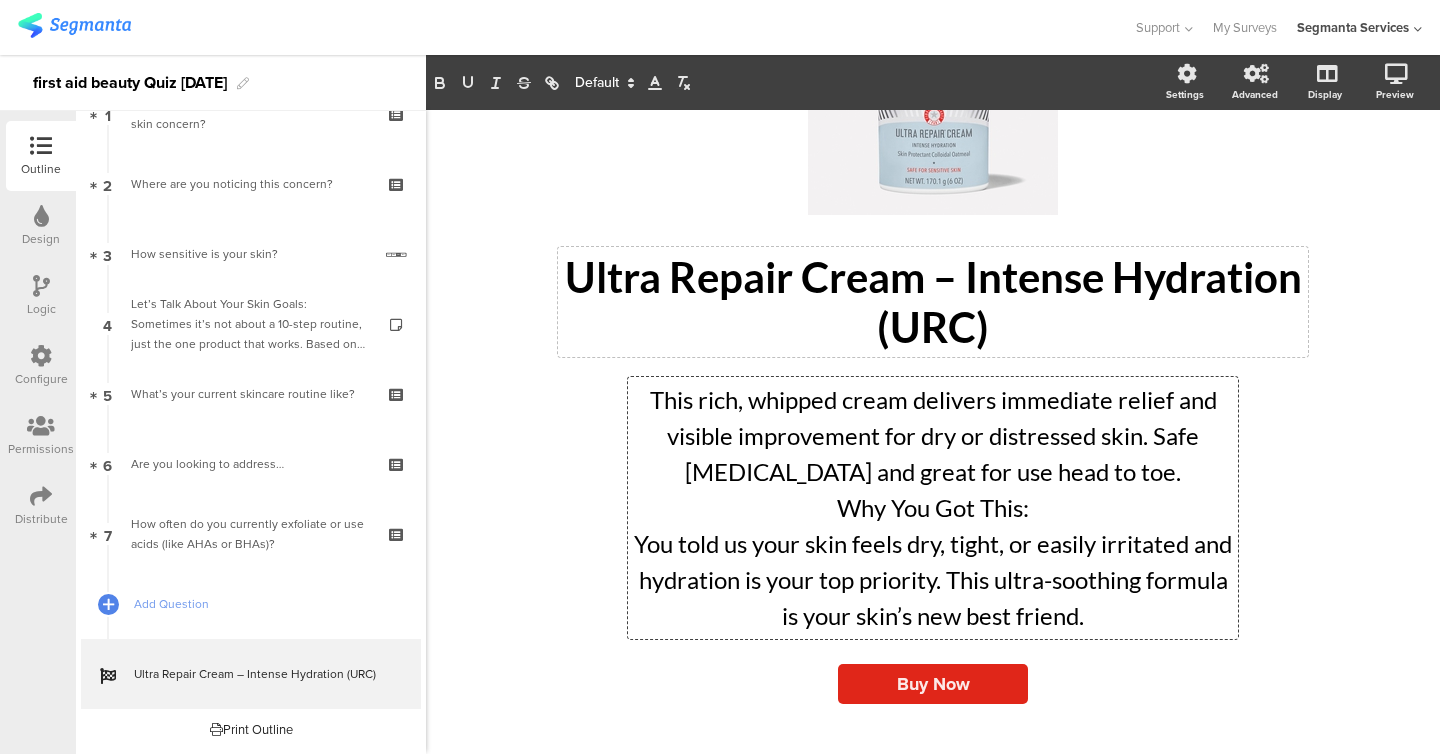 scroll, scrollTop: 0, scrollLeft: 0, axis: both 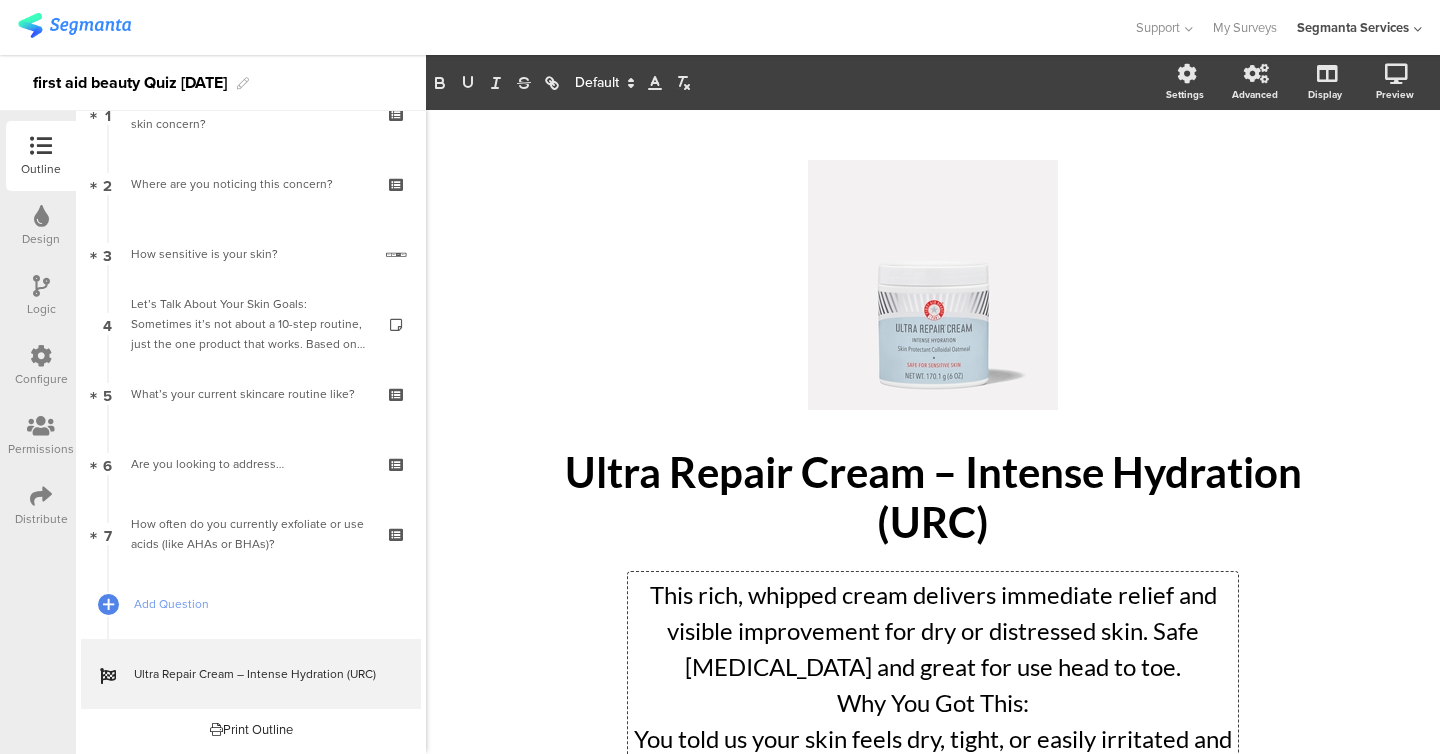 drag, startPoint x: 707, startPoint y: 475, endPoint x: 1313, endPoint y: 458, distance: 606.2384 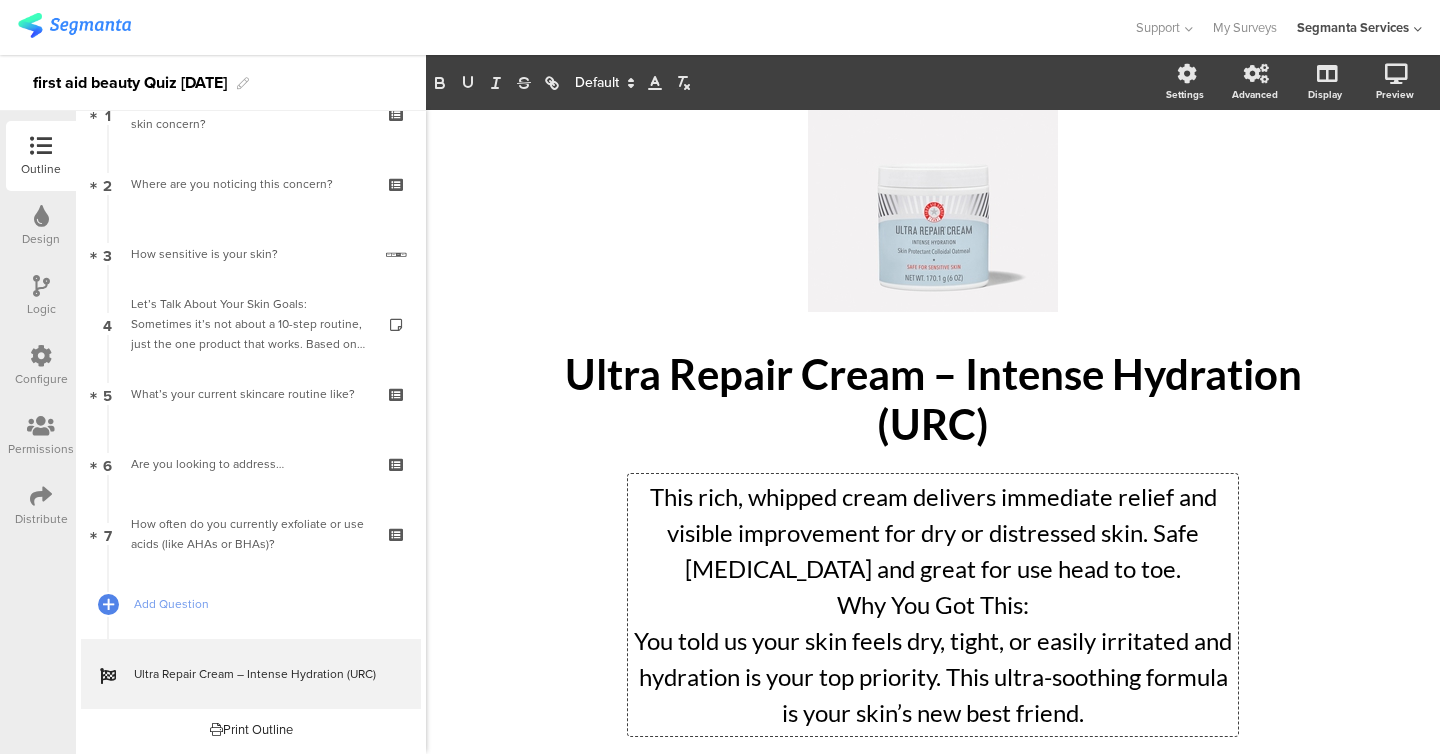 scroll, scrollTop: 196, scrollLeft: 0, axis: vertical 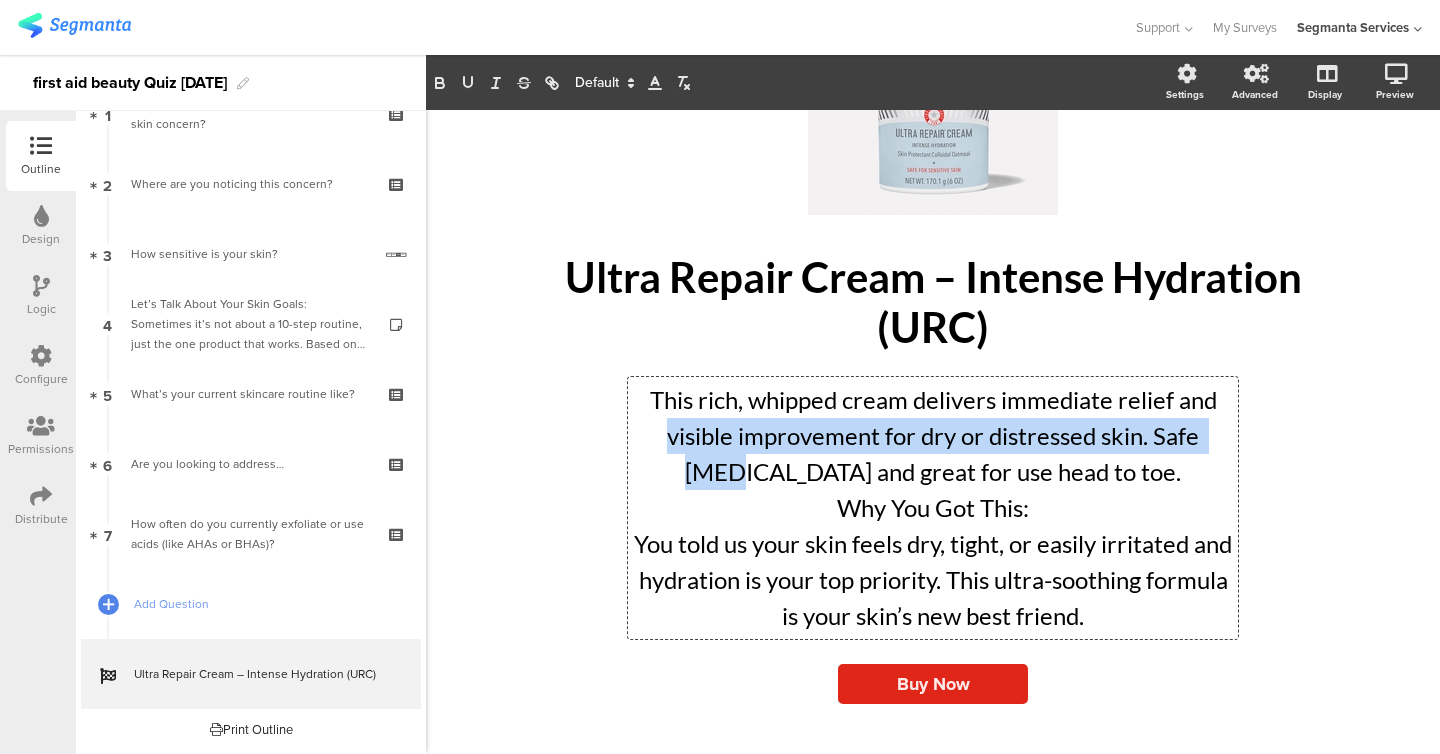 drag, startPoint x: 704, startPoint y: 475, endPoint x: 1287, endPoint y: 394, distance: 588.60004 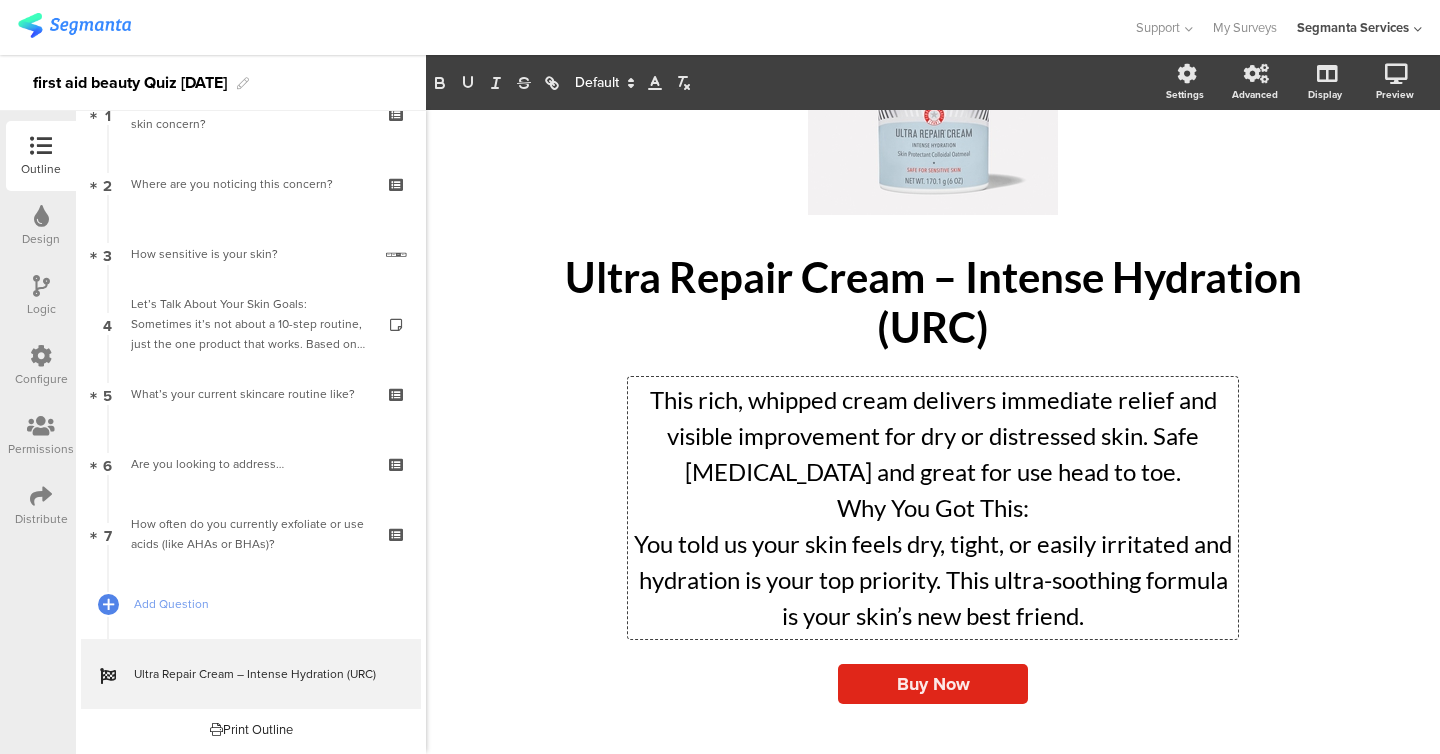 click on "This rich, whipped cream delivers immediate relief and visible improvement for dry or distressed skin. Safe [MEDICAL_DATA] and great for use head to toe." 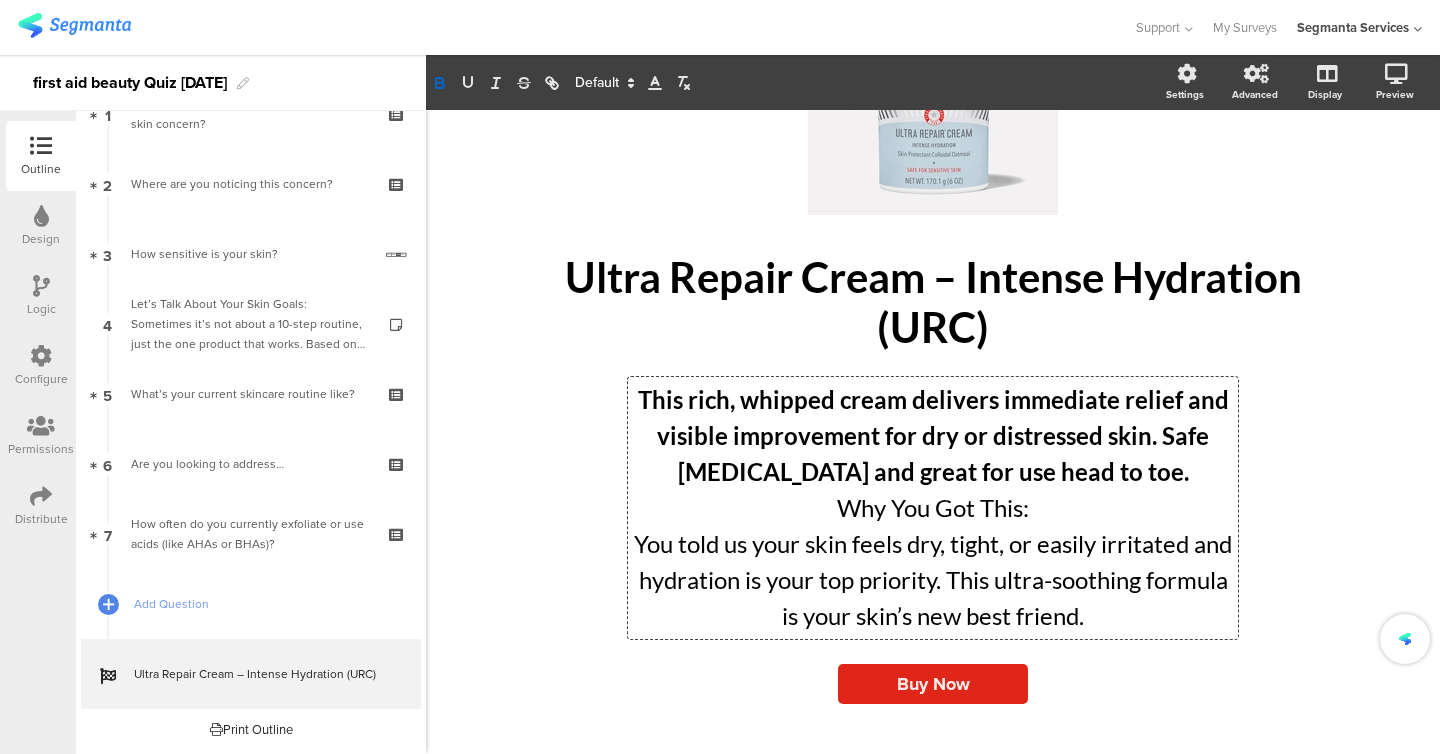 click on "/
Ultra Repair Cream – Intense Hydration (URC)
Ultra Repair Cream – Intense Hydration (URC)
This rich, whipped cream delivers immediate relief and visible improvement for dry or distressed skin. Safe [MEDICAL_DATA] and great for use head to toe. Why You Got This: You told us your skin feels dry, tight, or easily irritated and hydration is your top priority. This ultra-soothing formula is your skin’s new best friend.
This rich, whipped cream delivers immediate relief and visible improvement for dry or distressed skin. Safe [MEDICAL_DATA] and great for use head to toe. Why You Got This: You told us your skin feels dry, tight, or easily irritated and hydration is your top priority. This ultra-soothing formula is your skin’s new best friend.
Why You Got This:" 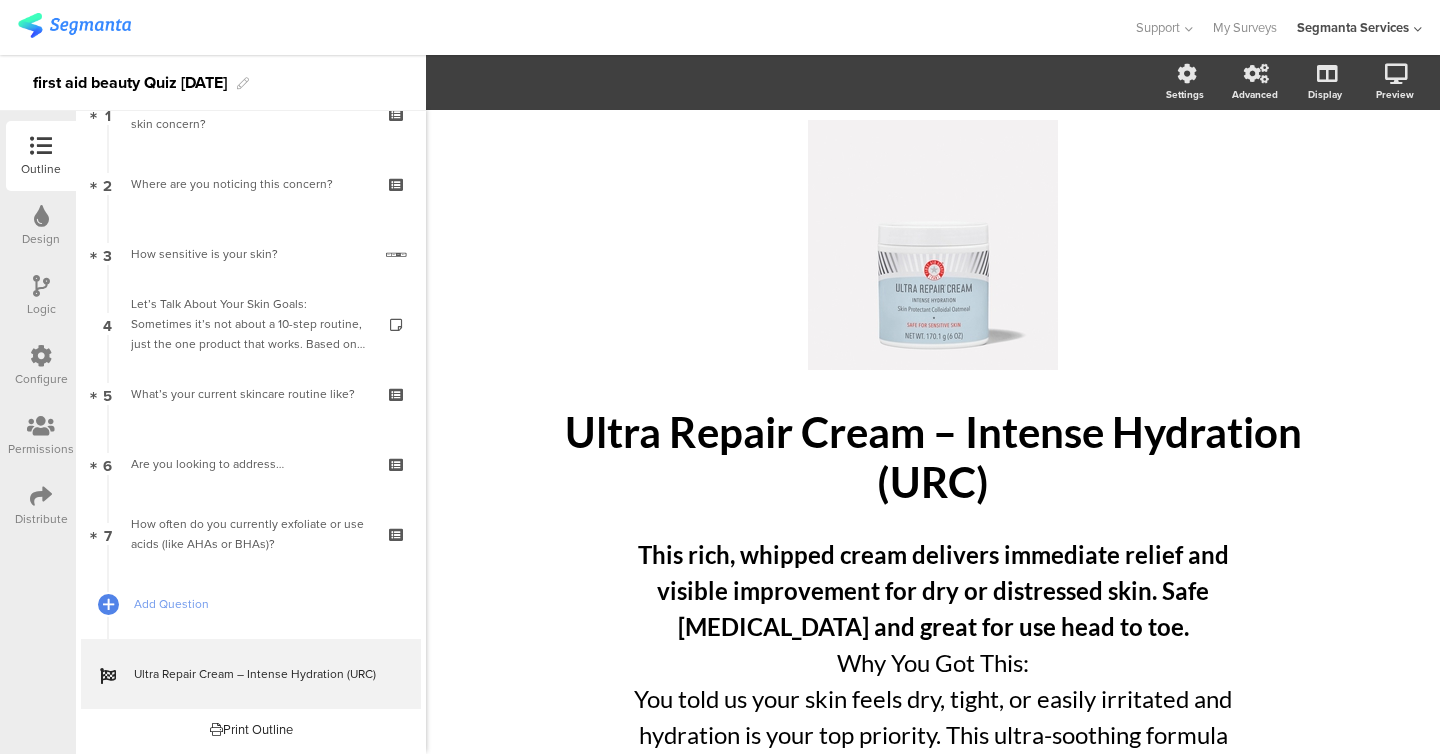 scroll, scrollTop: 196, scrollLeft: 0, axis: vertical 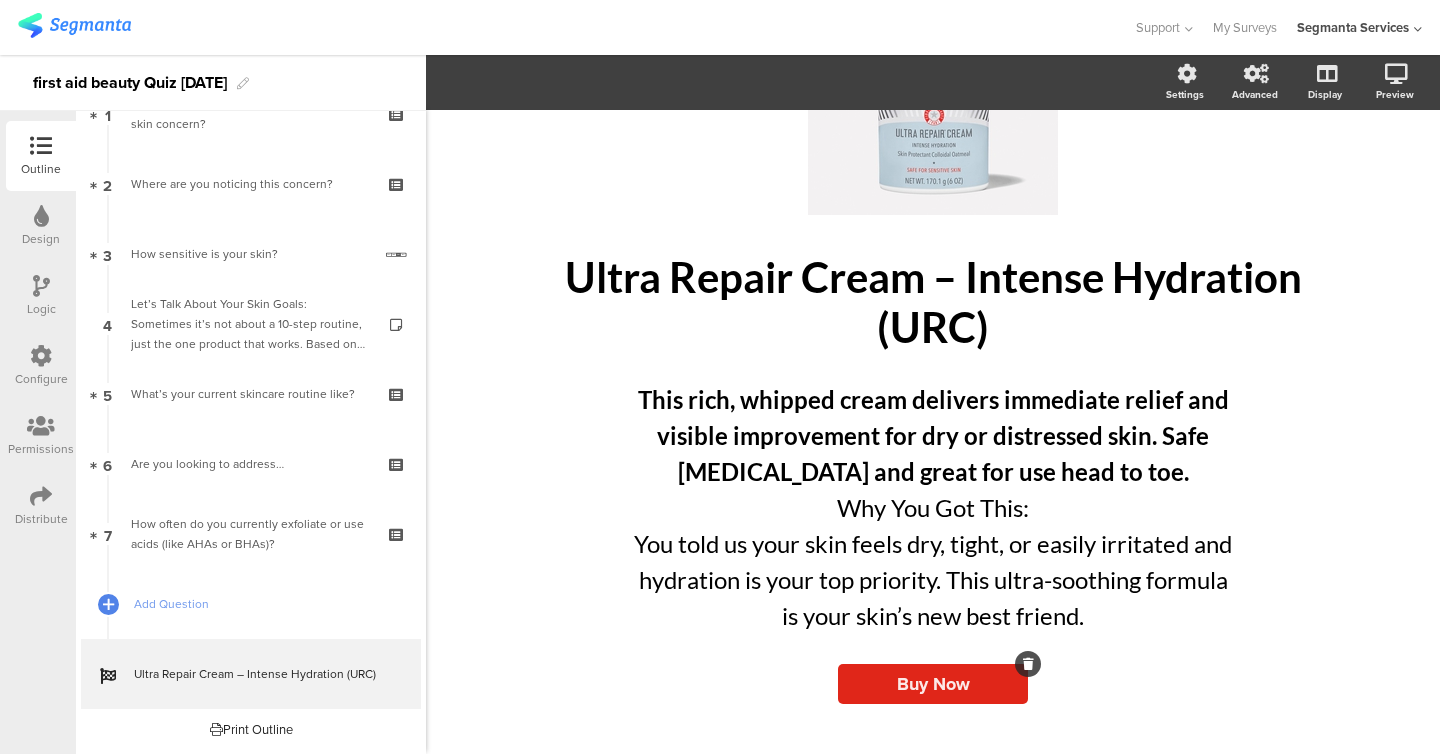 click on "Buy Now" 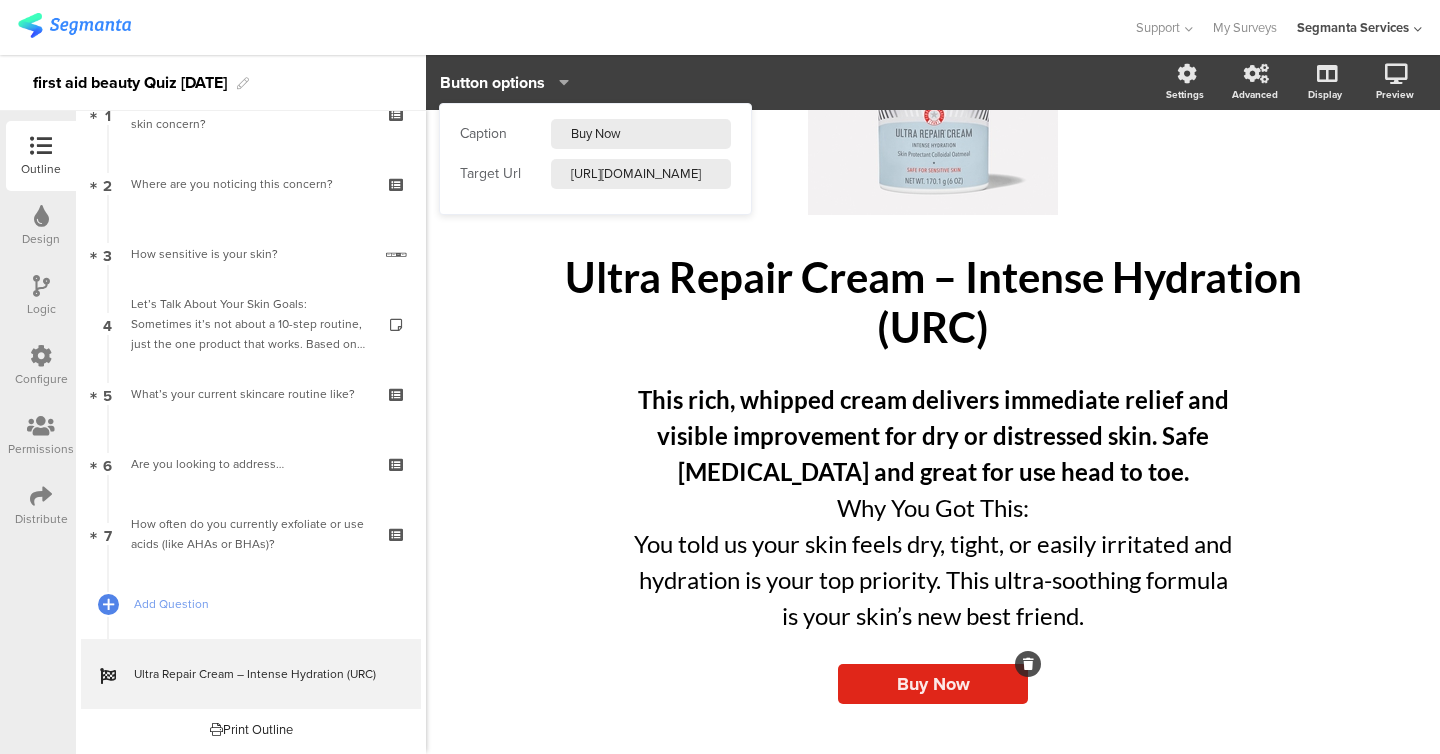 click on "[URL][DOMAIN_NAME]" at bounding box center (641, 174) 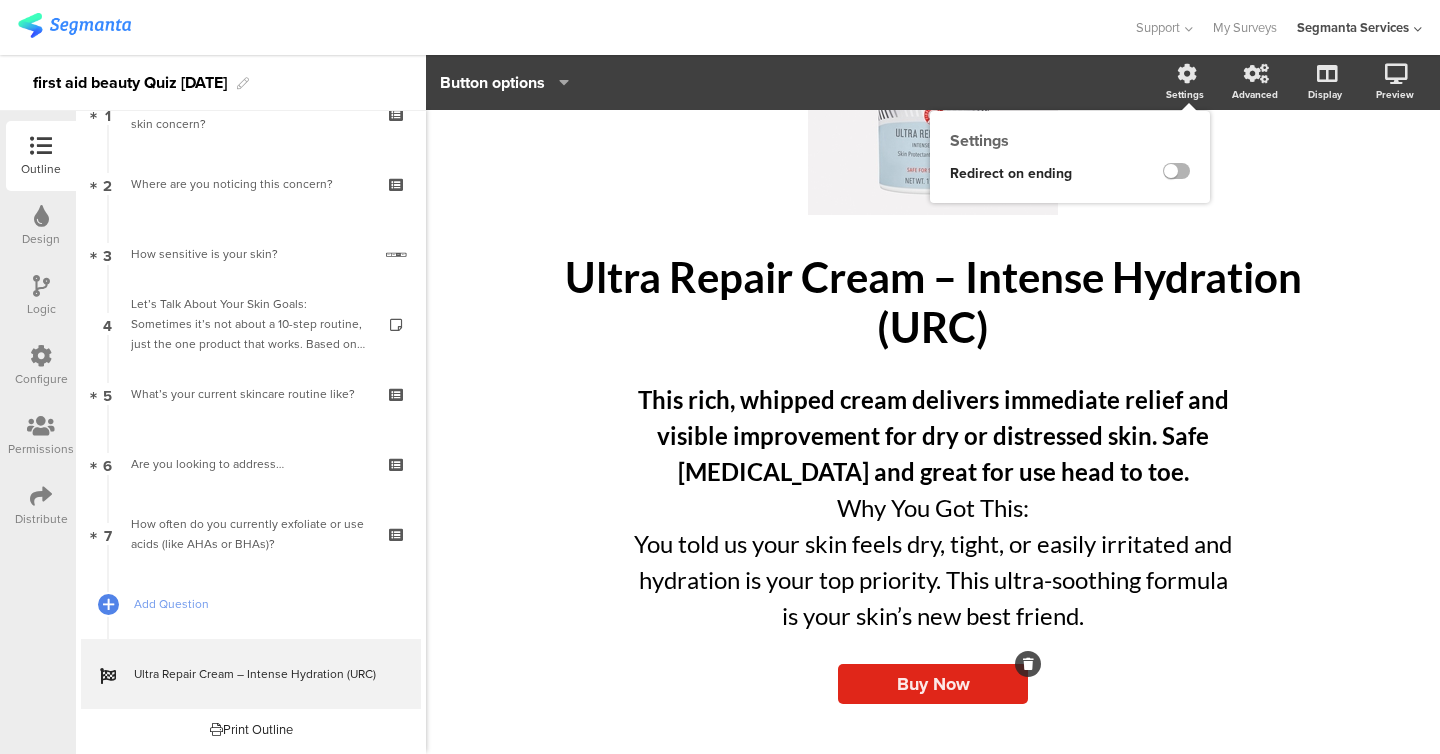 click 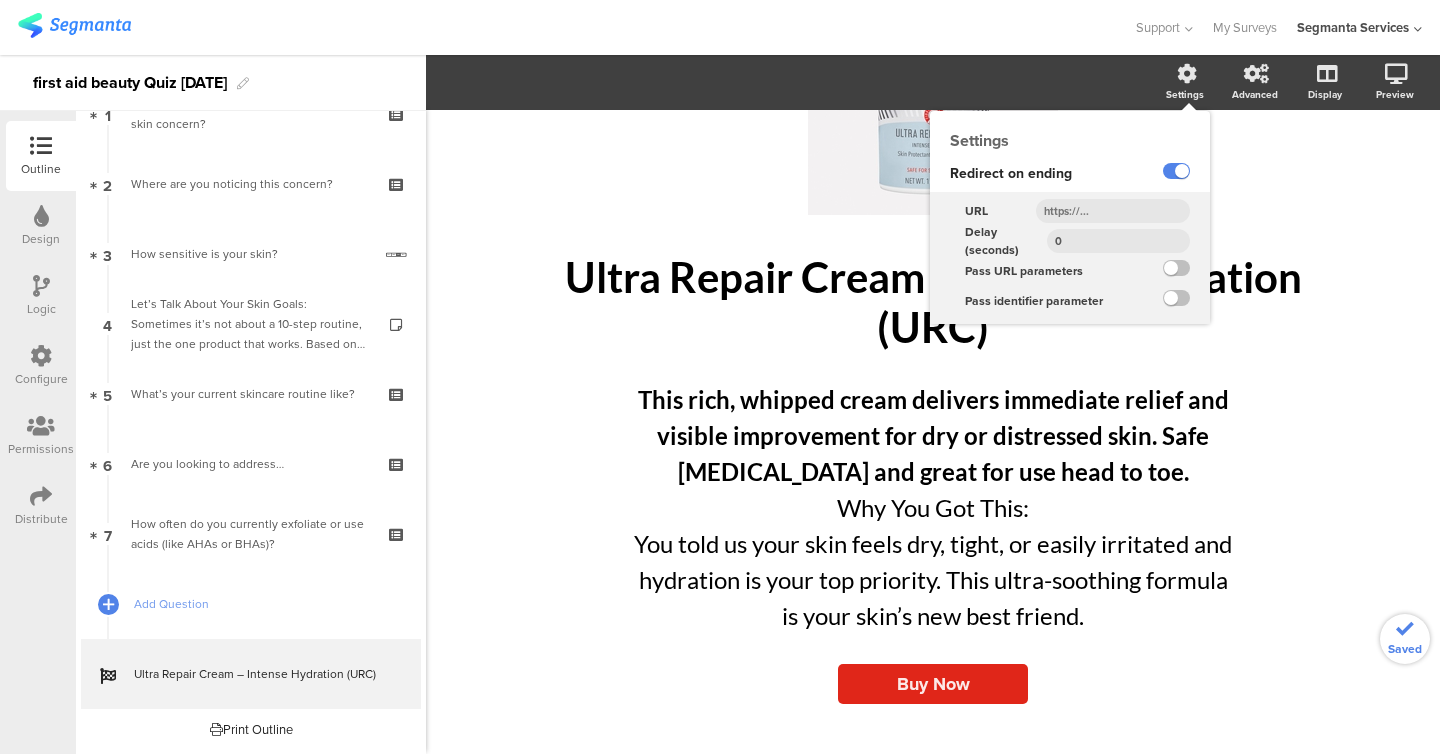 click on "0" 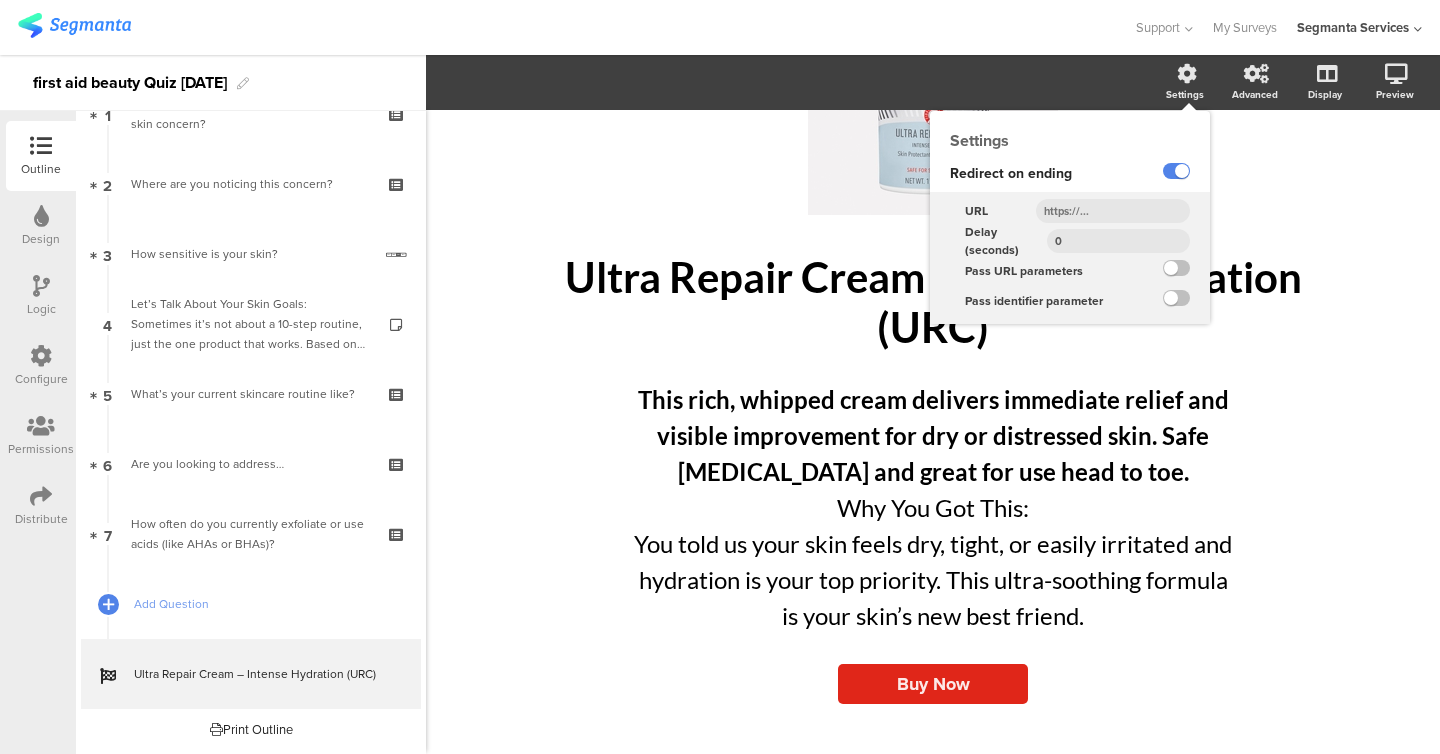 click 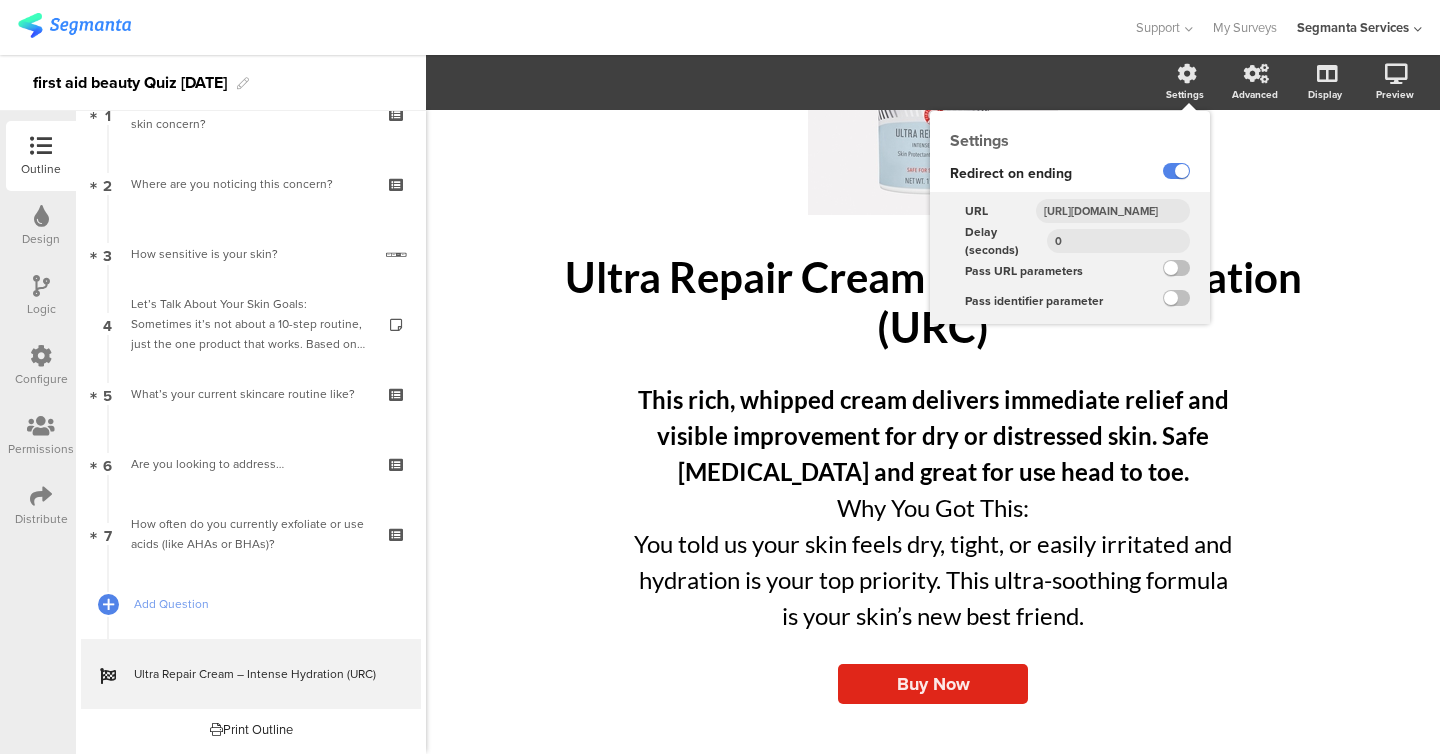 scroll, scrollTop: 0, scrollLeft: 706, axis: horizontal 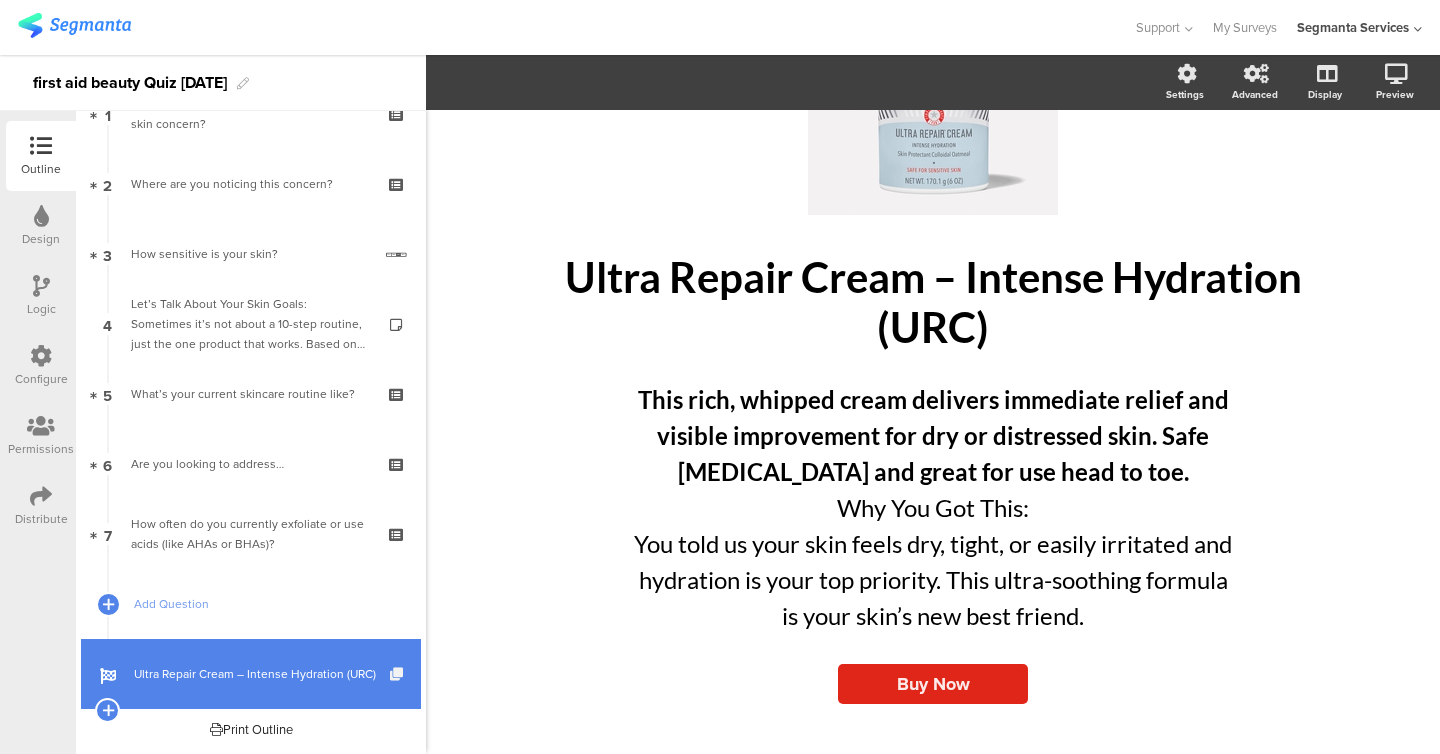 click at bounding box center [398, 674] 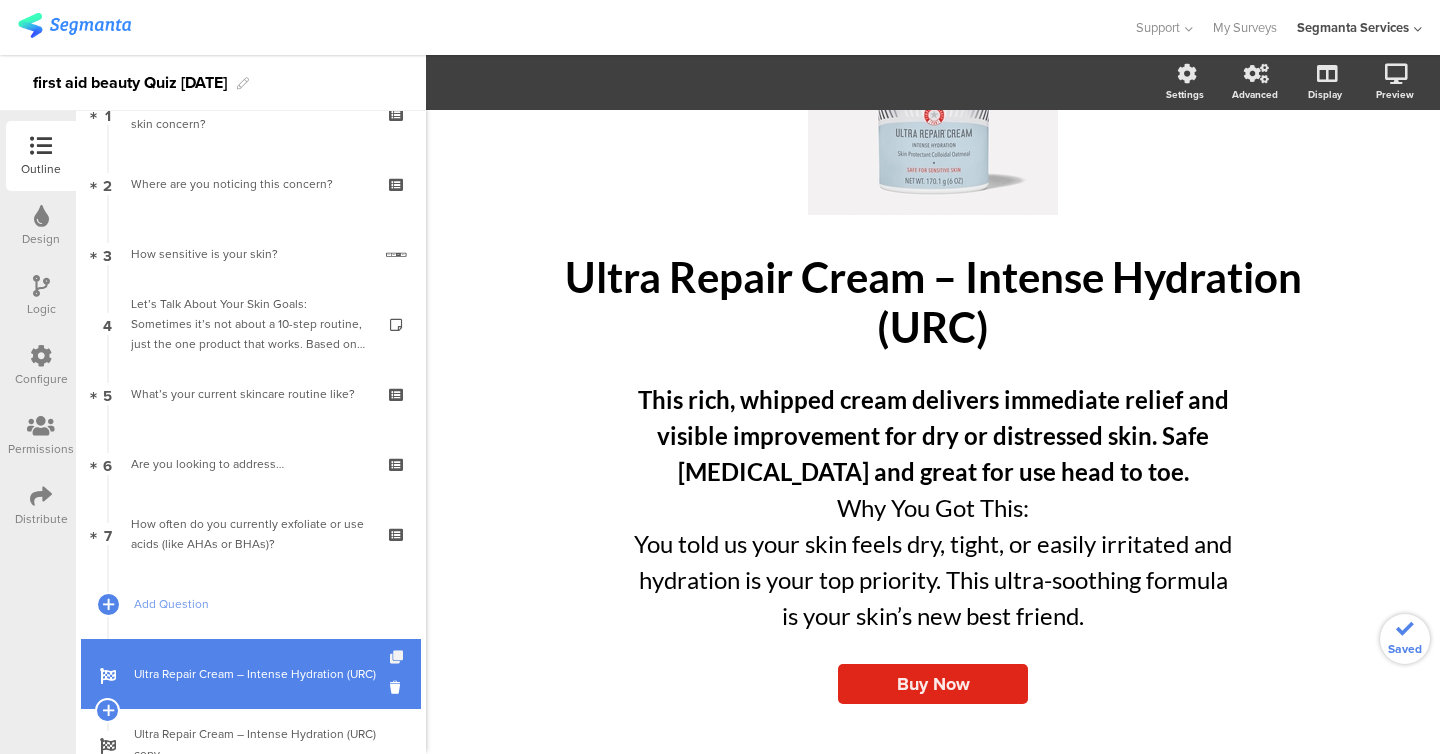 scroll, scrollTop: 182, scrollLeft: 0, axis: vertical 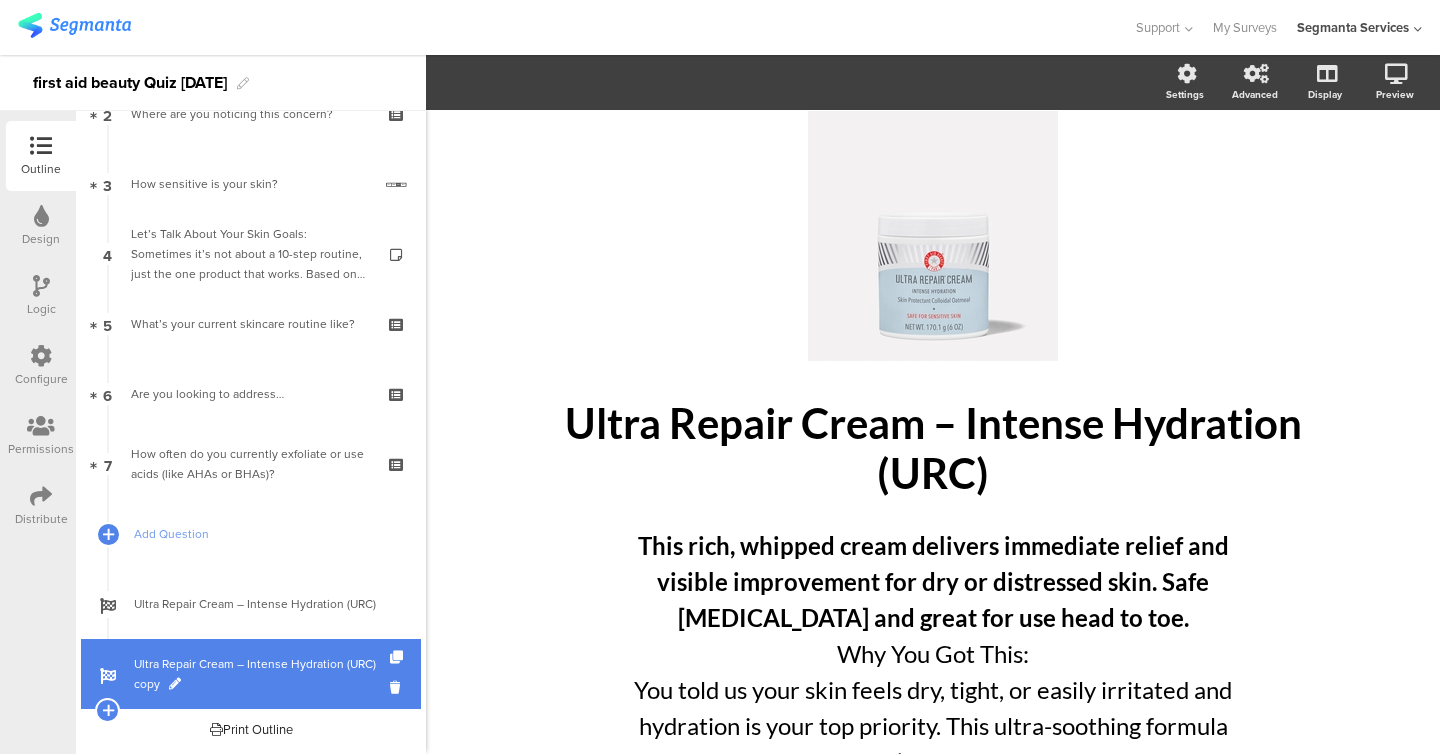 click on "Ultra Repair Cream – Intense Hydration (URC) copy" at bounding box center [262, 674] 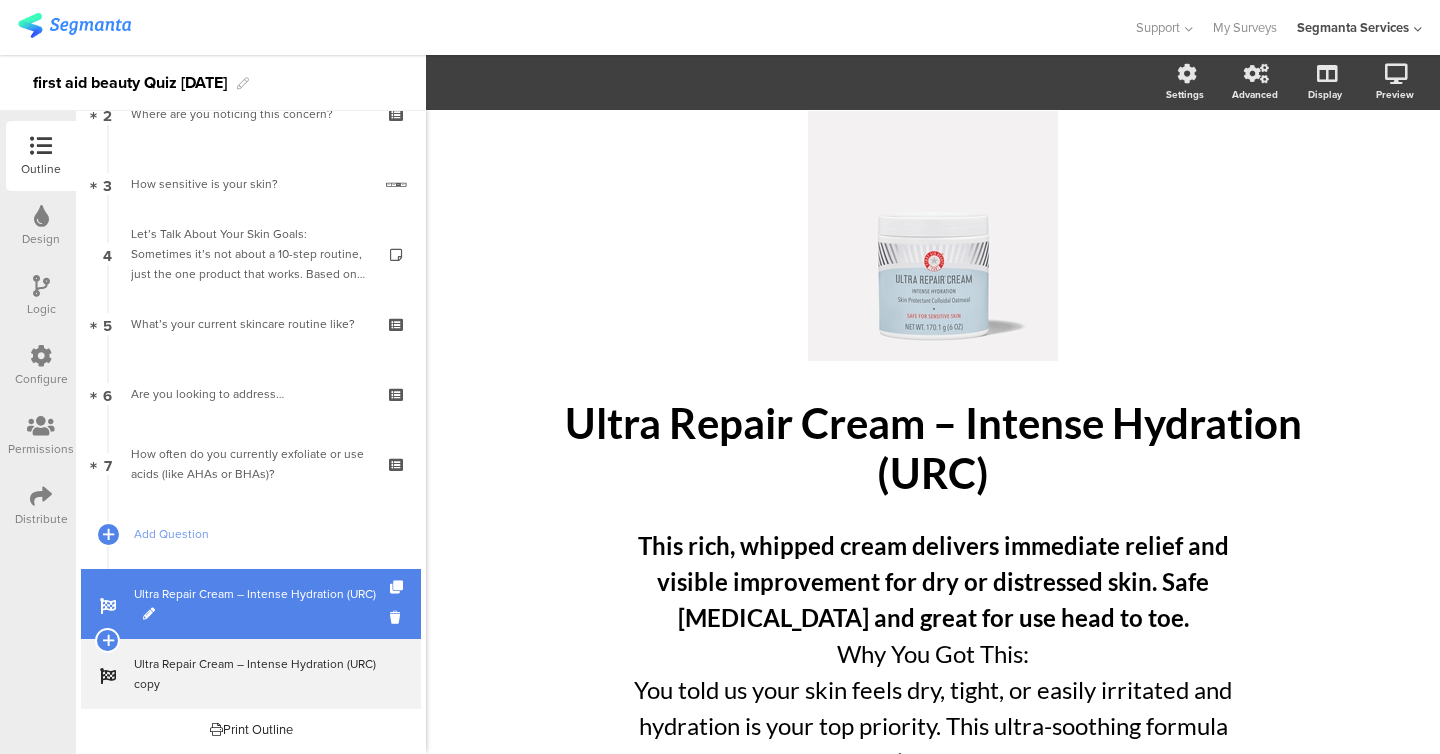 click on "Ultra Repair Cream – Intense Hydration (URC)" at bounding box center [251, 604] 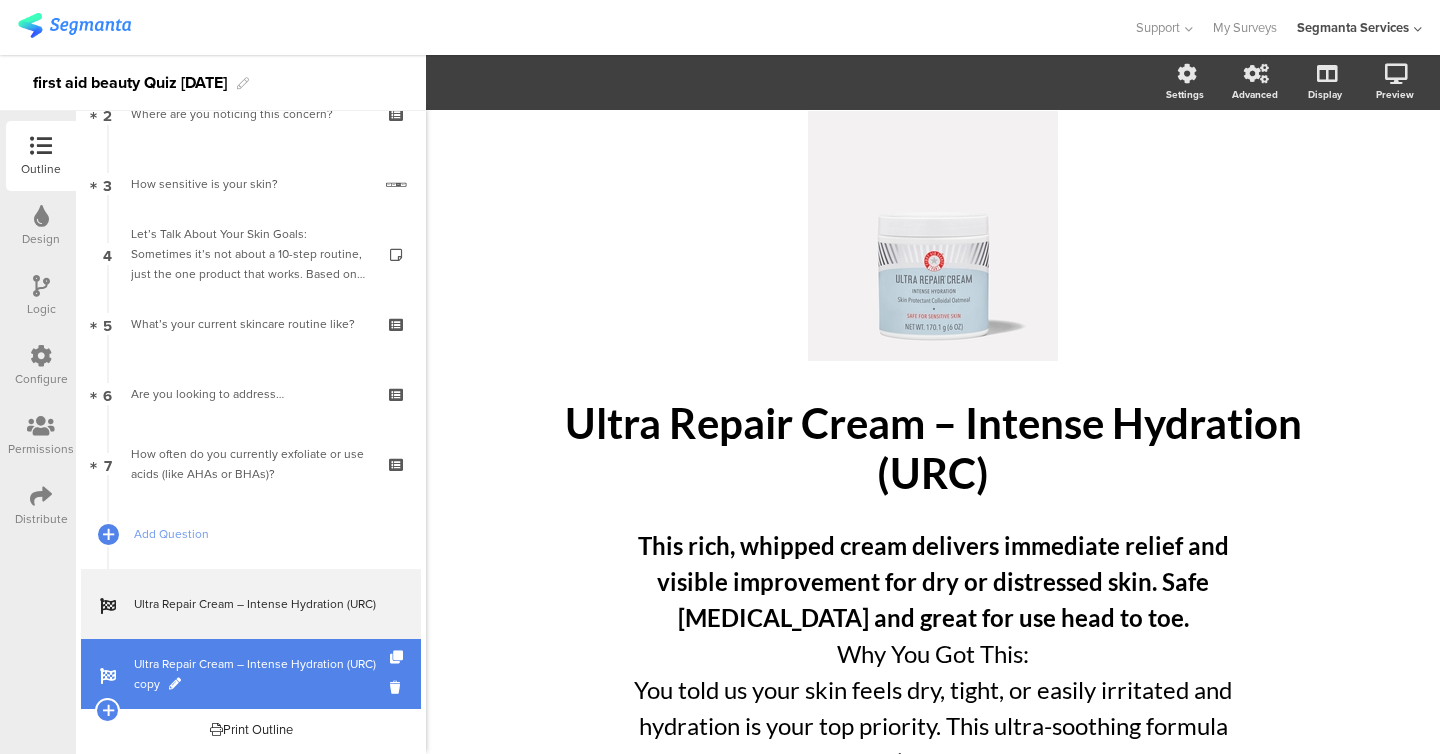 click on "Ultra Repair Cream – Intense Hydration (URC) copy" at bounding box center (262, 674) 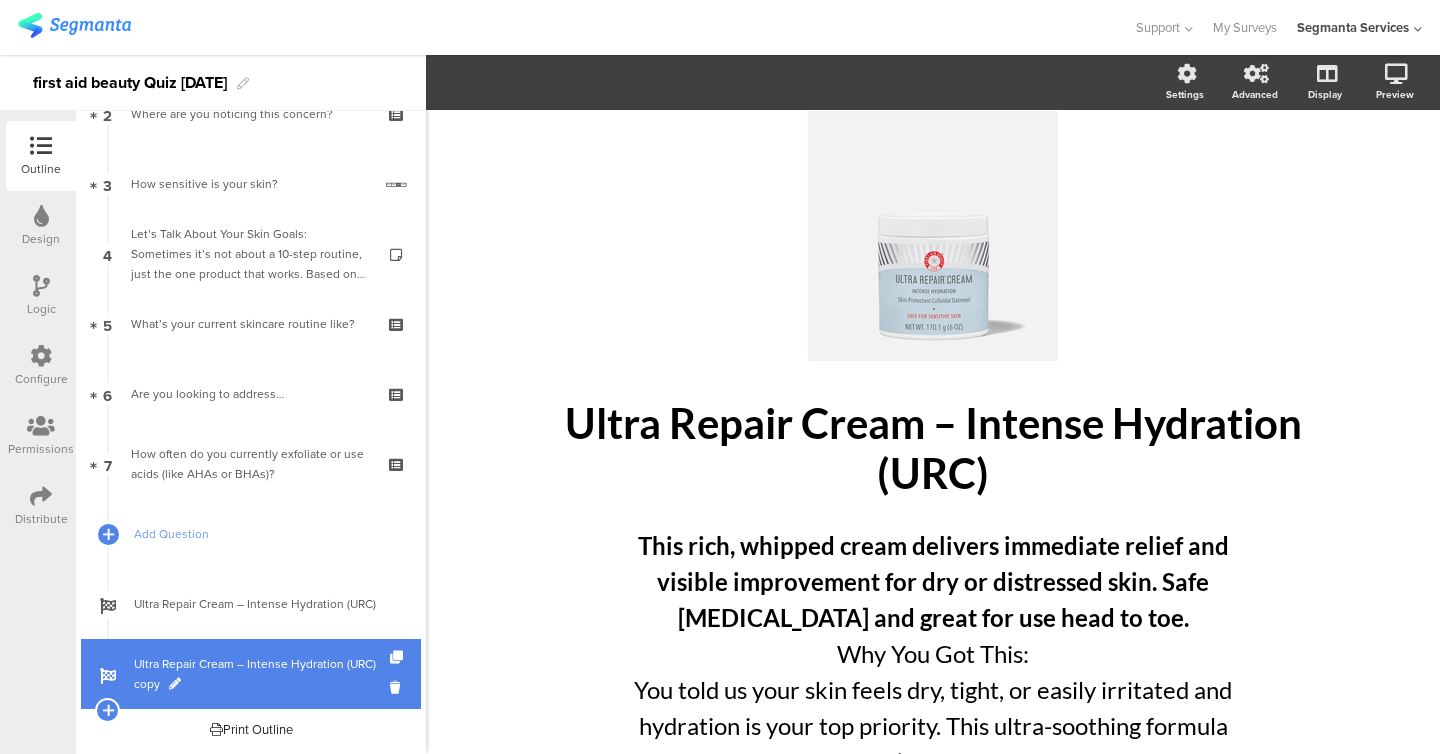 click at bounding box center (175, 684) 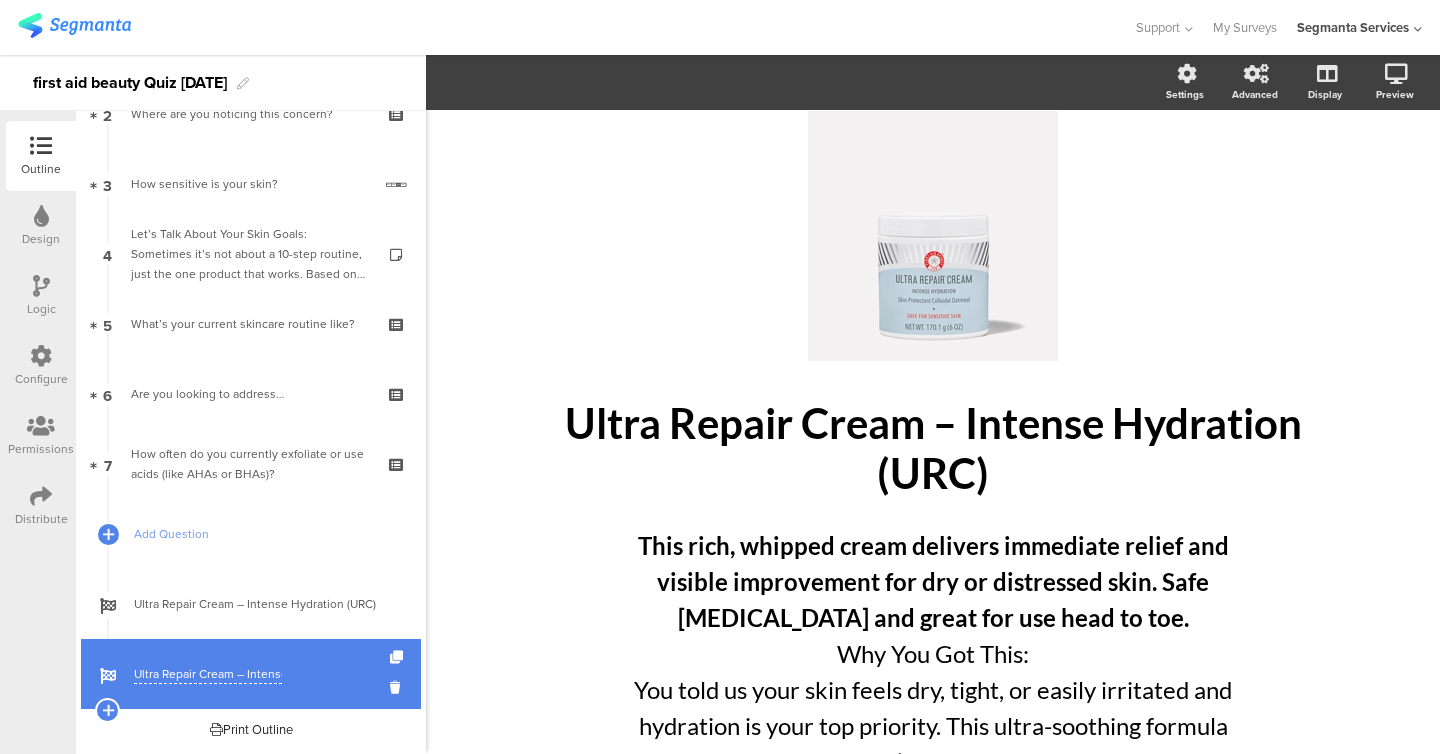 click on "Ultra Repair Cream – Intense Hydration (URC) copy" at bounding box center [208, 674] 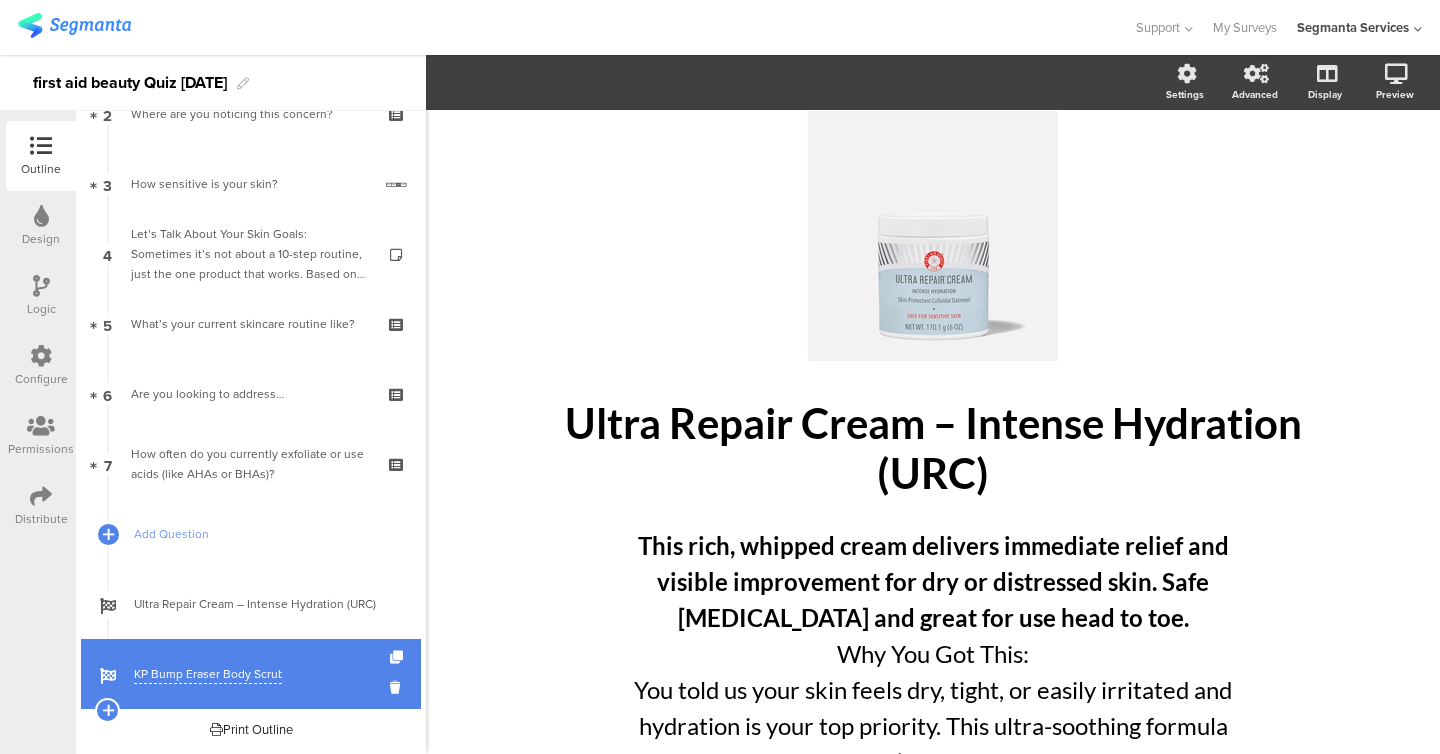 scroll, scrollTop: 0, scrollLeft: 23, axis: horizontal 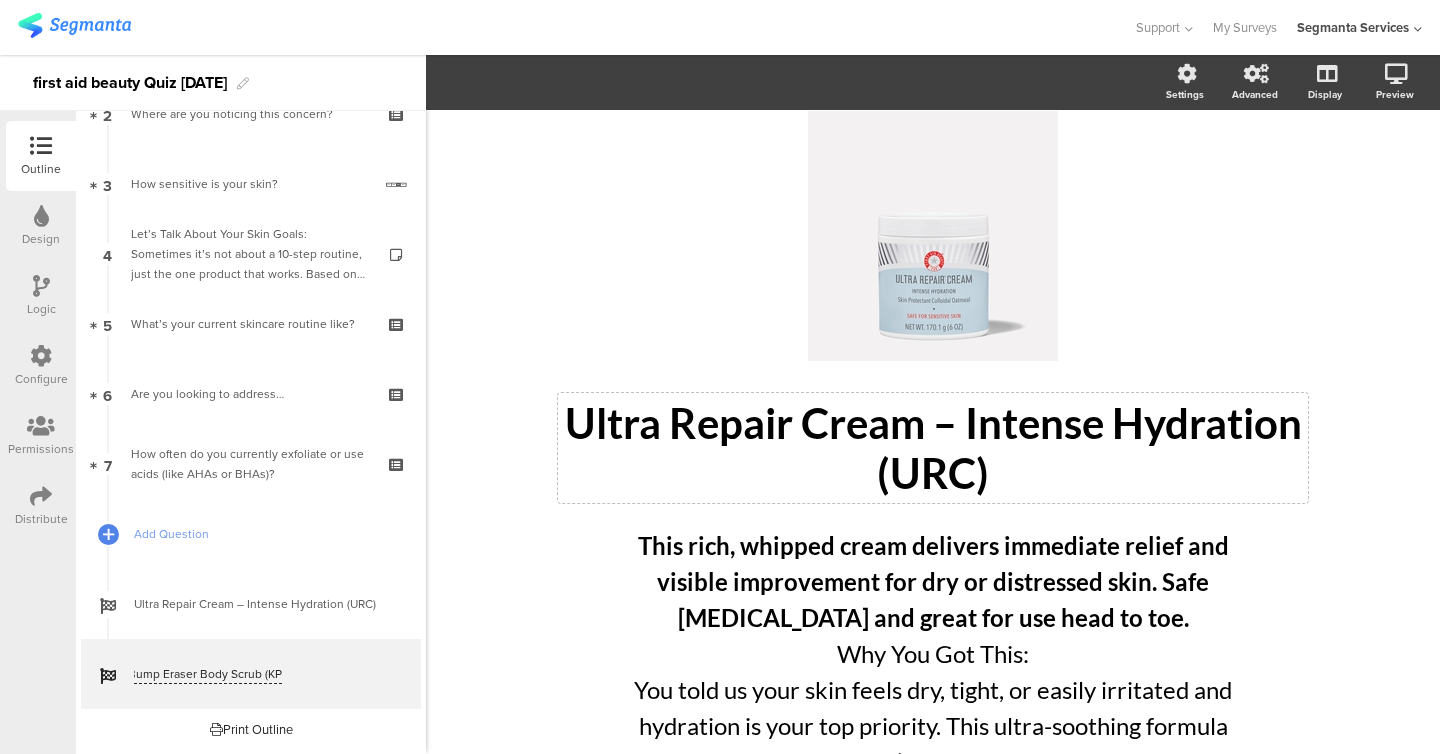 click on "Ultra Repair Cream – Intense Hydration (URC)" 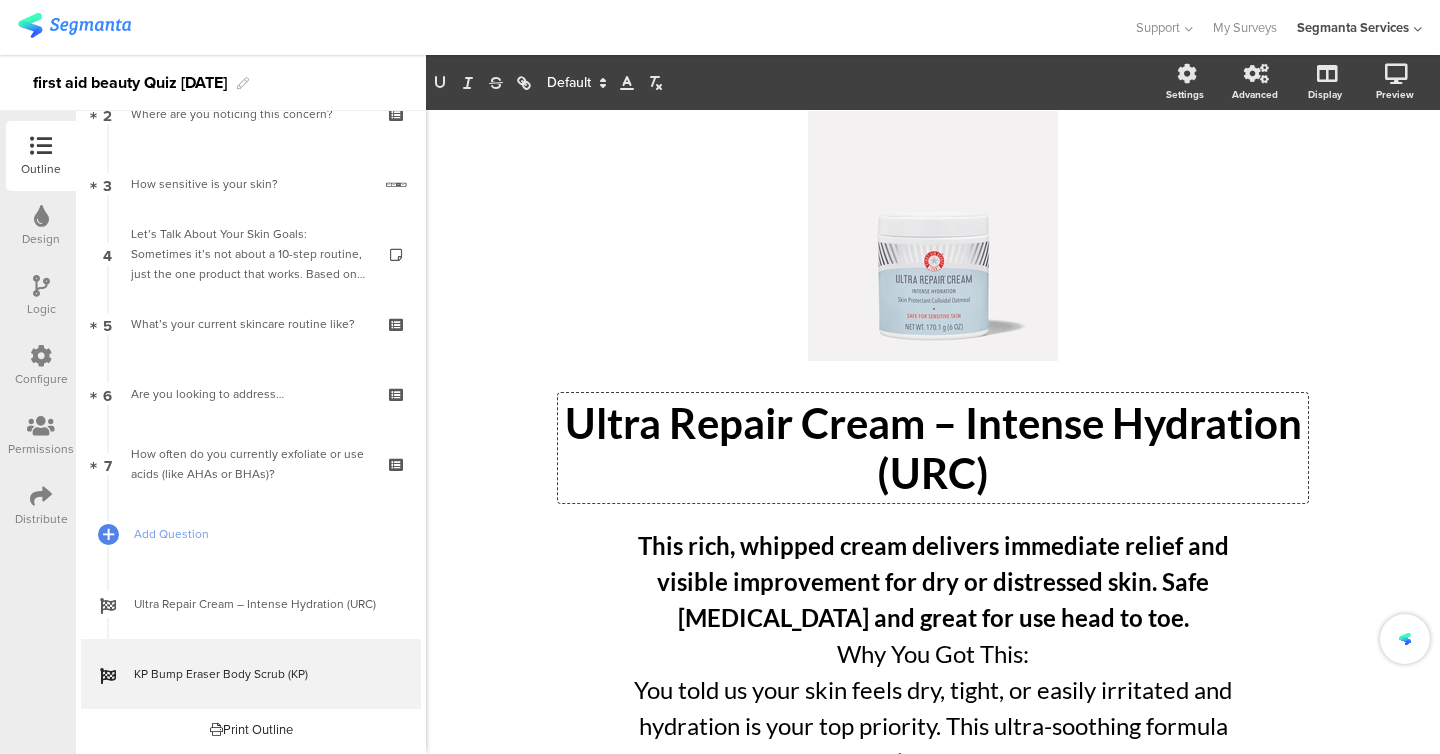 scroll, scrollTop: 0, scrollLeft: 0, axis: both 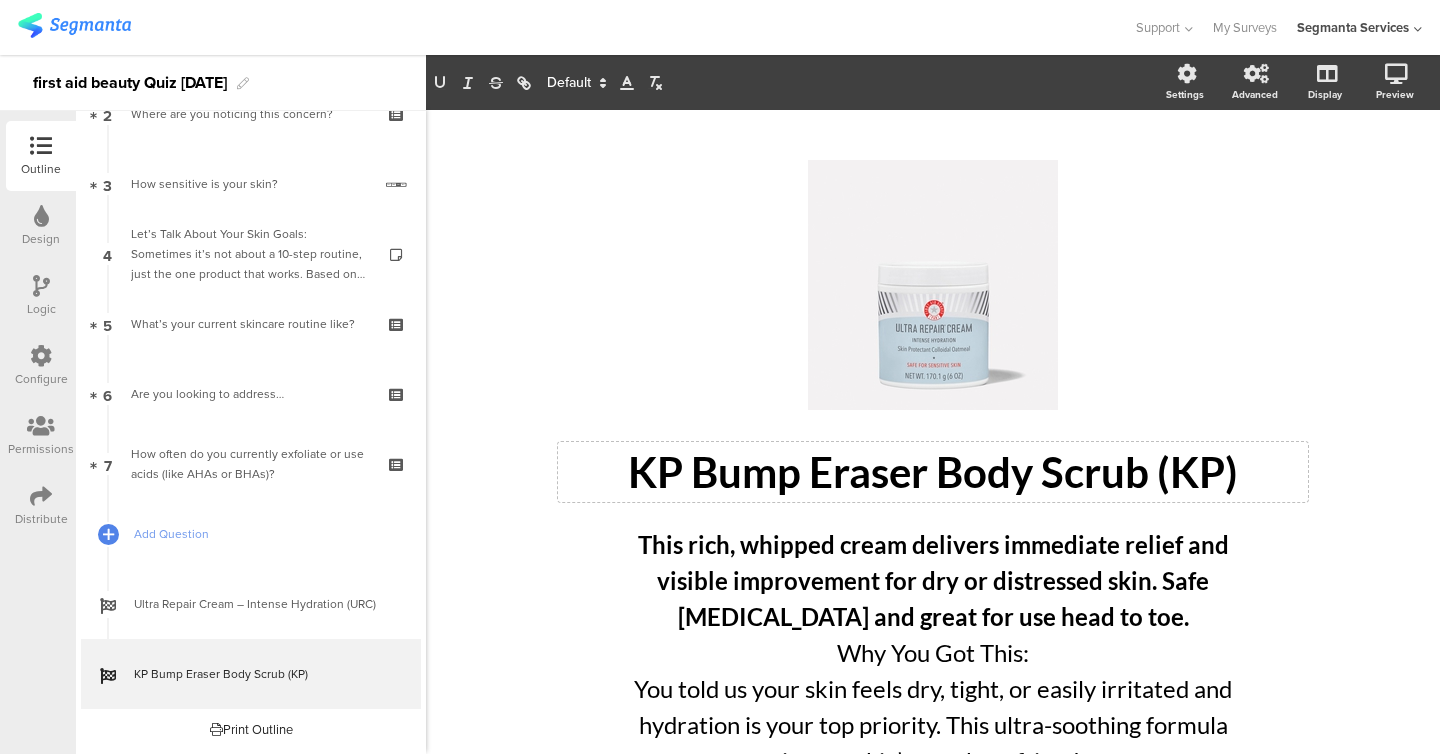 click on "/
KP Bump Eraser Body Scrub (KP)
KP Bump Eraser Body Scrub (KP)
This rich, whipped cream delivers immediate relief and visible improvement for dry or distressed skin. Safe [MEDICAL_DATA] and great for use head to toe. Why You Got This: You told us your skin feels dry, tight, or easily irritated and hydration is your top priority. This ultra-soothing formula is your skin’s new best friend.
This rich, whipped cream delivers immediate relief and visible improvement for dry or distressed skin. Safe [MEDICAL_DATA] and great for use head to toe. Why You Got This: You told us your skin feels dry, tight, or easily irritated and hydration is your top priority. This ultra-soothing formula is your skin’s new best friend.
Buy Now" 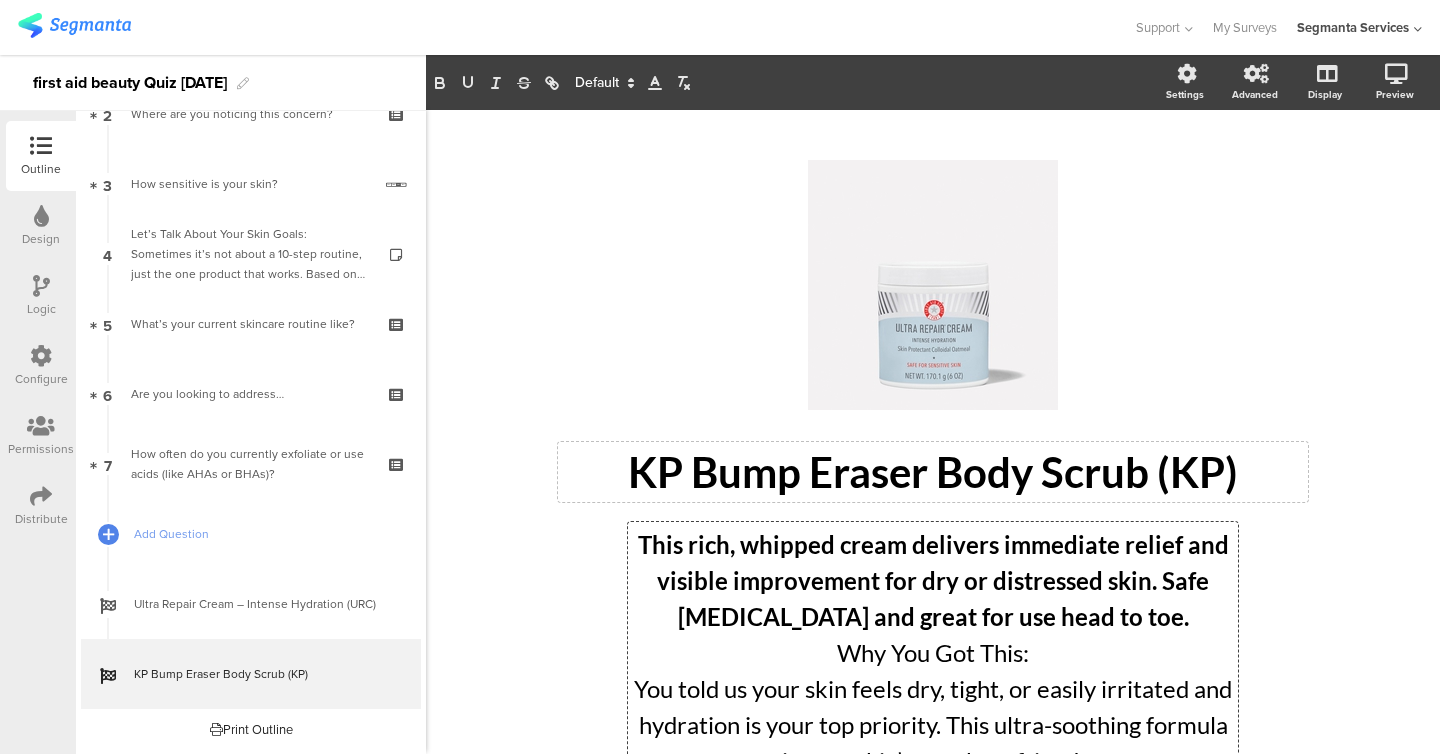 scroll, scrollTop: 141, scrollLeft: 0, axis: vertical 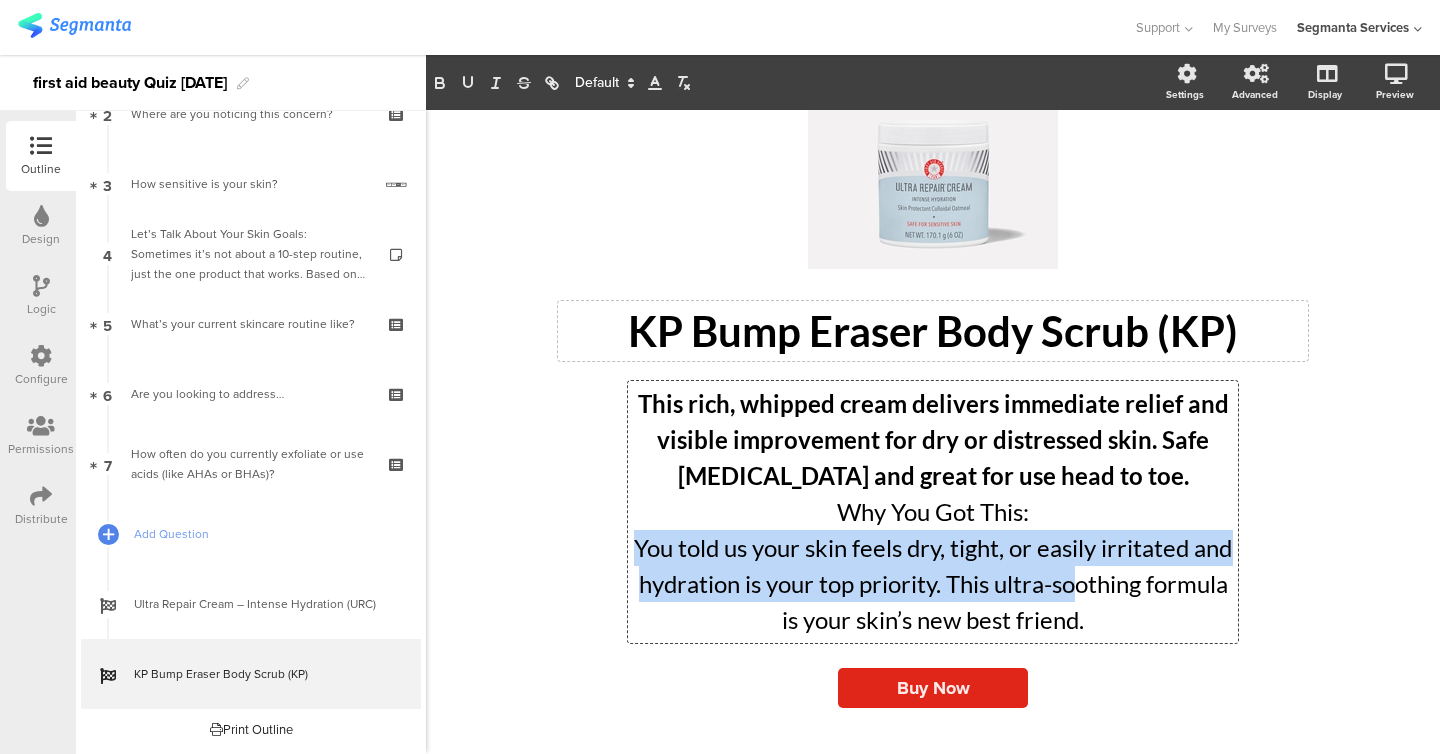 drag, startPoint x: 644, startPoint y: 545, endPoint x: 1136, endPoint y: 585, distance: 493.62335 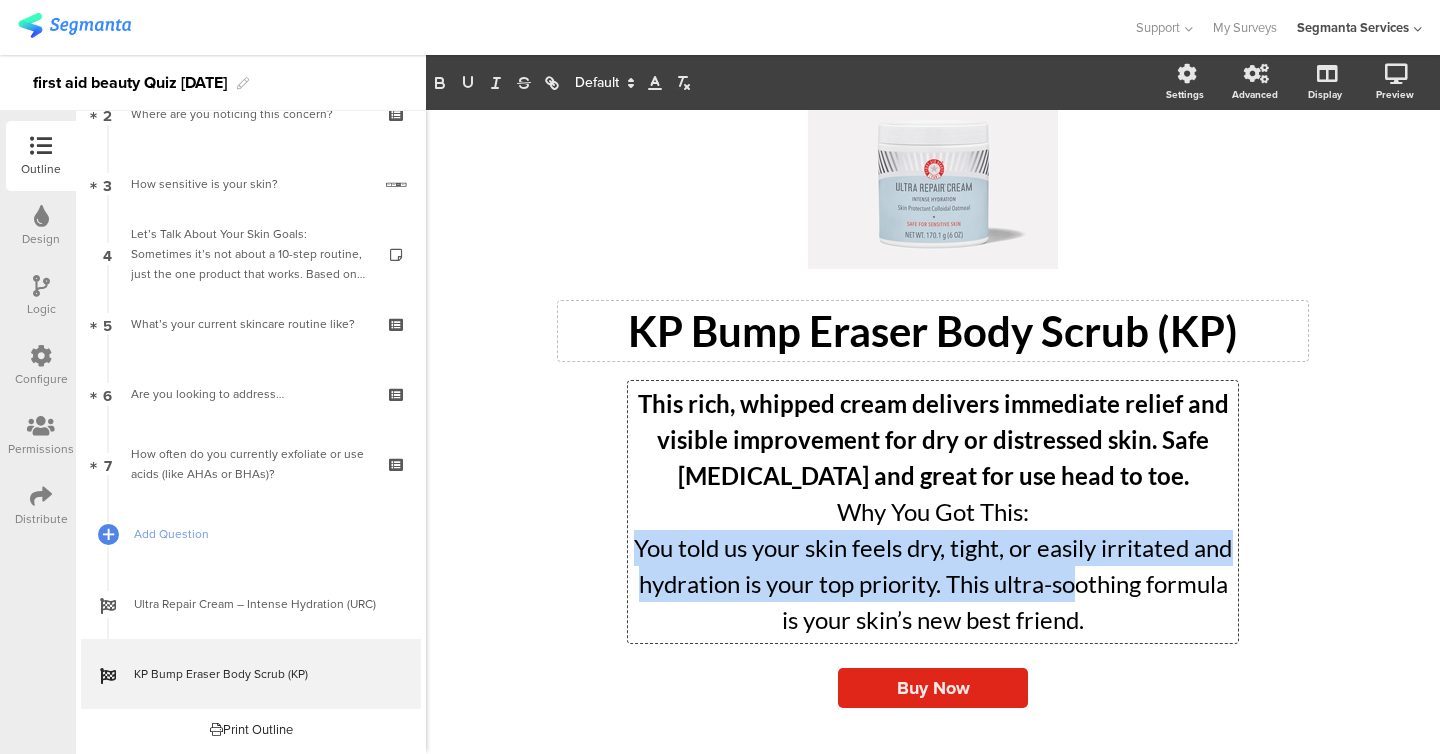 drag, startPoint x: 641, startPoint y: 394, endPoint x: 1169, endPoint y: 492, distance: 537.0177 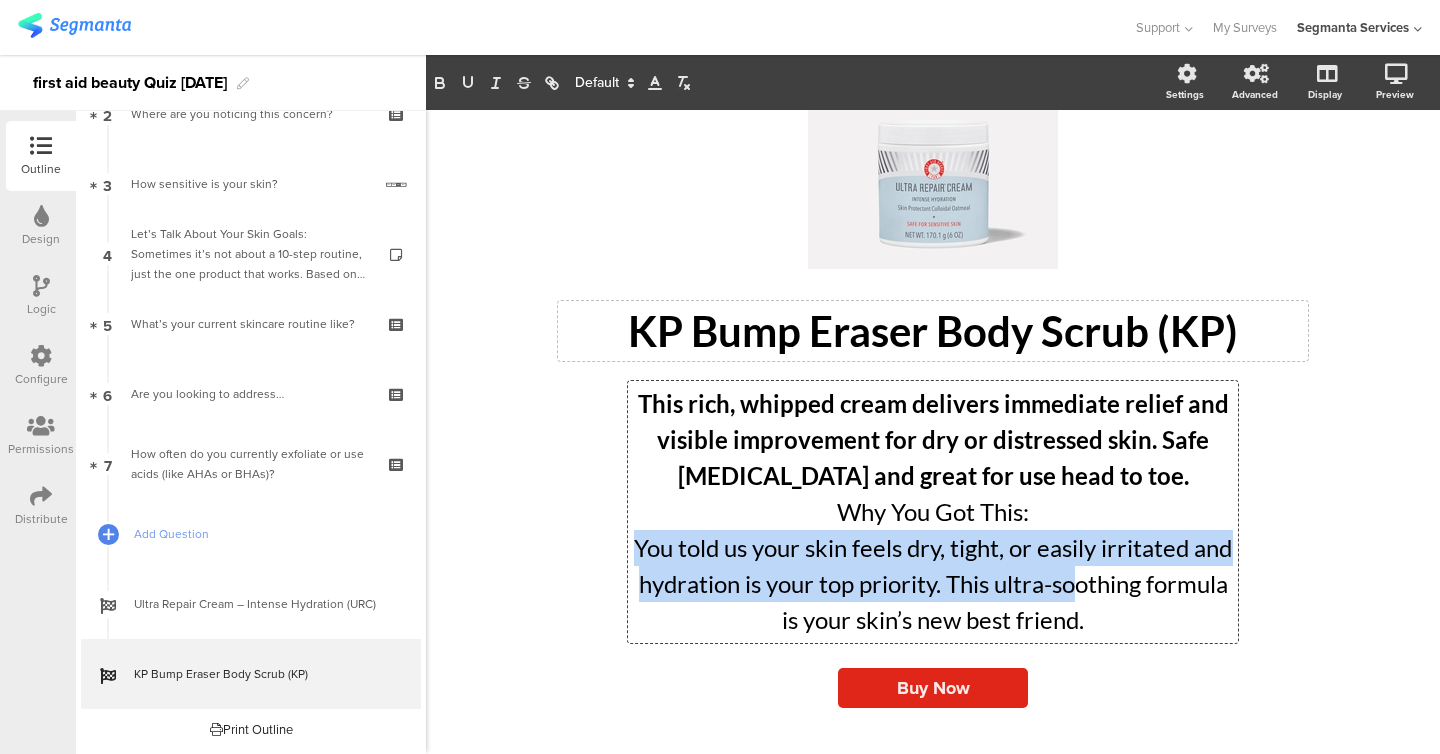 click on "This rich, whipped cream delivers immediate relief and visible improvement for dry or distressed skin. Safe [MEDICAL_DATA] and great for use head to toe." 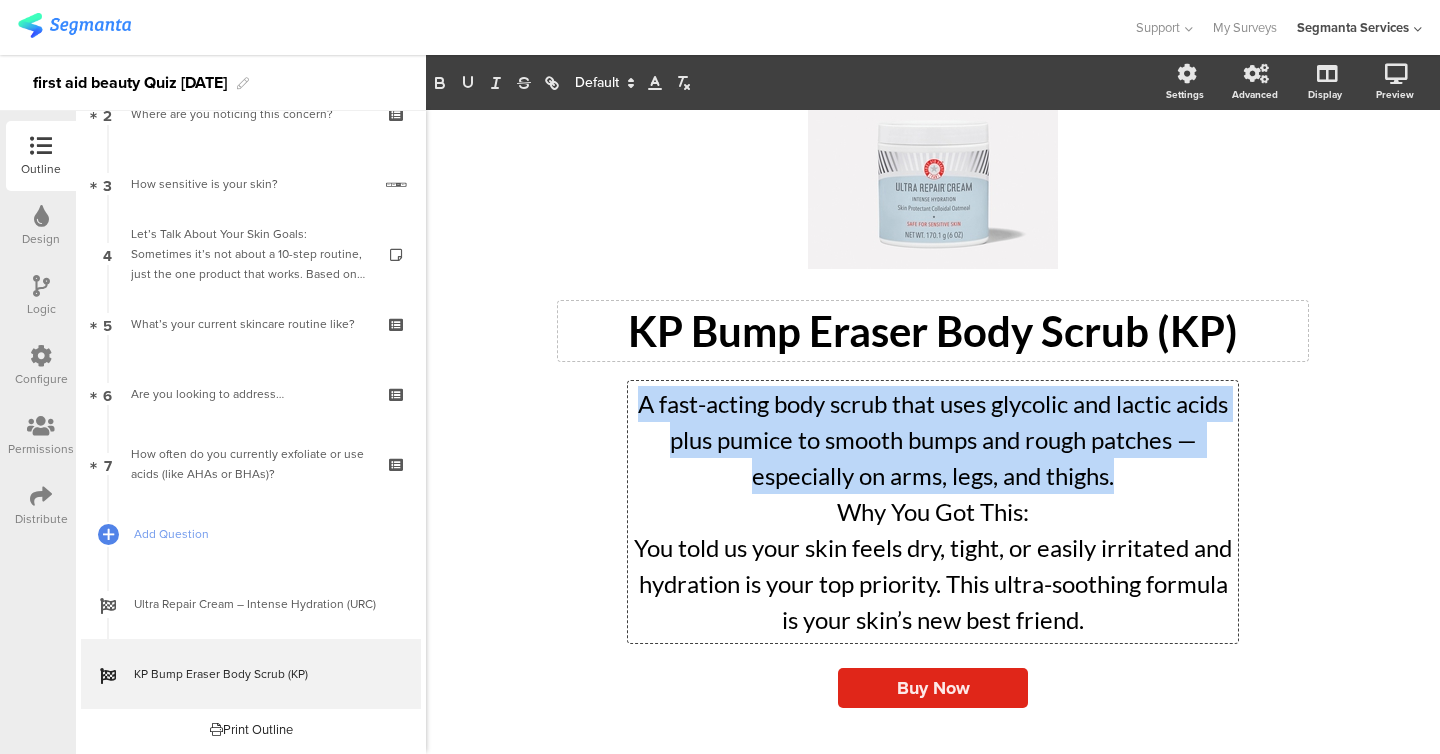 drag, startPoint x: 635, startPoint y: 403, endPoint x: 1178, endPoint y: 484, distance: 549.0082 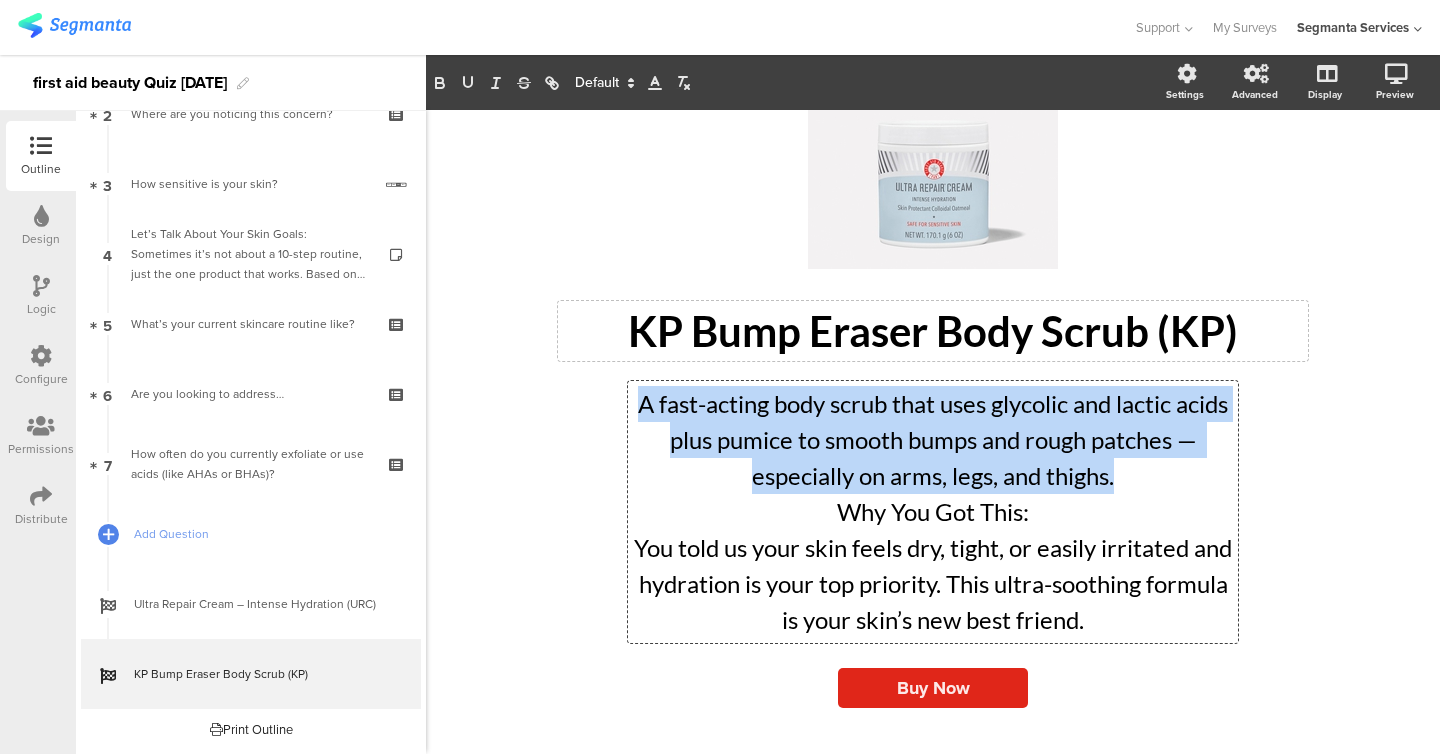 click on "A fast-acting body scrub that uses glycolic and lactic acids plus pumice to smooth bumps and rough patches — especially on arms, legs, and thighs." 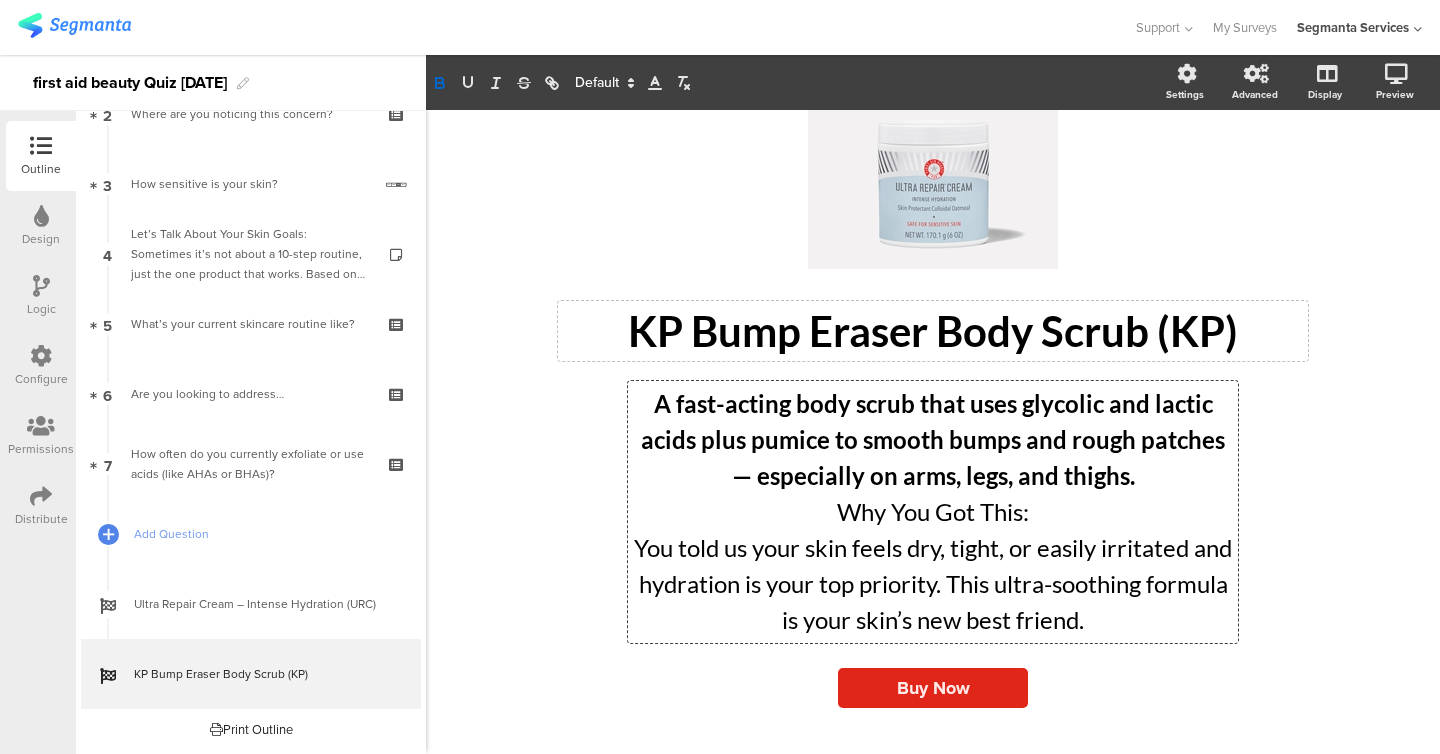 click on "A fast-acting body scrub that uses glycolic and lactic acids plus pumice to smooth bumps and rough patches — especially on arms, legs, and thighs." 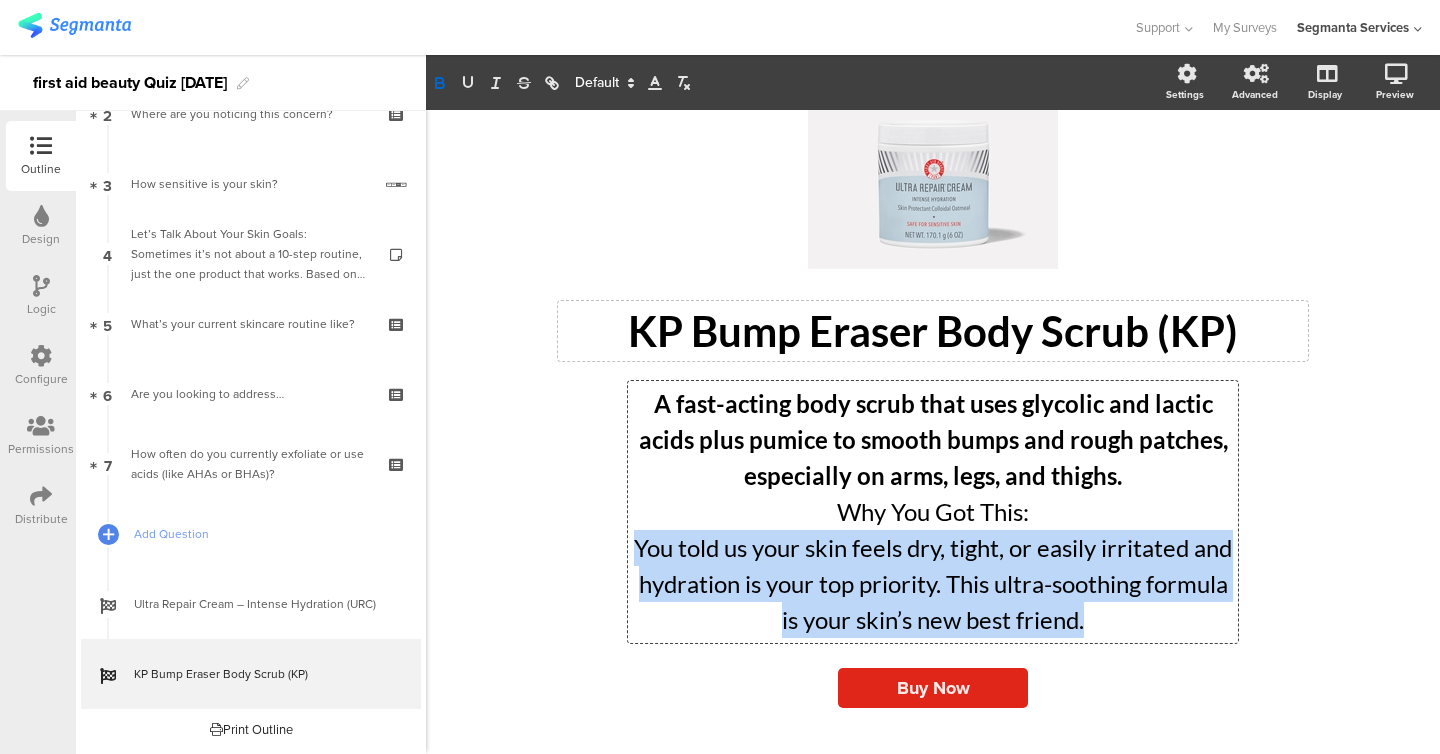 drag, startPoint x: 651, startPoint y: 546, endPoint x: 1214, endPoint y: 615, distance: 567.21246 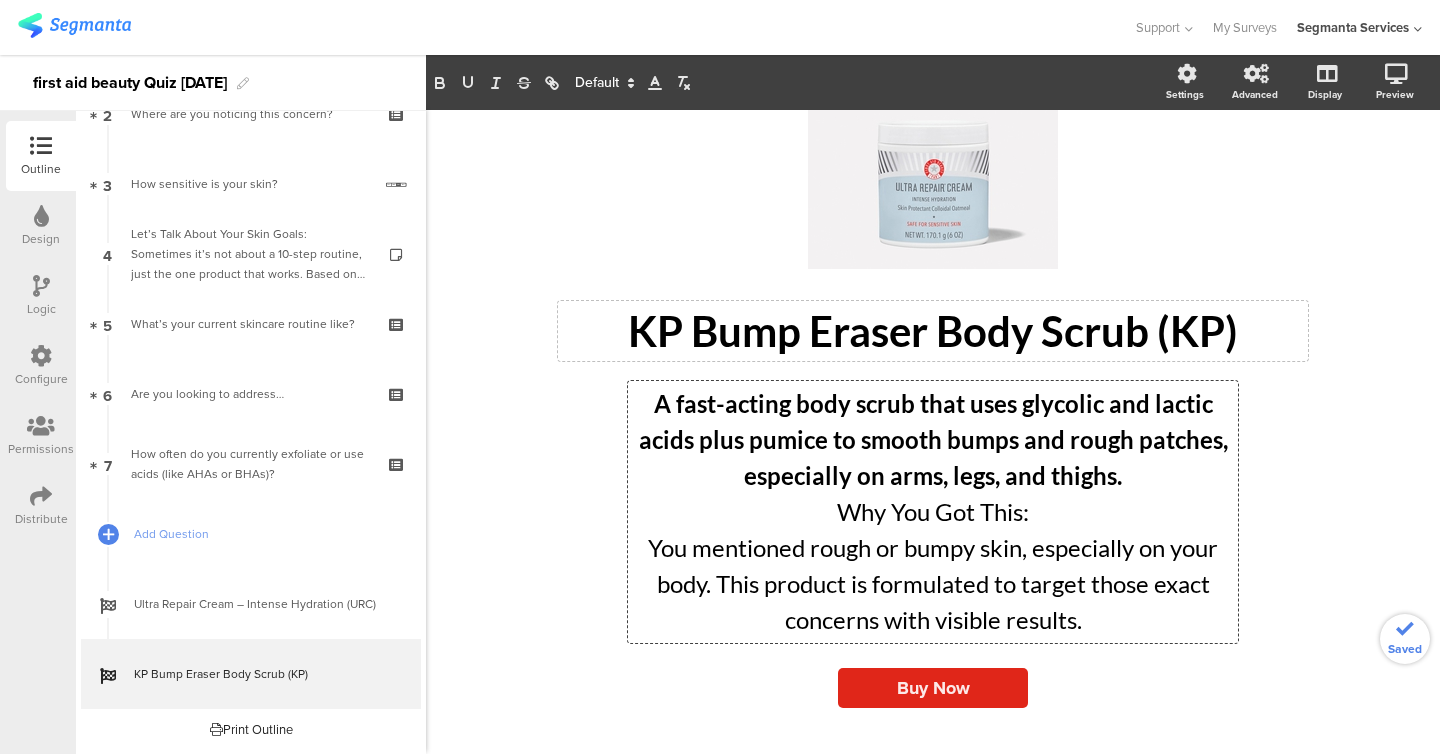 click on "/
KP Bump Eraser Body Scrub (KP)
KP Bump Eraser Body Scrub (KP)
A fast-acting body scrub that uses glycolic and lactic acids plus pumice to smooth bumps and rough patches, especially on arms, legs, and thighs. Why You Got This: You mentioned rough or bumpy skin, especially on your body. This product is formulated to target those exact concerns with visible results.
A fast-acting body scrub that uses glycolic and lactic acids plus pumice to smooth bumps and rough patches, especially on arms, legs, and thighs. Why You Got This: You mentioned rough or bumpy skin, especially on your body. This product is formulated to target those exact concerns with visible results.
A fast-acting body scrub that uses glycolic and lactic acids plus pumice to smooth bumps and rough patches, especially on arms, legs, and thighs. Why You Got This:" 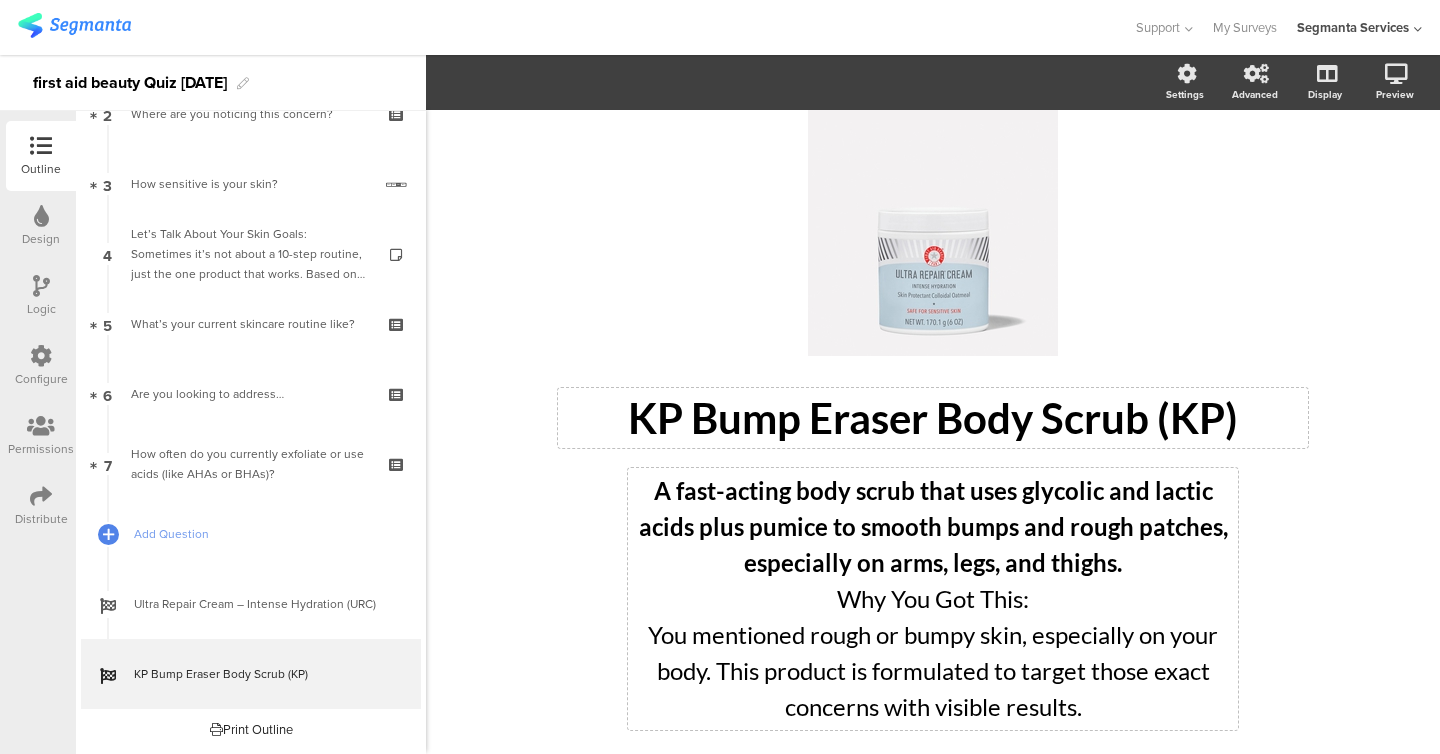 scroll, scrollTop: 0, scrollLeft: 0, axis: both 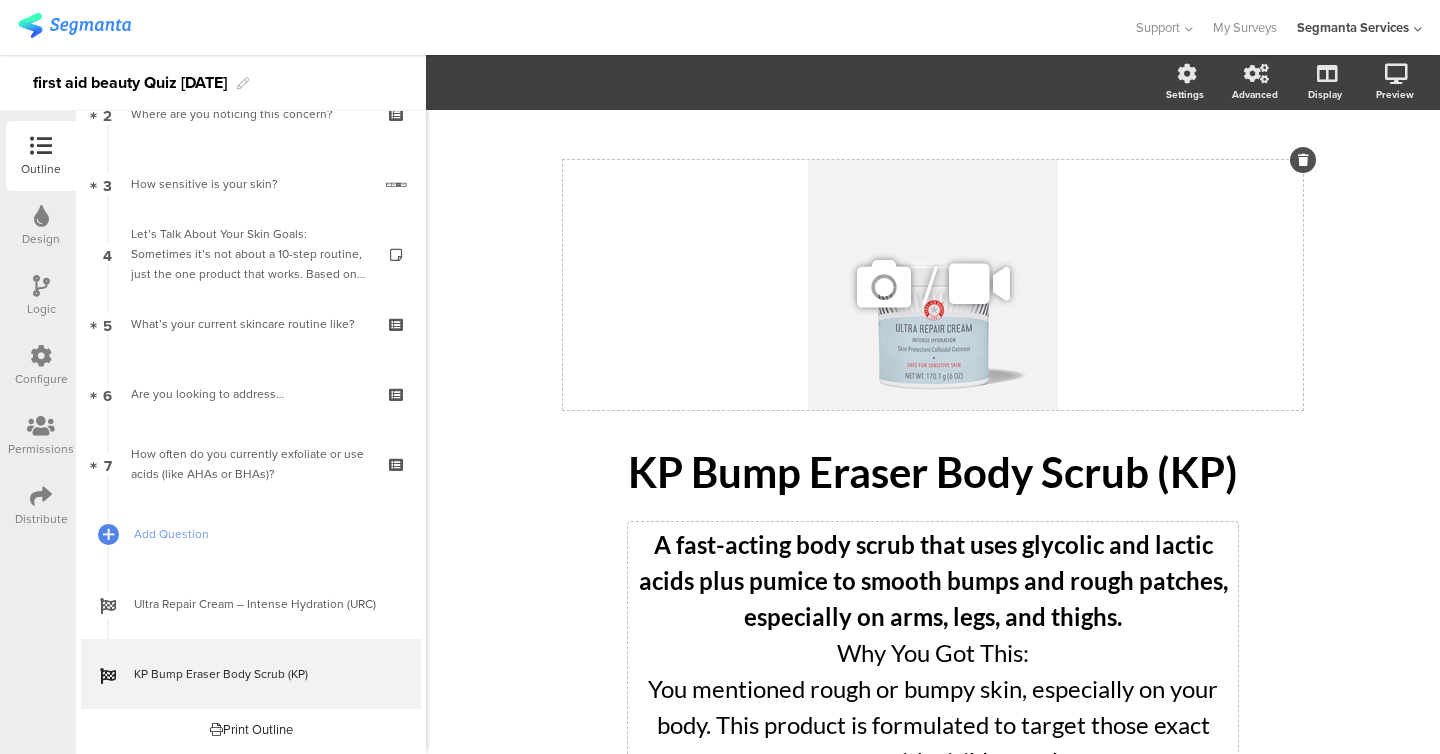 click 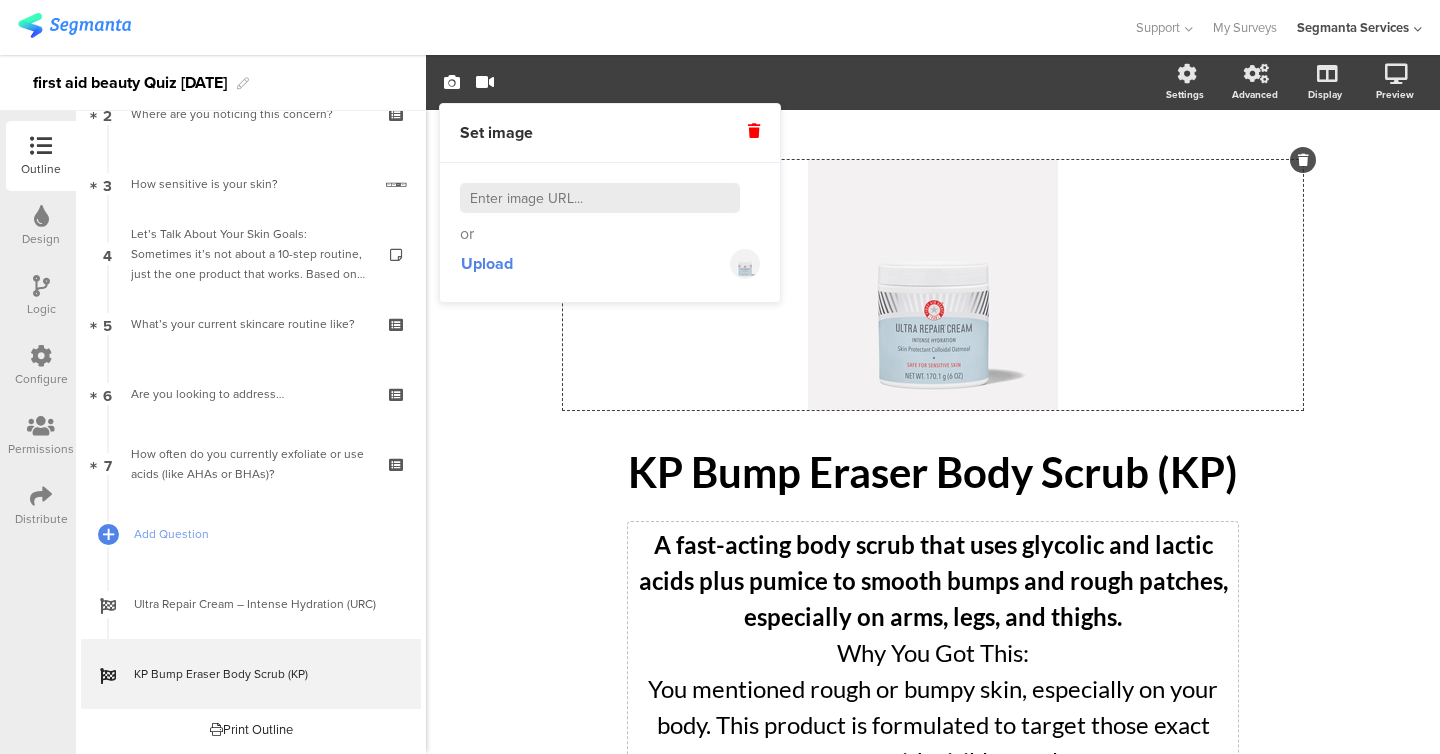 click at bounding box center (600, 198) 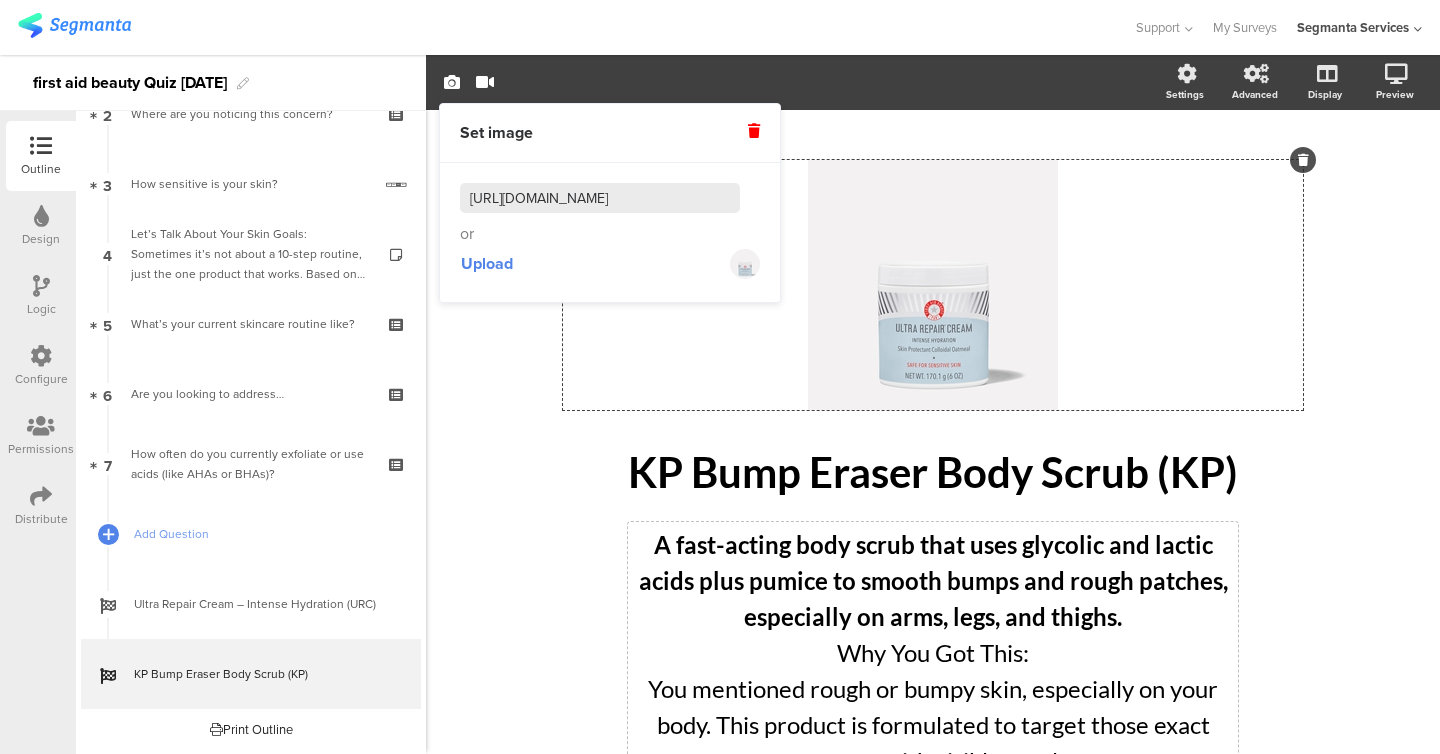 scroll, scrollTop: 0, scrollLeft: 262, axis: horizontal 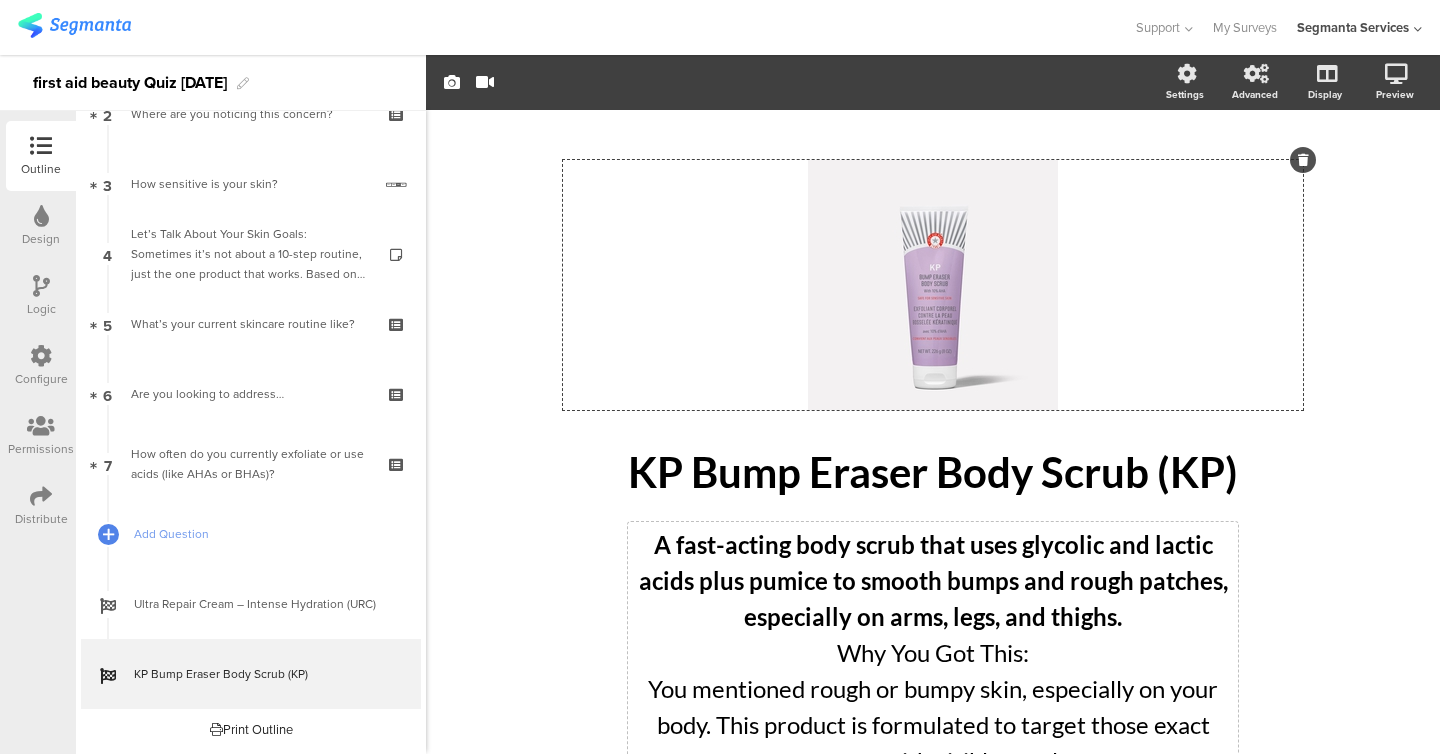 click on "/
KP Bump Eraser Body Scrub (KP)
KP Bump Eraser Body Scrub (KP)
A fast-acting body scrub that uses glycolic and lactic acids plus pumice to smooth bumps and rough patches, especially on arms, legs, and thighs. Why You Got This: You mentioned rough or bumpy skin, especially on your body. This product is formulated to target those exact concerns with visible results.
A fast-acting body scrub that uses glycolic and lactic acids plus pumice to smooth bumps and rough patches, especially on arms, legs, and thighs. Why You Got This: You mentioned rough or bumpy skin, especially on your body. This product is formulated to target those exact concerns with visible results.
Buy Now" 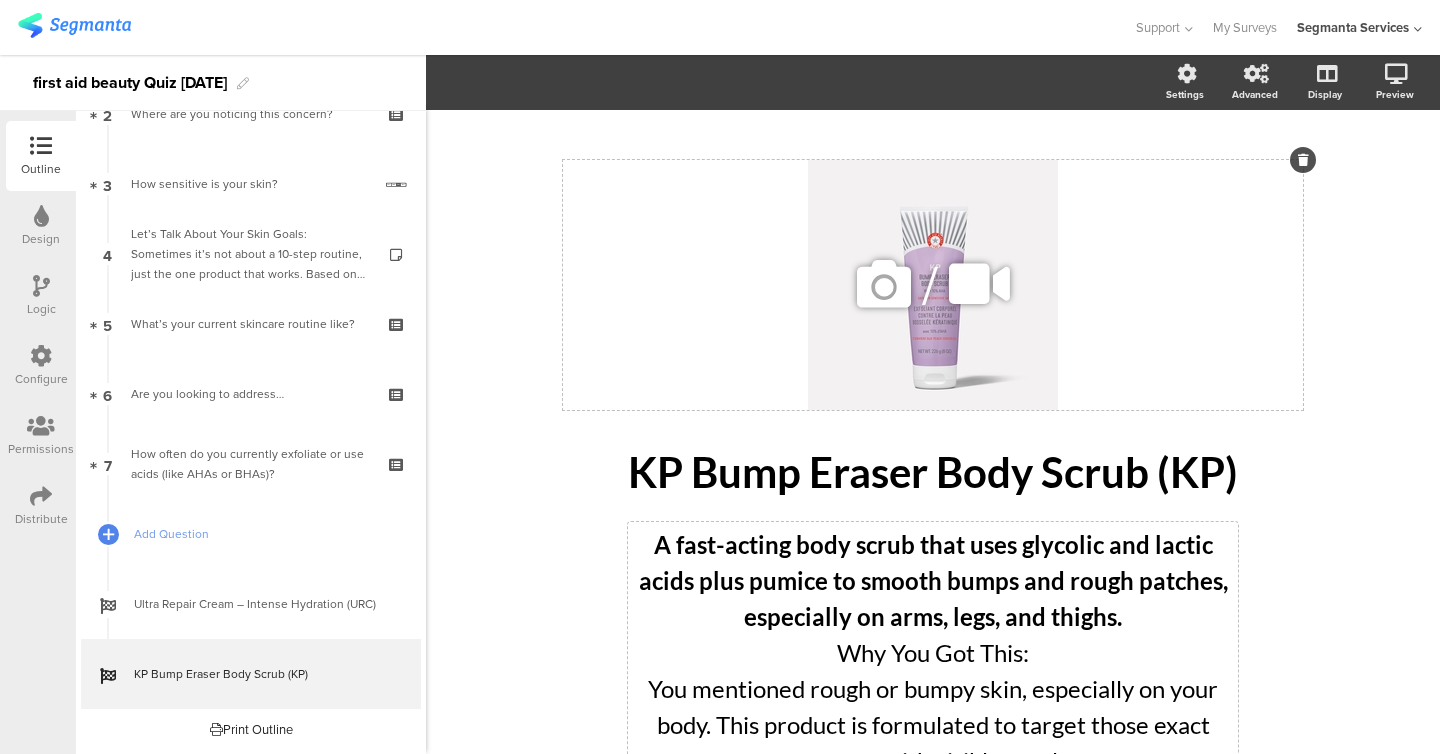 scroll, scrollTop: 145, scrollLeft: 0, axis: vertical 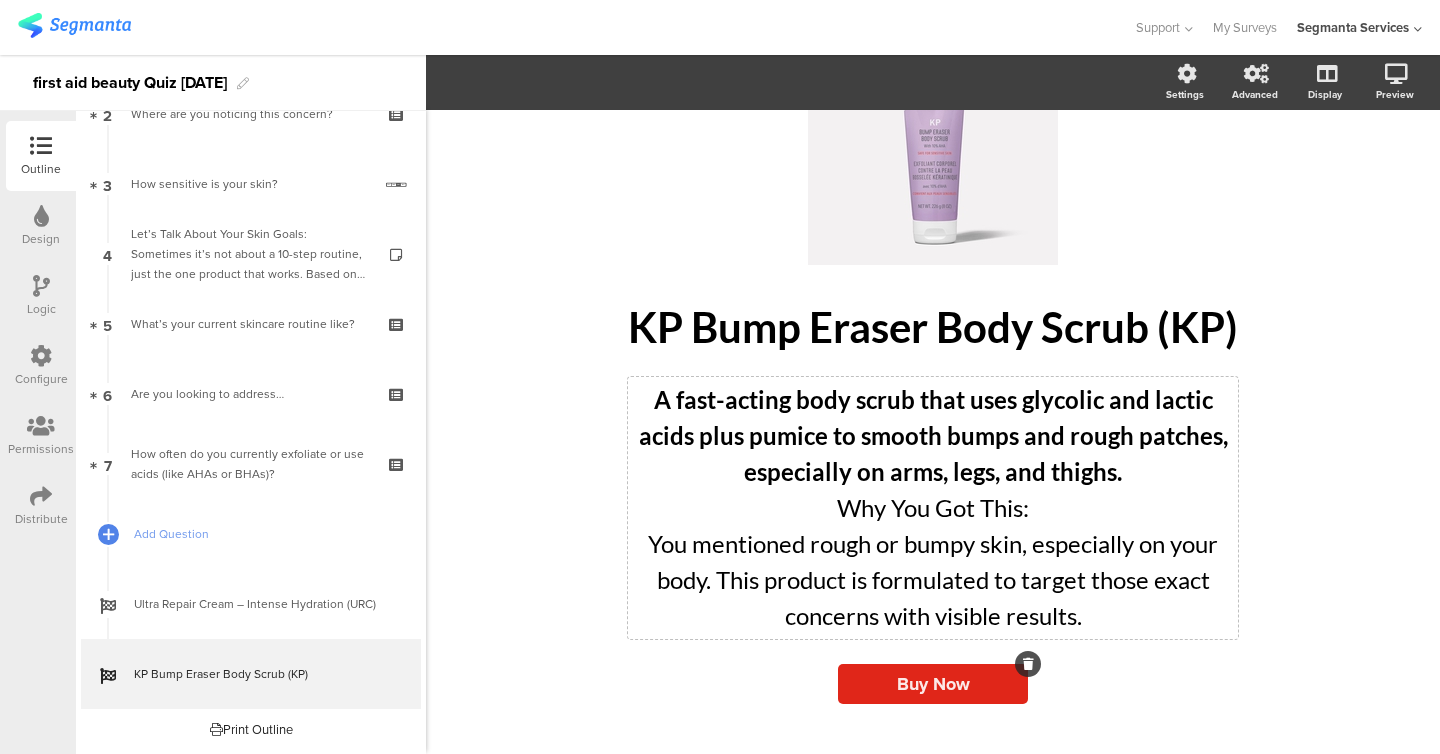 click on "Buy Now" 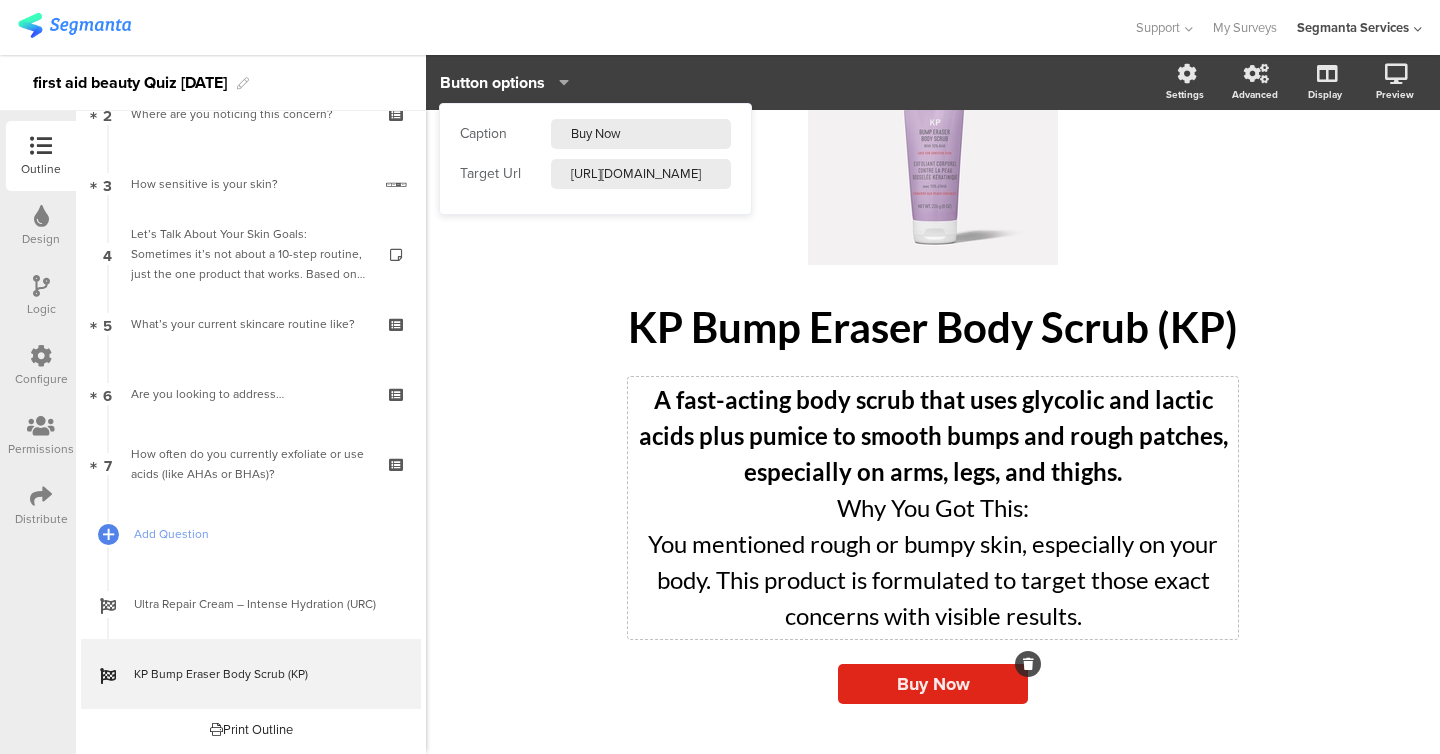 click on "[URL][DOMAIN_NAME]" at bounding box center (641, 174) 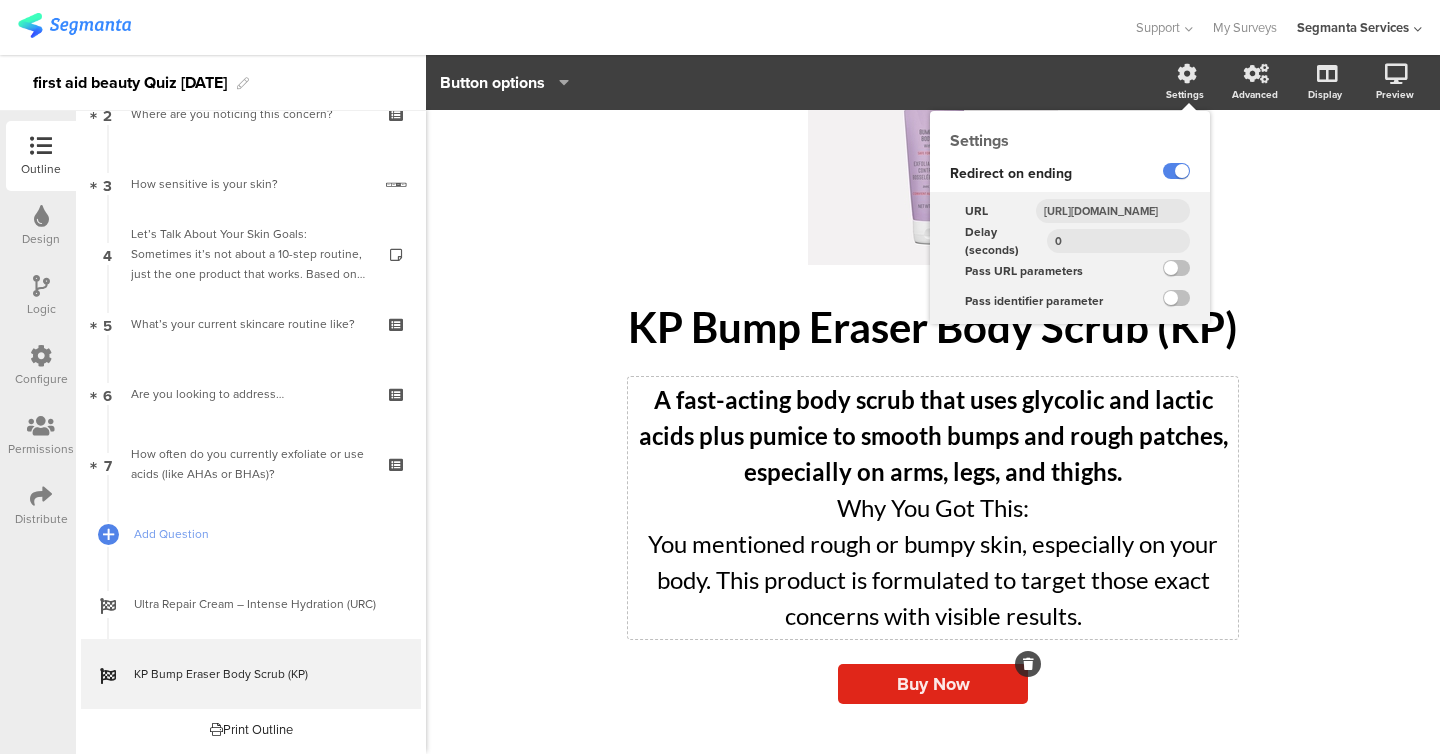 click on "[URL][DOMAIN_NAME]" 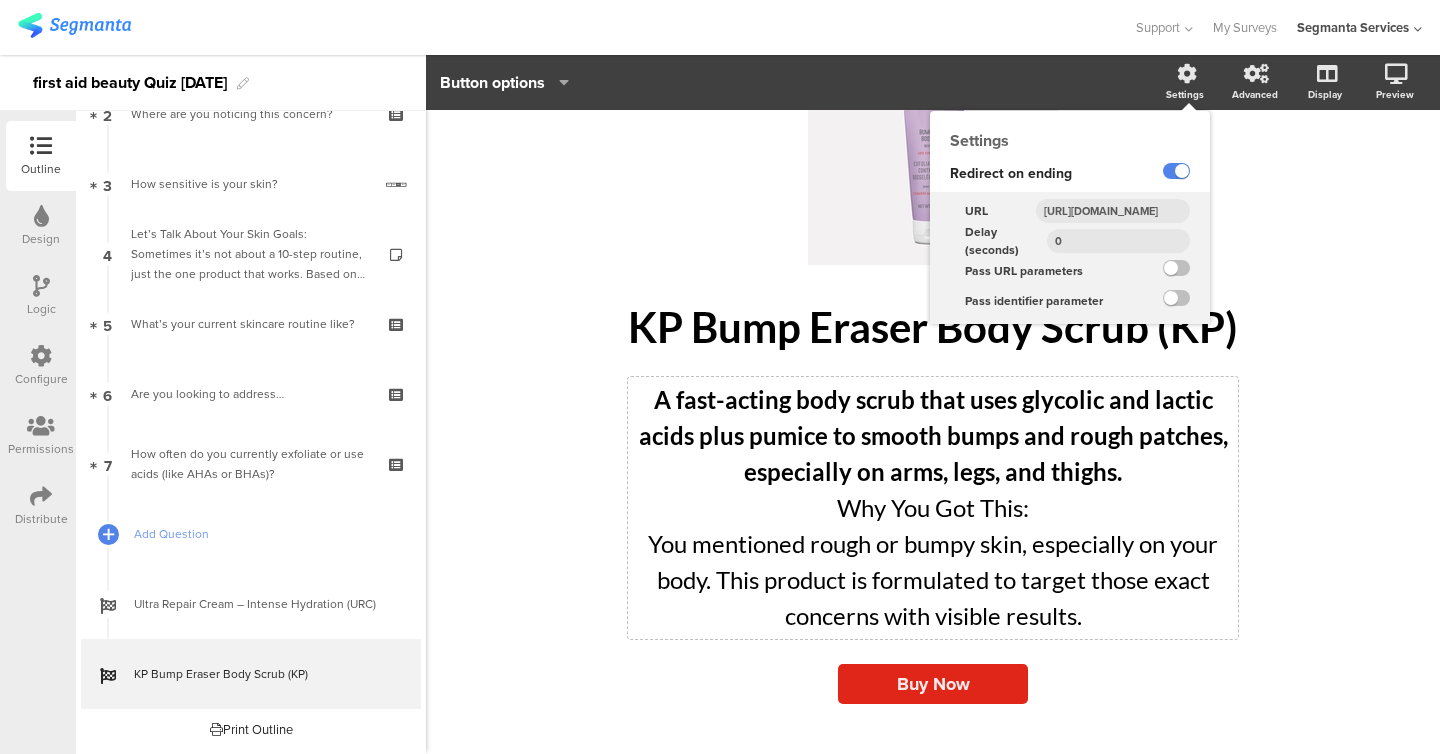 click on "[URL][DOMAIN_NAME]" 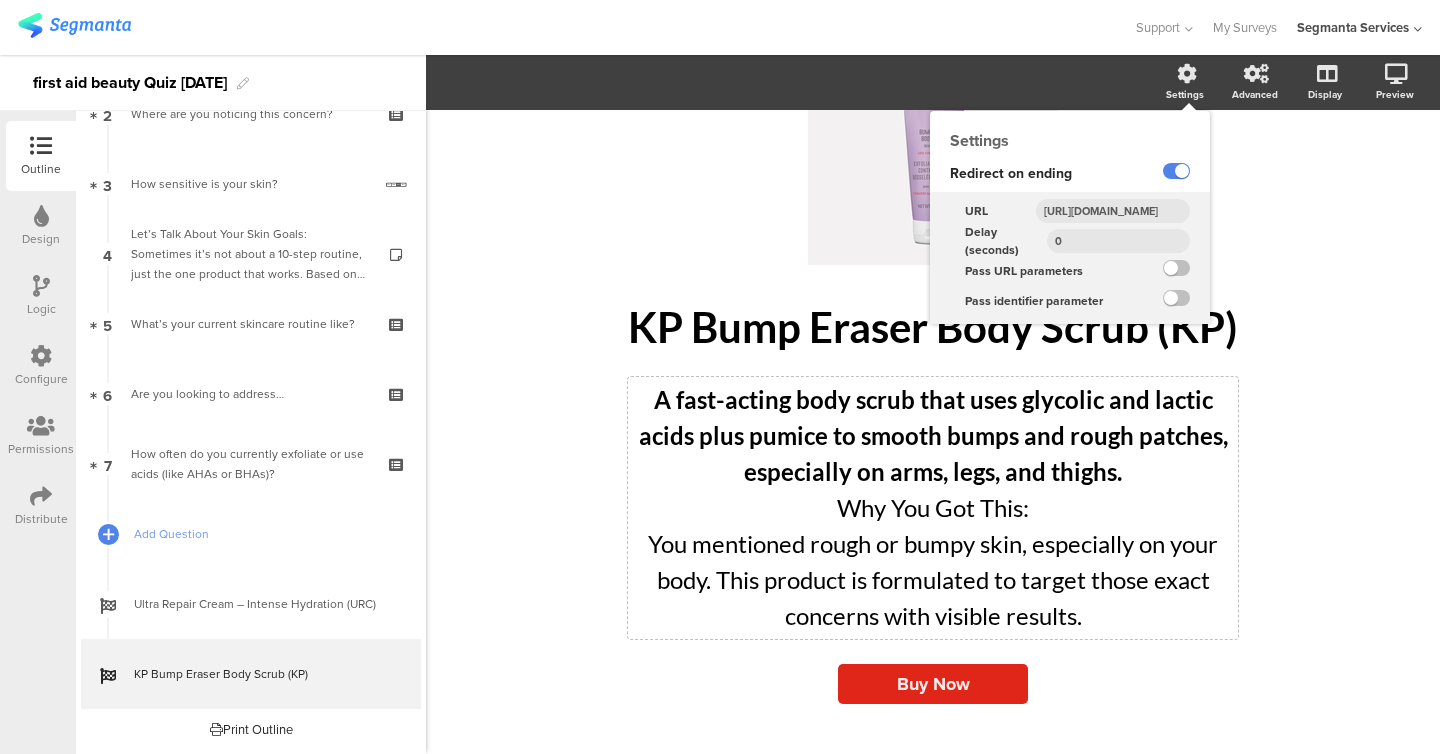 paste on "products/kp-bump-eraser-body-scrub-aha" 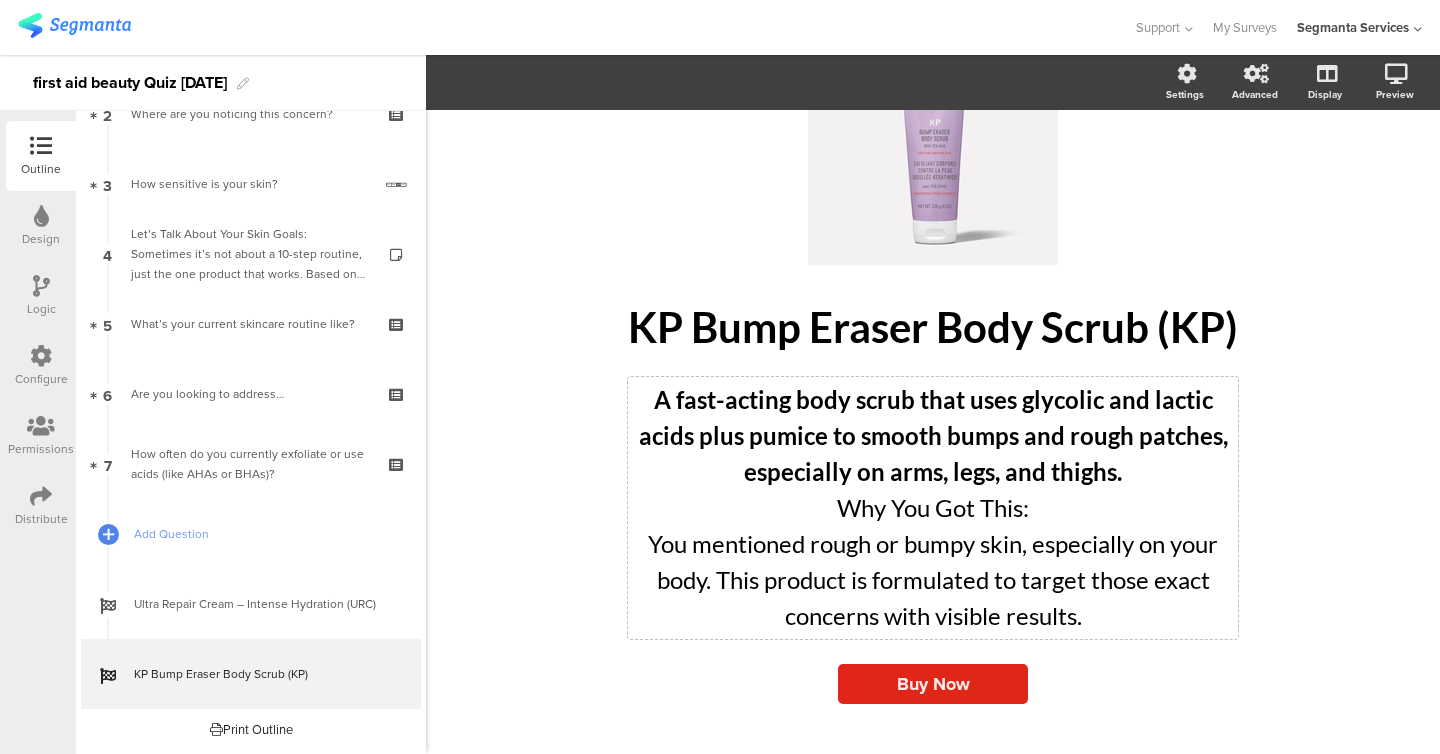 click on "/
KP Bump Eraser Body Scrub (KP)
KP Bump Eraser Body Scrub (KP)
A fast-acting body scrub that uses glycolic and lactic acids plus pumice to smooth bumps and rough patches, especially on arms, legs, and thighs. Why You Got This: You mentioned rough or bumpy skin, especially on your body. This product is formulated to target those exact concerns with visible results.
A fast-acting body scrub that uses glycolic and lactic acids plus pumice to smooth bumps and rough patches, especially on arms, legs, and thighs. Why You Got This: You mentioned rough or bumpy skin, especially on your body. This product is formulated to target those exact concerns with visible results.
Buy Now" 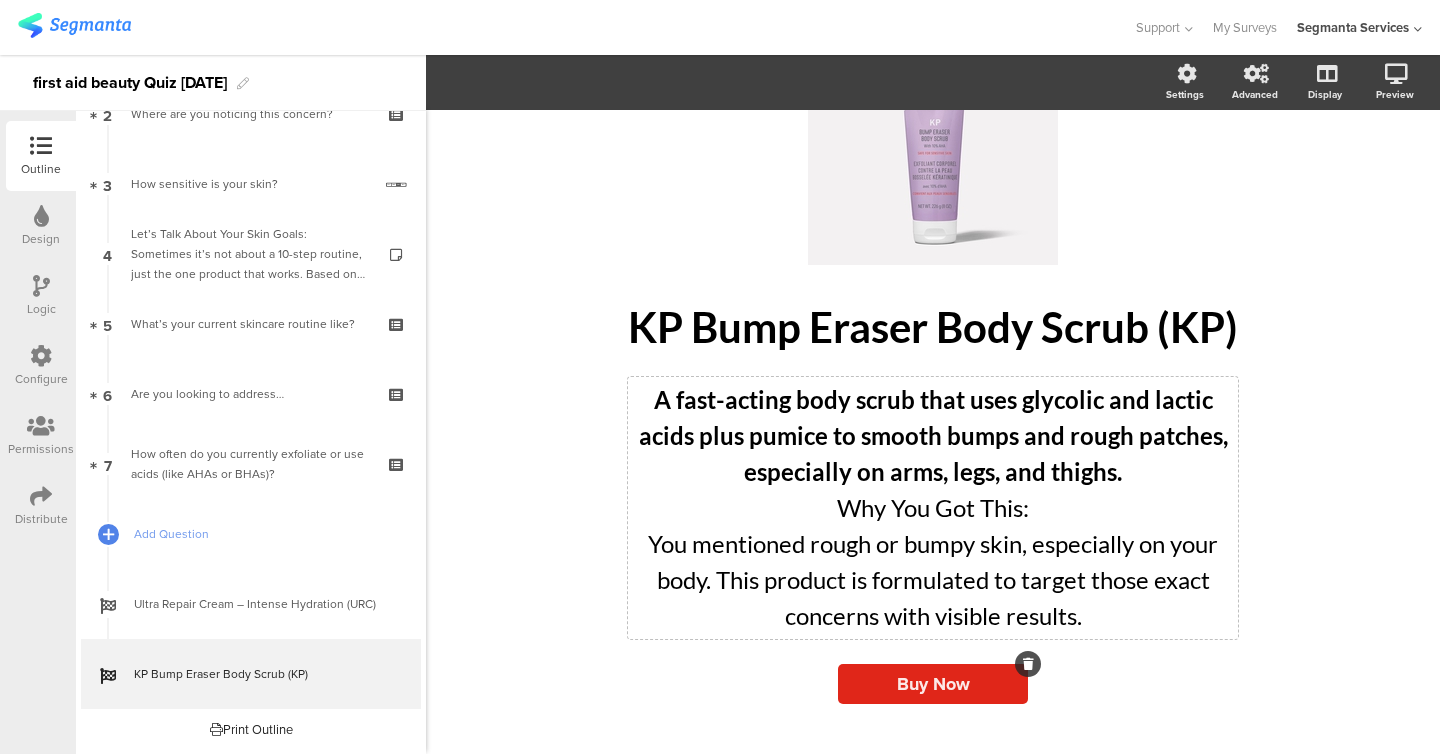 click on "Buy Now" 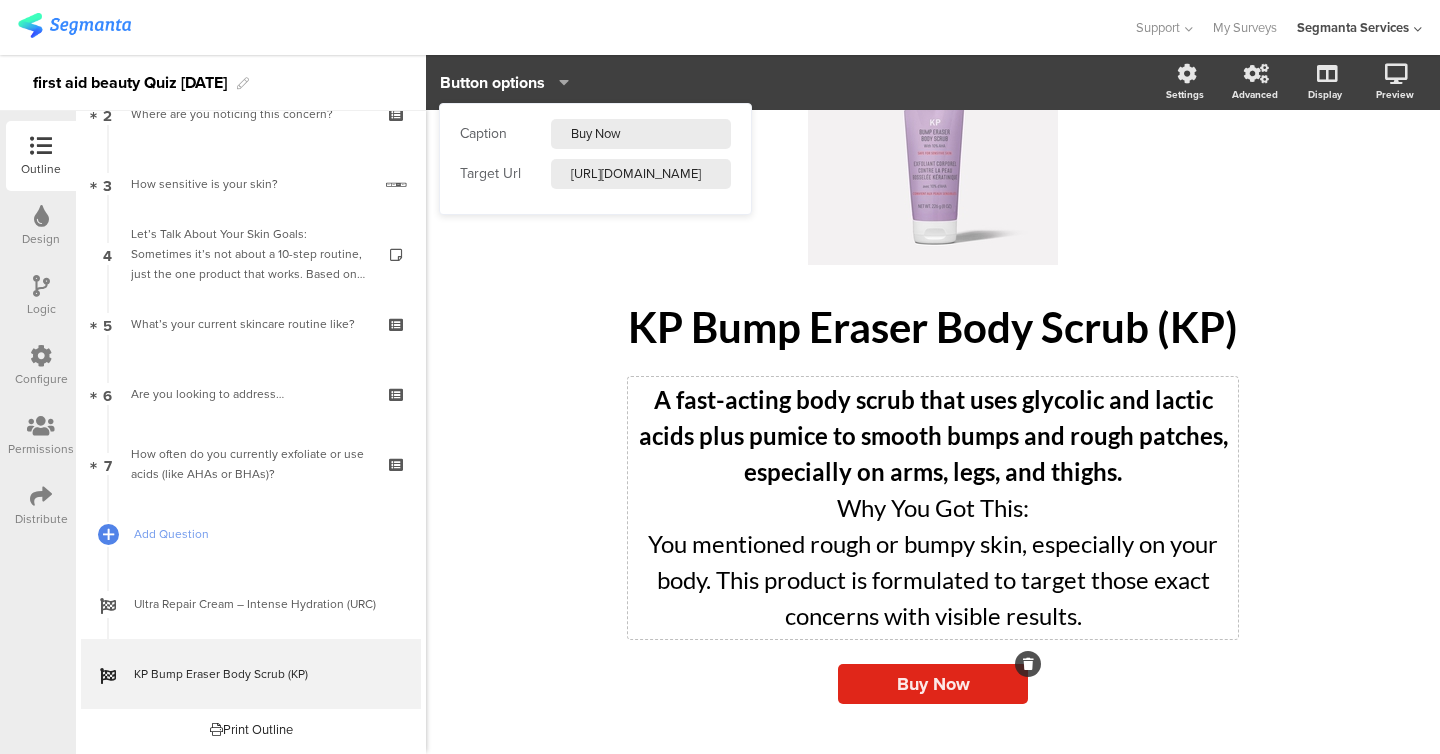 click on "Caption    Buy Now   Target Url    [URL][DOMAIN_NAME]" at bounding box center (595, 159) 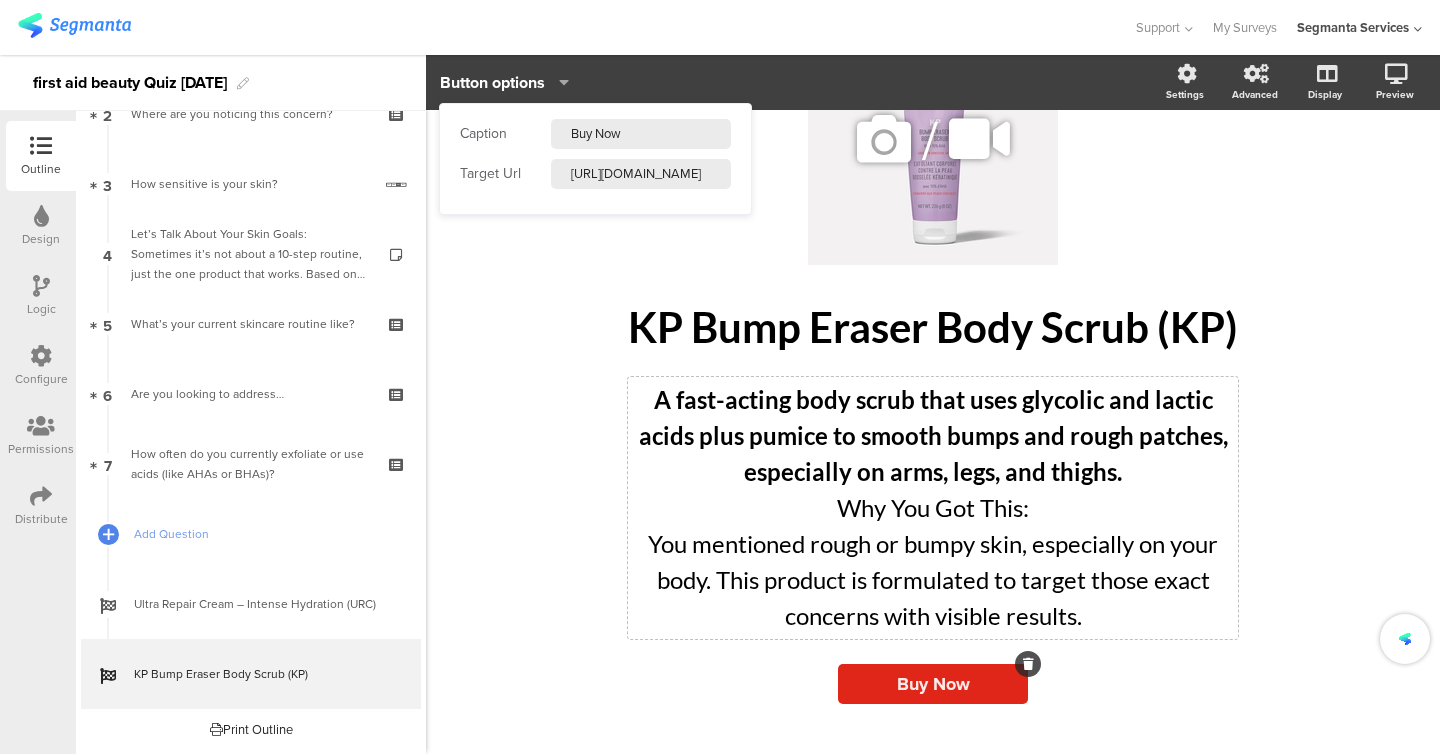 click on "/" 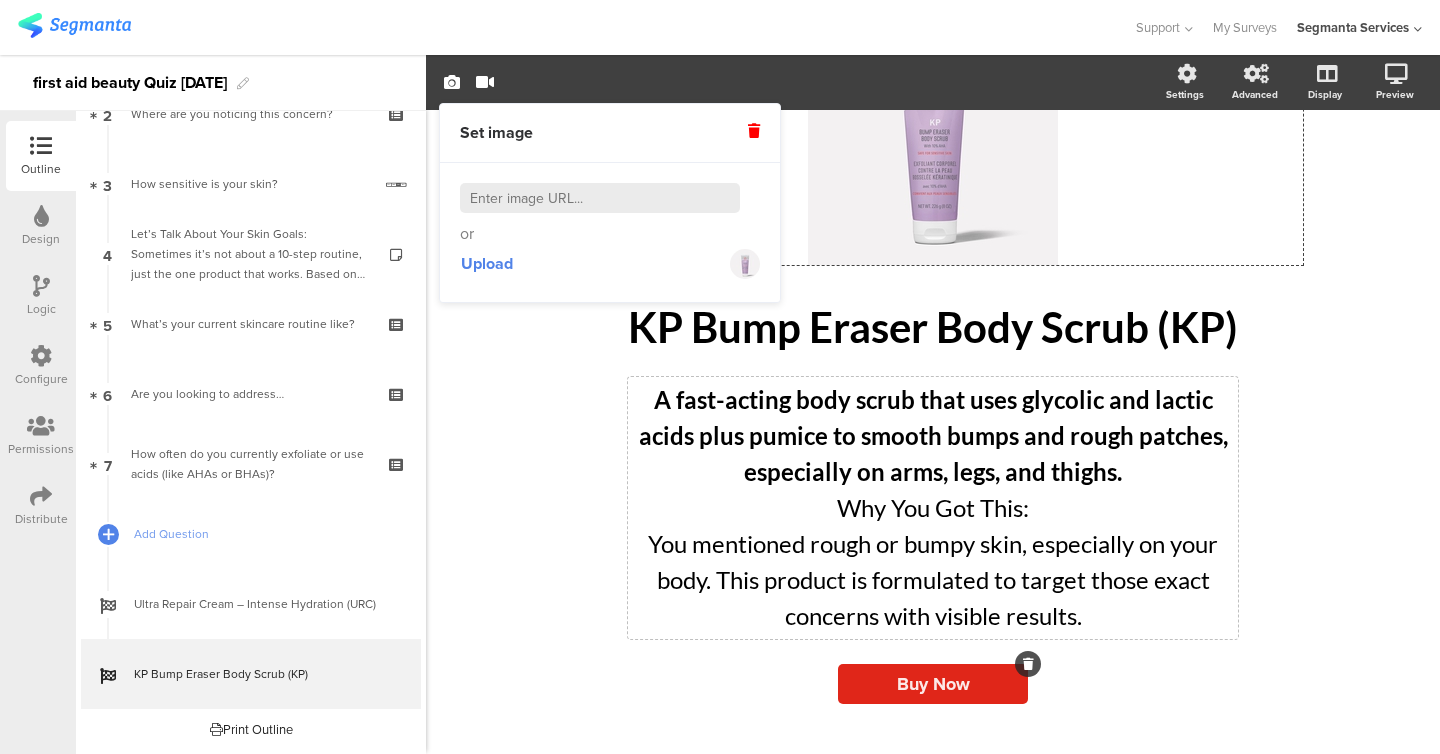 click on "Buy Now" 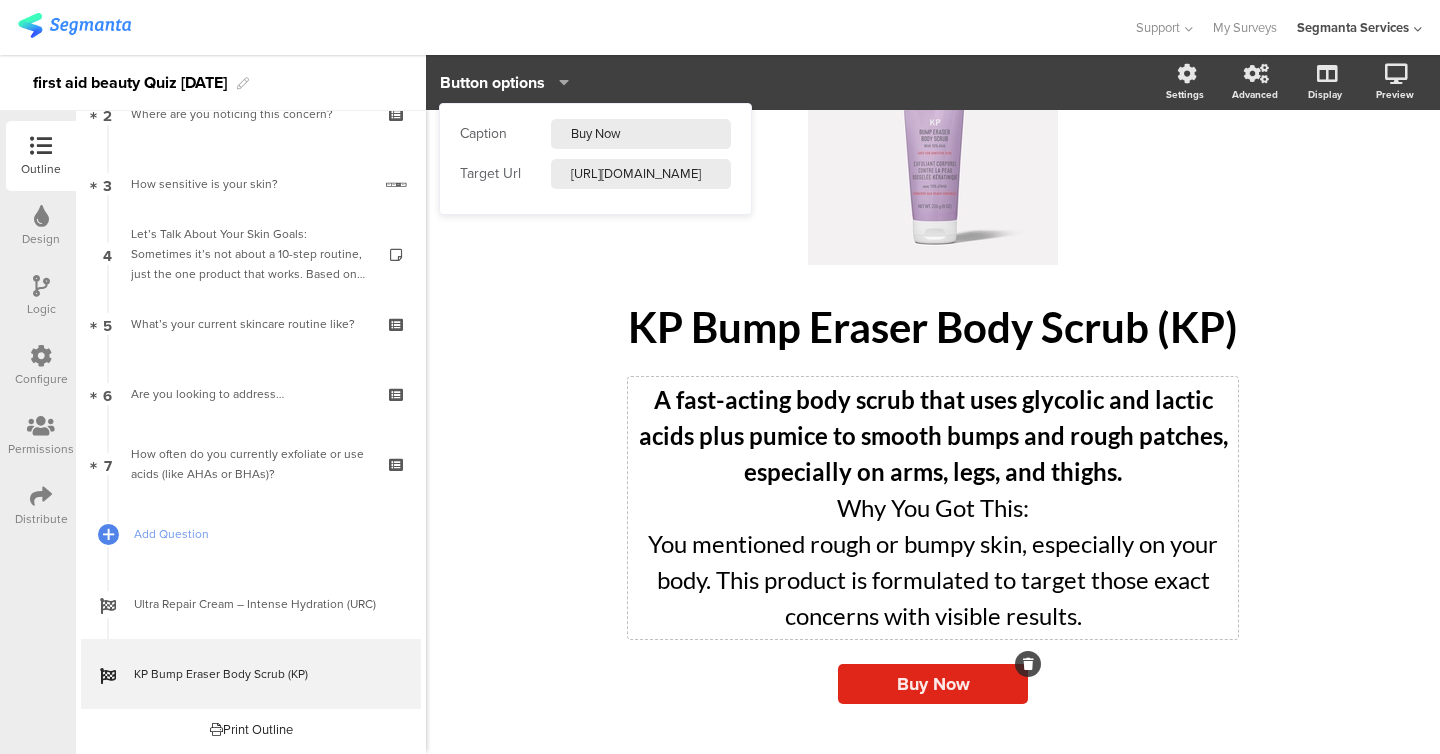 click on "/
KP Bump Eraser Body Scrub (KP)
KP Bump Eraser Body Scrub (KP)
A fast-acting body scrub that uses glycolic and lactic acids plus pumice to smooth bumps and rough patches, especially on arms, legs, and thighs. Why You Got This: You mentioned rough or bumpy skin, especially on your body. This product is formulated to target those exact concerns with visible results.
A fast-acting body scrub that uses glycolic and lactic acids plus pumice to smooth bumps and rough patches, especially on arms, legs, and thighs. Why You Got This: You mentioned rough or bumpy skin, especially on your body. This product is formulated to target those exact concerns with visible results.
Buy Now" 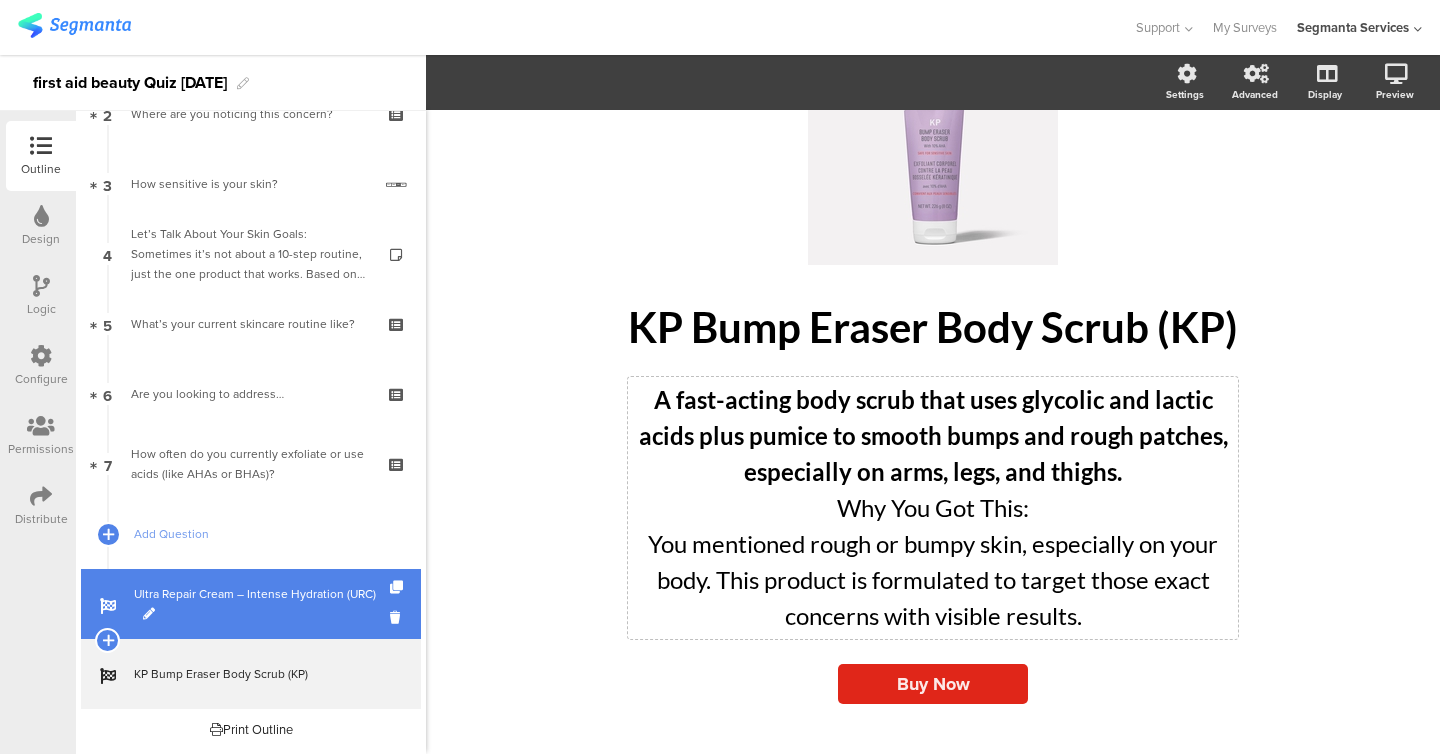 click on "Ultra Repair Cream – Intense Hydration (URC)" at bounding box center [262, 604] 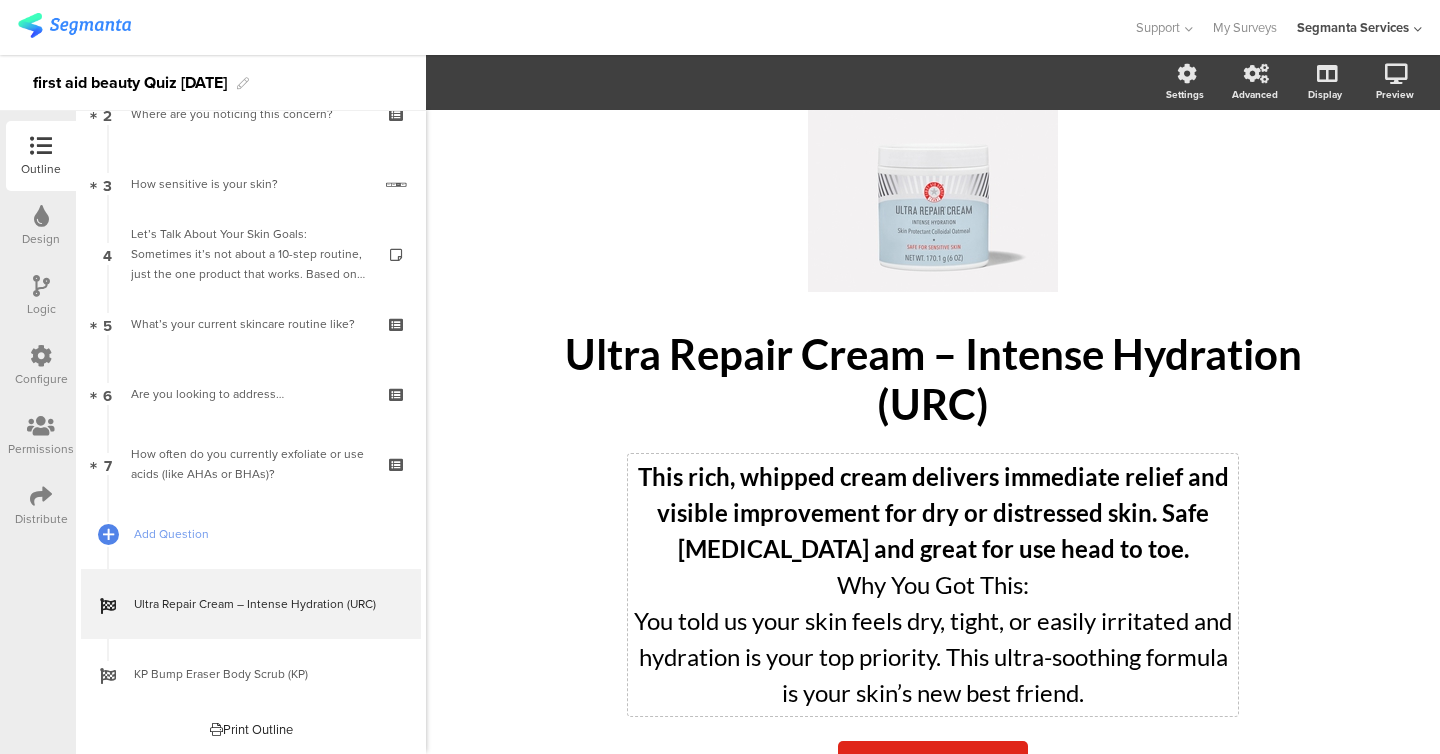 scroll, scrollTop: 196, scrollLeft: 0, axis: vertical 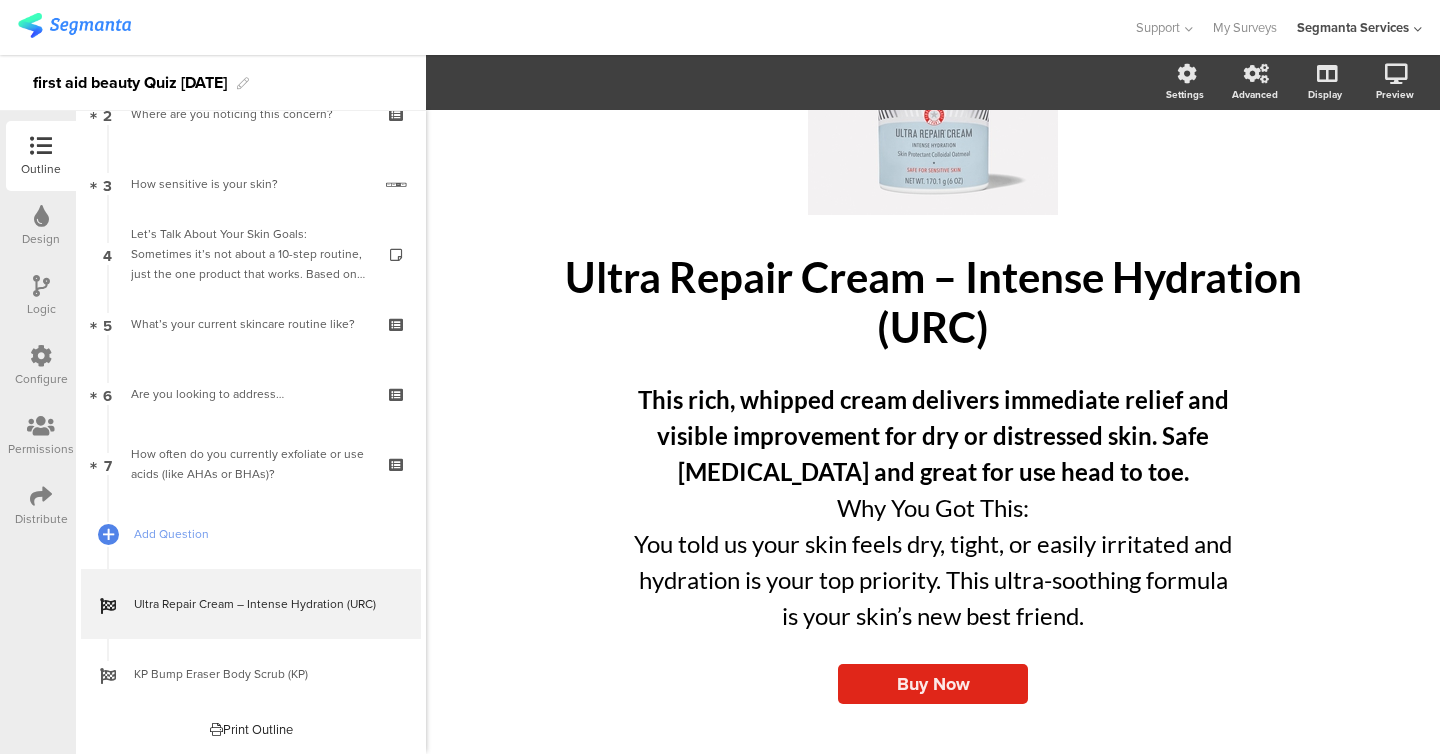 click on "/
Ultra Repair Cream – Intense Hydration (URC)
Ultra Repair Cream – Intense Hydration (URC)
This rich, whipped cream delivers immediate relief and visible improvement for dry or distressed skin. Safe [MEDICAL_DATA] and great for use head to toe. Why You Got This: You told us your skin feels dry, tight, or easily irritated and hydration is your top priority. This ultra-soothing formula is your skin’s new best friend.
This rich, whipped cream delivers immediate relief and visible improvement for dry or distressed skin. Safe [MEDICAL_DATA] and great for use head to toe. Why You Got This: You told us your skin feels dry, tight, or easily irritated and hydration is your top priority. This ultra-soothing formula is your skin’s new best friend.
Buy Now" 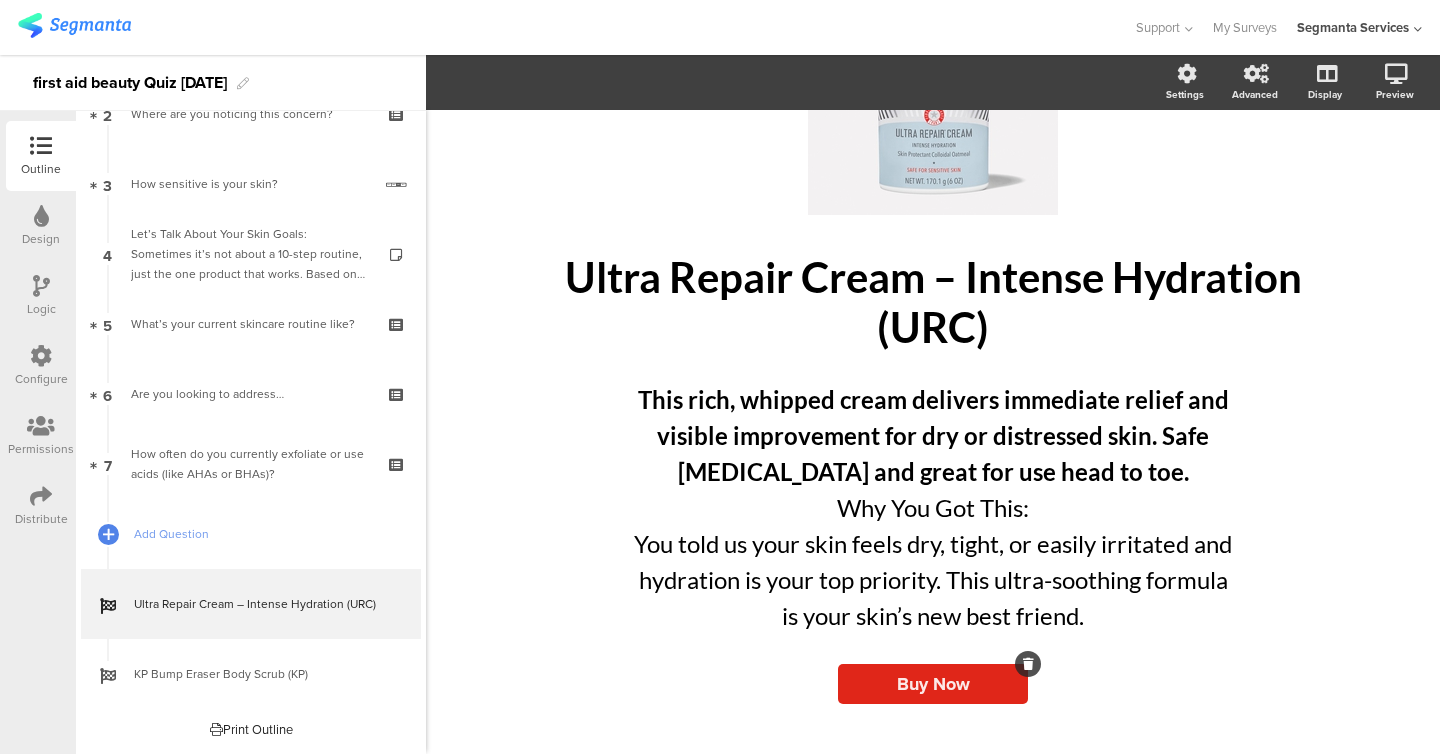 click on "Buy Now" 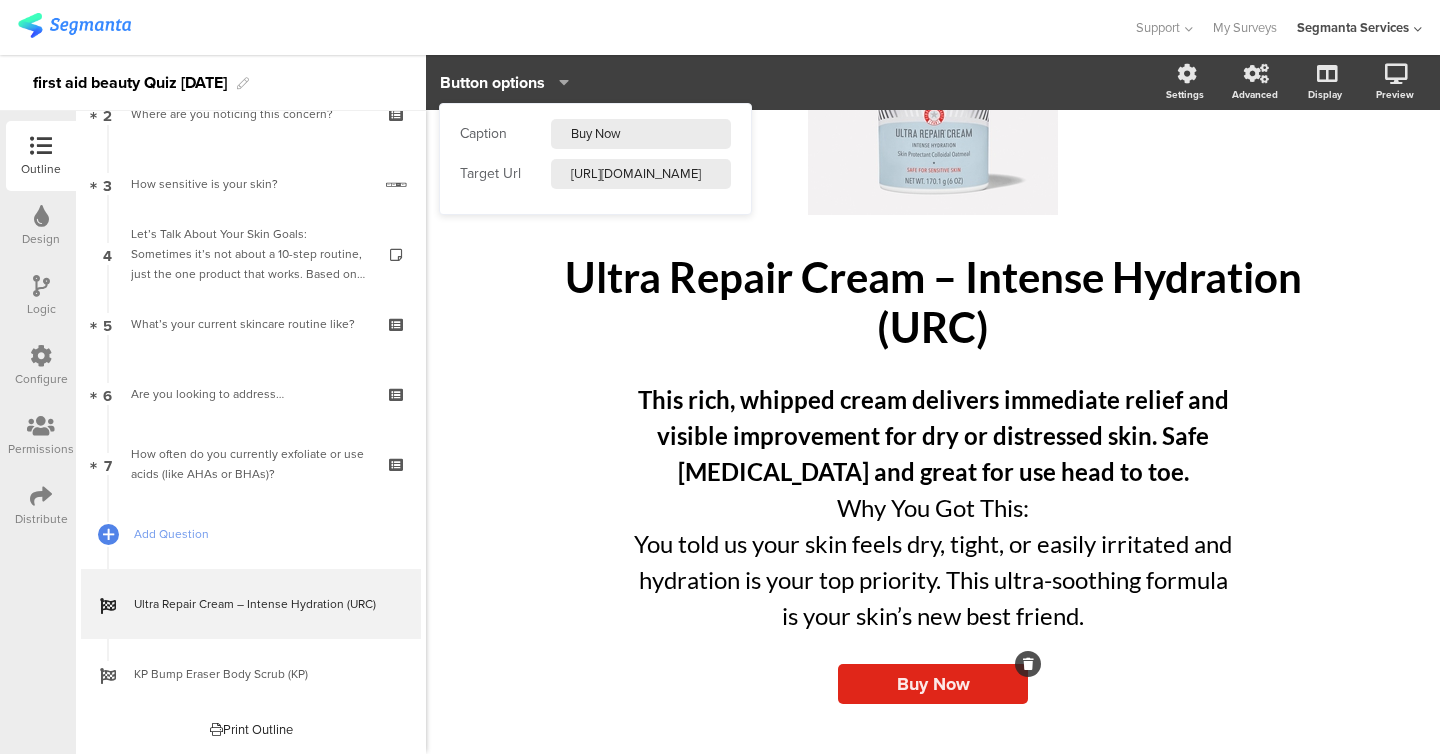click on "[URL][DOMAIN_NAME]" at bounding box center [641, 174] 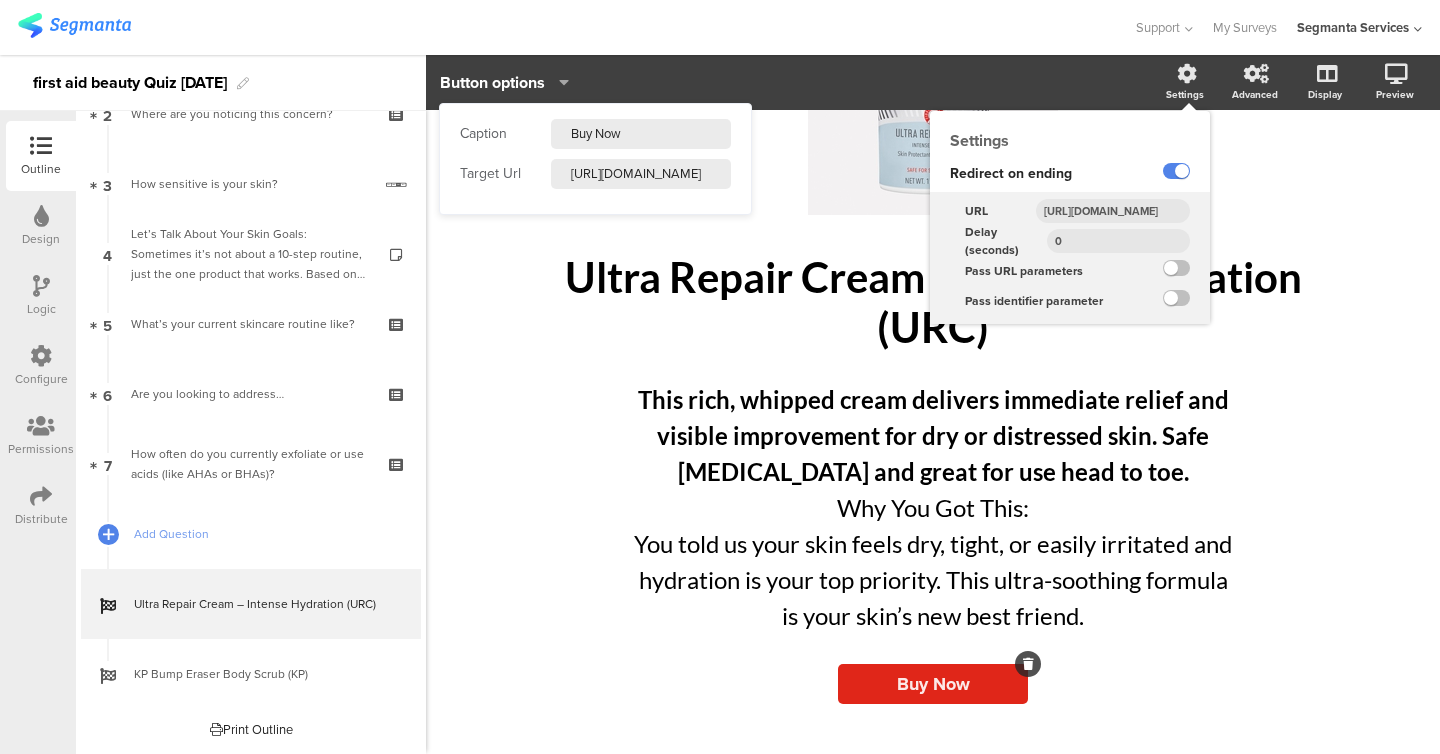 click on "[URL][DOMAIN_NAME]" 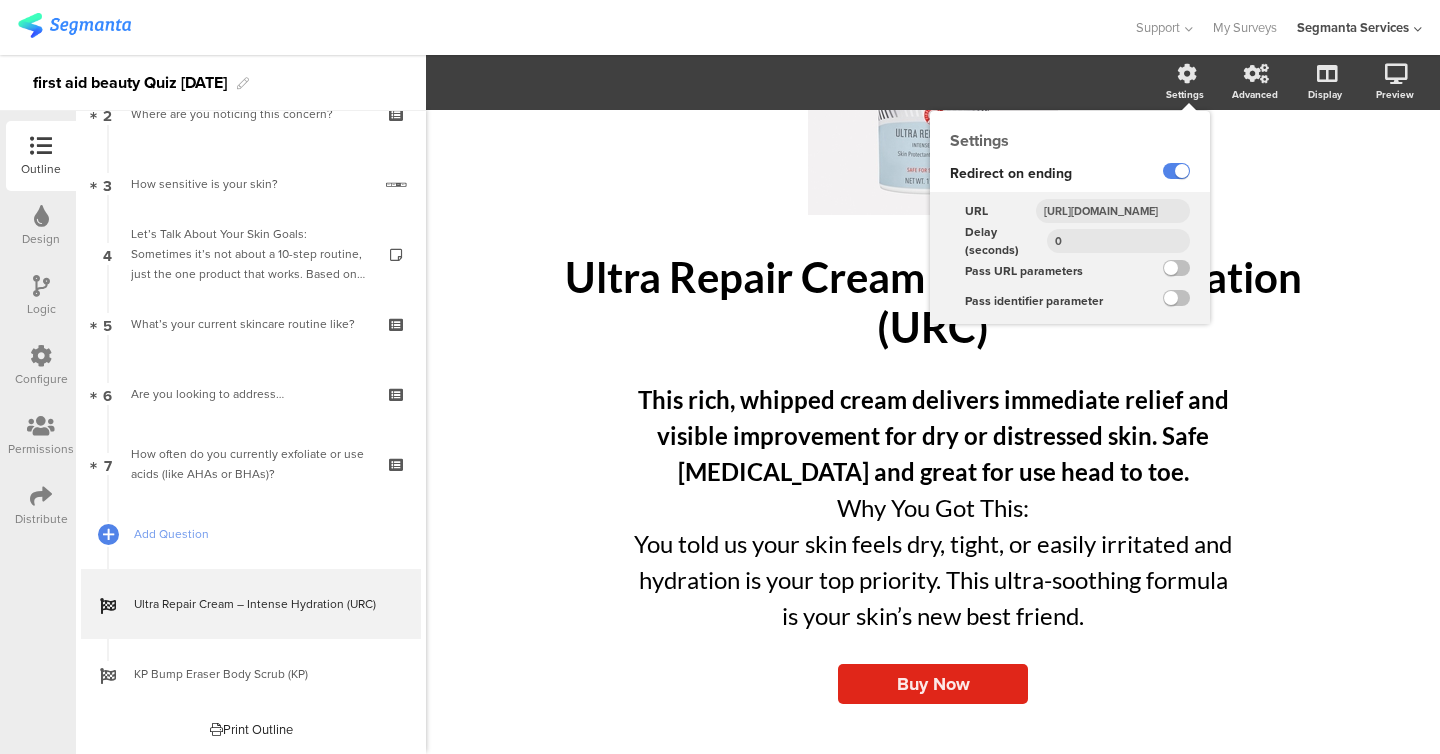 click on "[URL][DOMAIN_NAME]" 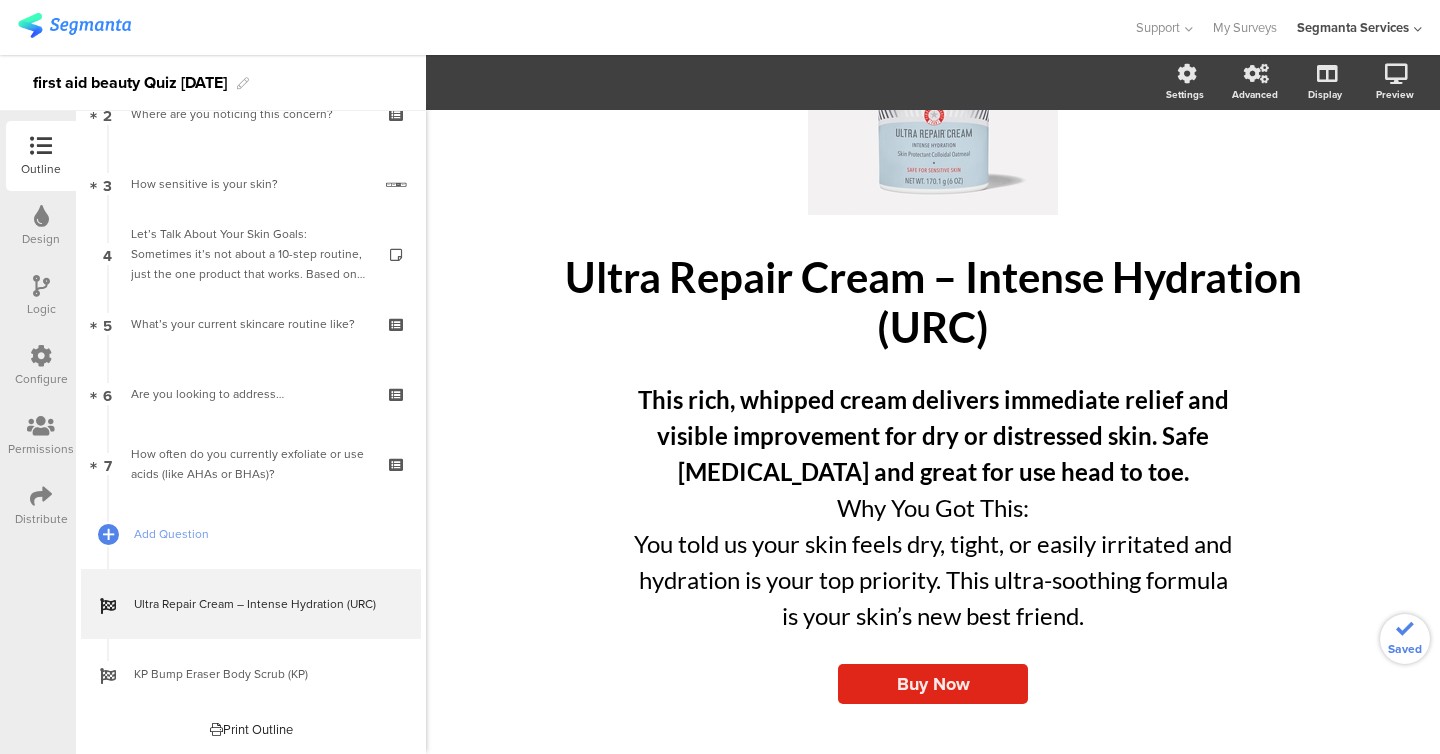 click on "/
Ultra Repair Cream – Intense Hydration (URC)
Ultra Repair Cream – Intense Hydration (URC)
This rich, whipped cream delivers immediate relief and visible improvement for dry or distressed skin. Safe [MEDICAL_DATA] and great for use head to toe. Why You Got This: You told us your skin feels dry, tight, or easily irritated and hydration is your top priority. This ultra-soothing formula is your skin’s new best friend.
This rich, whipped cream delivers immediate relief and visible improvement for dry or distressed skin. Safe [MEDICAL_DATA] and great for use head to toe. Why You Got This: You told us your skin feels dry, tight, or easily irritated and hydration is your top priority. This ultra-soothing formula is your skin’s new best friend." 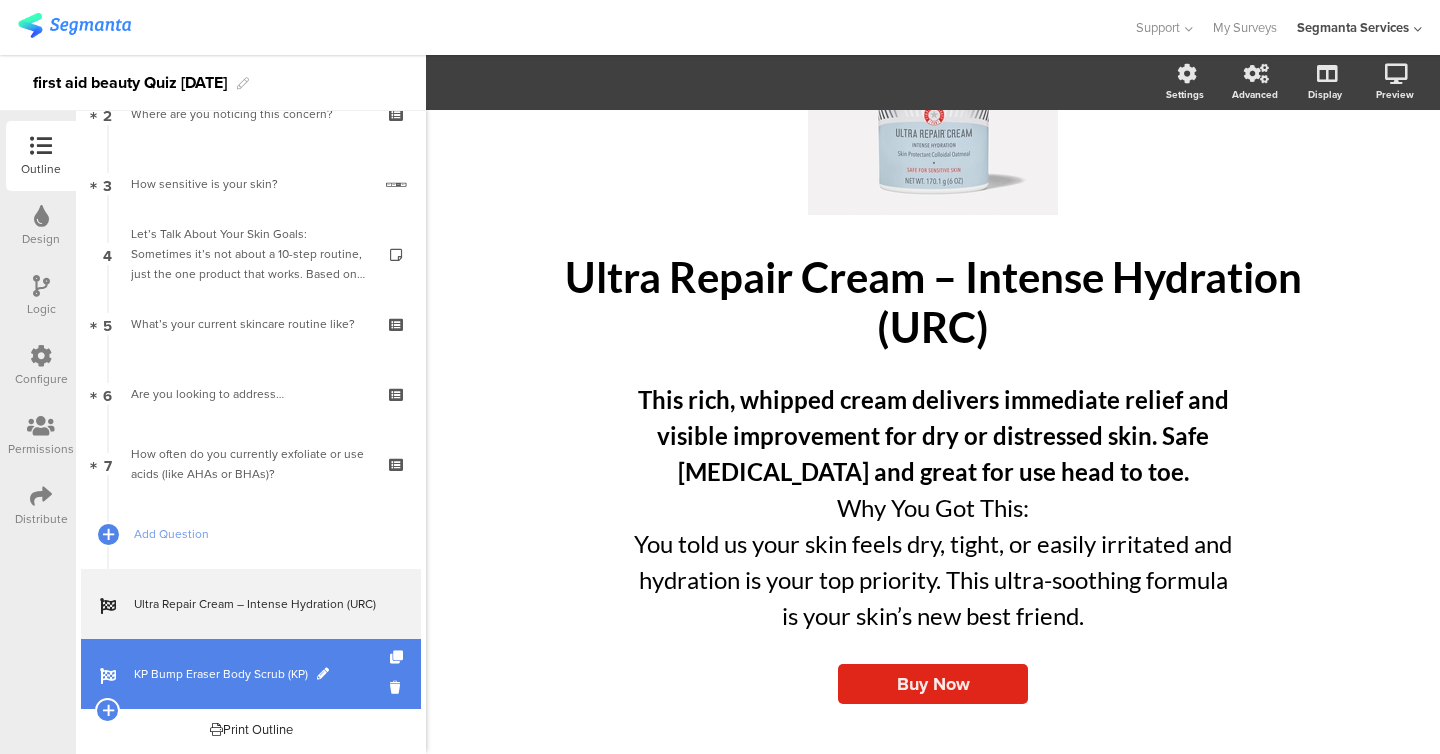 click on "KP Bump Eraser Body Scrub (KP)" at bounding box center (251, 674) 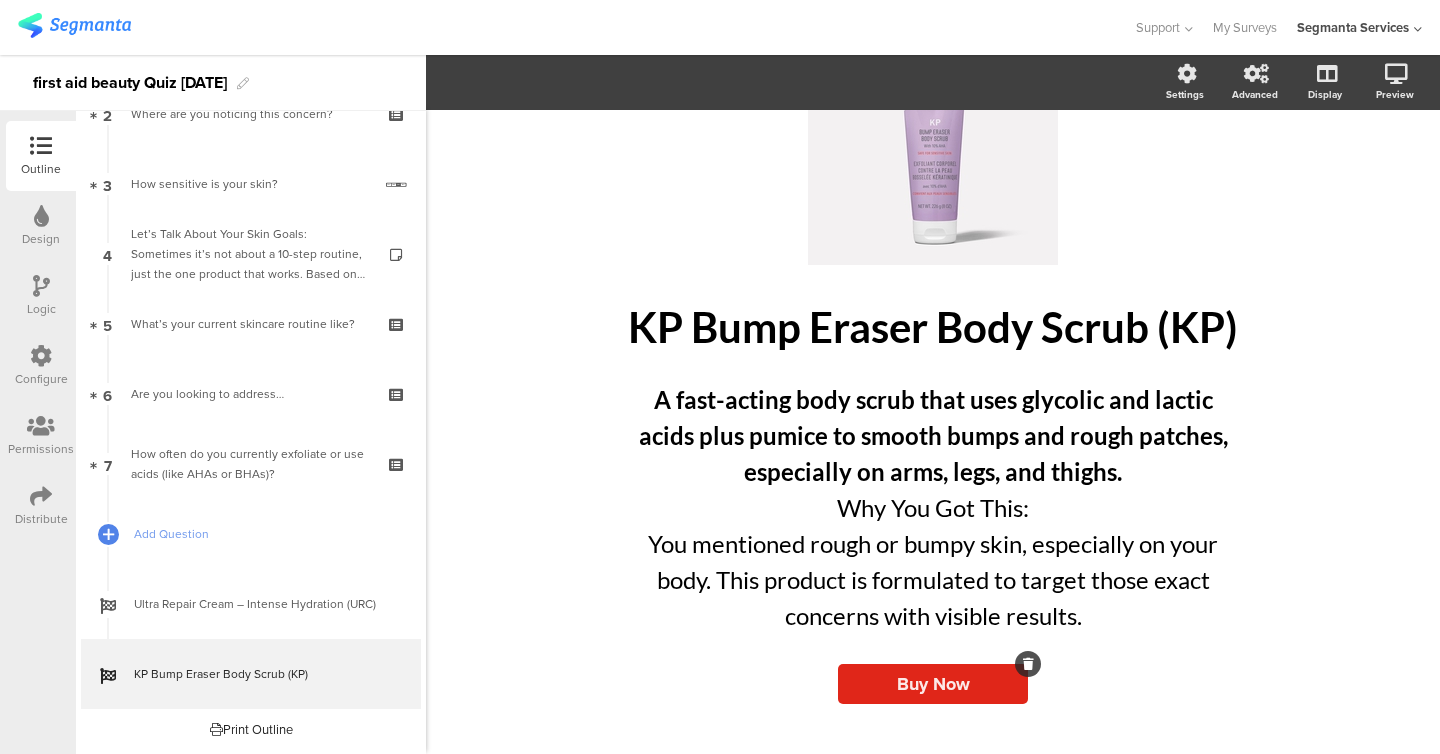click on "Buy Now" 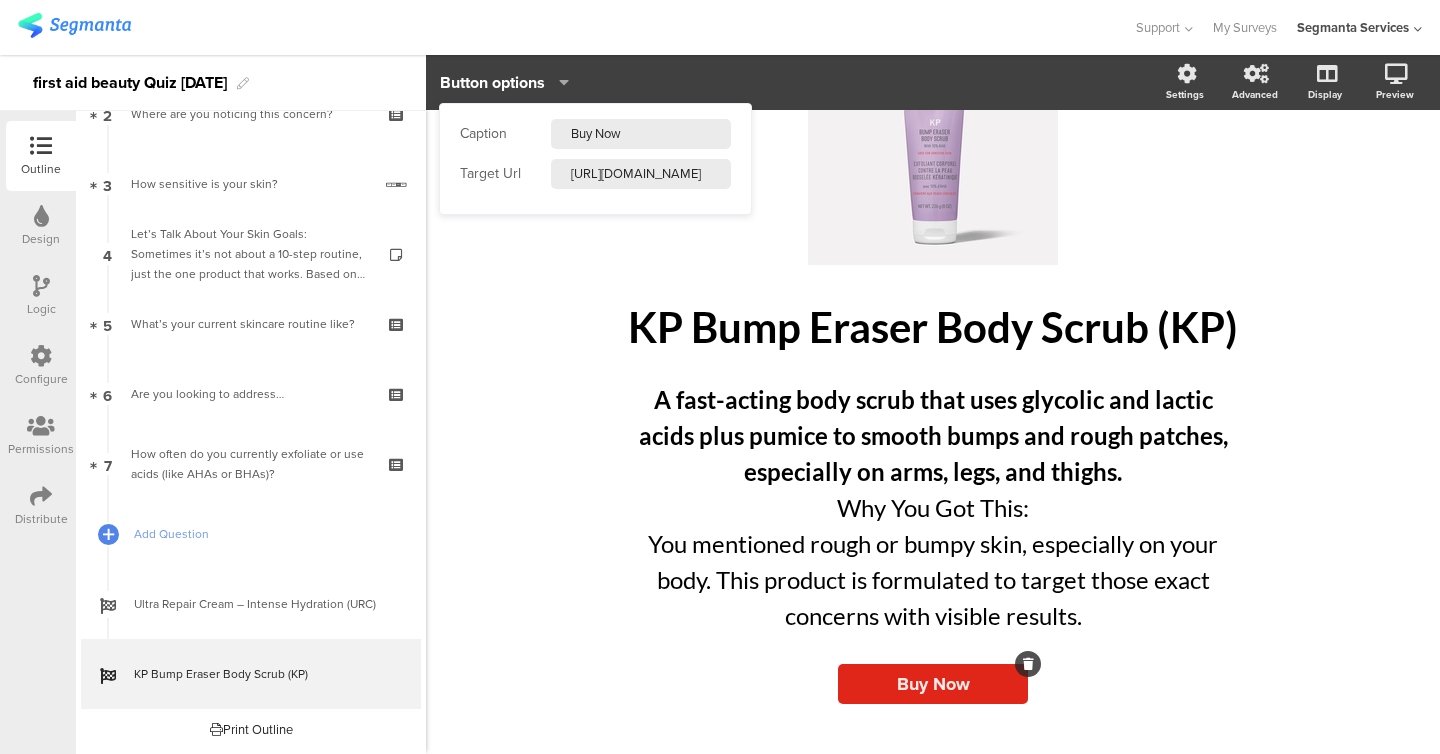 click on "[URL][DOMAIN_NAME]" at bounding box center [641, 174] 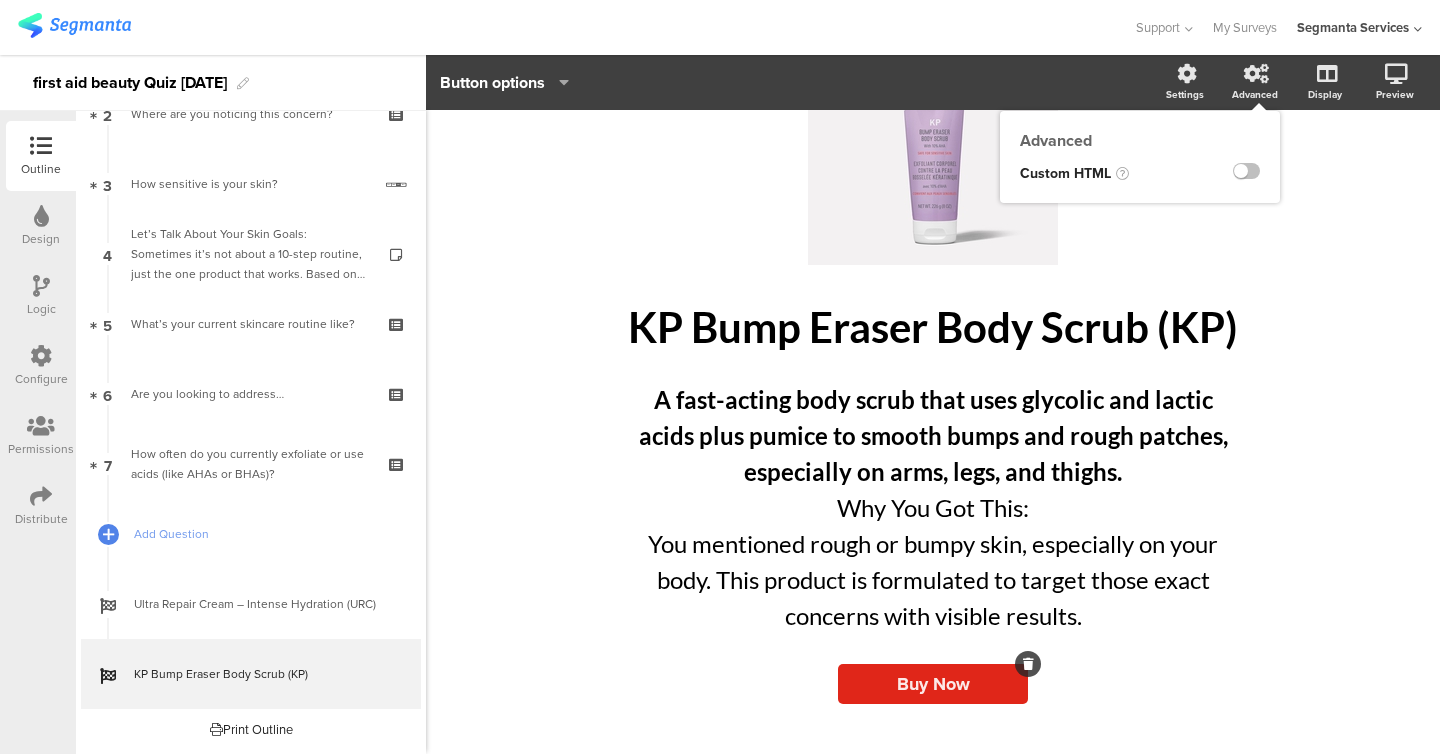 click on "Advanced" 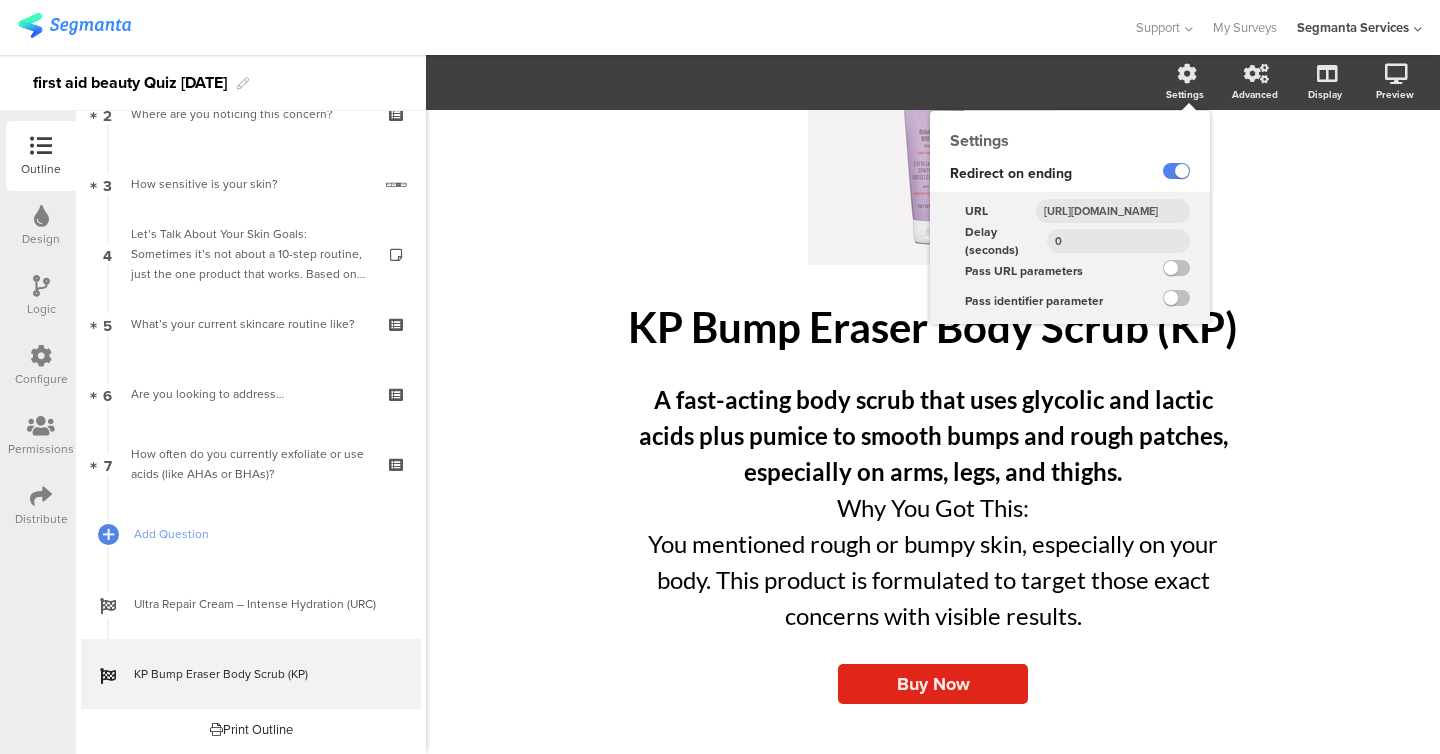 click on "[URL][DOMAIN_NAME]" 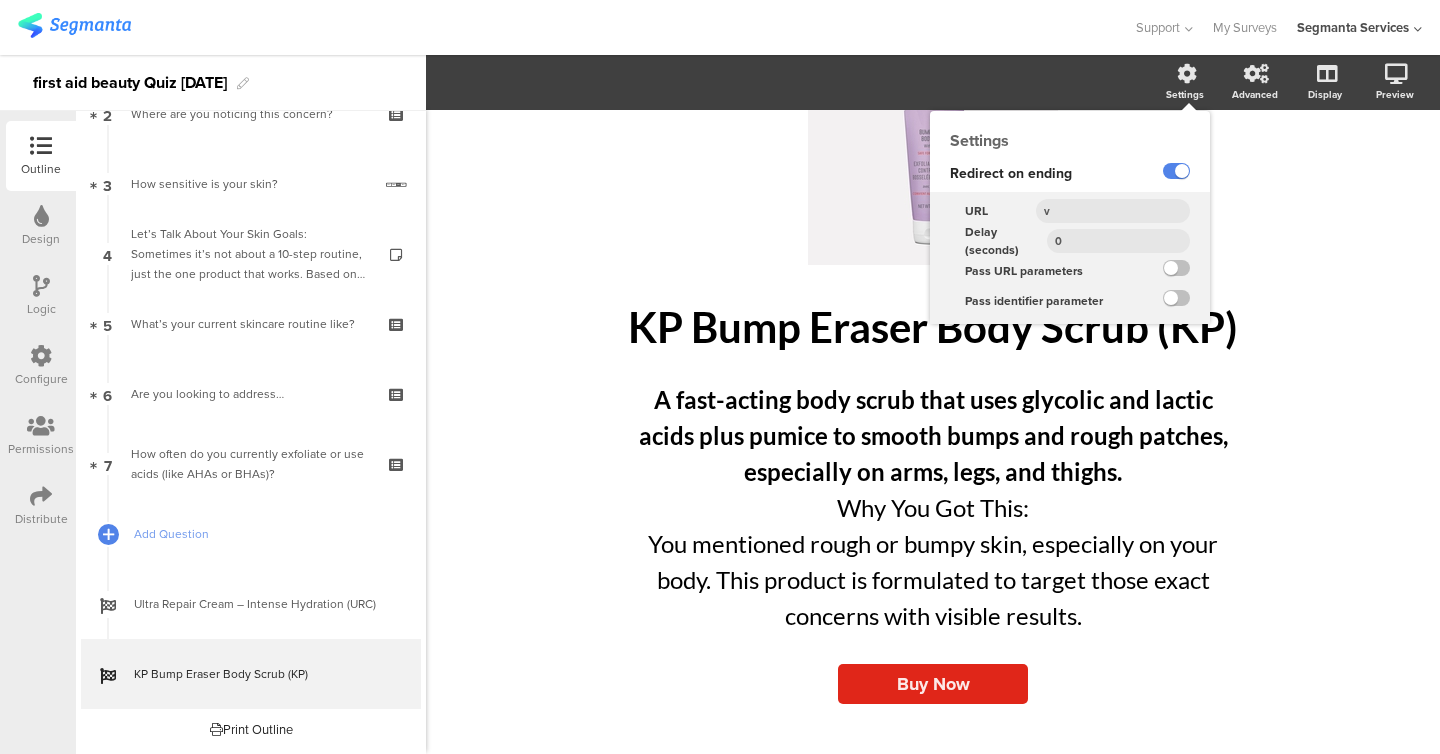 click on "v" 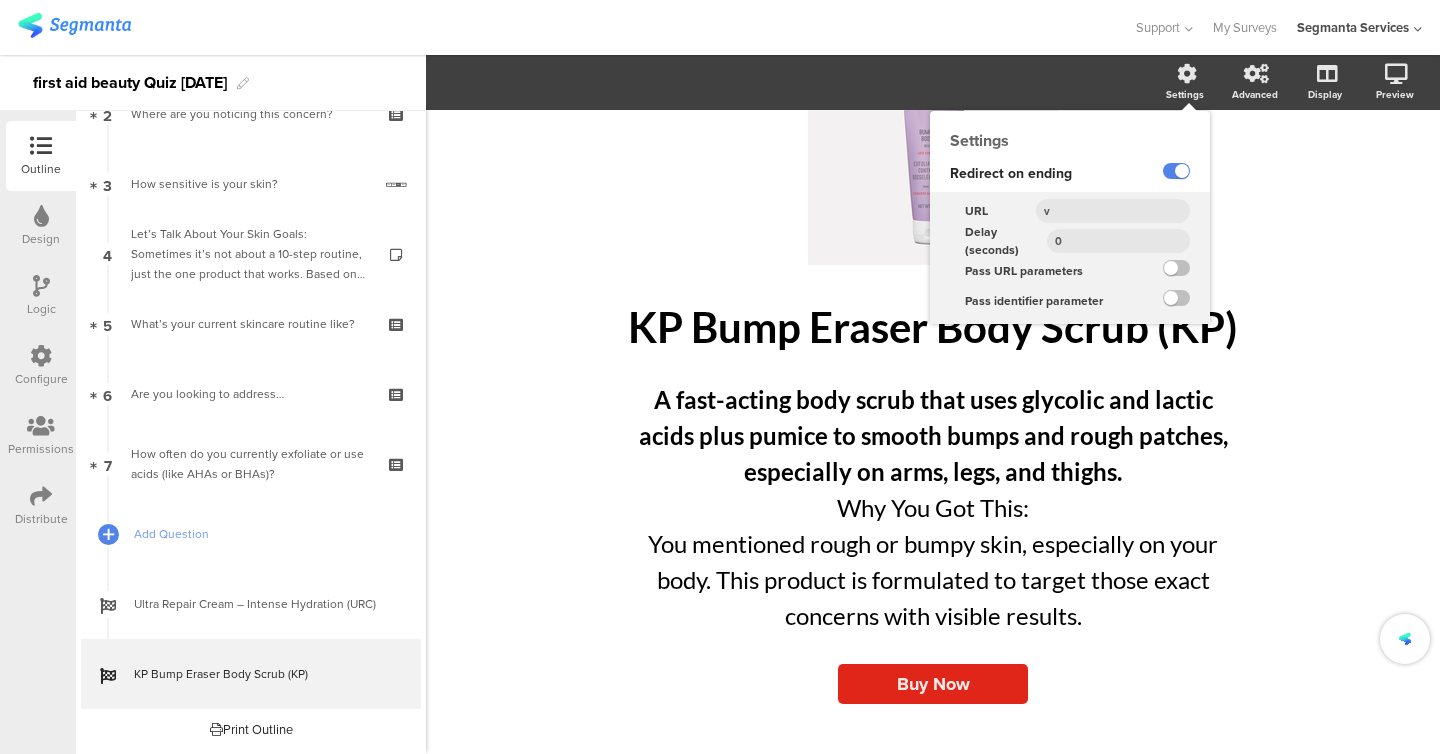 click on "v" 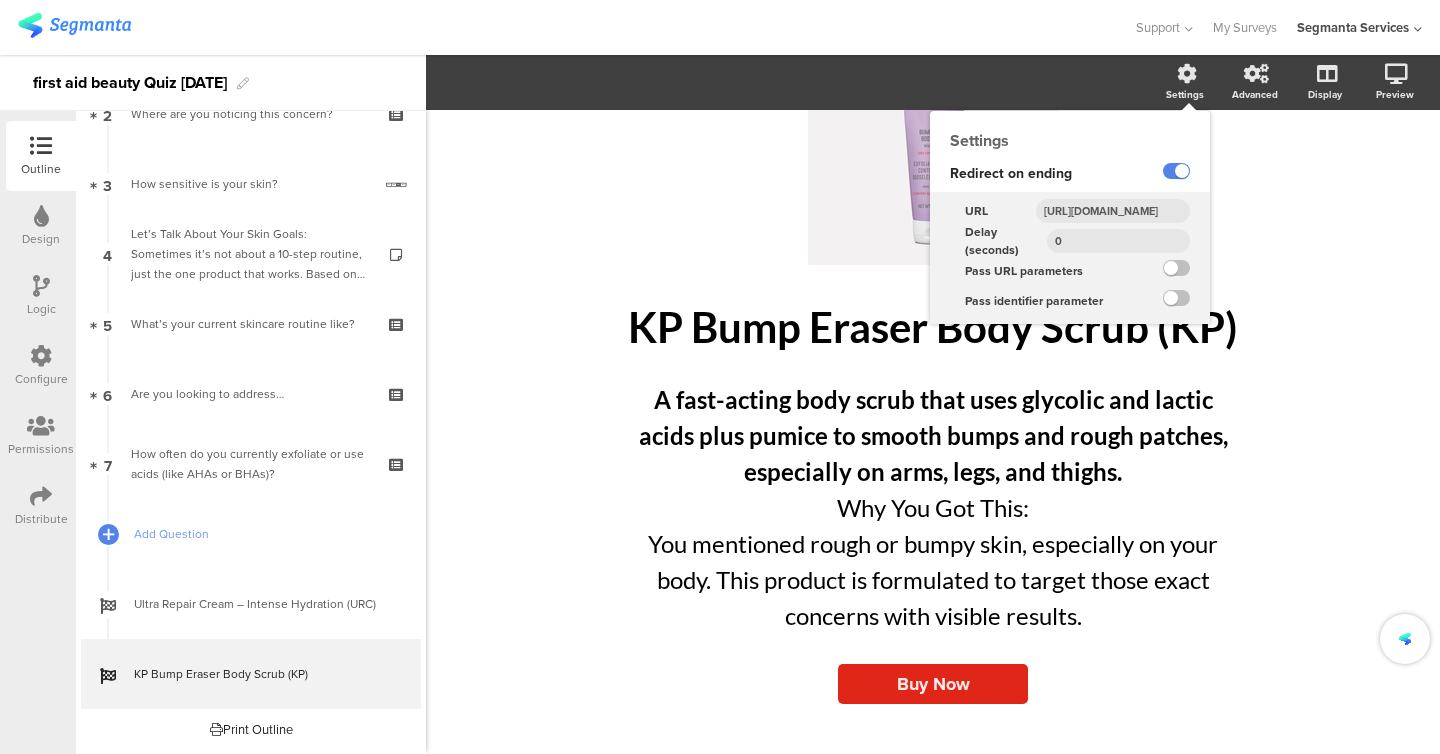 scroll, scrollTop: 0, scrollLeft: 248, axis: horizontal 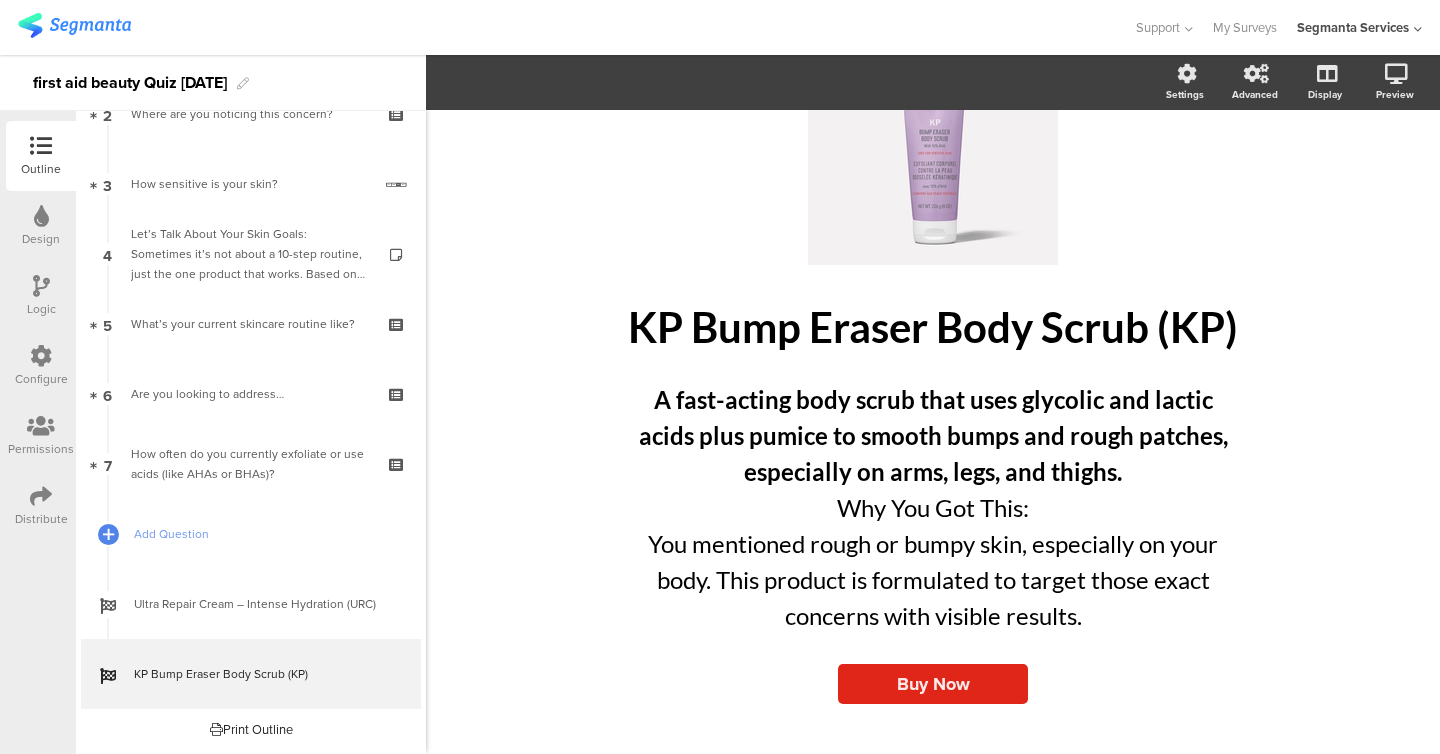 click on "/
KP Bump Eraser Body Scrub (KP)
KP Bump Eraser Body Scrub (KP)
A fast-acting body scrub that uses glycolic and lactic acids plus pumice to smooth bumps and rough patches, especially on arms, legs, and thighs. Why You Got This: You mentioned rough or bumpy skin, especially on your body. This product is formulated to target those exact concerns with visible results.
A fast-acting body scrub that uses glycolic and lactic acids plus pumice to smooth bumps and rough patches, especially on arms, legs, and thighs. Why You Got This: You mentioned rough or bumpy skin, especially on your body. This product is formulated to target those exact concerns with visible results.
Buy Now" 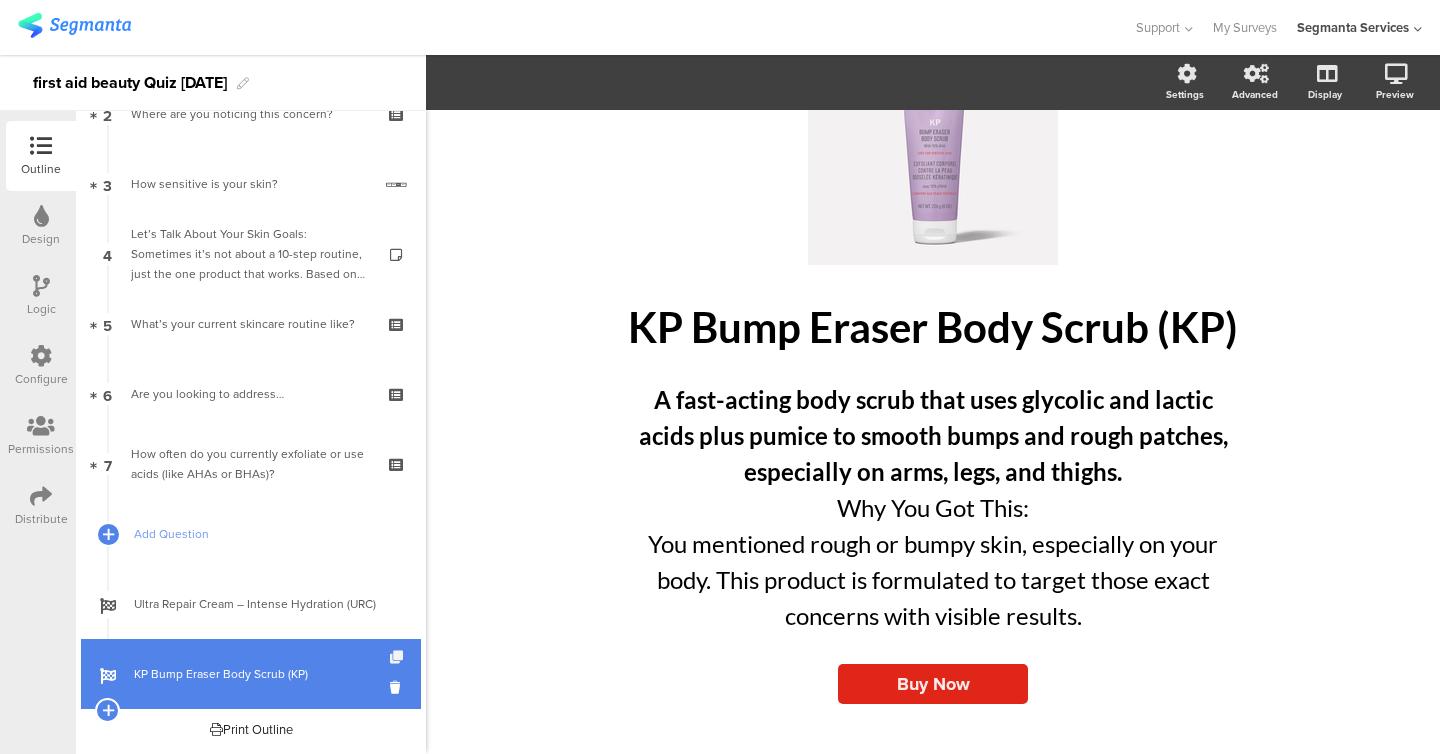 click at bounding box center (398, 657) 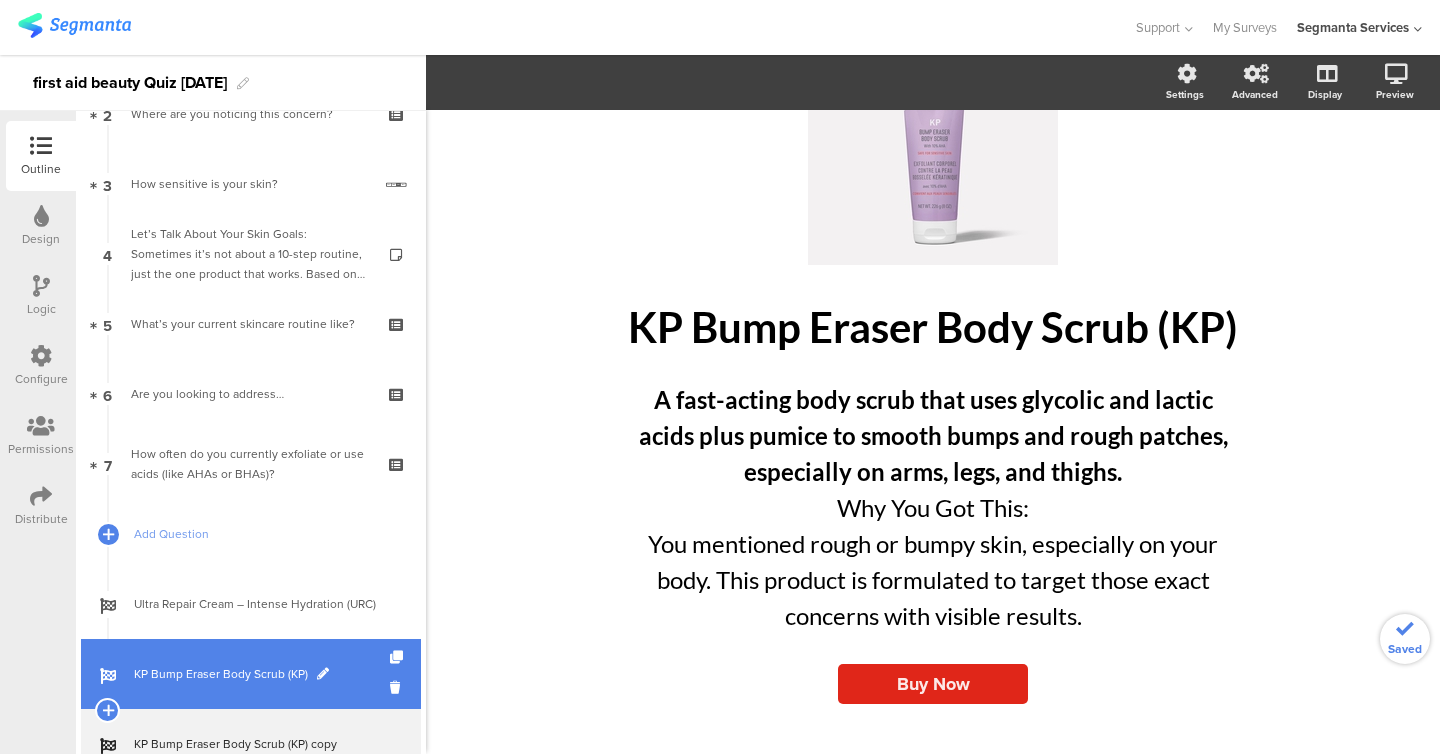 scroll, scrollTop: 252, scrollLeft: 0, axis: vertical 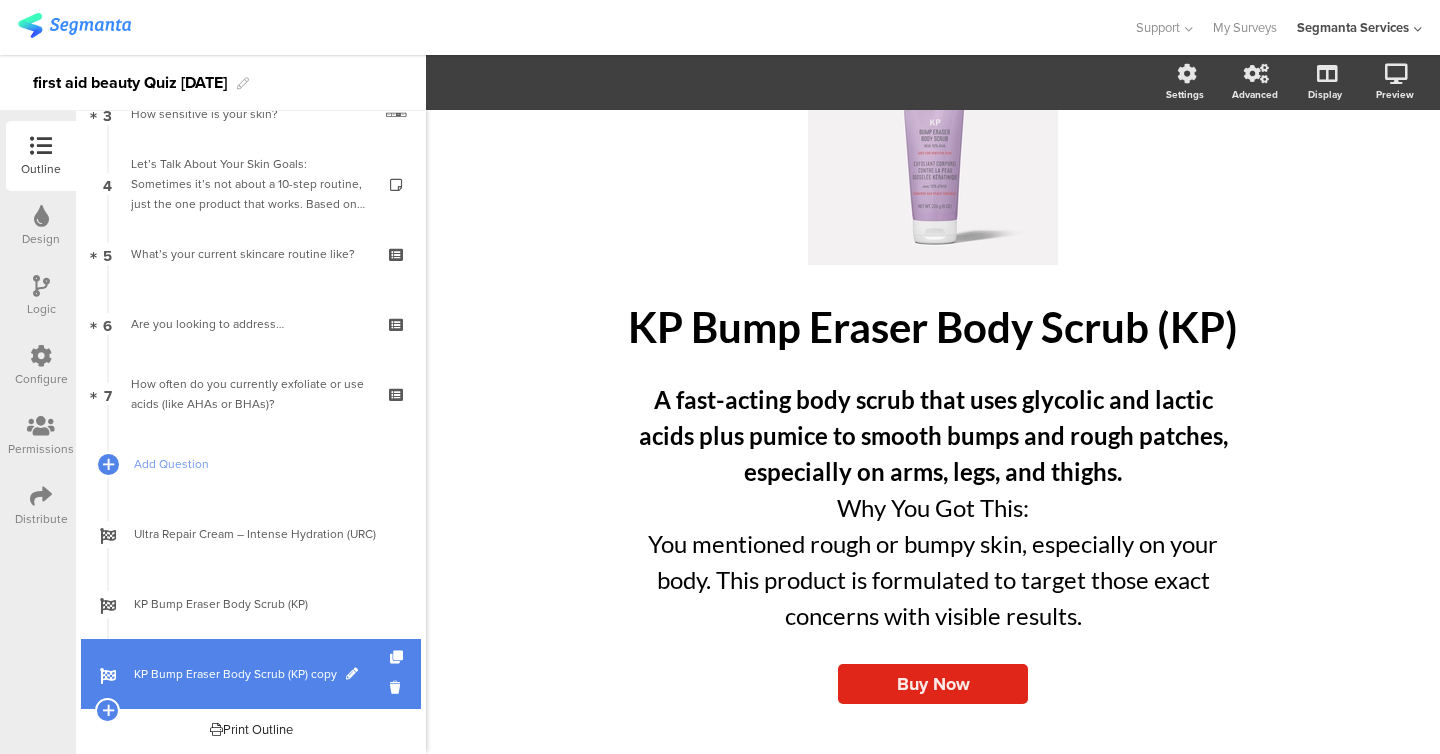 click on "KP Bump Eraser Body Scrub (KP) copy" at bounding box center [262, 674] 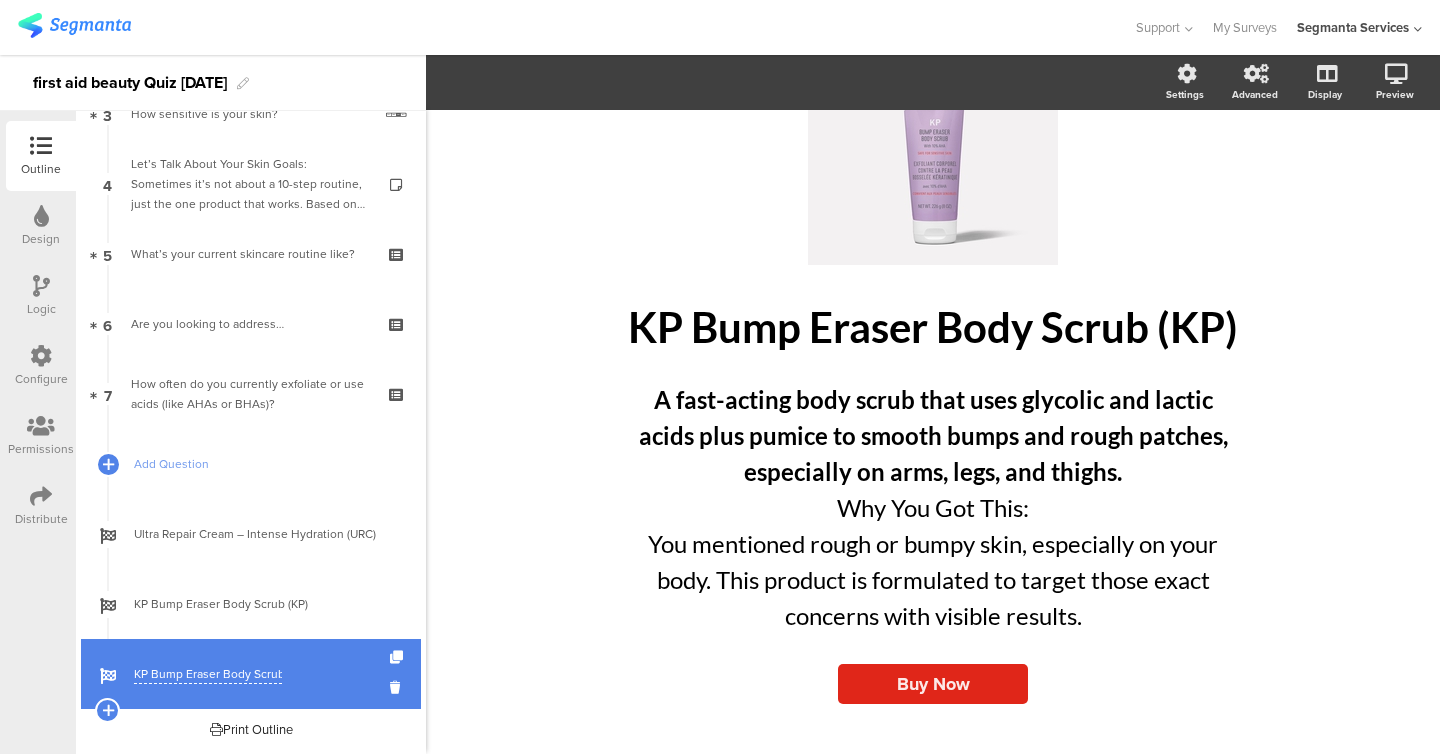 click on "KP Bump Eraser Body Scrub (KP) copy" at bounding box center (208, 674) 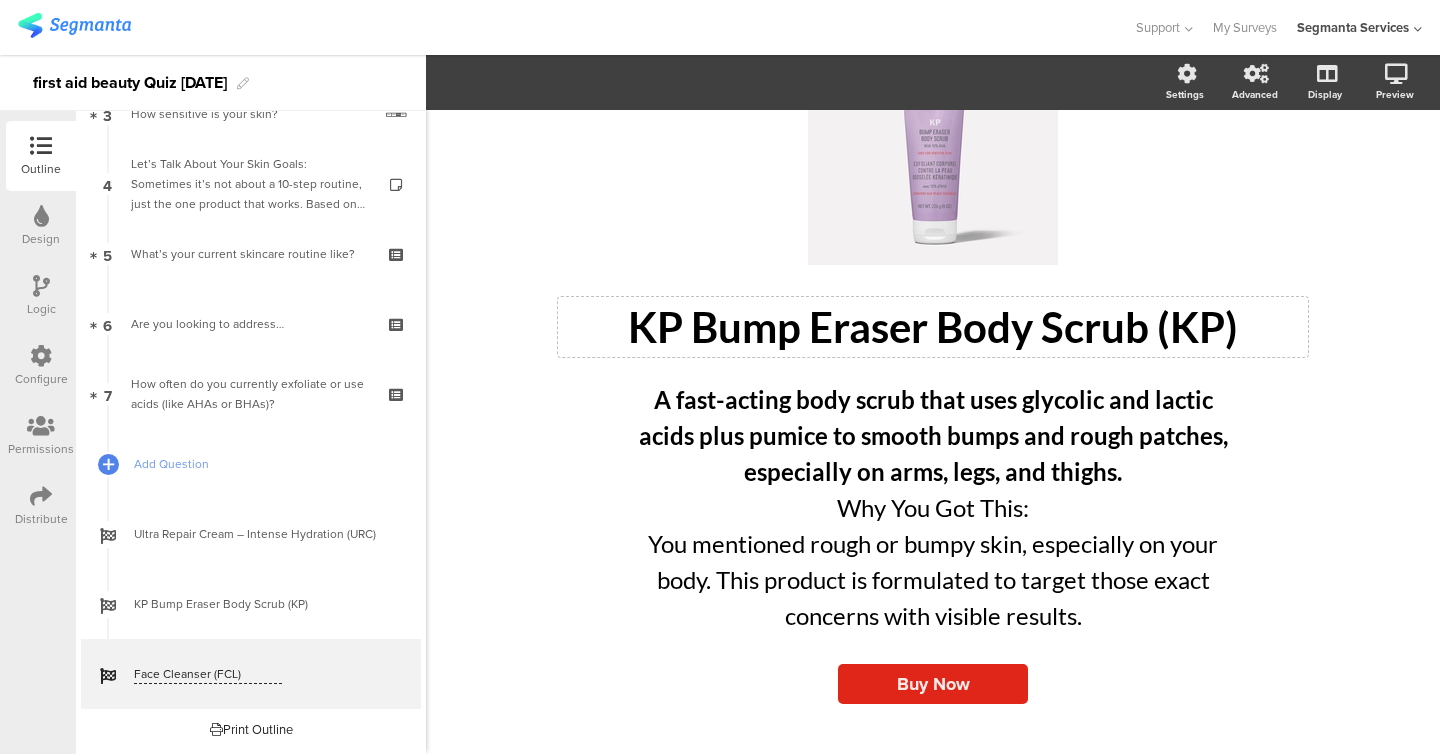 click on "KP Bump Eraser Body Scrub (KP)" 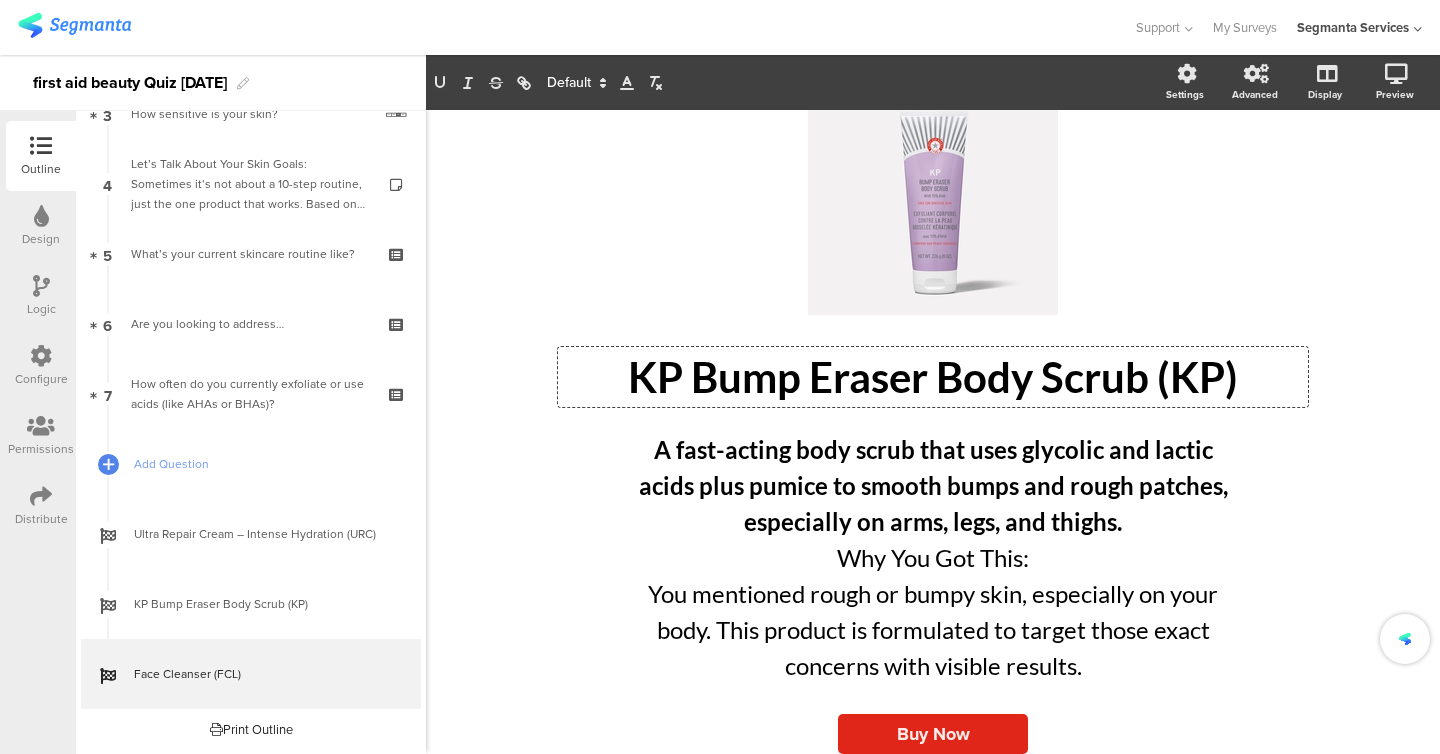 click on "/" 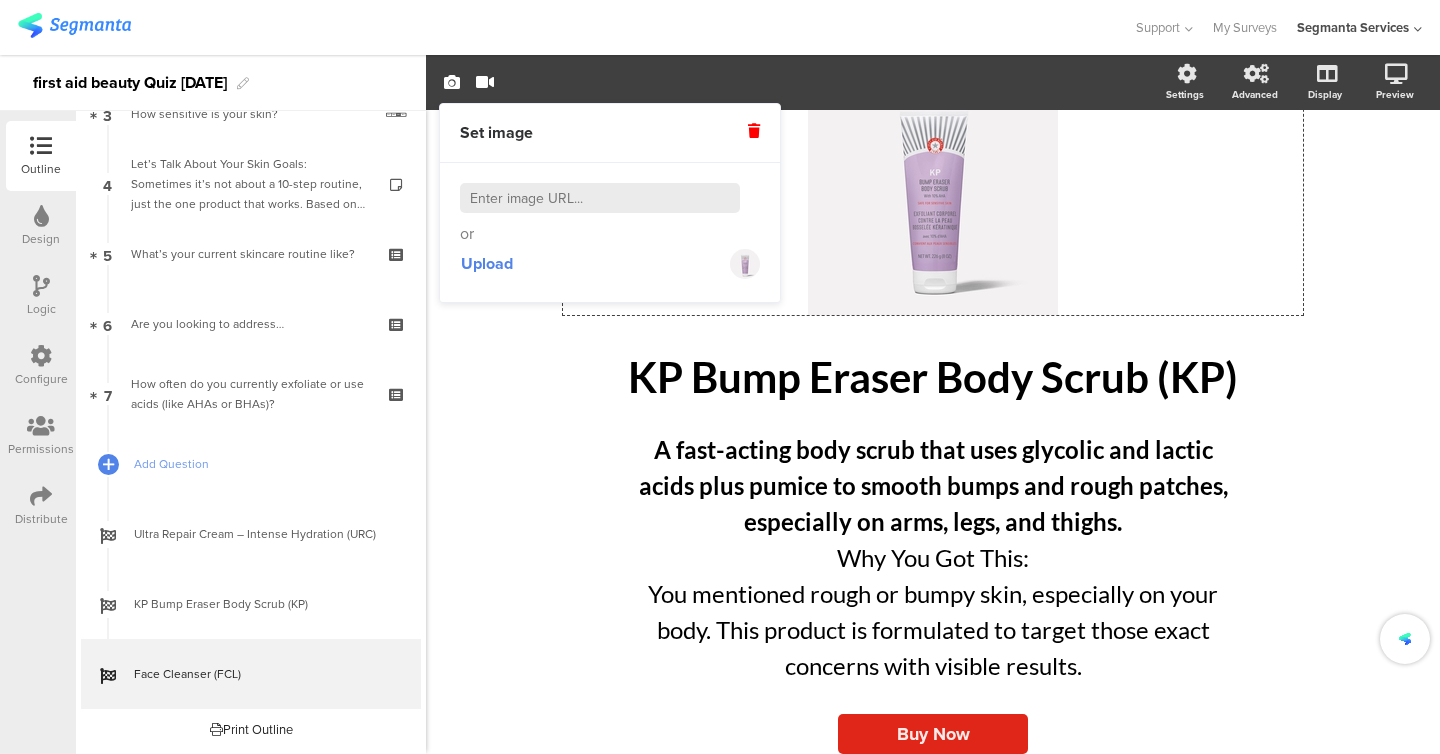 click on "/
KP Bump Eraser Body Scrub (KP)
KP Bump Eraser Body Scrub (KP)
A fast-acting body scrub that uses glycolic and lactic acids plus pumice to smooth bumps and rough patches, especially on arms, legs, and thighs. Why You Got This: You mentioned rough or bumpy skin, especially on your body. This product is formulated to target those exact concerns with visible results.
A fast-acting body scrub that uses glycolic and lactic acids plus pumice to smooth bumps and rough patches, especially on arms, legs, and thighs. Why You Got This: You mentioned rough or bumpy skin, especially on your body. This product is formulated to target those exact concerns with visible results.
Buy Now" 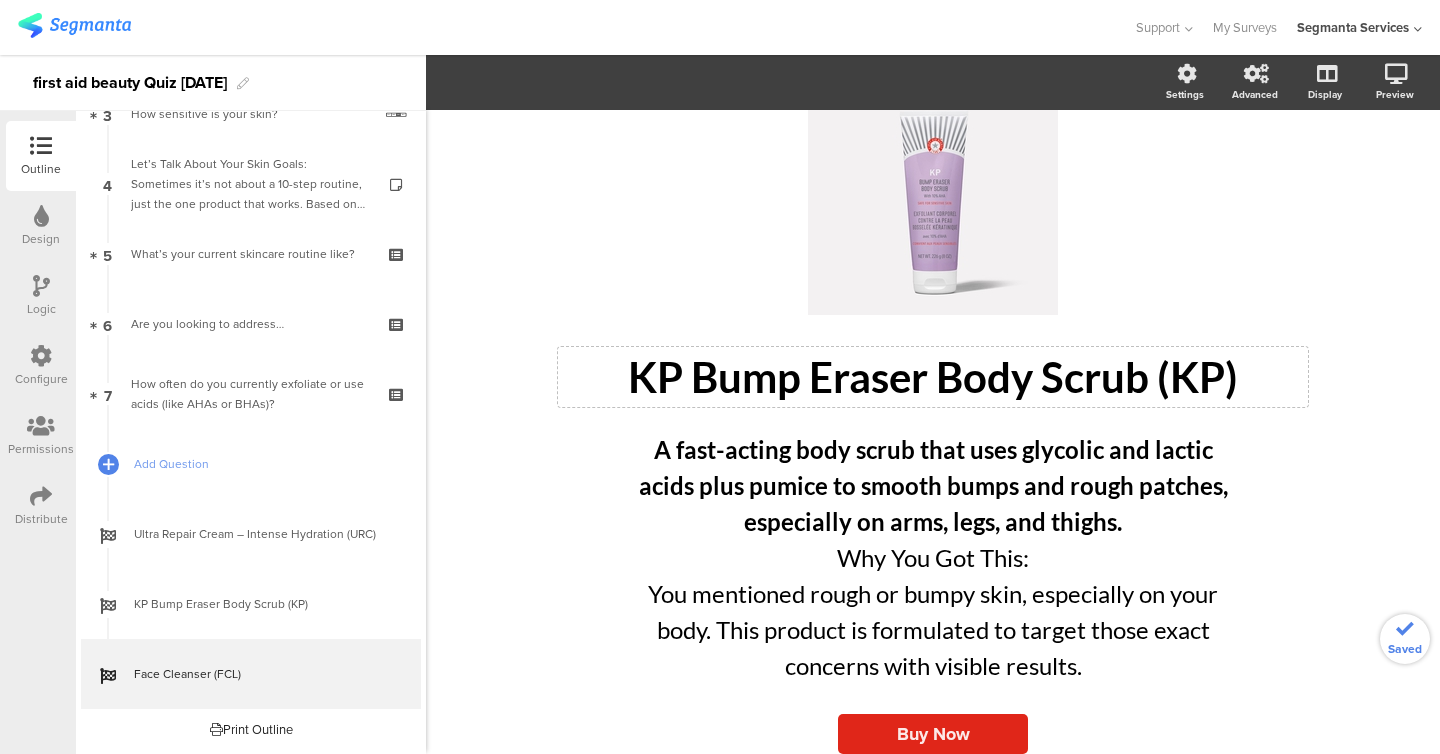 click on "/
KP Bump Eraser Body Scrub (KP)
KP Bump Eraser Body Scrub (KP)
A fast-acting body scrub that uses glycolic and lactic acids plus pumice to smooth bumps and rough patches, especially on arms, legs, and thighs. Why You Got This: You mentioned rough or bumpy skin, especially on your body. This product is formulated to target those exact concerns with visible results.
A fast-acting body scrub that uses glycolic and lactic acids plus pumice to smooth bumps and rough patches, especially on arms, legs, and thighs. Why You Got This: You mentioned rough or bumpy skin, especially on your body. This product is formulated to target those exact concerns with visible results.
Buy Now" 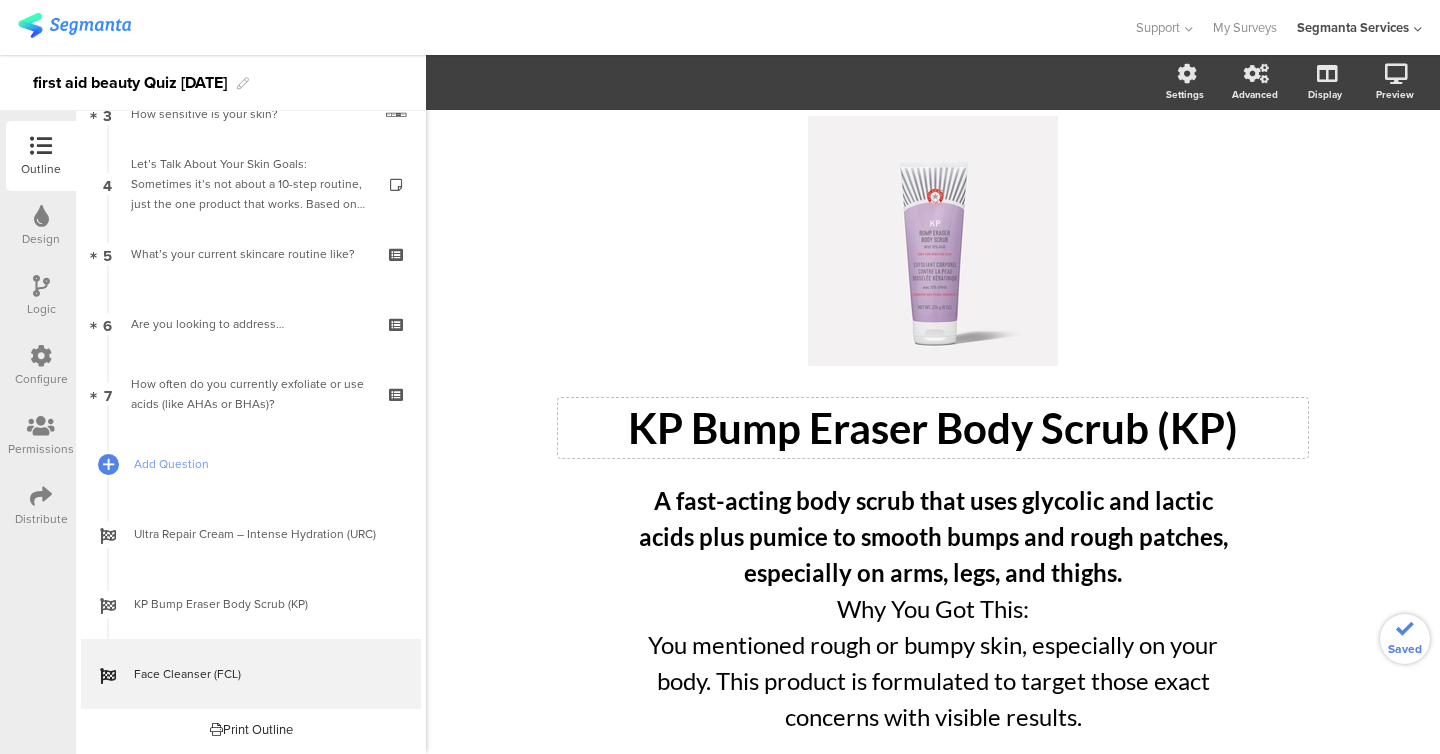 click on "/" 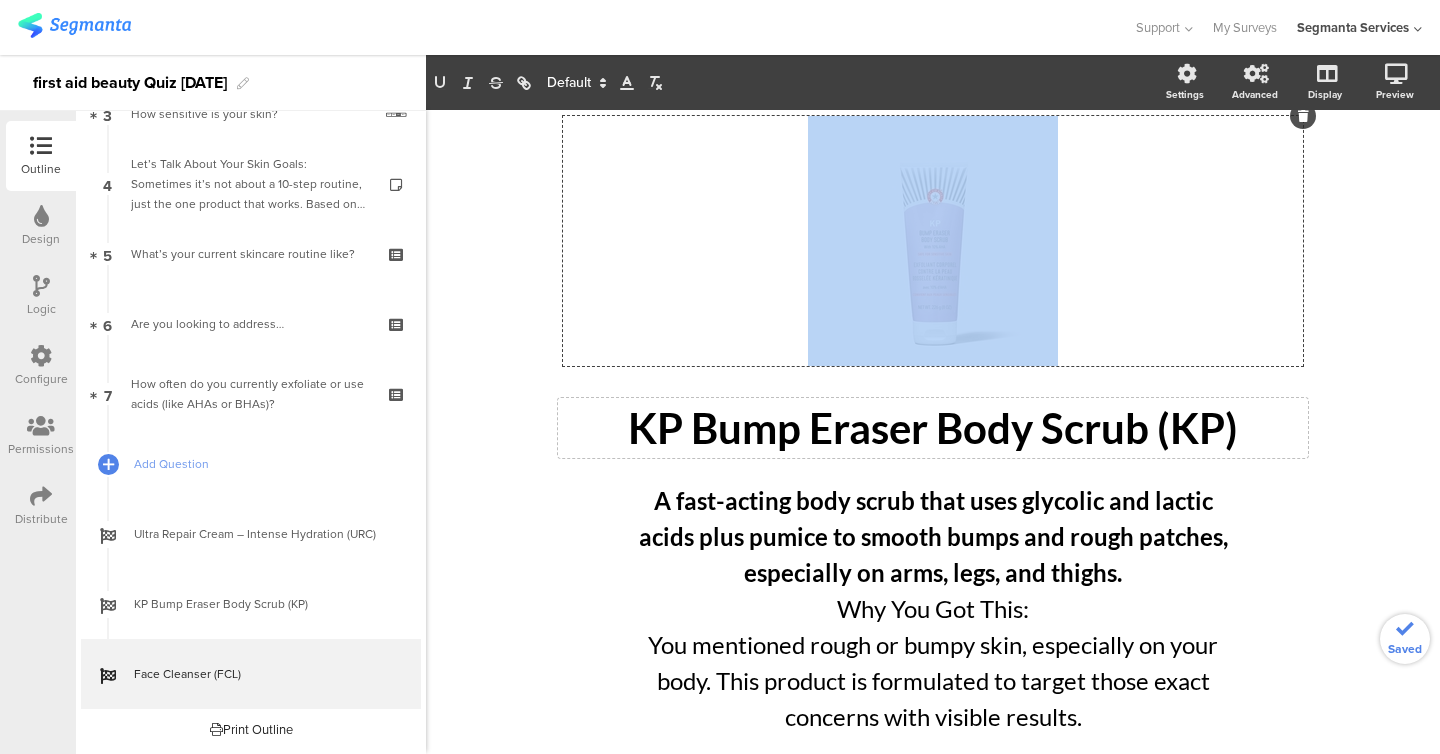 click on "/" 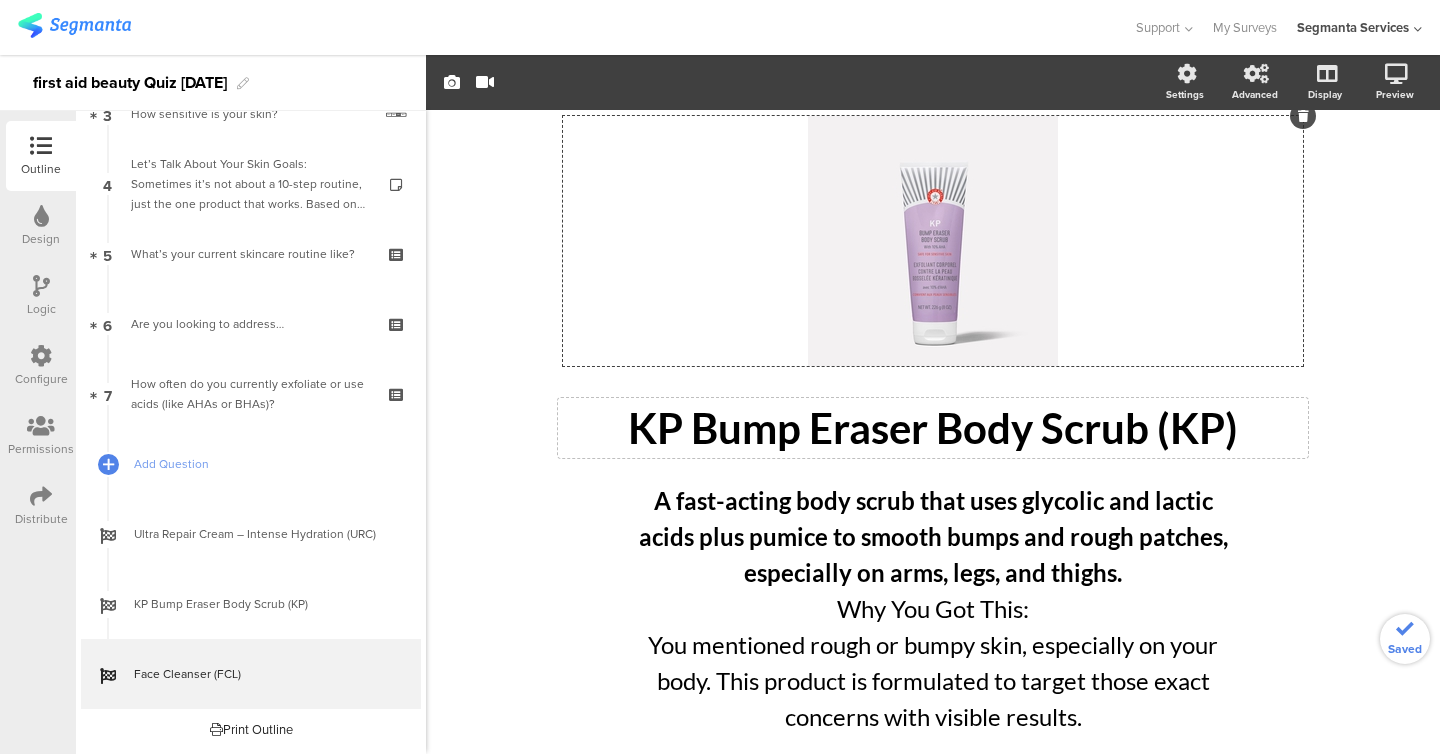 click on "KP Bump Eraser Body Scrub (KP)
KP Bump Eraser Body Scrub (KP)" 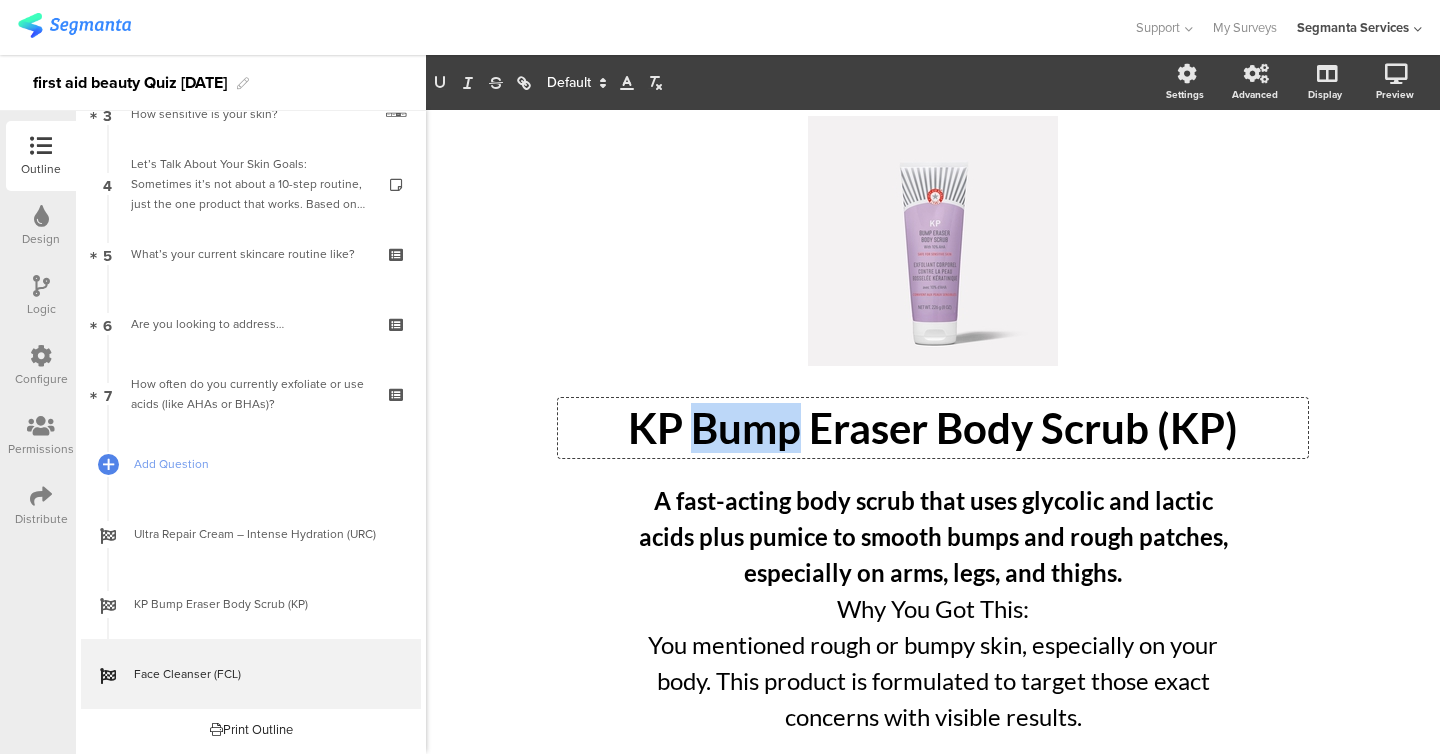 click on "KP Bump Eraser Body Scrub (KP)" 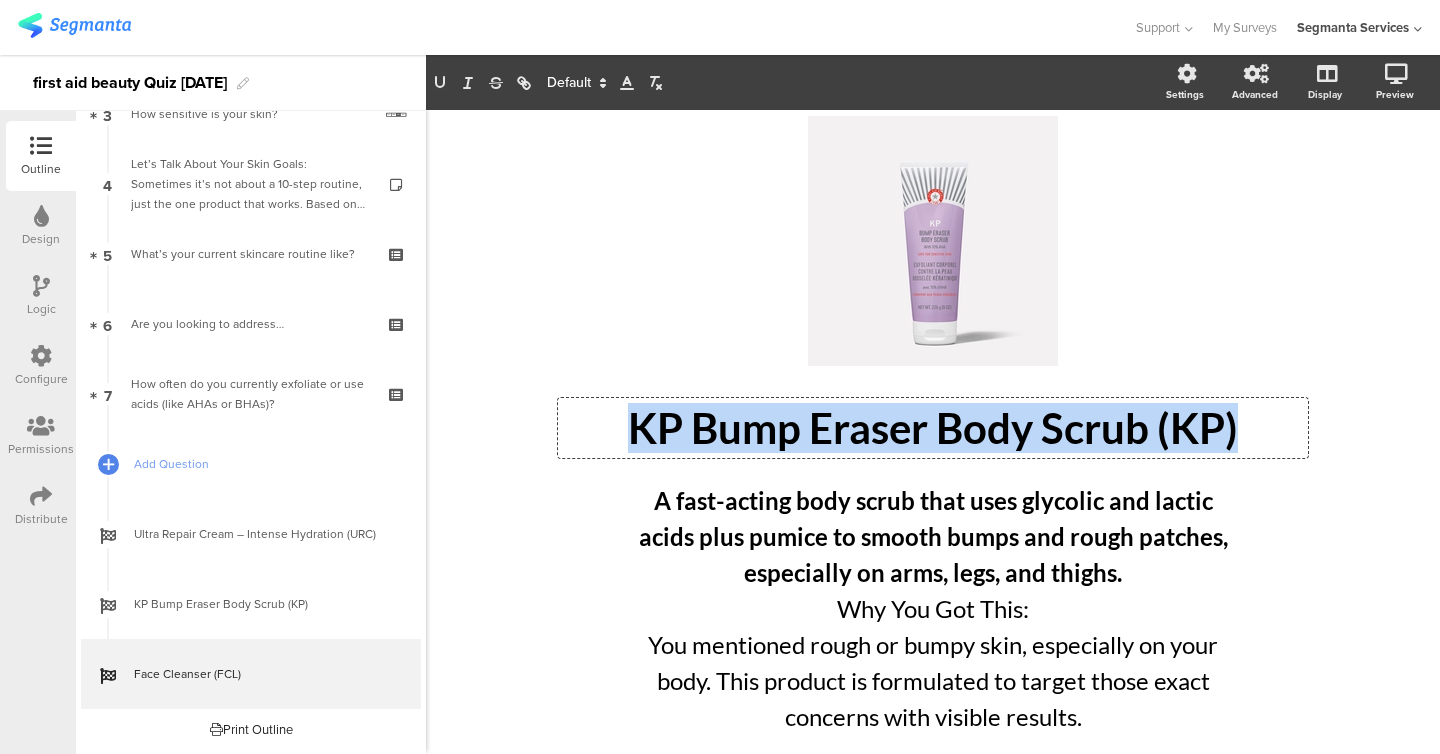 click on "KP Bump Eraser Body Scrub (KP)" 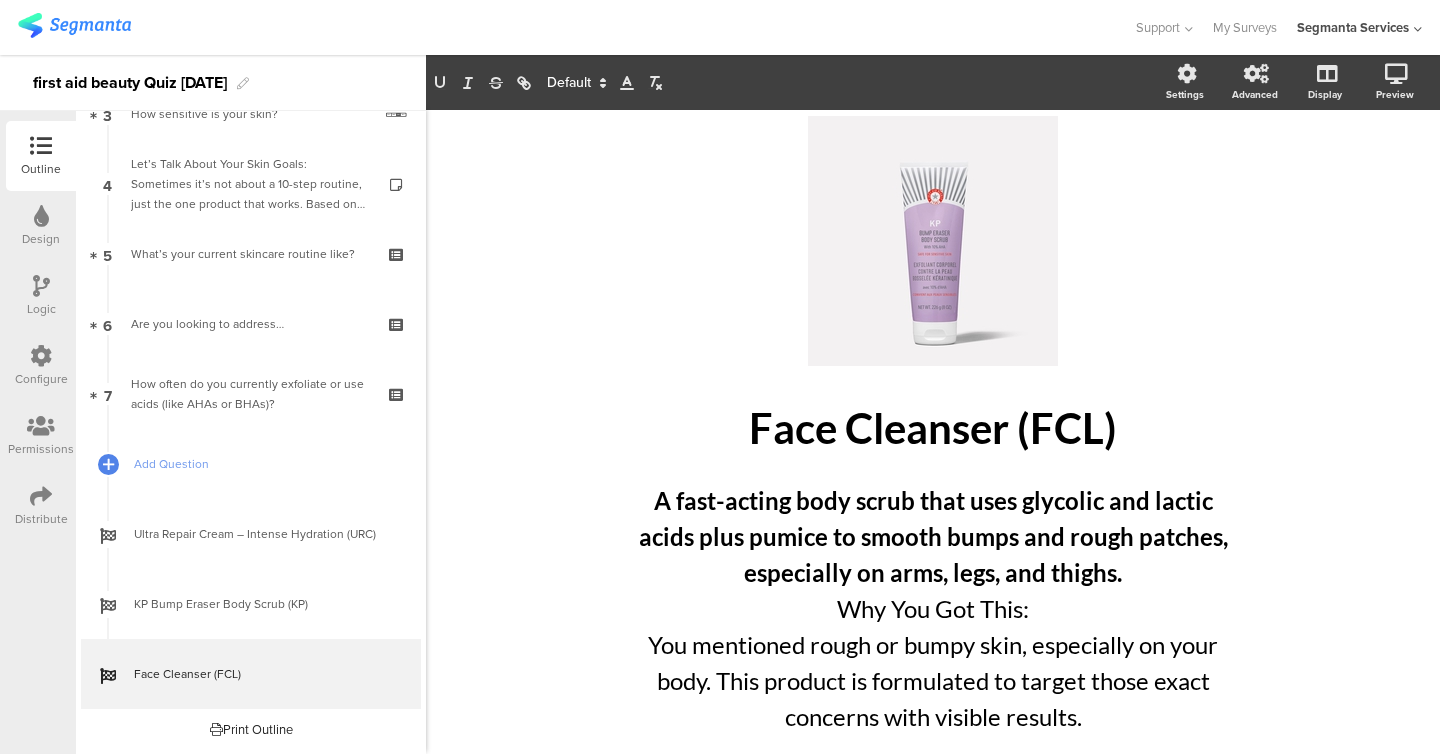 click on "/
Face Cleanser (FCL)
Face Cleanser (FCL)
A fast-acting body scrub that uses glycolic and lactic acids plus pumice to smooth bumps and rough patches, especially on arms, legs, and thighs. Why You Got This: You mentioned rough or bumpy skin, especially on your body. This product is formulated to target those exact concerns with visible results.
A fast-acting body scrub that uses glycolic and lactic acids plus pumice to smooth bumps and rough patches, especially on arms, legs, and thighs. Why You Got This: You mentioned rough or bumpy skin, especially on your body. This product is formulated to target those exact concerns with visible results.
Buy Now" 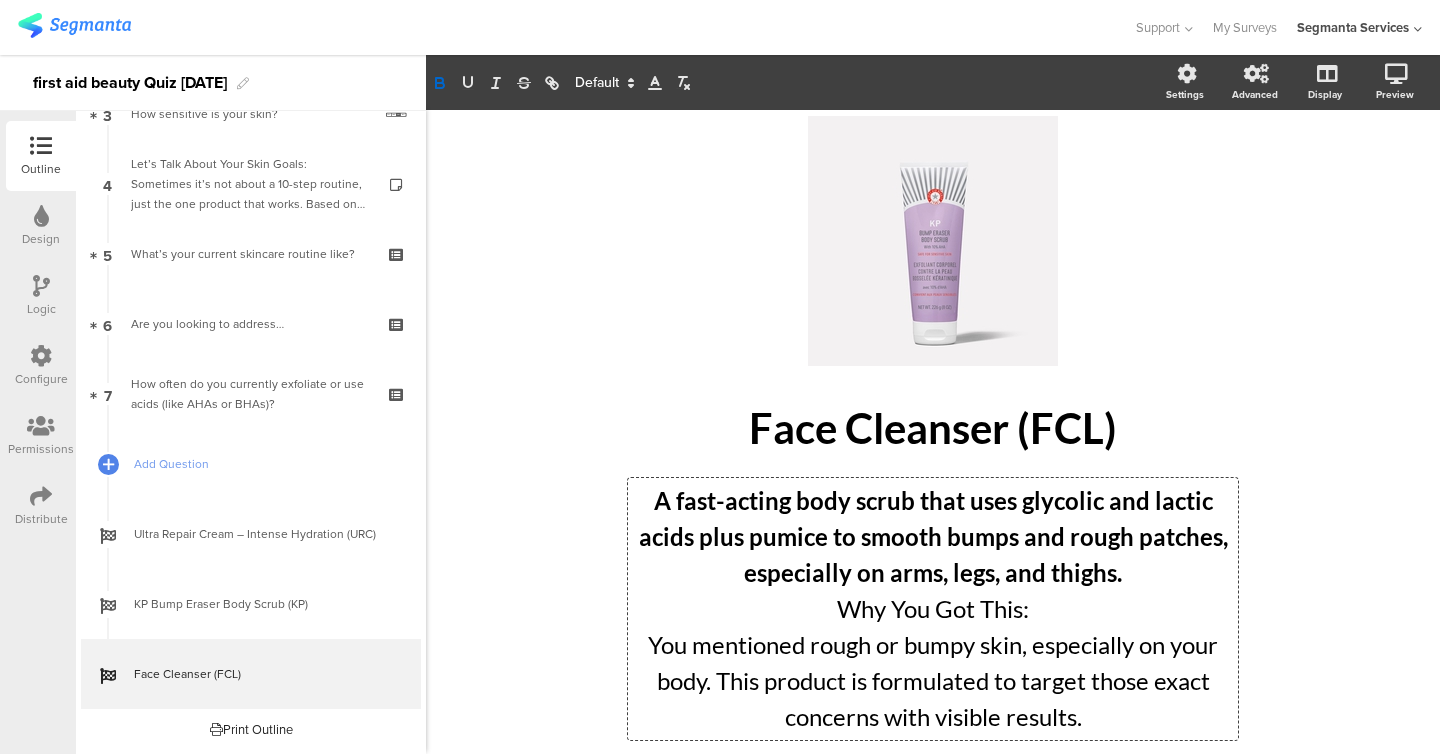 scroll, scrollTop: 0, scrollLeft: 0, axis: both 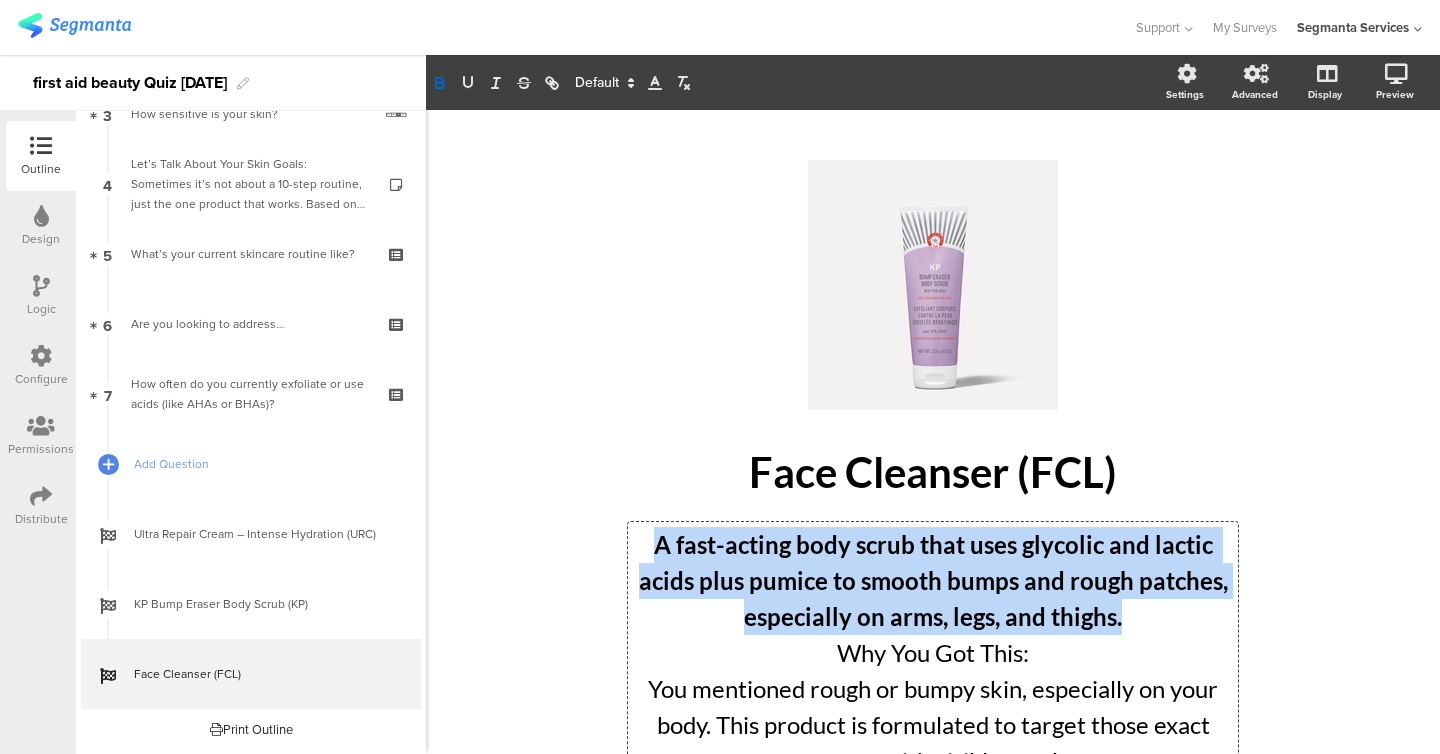 drag, startPoint x: 659, startPoint y: 499, endPoint x: 1130, endPoint y: 608, distance: 483.44803 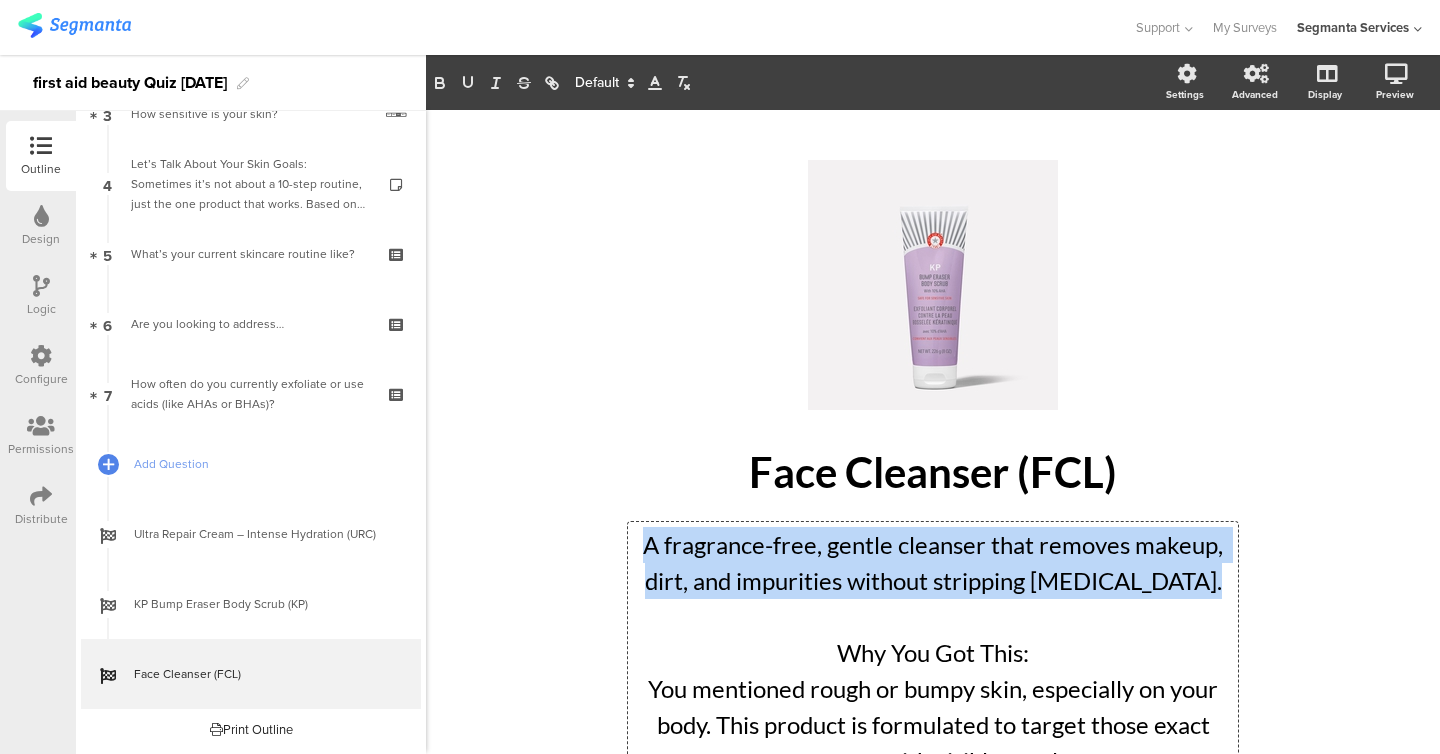 drag, startPoint x: 651, startPoint y: 542, endPoint x: 1294, endPoint y: 583, distance: 644.30585 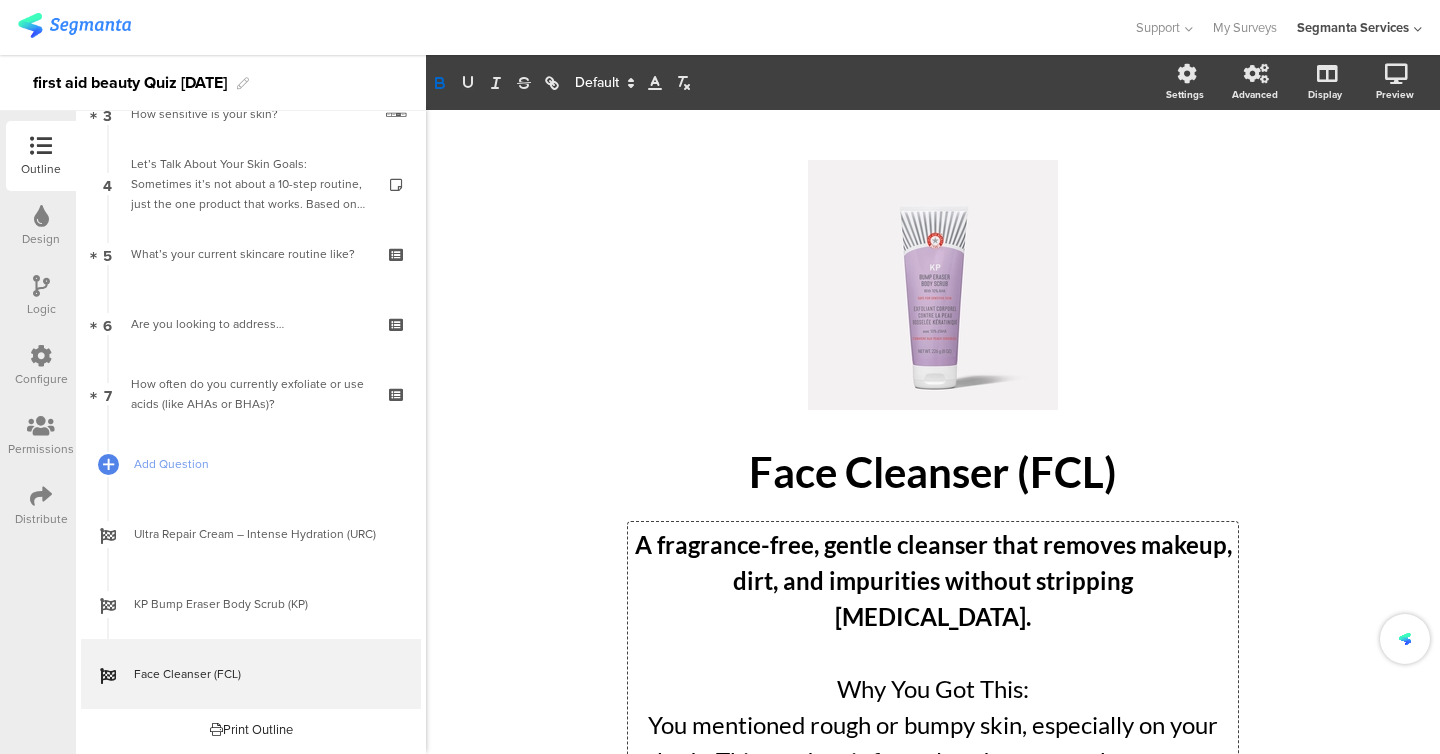 click 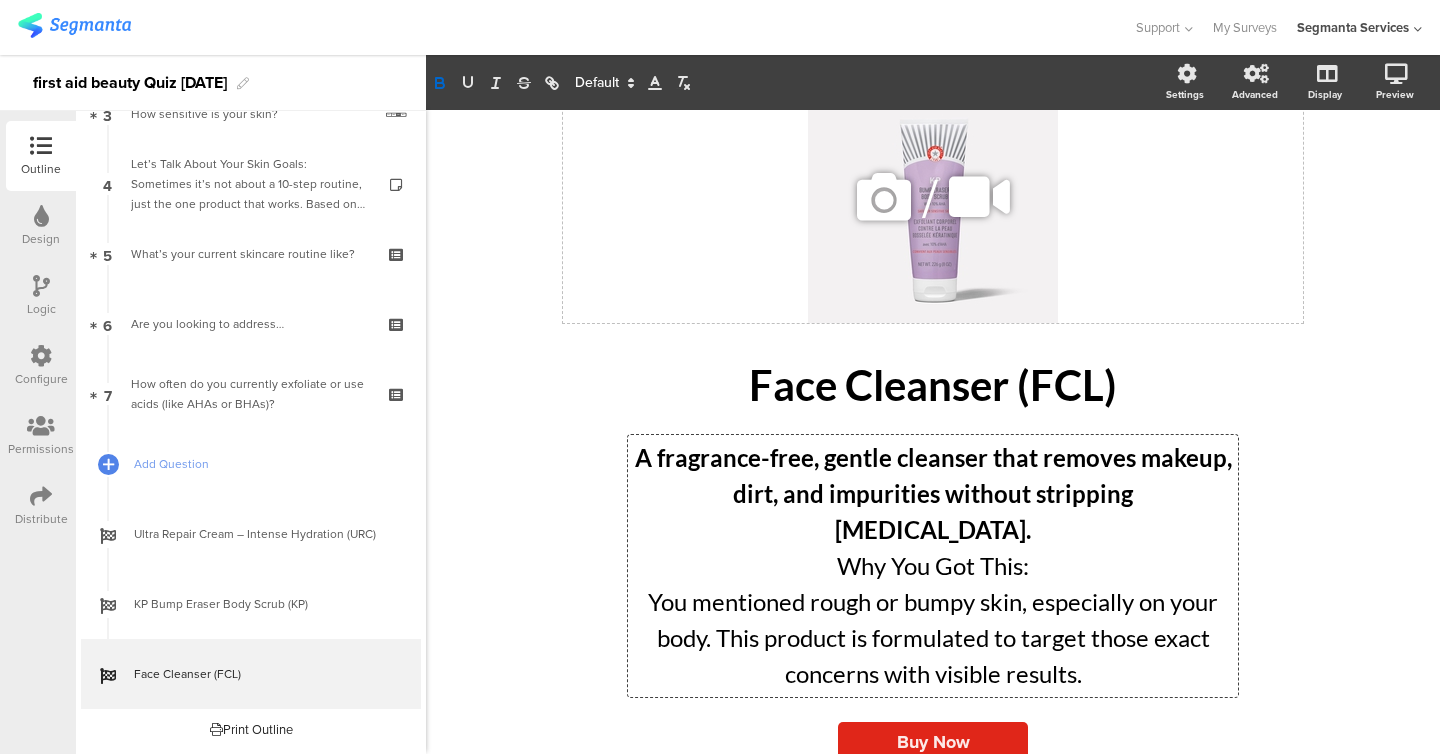 scroll, scrollTop: 109, scrollLeft: 0, axis: vertical 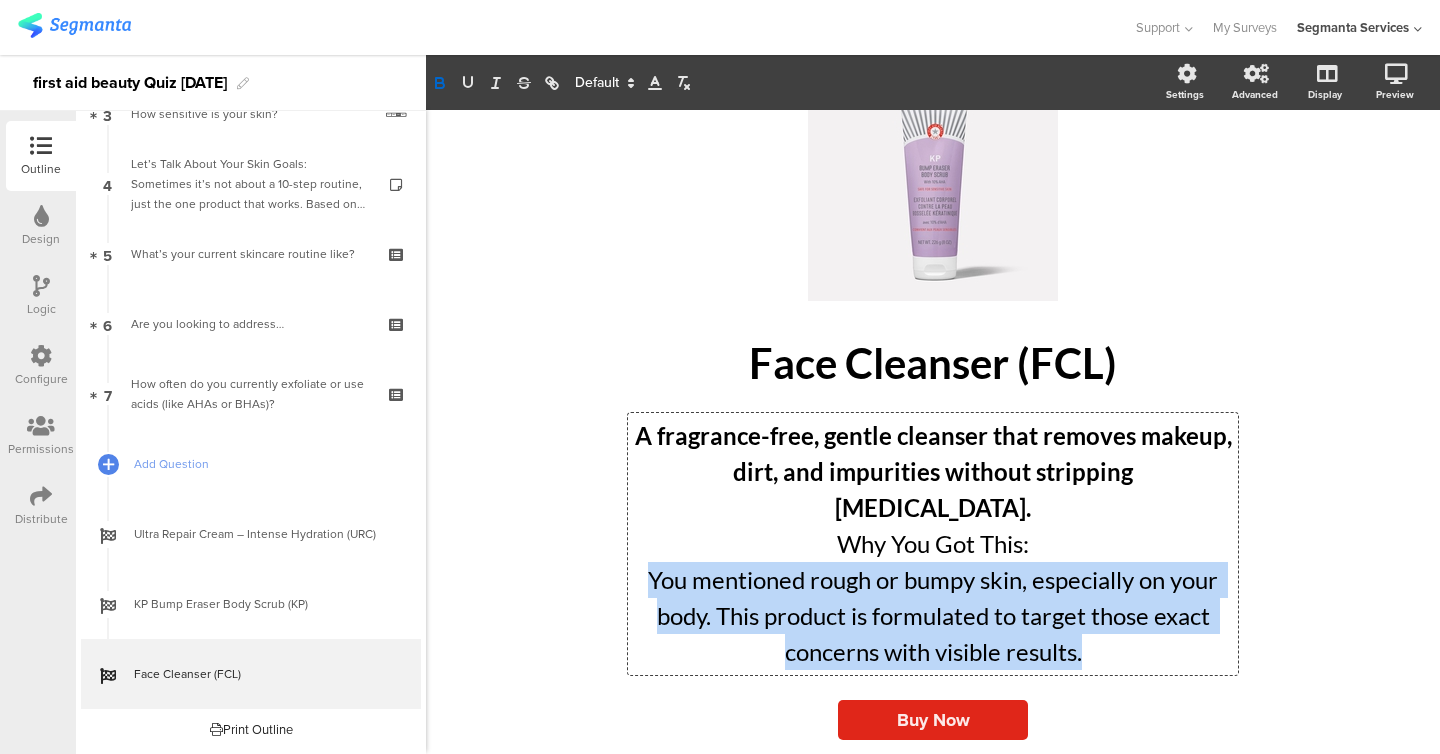 drag, startPoint x: 648, startPoint y: 542, endPoint x: 1196, endPoint y: 611, distance: 552.3269 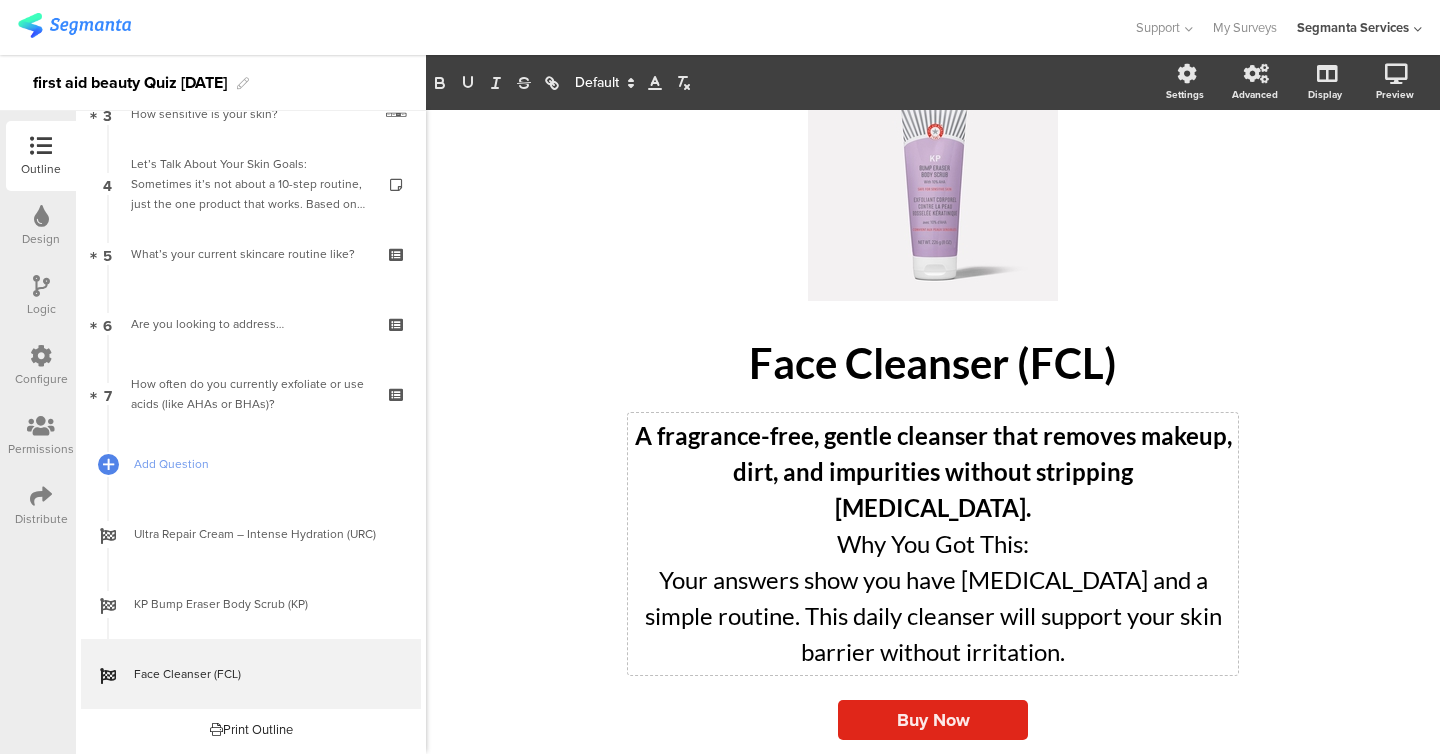 click on "/
Face Cleanser (FCL)
Face Cleanser (FCL)
A fragrance-free, gentle cleanser that removes makeup, dirt, and impurities without stripping [MEDICAL_DATA]. Why You Got This: Your answers show you have [MEDICAL_DATA] and a simple routine. This daily cleanser will support your skin barrier without irritation.
A fragrance-free, gentle cleanser that removes makeup, dirt, and impurities without stripping [MEDICAL_DATA]. Why You Got This: Your answers show you have [MEDICAL_DATA] and a simple routine. This daily cleanser will support your skin barrier without irritation.
Buy Now" 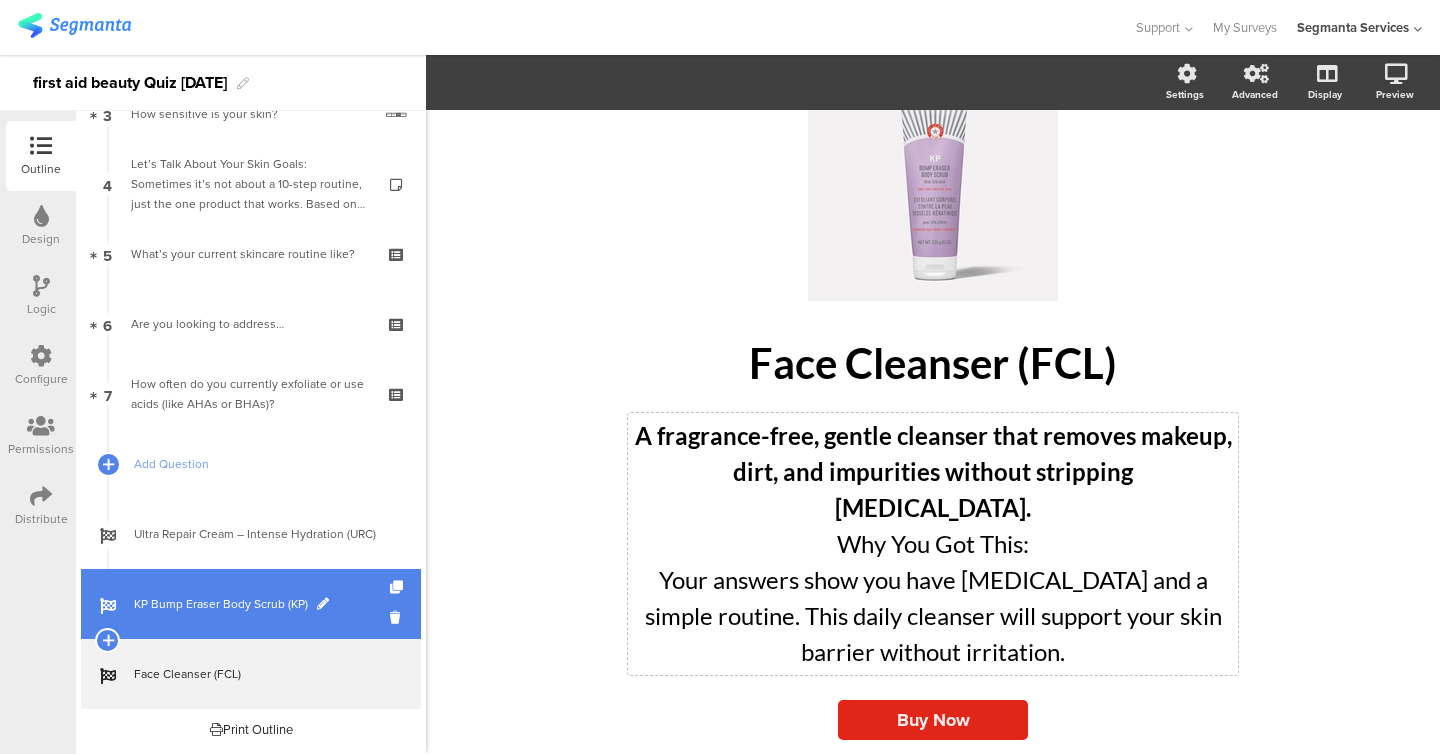 click on "KP Bump Eraser Body Scrub (KP)" at bounding box center (251, 604) 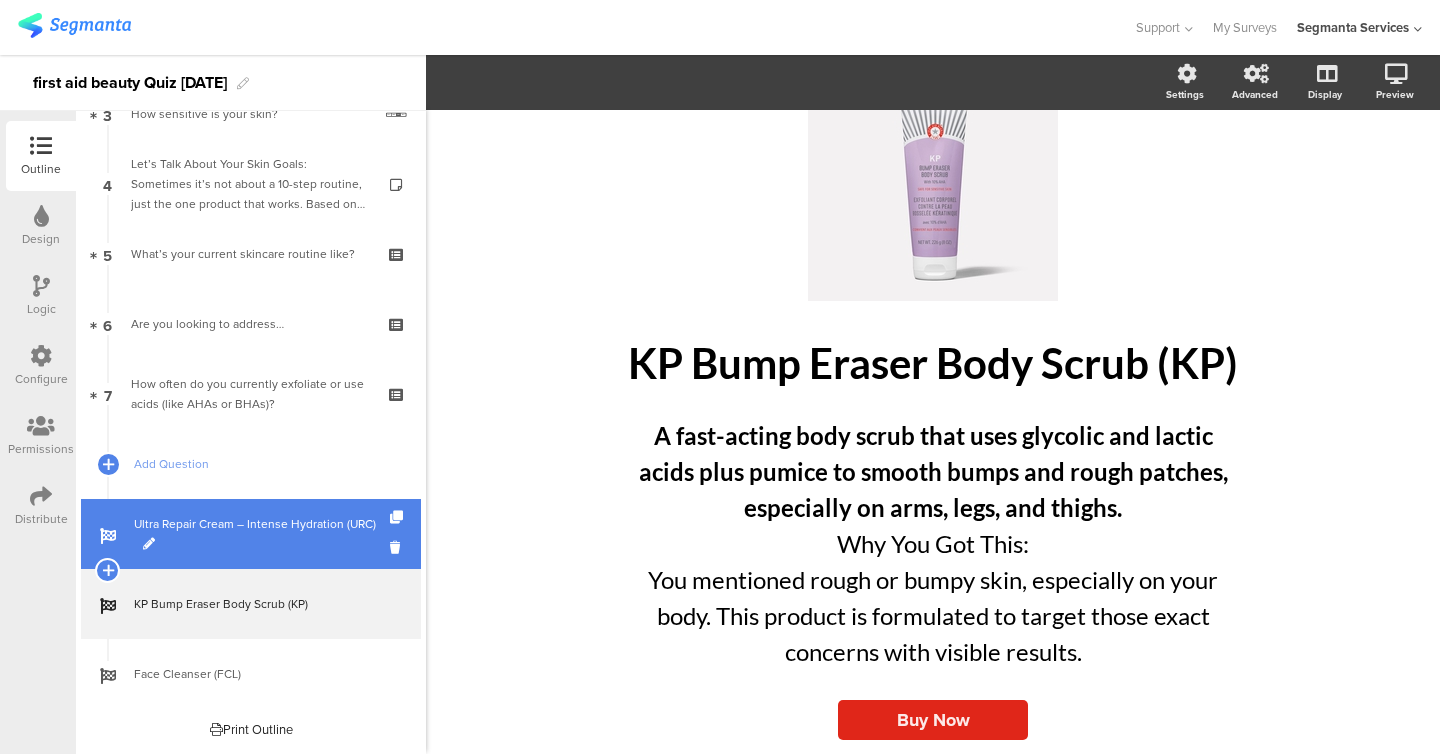 click on "Ultra Repair Cream – Intense Hydration (URC)" at bounding box center [262, 534] 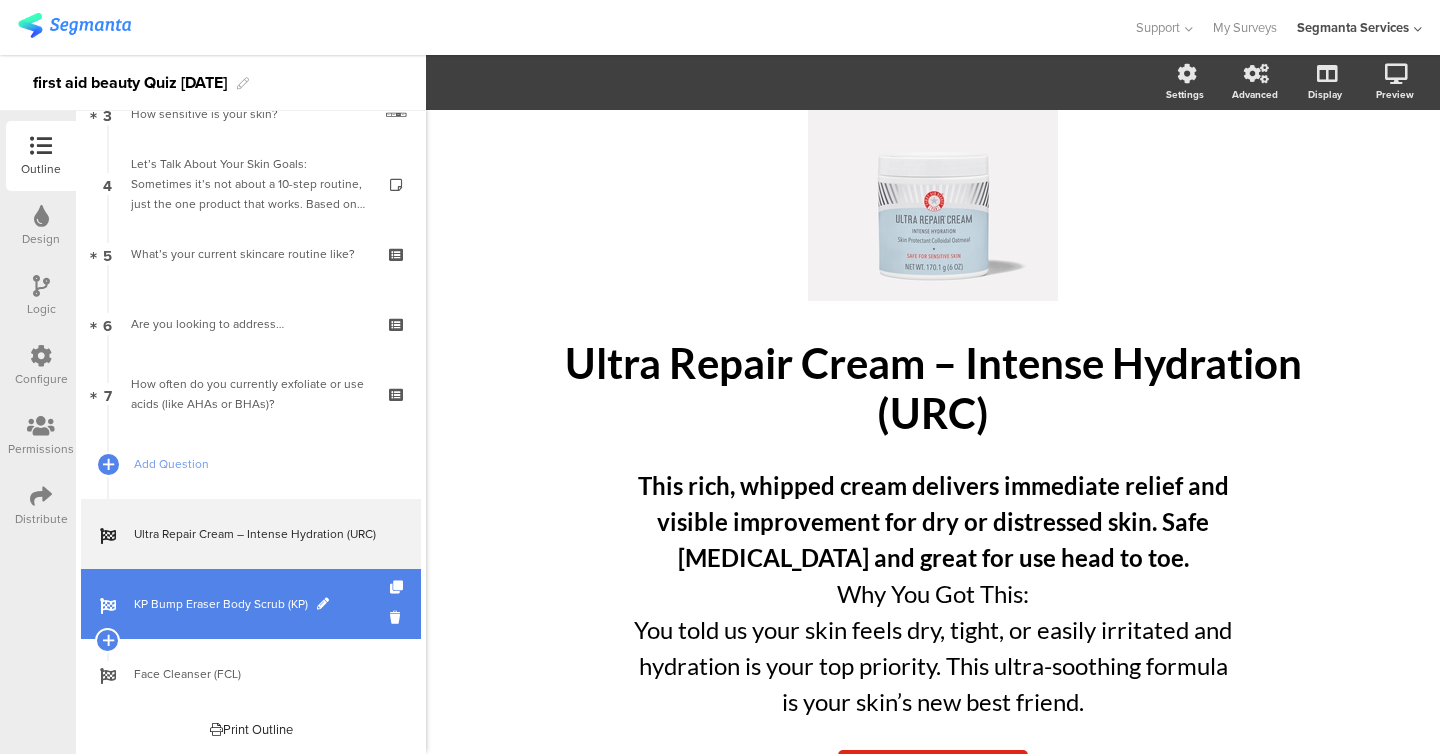 click on "KP Bump Eraser Body Scrub (KP)" at bounding box center [251, 604] 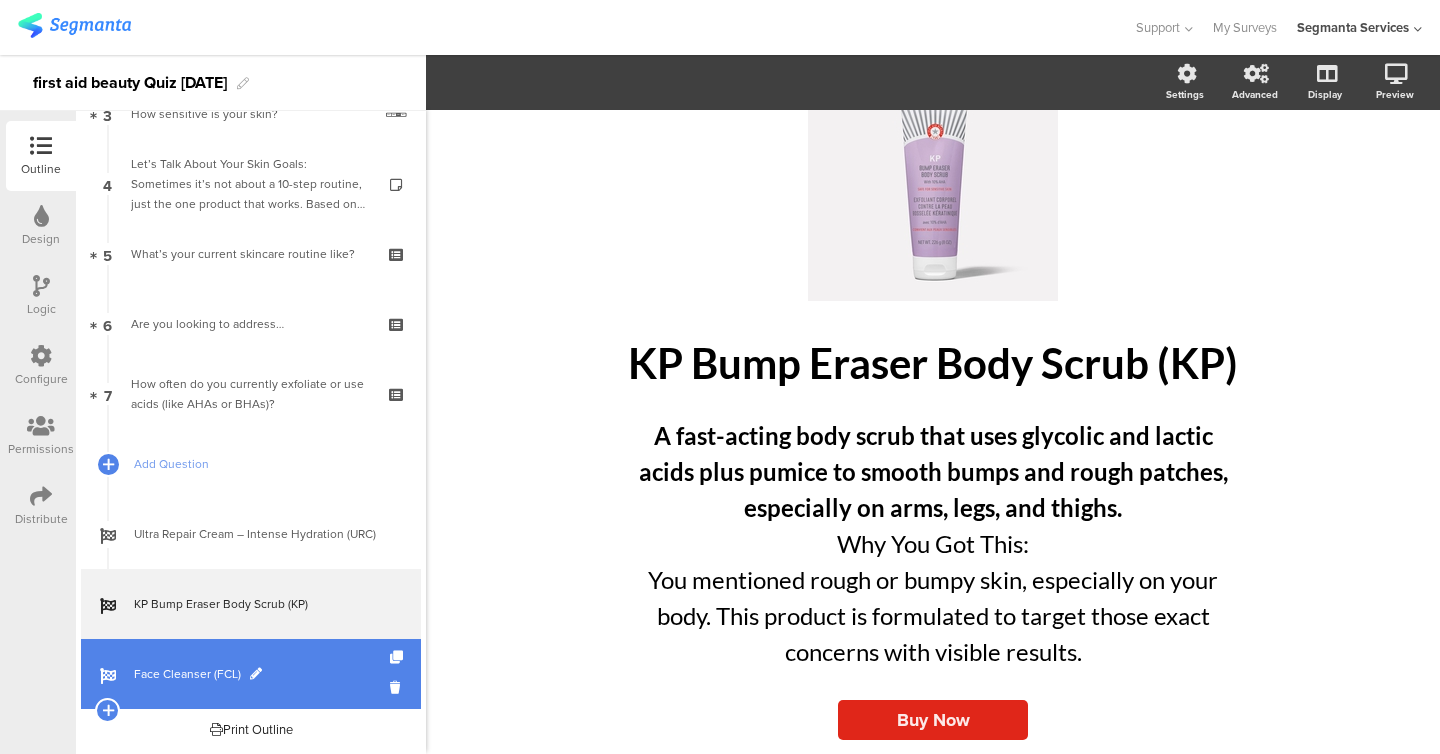 click on "Face Cleanser (FCL)" at bounding box center [251, 674] 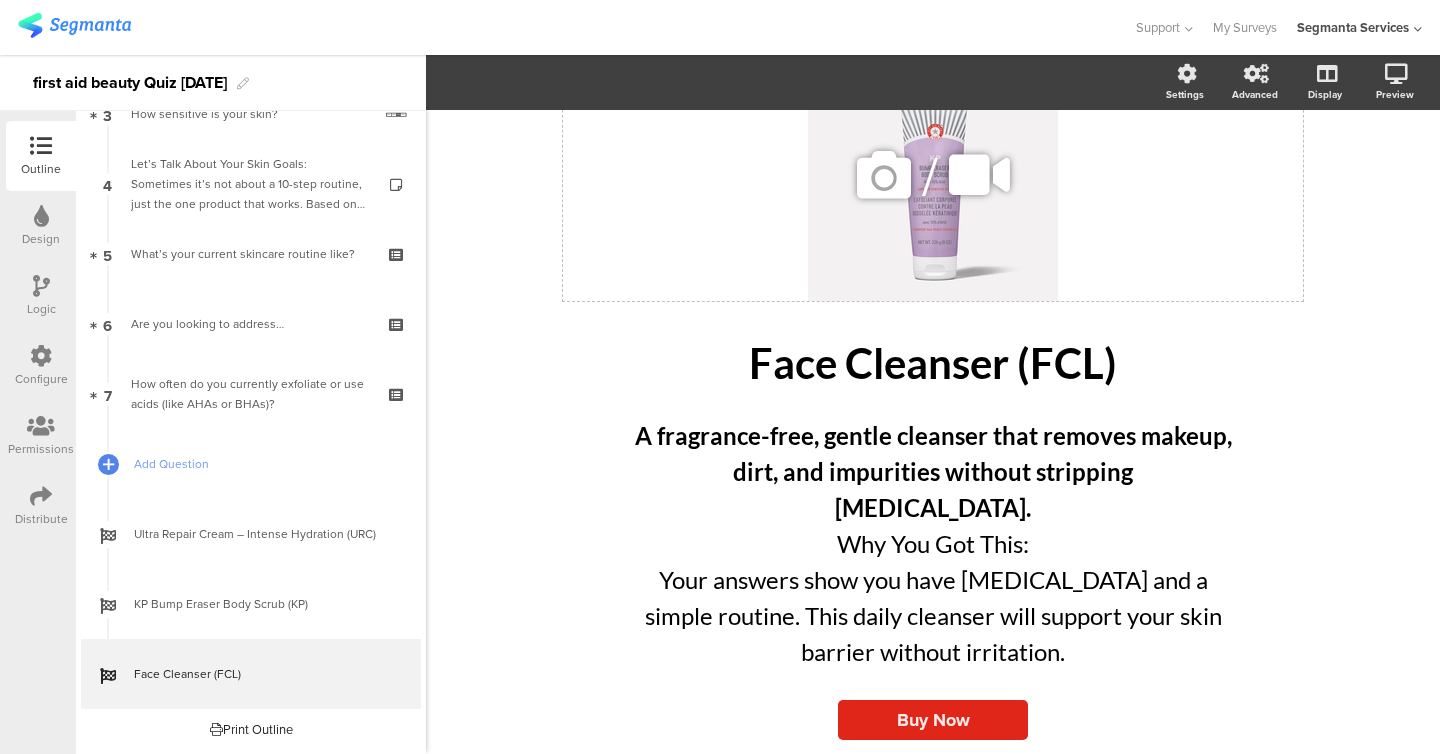 click 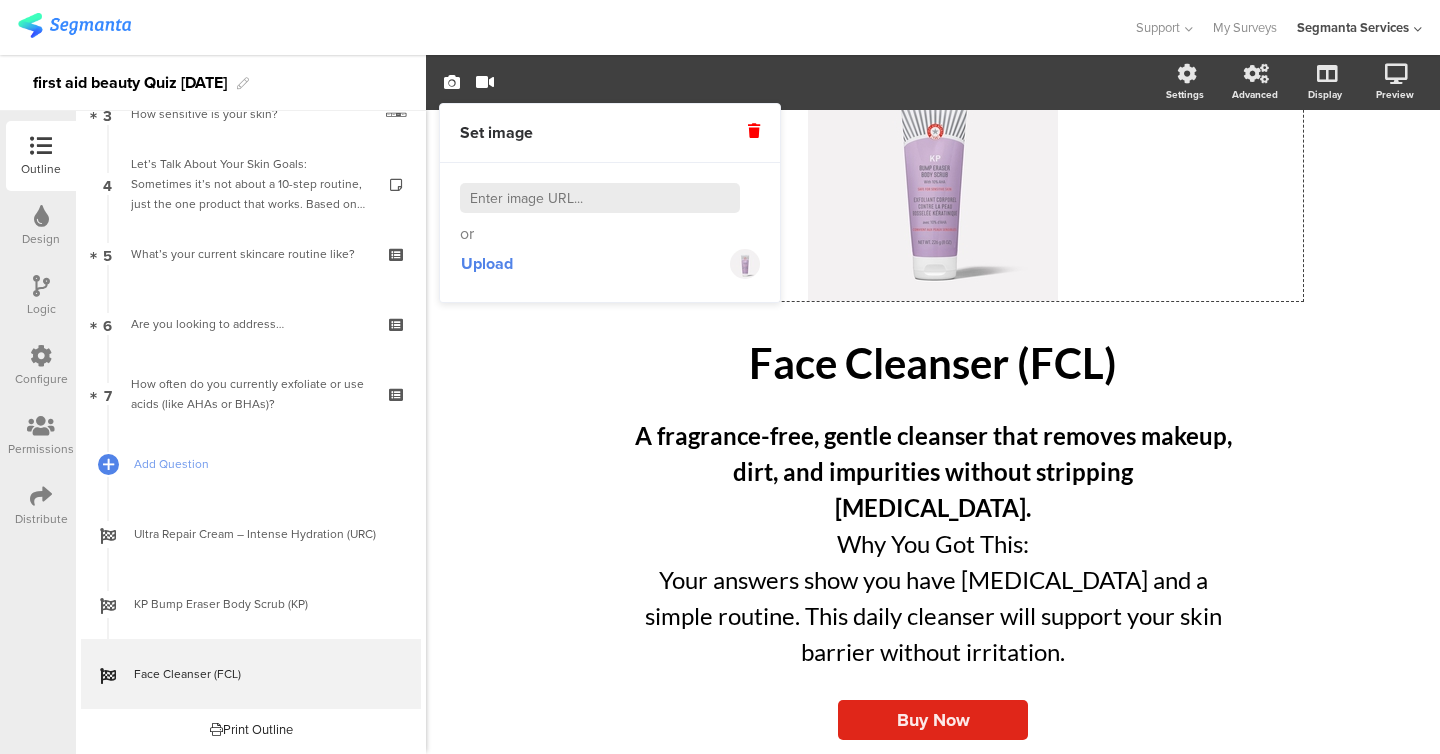 click at bounding box center [600, 198] 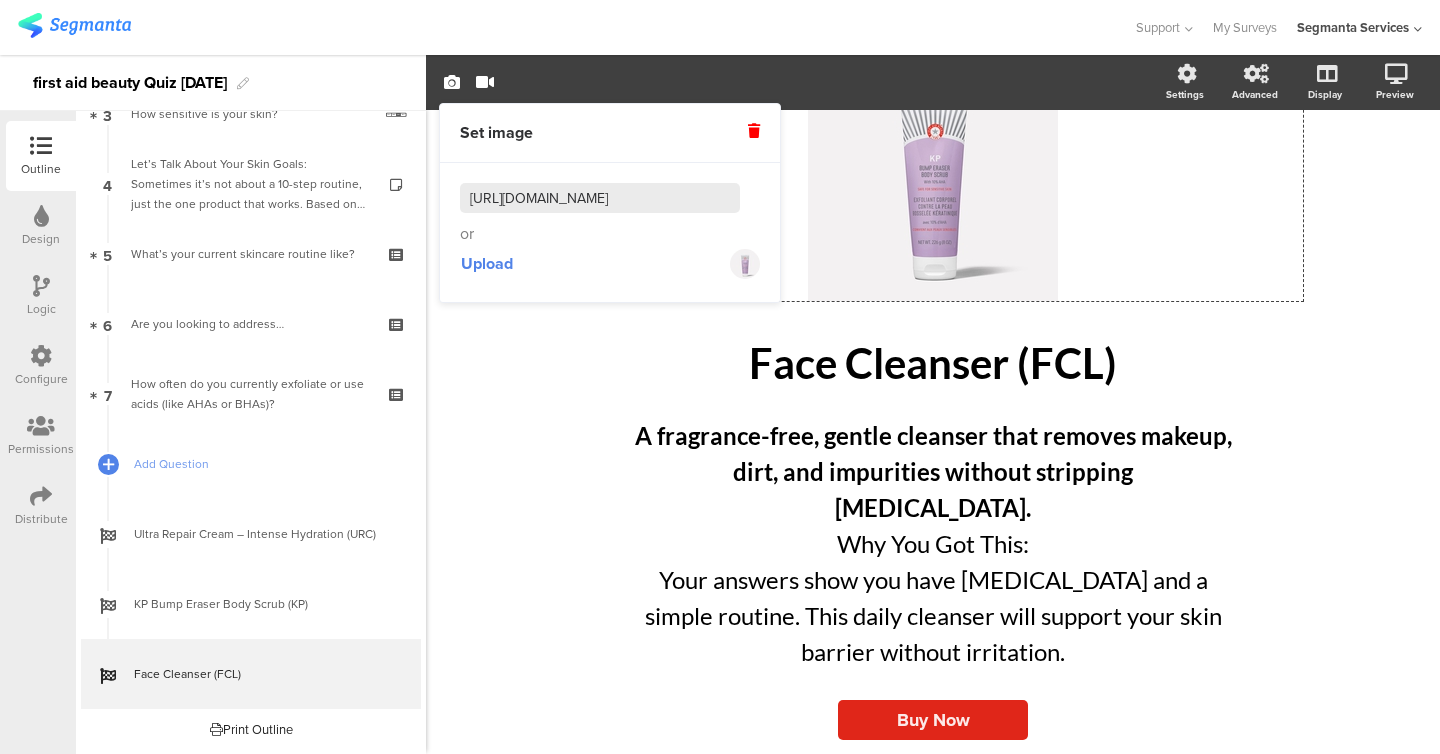 scroll, scrollTop: 0, scrollLeft: 583, axis: horizontal 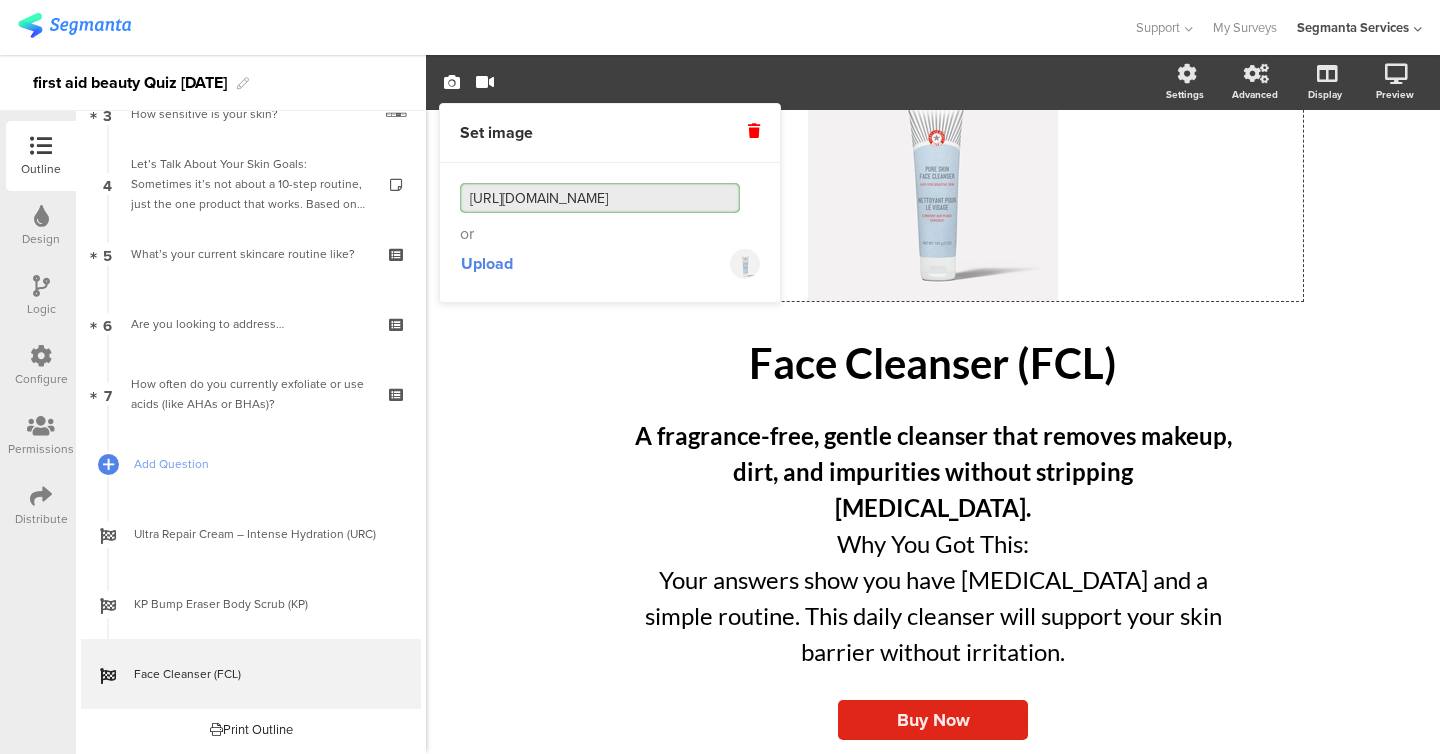 click on "/
Face Cleanser (FCL)
Face Cleanser (FCL)
A fragrance-free, gentle cleanser that removes makeup, dirt, and impurities without stripping [MEDICAL_DATA]. Why You Got This: Your answers show you have [MEDICAL_DATA] and a simple routine. This daily cleanser will support your skin barrier without irritation.
A fragrance-free, gentle cleanser that removes makeup, dirt, and impurities without stripping [MEDICAL_DATA]. Why You Got This: Your answers show you have [MEDICAL_DATA] and a simple routine. This daily cleanser will support your skin barrier without irritation.
Buy Now" 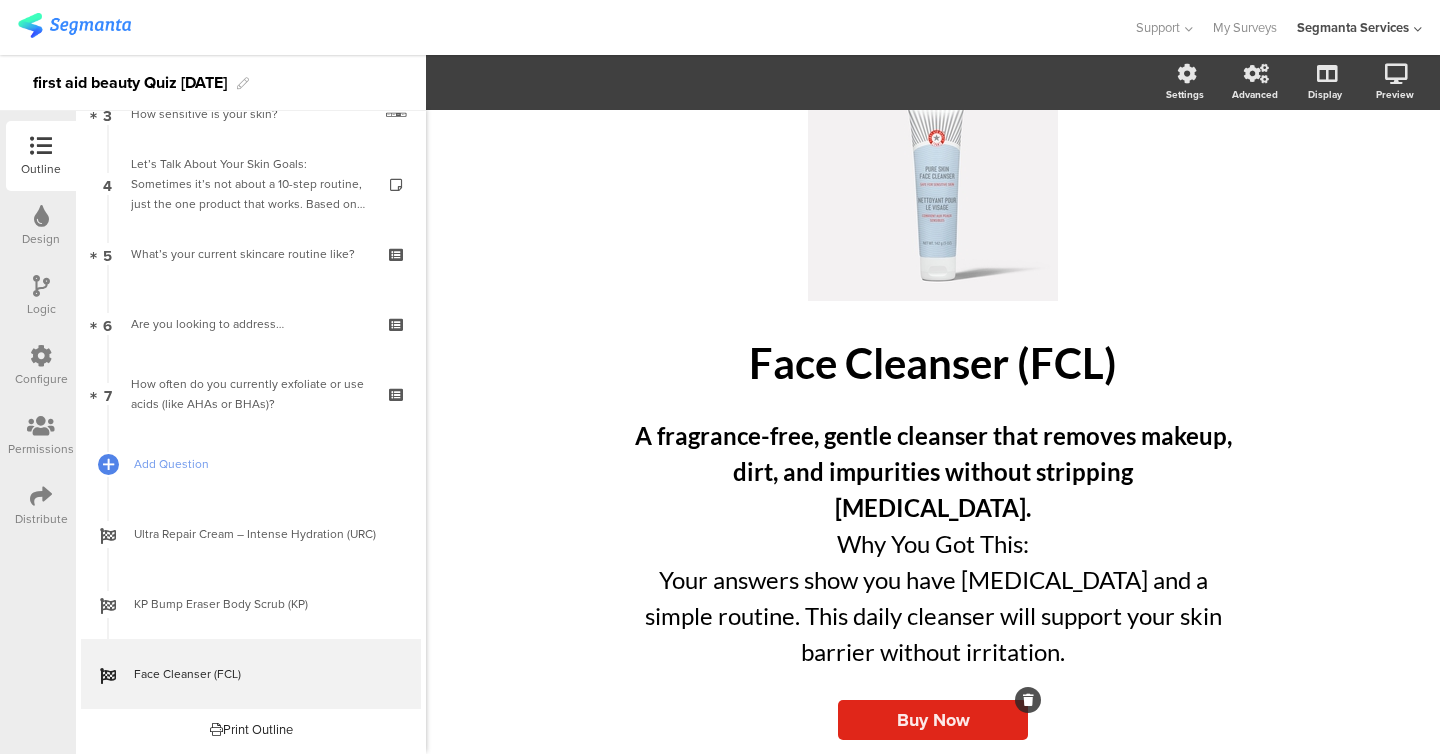 click on "Buy Now" 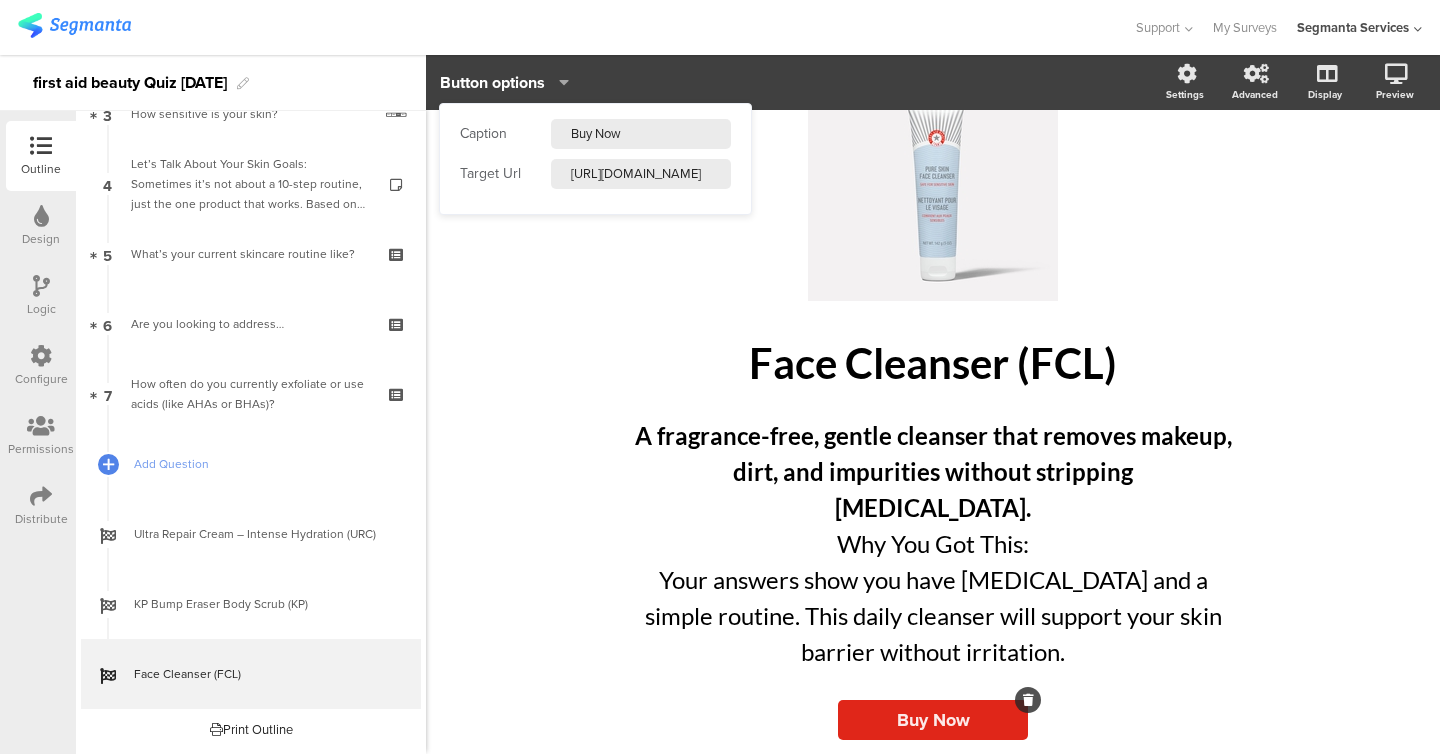 click on "[URL][DOMAIN_NAME]" at bounding box center (641, 174) 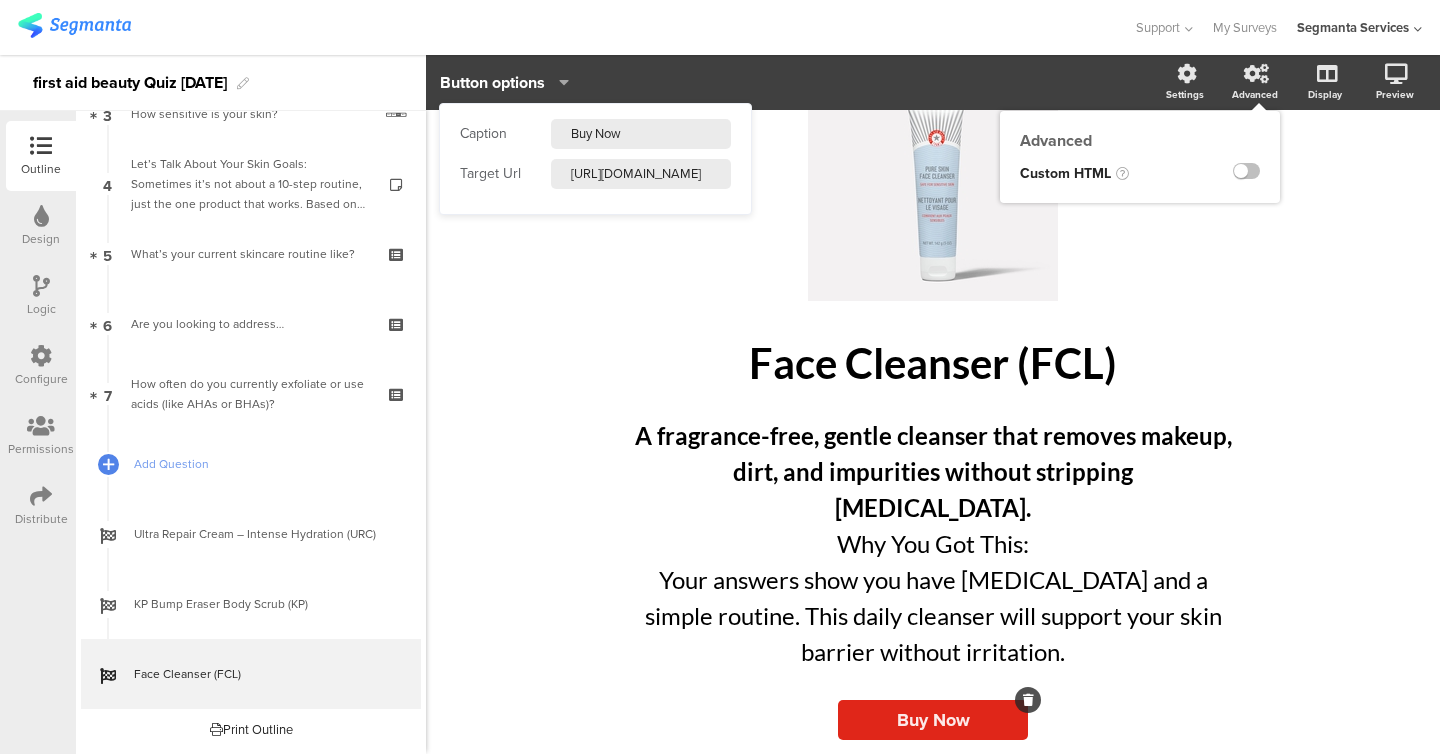 click on "Advanced" 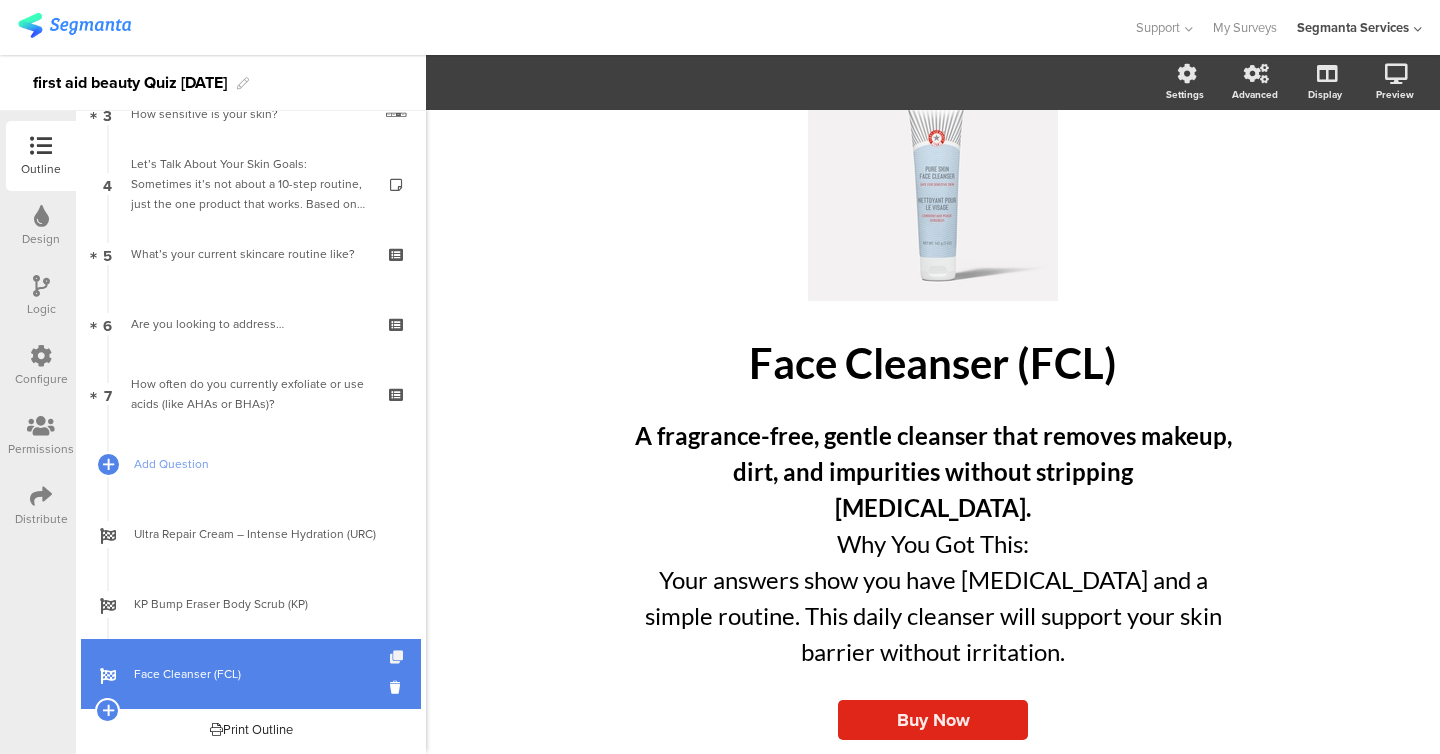 click at bounding box center (398, 657) 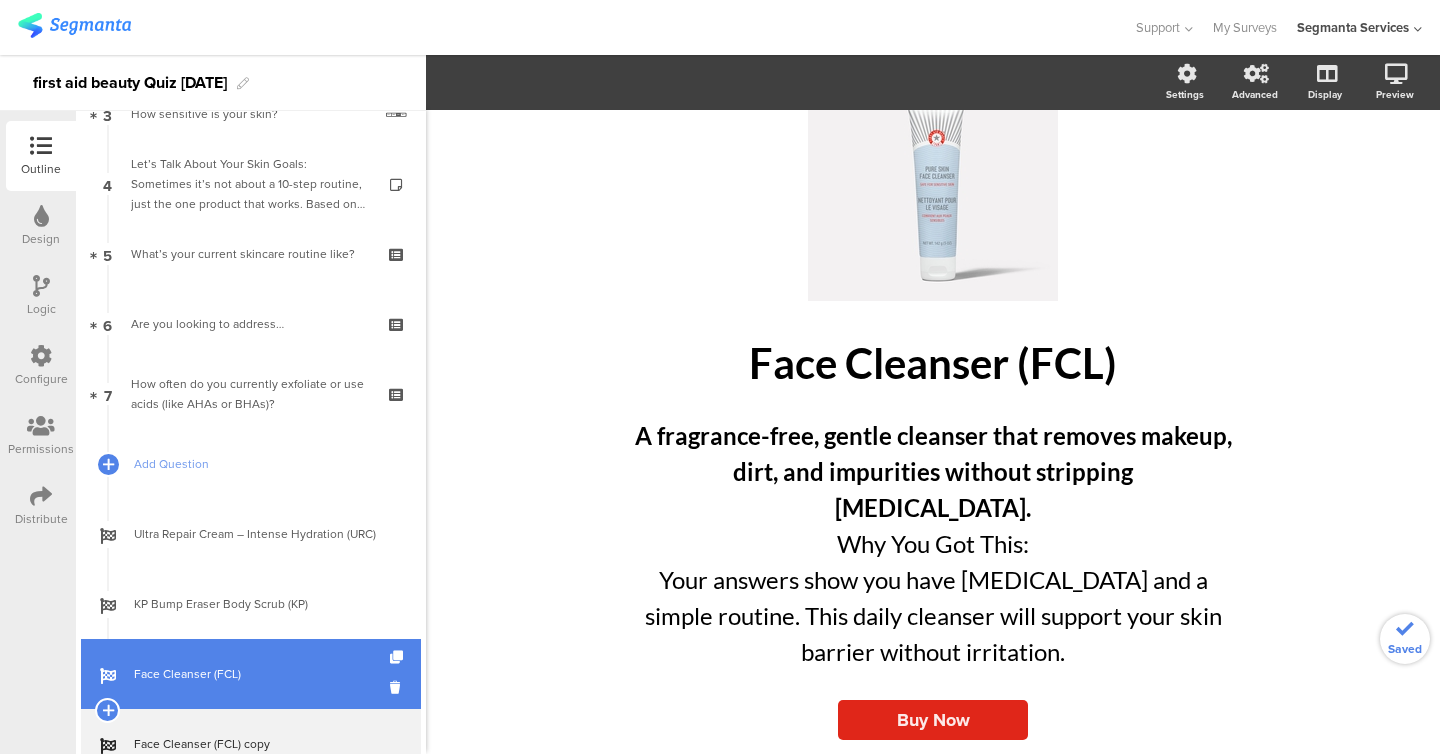 scroll, scrollTop: 322, scrollLeft: 0, axis: vertical 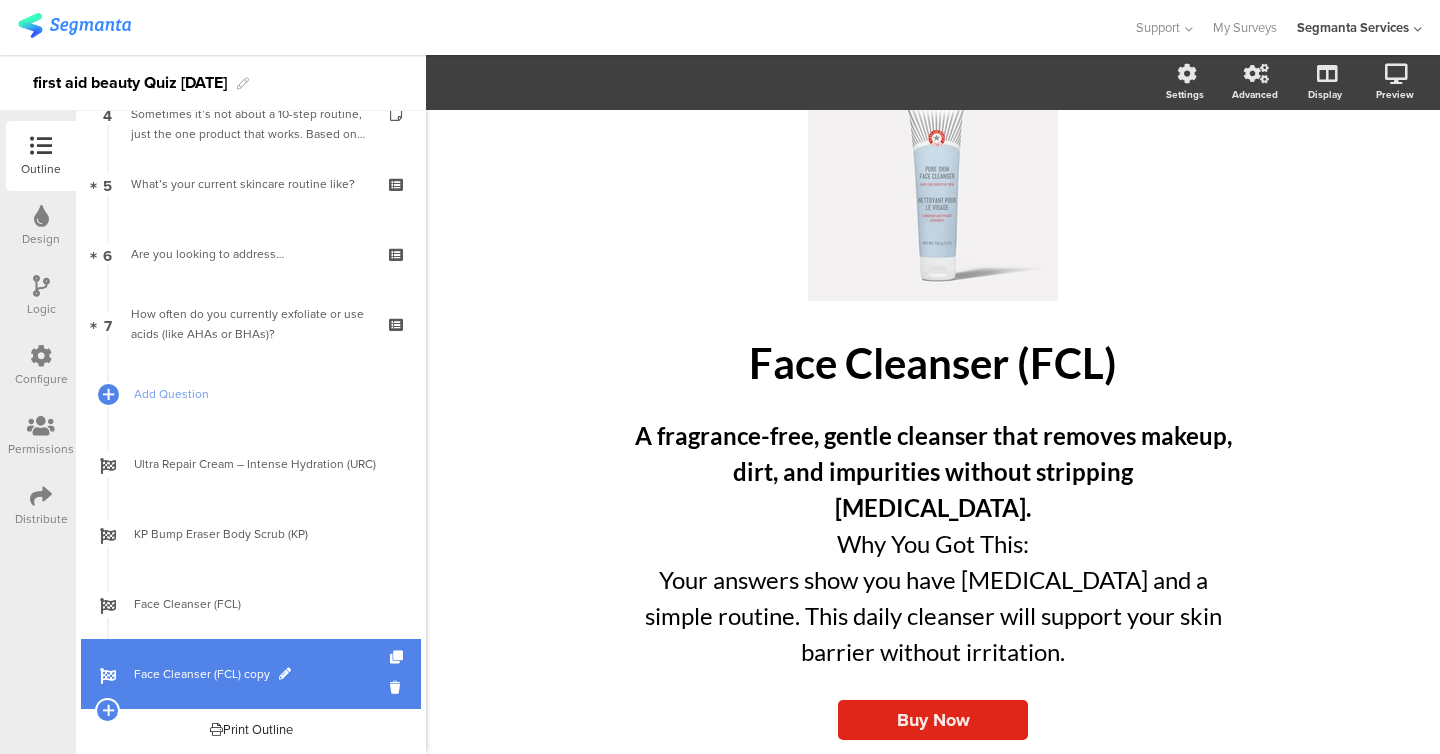 click on "Face Cleanser (FCL) copy" at bounding box center [251, 674] 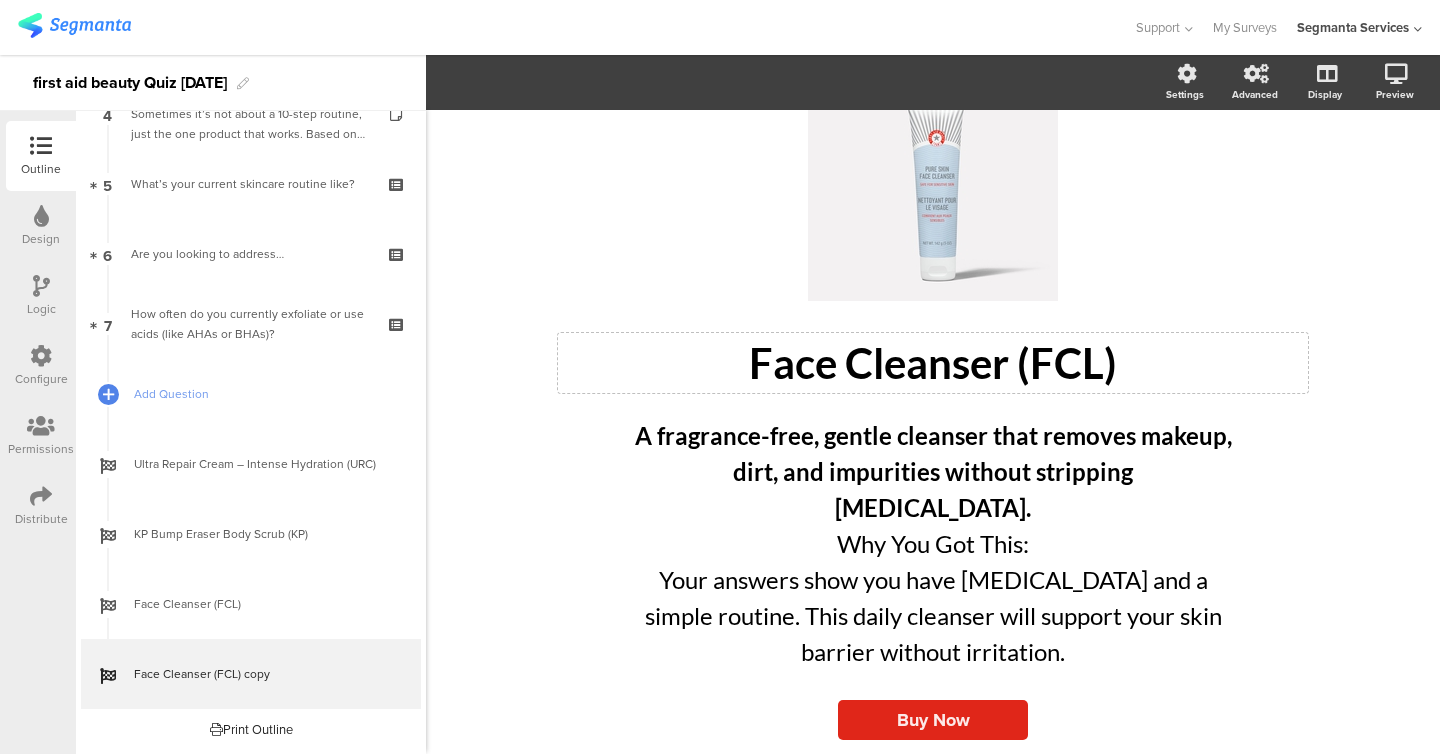 click on "/
Face Cleanser (FCL)
Face Cleanser (FCL)
A fragrance-free, gentle cleanser that removes makeup, dirt, and impurities without stripping [MEDICAL_DATA]. Why You Got This: Your answers show you have [MEDICAL_DATA] and a simple routine. This daily cleanser will support your skin barrier without irritation.
A fragrance-free, gentle cleanser that removes makeup, dirt, and impurities without stripping [MEDICAL_DATA]. Why You Got This: Your answers show you have [MEDICAL_DATA] and a simple routine. This daily cleanser will support your skin barrier without irritation.
Buy Now" 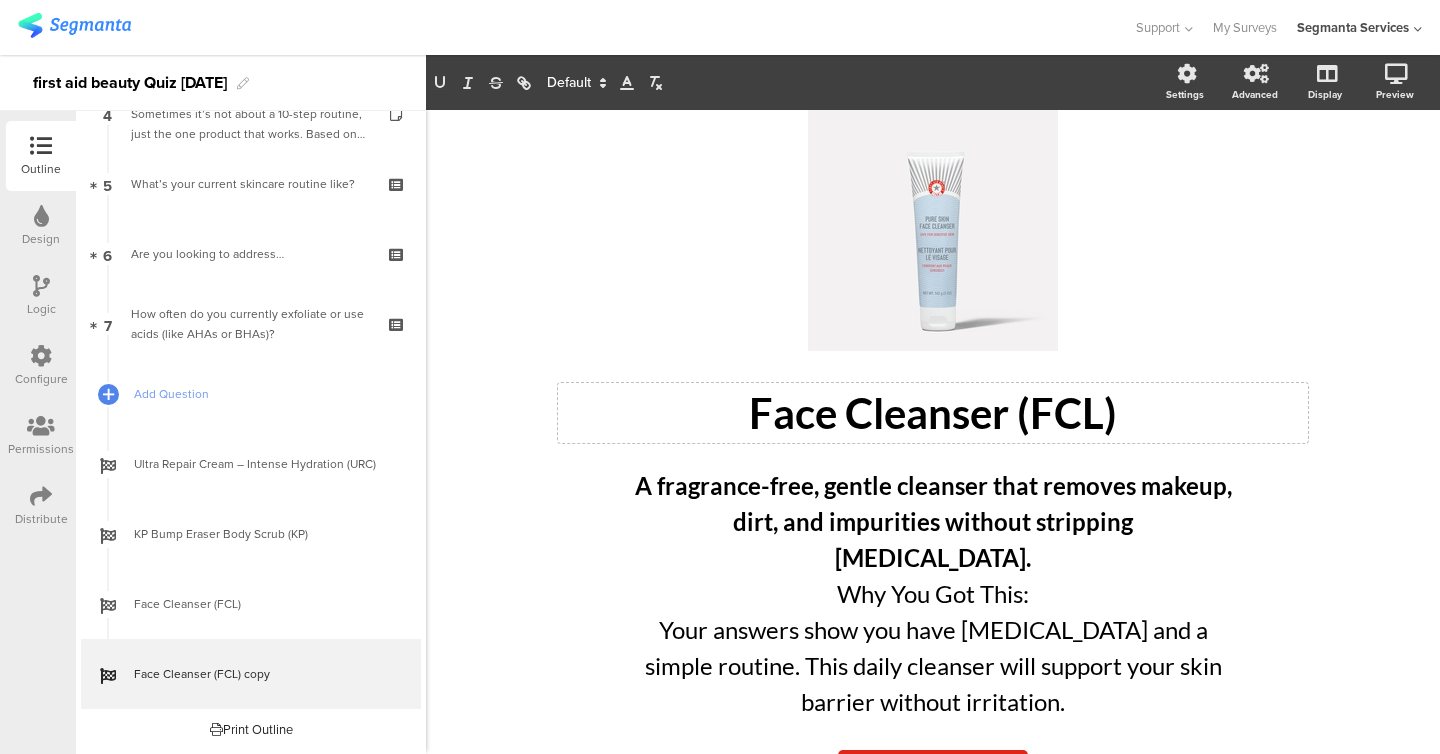 click on "/" 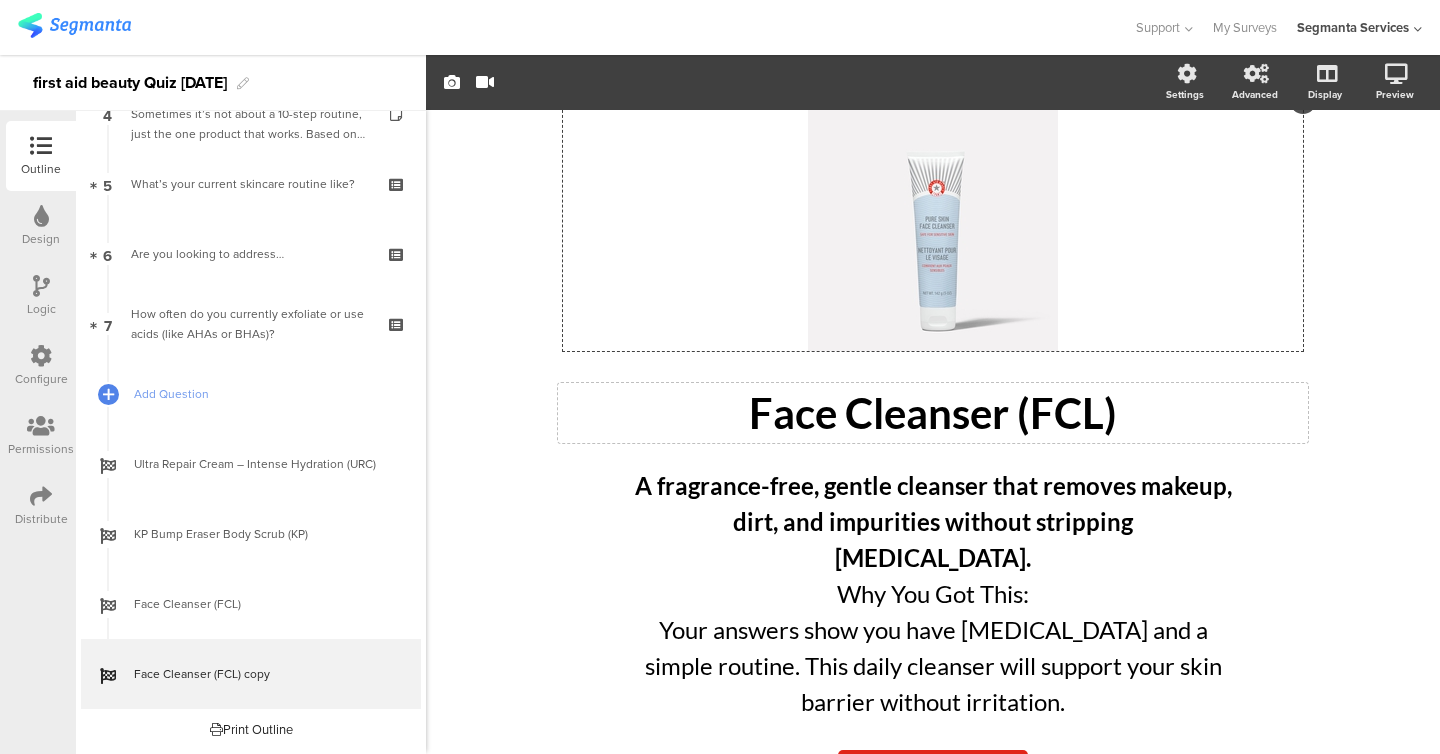 click on "Face Cleanser (FCL)" 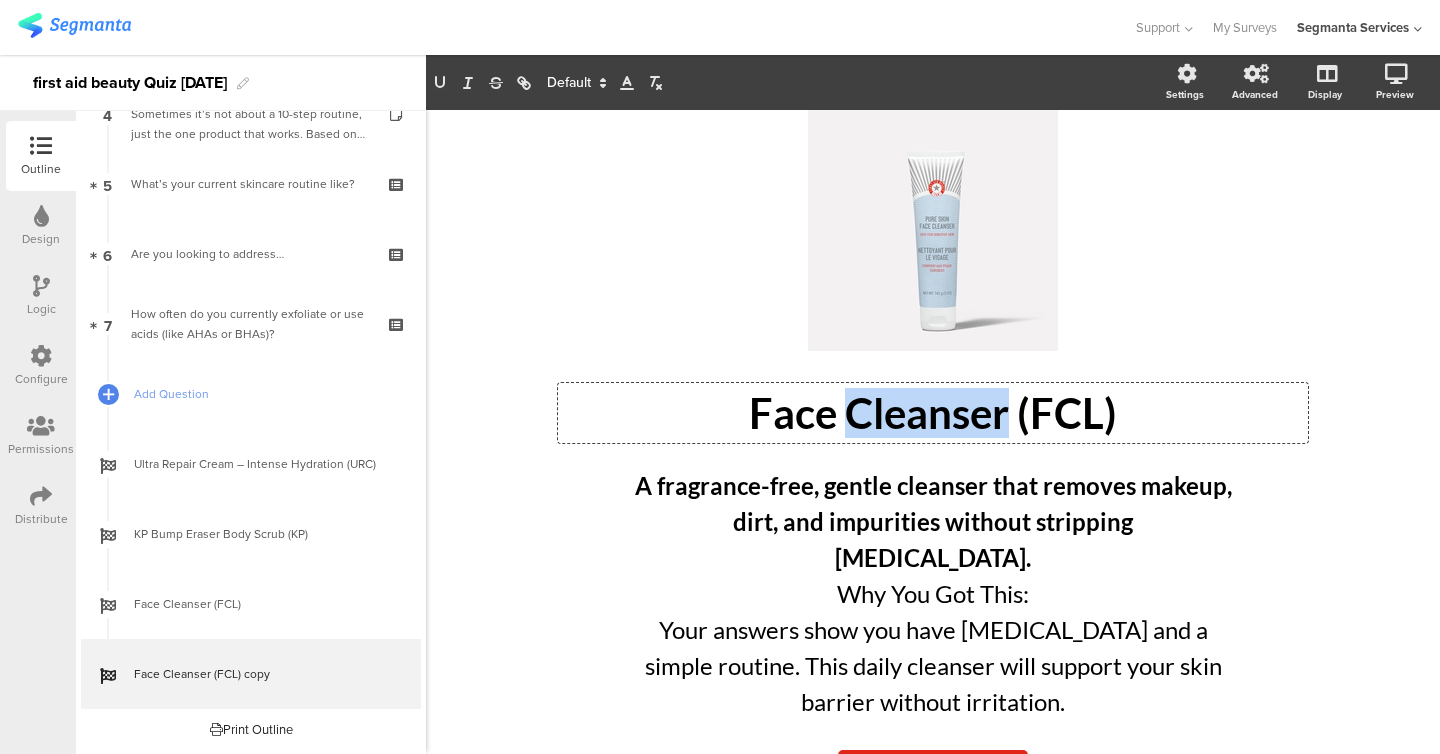 click on "Face Cleanser (FCL)" 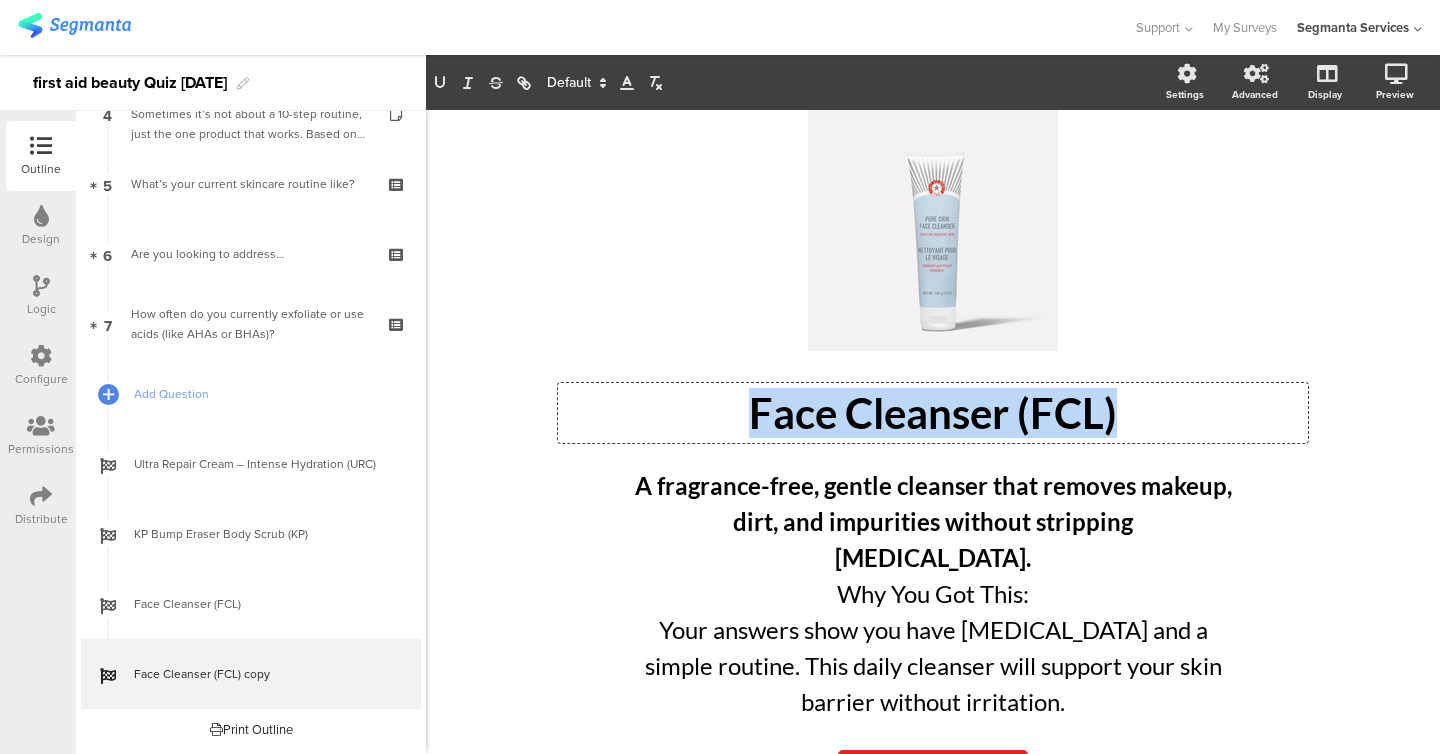 click on "Face Cleanser (FCL)" 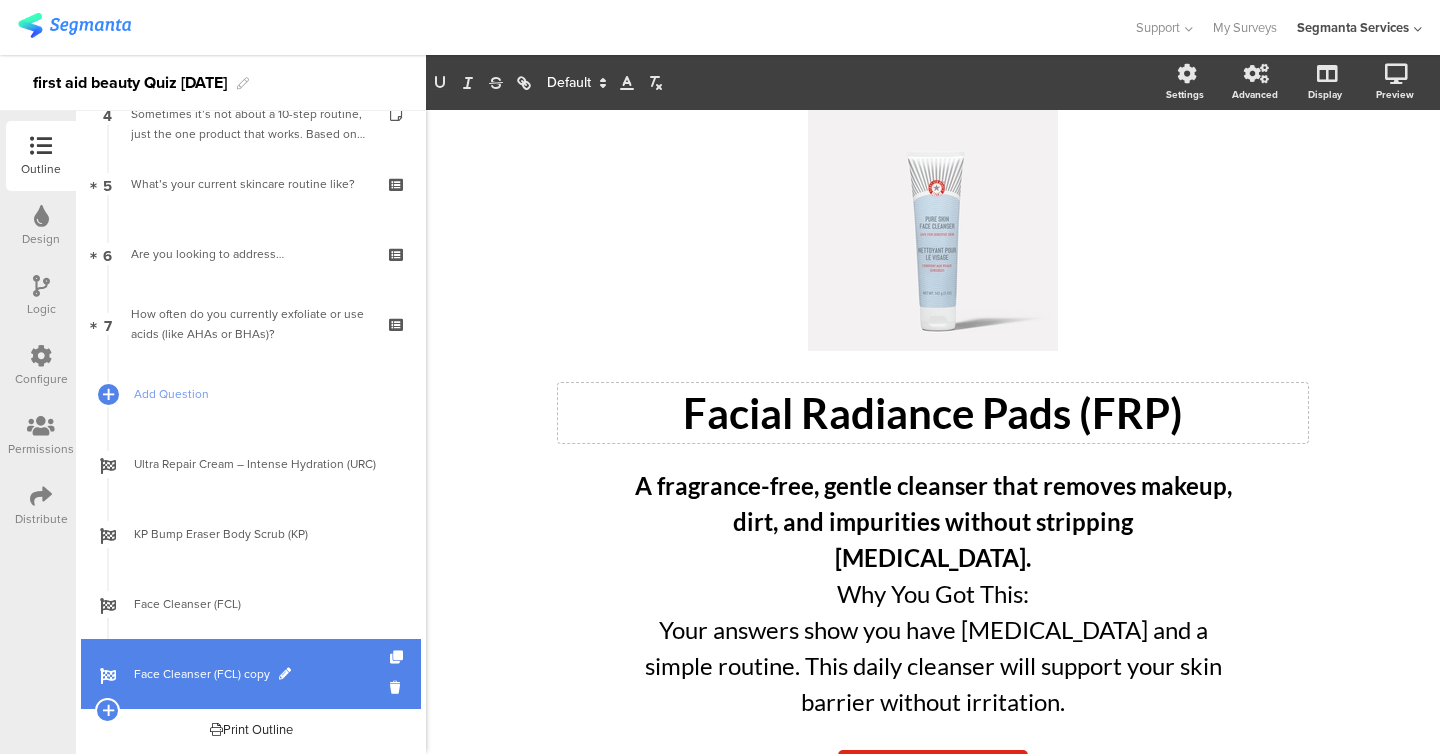 click at bounding box center [285, 674] 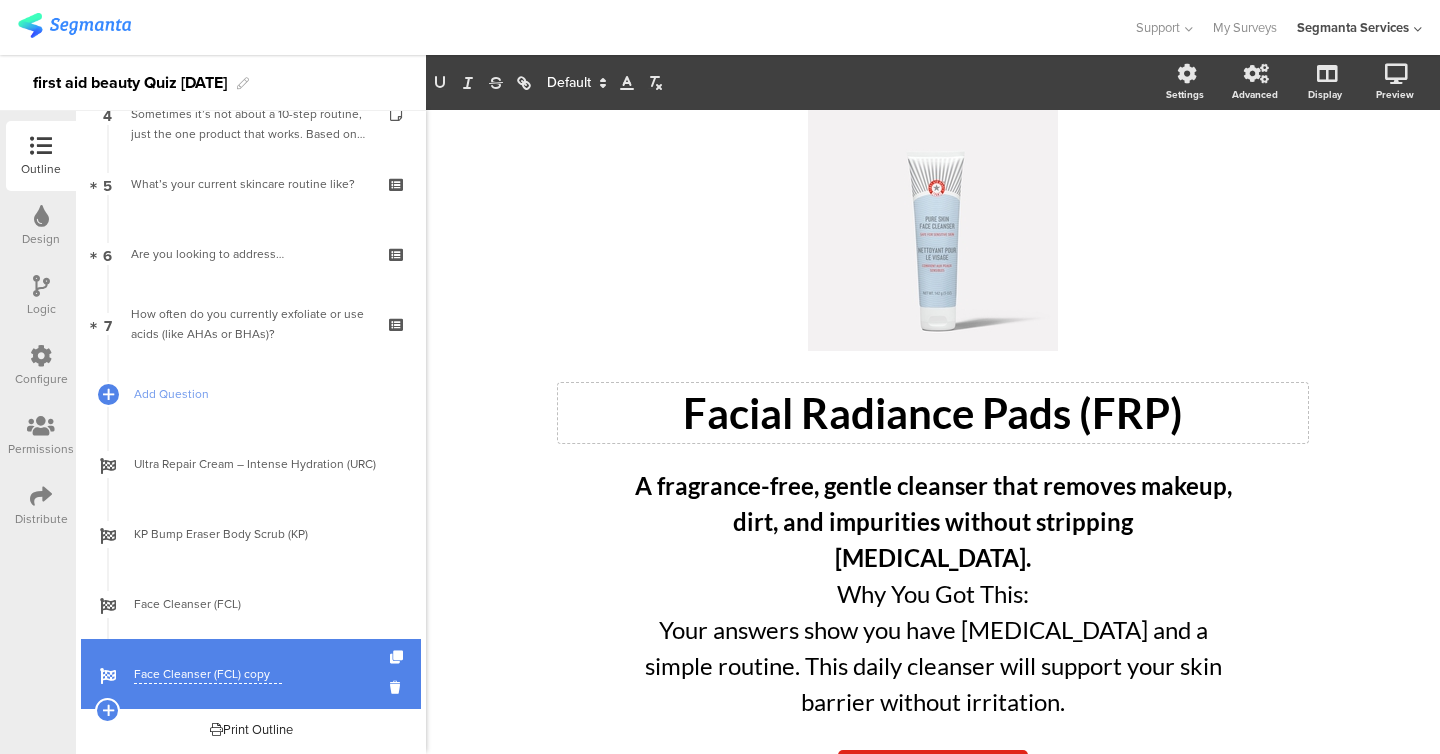 click on "Face Cleanser (FCL) copy" at bounding box center (208, 674) 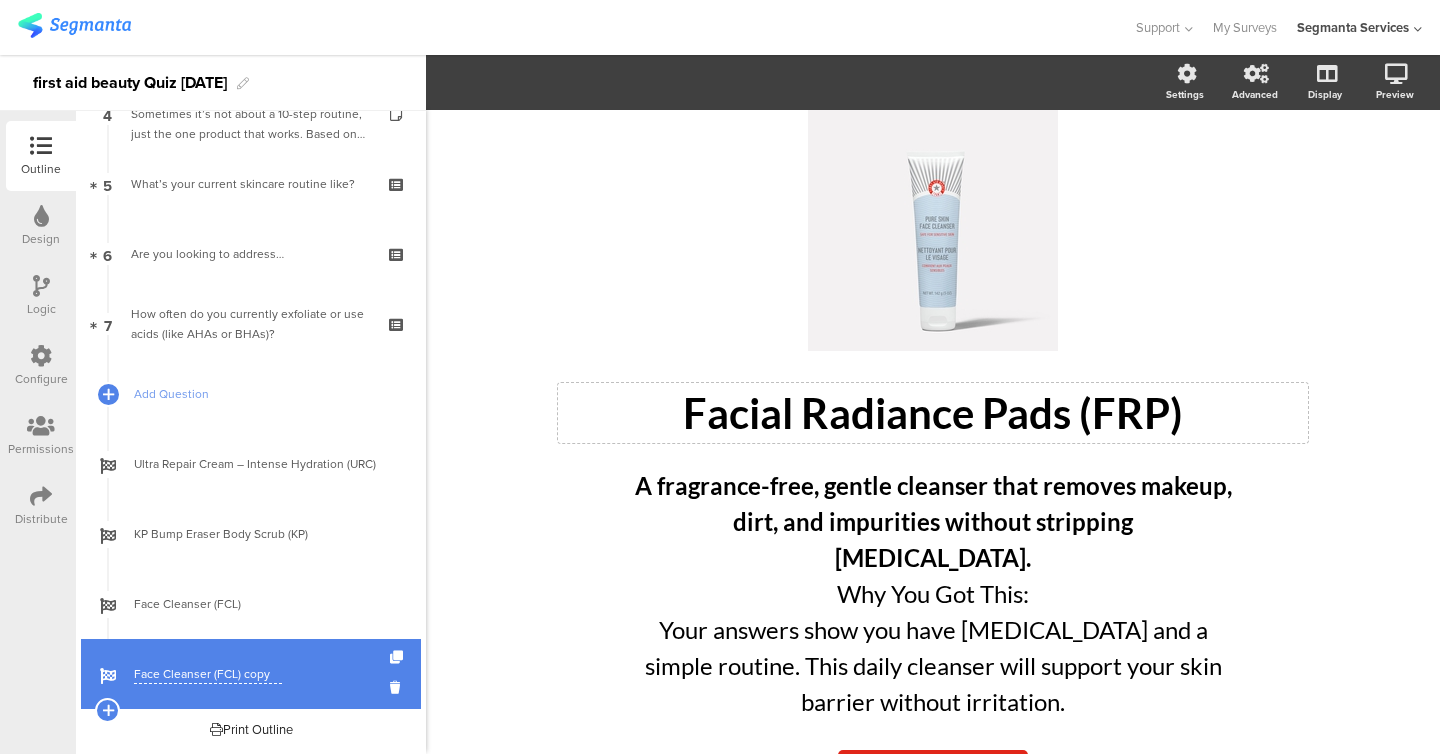 click on "Face Cleanser (FCL) copy" at bounding box center (208, 674) 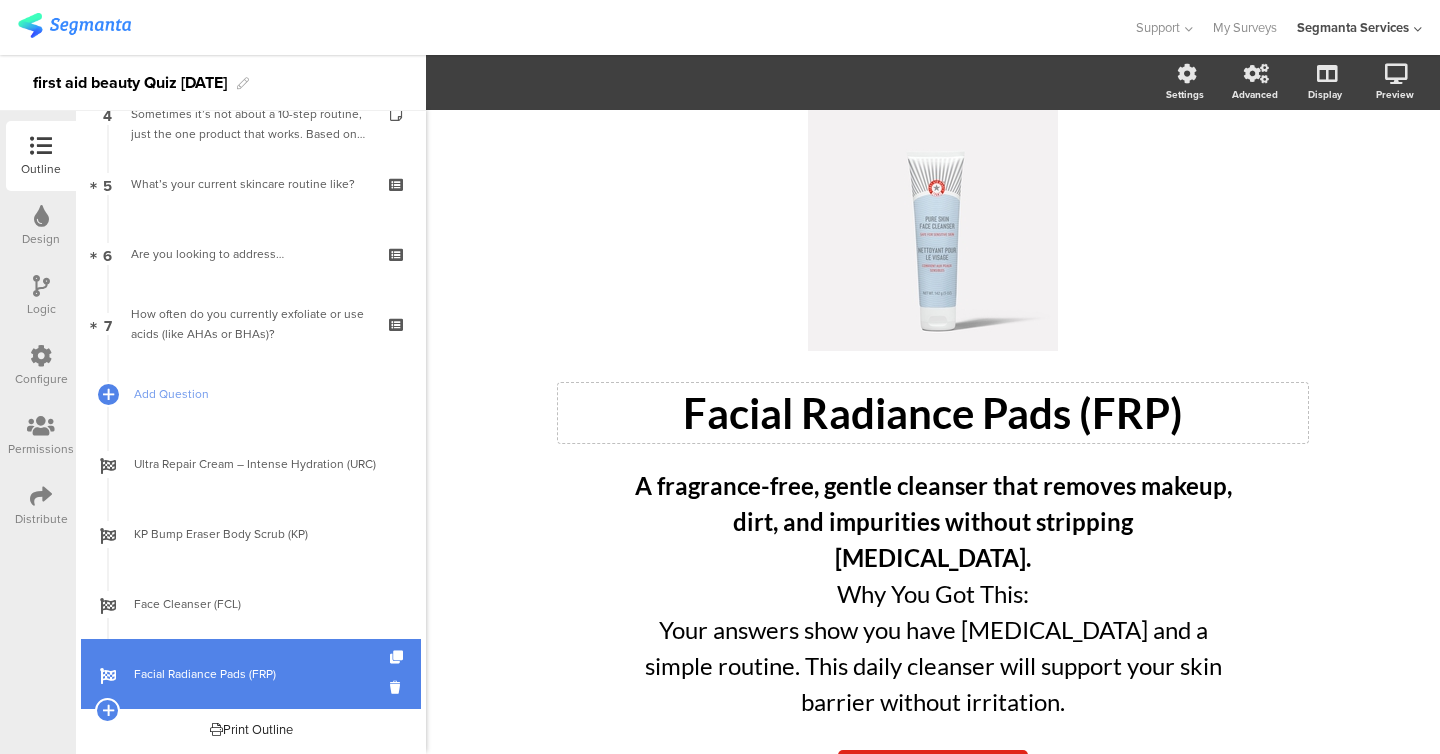 scroll, scrollTop: 0, scrollLeft: 0, axis: both 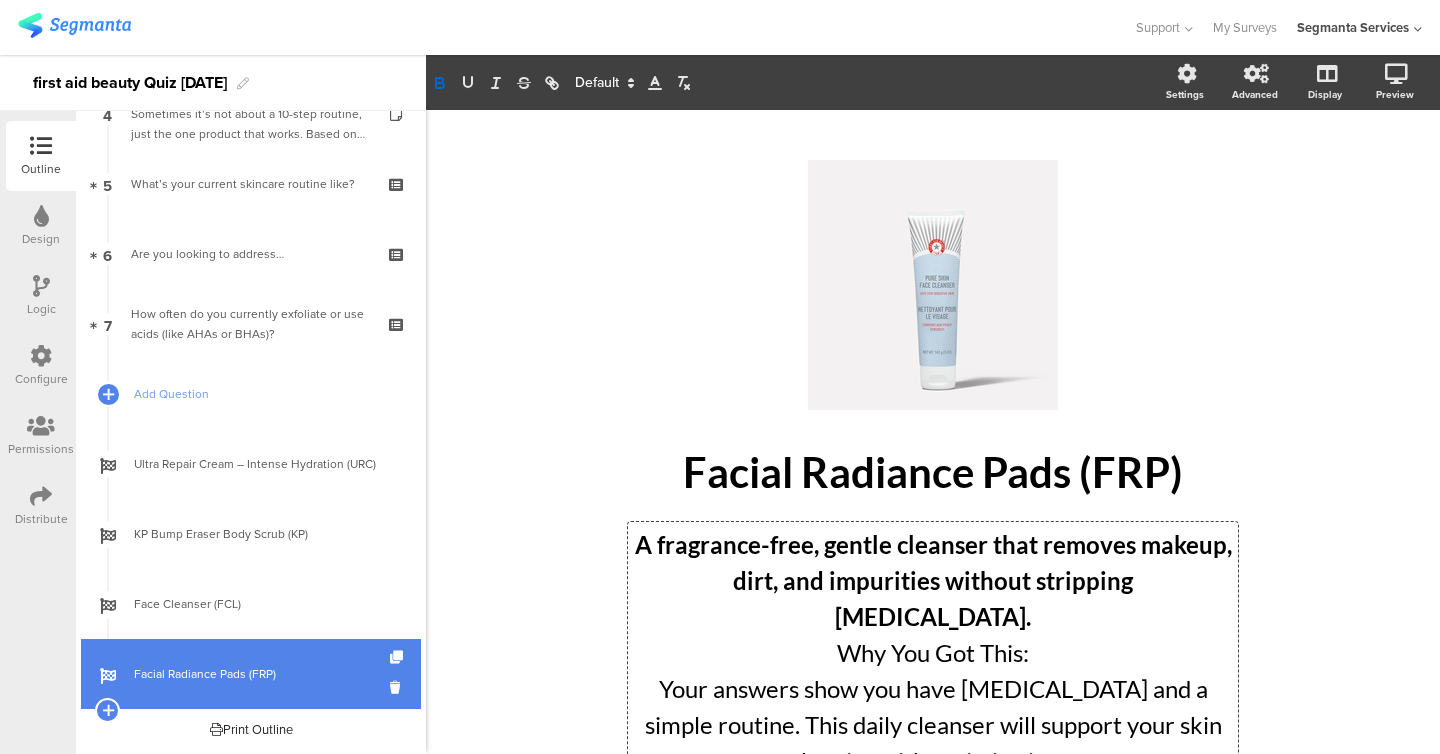 drag, startPoint x: 642, startPoint y: 482, endPoint x: 1172, endPoint y: 527, distance: 531.9069 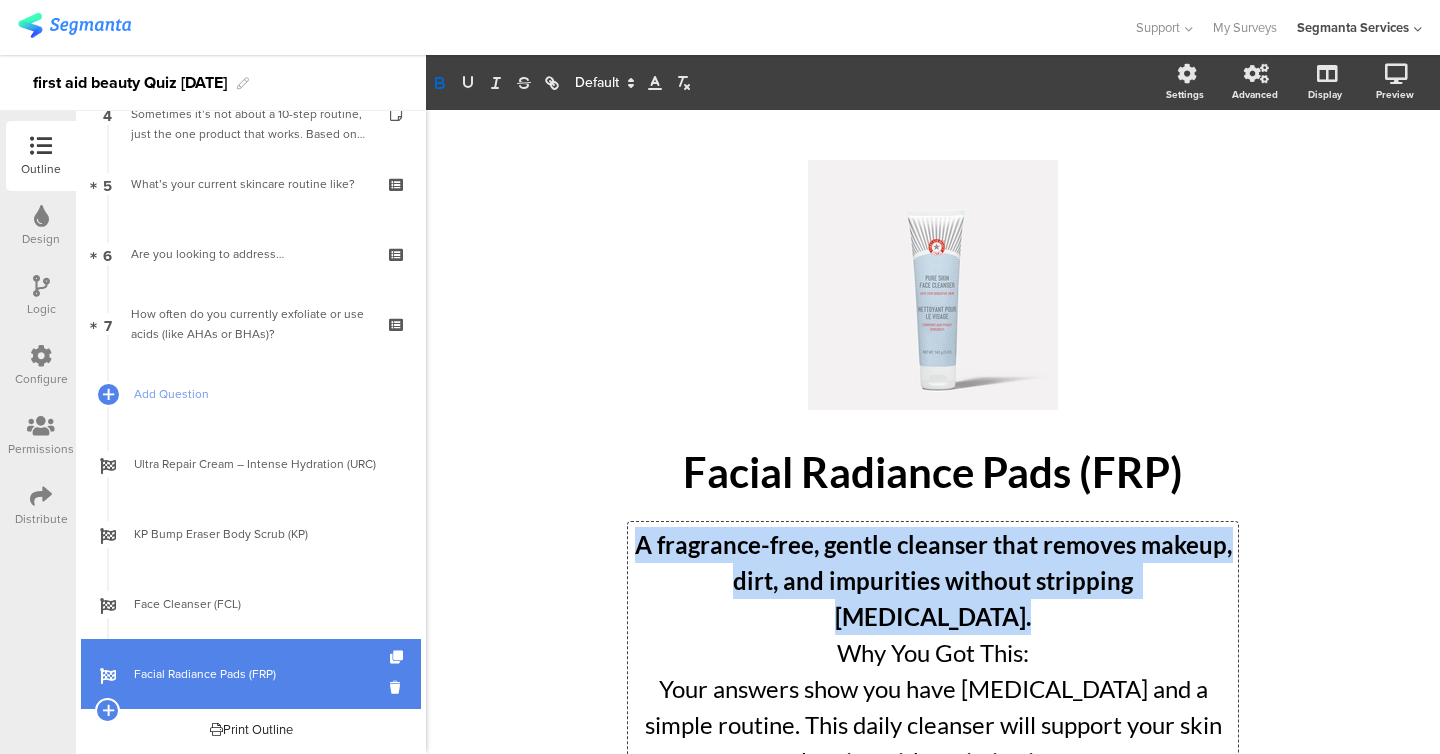 drag, startPoint x: 643, startPoint y: 542, endPoint x: 1247, endPoint y: 580, distance: 605.1942 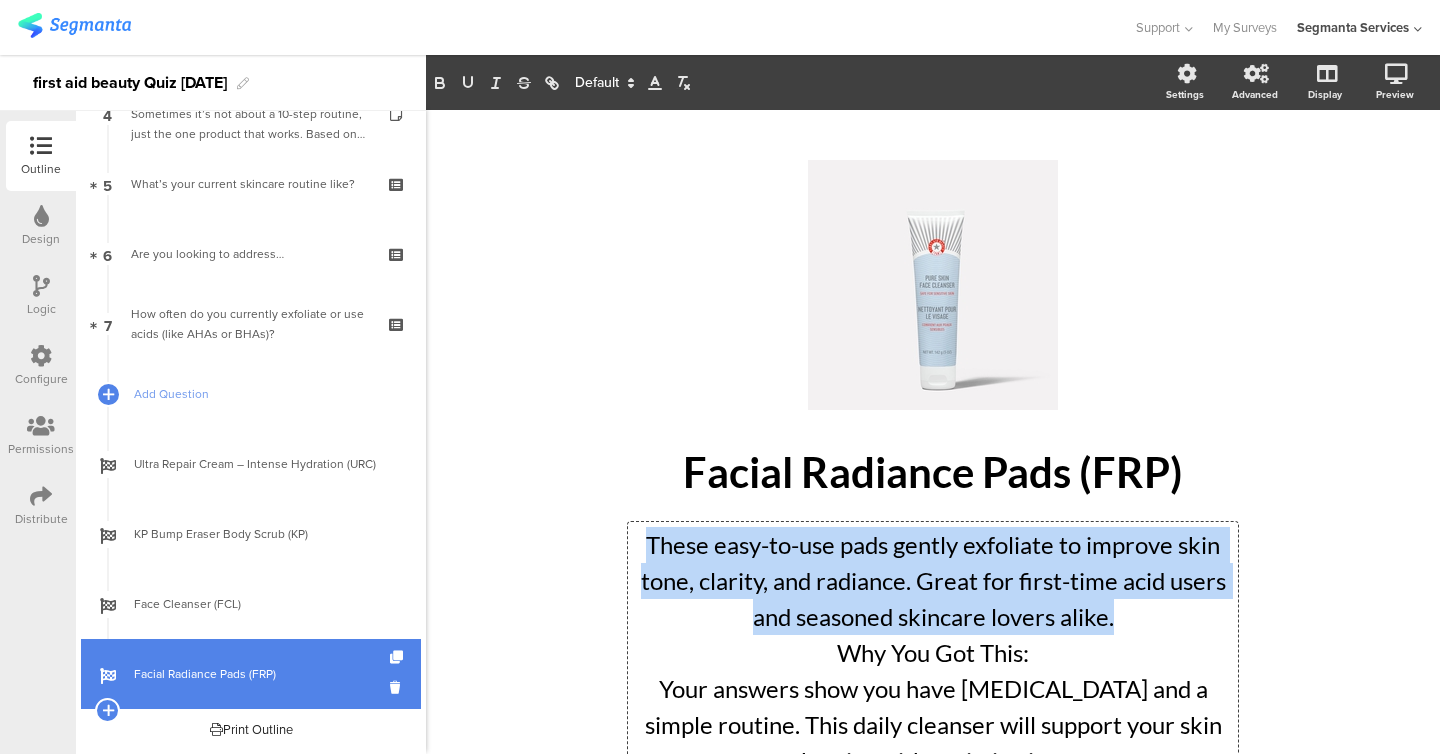 drag, startPoint x: 643, startPoint y: 546, endPoint x: 1196, endPoint y: 612, distance: 556.92456 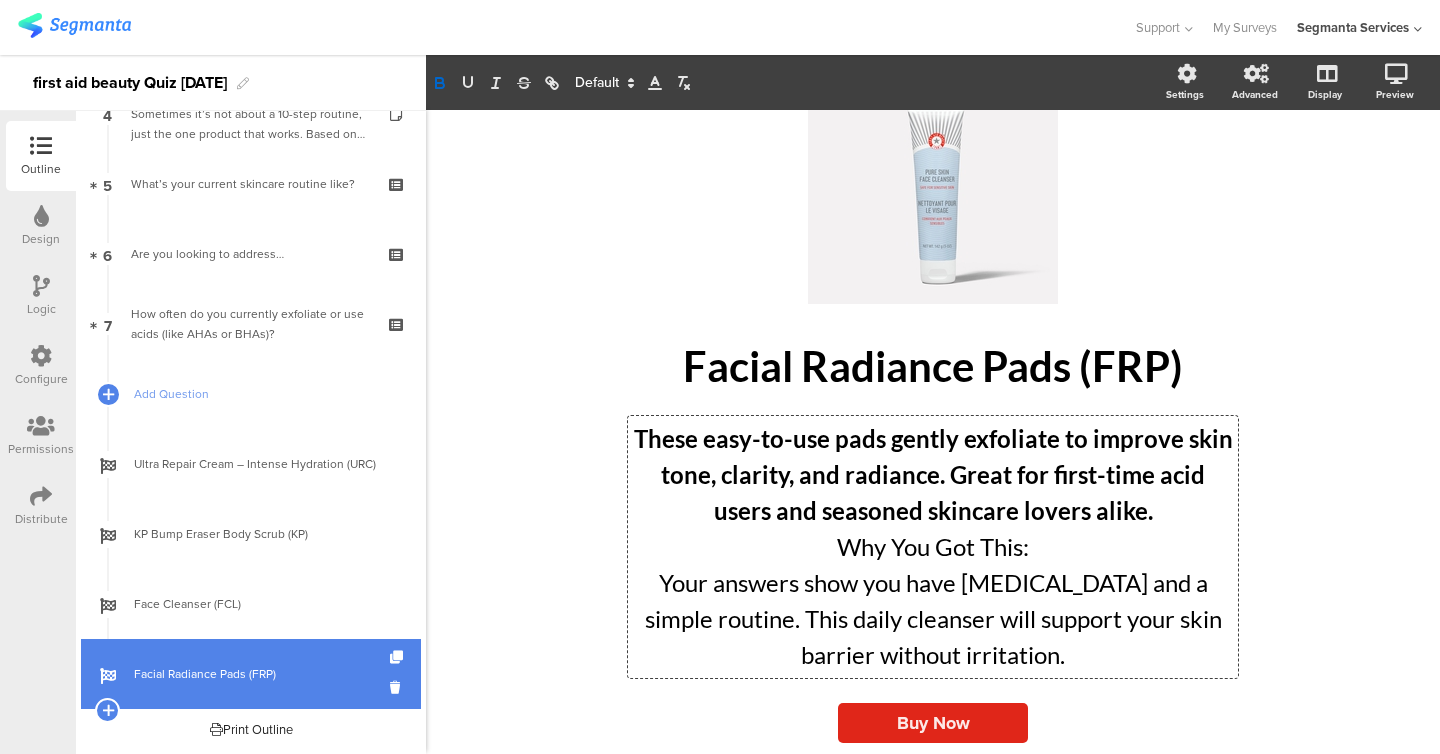scroll, scrollTop: 145, scrollLeft: 0, axis: vertical 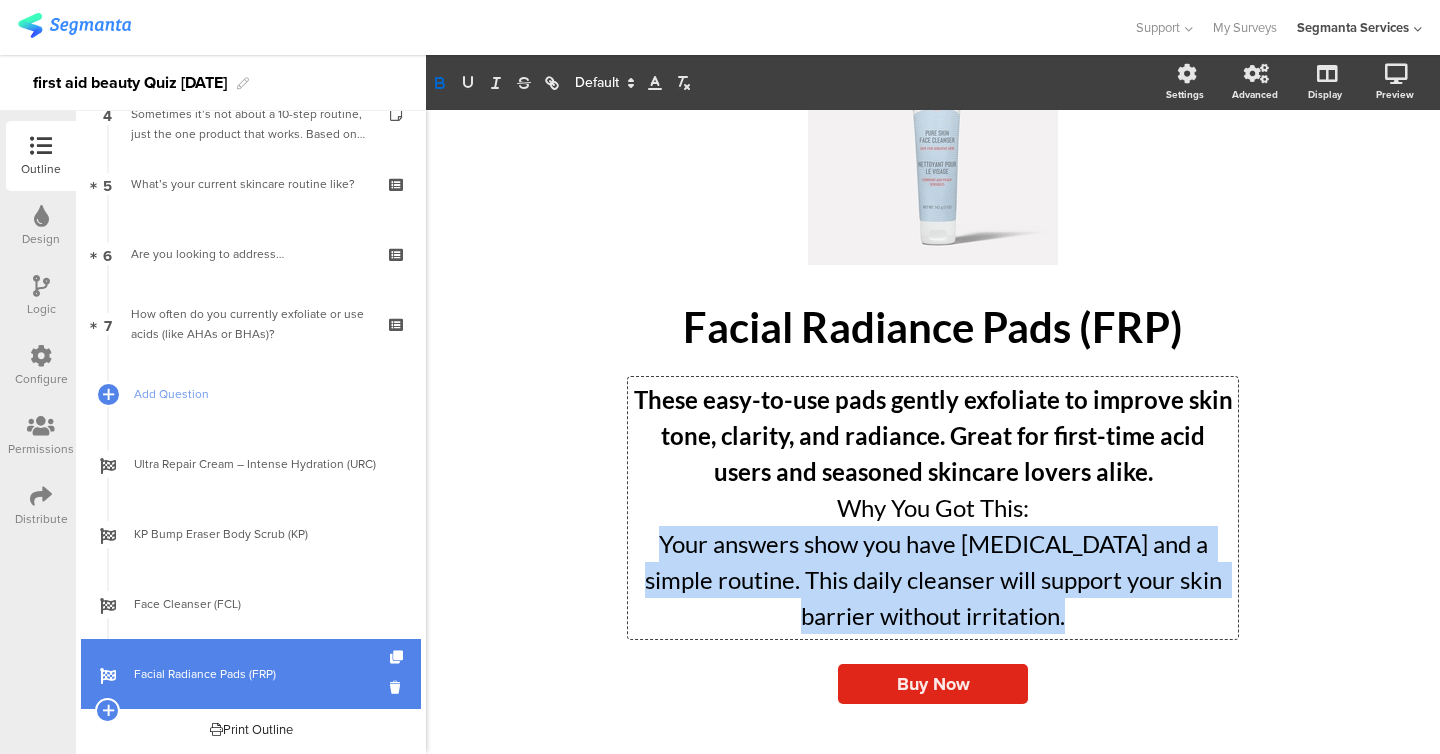 drag, startPoint x: 646, startPoint y: 539, endPoint x: 1078, endPoint y: 634, distance: 442.32227 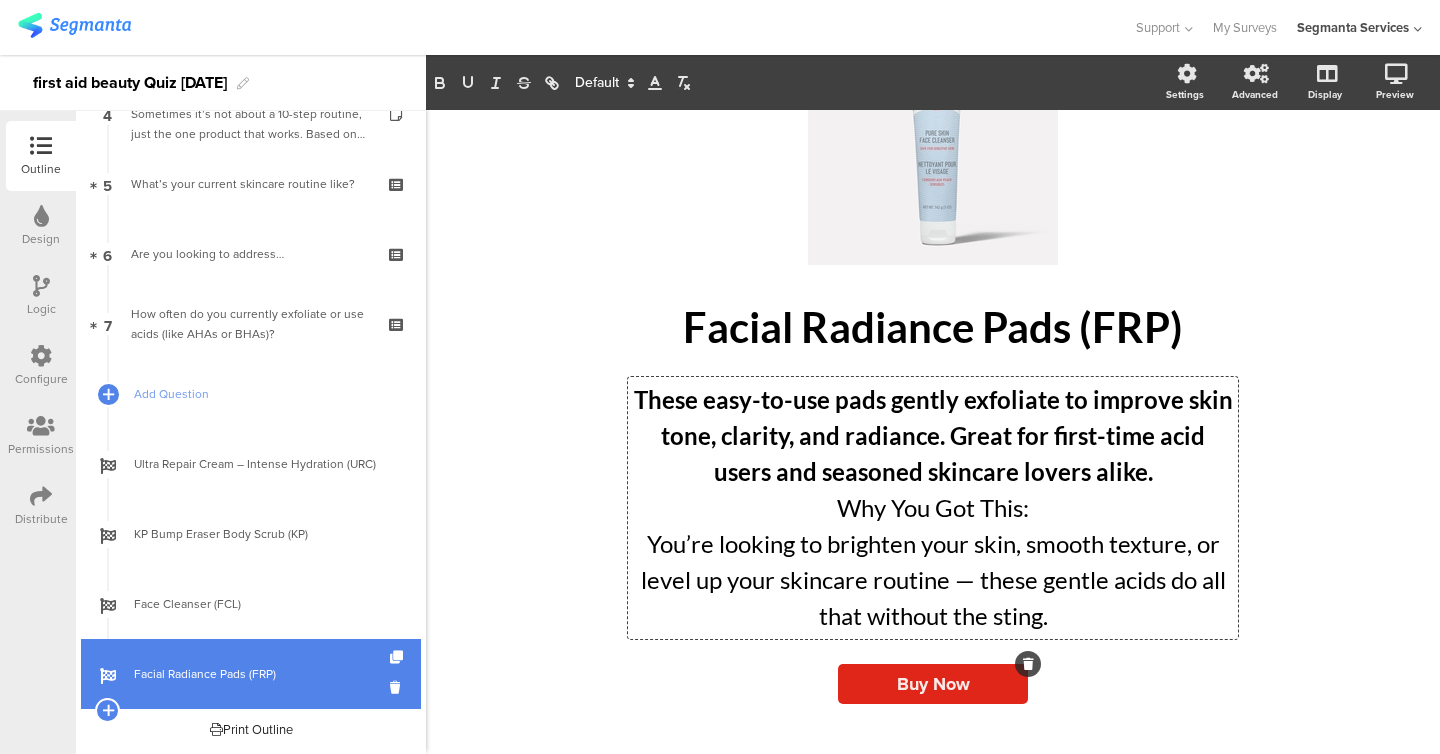 click on "Buy Now" 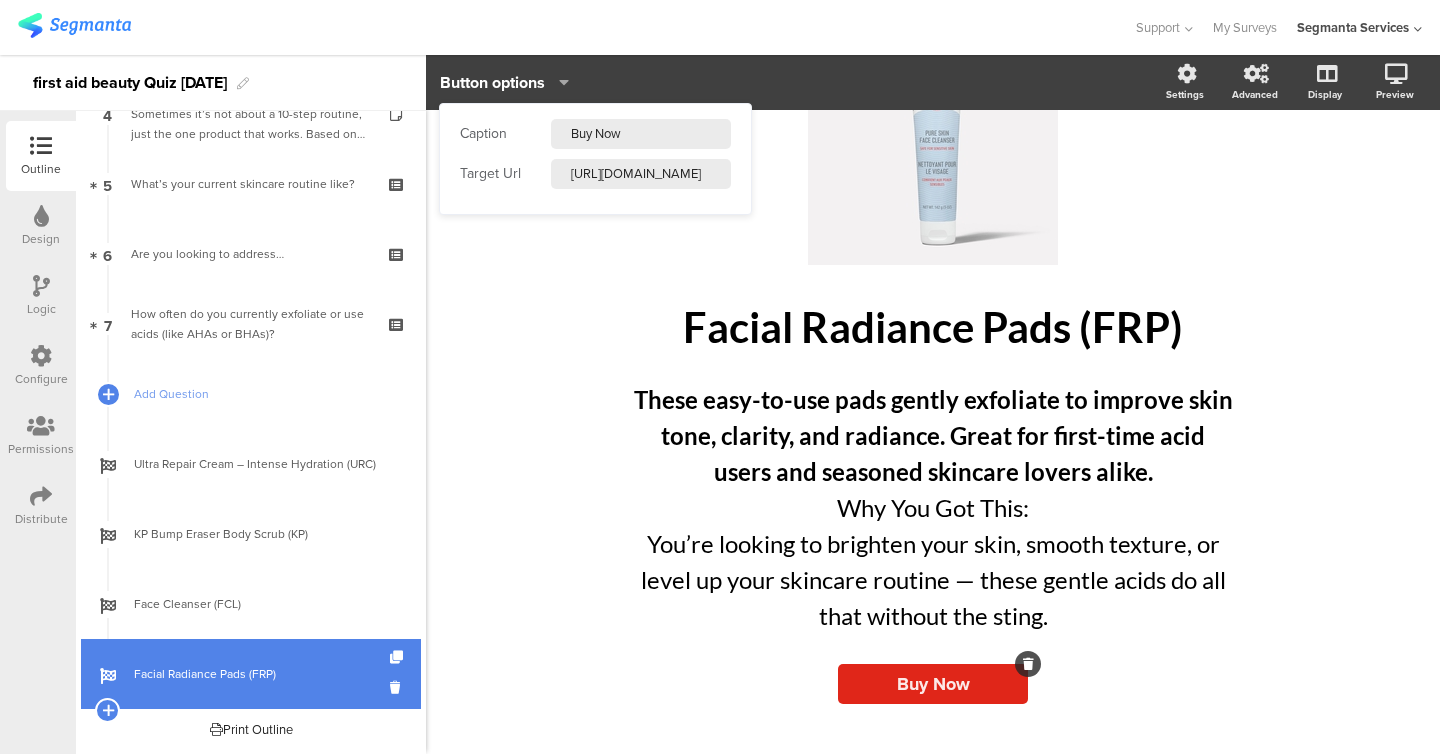 click on "[URL][DOMAIN_NAME]" at bounding box center [641, 174] 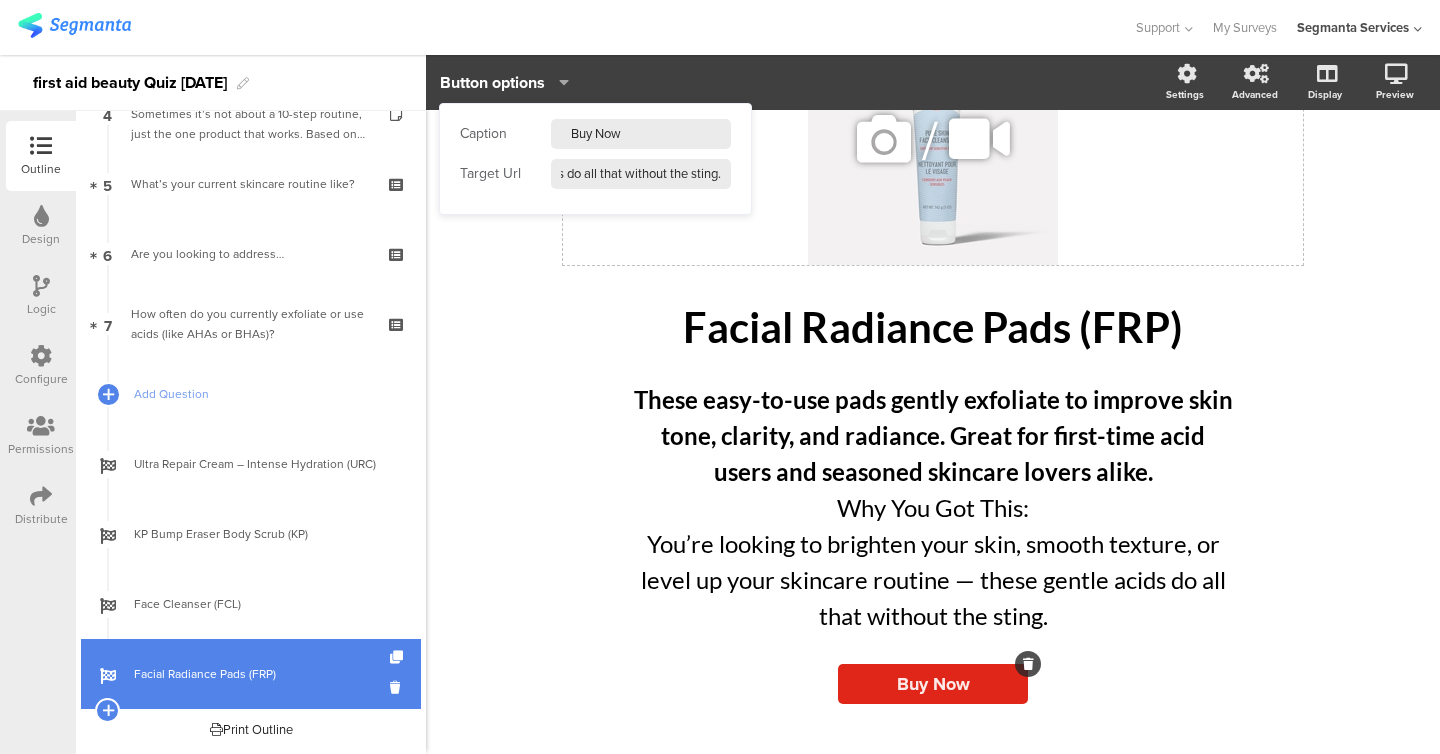 type on "[URL][DOMAIN_NAME]" 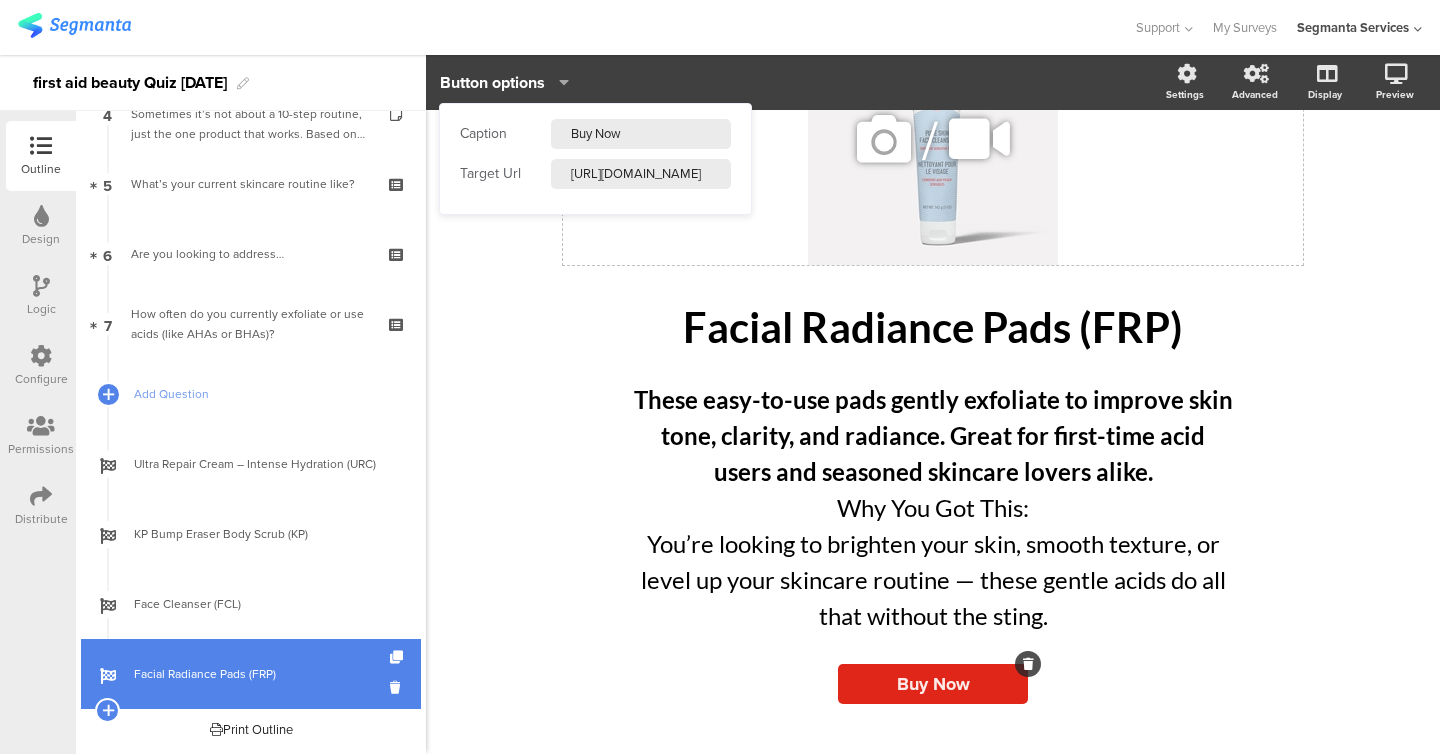 scroll, scrollTop: 0, scrollLeft: 157, axis: horizontal 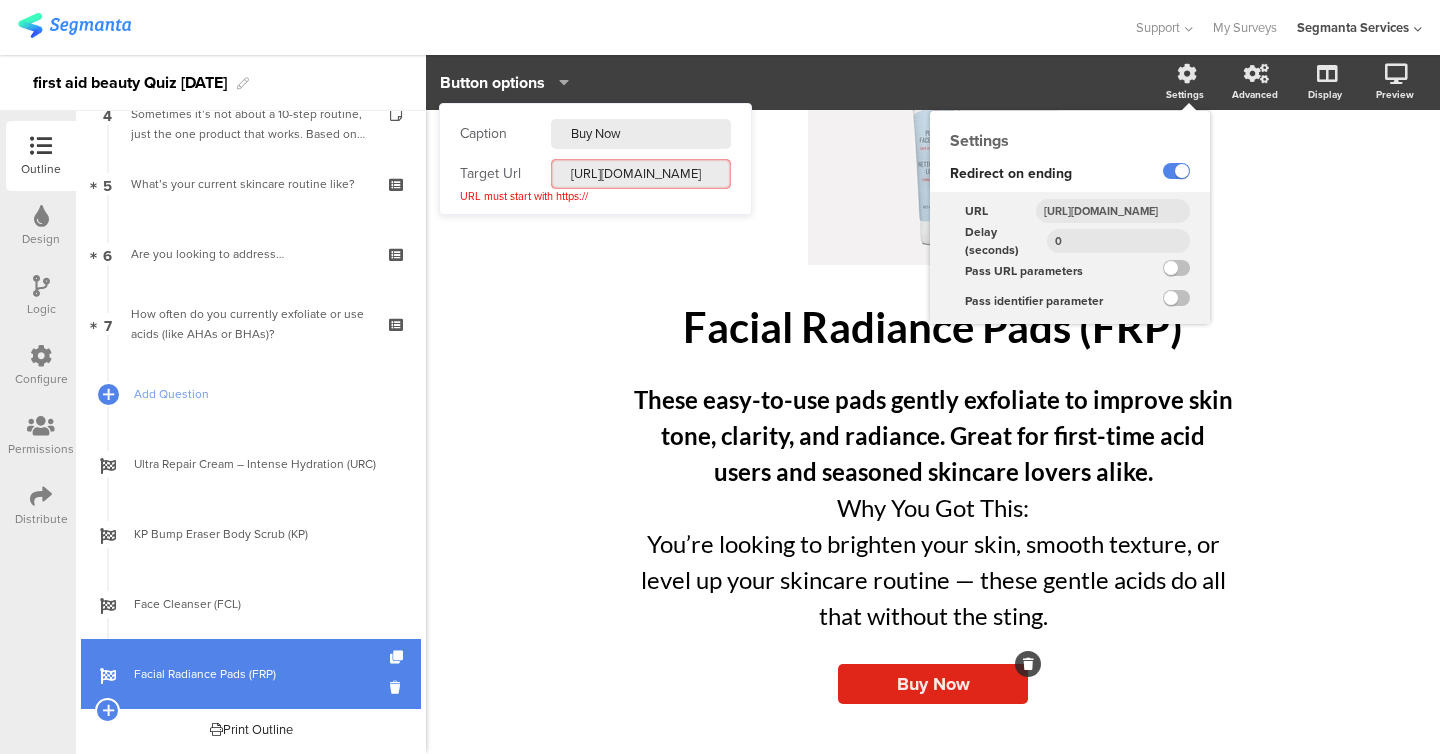 click on "[URL][DOMAIN_NAME]" 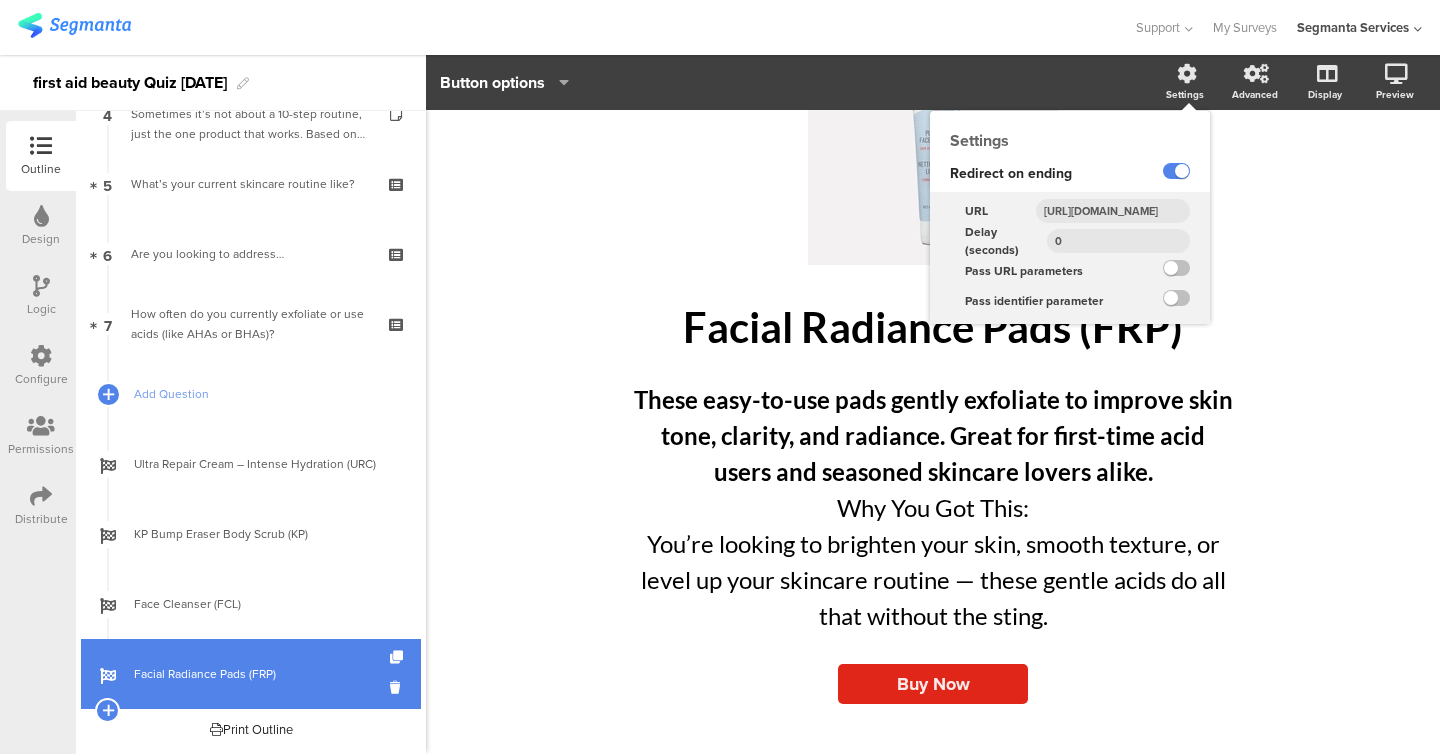 click on "[URL][DOMAIN_NAME]" 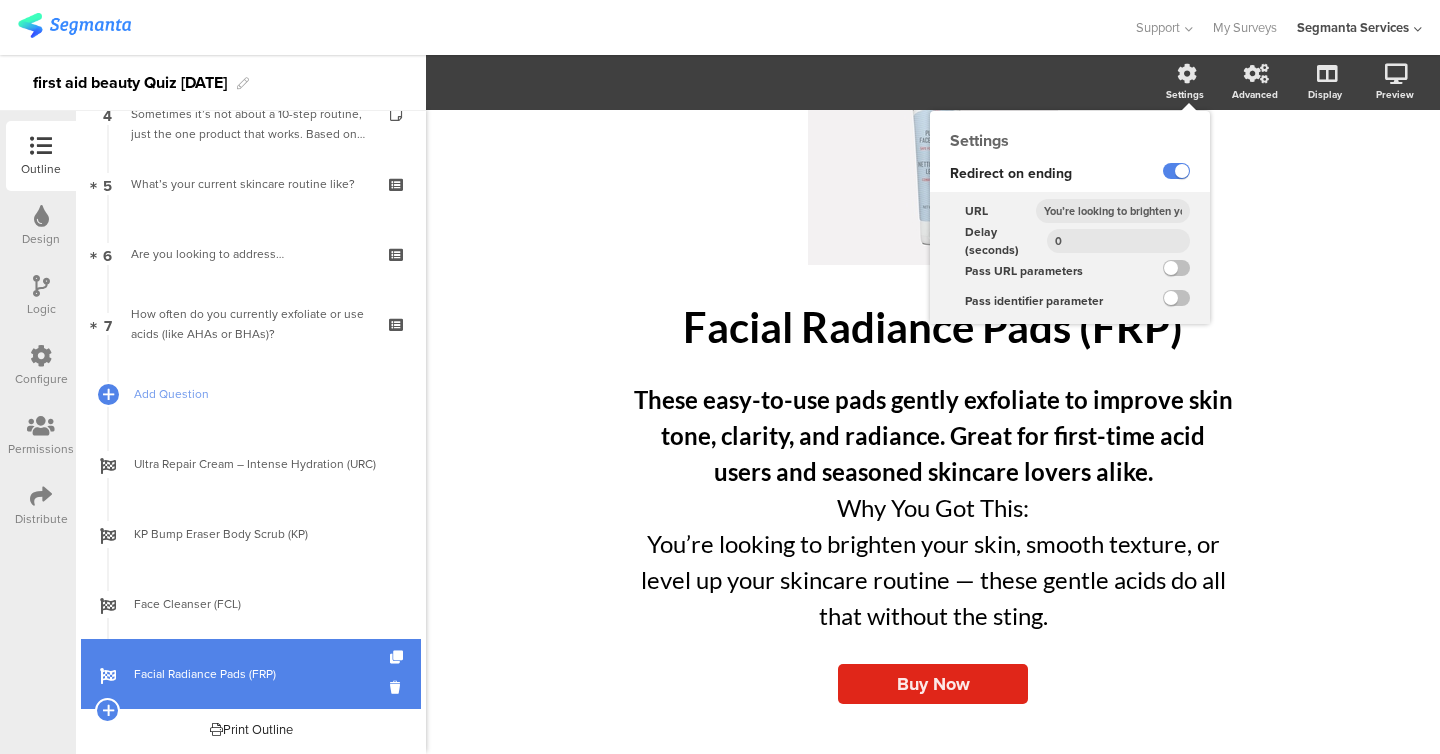 scroll, scrollTop: 0, scrollLeft: 553, axis: horizontal 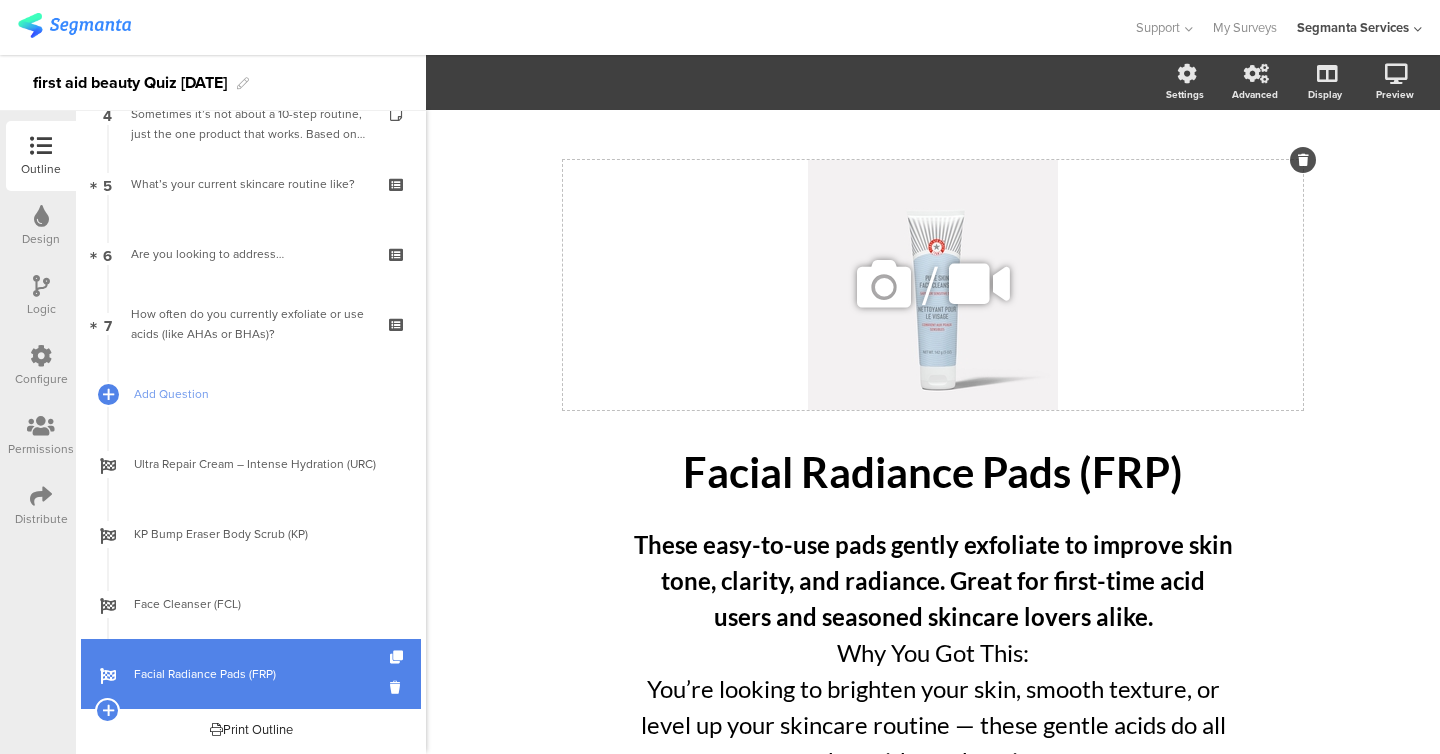click on "/" 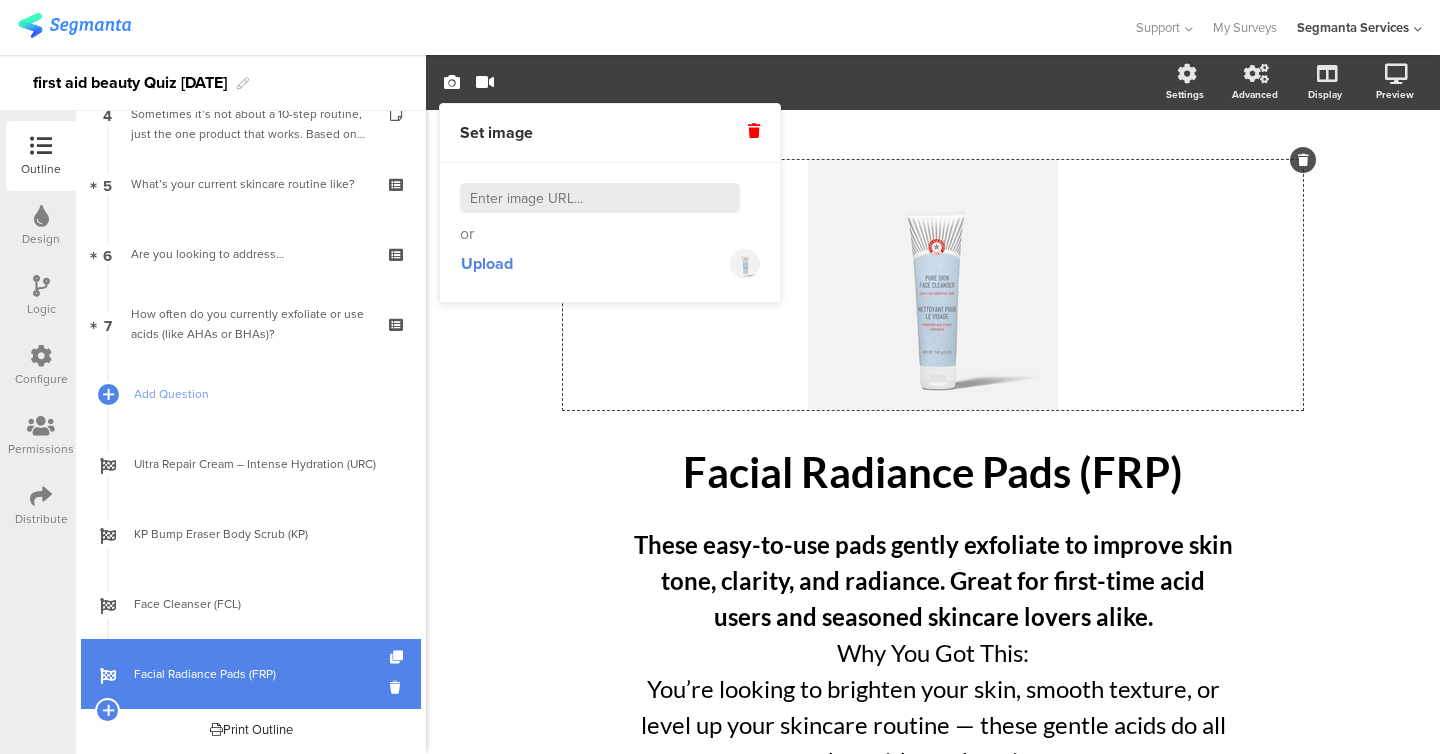 click at bounding box center (600, 198) 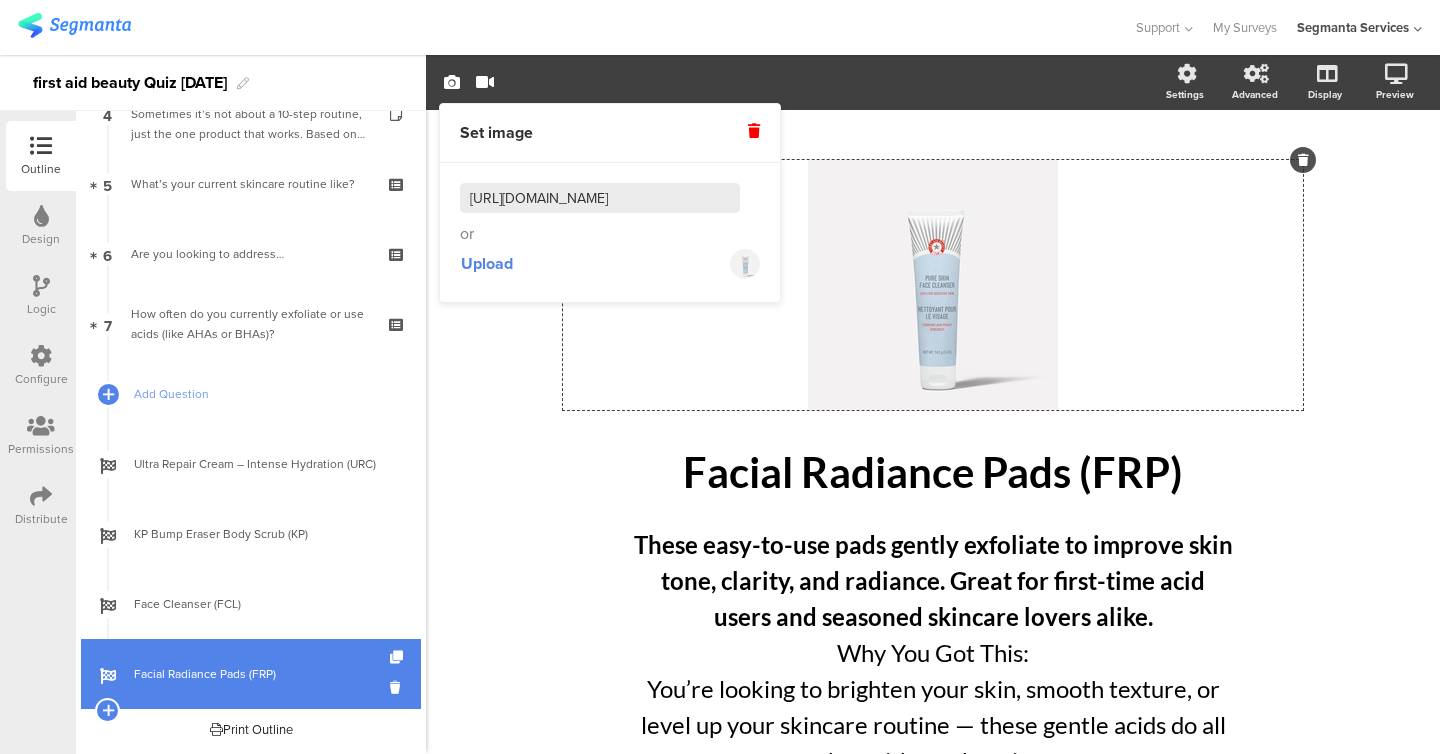scroll, scrollTop: 0, scrollLeft: 637, axis: horizontal 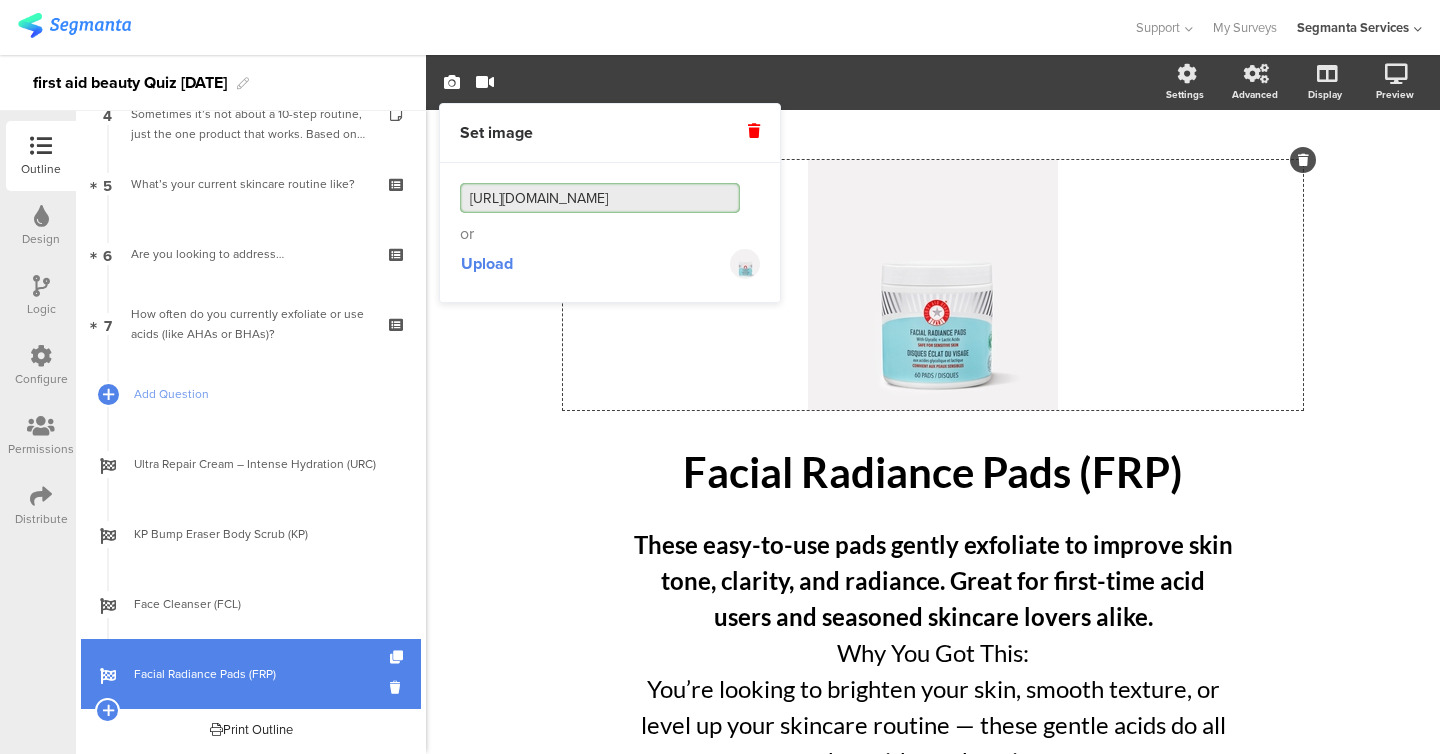 click on "/
Facial Radiance Pads (FRP)
Facial Radiance Pads (FRP)
These easy-to-use pads gently exfoliate to improve skin tone, clarity, and radiance. Great for first-time acid users and seasoned skincare lovers alike. Why You Got This: You’re looking to brighten your skin, smooth texture, or level up your skincare routine — these gentle acids do all that without the sting.
These easy-to-use pads gently exfoliate to improve skin tone, clarity, and radiance. Great for first-time acid users and seasoned skincare lovers alike. Why You Got This: You’re looking to brighten your skin, smooth texture, or level up your skincare routine — these gentle acids do all that without the sting.
Buy Now" 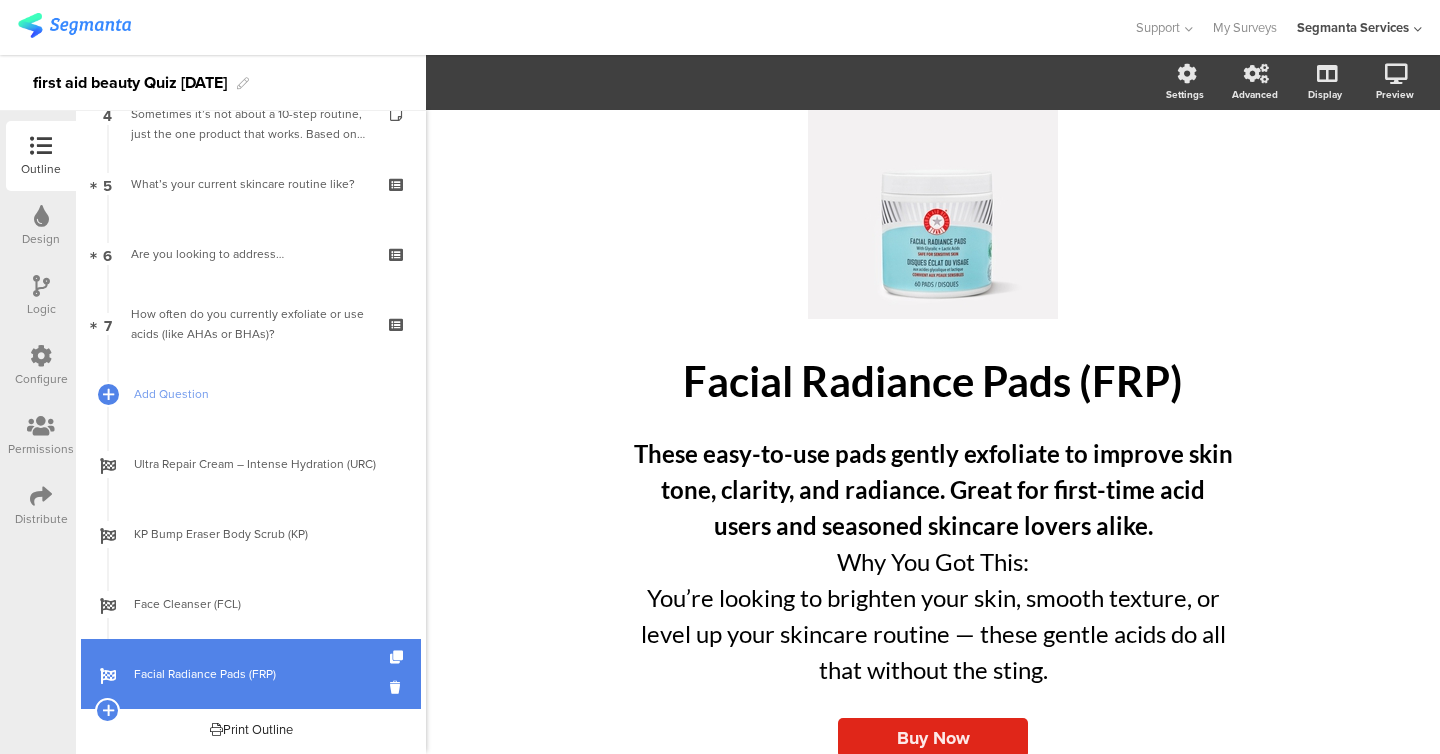 scroll, scrollTop: 145, scrollLeft: 0, axis: vertical 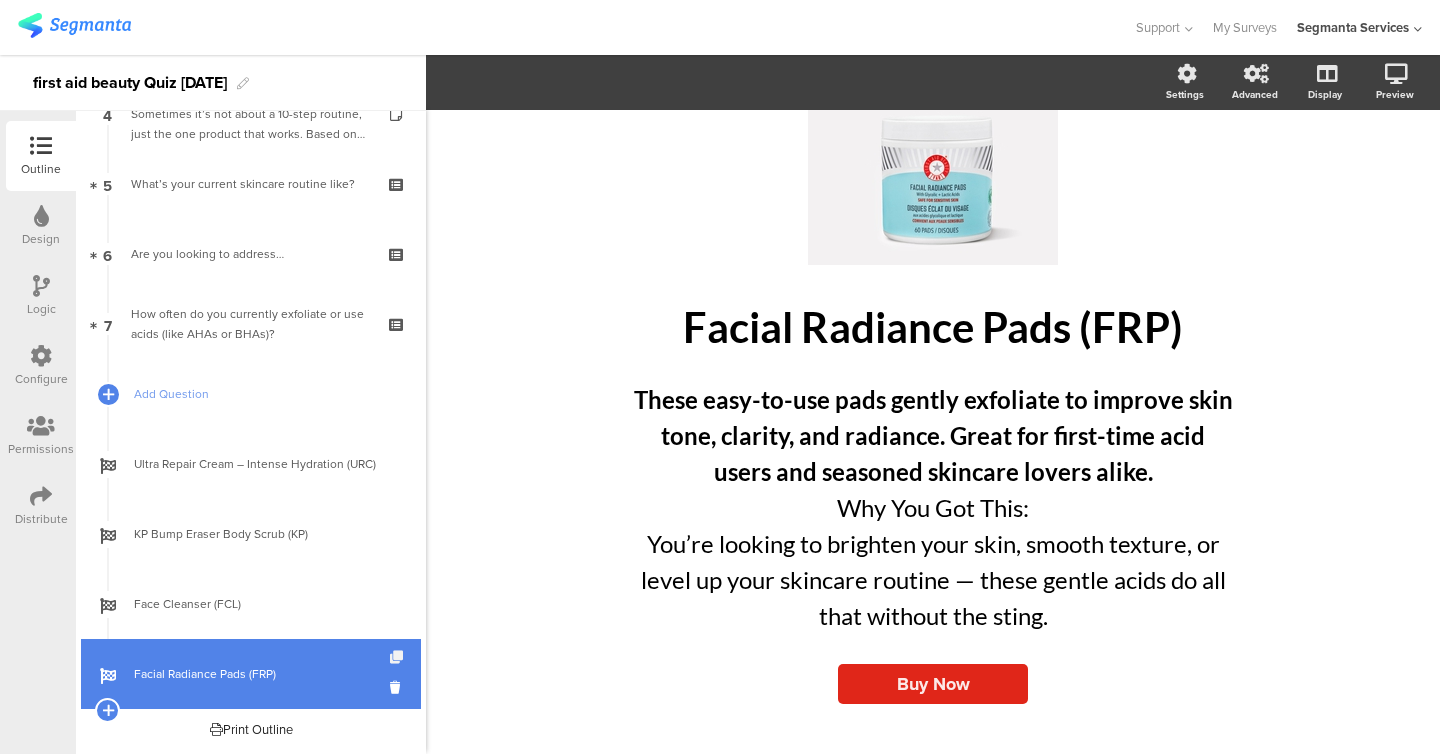 click at bounding box center [398, 657] 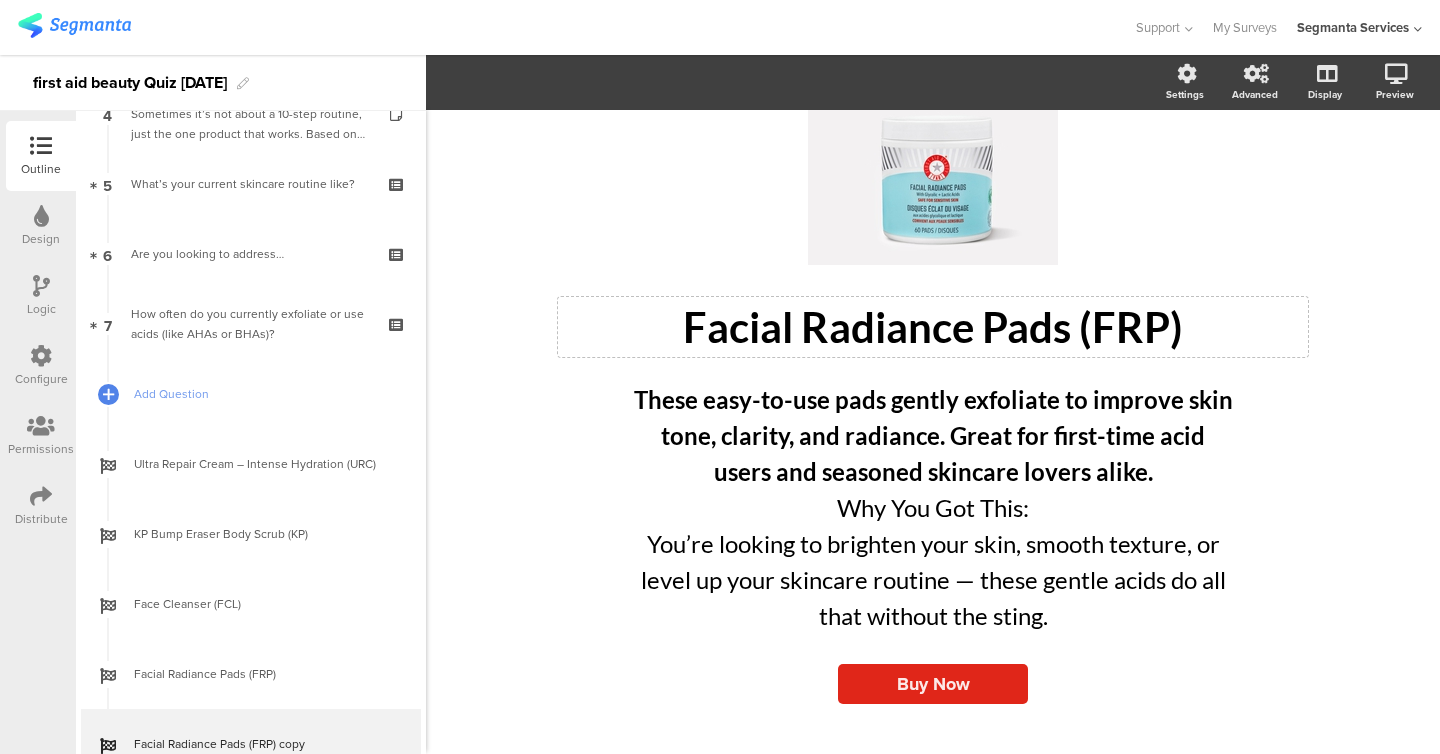 click on "Facial Radiance Pads (FRP)" 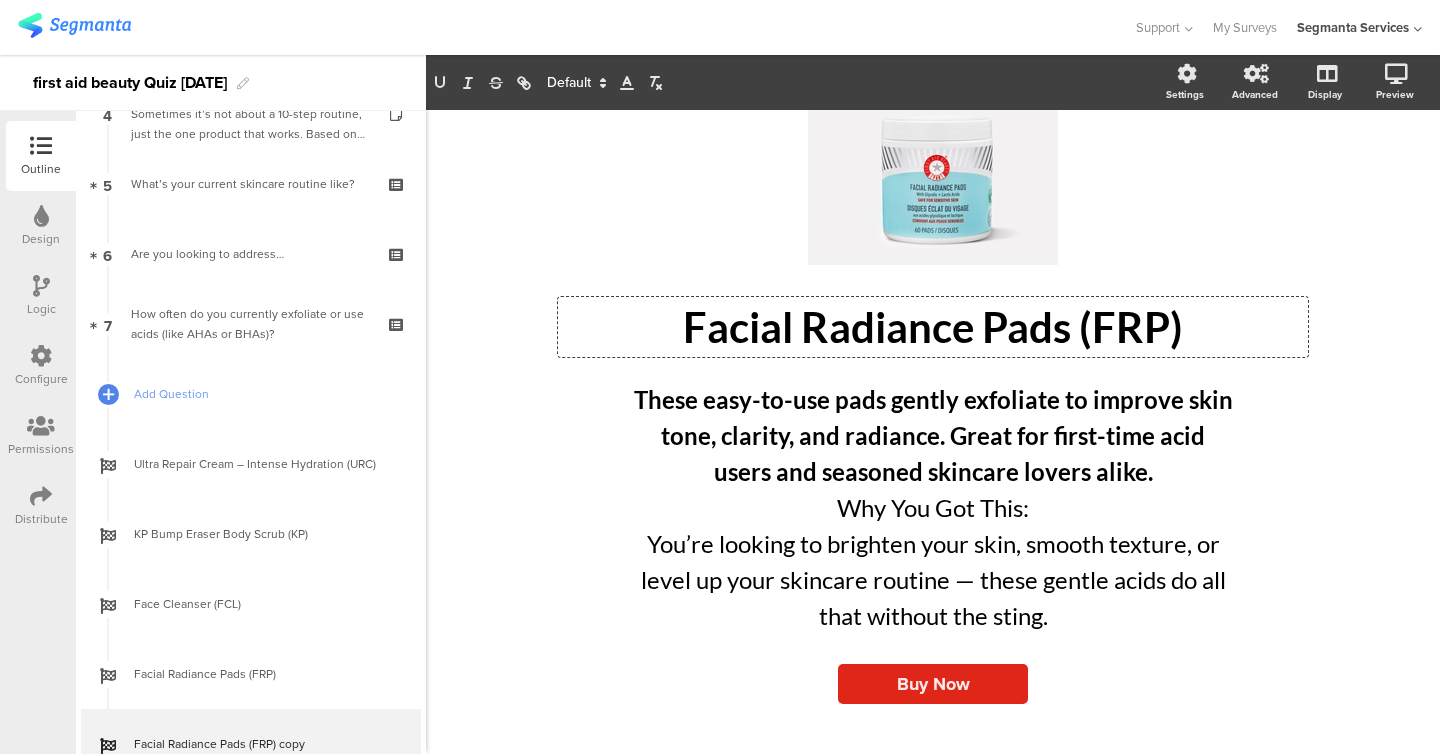 scroll, scrollTop: 95, scrollLeft: 0, axis: vertical 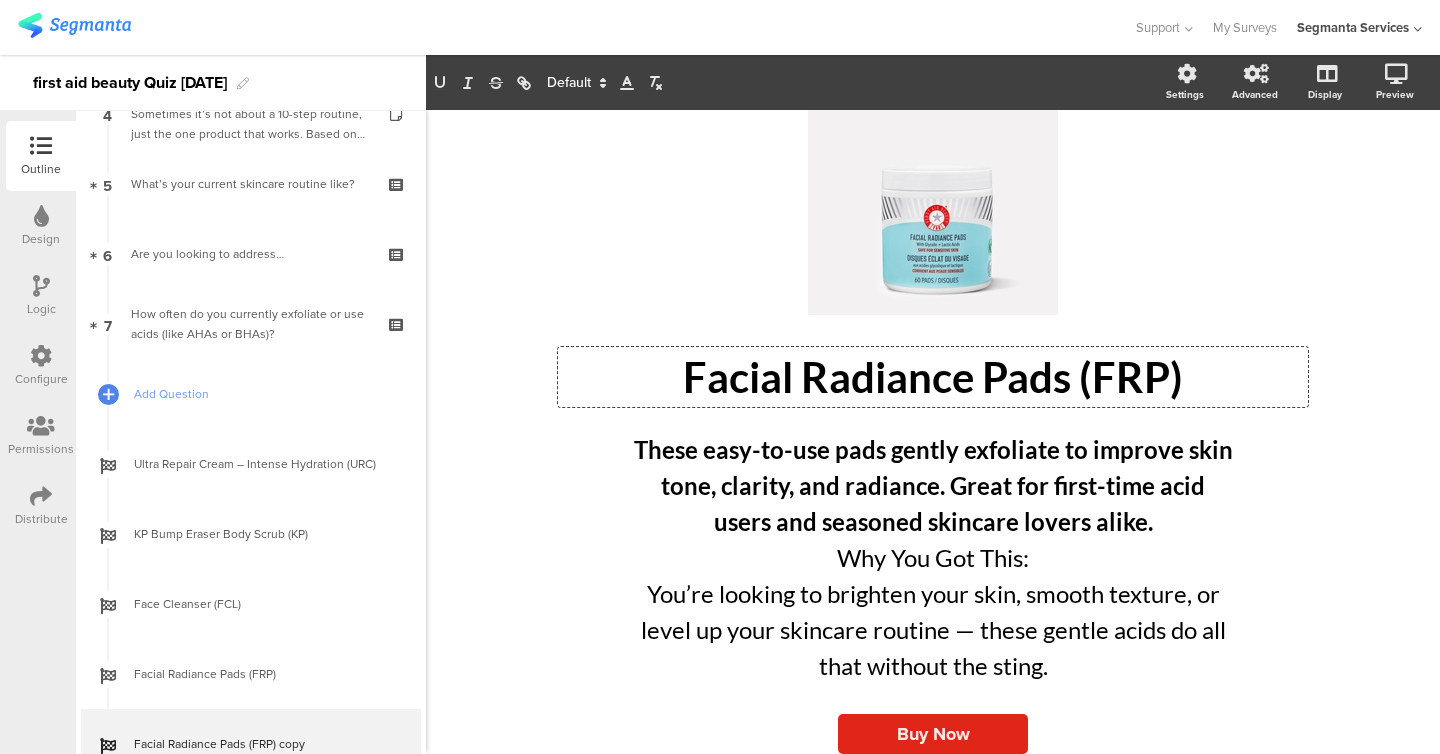 click on "/" 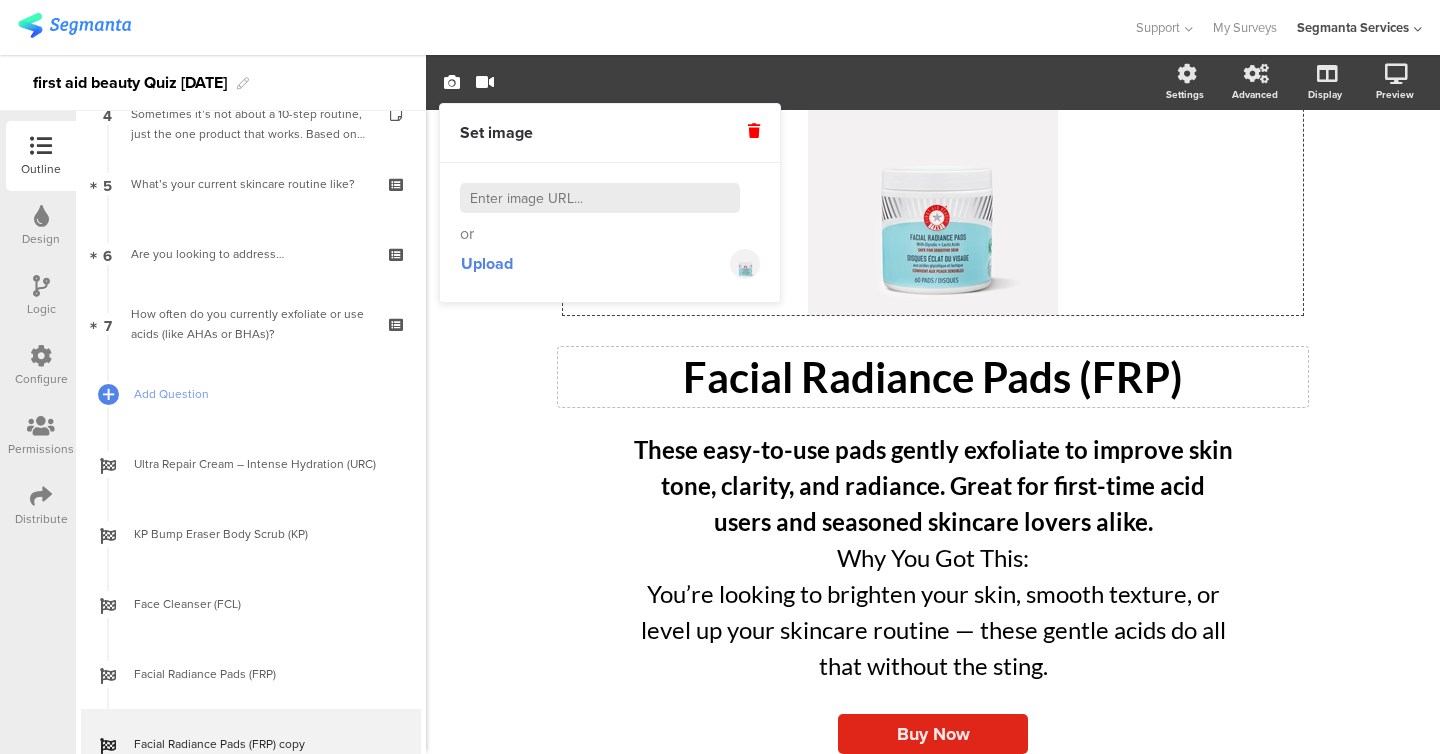 click on "Facial Radiance Pads (FRP)
Facial Radiance Pads (FRP)" 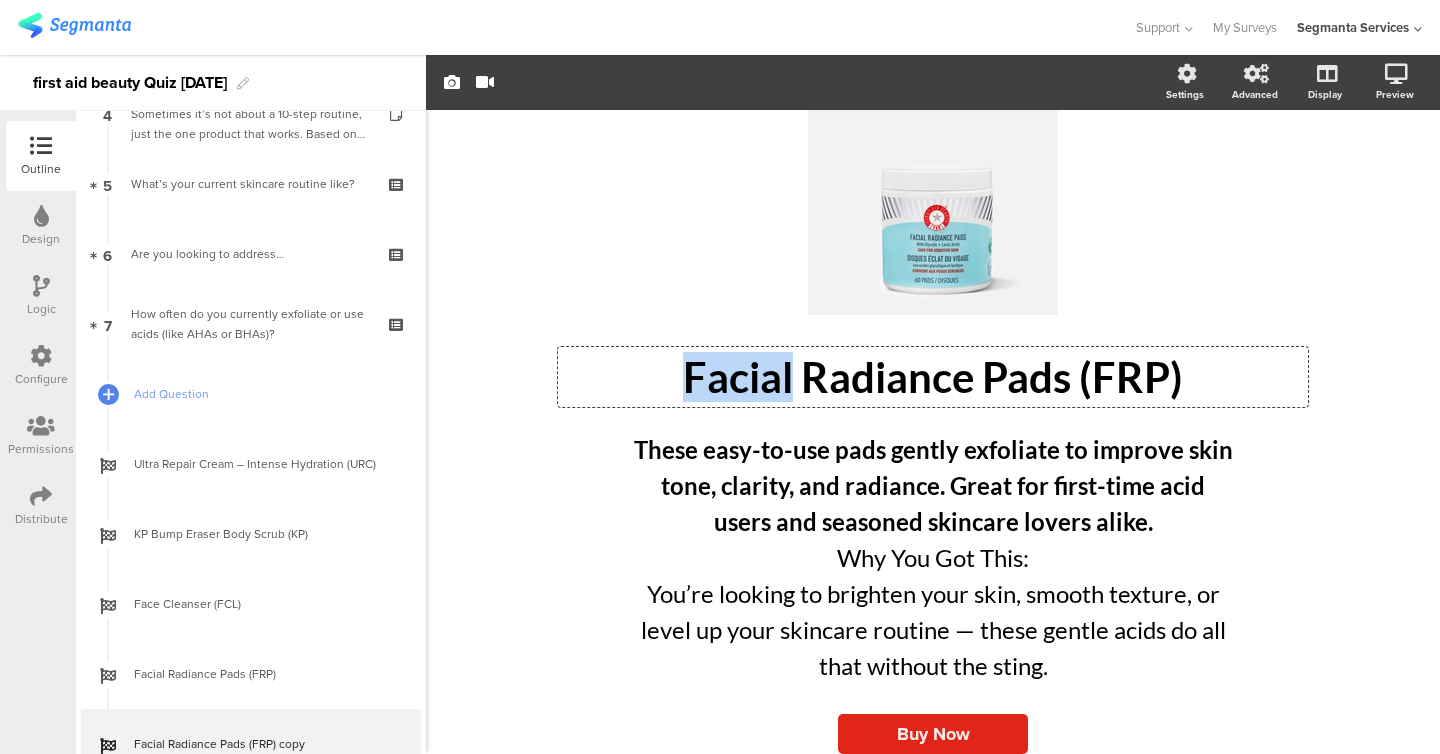 click on "Facial Radiance Pads (FRP)" 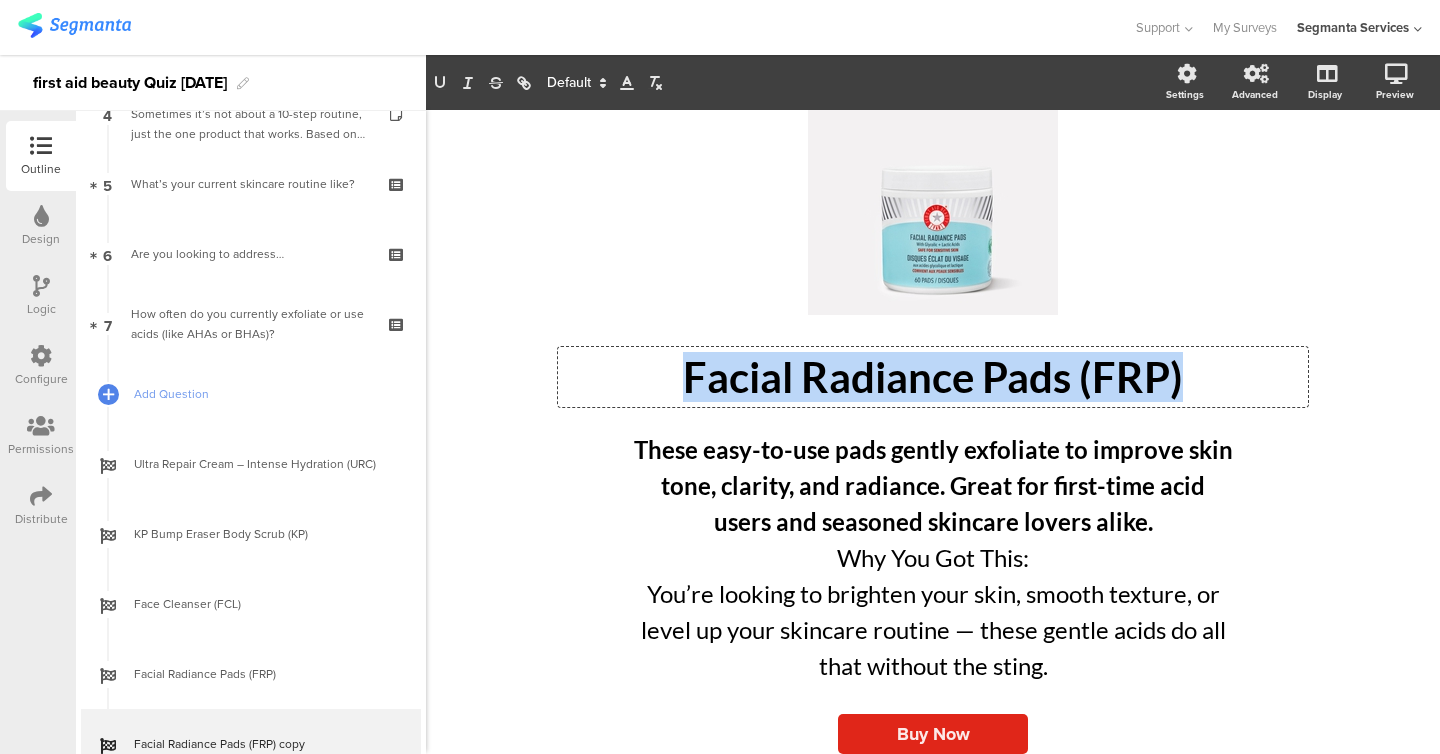 click on "Facial Radiance Pads (FRP)" 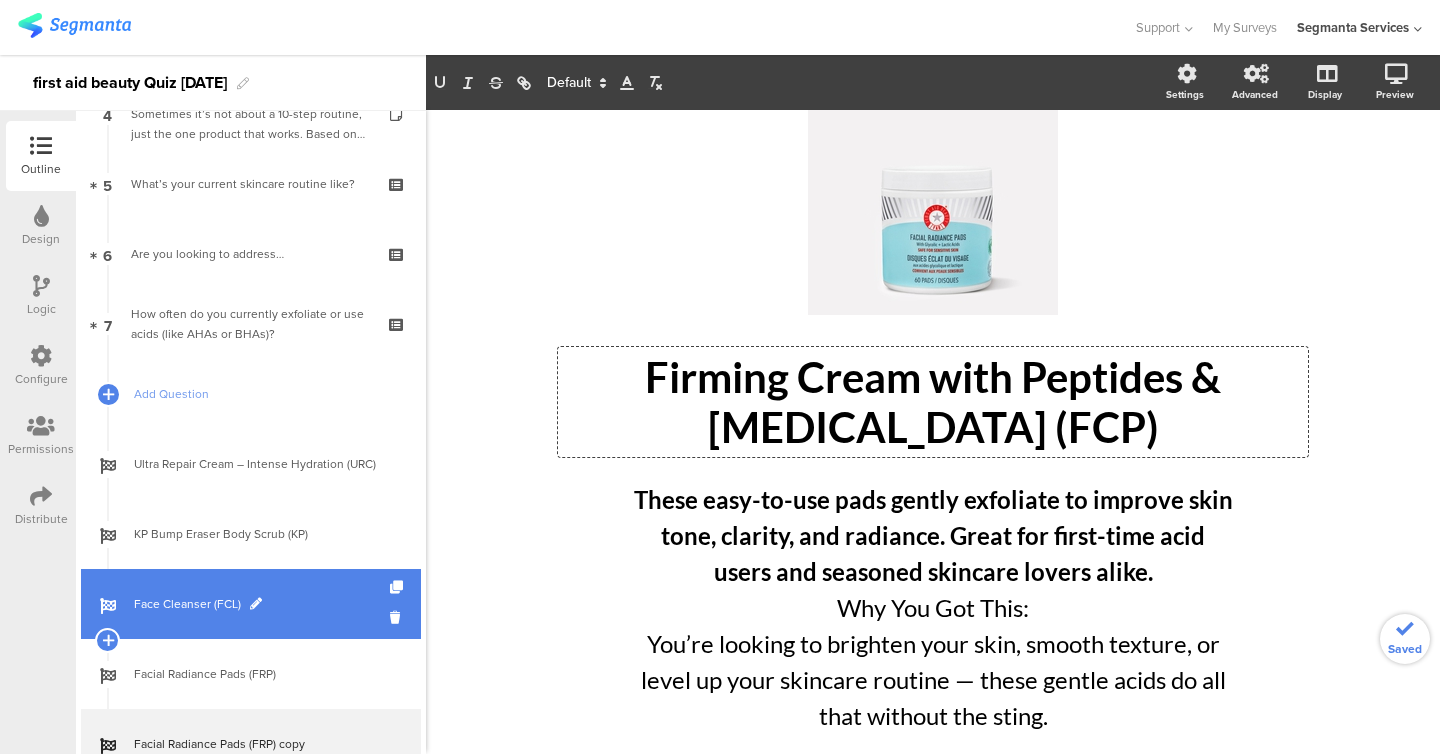 scroll, scrollTop: 392, scrollLeft: 0, axis: vertical 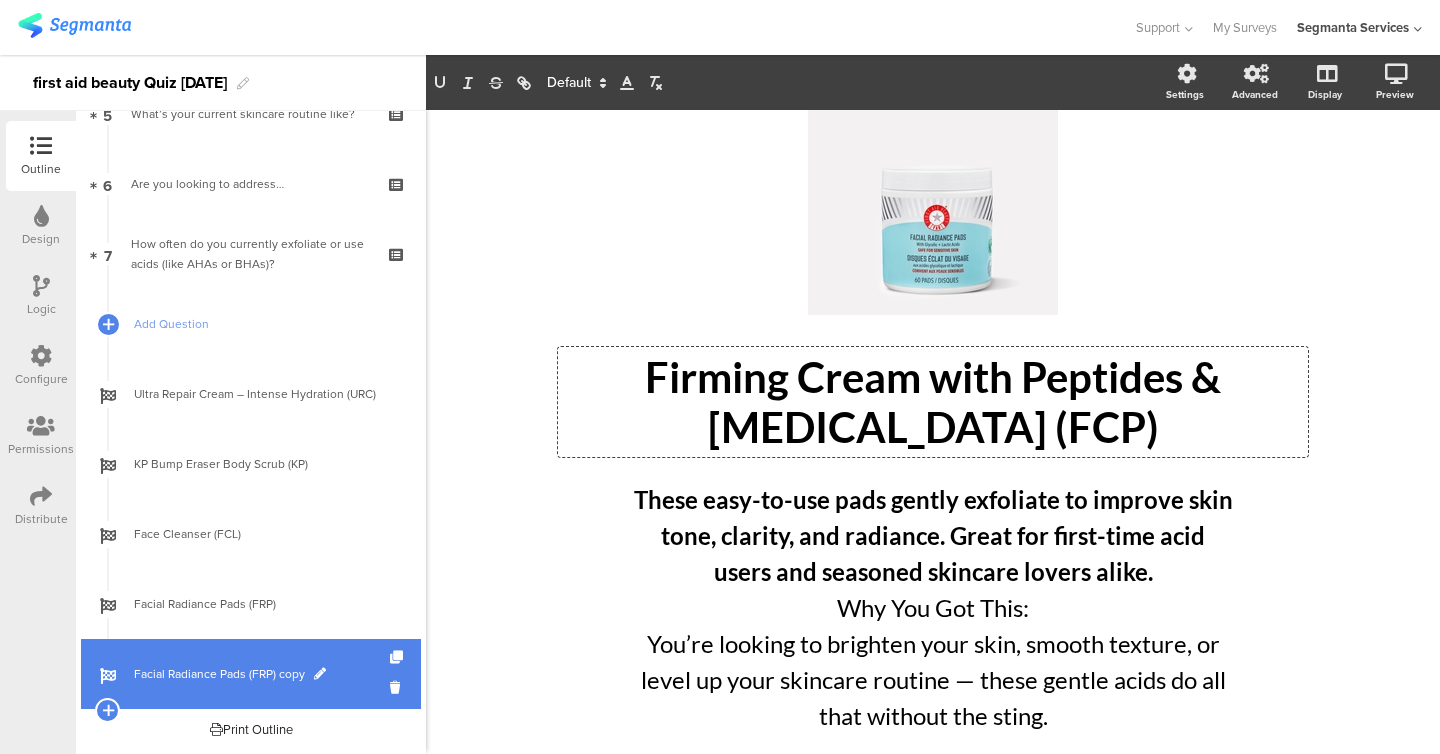 click at bounding box center (320, 674) 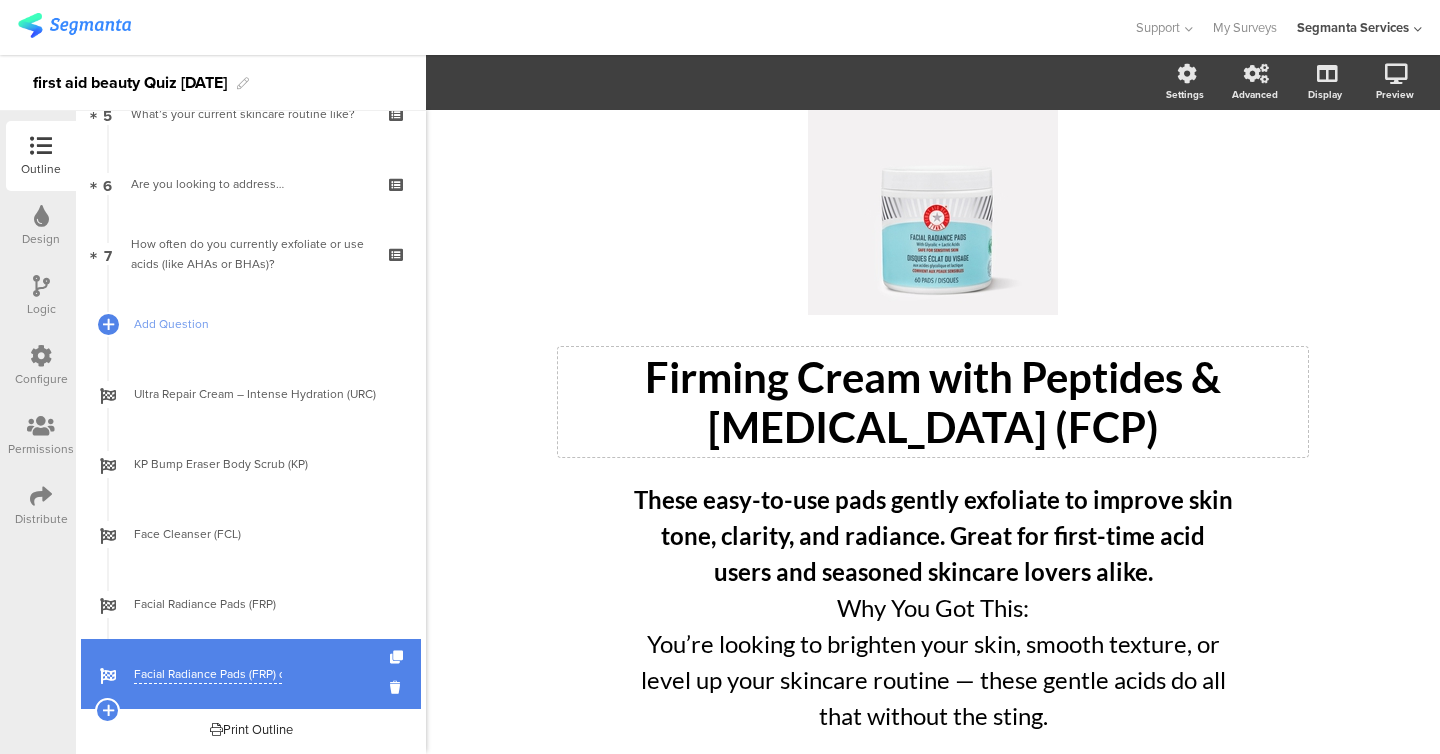 click on "Facial Radiance Pads (FRP) copy" at bounding box center (208, 674) 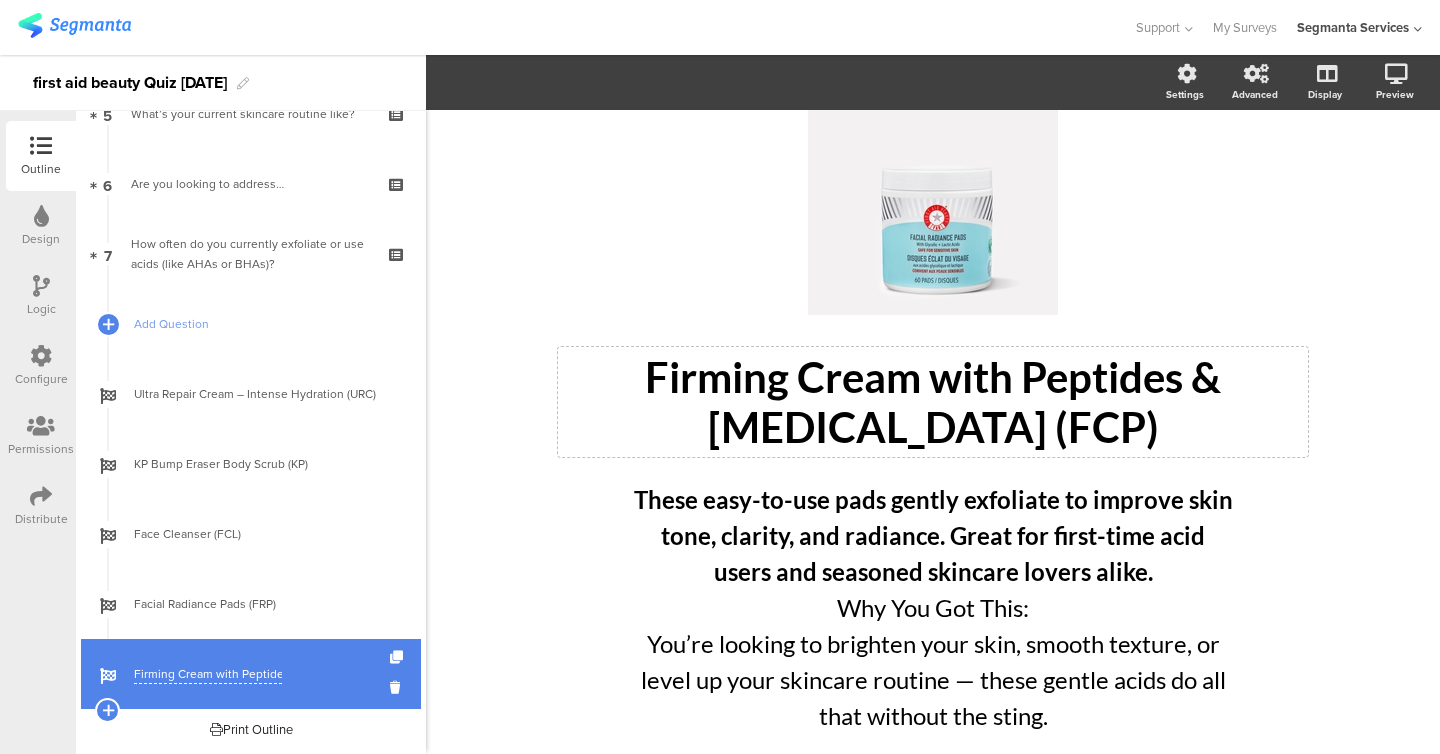 scroll, scrollTop: 0, scrollLeft: 112, axis: horizontal 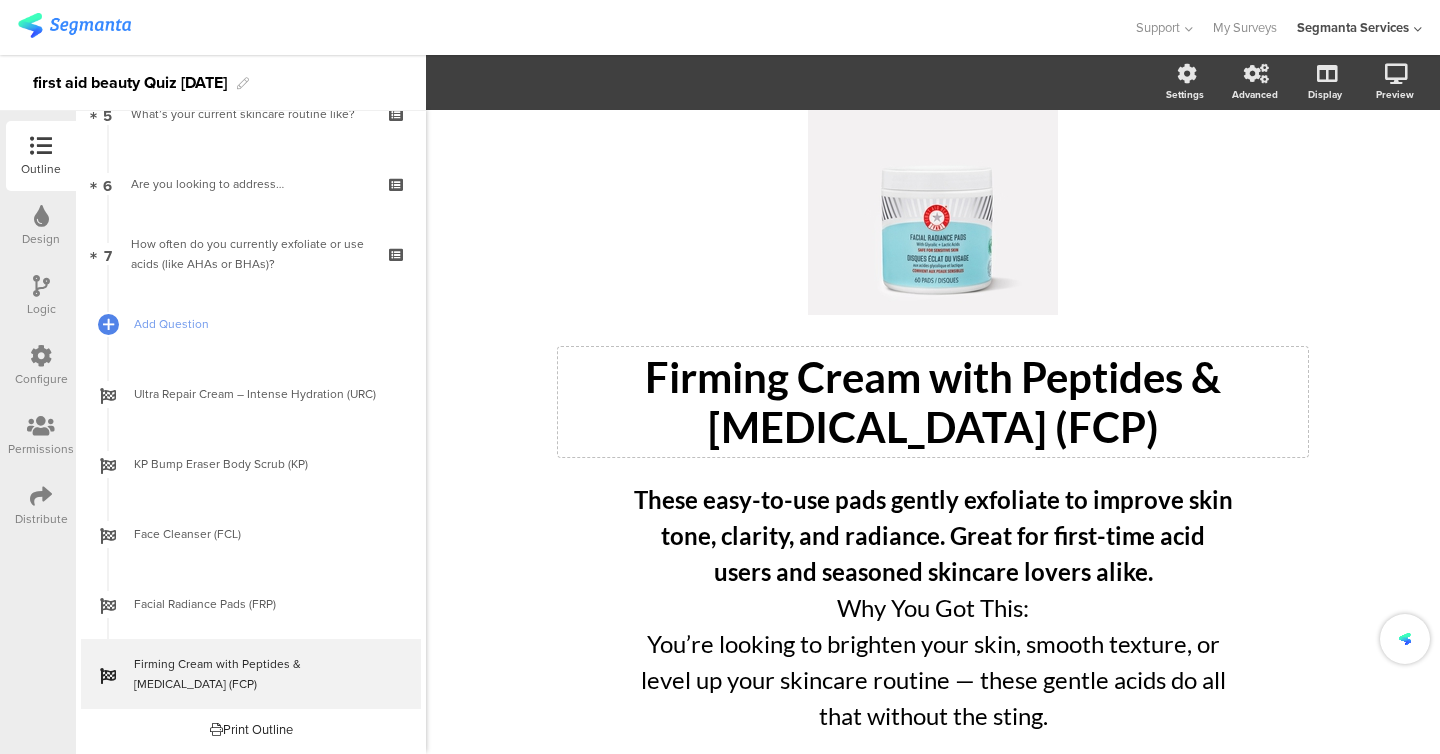 click on "/
Firming Cream with Peptides & [MEDICAL_DATA] (FCP)
Firming Cream with Peptides & [MEDICAL_DATA] (FCP)
These easy-to-use pads gently exfoliate to improve skin tone, clarity, and radiance. Great for first-time acid users and seasoned skincare lovers alike. Why You Got This: You’re looking to brighten your skin, smooth texture, or level up your skincare routine — these gentle acids do all that without the sting.
These easy-to-use pads gently exfoliate to improve skin tone, clarity, and radiance. Great for first-time acid users and seasoned skincare lovers alike. Why You Got This: You’re looking to brighten your skin, smooth texture, or level up your skincare routine — these gentle acids do all that without the sting.
Buy Now" 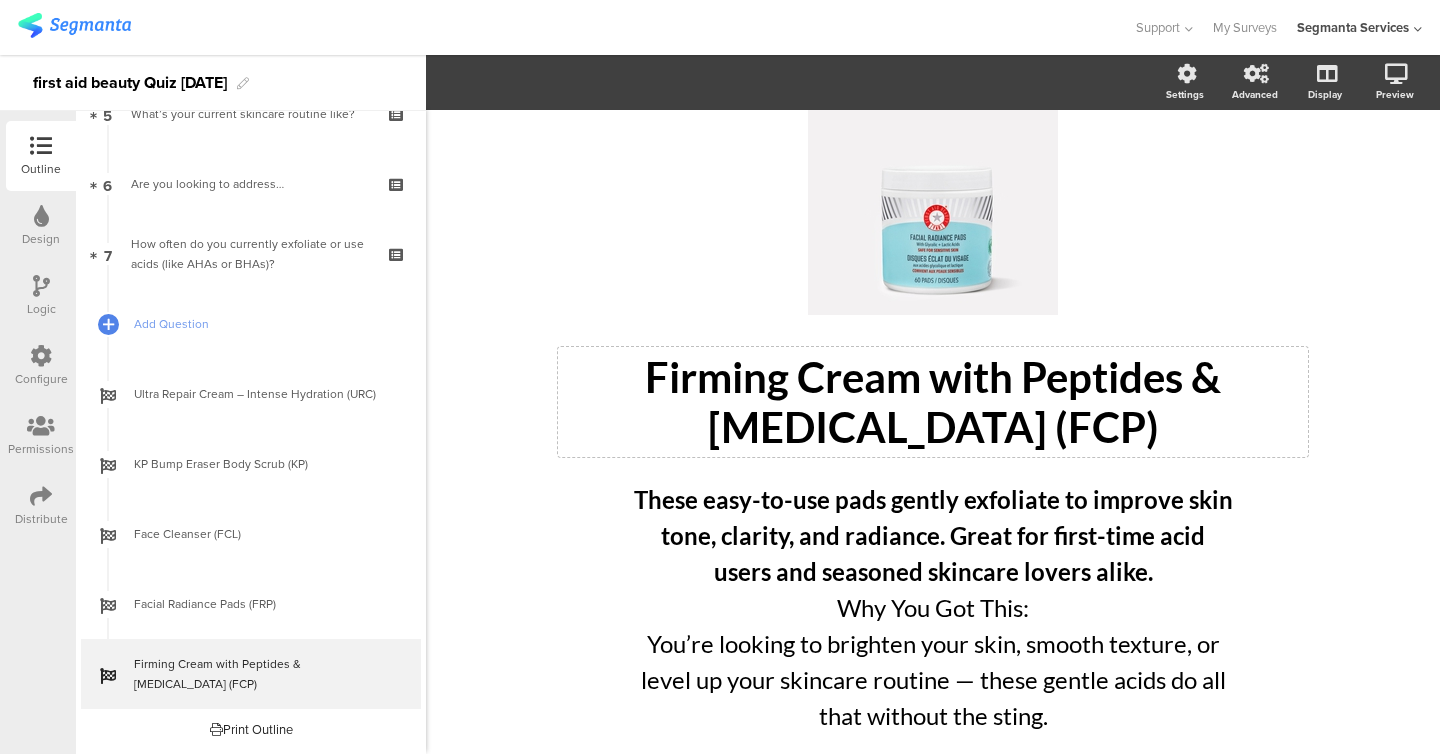 scroll, scrollTop: 0, scrollLeft: 0, axis: both 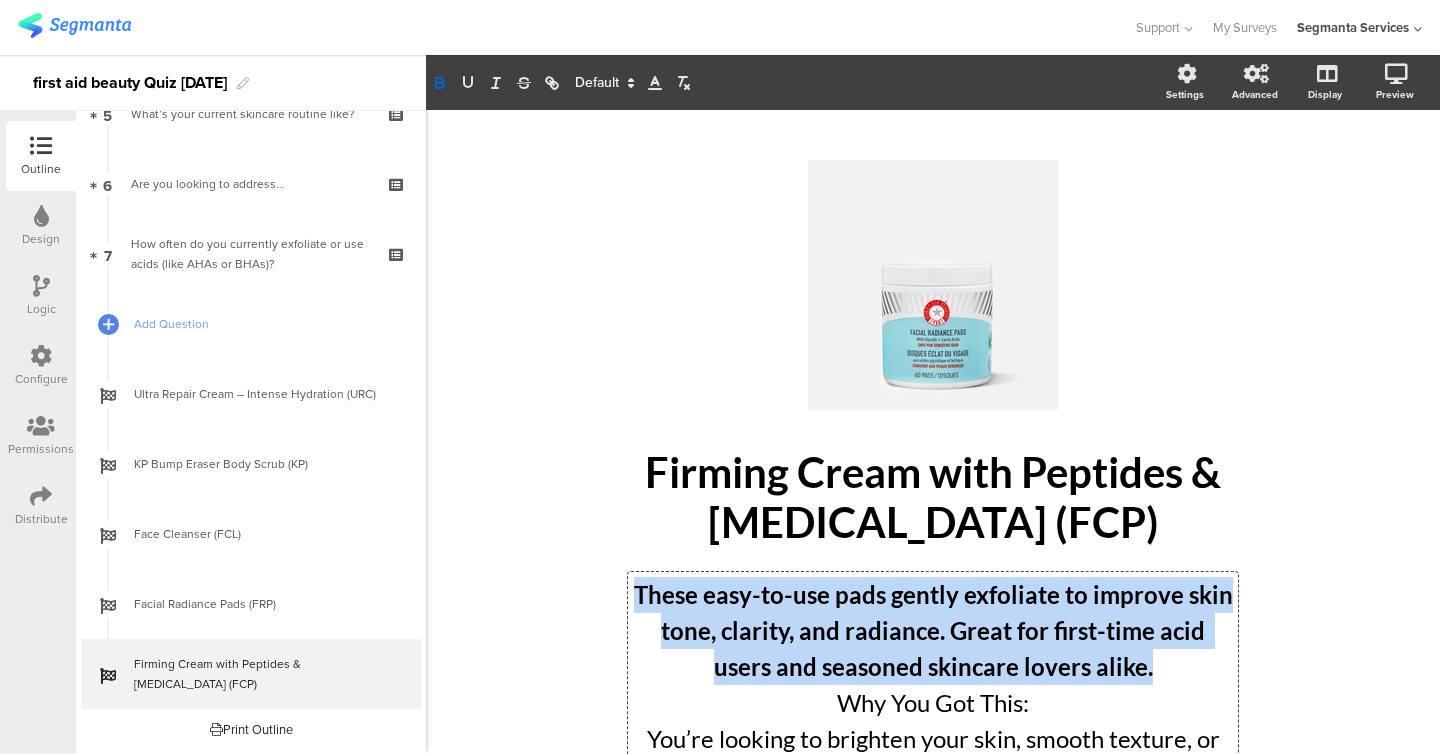 drag, startPoint x: 638, startPoint y: 498, endPoint x: 1133, endPoint y: 658, distance: 520.2163 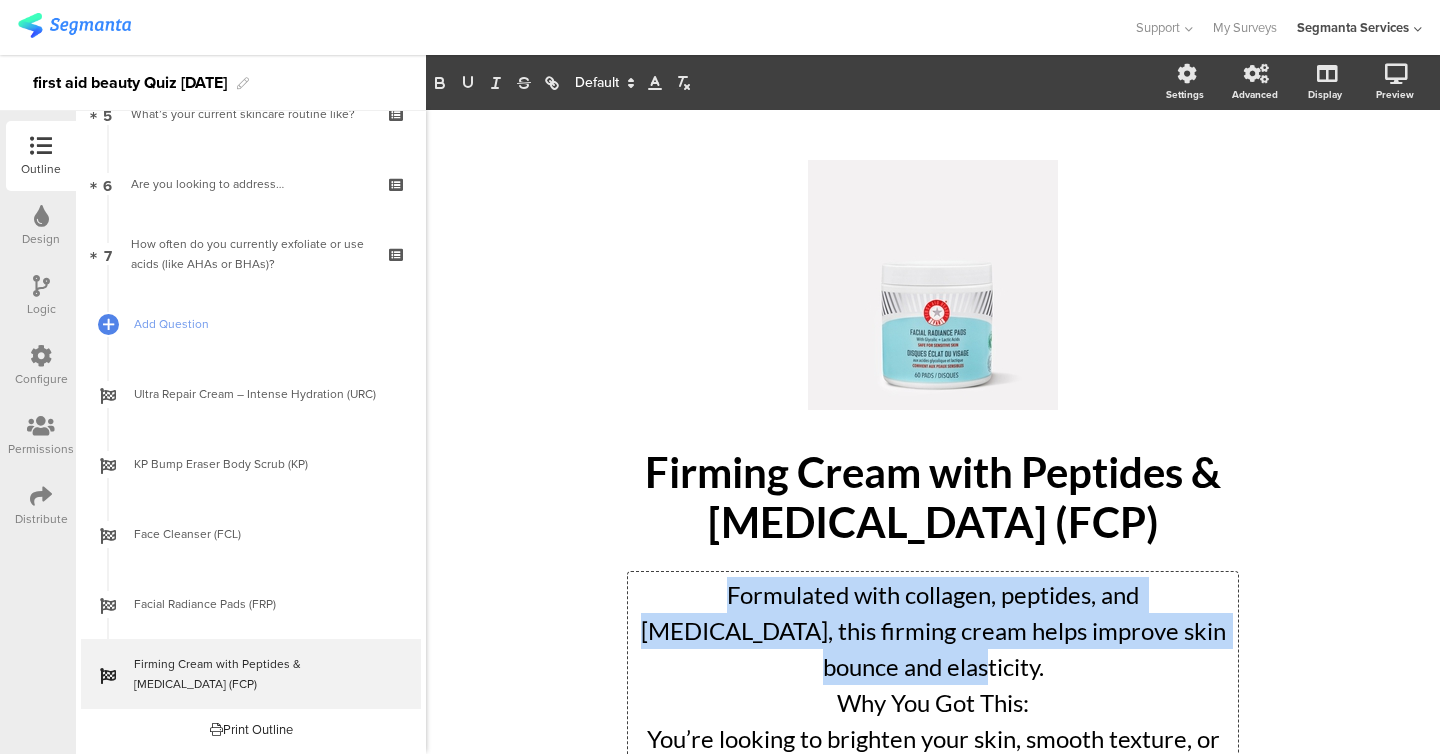drag, startPoint x: 638, startPoint y: 591, endPoint x: 1190, endPoint y: 637, distance: 553.9133 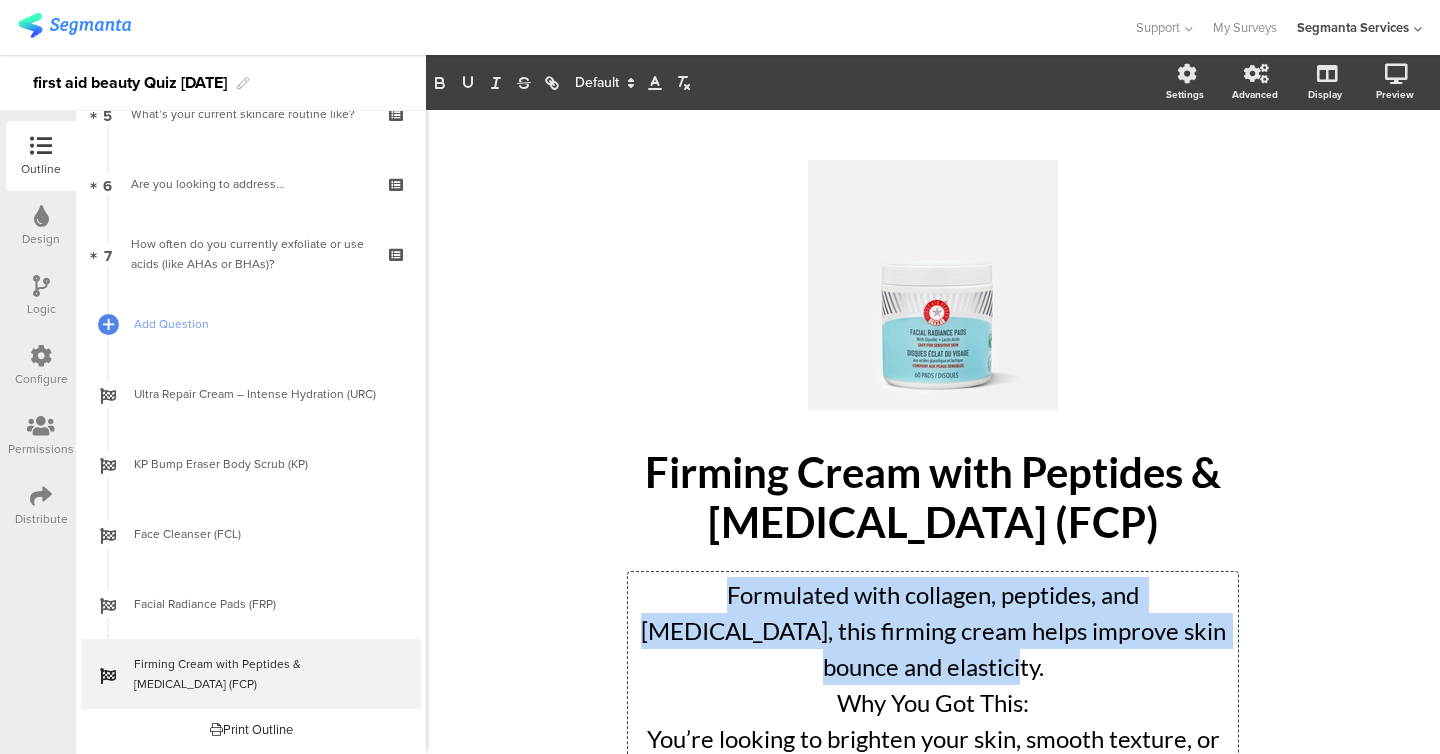 drag, startPoint x: 637, startPoint y: 595, endPoint x: 1234, endPoint y: 642, distance: 598.8472 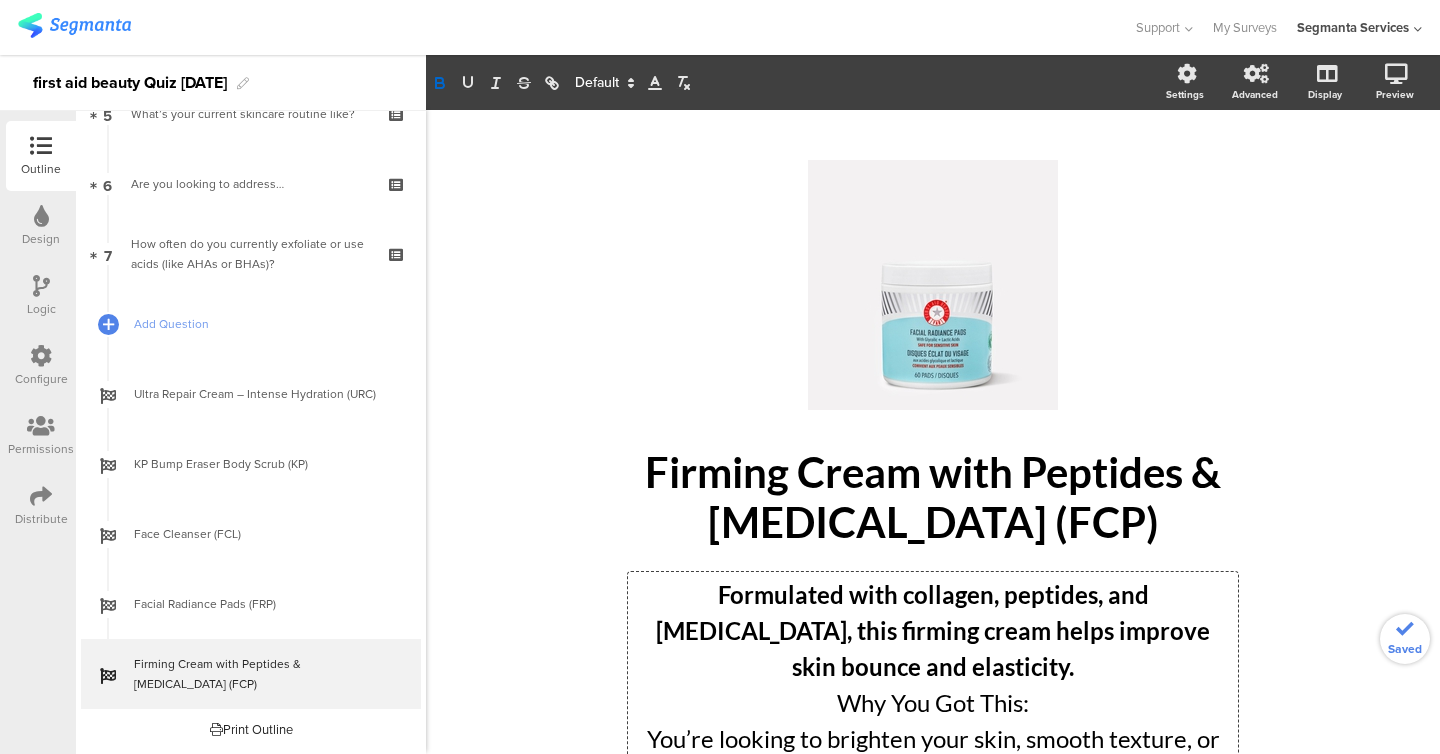 click on "Why You Got This:" 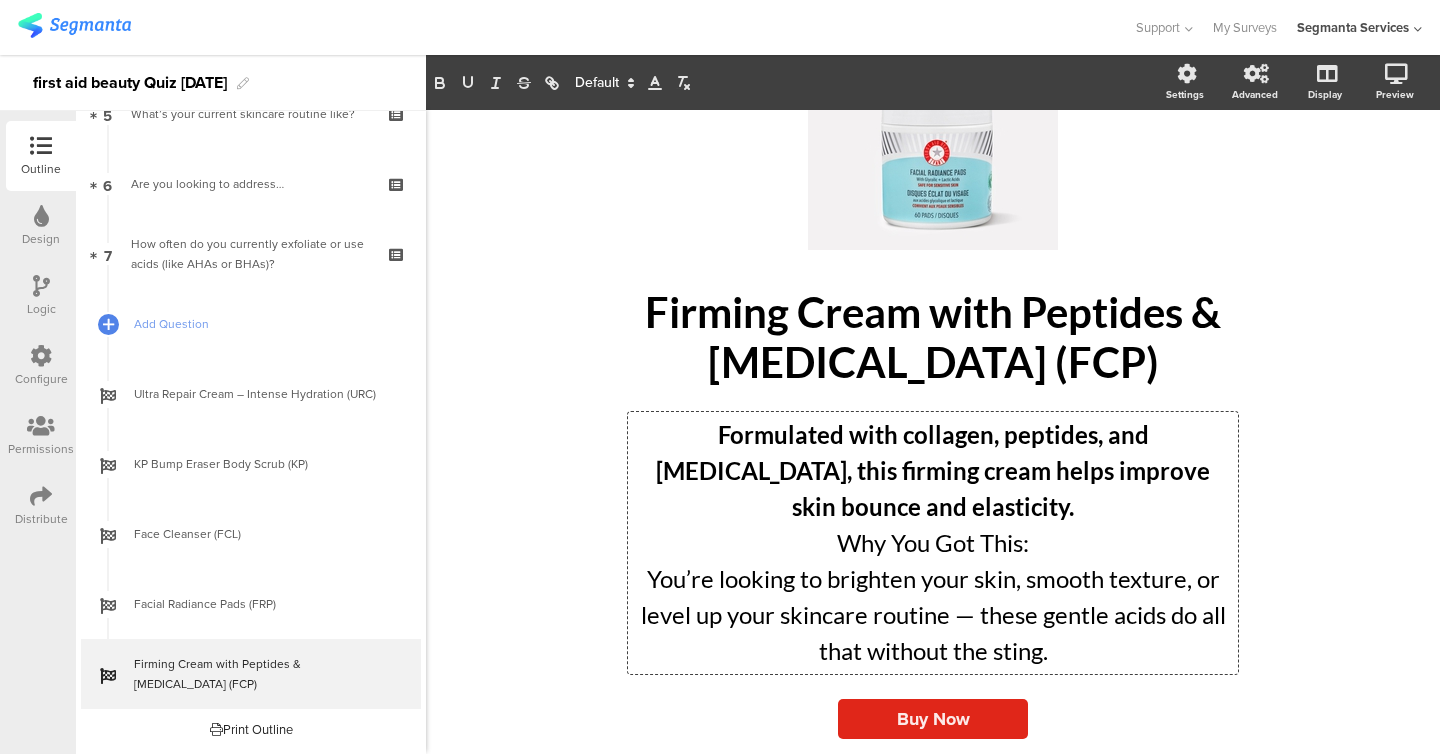 scroll, scrollTop: 167, scrollLeft: 0, axis: vertical 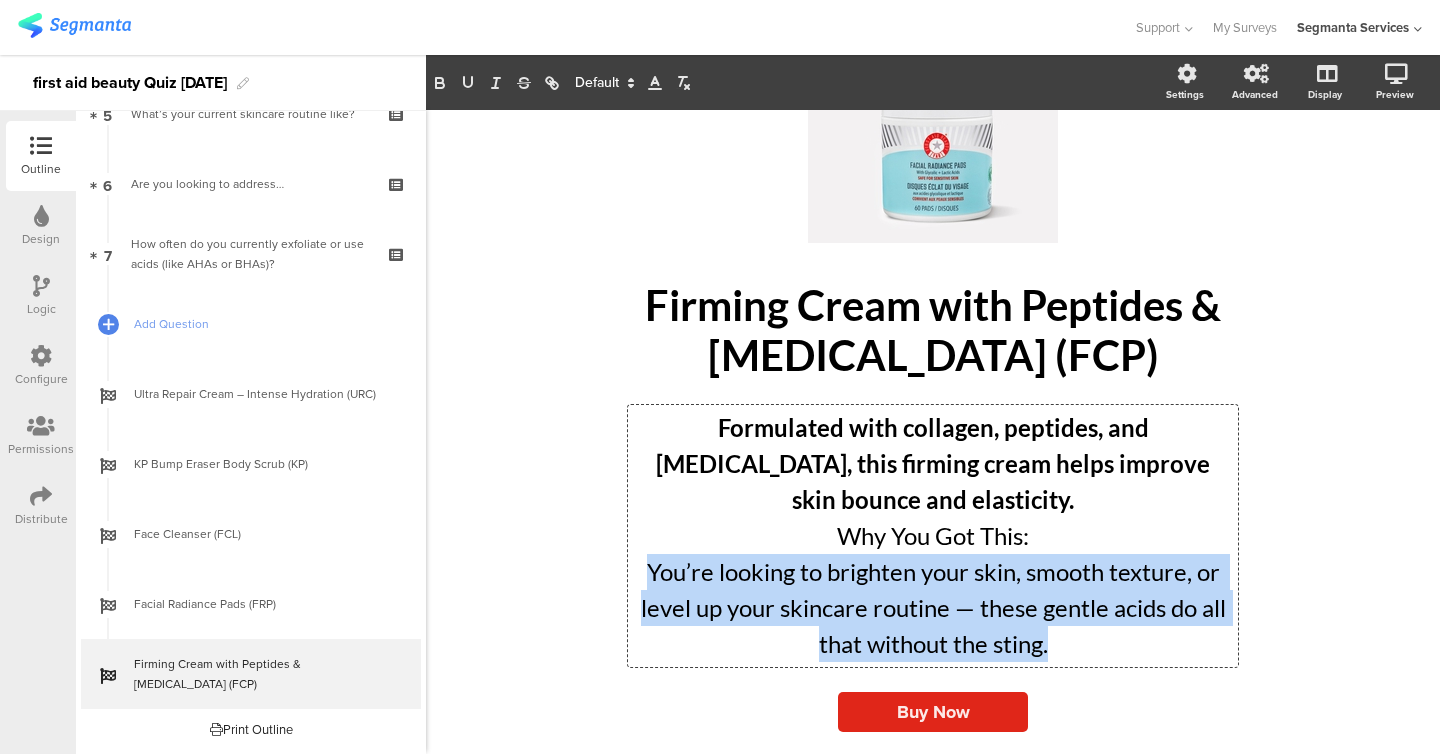 drag, startPoint x: 642, startPoint y: 572, endPoint x: 1210, endPoint y: 635, distance: 571.48315 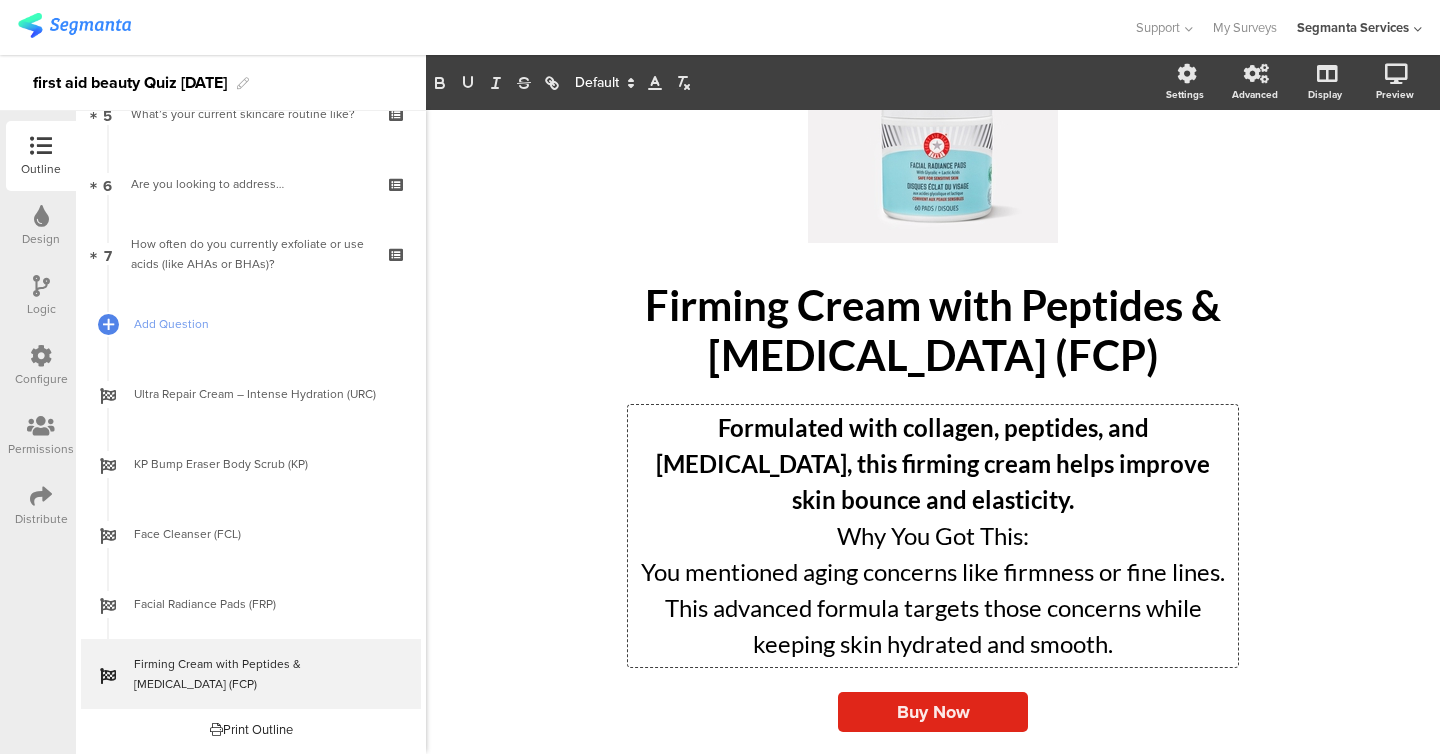 click on "/
Firming Cream with Peptides & [MEDICAL_DATA] (FCP)
Firming Cream with Peptides & [MEDICAL_DATA] (FCP)
Formulated with collagen, peptides, and [MEDICAL_DATA], this firming cream helps improve skin bounce and elasticity. Why You Got This: You mentioned aging concerns like firmness or fine lines. This advanced formula targets those concerns while keeping skin hydrated and smooth.
Formulated with collagen, peptides, and [MEDICAL_DATA], this firming cream helps improve skin bounce and elasticity. Why You Got This: You mentioned aging concerns like firmness or fine lines. This advanced formula targets those concerns while keeping skin hydrated and smooth.
Formulated with collagen, peptides, and [MEDICAL_DATA], this firming cream helps improve skin bounce and elasticity. Why You Got This:" 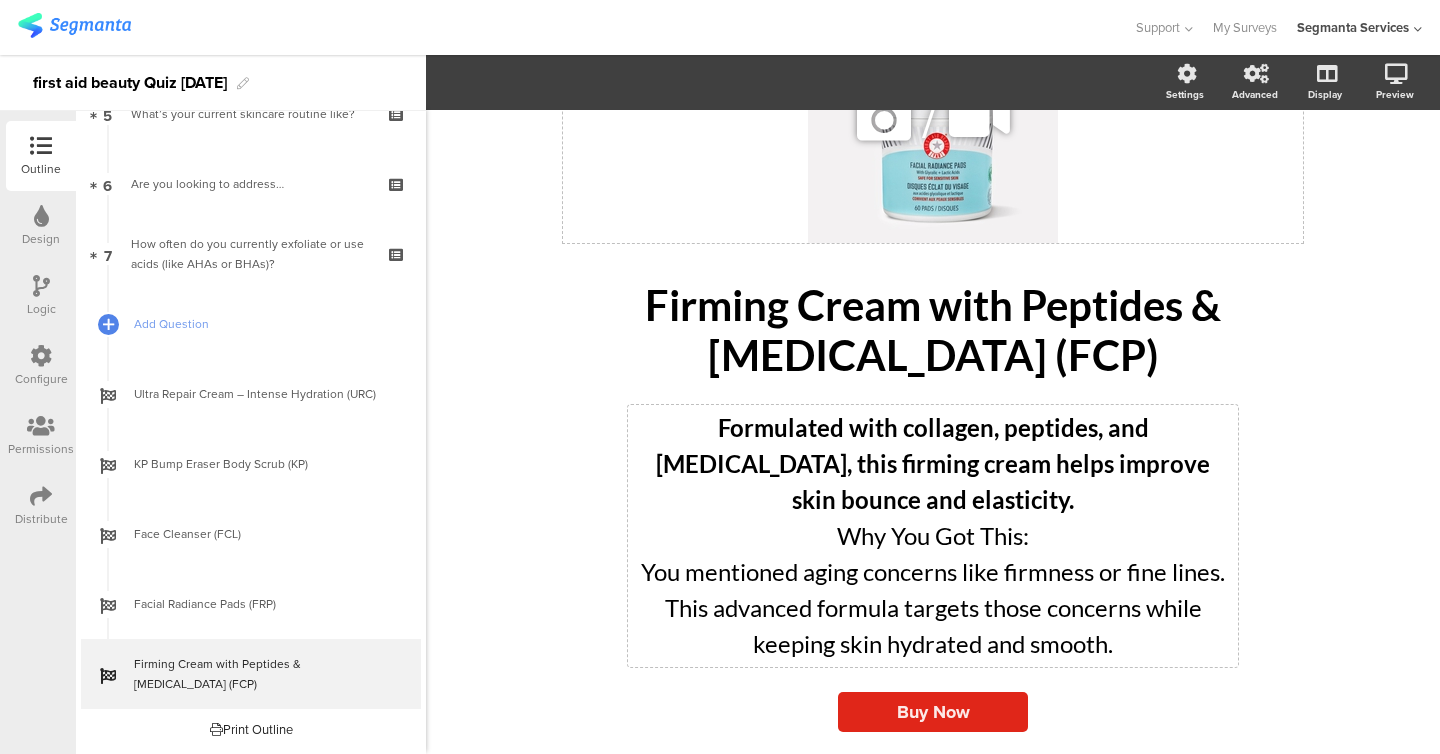 click on "/" 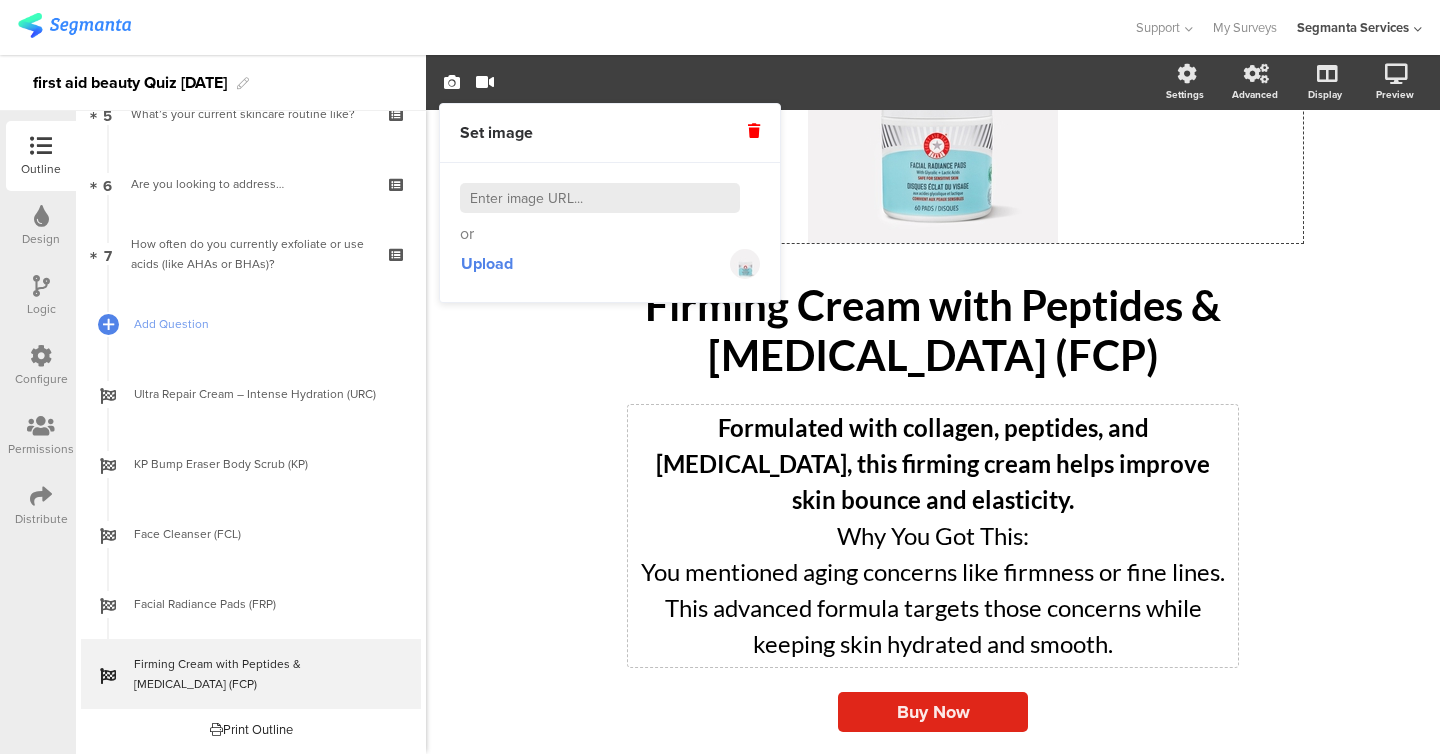 click at bounding box center (600, 198) 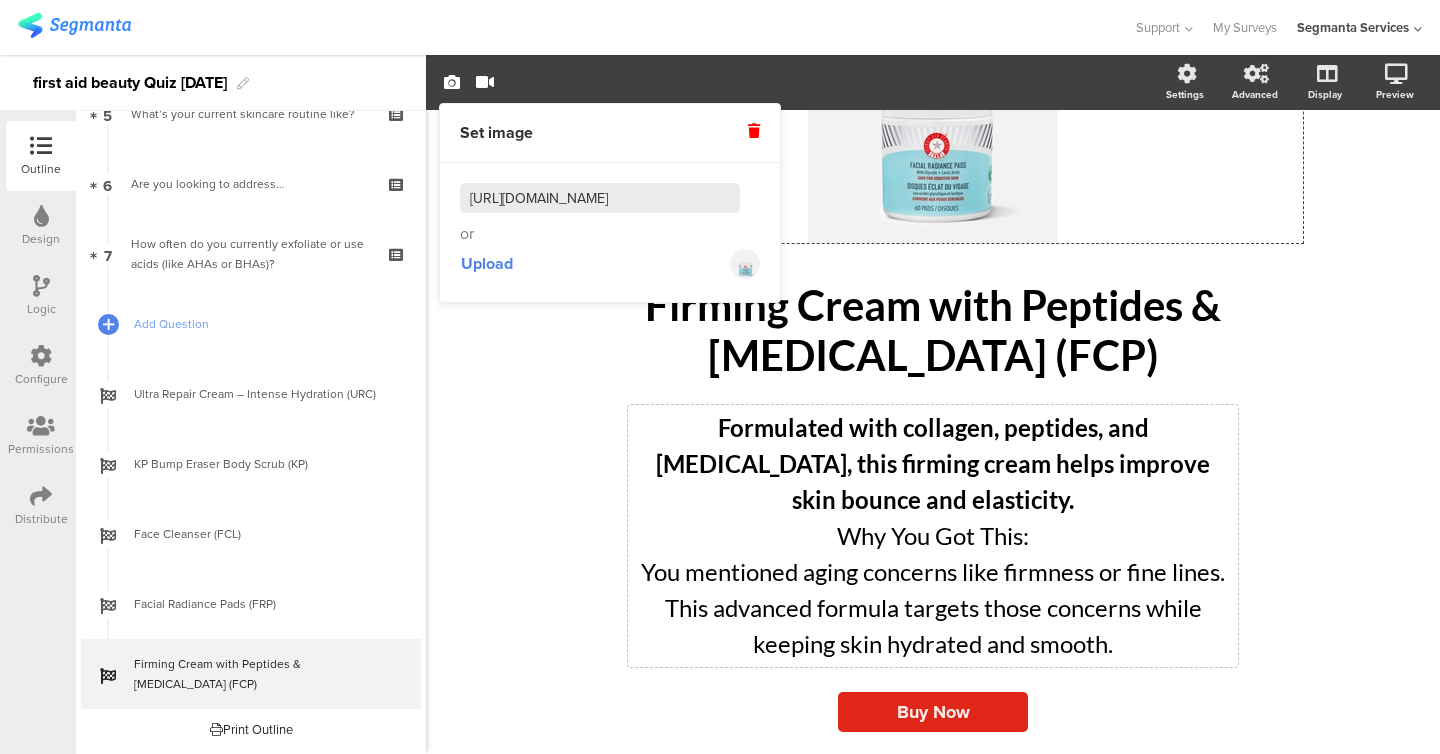 scroll, scrollTop: 0, scrollLeft: 716, axis: horizontal 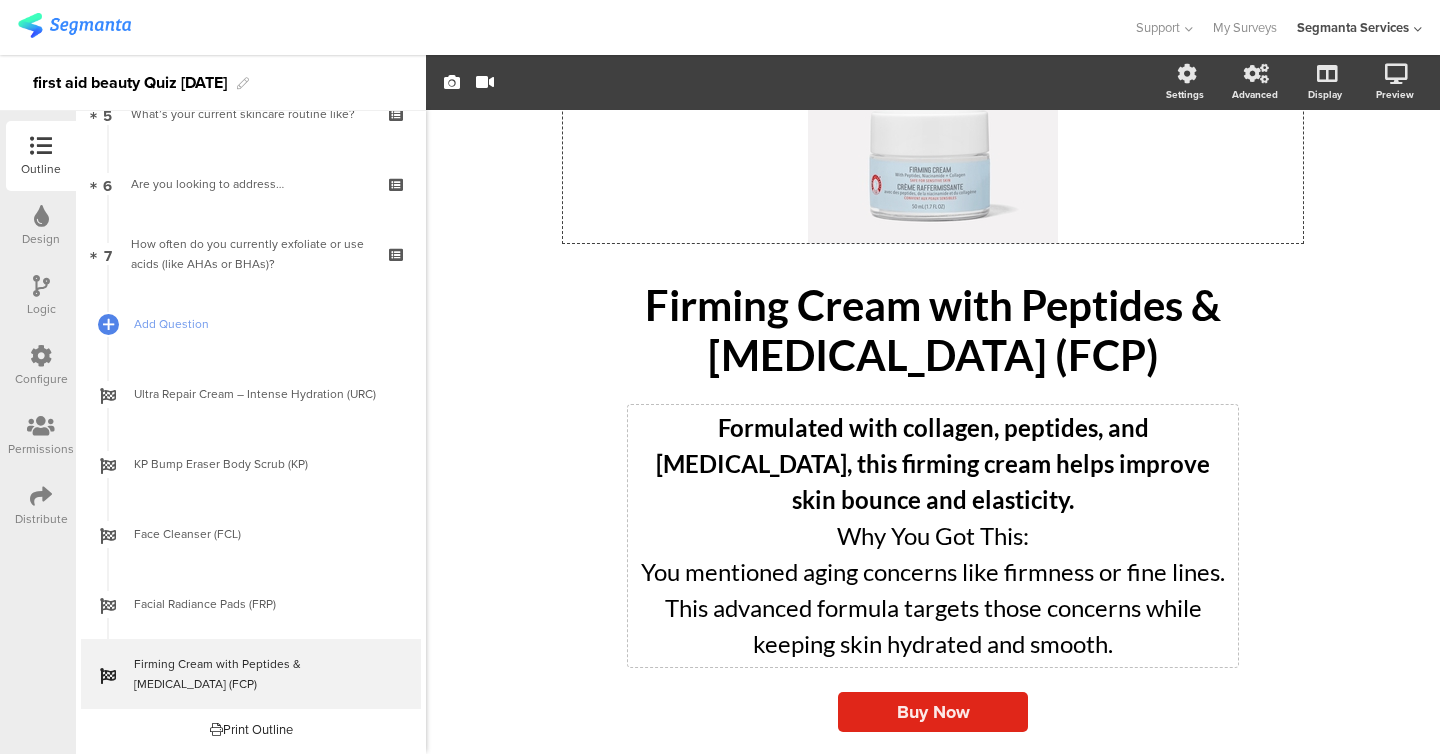 click on "/
Firming Cream with Peptides & [MEDICAL_DATA] (FCP)
Firming Cream with Peptides & [MEDICAL_DATA] (FCP)
Formulated with collagen, peptides, and [MEDICAL_DATA], this firming cream helps improve skin bounce and elasticity. Why You Got This: You mentioned aging concerns like firmness or fine lines. This advanced formula targets those concerns while keeping skin hydrated and smooth.
Formulated with collagen, peptides, and [MEDICAL_DATA], this firming cream helps improve skin bounce and elasticity. Why You Got This: You mentioned aging concerns like firmness or fine lines. This advanced formula targets those concerns while keeping skin hydrated and smooth.
Buy Now" 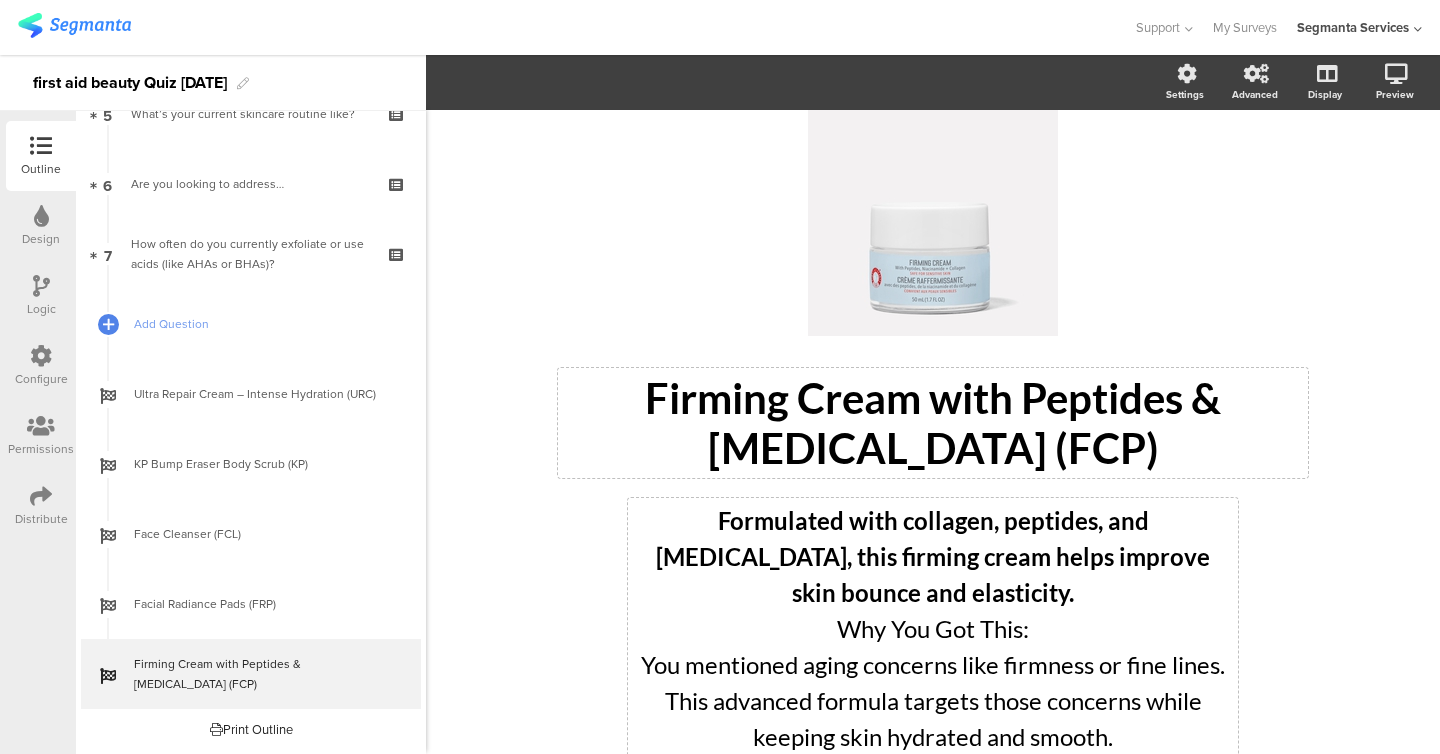 scroll, scrollTop: 0, scrollLeft: 0, axis: both 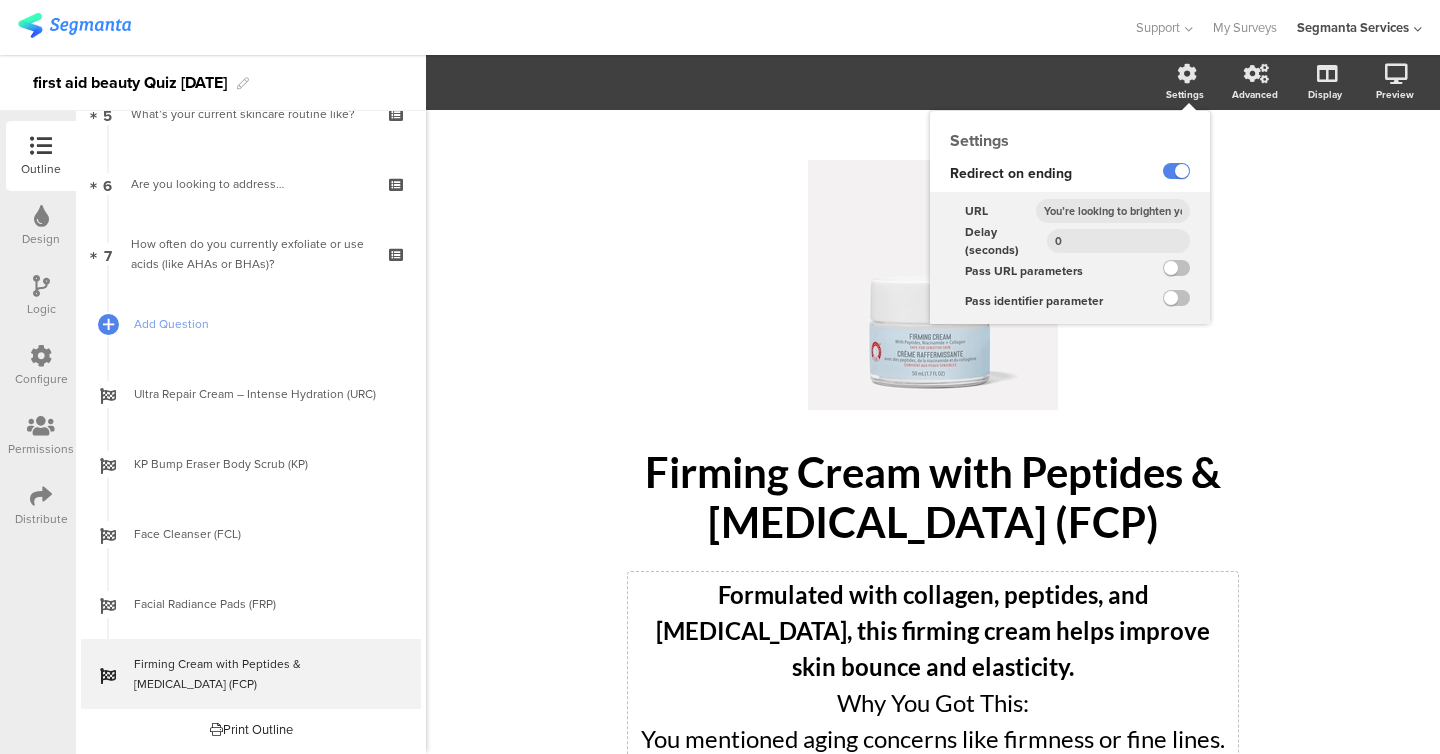 click on "You’re looking to brighten your skin, smooth texture, or level up your skincare routine — these gentle acids do all that without the sting." 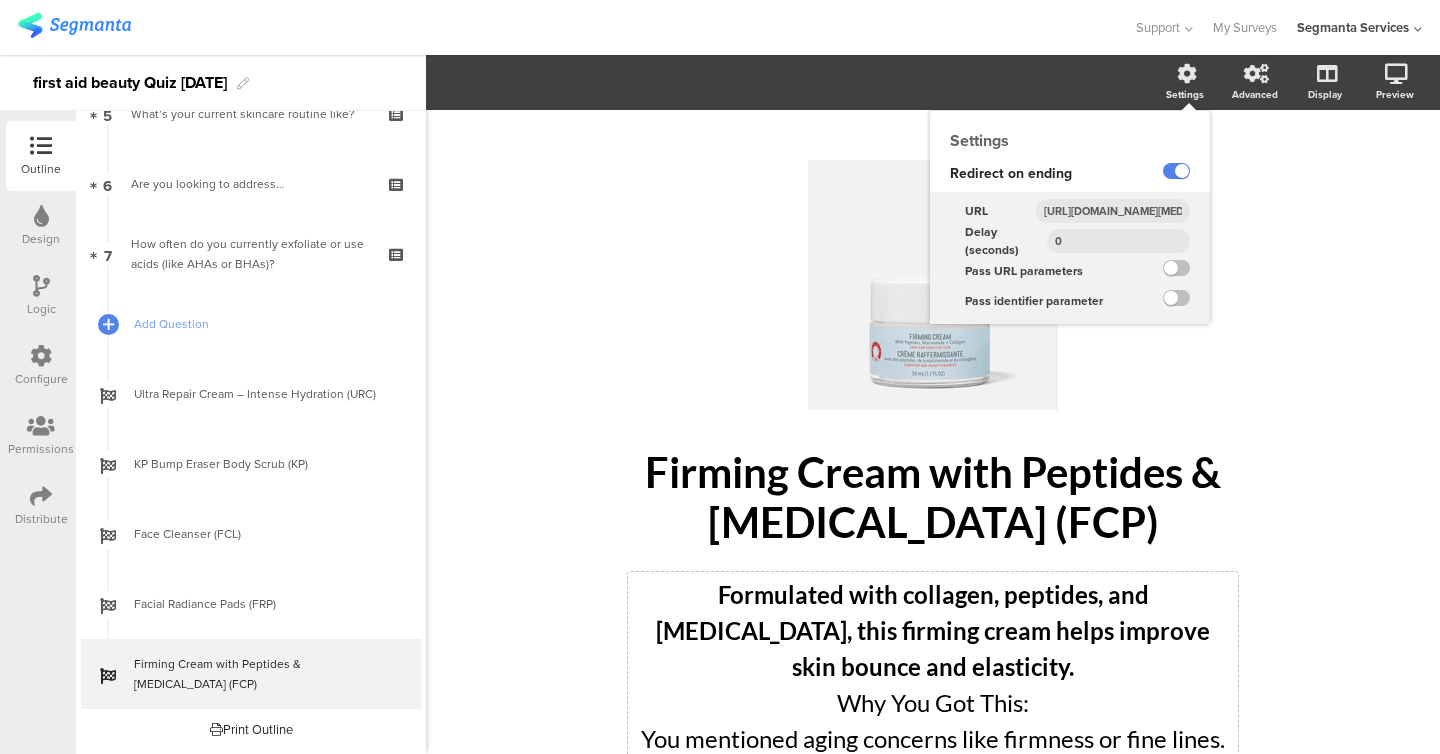 scroll, scrollTop: 0, scrollLeft: 360, axis: horizontal 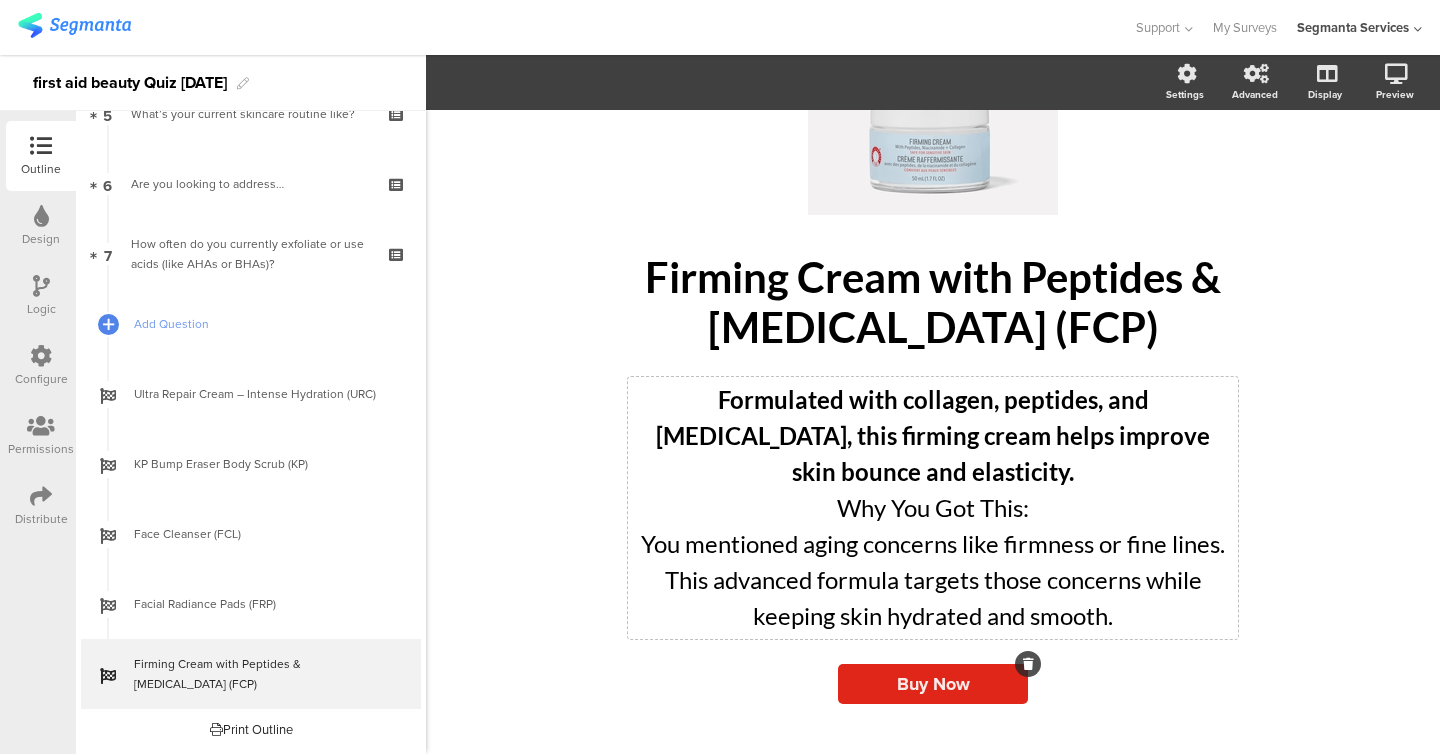 click on "Buy Now" 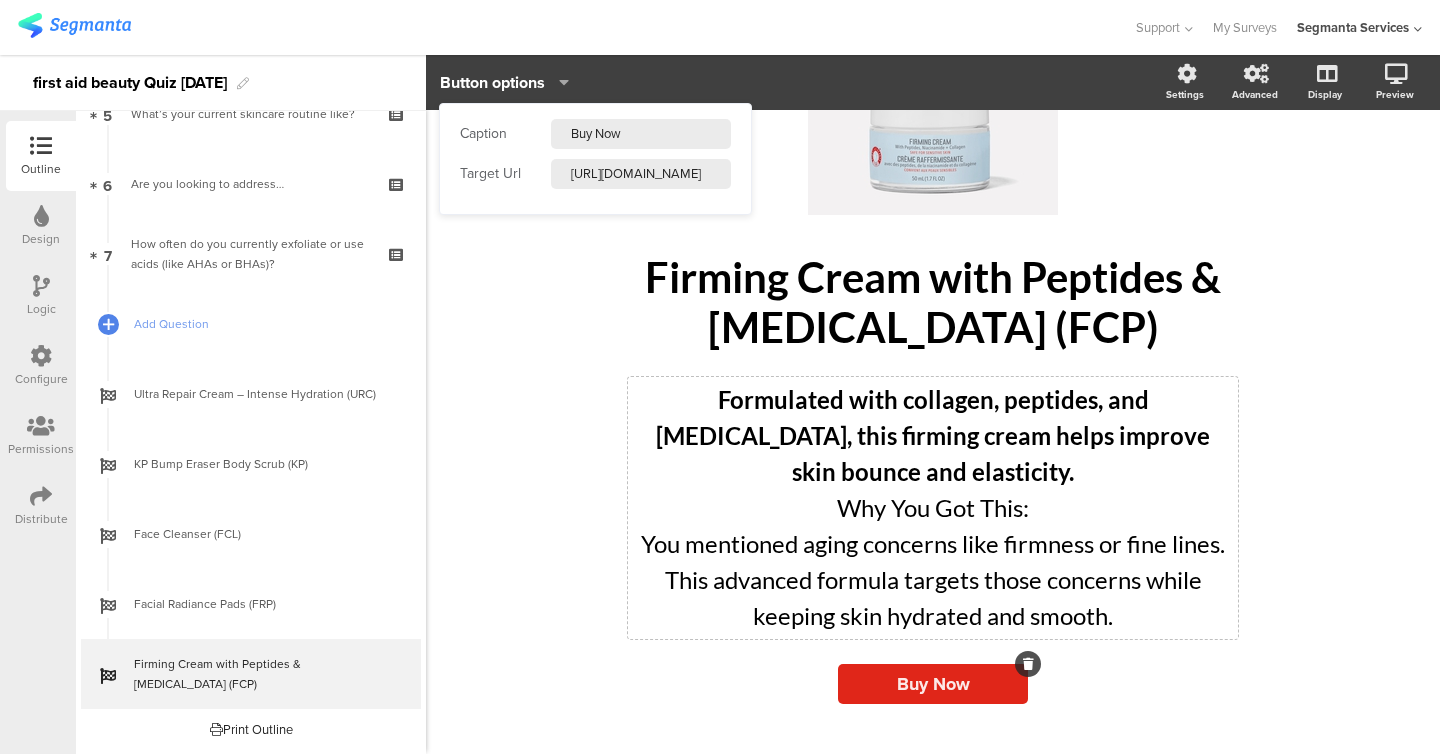 click on "[URL][DOMAIN_NAME]" at bounding box center [641, 174] 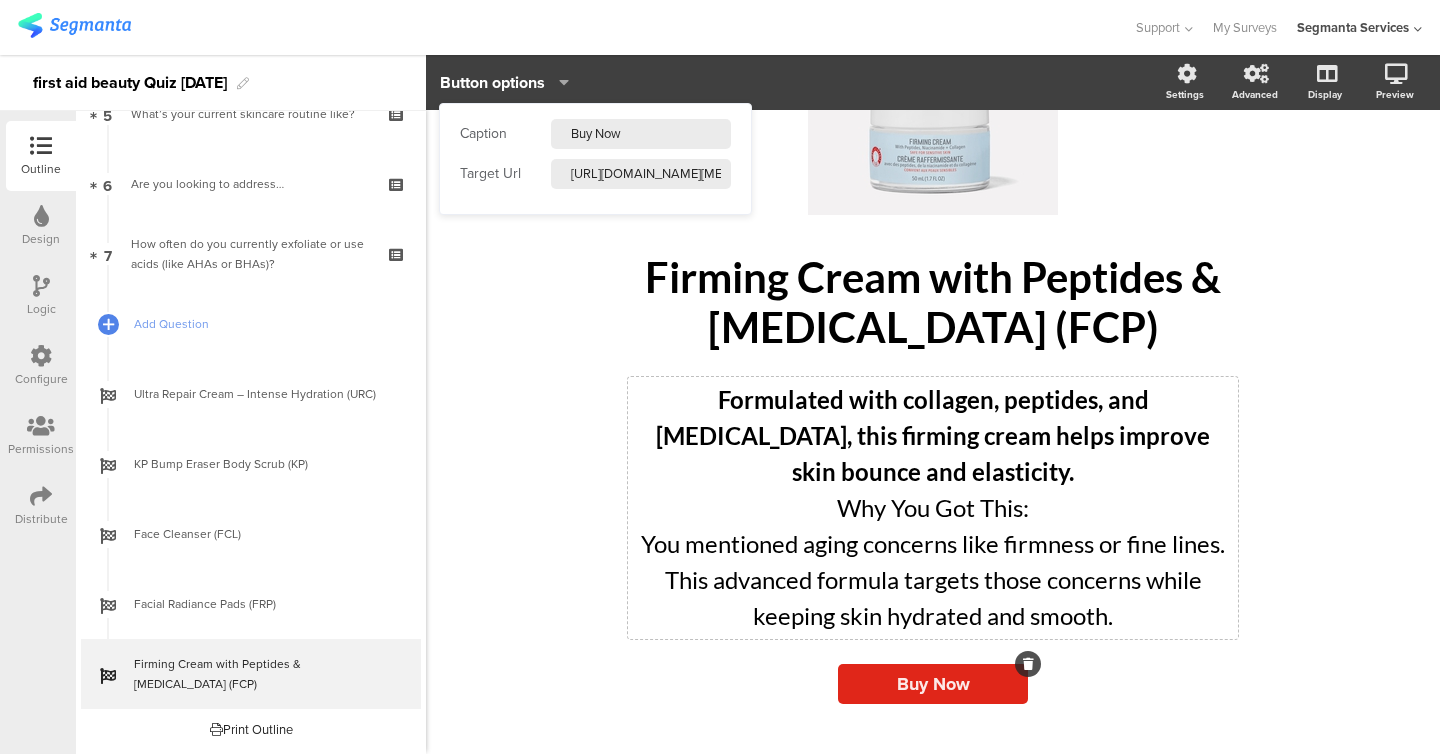 scroll, scrollTop: 0, scrollLeft: 390, axis: horizontal 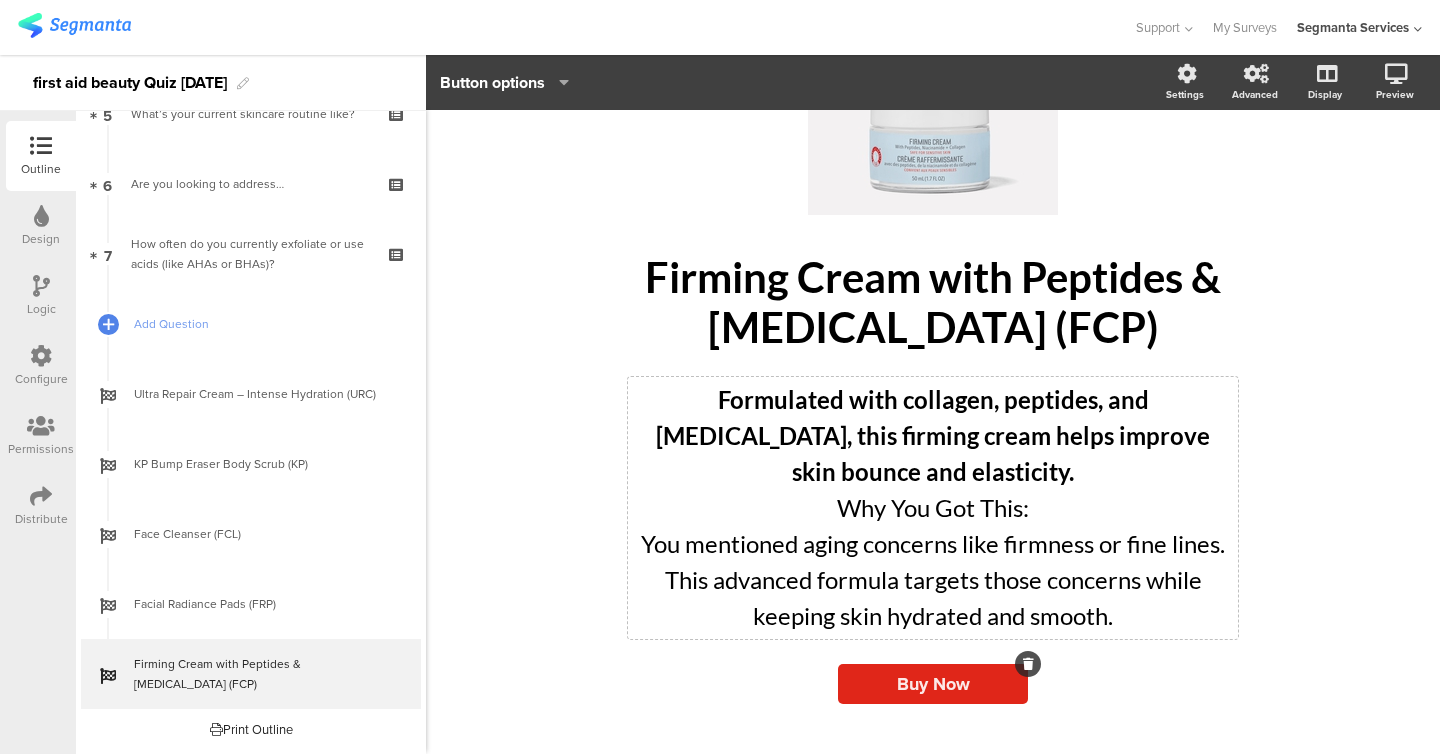 click on "/
Firming Cream with Peptides & [MEDICAL_DATA] (FCP)
Firming Cream with Peptides & [MEDICAL_DATA] (FCP)
Formulated with collagen, peptides, and [MEDICAL_DATA], this firming cream helps improve skin bounce and elasticity. Why You Got This: You mentioned aging concerns like firmness or fine lines. This advanced formula targets those concerns while keeping skin hydrated and smooth.
Formulated with collagen, peptides, and [MEDICAL_DATA], this firming cream helps improve skin bounce and elasticity. Why You Got This: You mentioned aging concerns like firmness or fine lines. This advanced formula targets those concerns while keeping skin hydrated and smooth.
Buy Now" 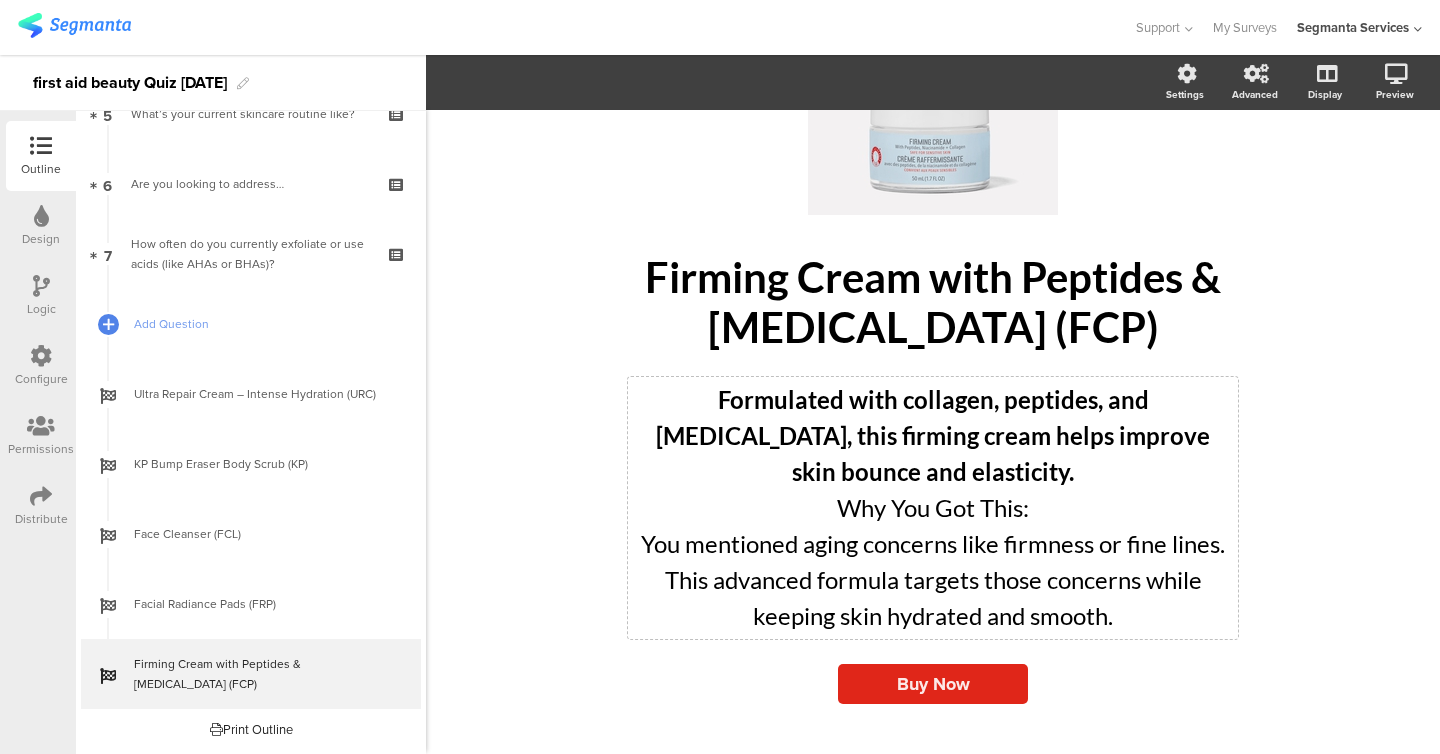 scroll, scrollTop: 0, scrollLeft: 0, axis: both 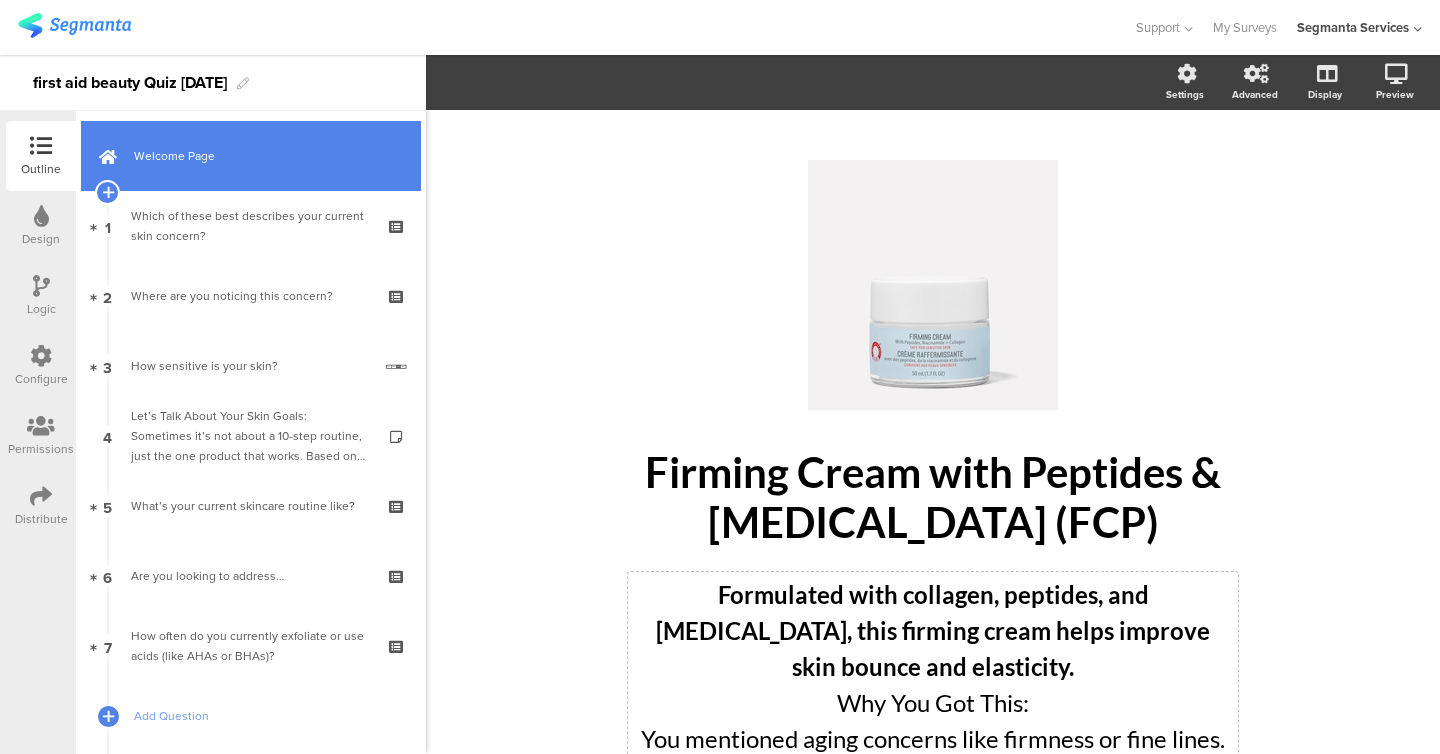 click on "Welcome Page" at bounding box center [262, 156] 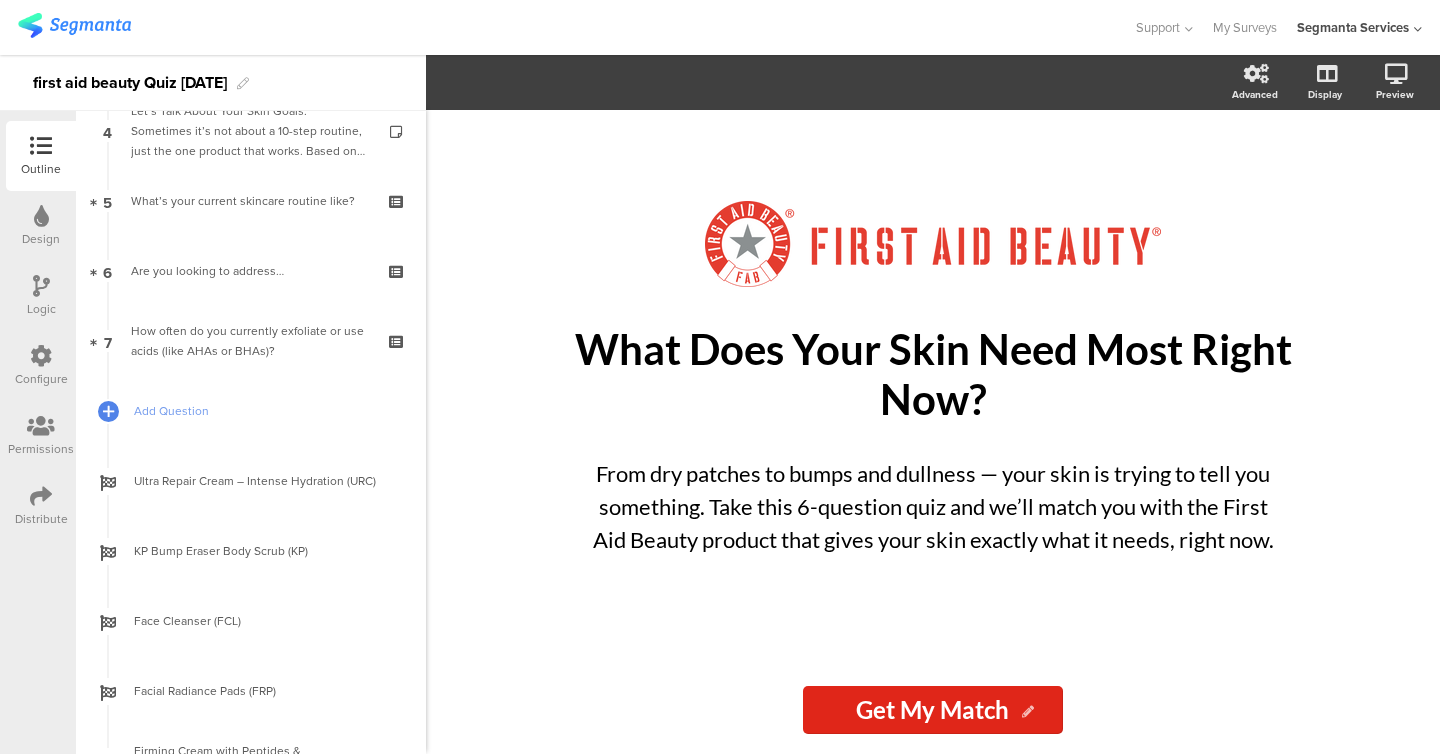 scroll, scrollTop: 392, scrollLeft: 0, axis: vertical 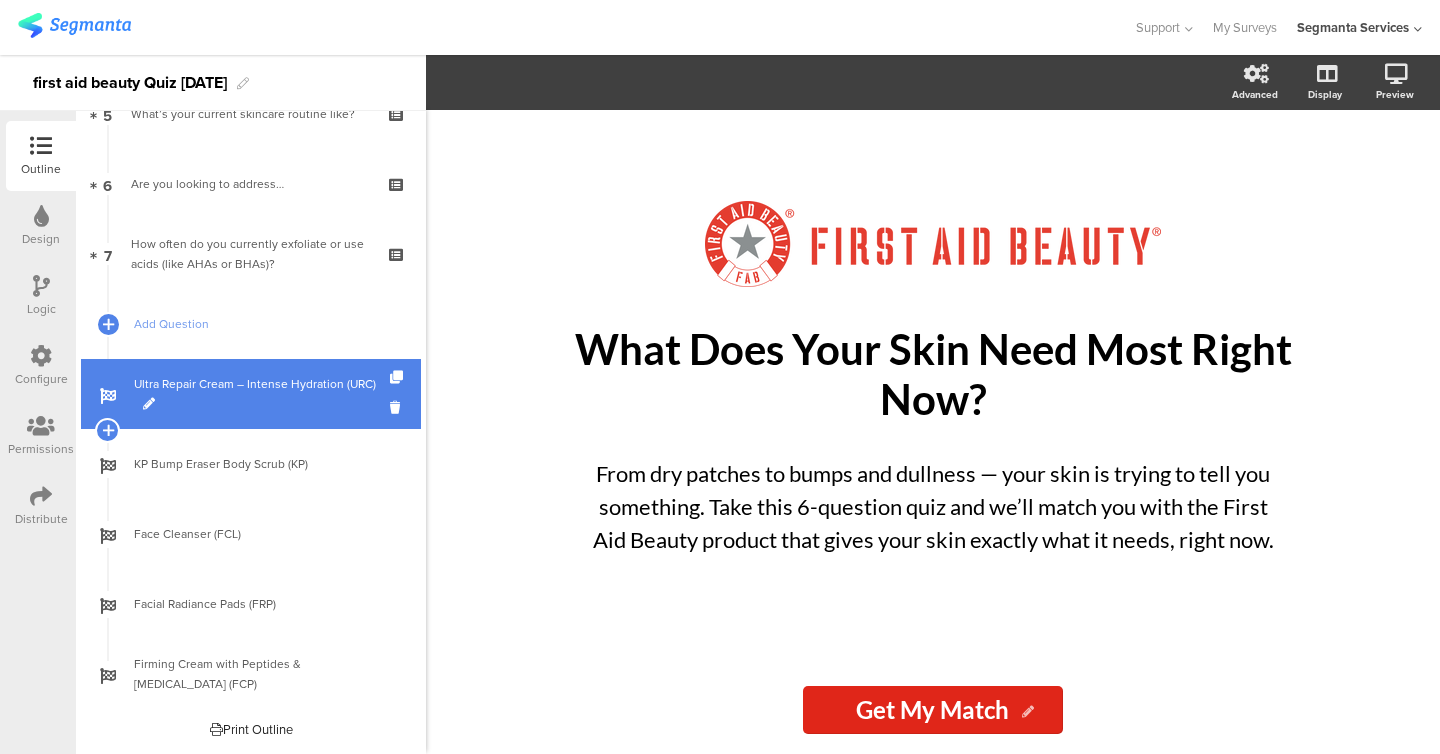 click on "Ultra Repair Cream – Intense Hydration (URC)" at bounding box center [262, 394] 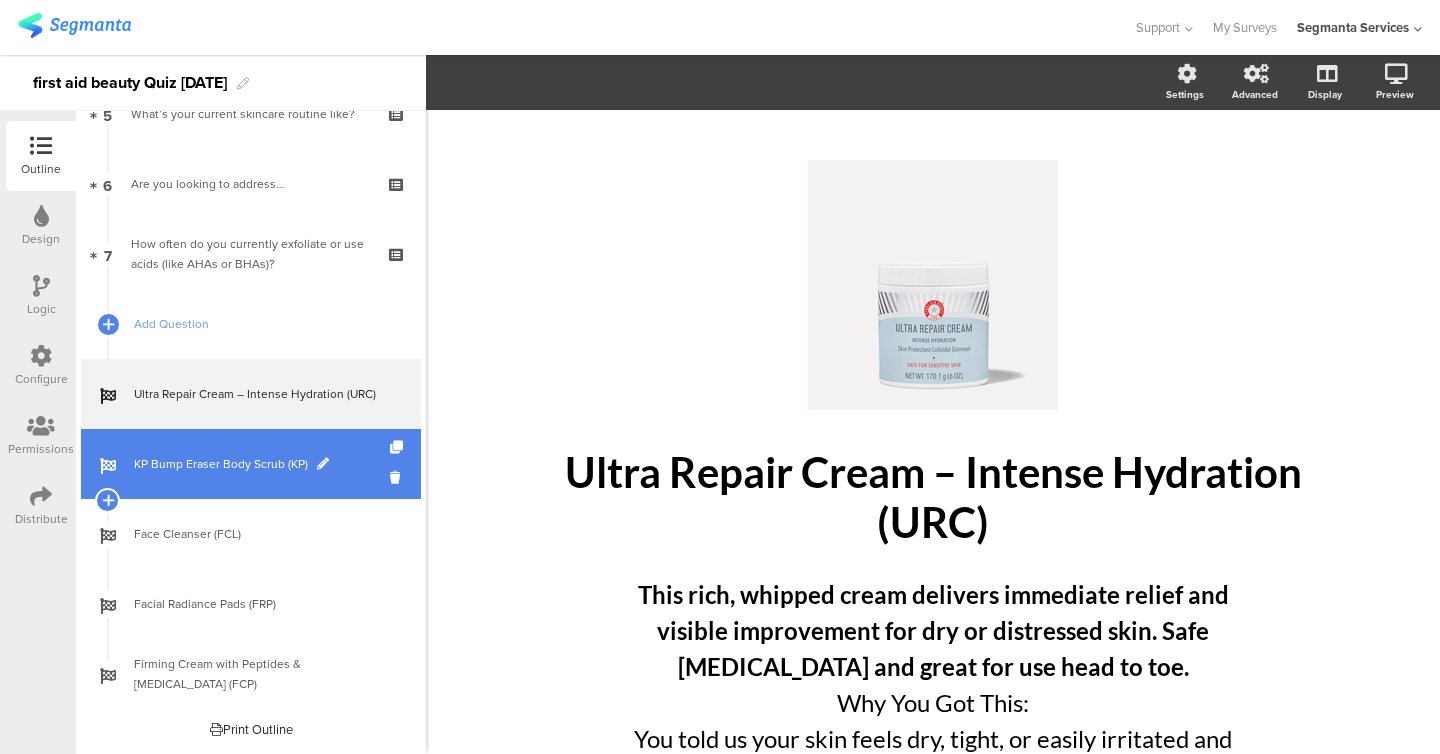 click on "KP Bump Eraser Body Scrub (KP)" at bounding box center (262, 464) 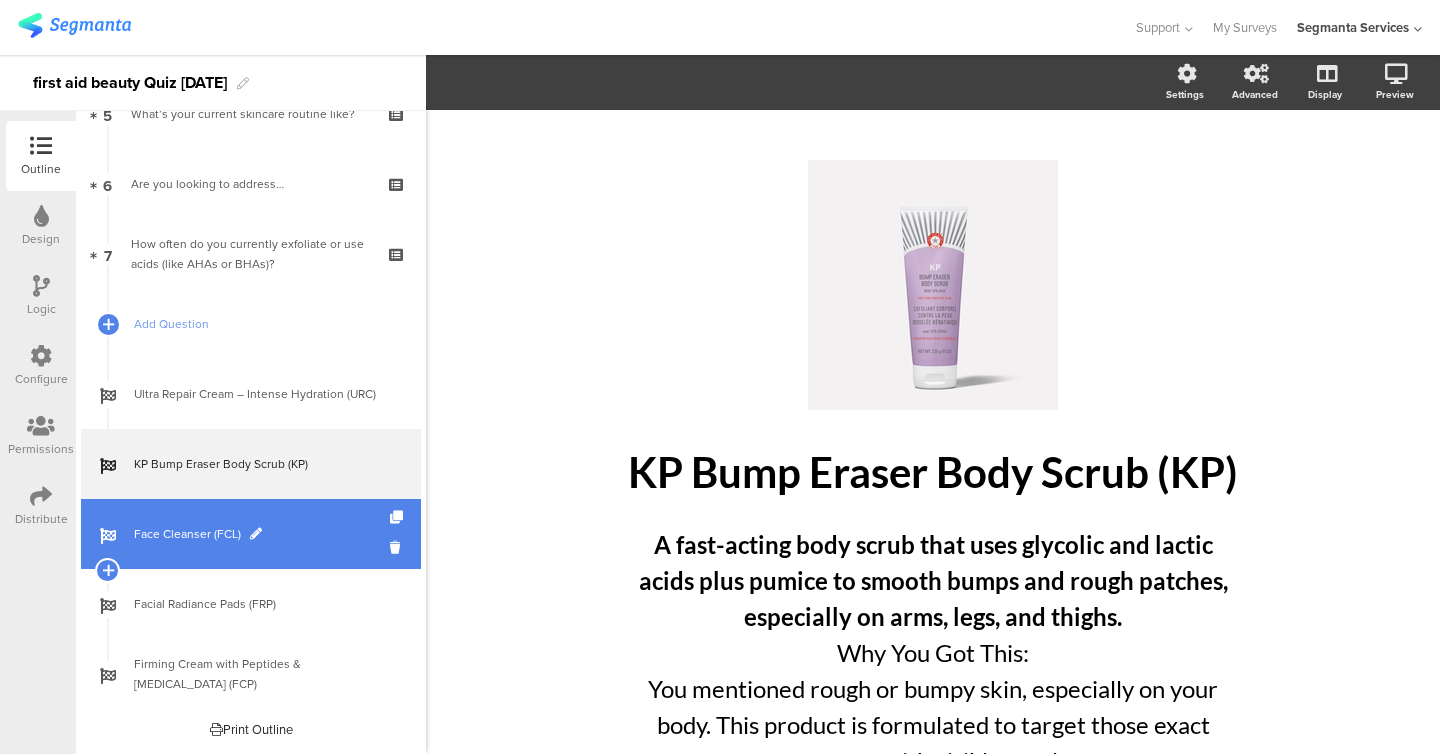 click on "Face Cleanser (FCL)" at bounding box center [251, 534] 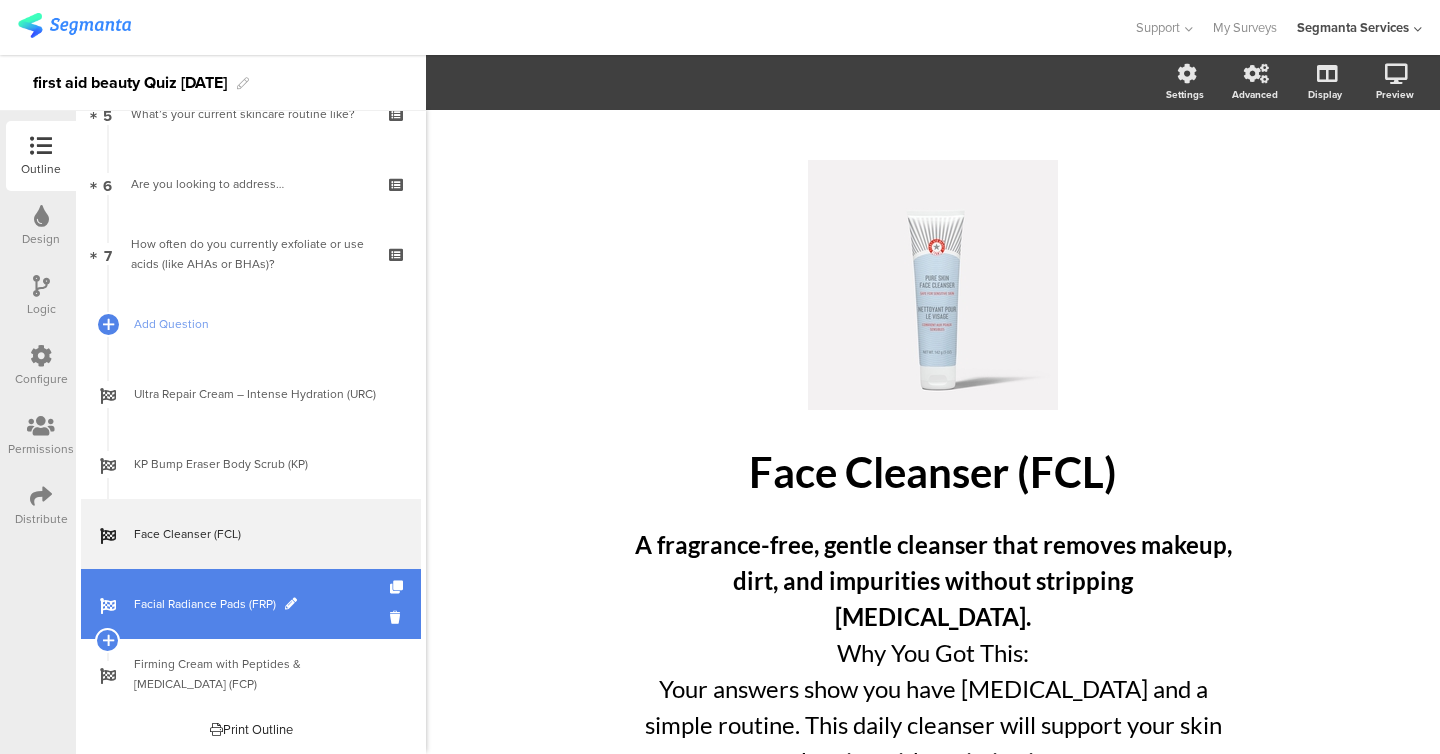 click on "Facial Radiance Pads (FRP)" at bounding box center (262, 604) 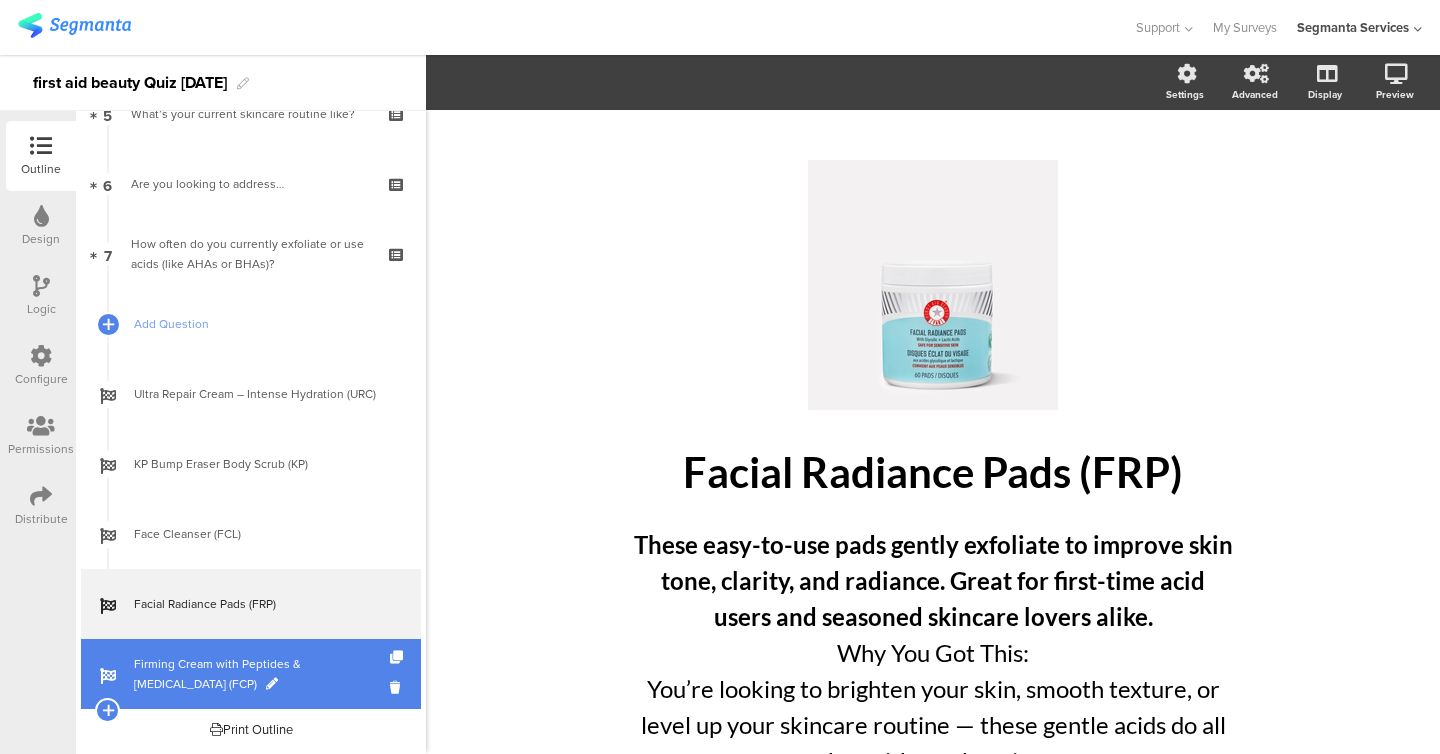 click on "Firming Cream with Peptides & [MEDICAL_DATA] (FCP)" at bounding box center [262, 674] 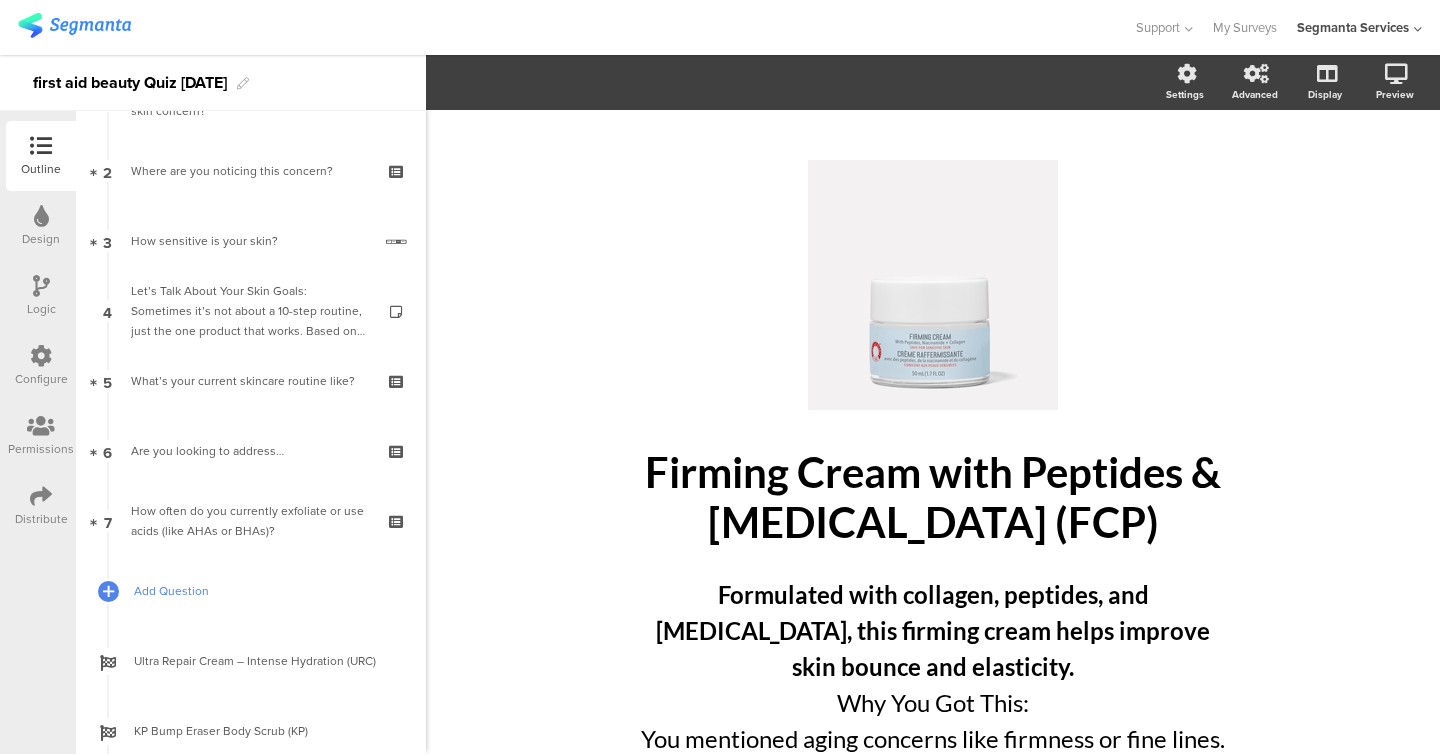 scroll, scrollTop: 0, scrollLeft: 0, axis: both 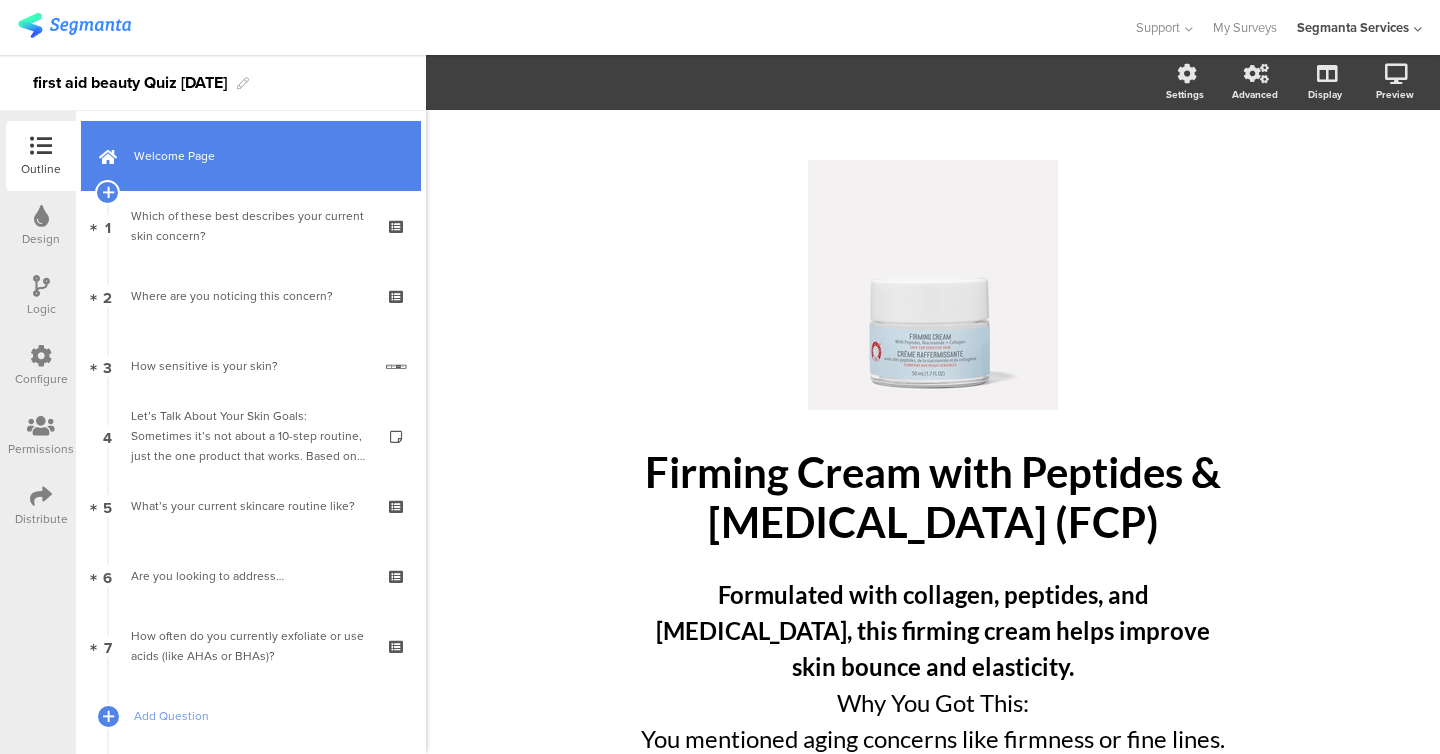click on "Welcome Page" at bounding box center (251, 156) 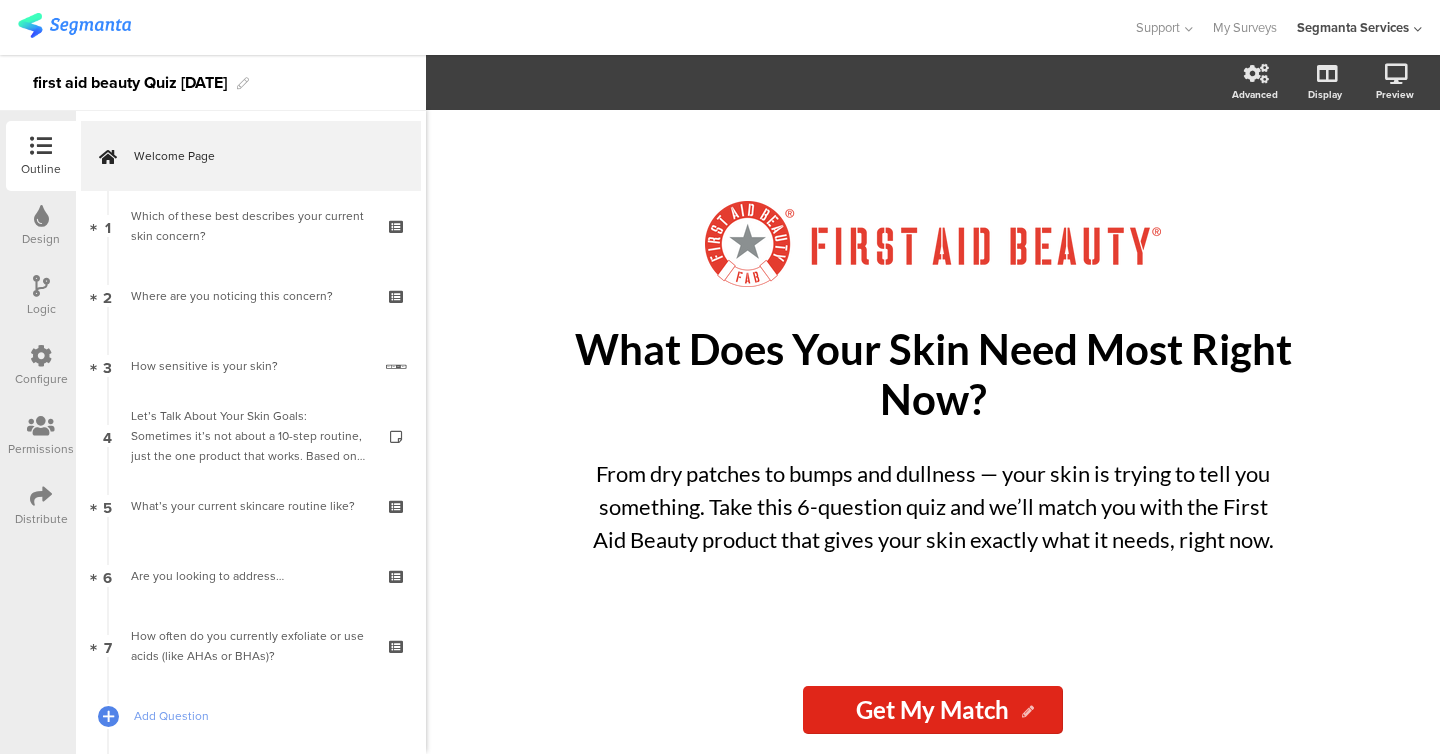 click on "Logic" at bounding box center (41, 296) 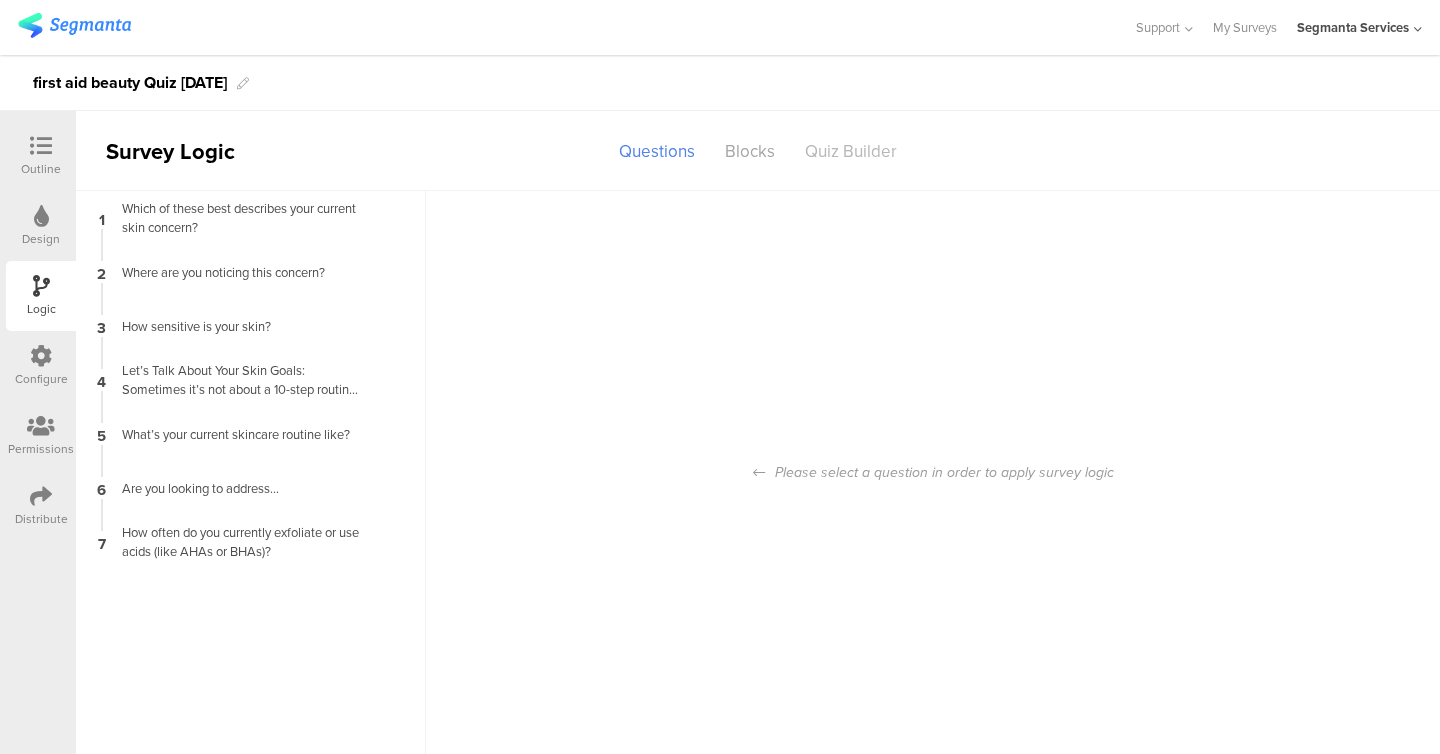click on "Quiz Builder" at bounding box center [851, 151] 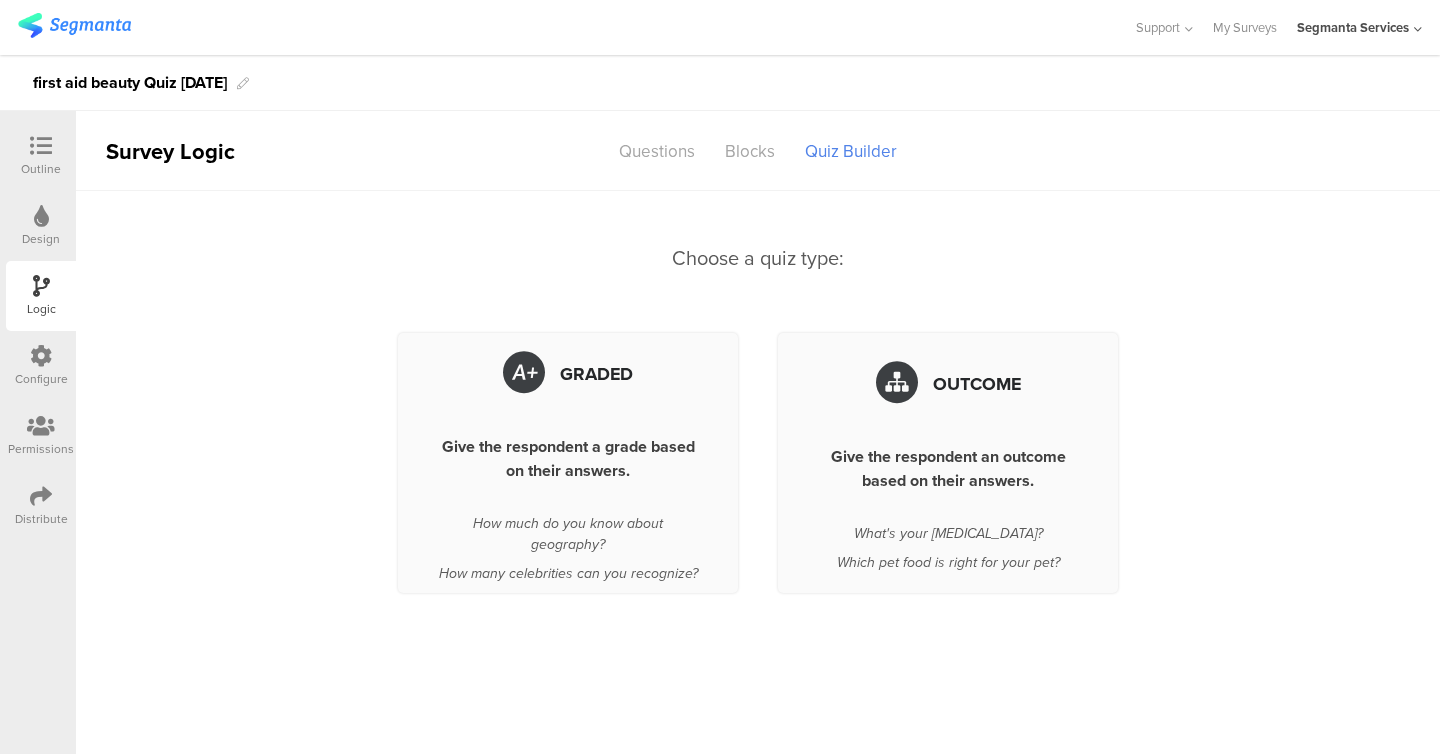 click on "Outline" at bounding box center (41, 169) 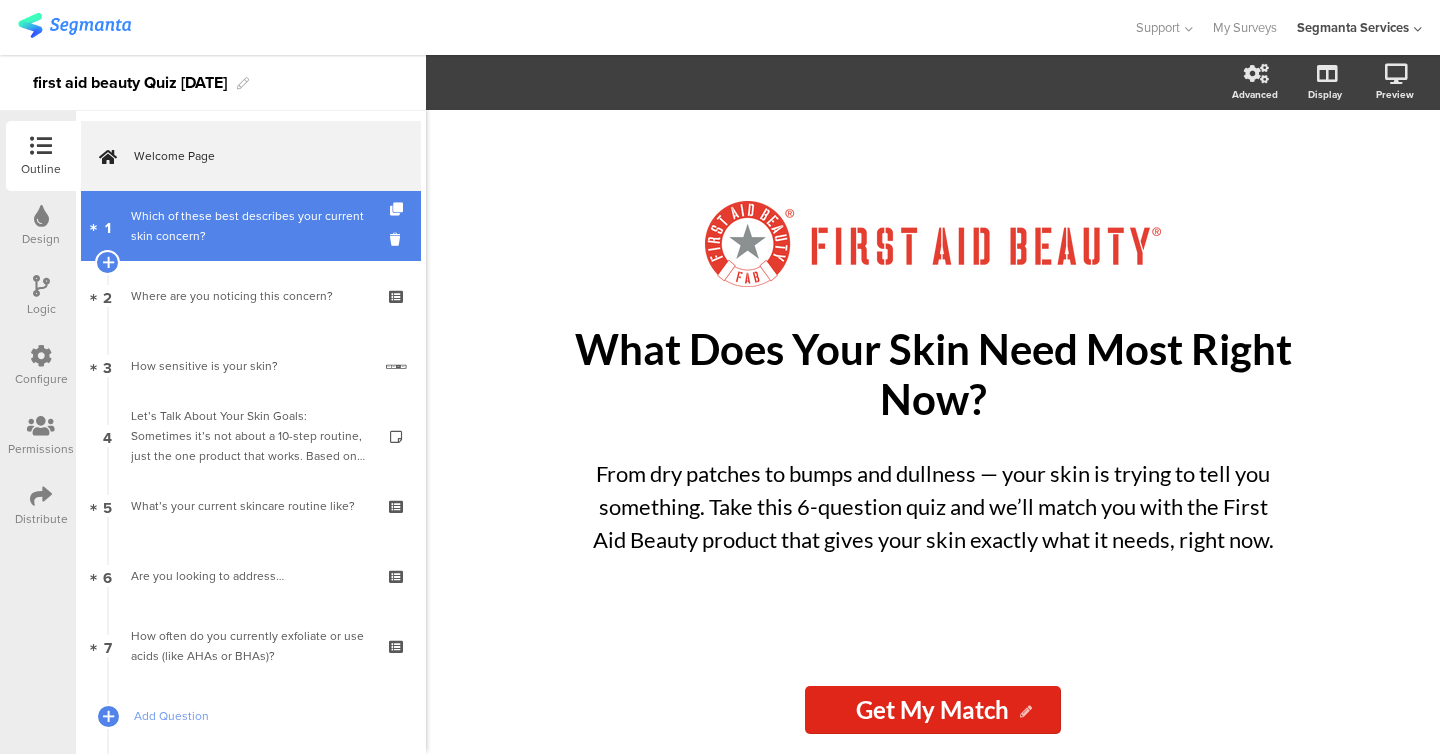 click on "Which of these best describes your current skin concern?" at bounding box center [250, 226] 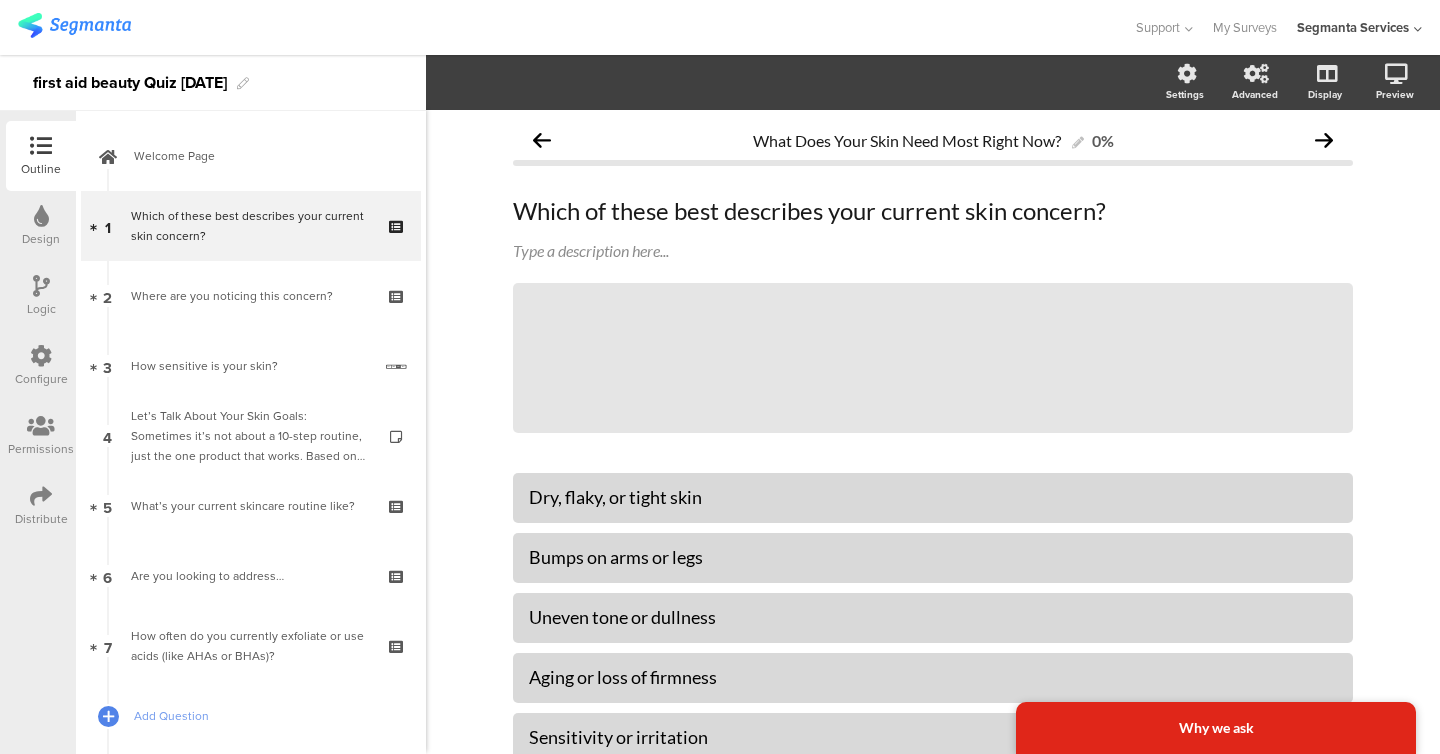 click on "Logic" at bounding box center (41, 309) 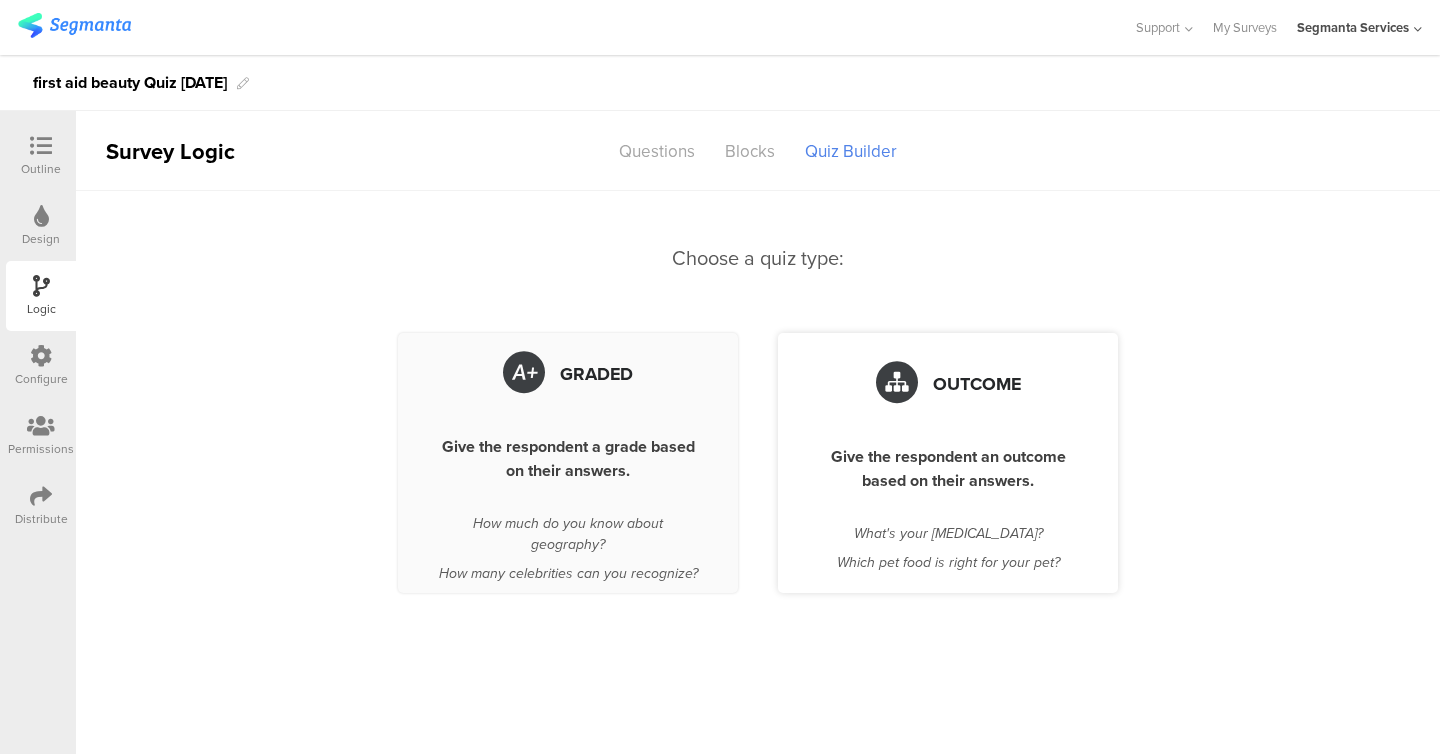 click on "Outcome
Give the respondent an outcome based on their answers.
What's your [MEDICAL_DATA]? Which pet food is right for your pet?" at bounding box center [948, 463] 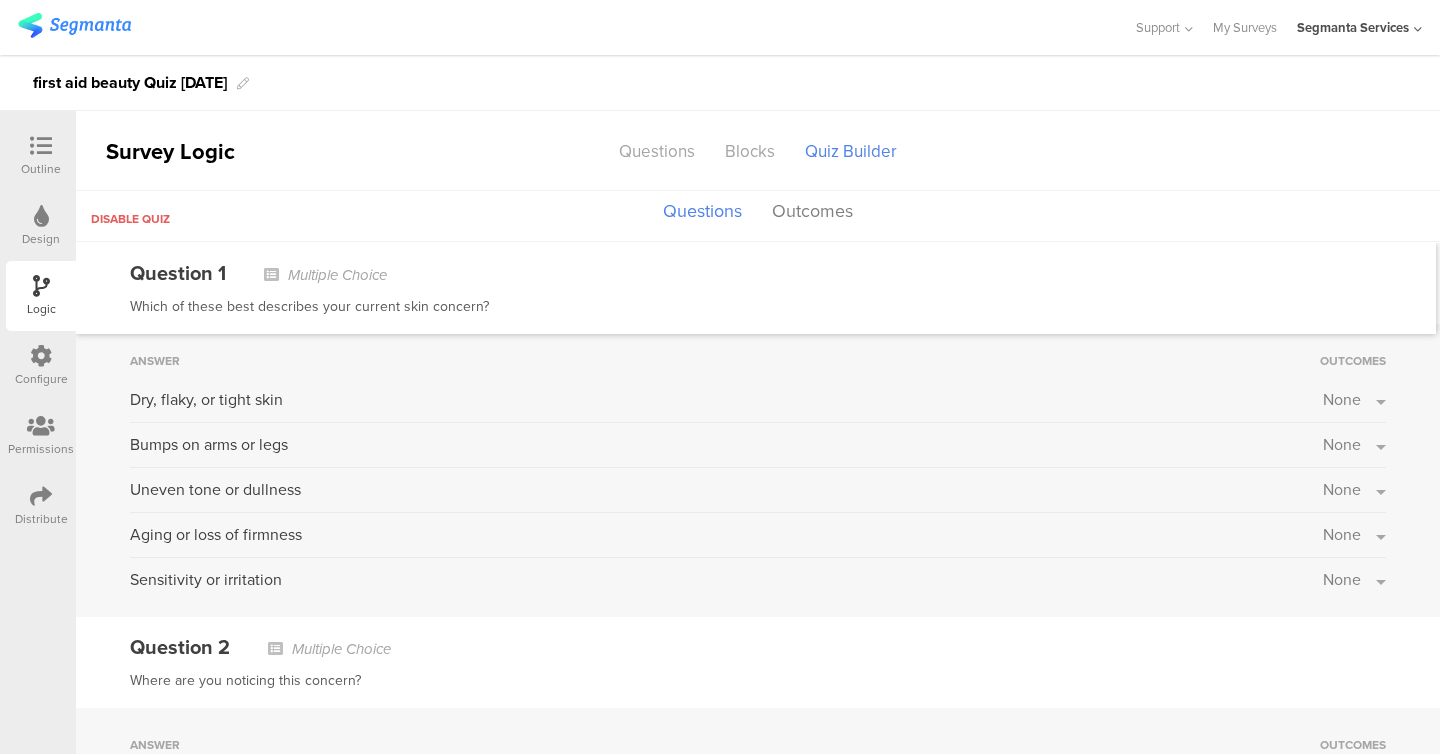 scroll, scrollTop: 0, scrollLeft: 0, axis: both 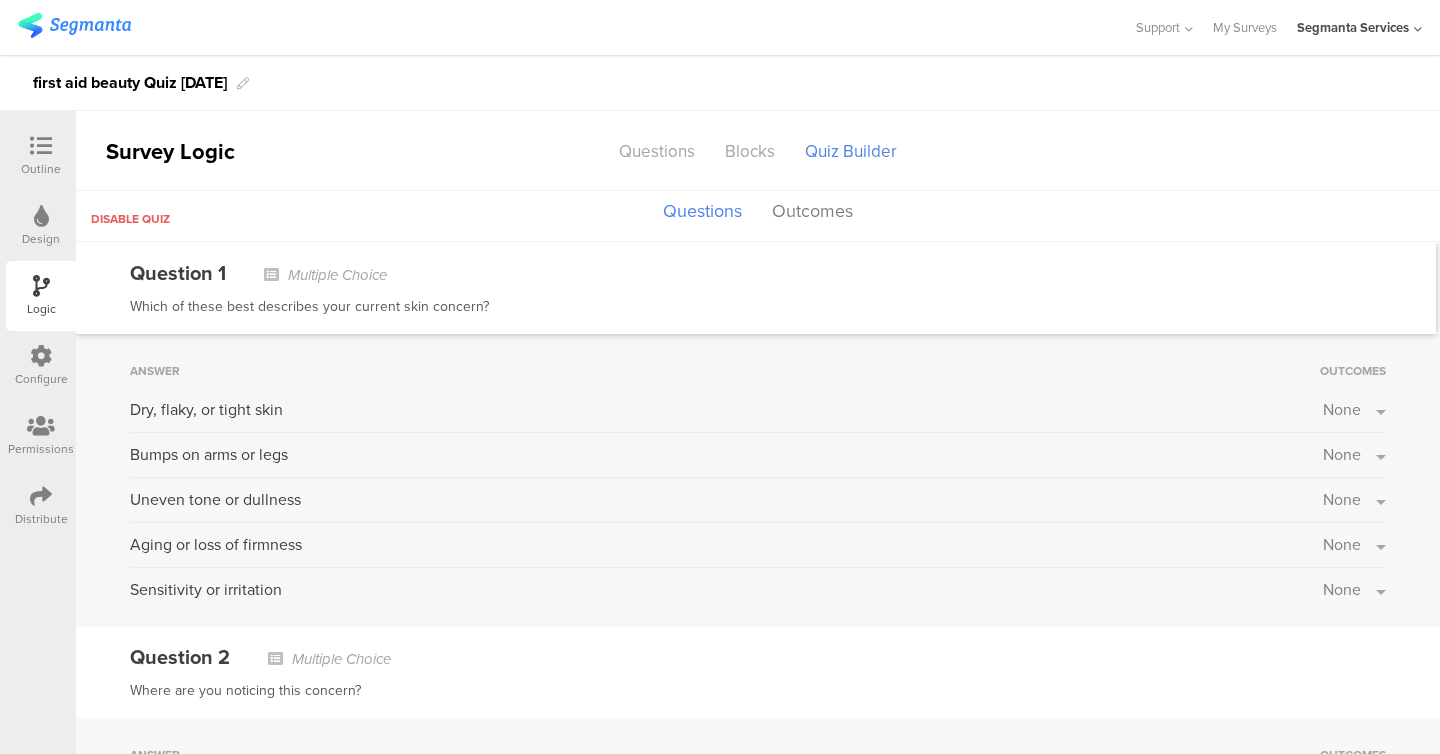 click on "None" at bounding box center [1354, 409] 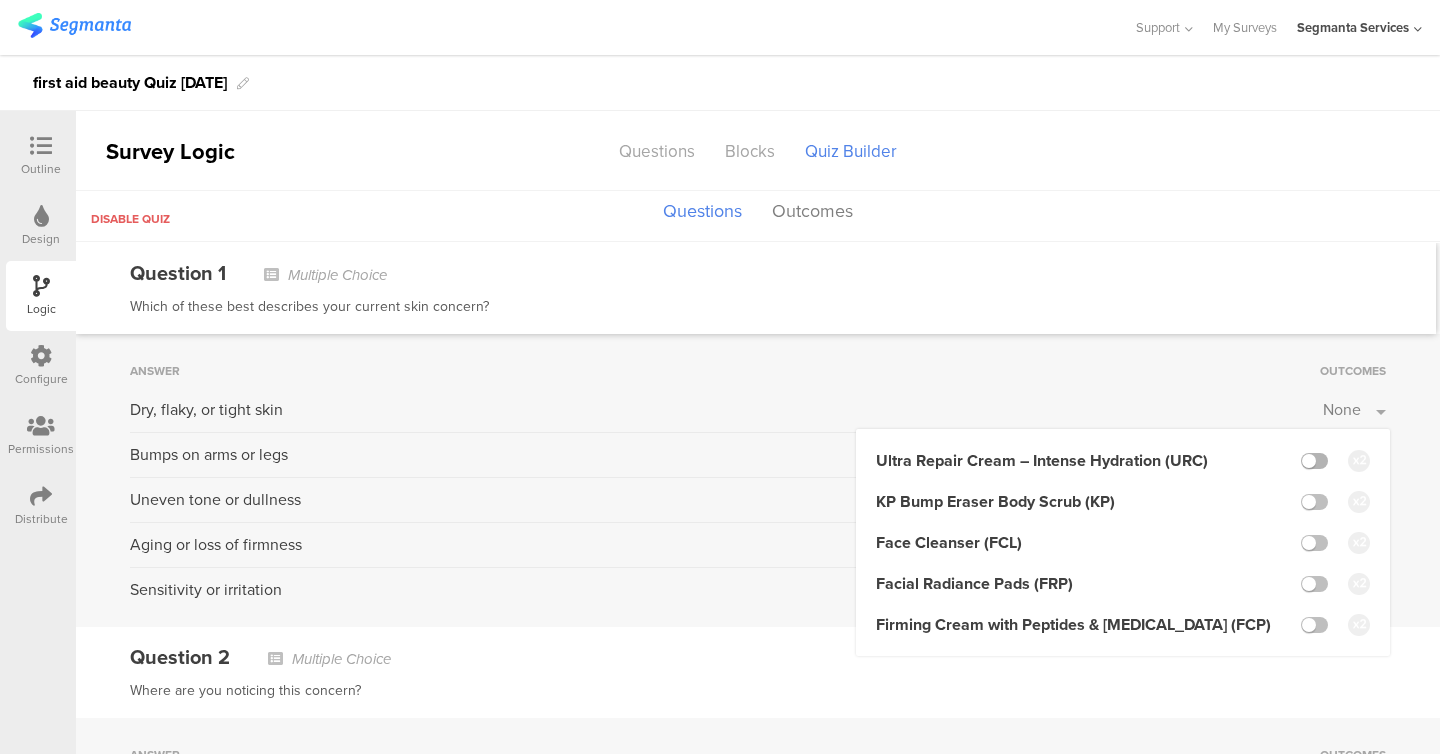 click at bounding box center [1314, 461] 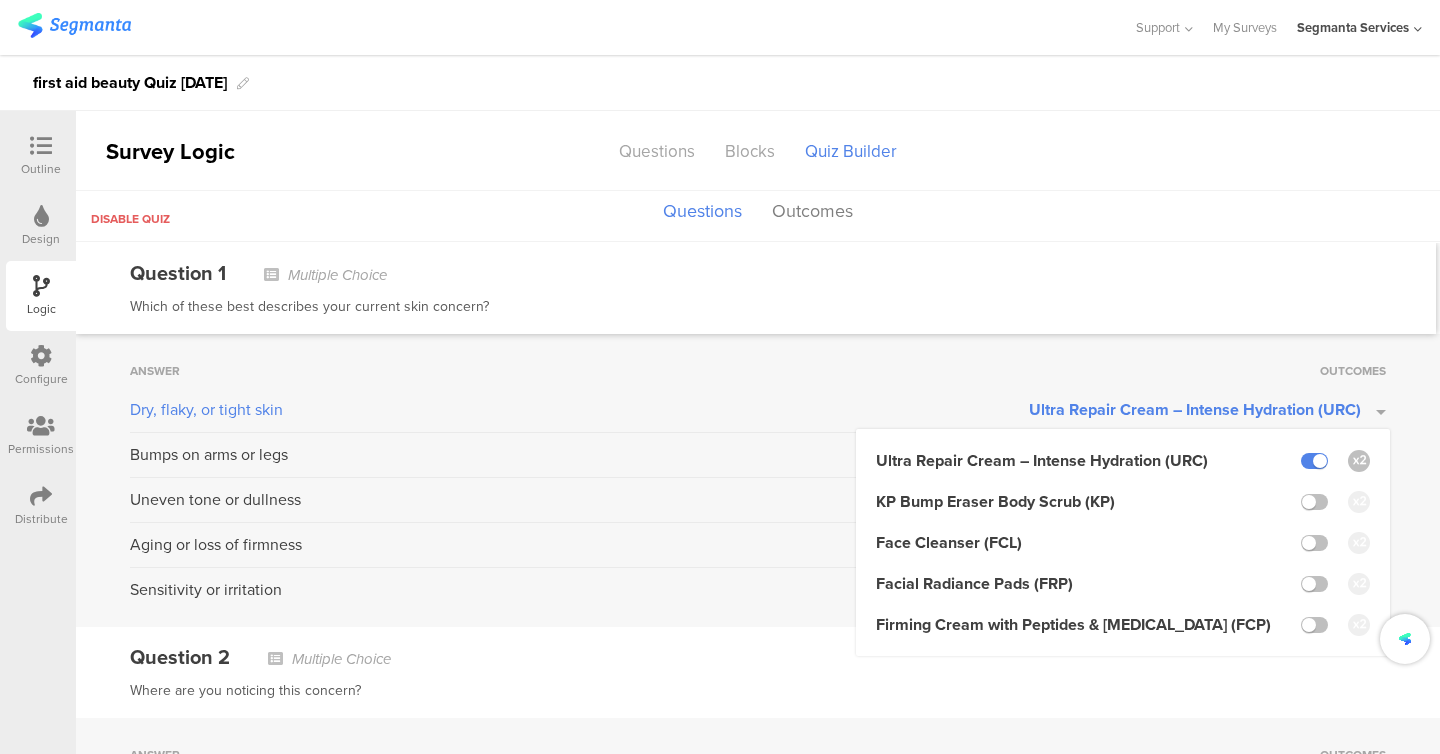 click on "Answer
Outcomes
Dry, flaky, or tight skin
Ultra Repair Cream – Intense Hydration (URC)
Ultra Repair Cream – Intense Hydration (URC)
KP Bump Eraser Body Scrub (KP)
Face Cleanser (FCL)
Facial Radiance Pads (FRP)
Firming Cream with Peptides & [MEDICAL_DATA] (FCP)
Bumps on arms or legs
None" at bounding box center [758, 480] 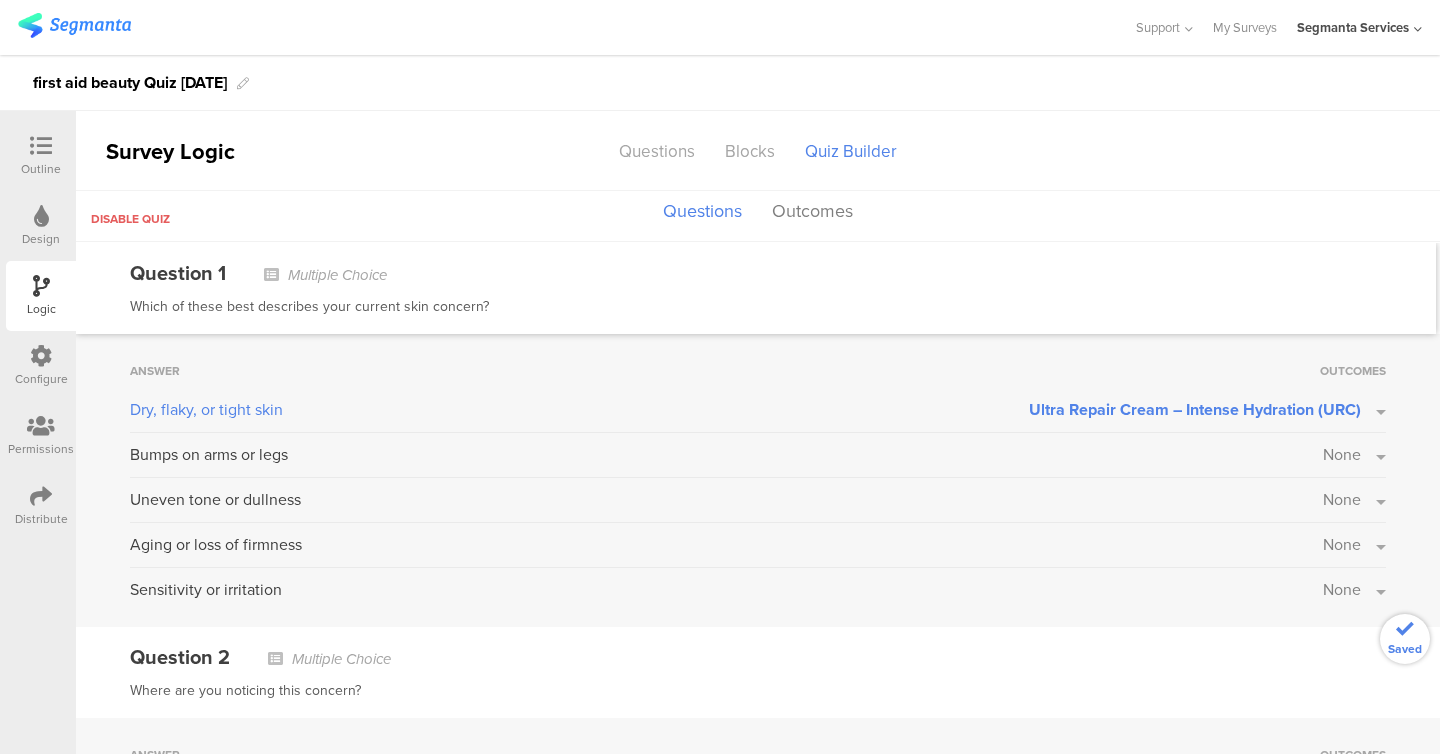 click on "None" at bounding box center (1342, 454) 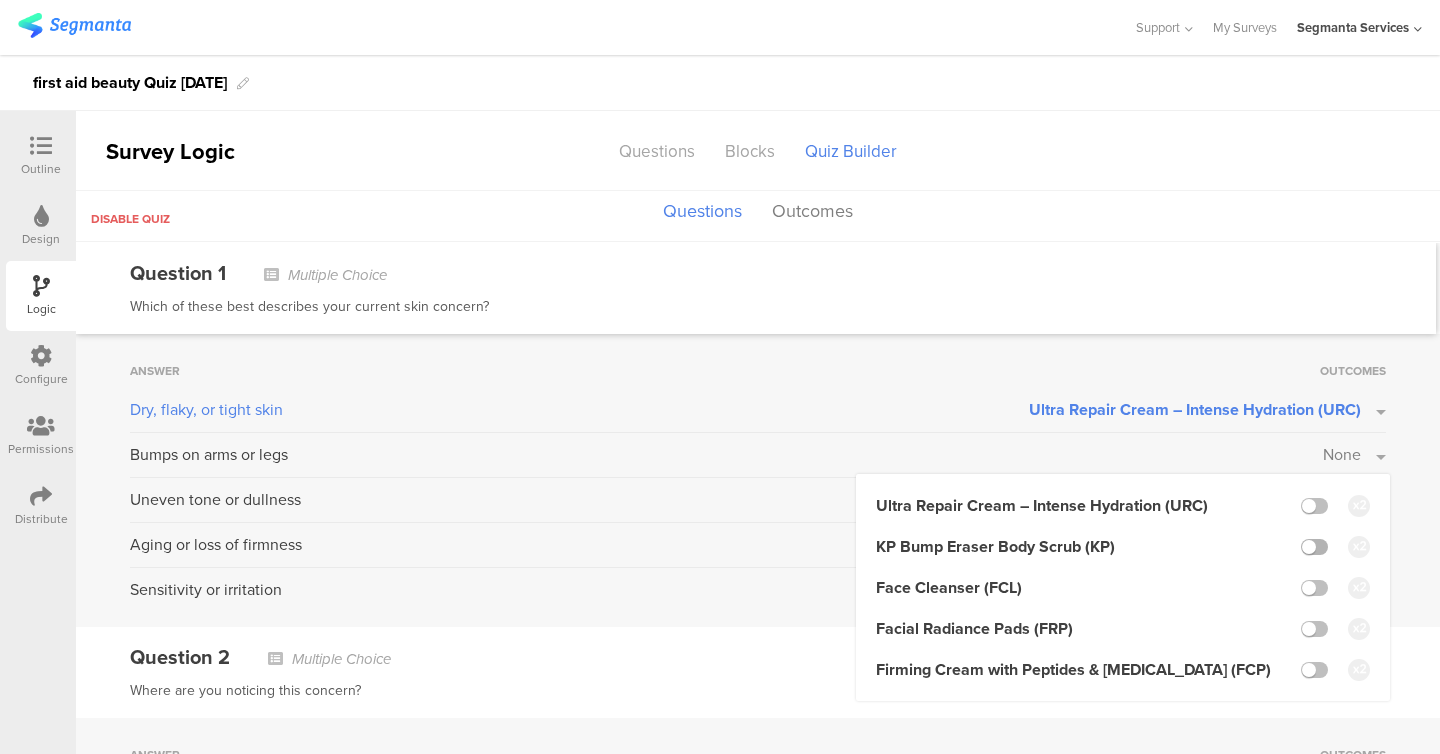 click at bounding box center [1314, 547] 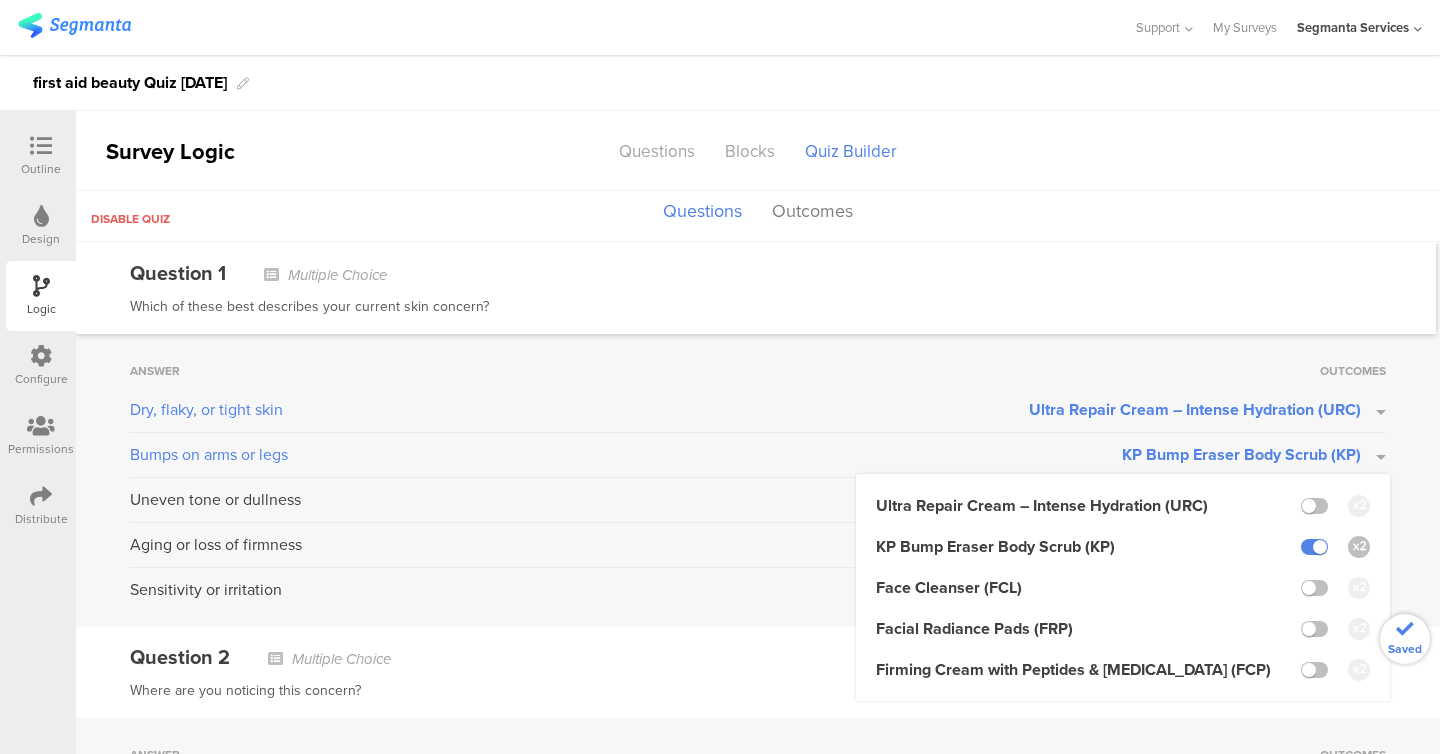 click on "Answer
Outcomes
Dry, flaky, or tight skin
Ultra Repair Cream – Intense Hydration (URC)
Bumps on arms or legs
KP Bump Eraser Body Scrub (KP)
Ultra Repair Cream – Intense Hydration (URC)
KP Bump Eraser Body Scrub (KP)
Face Cleanser (FCL)
Facial Radiance Pads (FRP)
Firming Cream with Peptides & [MEDICAL_DATA] (FCP)" at bounding box center (758, 480) 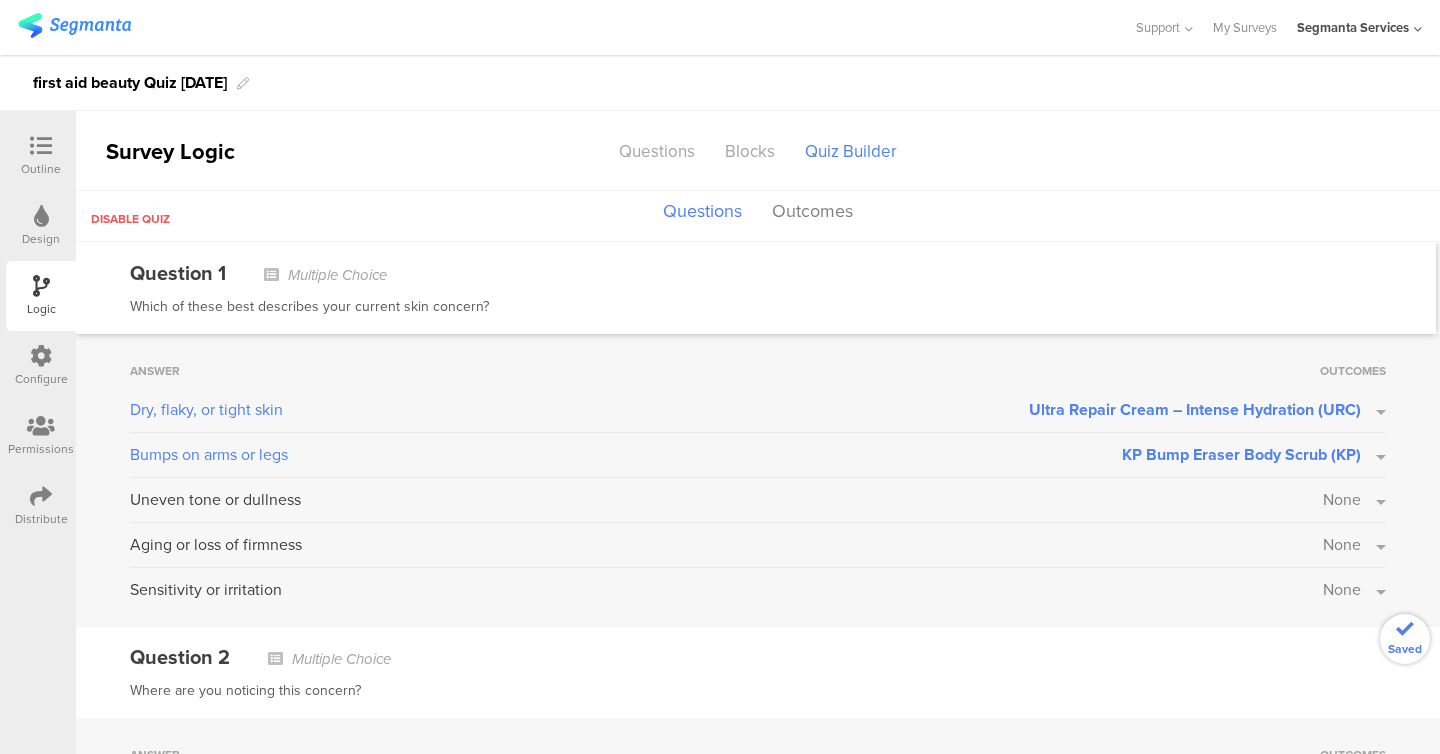 click on "None" at bounding box center (1354, 499) 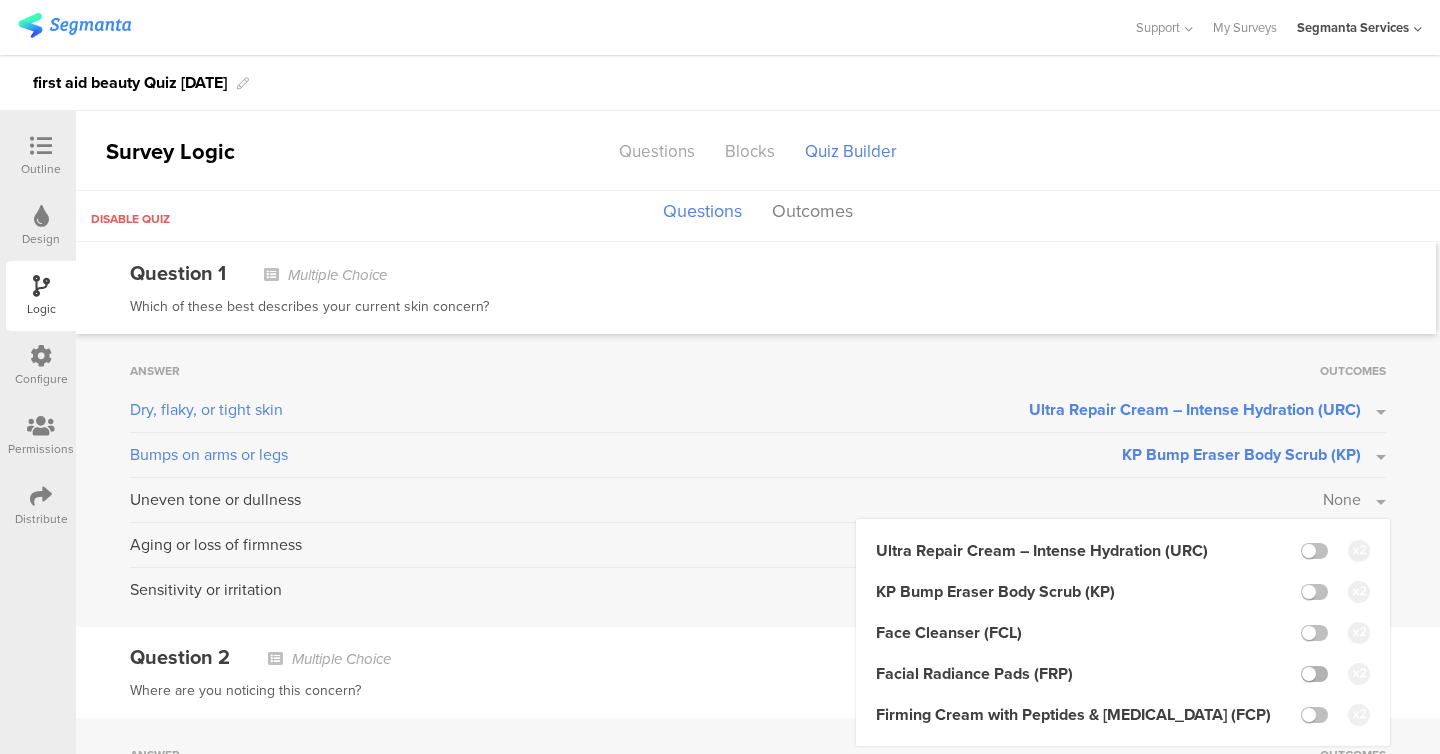 click at bounding box center [1314, 674] 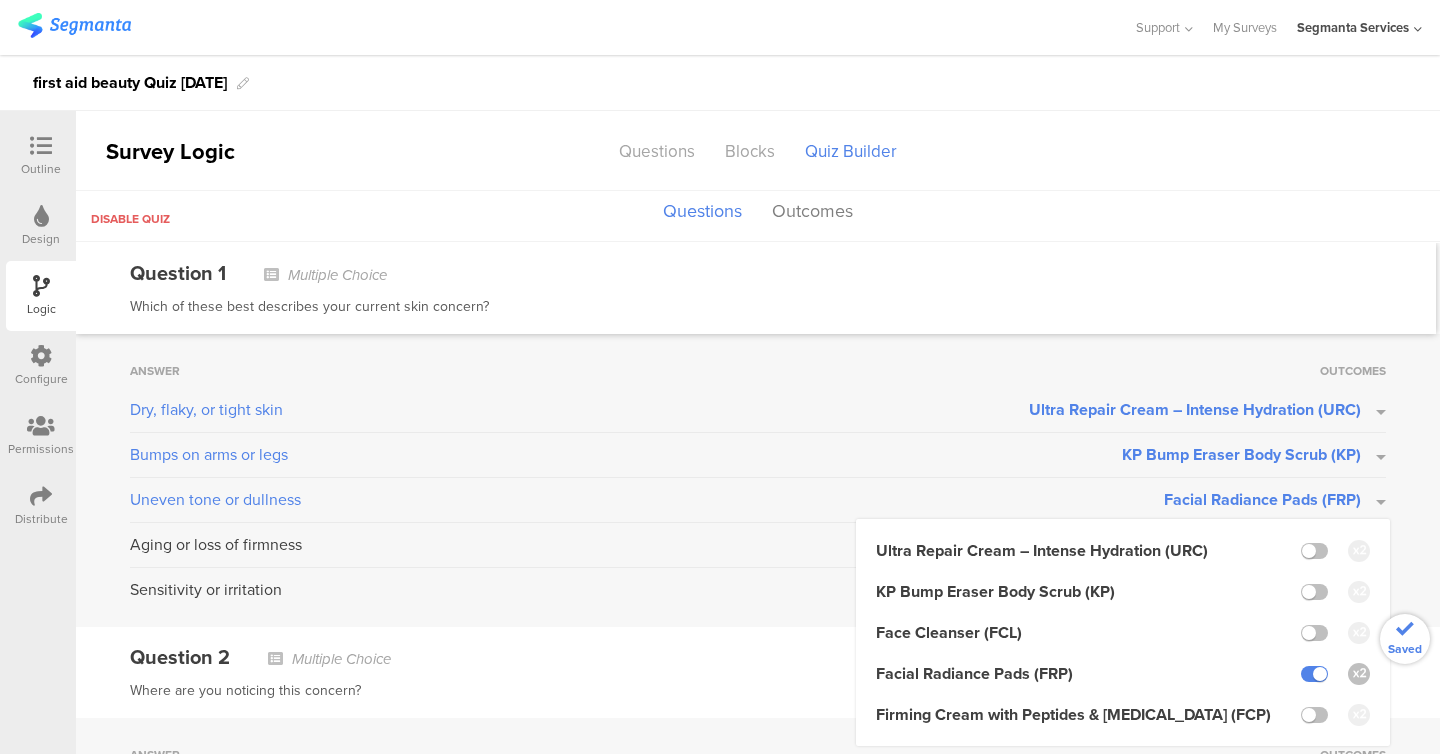 click on "Answer
Outcomes
Dry, flaky, or tight skin
Ultra Repair Cream – Intense Hydration (URC)
Bumps on arms or legs
KP Bump Eraser Body Scrub (KP)
Uneven tone or dullness
Facial Radiance Pads (FRP)
Ultra Repair Cream – Intense Hydration (URC)
KP Bump Eraser Body Scrub (KP)
Face Cleanser (FCL)
Facial Radiance Pads (FRP)" at bounding box center [758, 480] 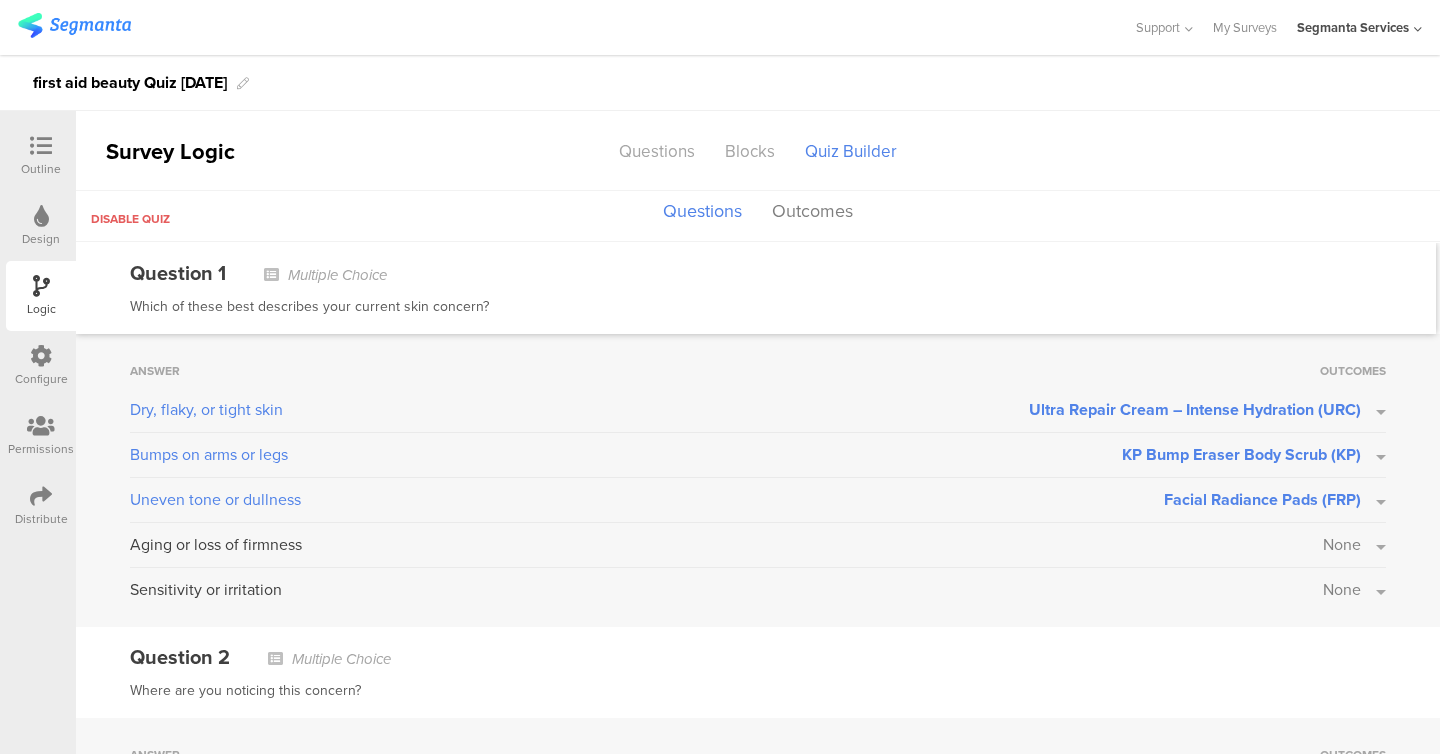 click on "Aging or loss of firmness
None" at bounding box center (758, 550) 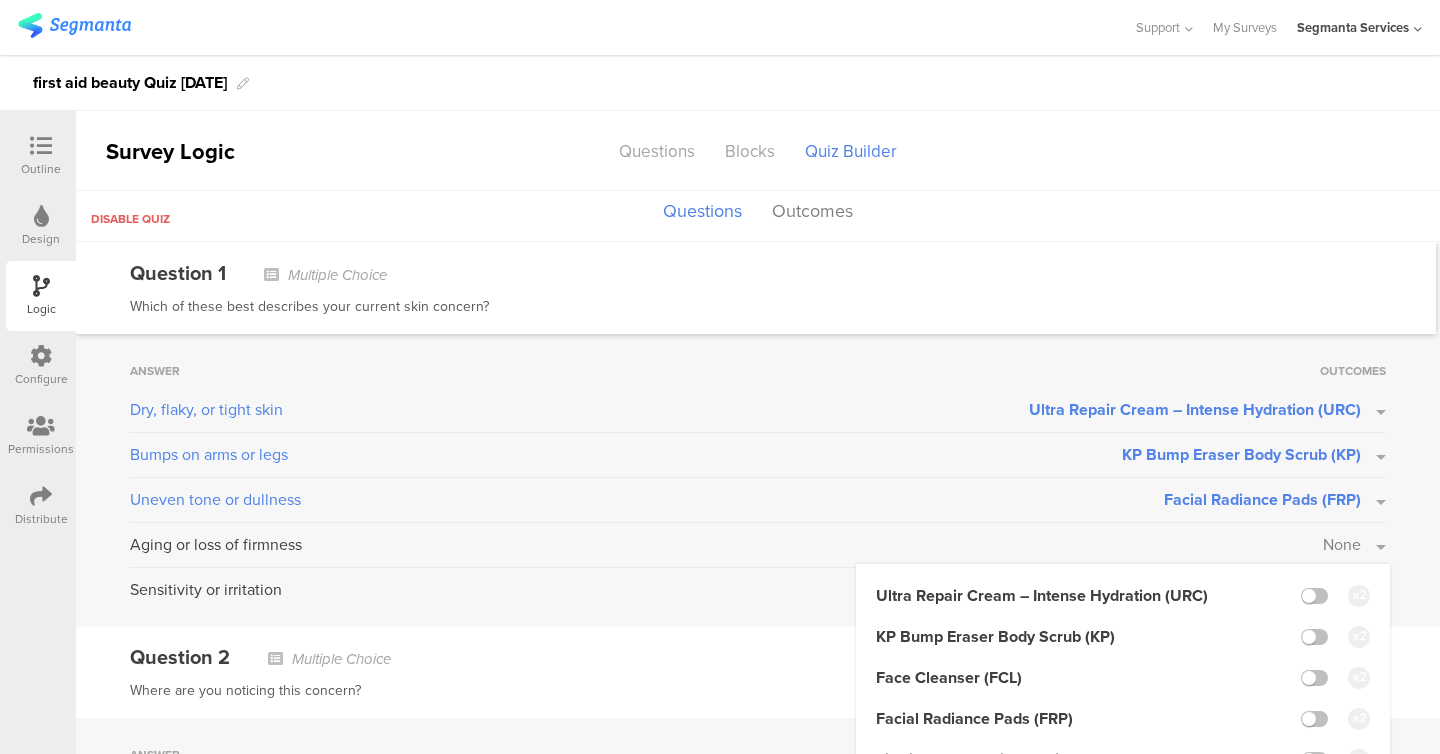 click on "Survey Logic
Questions
Blocks
Quiz Builder" at bounding box center [758, 151] 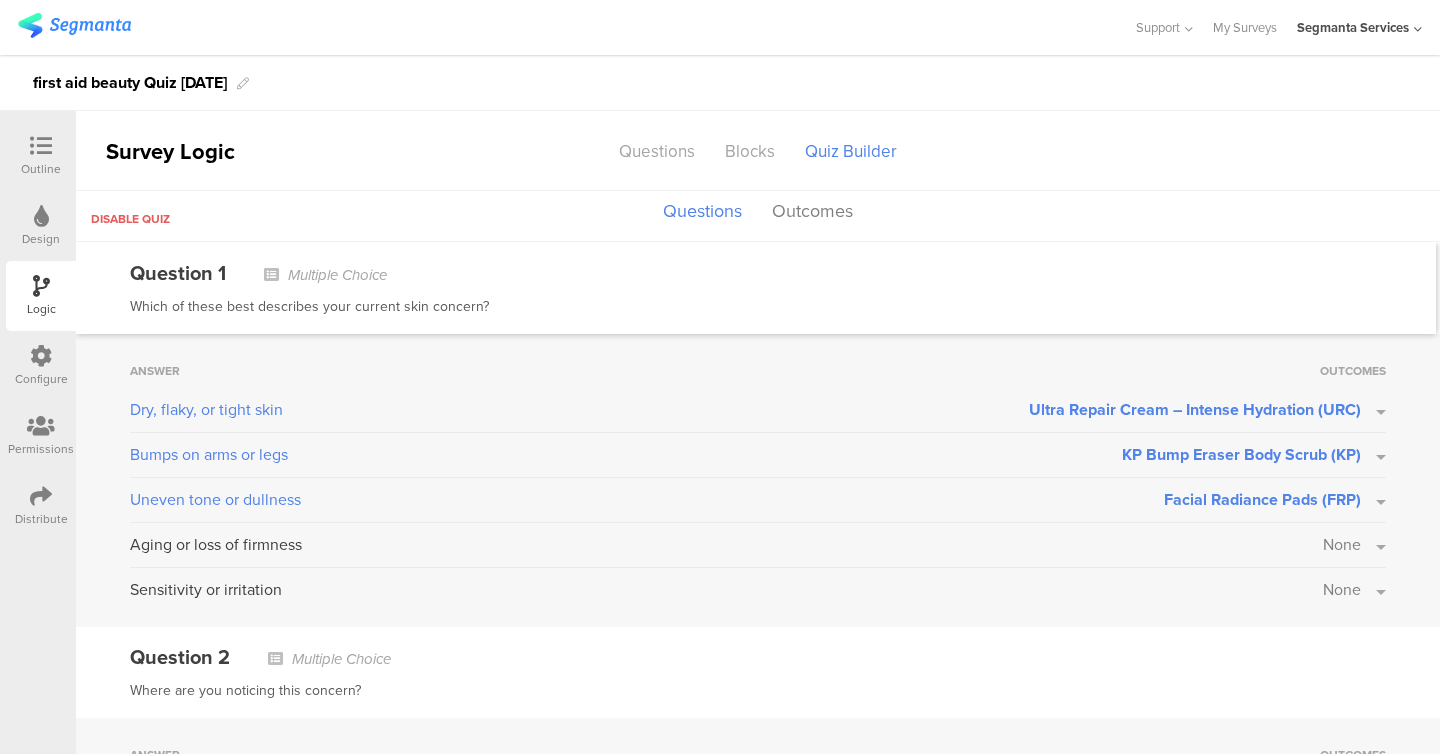 click on "None" at bounding box center [1342, 544] 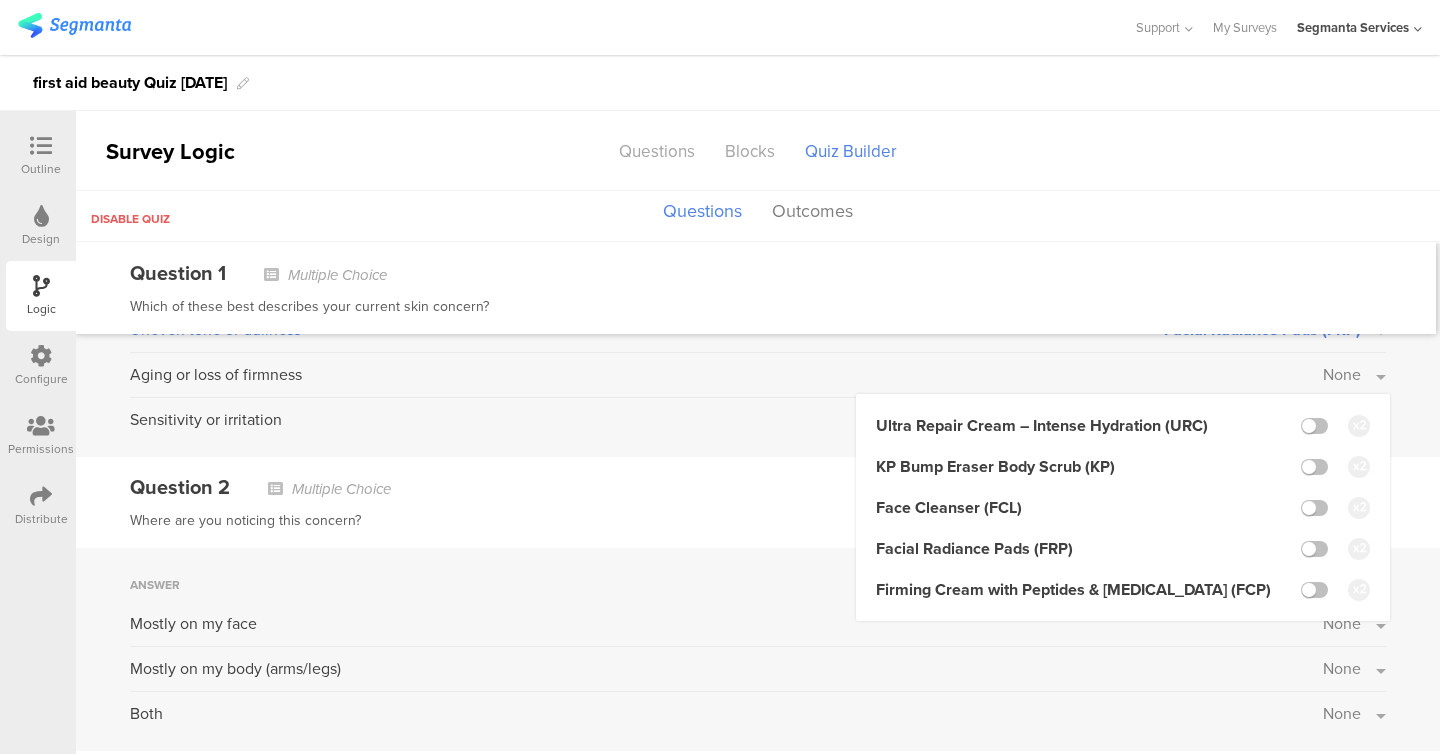 scroll, scrollTop: 173, scrollLeft: 0, axis: vertical 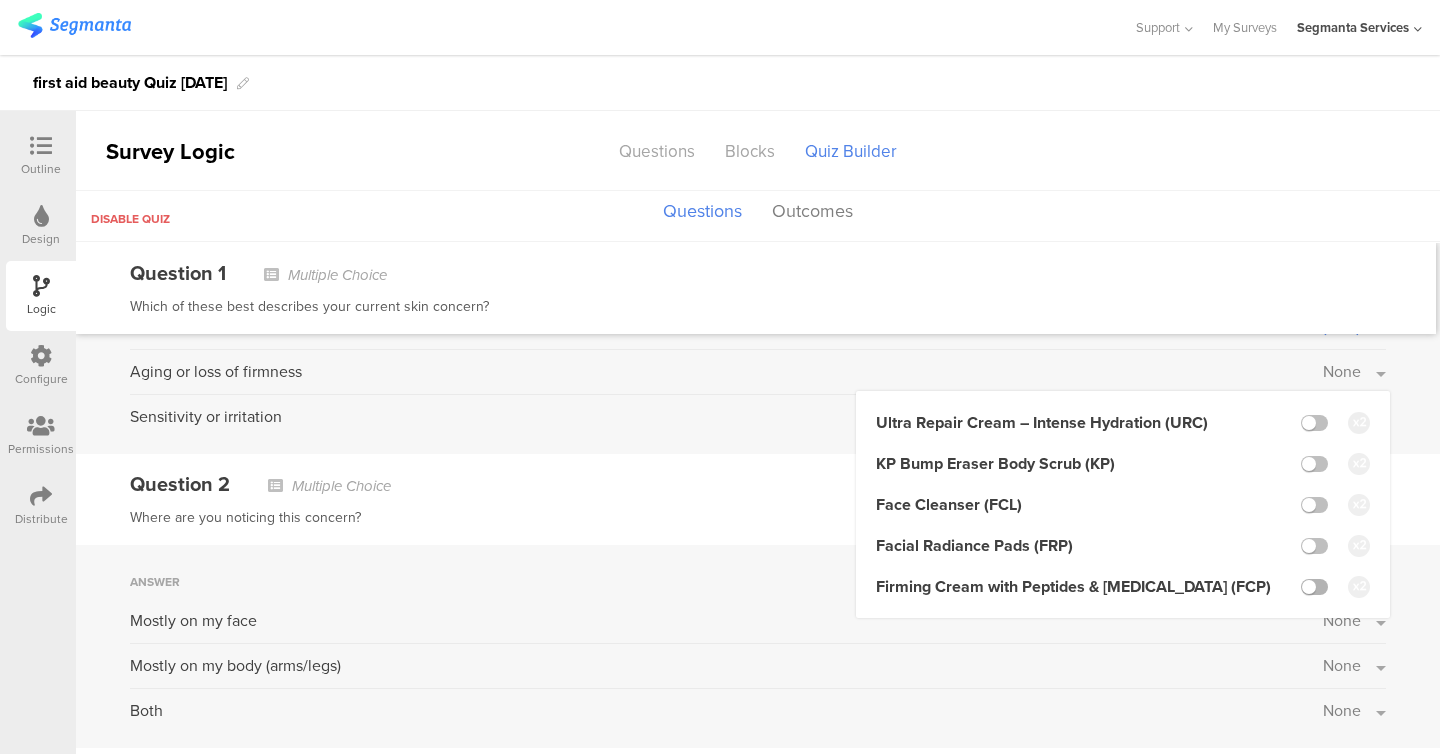 click at bounding box center (1314, 587) 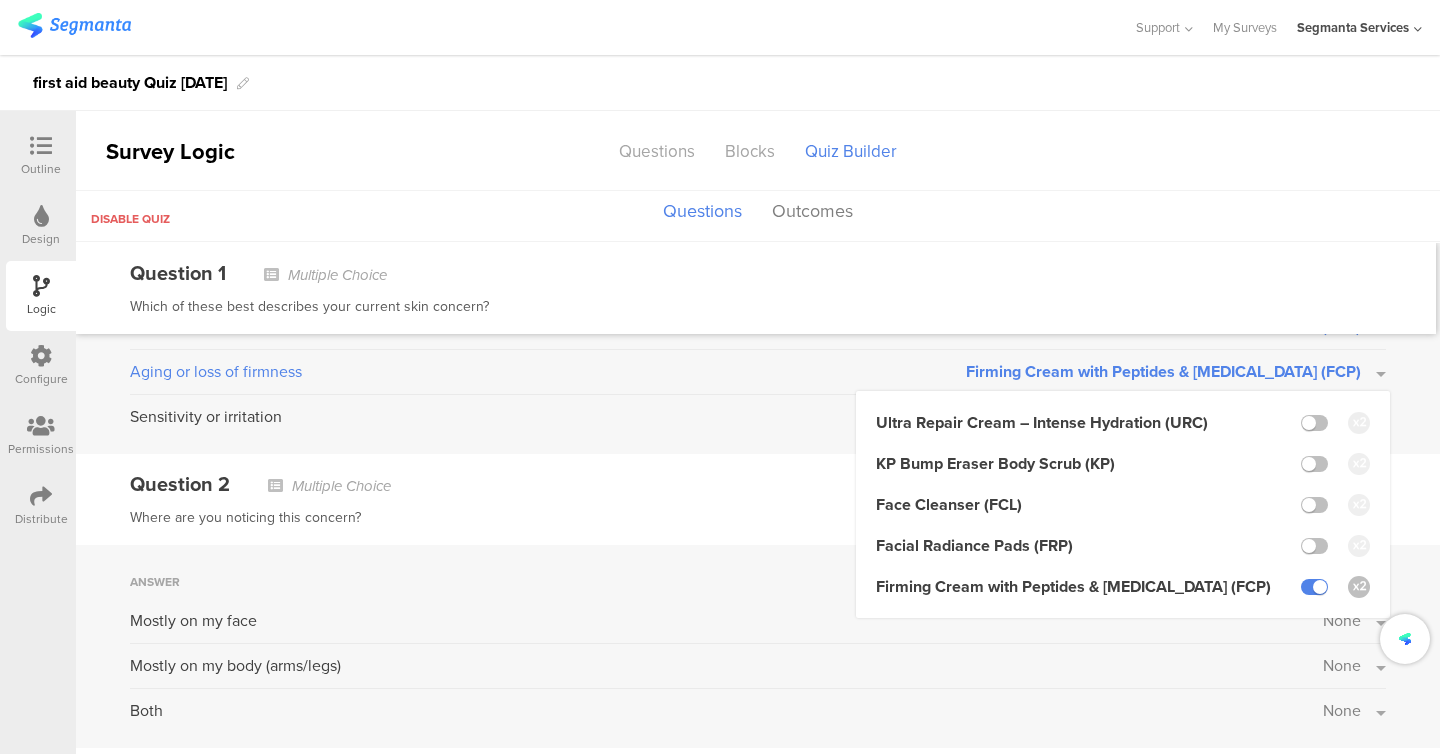 click on "Question 2
Multiple Choice
Where are you noticing this concern?" at bounding box center [758, 499] 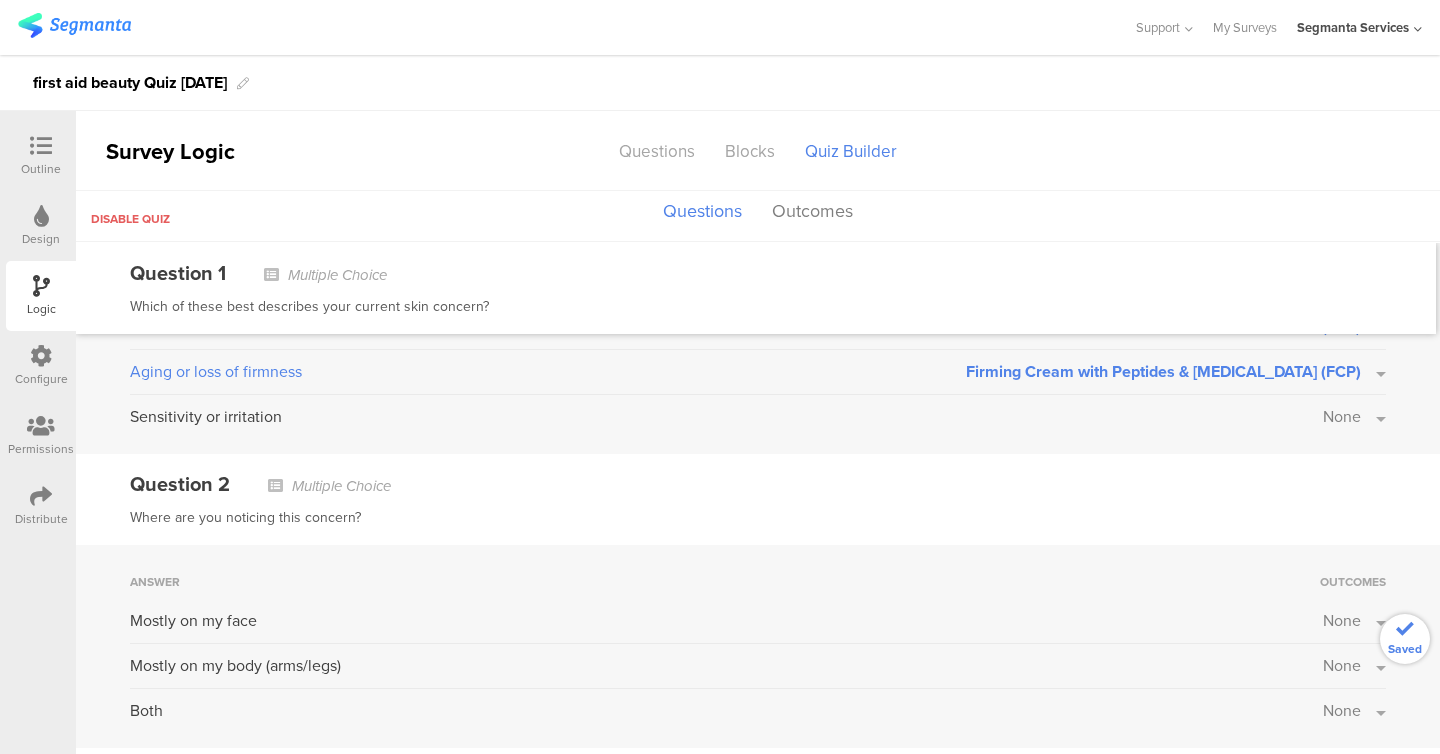 click on "None" at bounding box center (1342, 416) 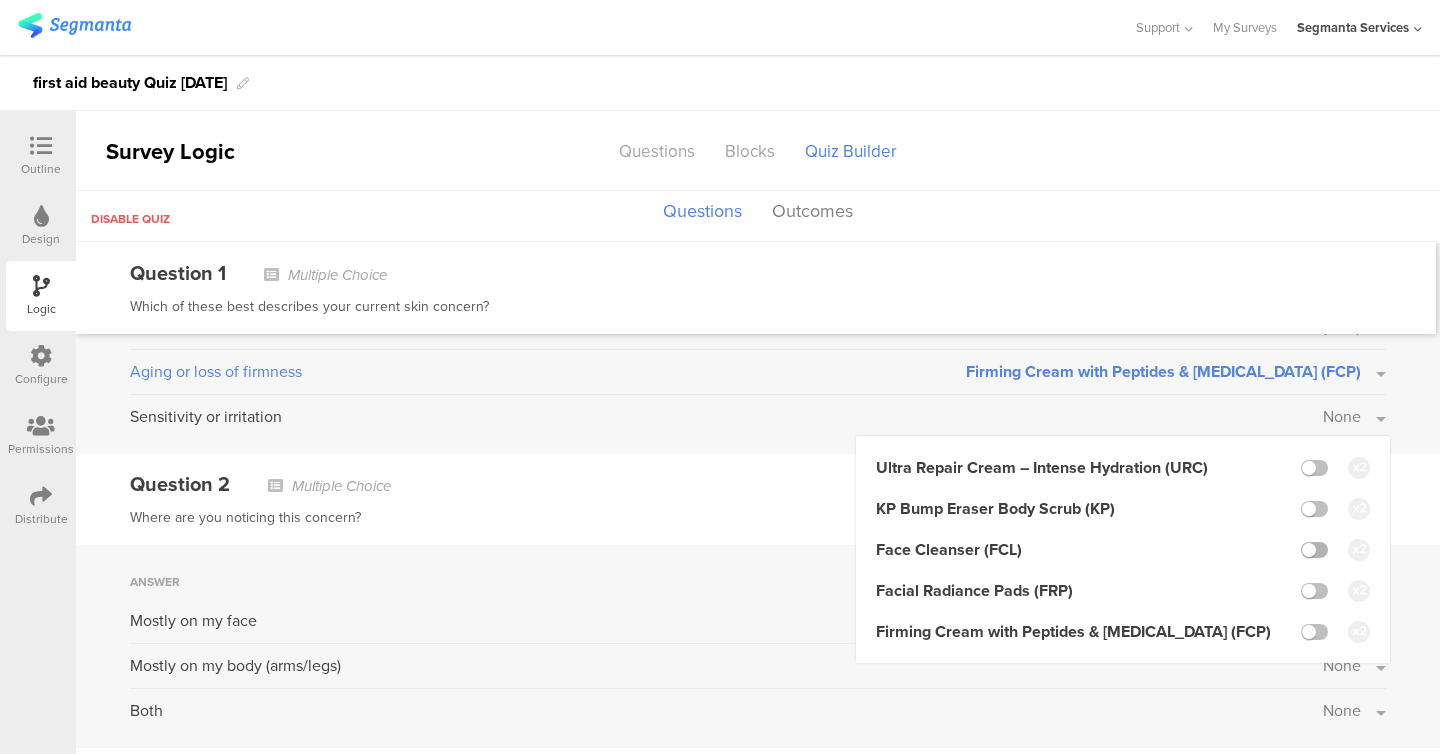 click at bounding box center [1314, 550] 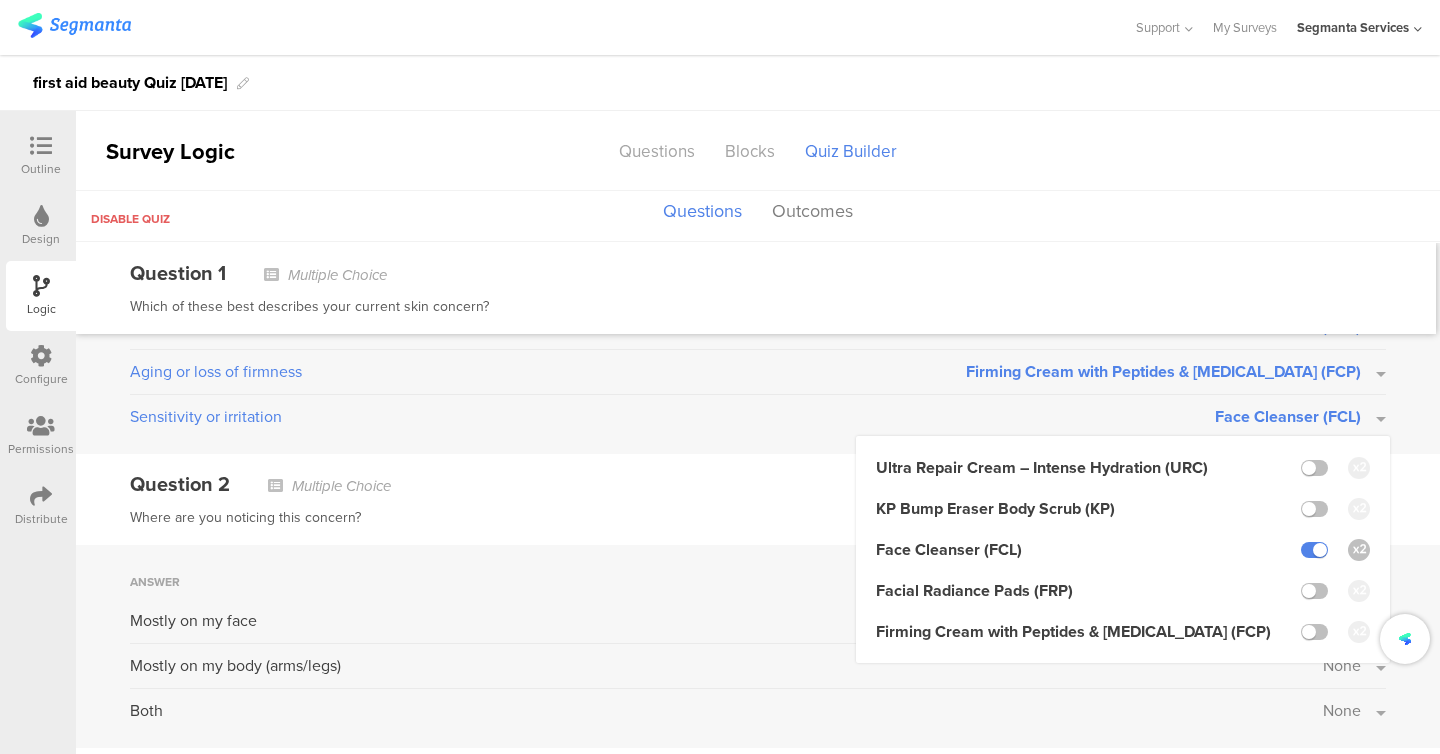 click on "Question 2
Multiple Choice
Where are you noticing this concern?" at bounding box center [758, 499] 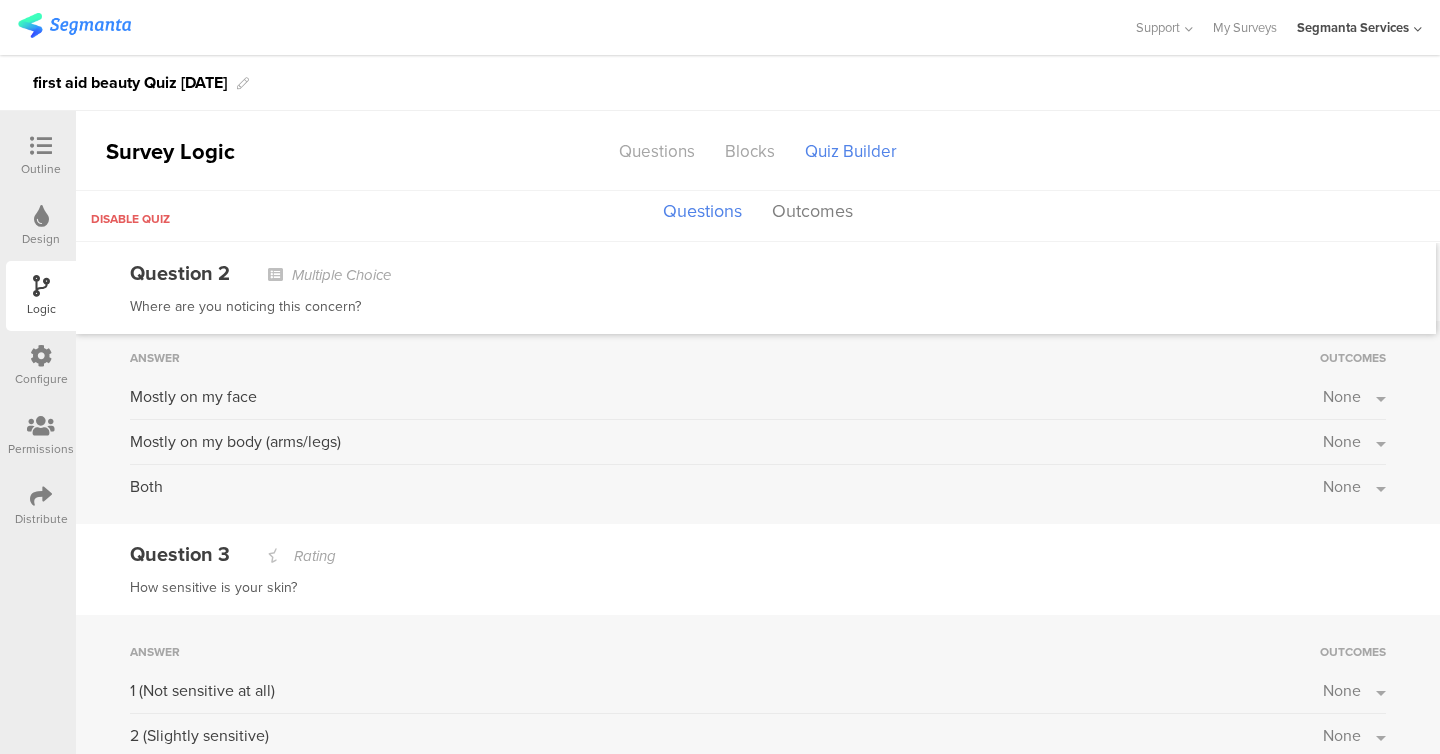 scroll, scrollTop: 383, scrollLeft: 0, axis: vertical 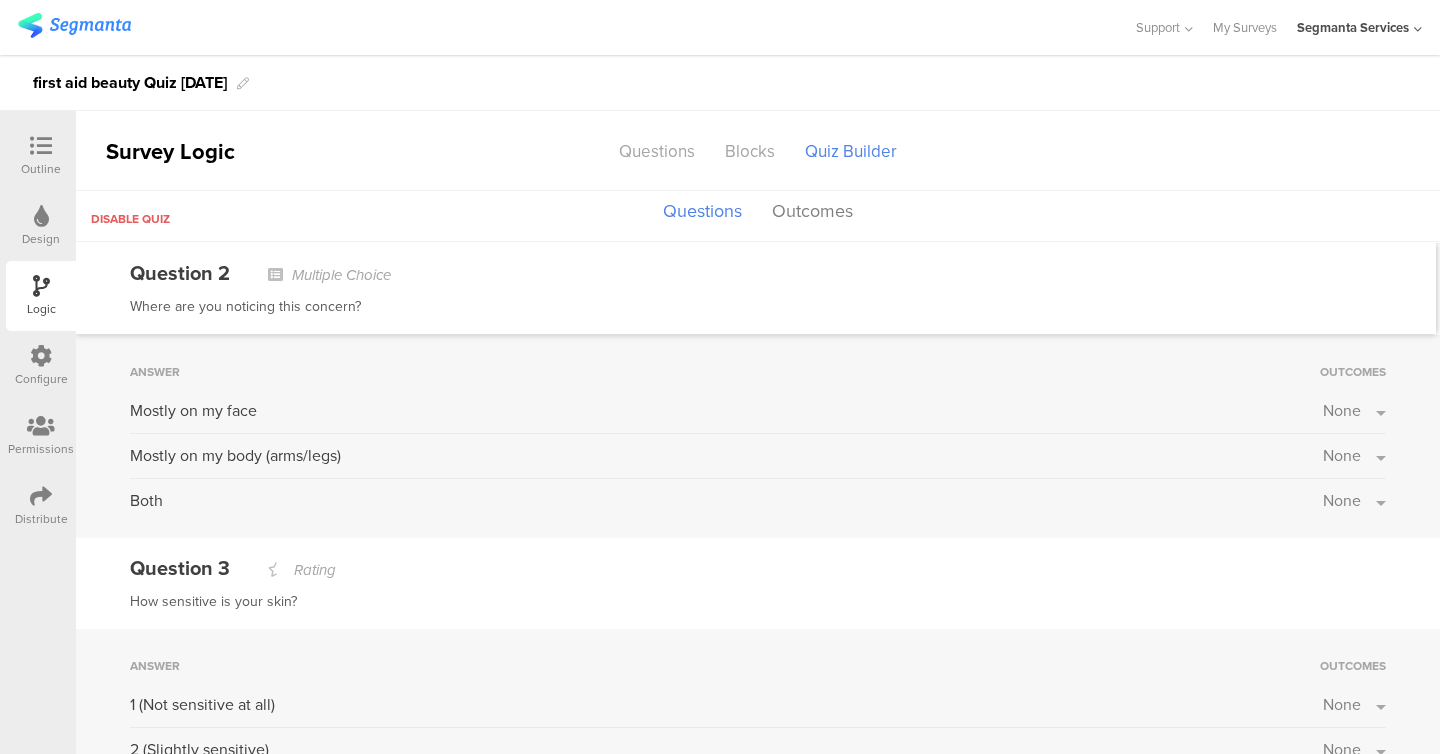 click on "None" at bounding box center [1354, 410] 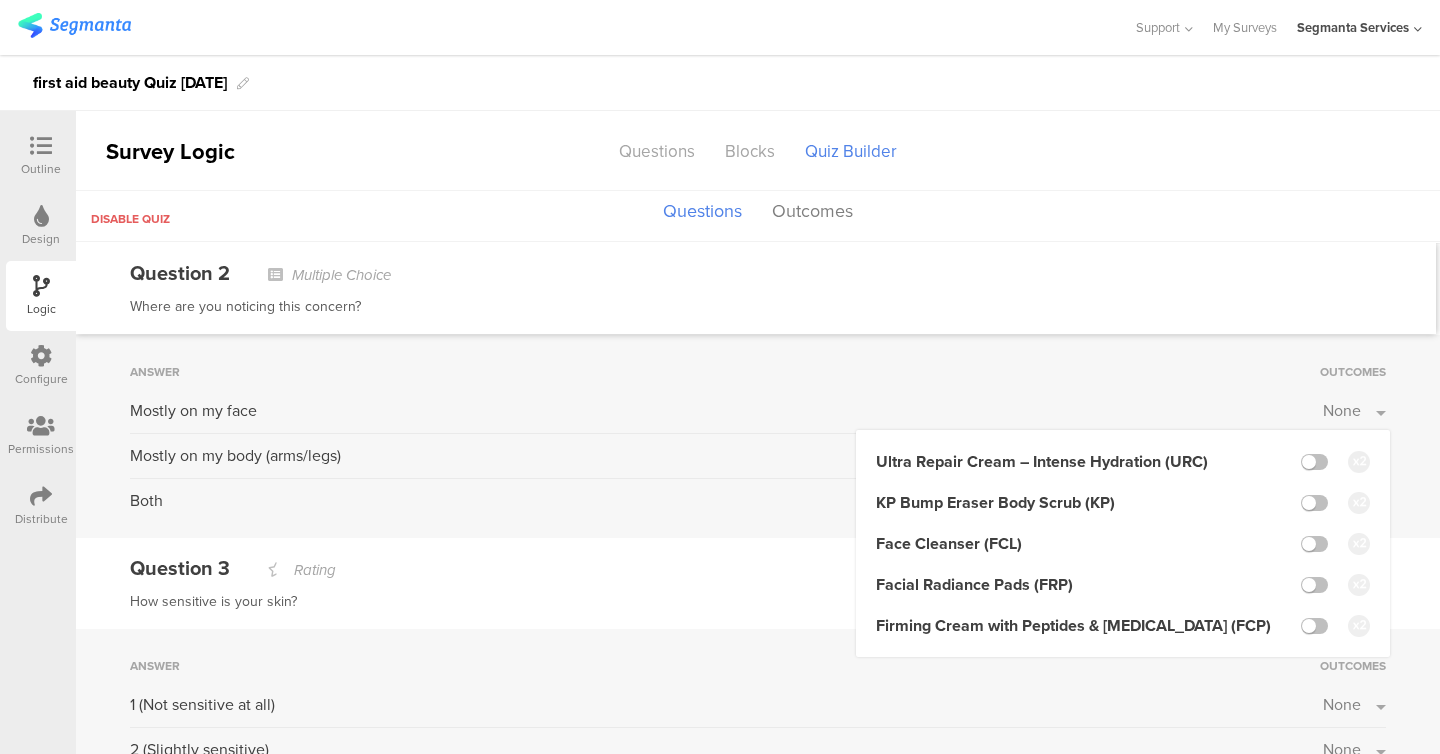 click on "Ultra Repair Cream – Intense Hydration (URC)" at bounding box center (1123, 461) 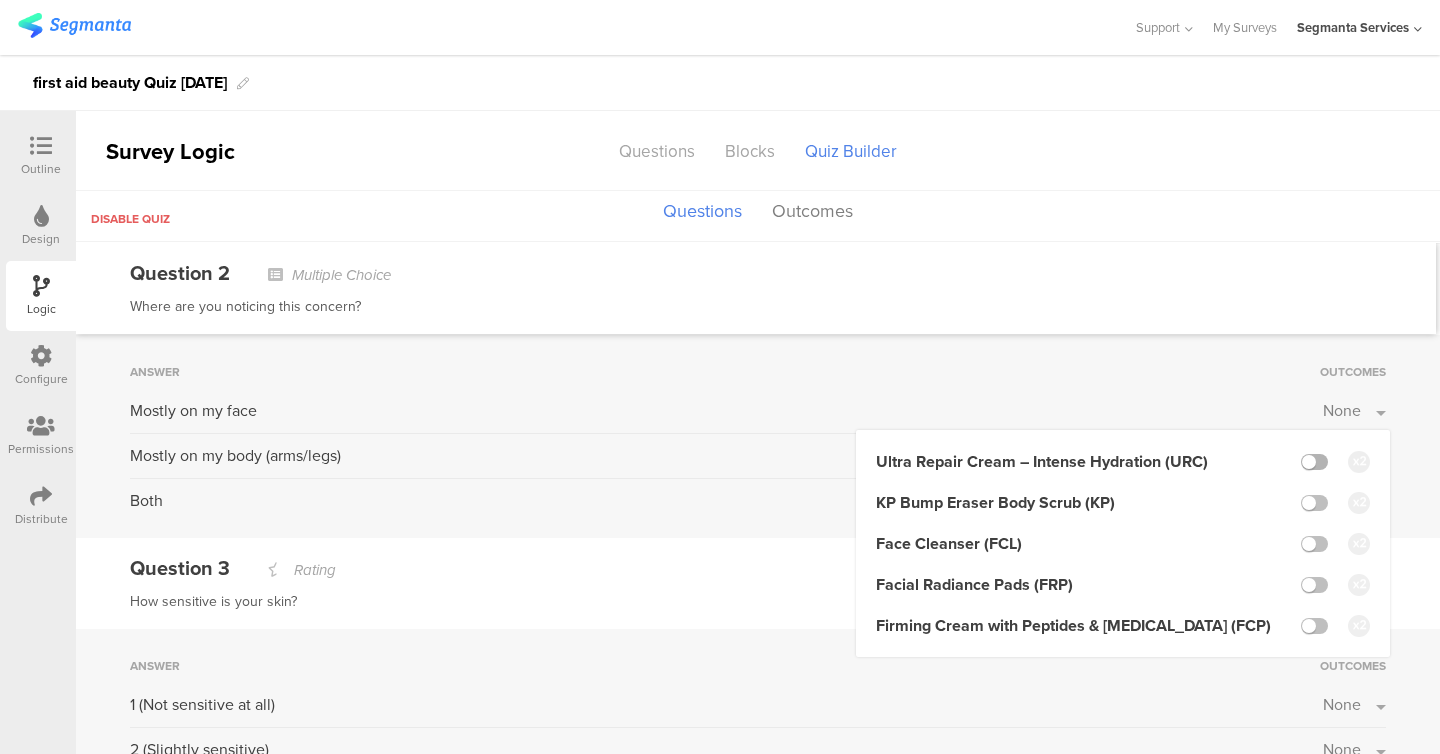 click at bounding box center (1314, 462) 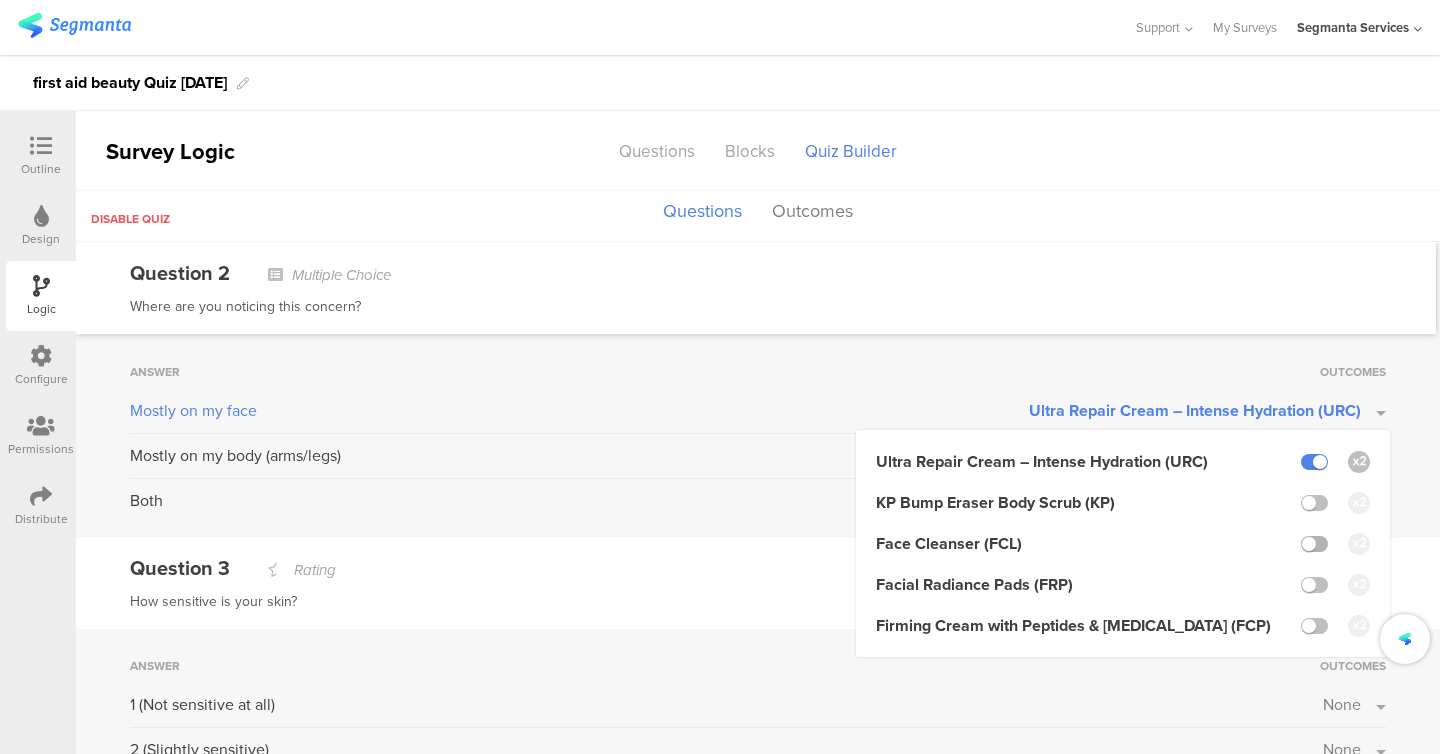 click at bounding box center (1314, 544) 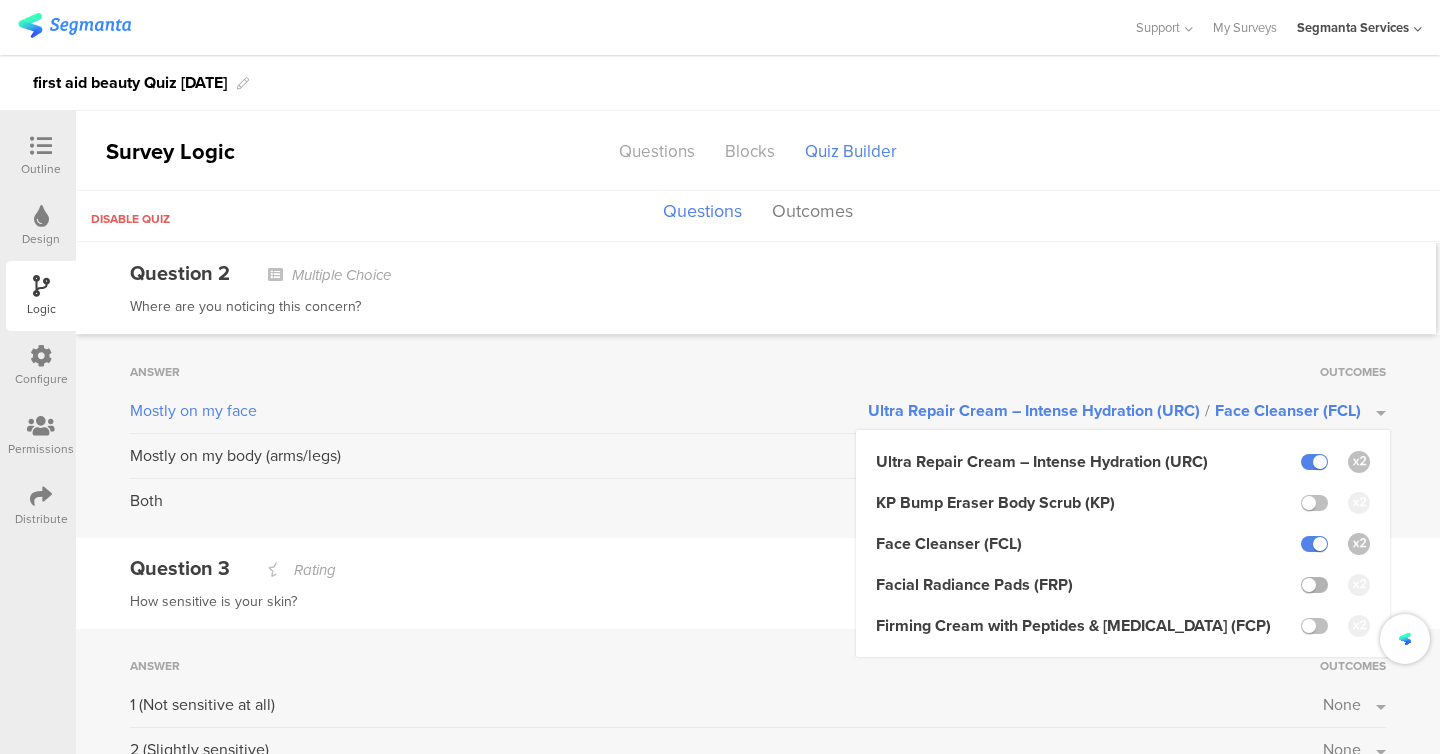 click at bounding box center (1314, 585) 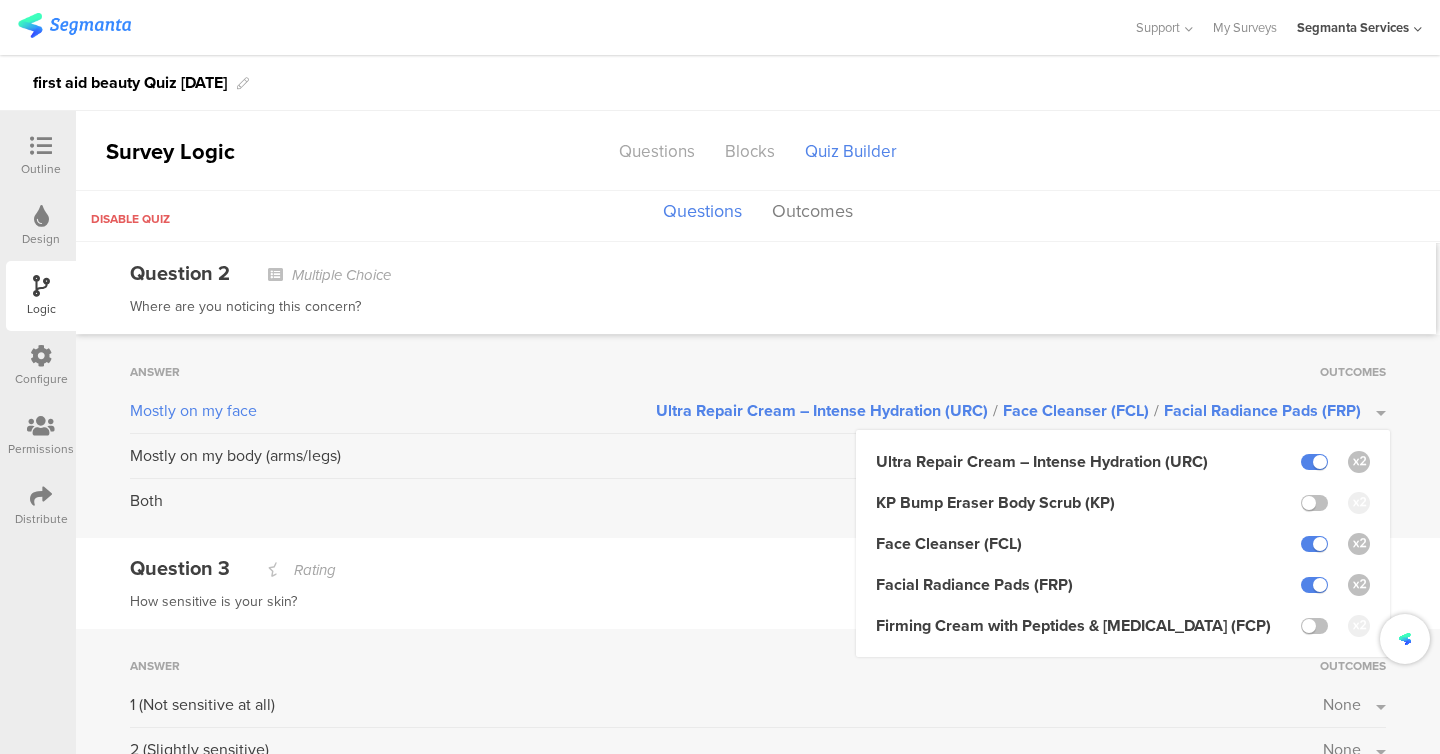 click on "Ultra Repair Cream – Intense Hydration (URC)
KP Bump Eraser Body Scrub (KP)
Face Cleanser (FCL)
Facial Radiance Pads (FRP)
Firming Cream with Peptides & [MEDICAL_DATA] (FCP)" at bounding box center (1123, 543) 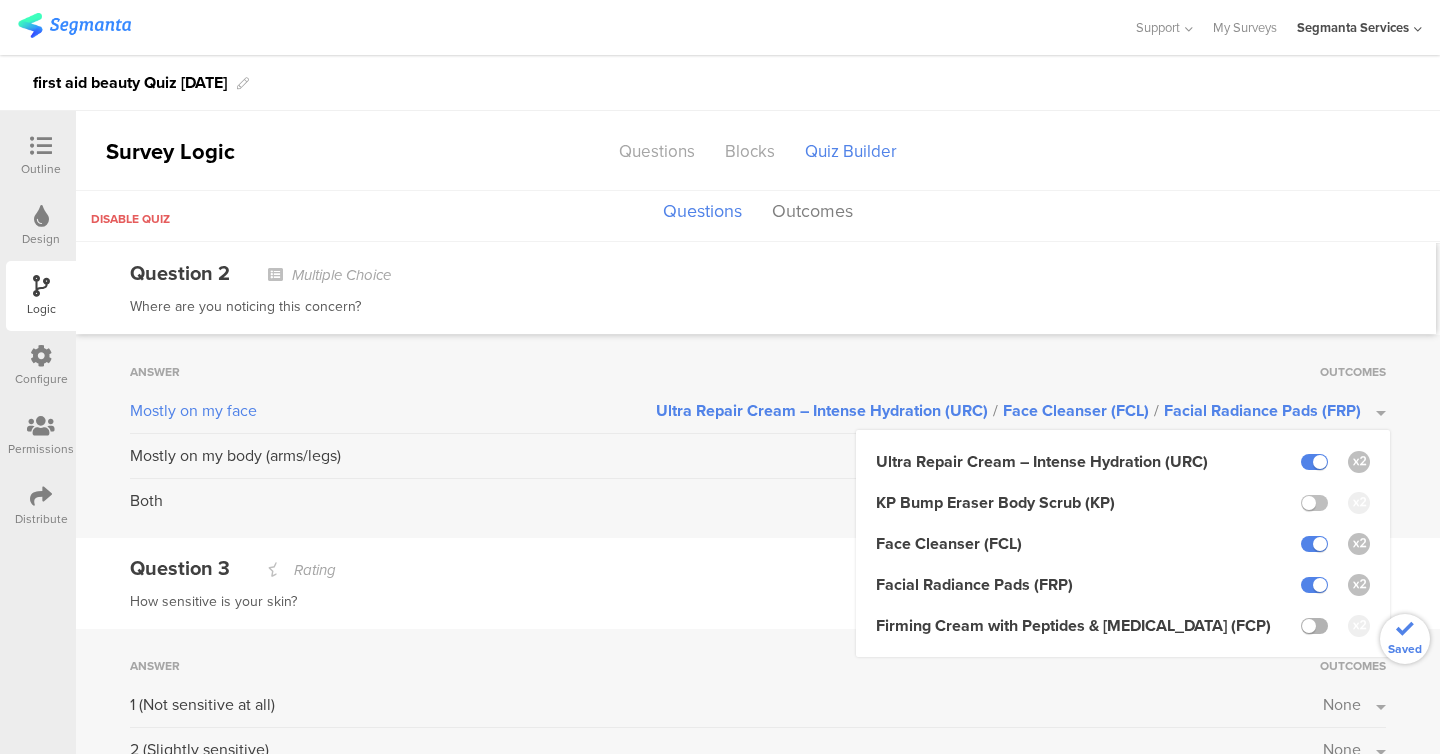 click at bounding box center [1314, 626] 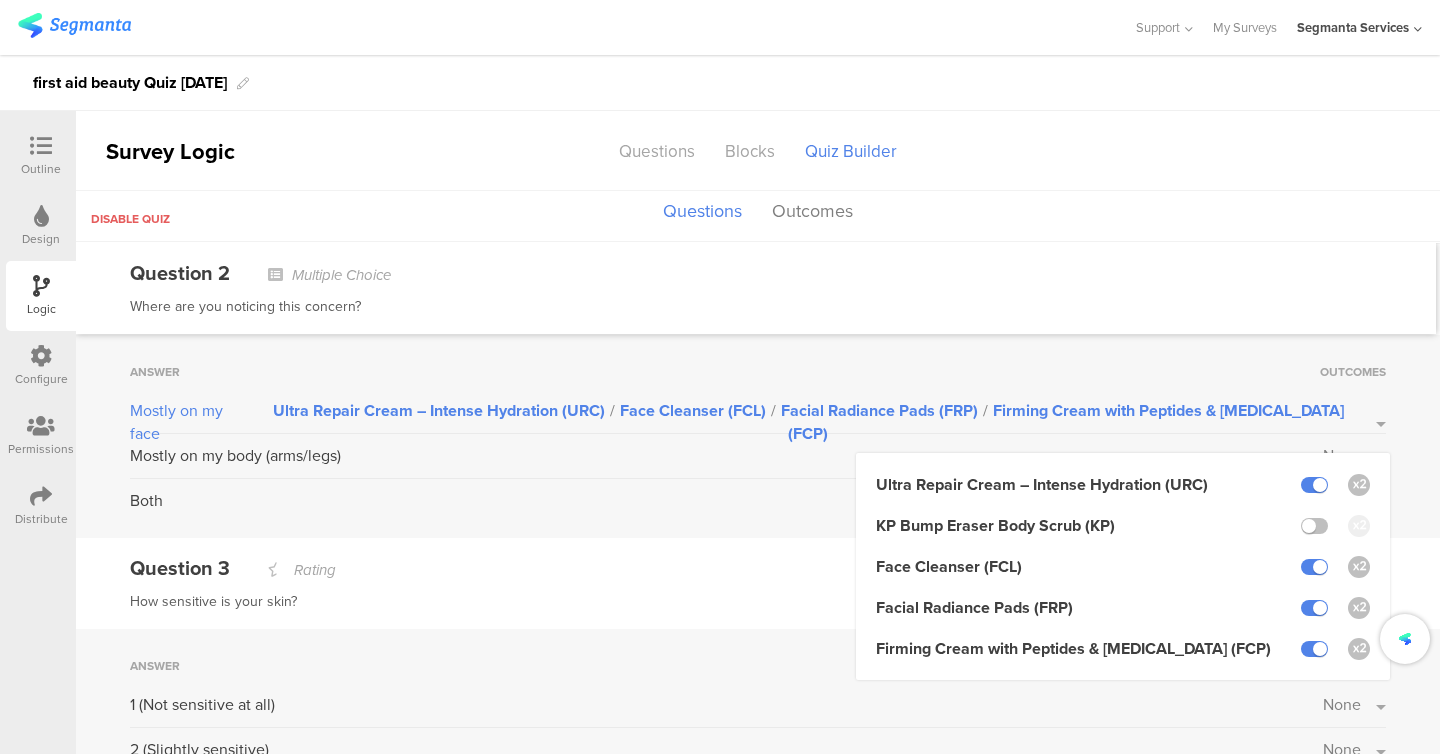 click on "Answer
Outcomes
Mostly on my face
Ultra Repair Cream – Intense Hydration (URC) / Face Cleanser (FCL) / Facial Radiance Pads (FRP) / Firming Cream with Peptides & [MEDICAL_DATA] (FCP)
Ultra Repair Cream – Intense Hydration (URC)
KP Bump Eraser Body Scrub (KP)
Face Cleanser (FCL)
Facial Radiance Pads (FRP)
Firming Cream with Peptides & [MEDICAL_DATA] (FCP)" at bounding box center [758, 436] 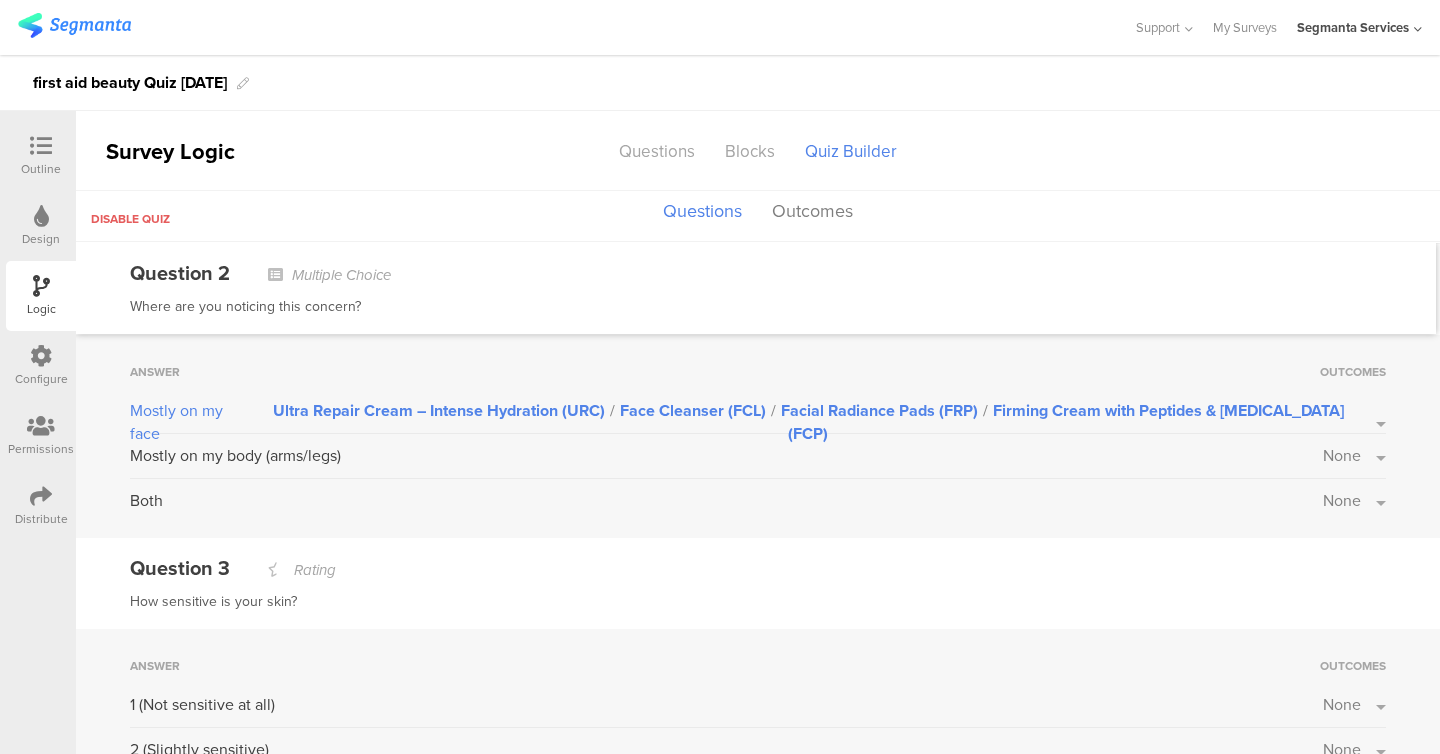 click on "None" at bounding box center (1342, 455) 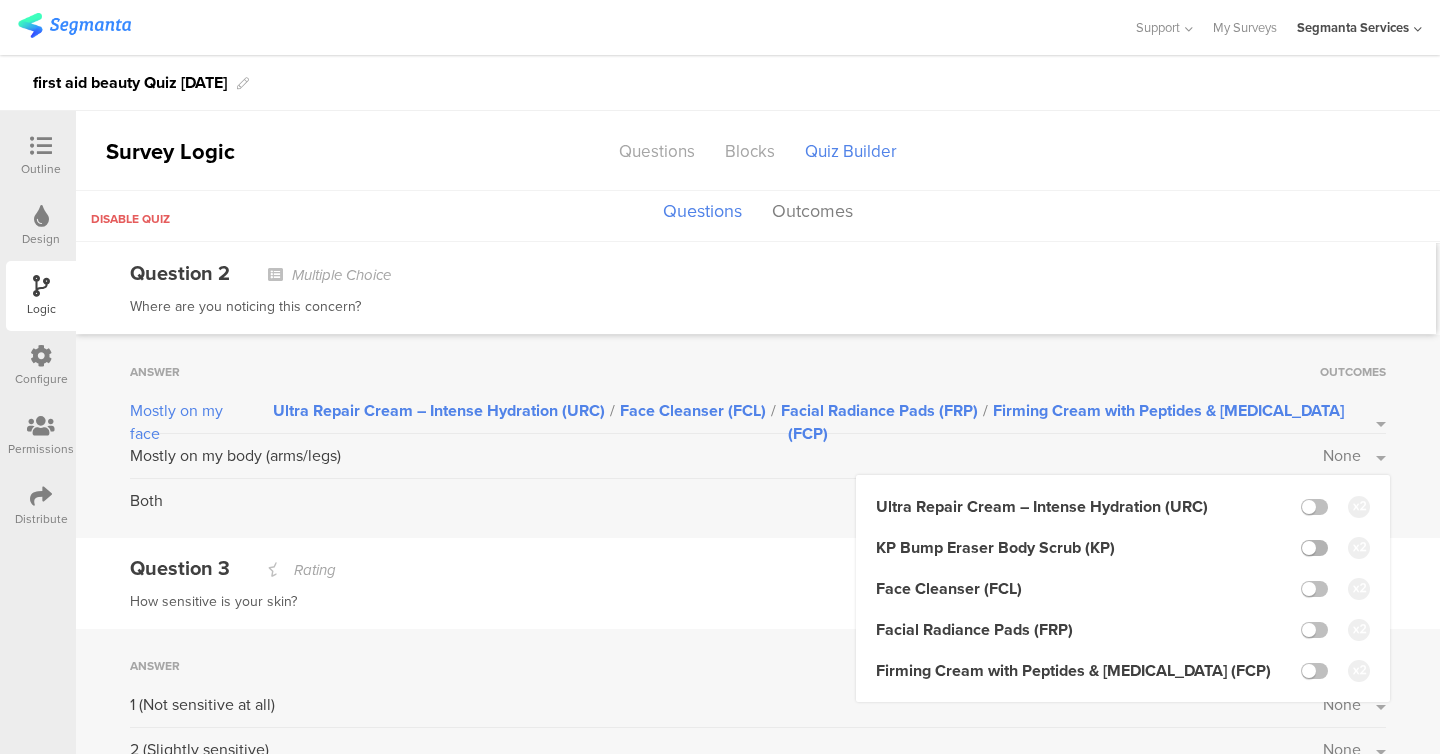 click at bounding box center [1314, 548] 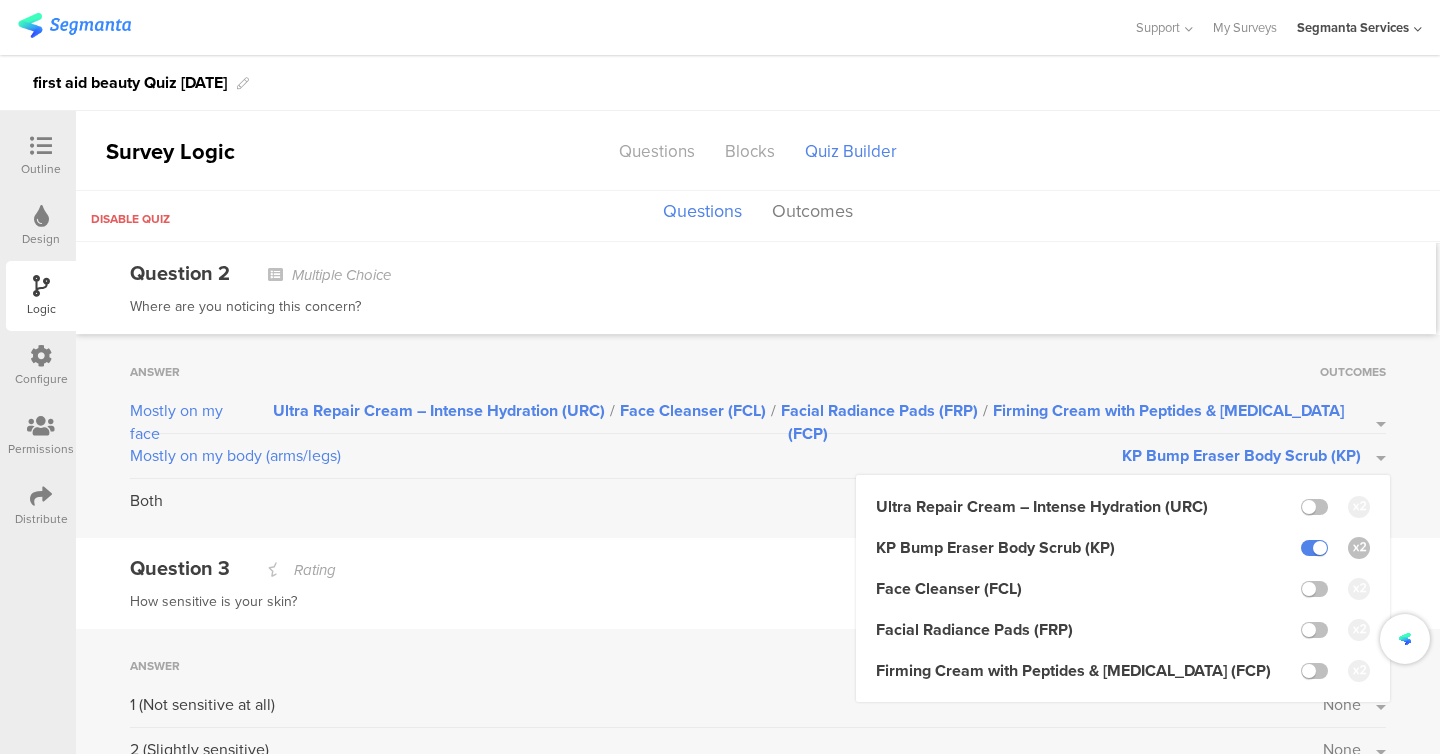 click on "Answer
Outcomes
Mostly on my face
Ultra Repair Cream – Intense Hydration (URC) / Face Cleanser (FCL) / Facial Radiance Pads (FRP) / Firming Cream with Peptides & [MEDICAL_DATA] (FCP)
Mostly on my body (arms/legs)
KP Bump Eraser Body Scrub (KP)
Ultra Repair Cream – Intense Hydration (URC)
KP Bump Eraser Body Scrub (KP)
Face Cleanser (FCL)
Facial Radiance Pads (FRP)
Firming Cream with Peptides & [MEDICAL_DATA] (FCP)" at bounding box center [758, 436] 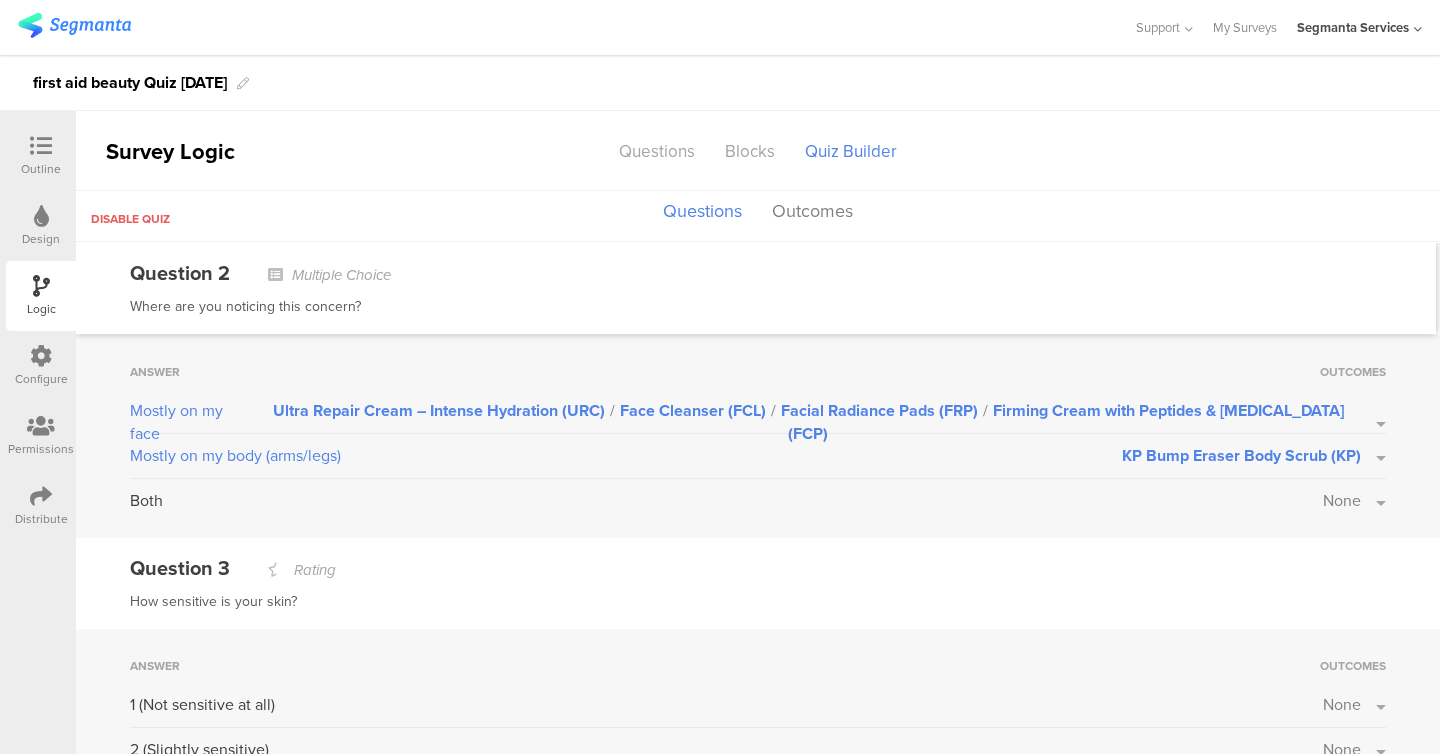 click on "None" at bounding box center [1354, 500] 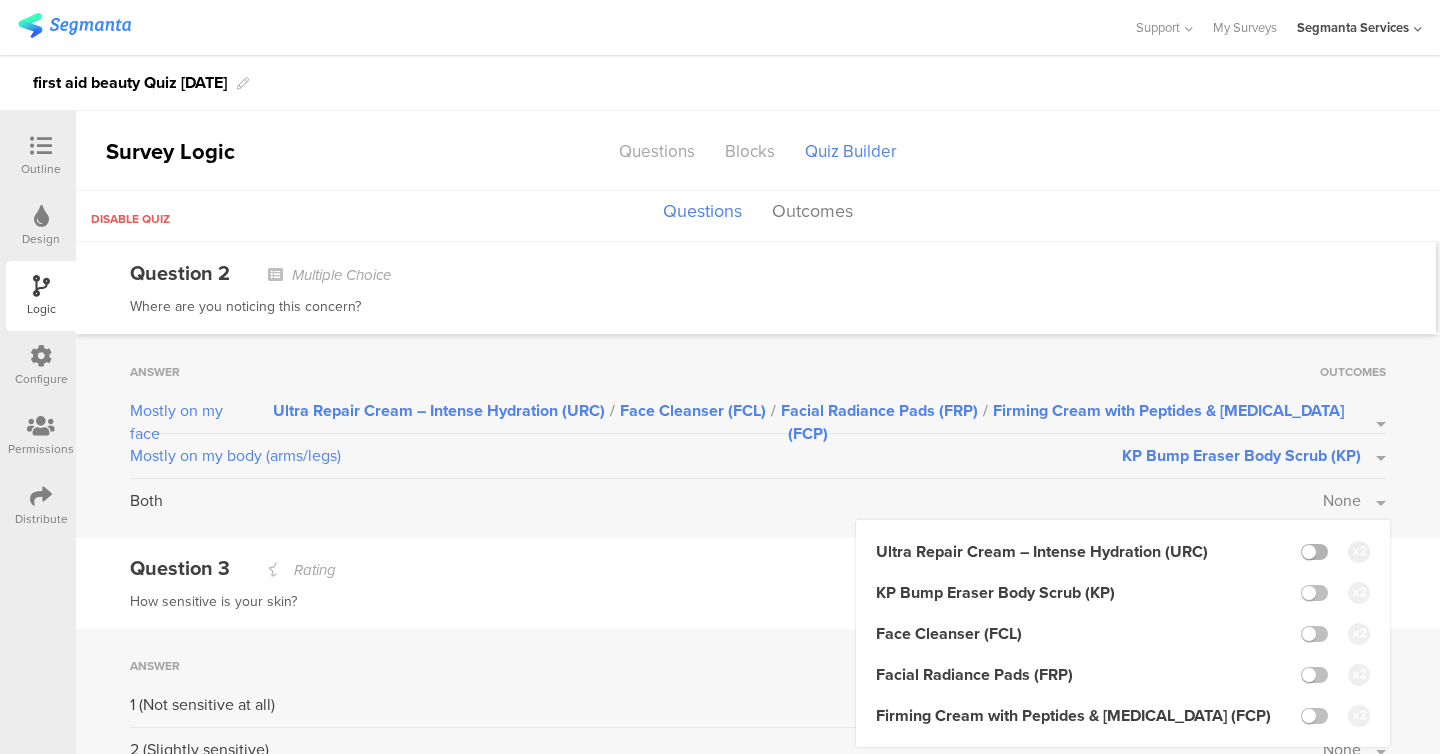 click at bounding box center (1314, 552) 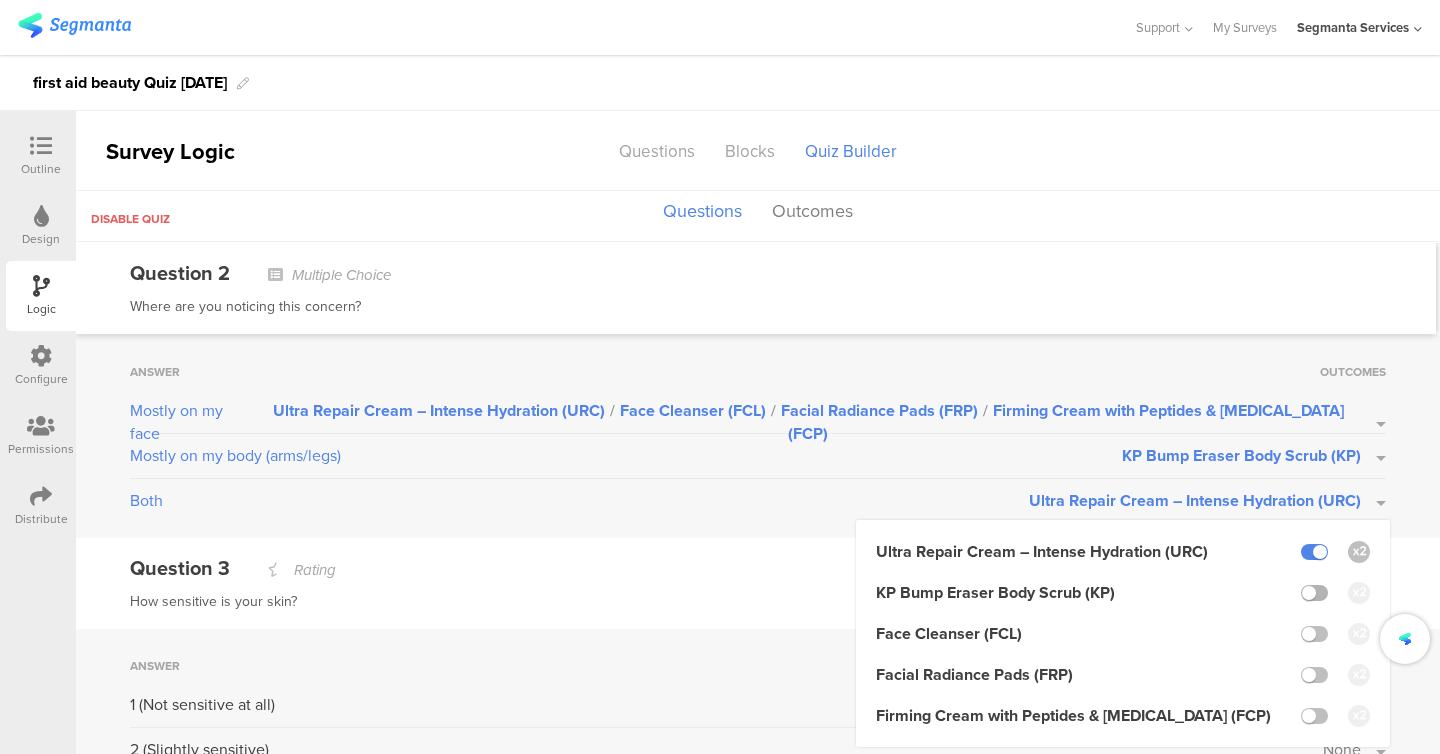 click at bounding box center [1314, 593] 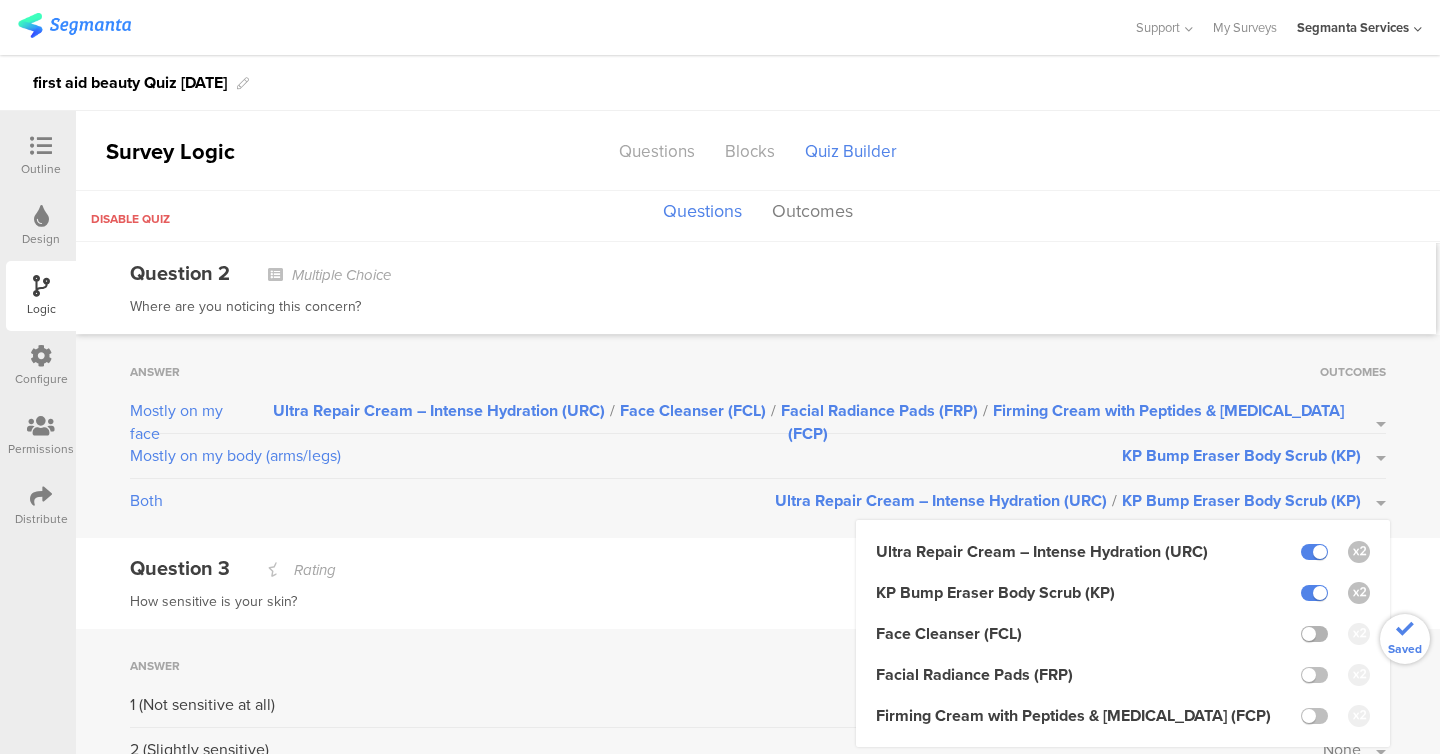 click at bounding box center (1314, 634) 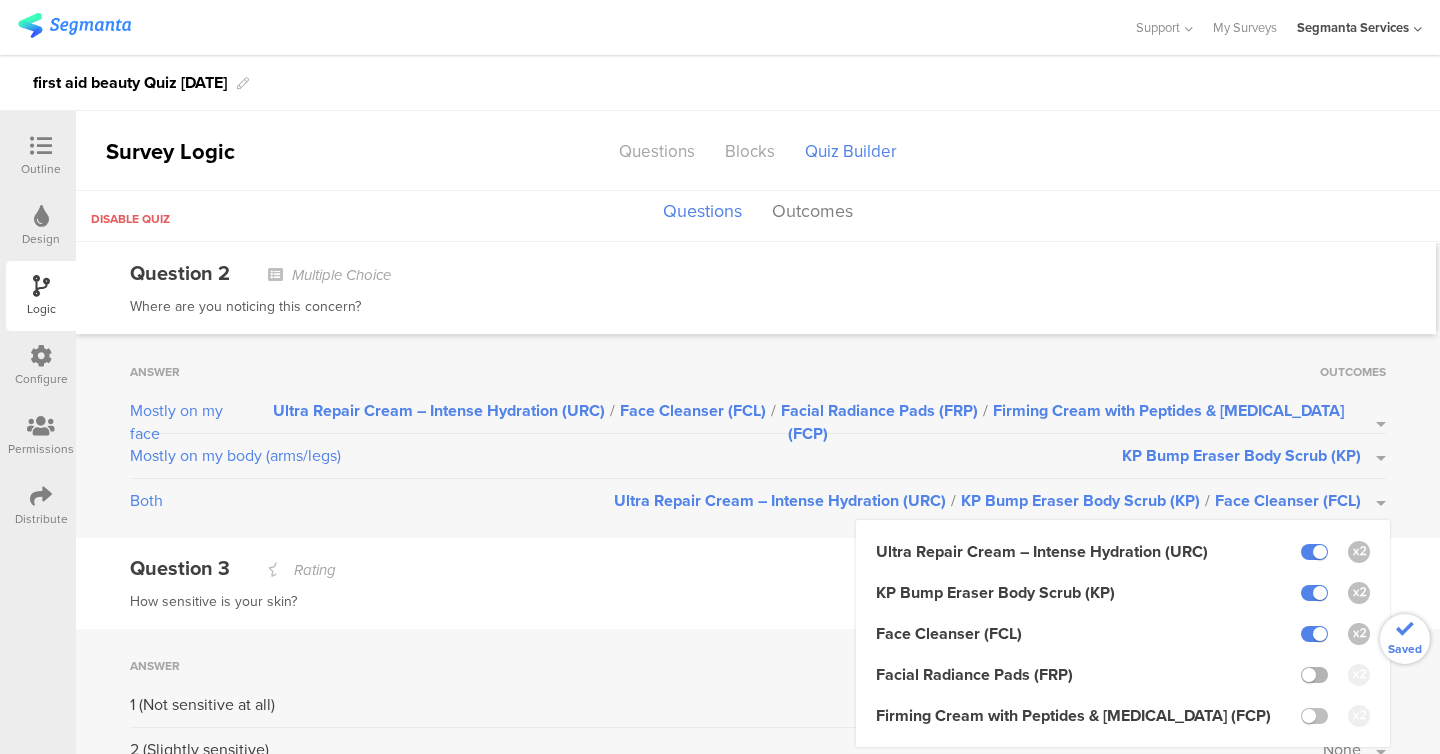 click at bounding box center (1314, 675) 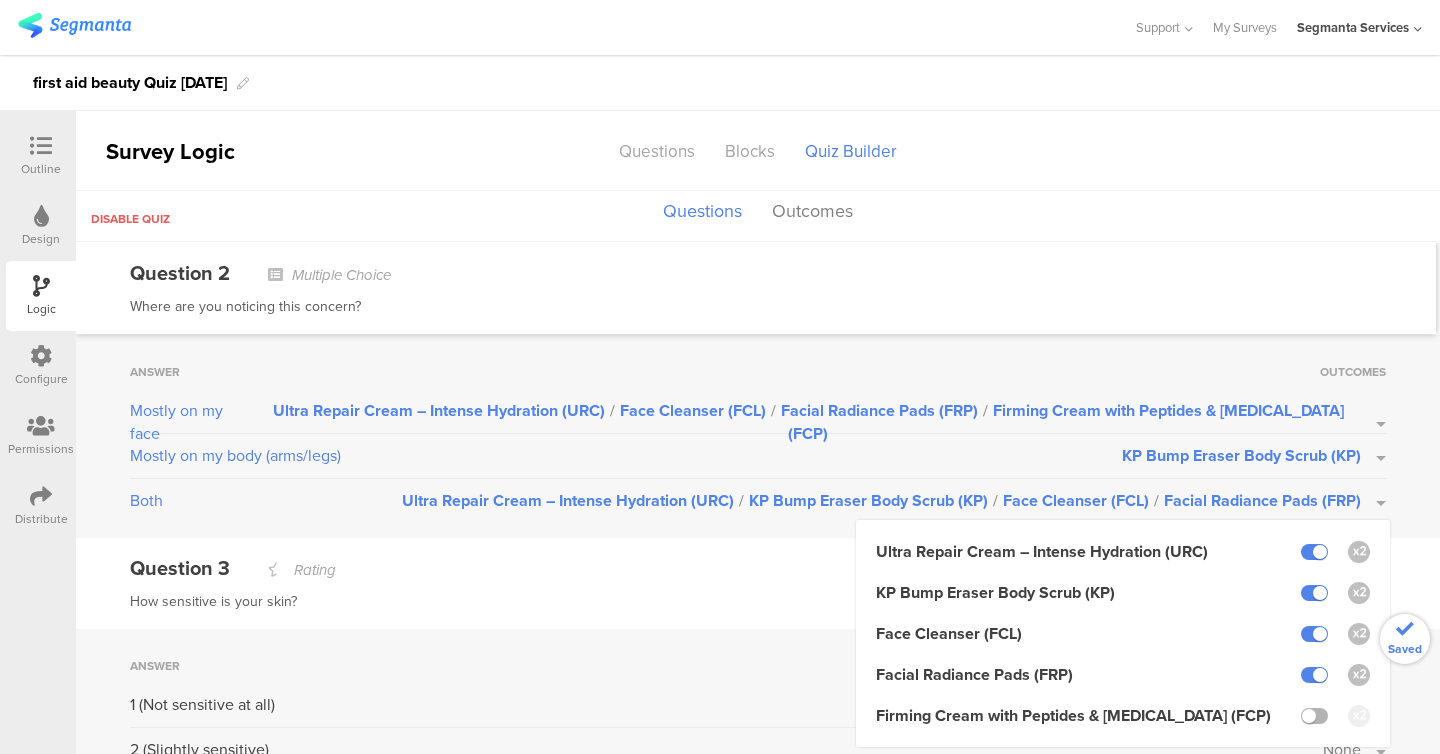 click at bounding box center [1314, 716] 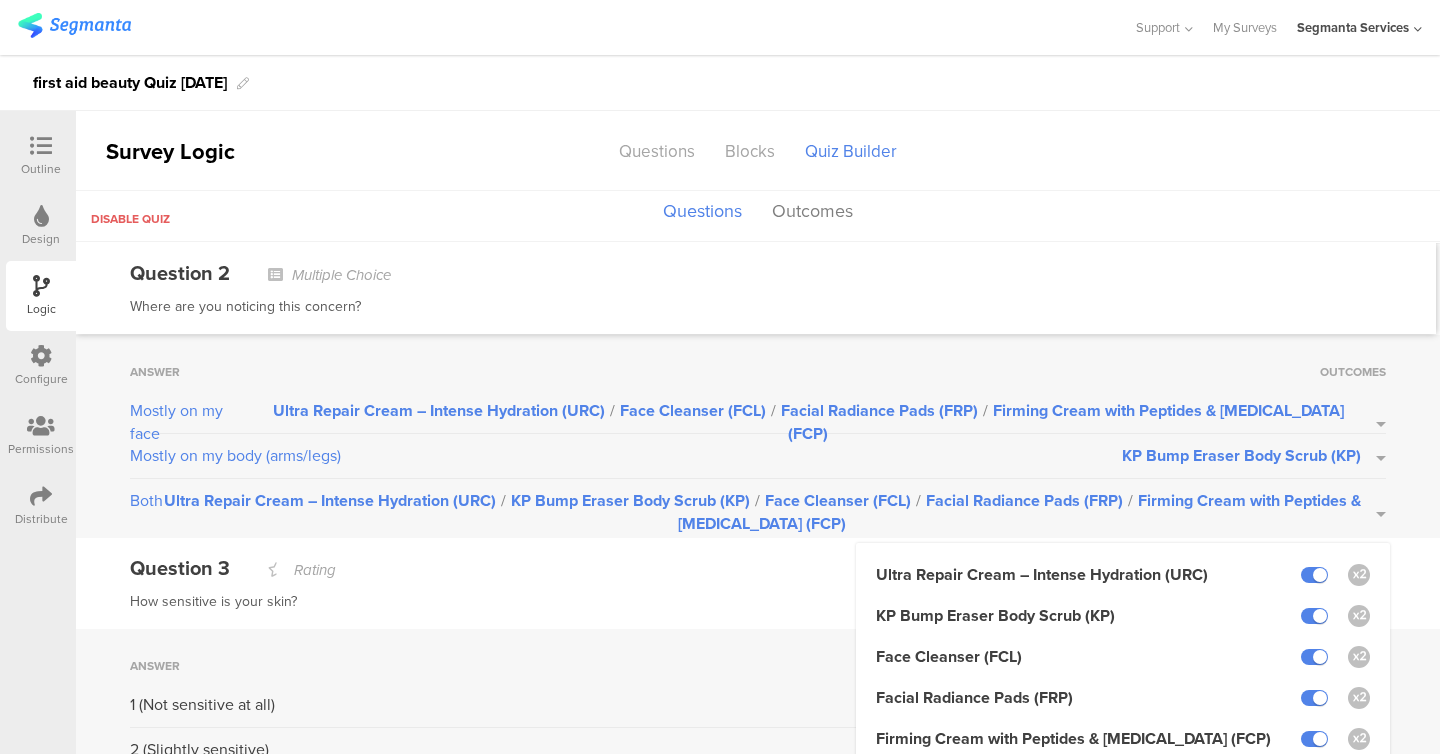 click on "Question 3
Rating" at bounding box center (758, 568) 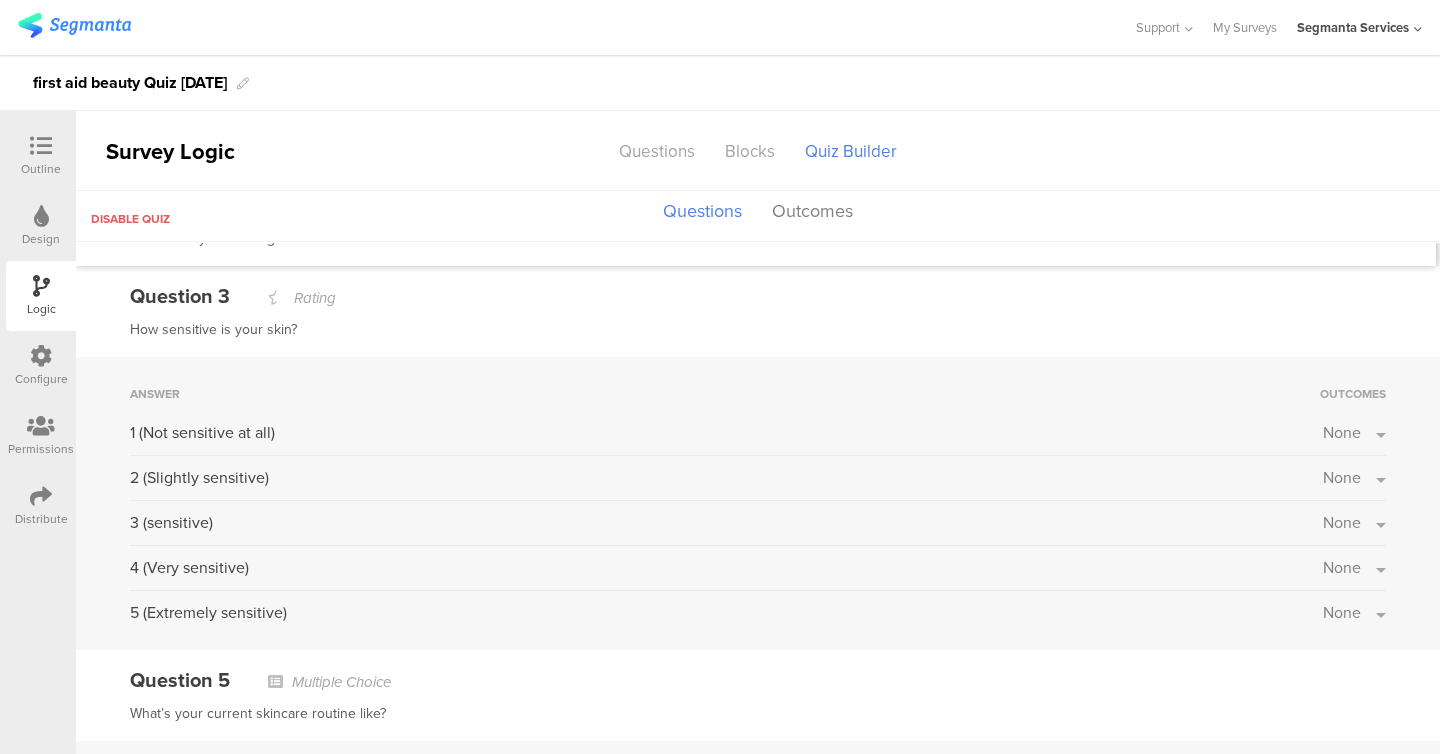 scroll, scrollTop: 652, scrollLeft: 0, axis: vertical 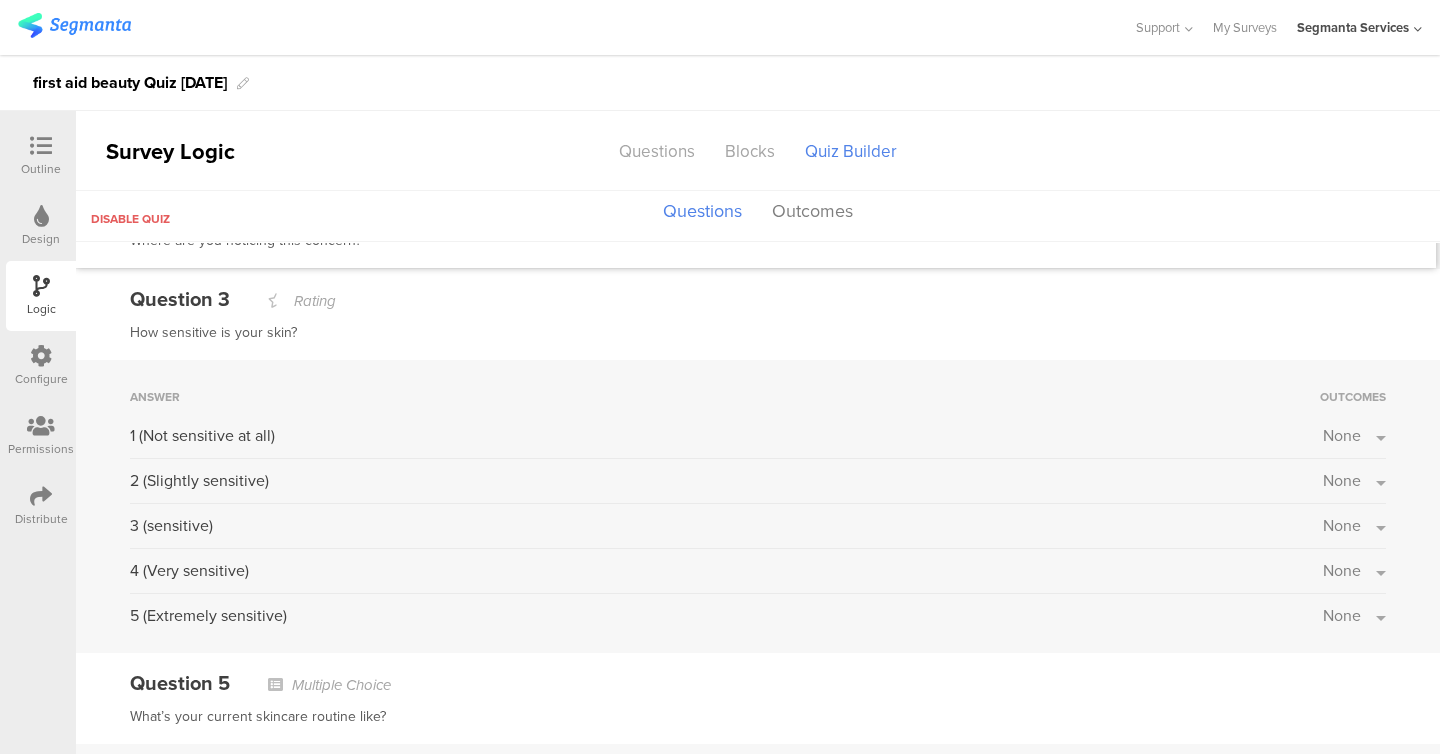 click on "None" at bounding box center (1342, 615) 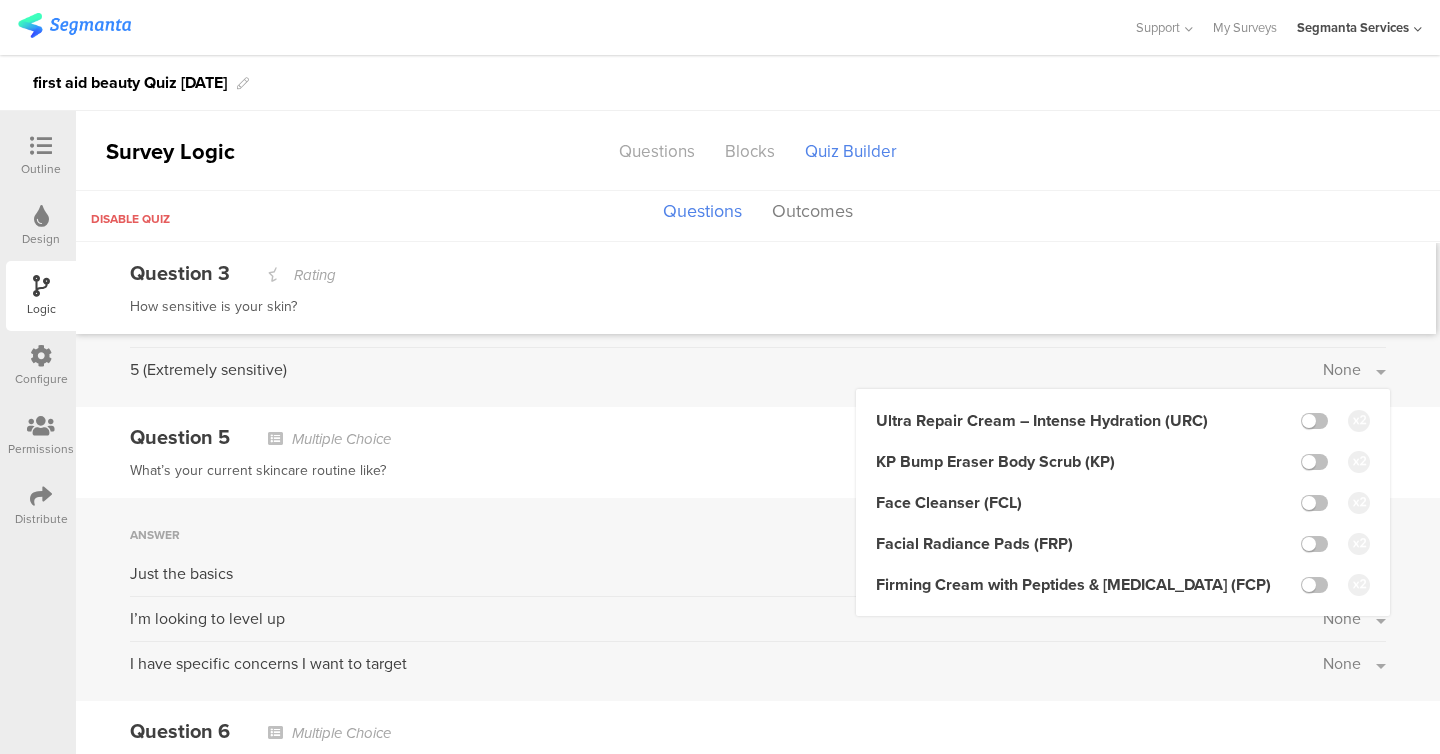 scroll, scrollTop: 895, scrollLeft: 0, axis: vertical 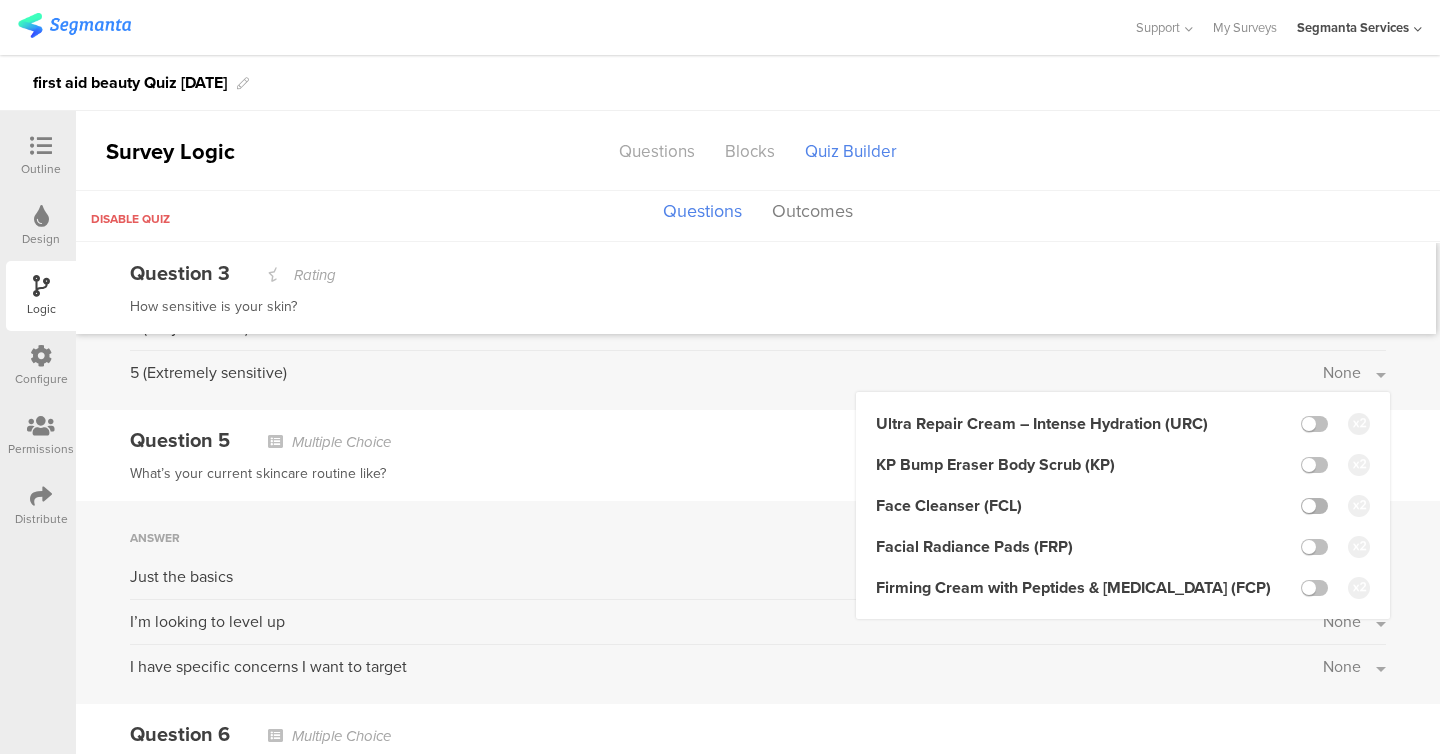 click at bounding box center (1314, 506) 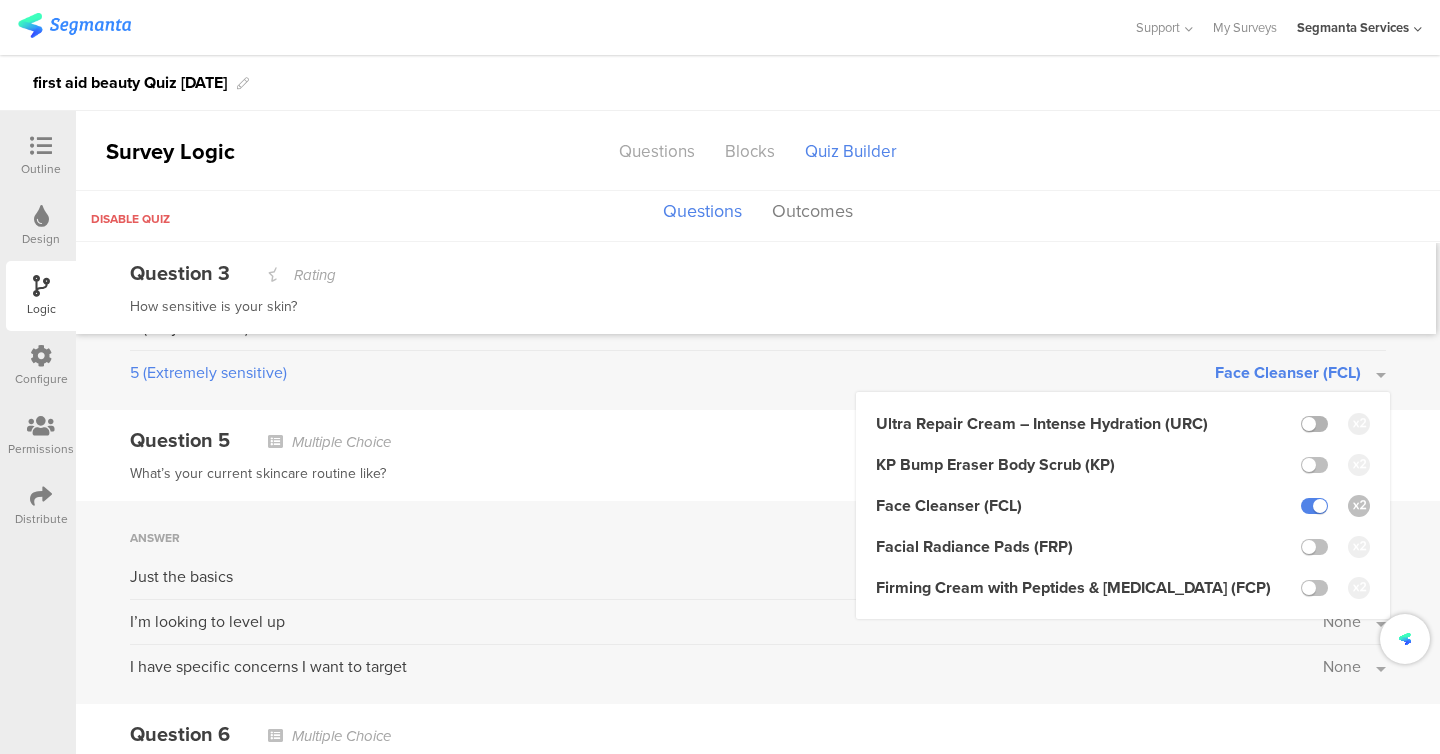 click at bounding box center (1314, 424) 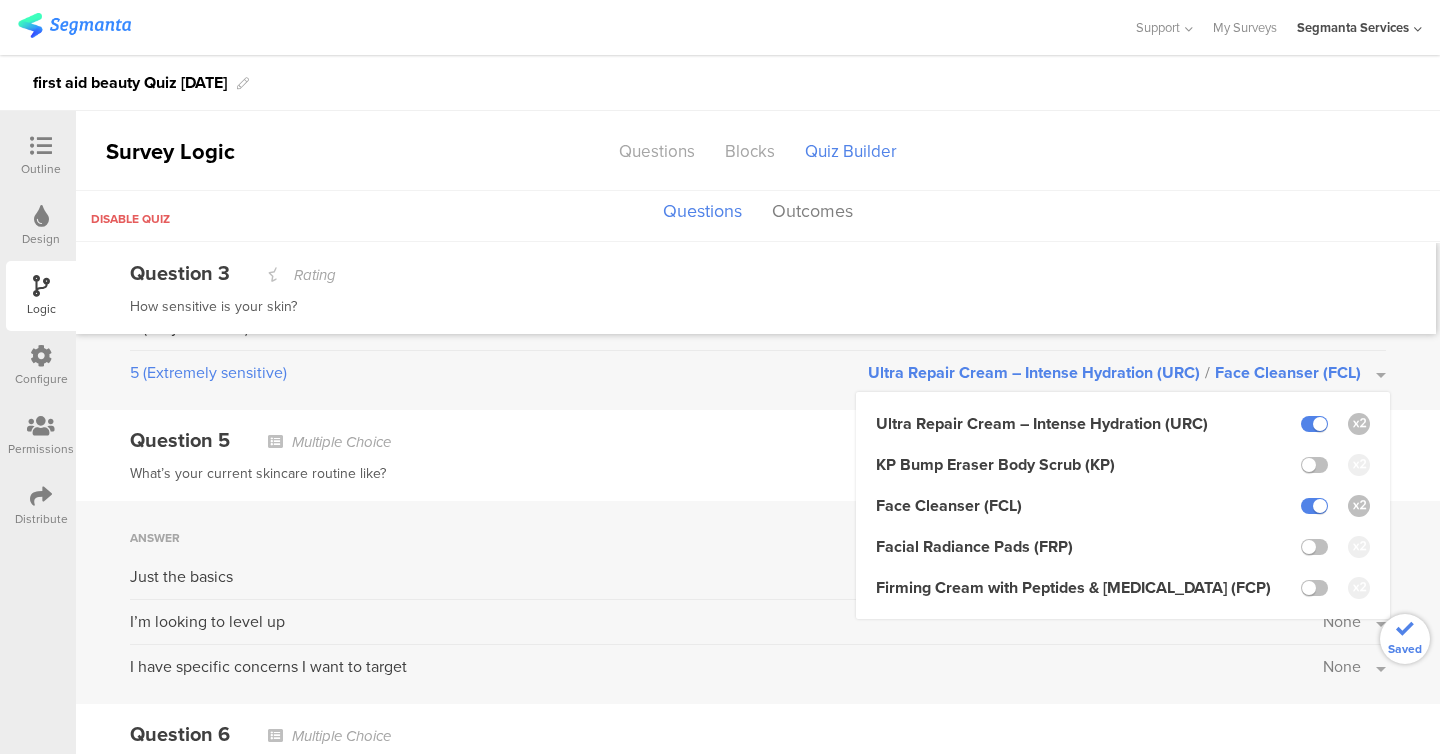 click on "Ultra Repair Cream – Intense Hydration (URC)
KP Bump Eraser Body Scrub (KP)
Face Cleanser (FCL)
Facial Radiance Pads (FRP)
Firming Cream with Peptides & [MEDICAL_DATA] (FCP)" at bounding box center [1123, 505] 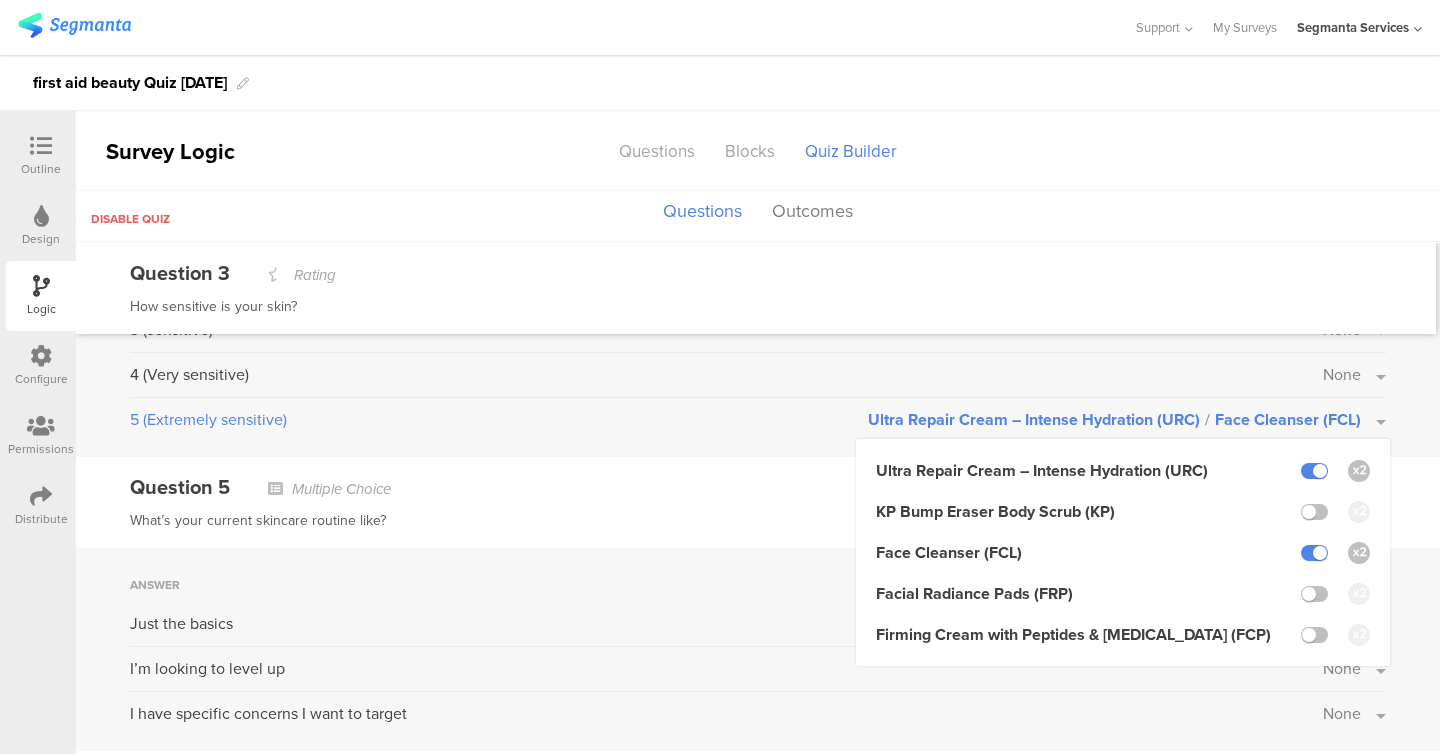 scroll, scrollTop: 798, scrollLeft: 0, axis: vertical 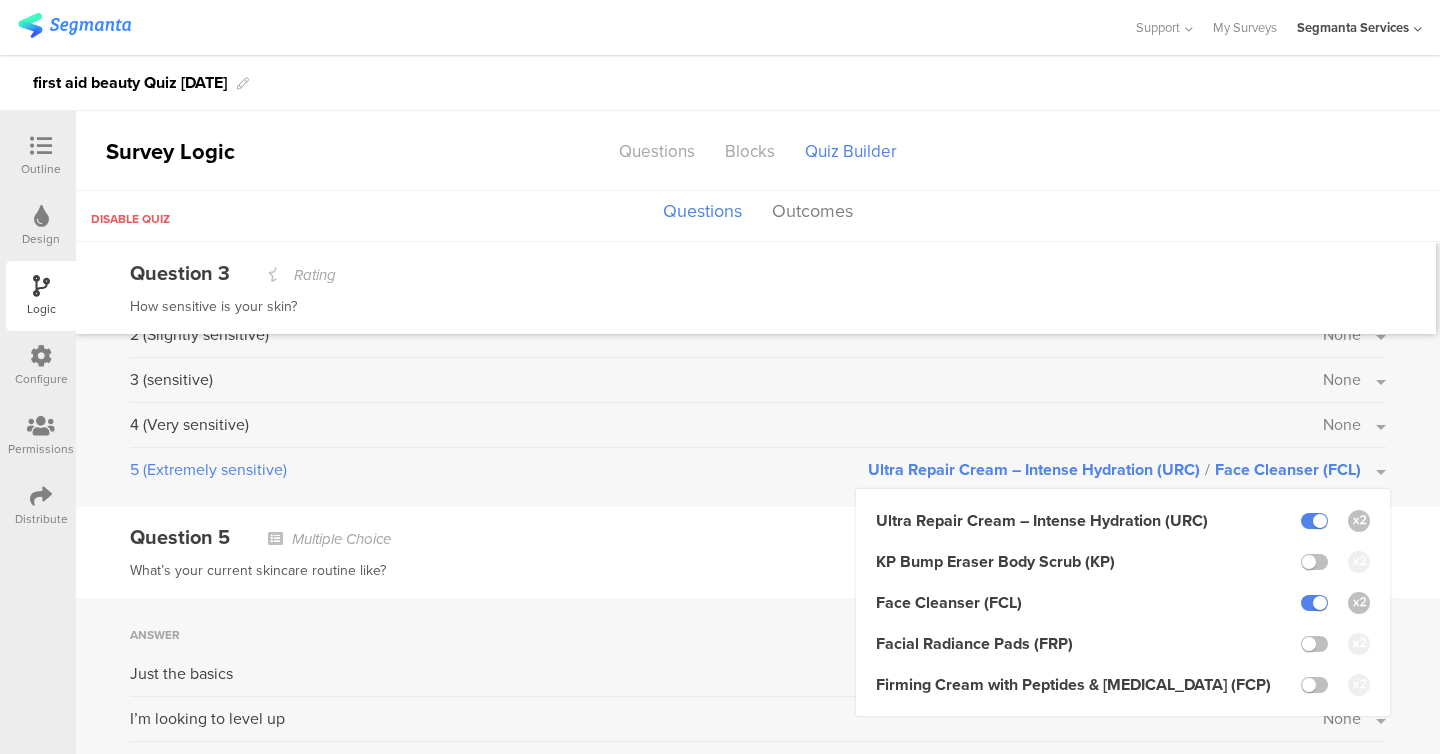 click on "None" at bounding box center [1354, 424] 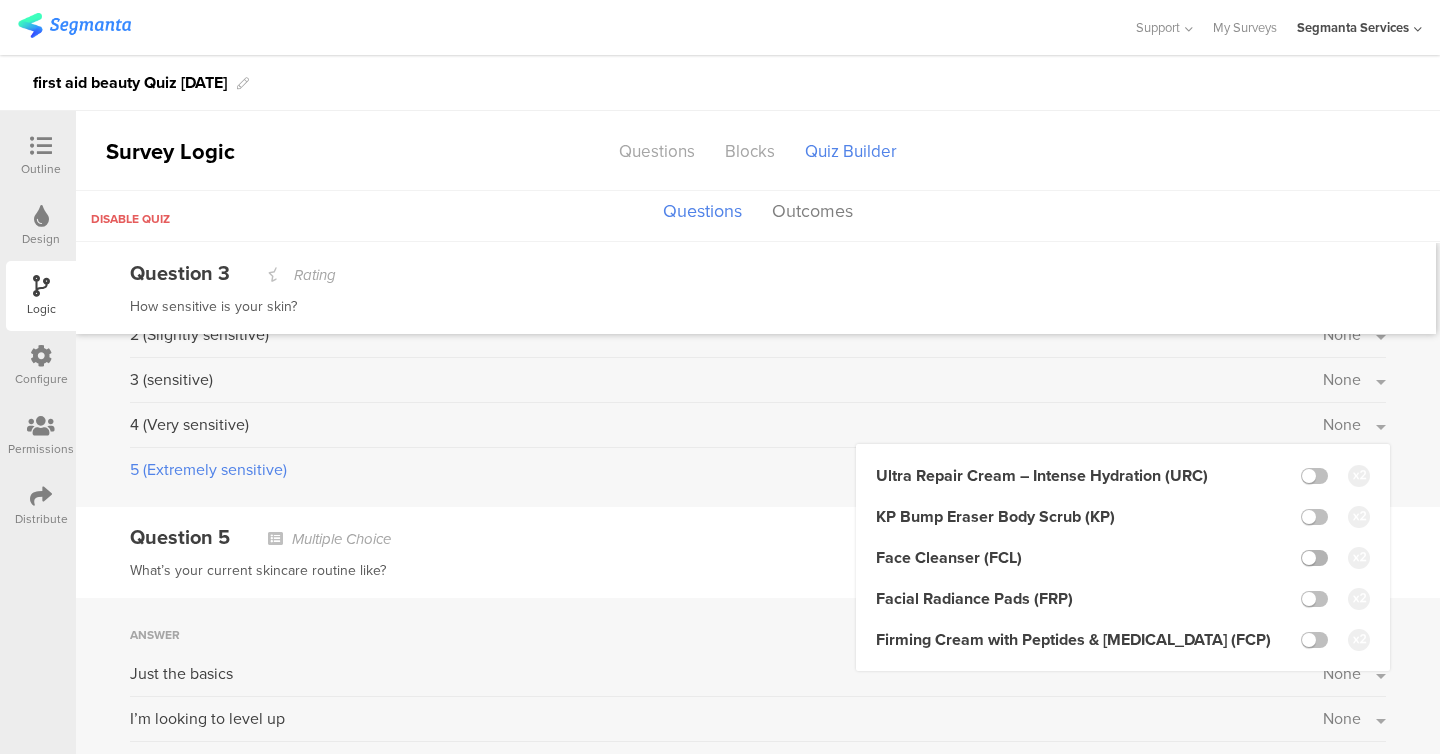 click at bounding box center [1314, 558] 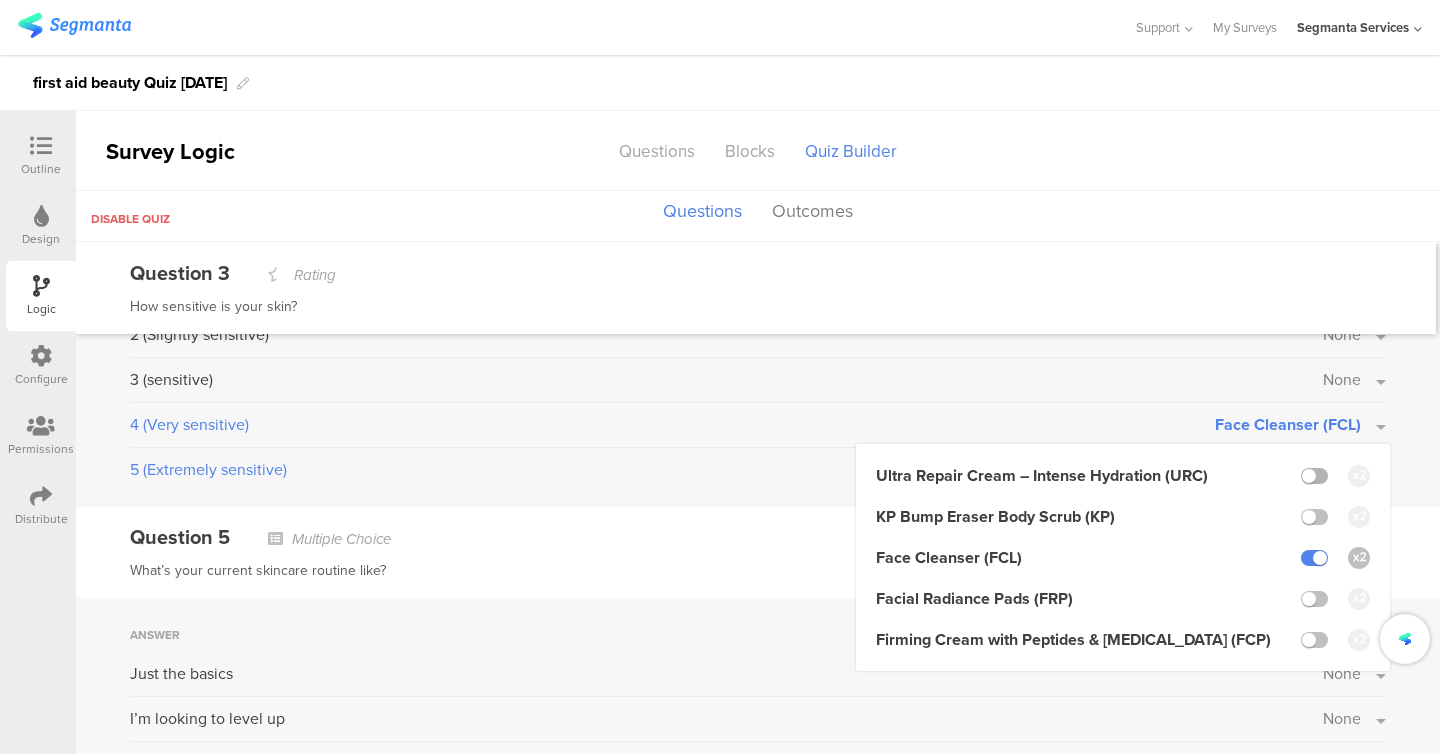 click at bounding box center [1314, 476] 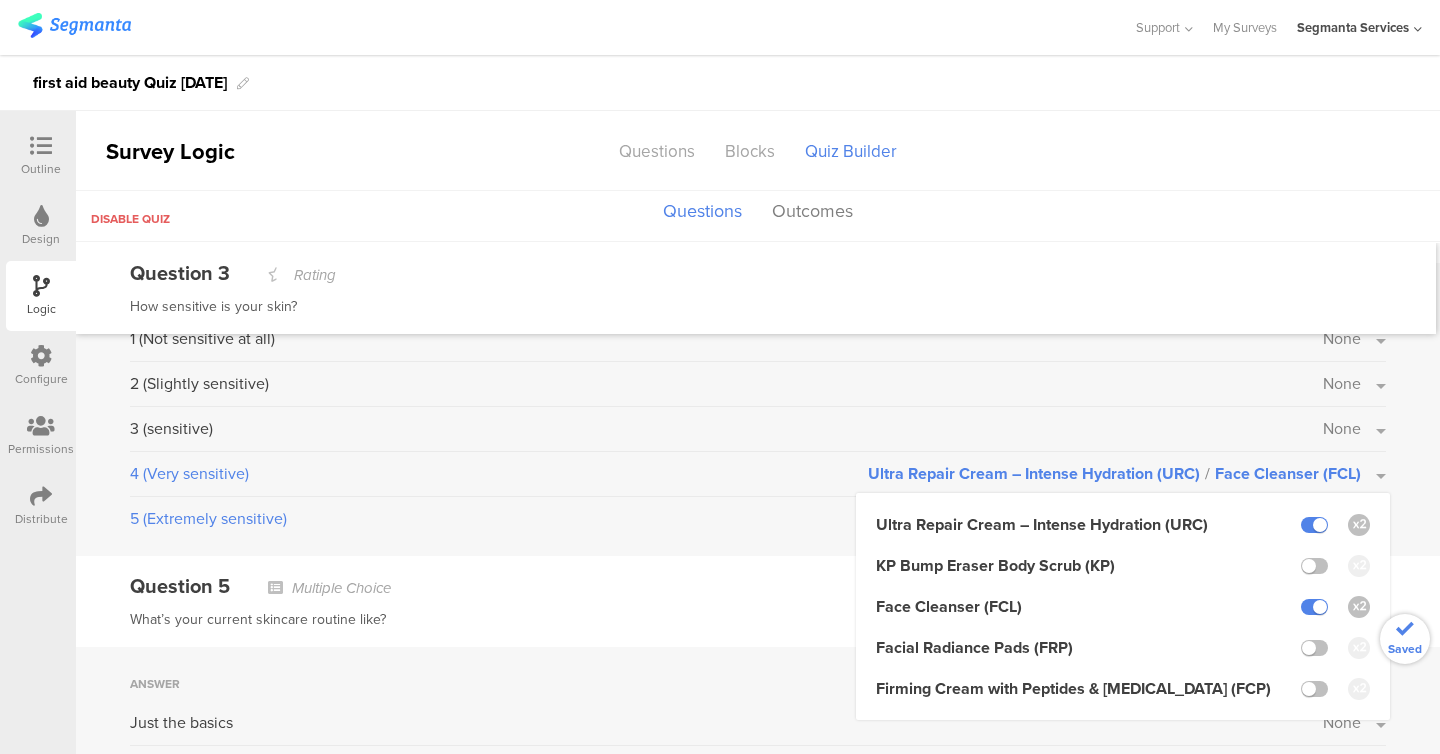 scroll, scrollTop: 744, scrollLeft: 0, axis: vertical 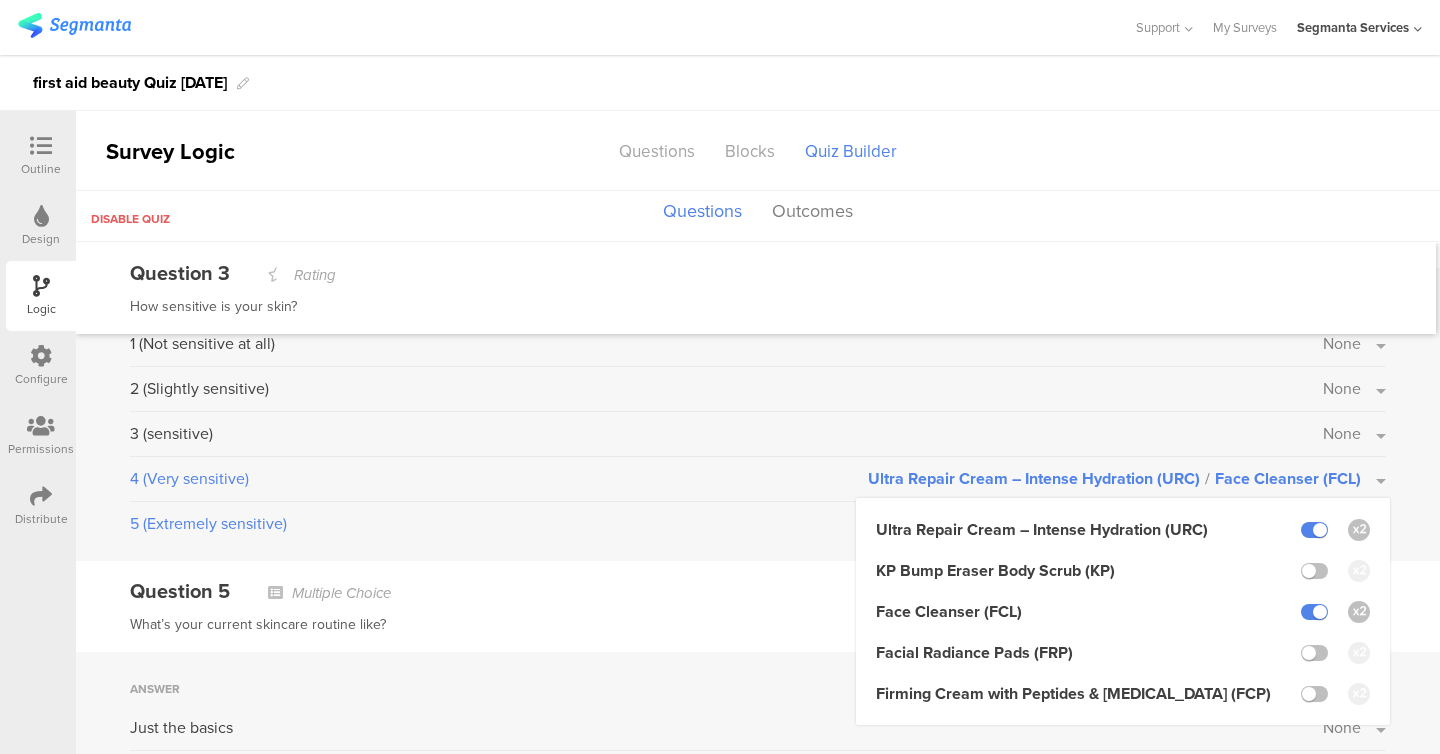 click on "None" at bounding box center [1354, 433] 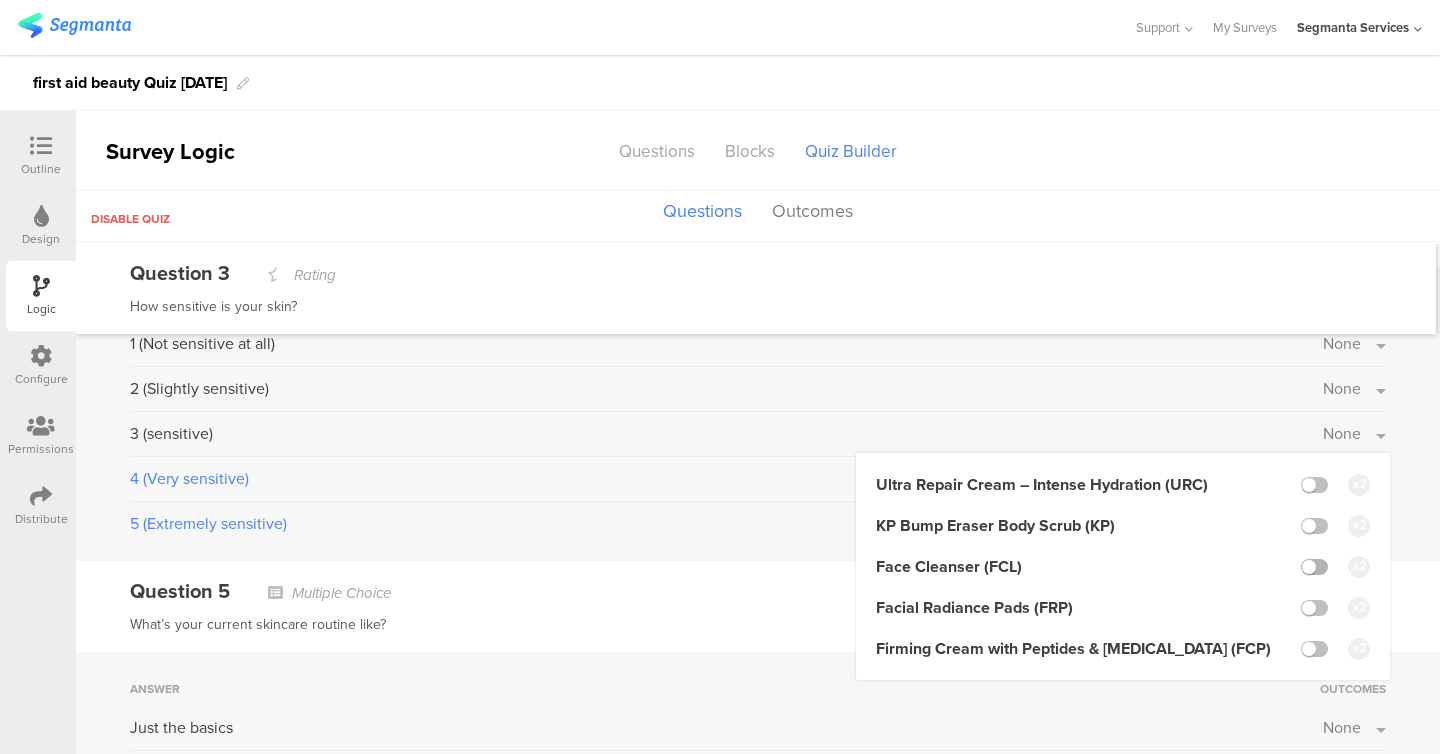 click at bounding box center [1314, 567] 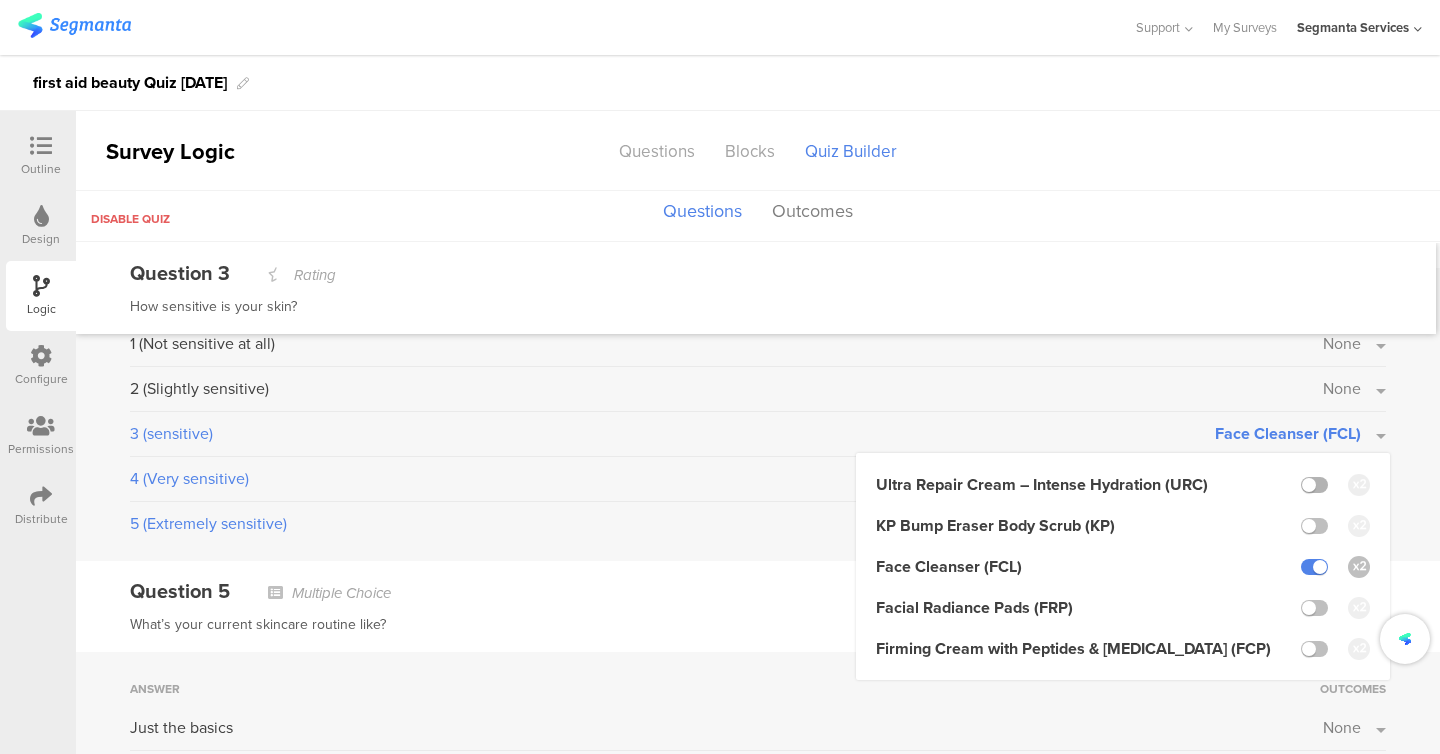 click at bounding box center [1314, 485] 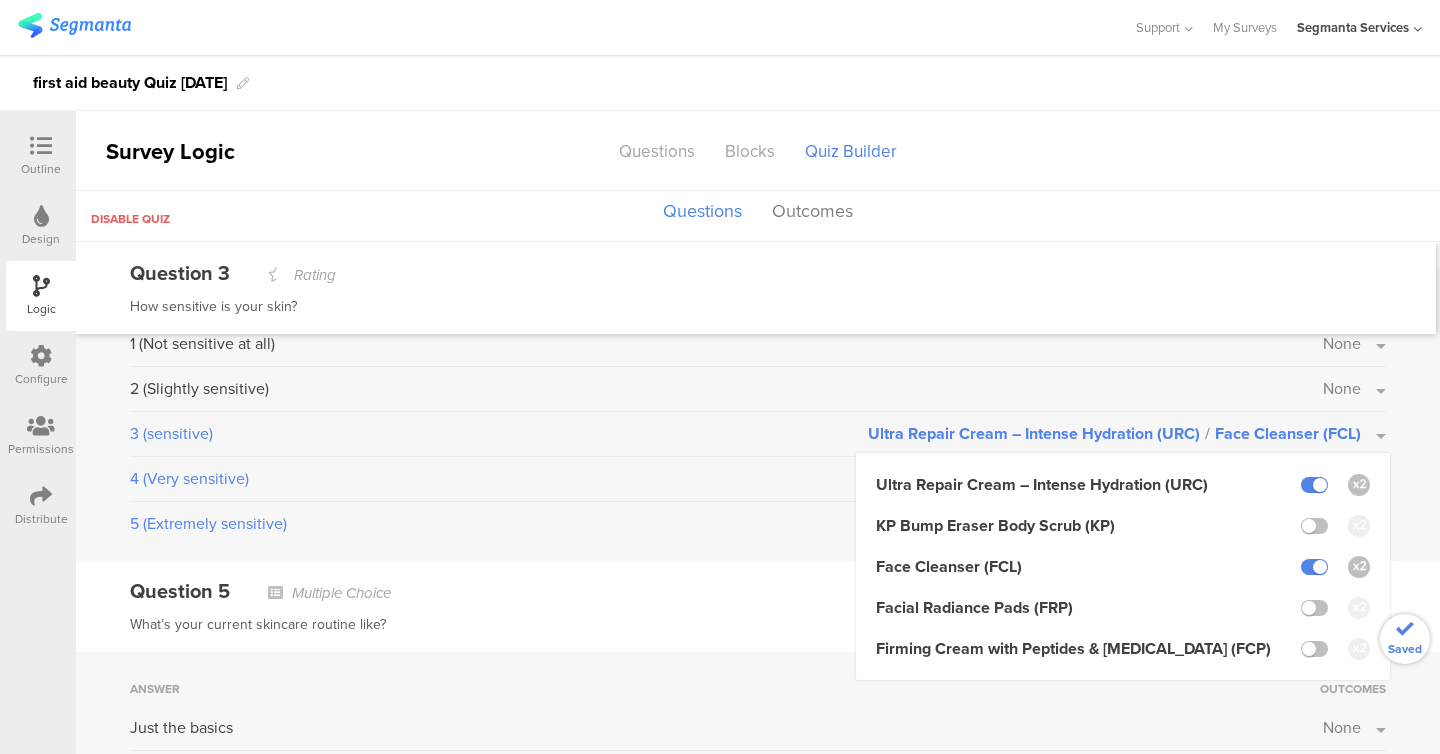 click on "Answer
Outcomes
1 (Not sensitive at all)
None
2 (Slightly sensitive)
None
3 (sensitive)
Ultra Repair Cream – Intense Hydration (URC) / Face Cleanser (FCL)
Ultra Repair Cream – Intense Hydration (URC)
KP Bump Eraser Body Scrub (KP)
Face Cleanser (FCL)
Facial Radiance Pads (FRP)
Firming Cream with Peptides & [MEDICAL_DATA] (FCP)" at bounding box center (758, 414) 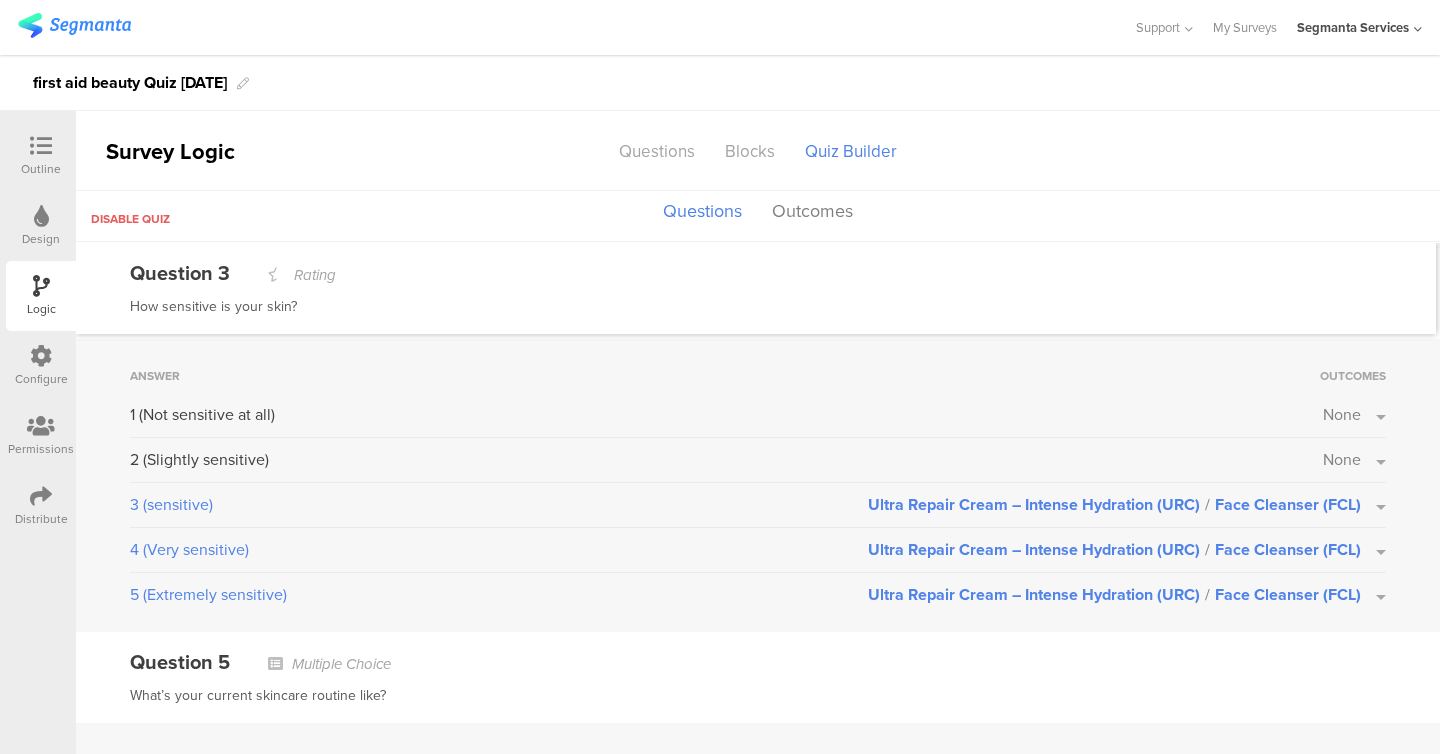 scroll, scrollTop: 672, scrollLeft: 0, axis: vertical 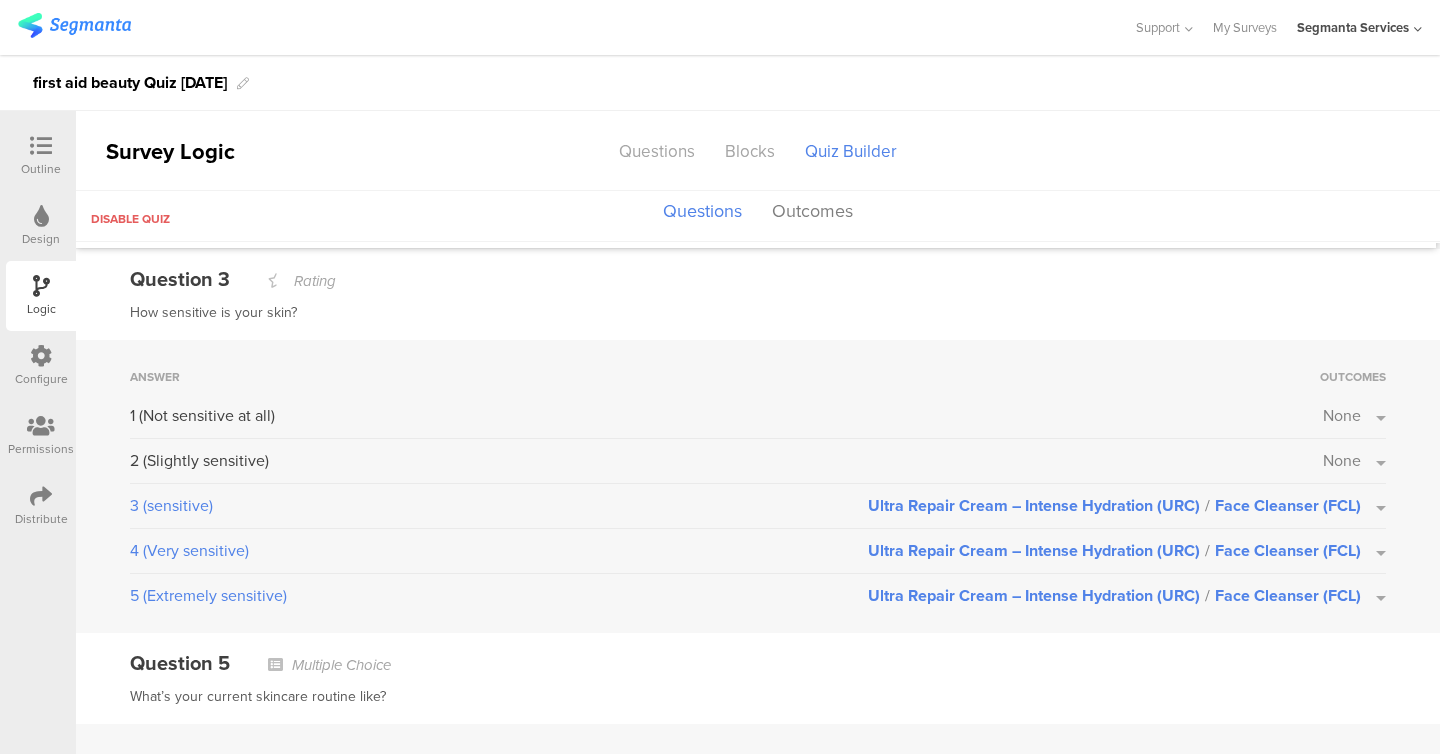 click on "None" at bounding box center (1354, 460) 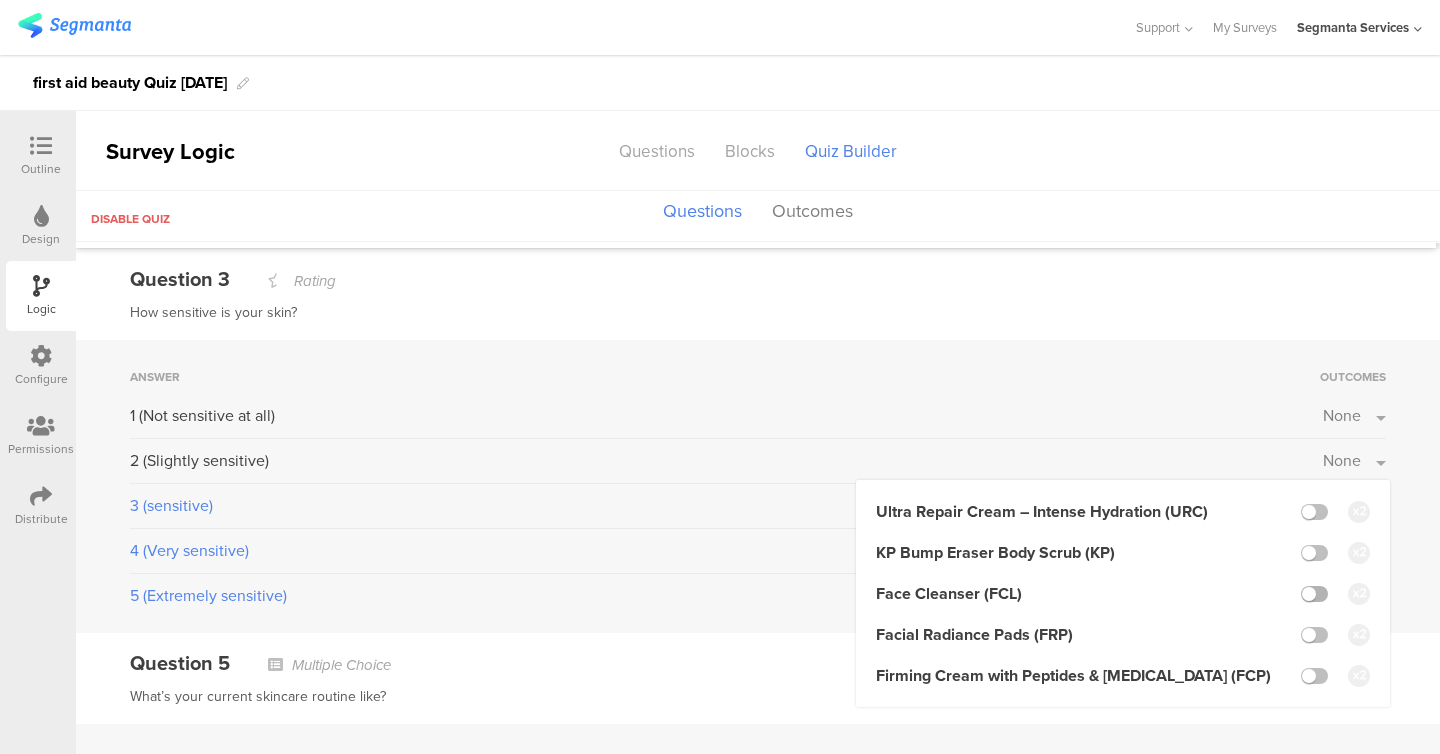 click at bounding box center [1314, 594] 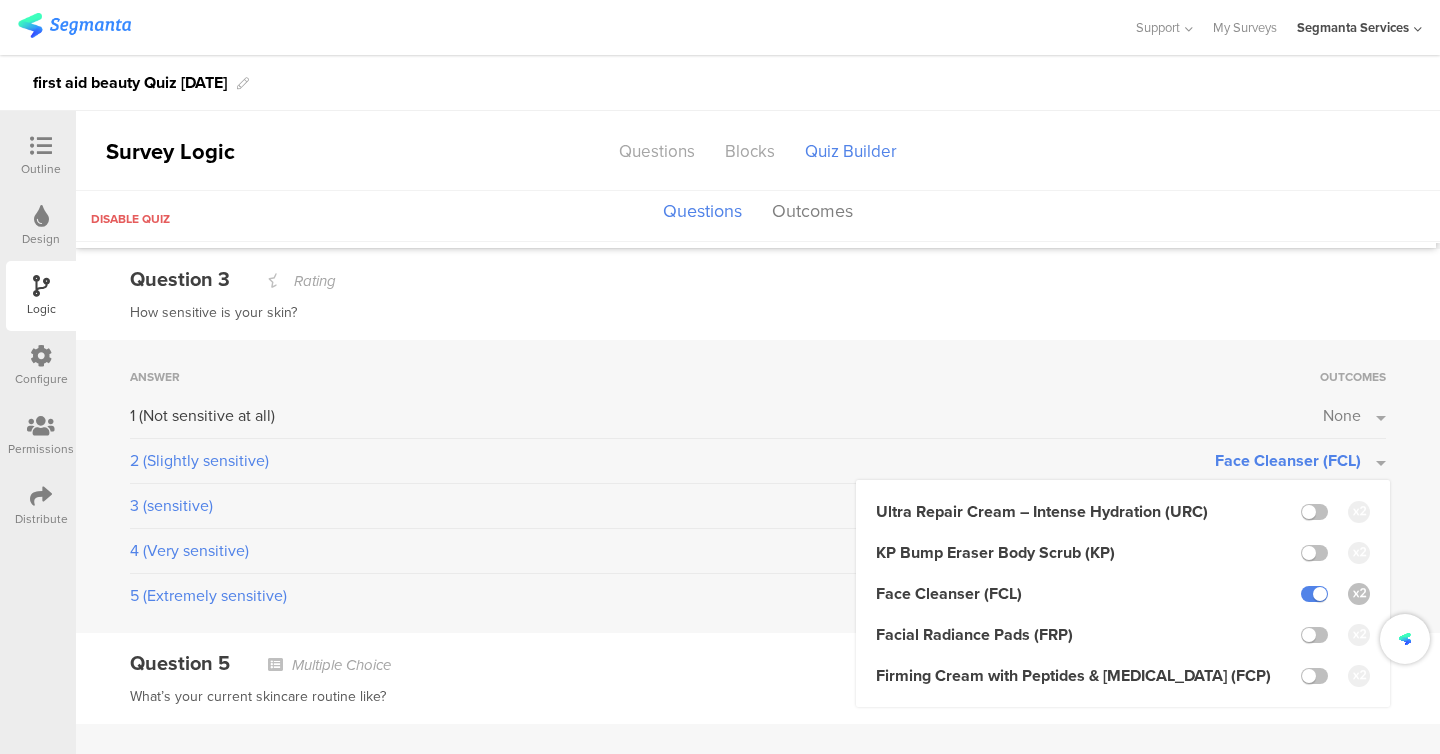 click on "Ultra Repair Cream – Intense Hydration (URC)
KP Bump Eraser Body Scrub (KP)
Face Cleanser (FCL)
Facial Radiance Pads (FRP)
Firming Cream with Peptides & [MEDICAL_DATA] (FCP)" at bounding box center [1123, 593] 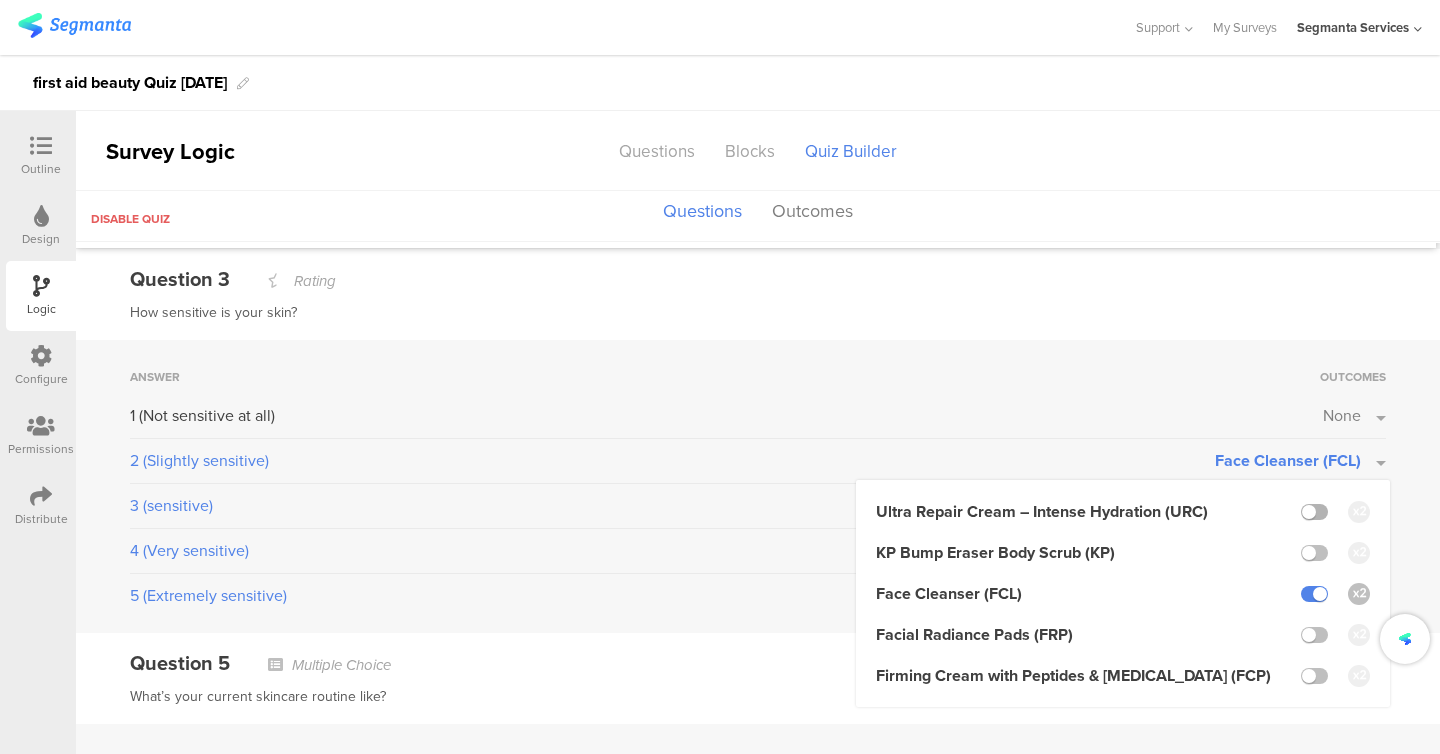click at bounding box center (1314, 512) 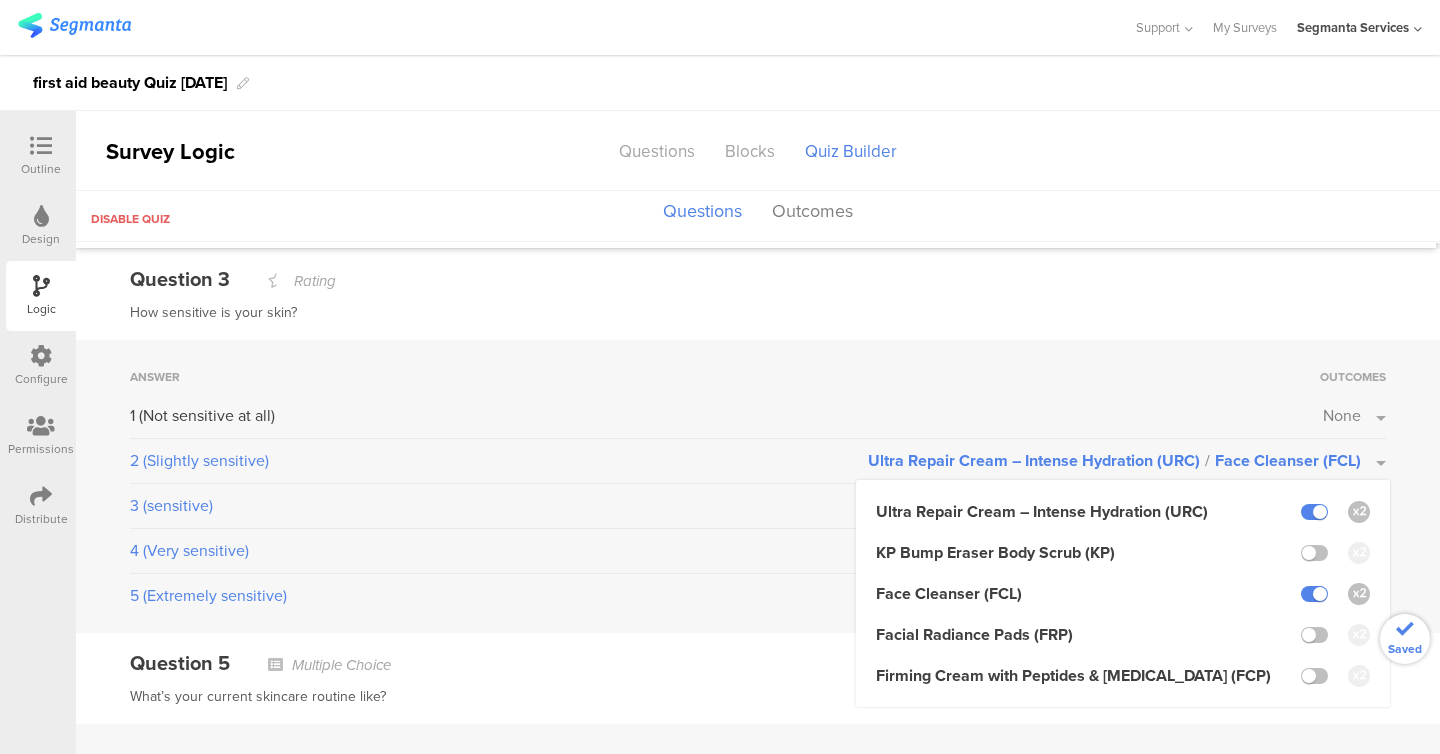 click on "Answer
Outcomes
1 (Not sensitive at all)
None
2 (Slightly sensitive)
Ultra Repair Cream – Intense Hydration (URC) / Face Cleanser (FCL)
Ultra Repair Cream – Intense Hydration (URC)
KP Bump Eraser Body Scrub (KP)
Face Cleanser (FCL)
Facial Radiance Pads (FRP)
Firming Cream with Peptides & [MEDICAL_DATA] (FCP)" at bounding box center [758, 486] 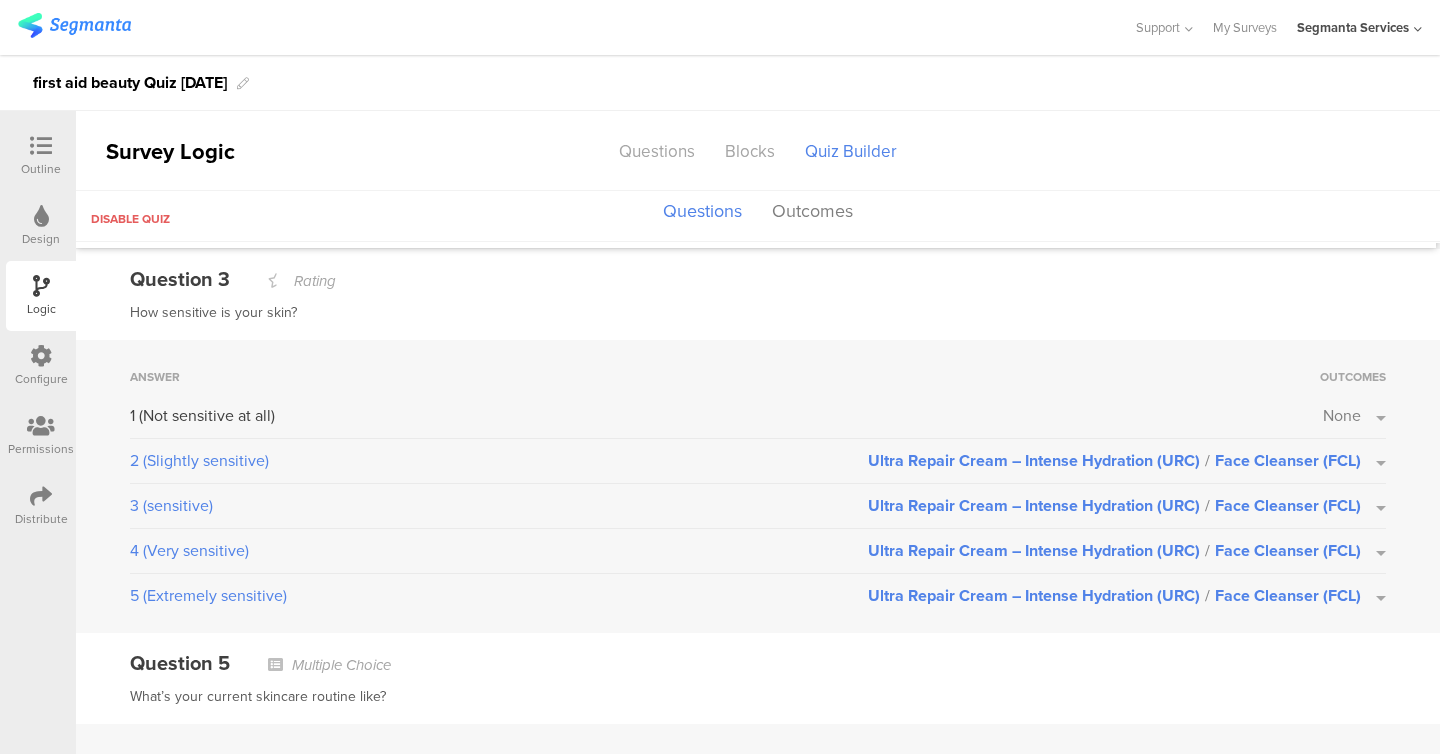 click on "None" at bounding box center [1342, 415] 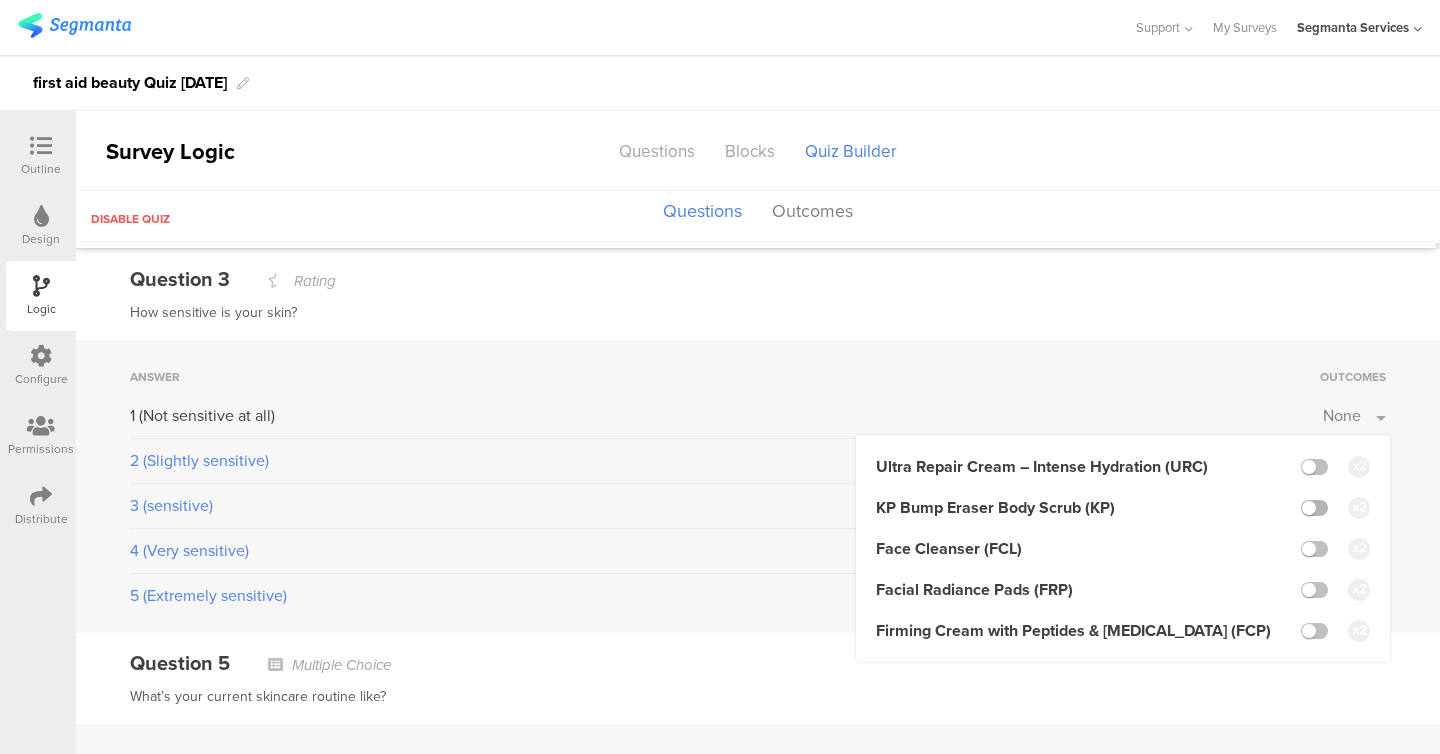 click at bounding box center [1314, 508] 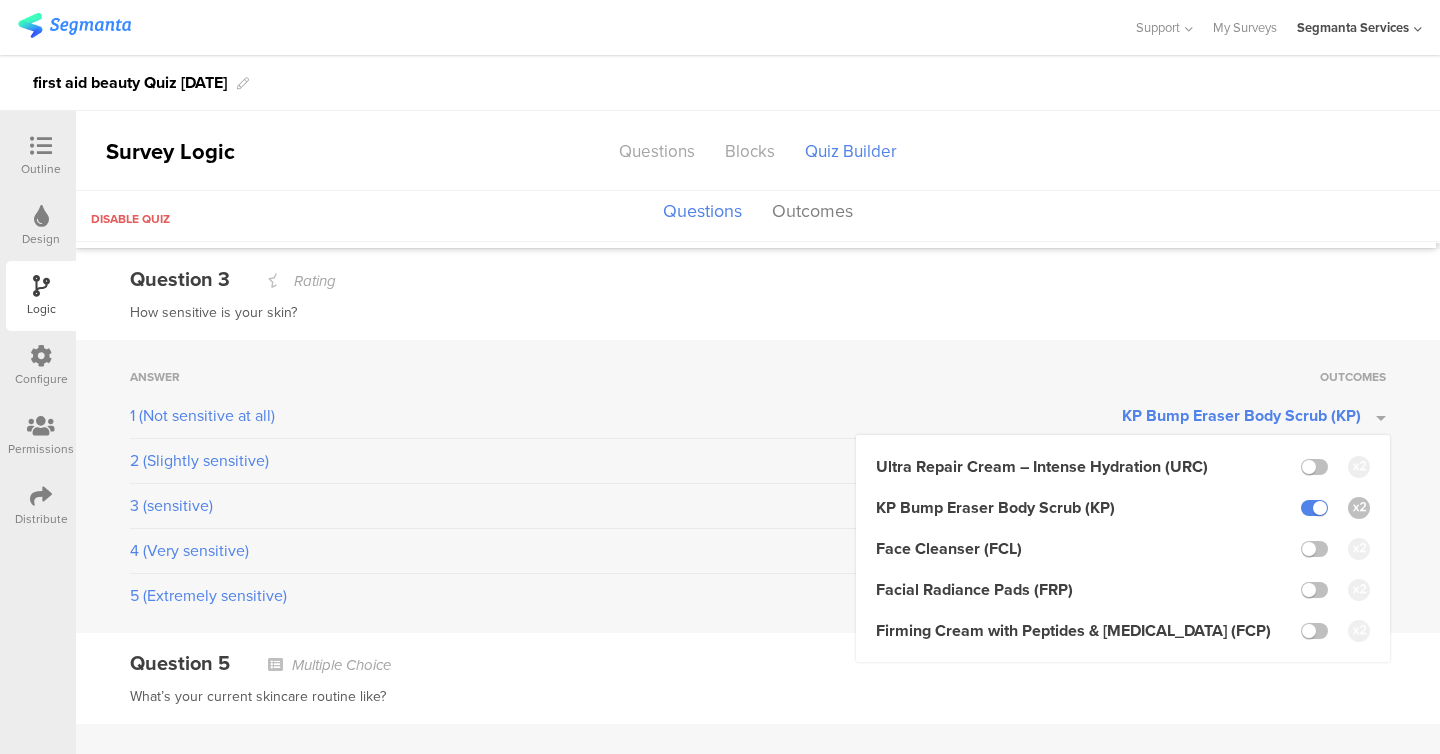 click on "Facial Radiance Pads (FRP)" at bounding box center (1123, 589) 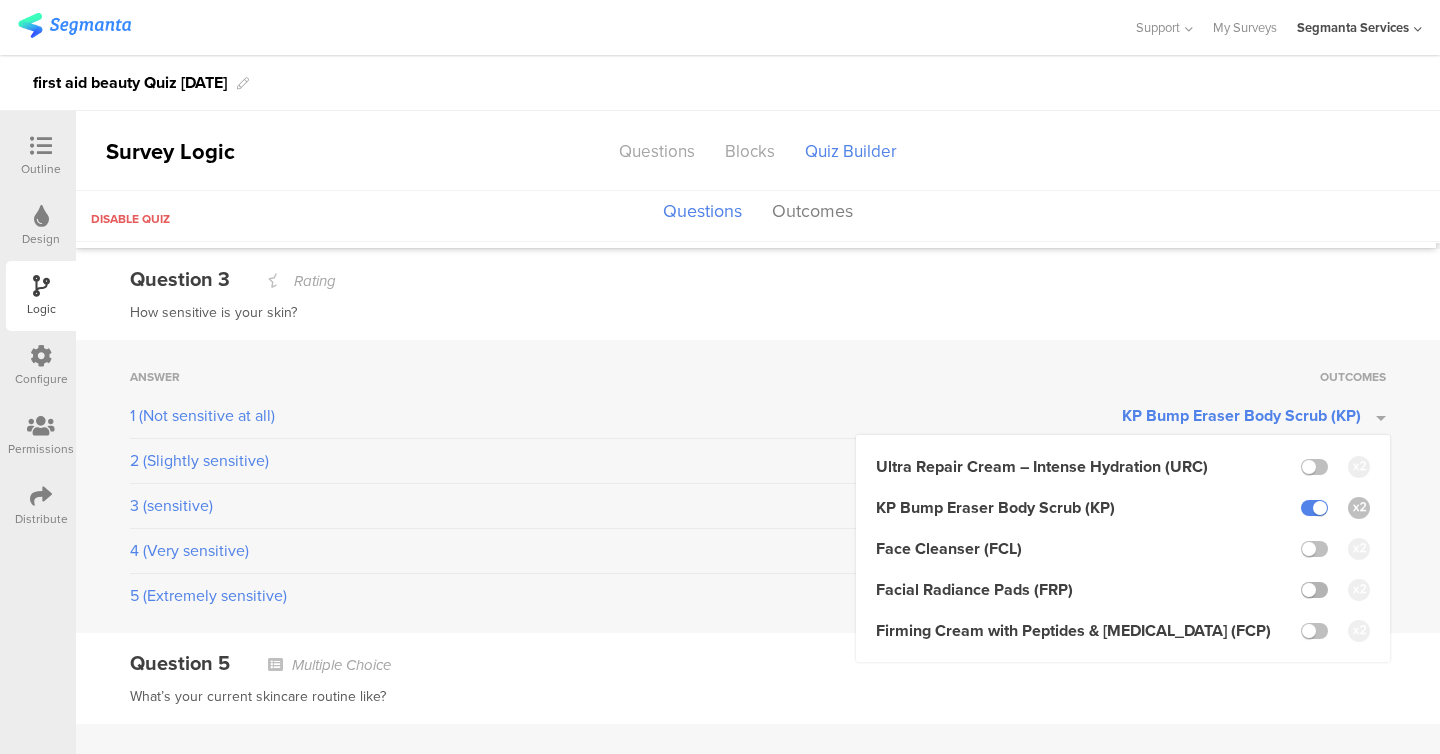click at bounding box center (1314, 590) 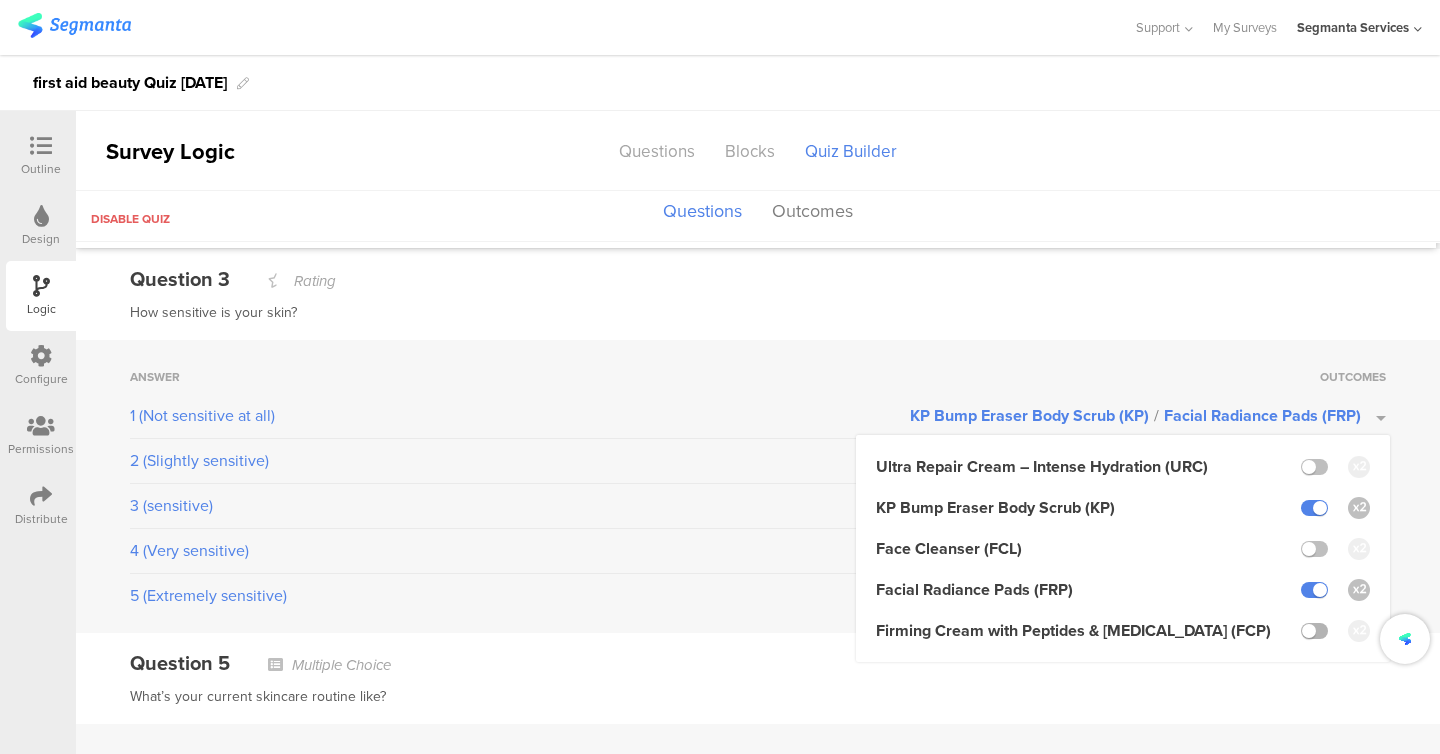 click at bounding box center (1314, 631) 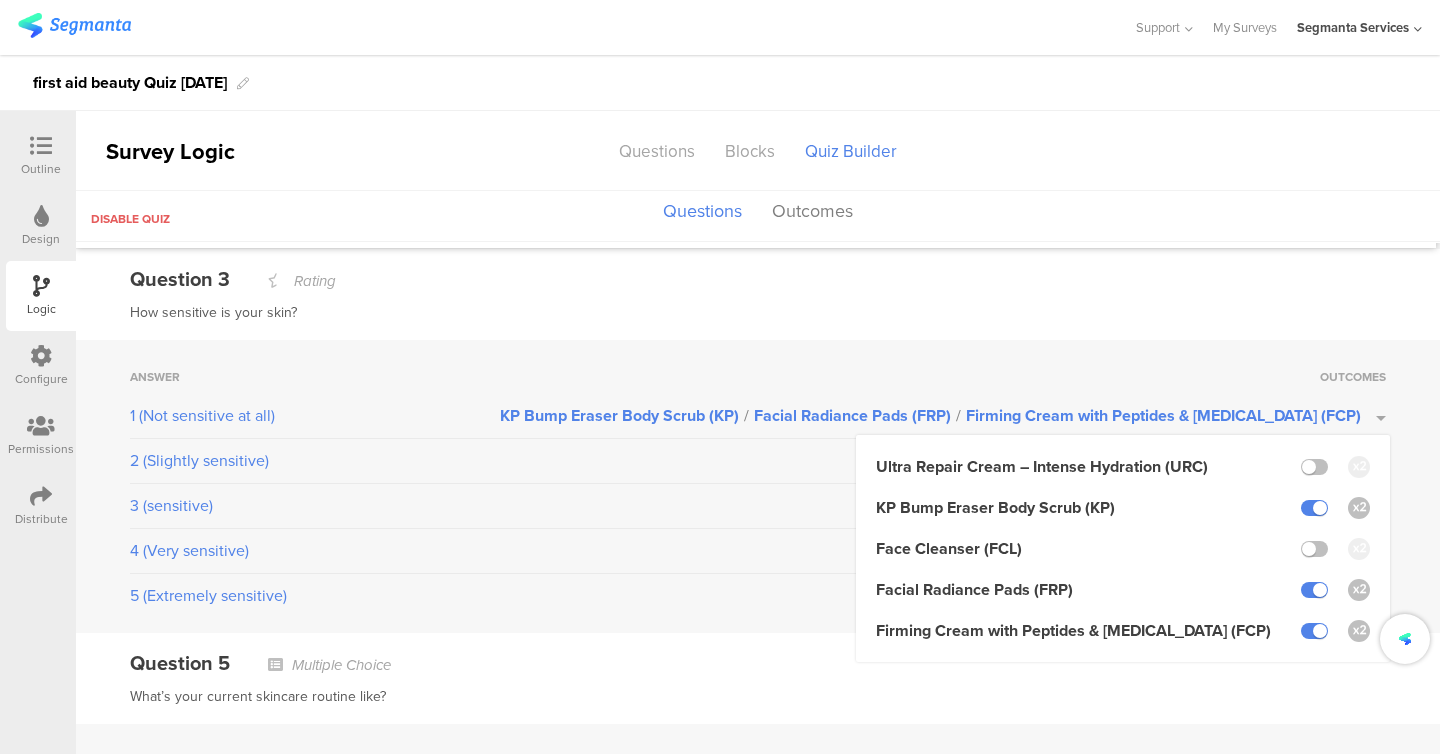 click on "Answer
Outcomes
Just the basics
None
I’m looking to level up
None
I have specific concerns I want to target
None" at bounding box center [758, 825] 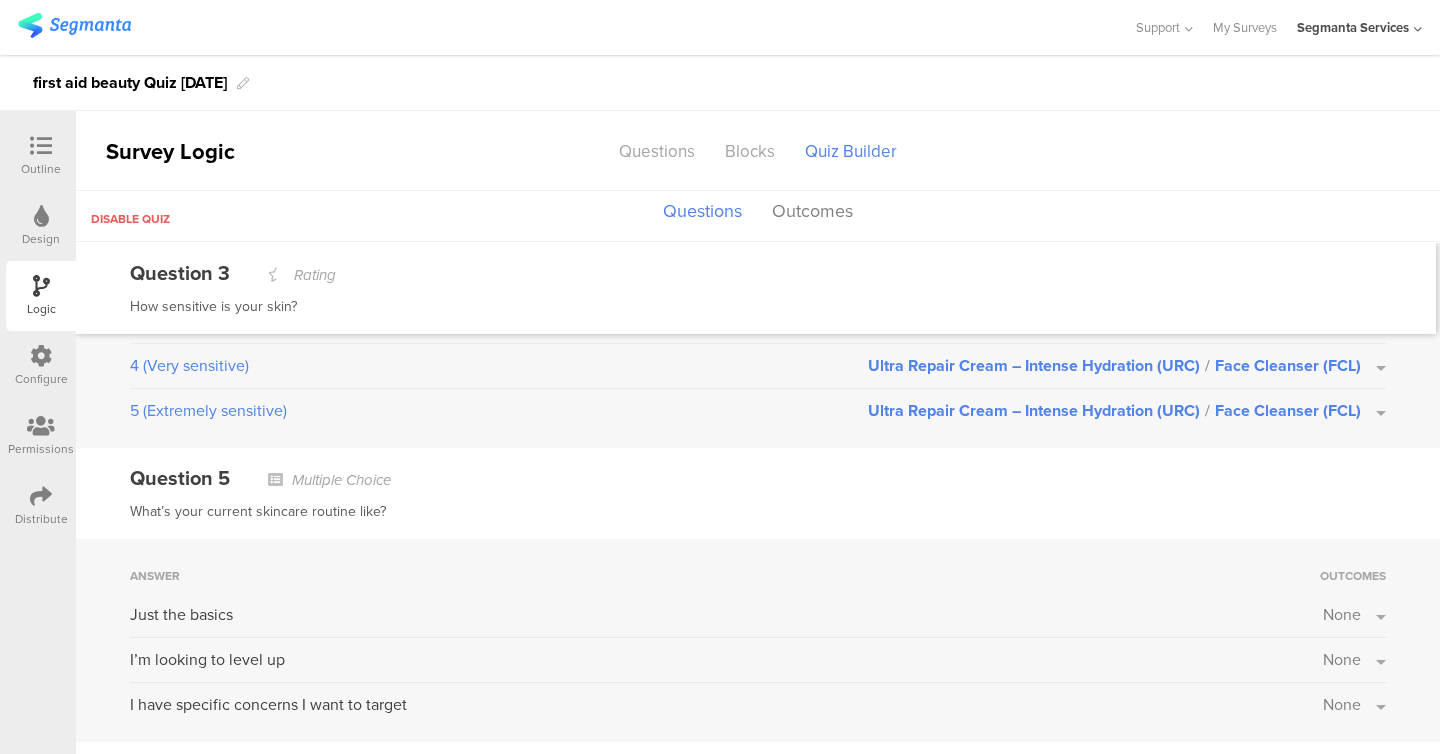 scroll, scrollTop: 898, scrollLeft: 0, axis: vertical 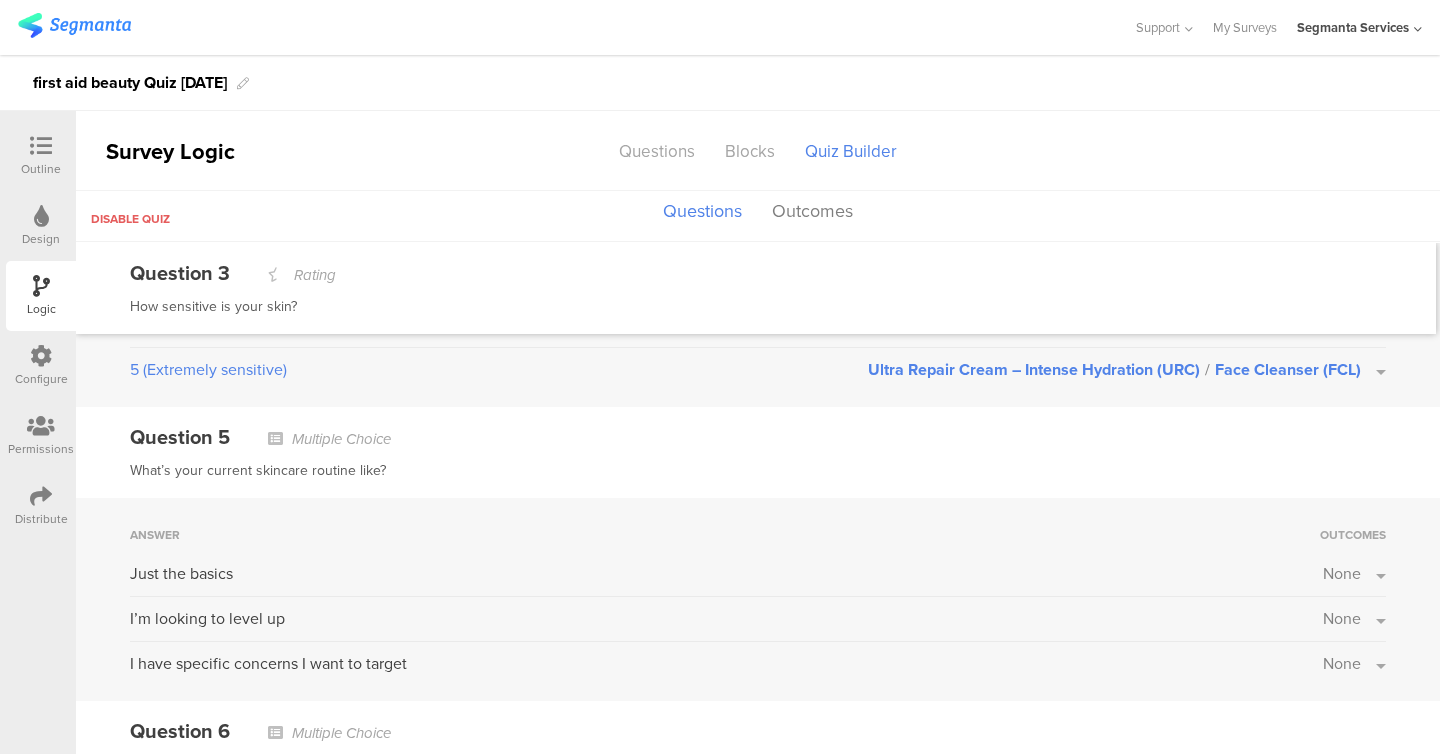 click on "None" at bounding box center (1342, 573) 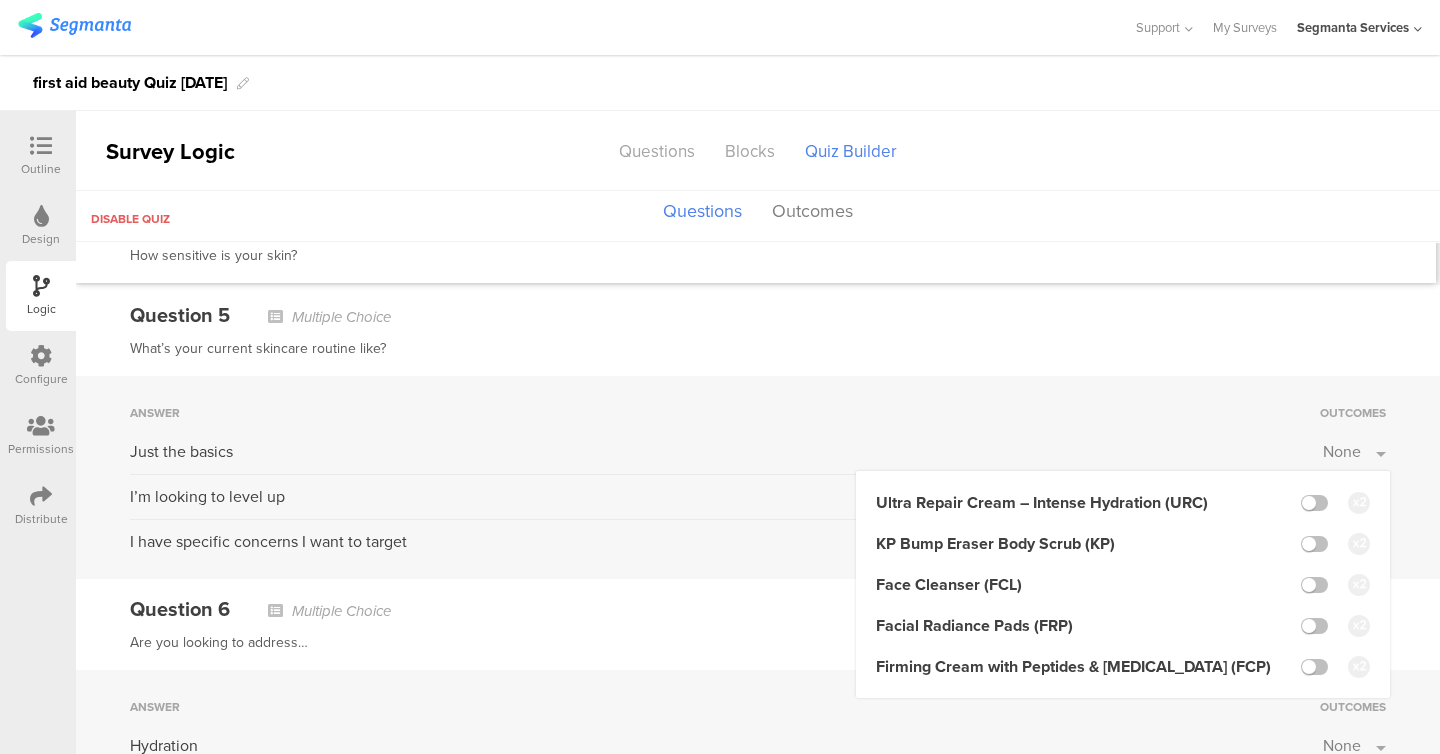scroll, scrollTop: 1021, scrollLeft: 0, axis: vertical 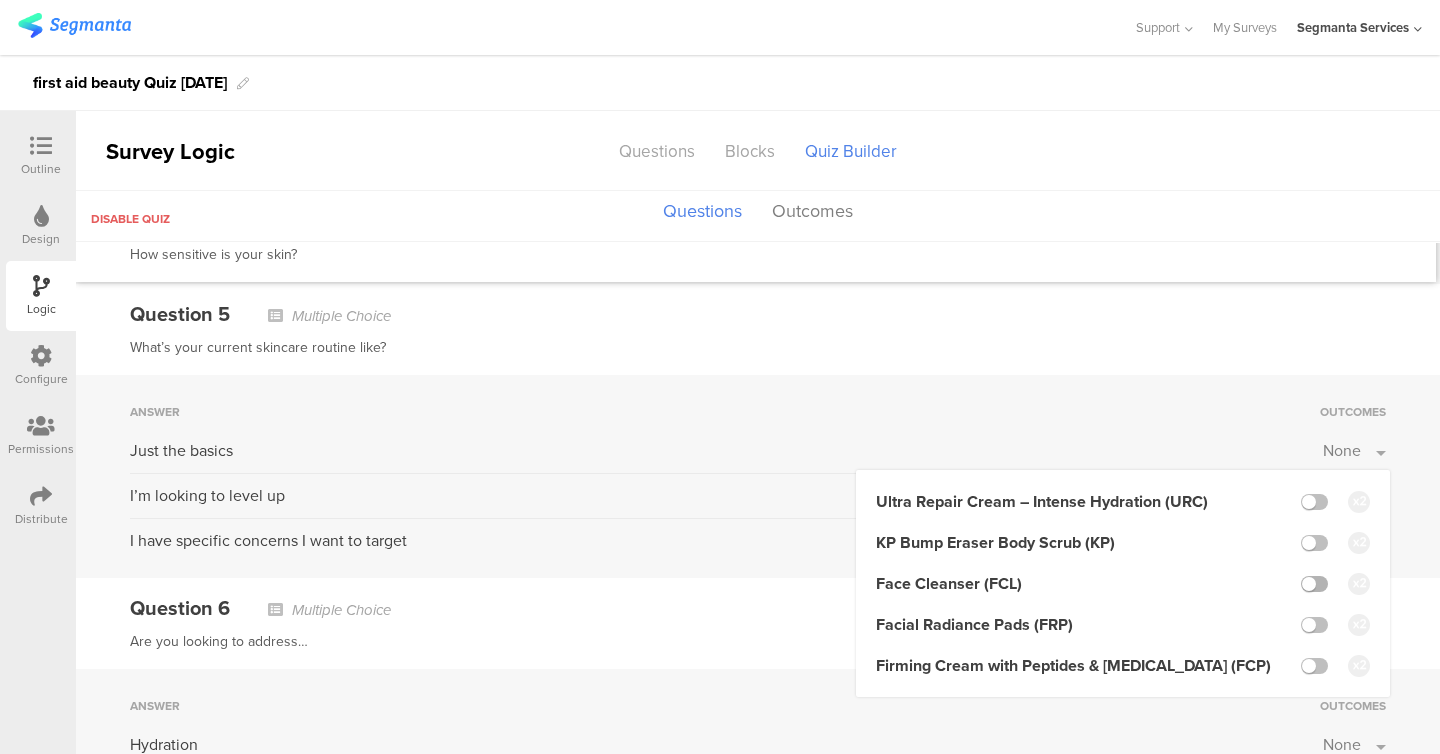 click at bounding box center (1314, 584) 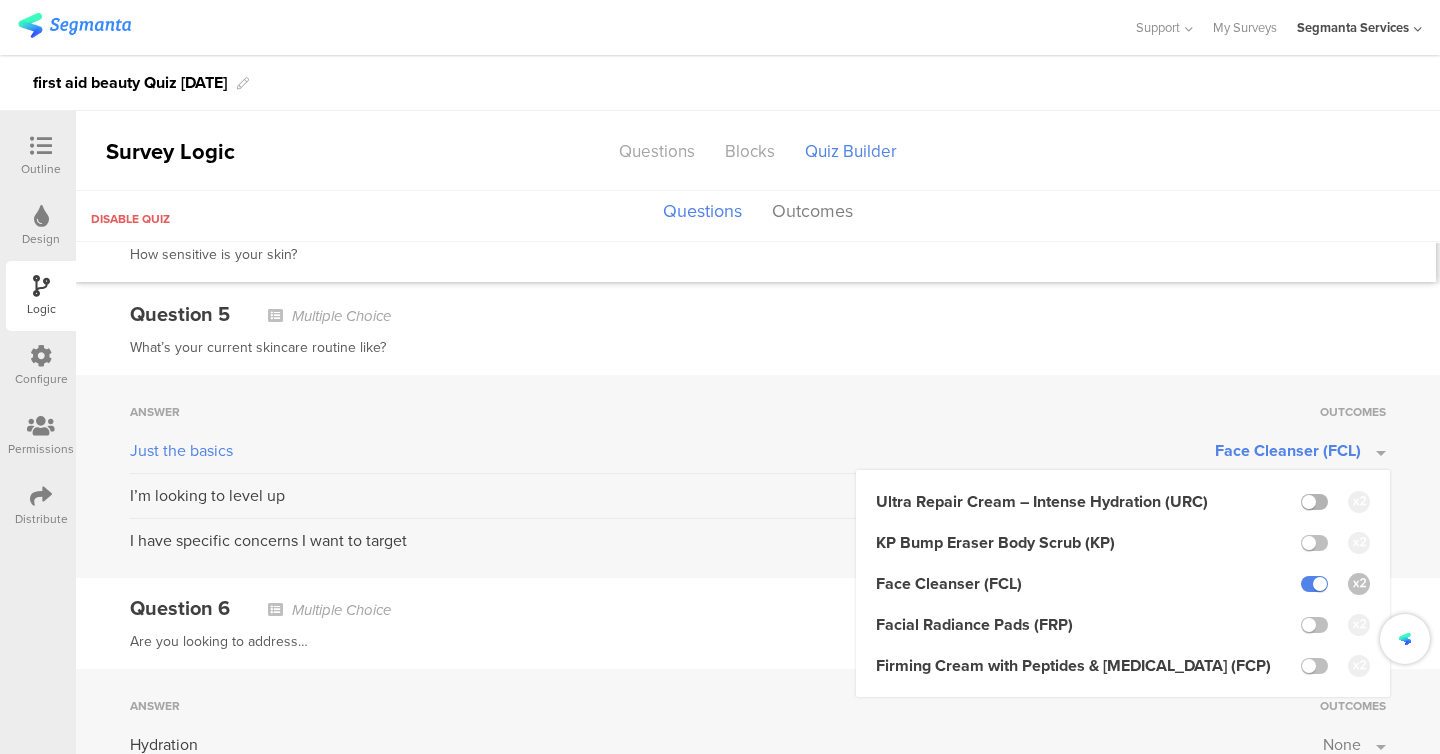 click at bounding box center (1314, 502) 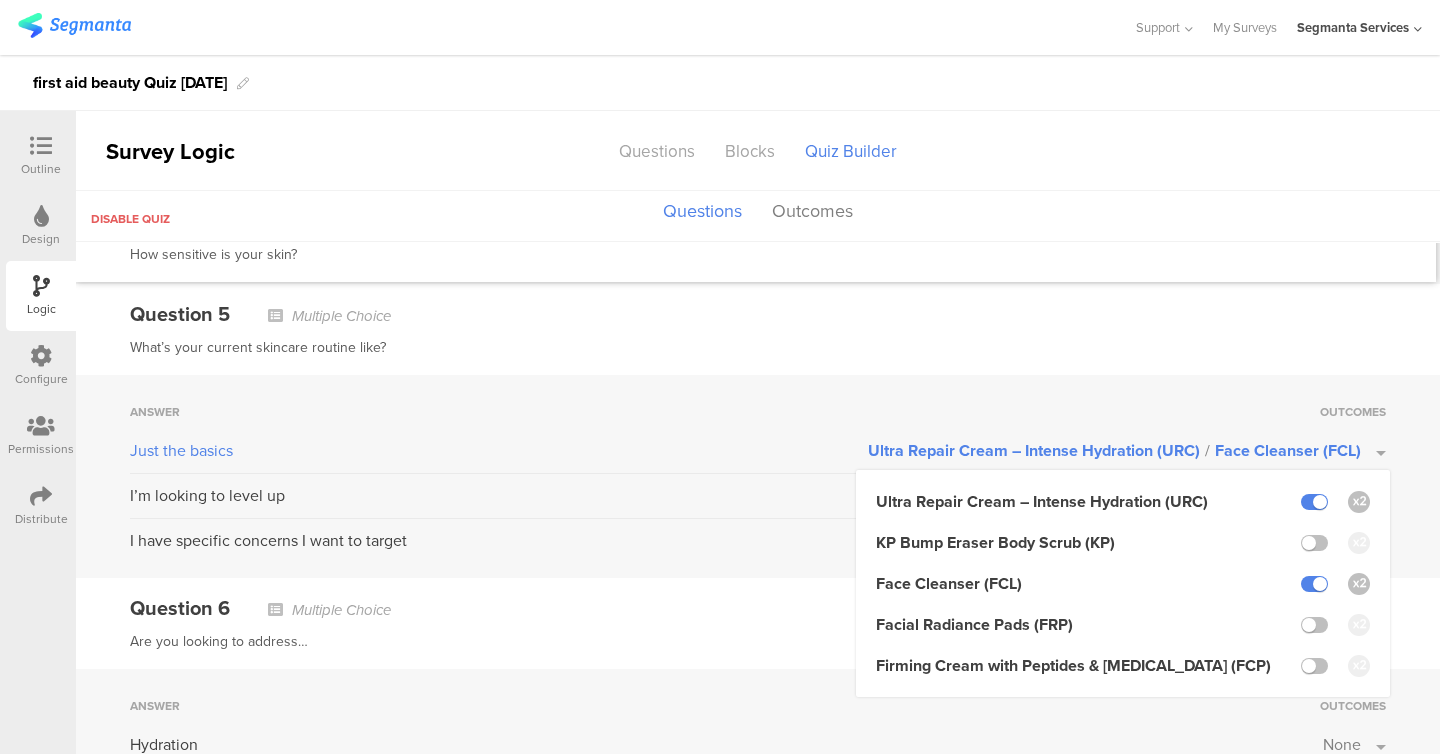 click on "What’s your current skincare routine like?" at bounding box center (758, 348) 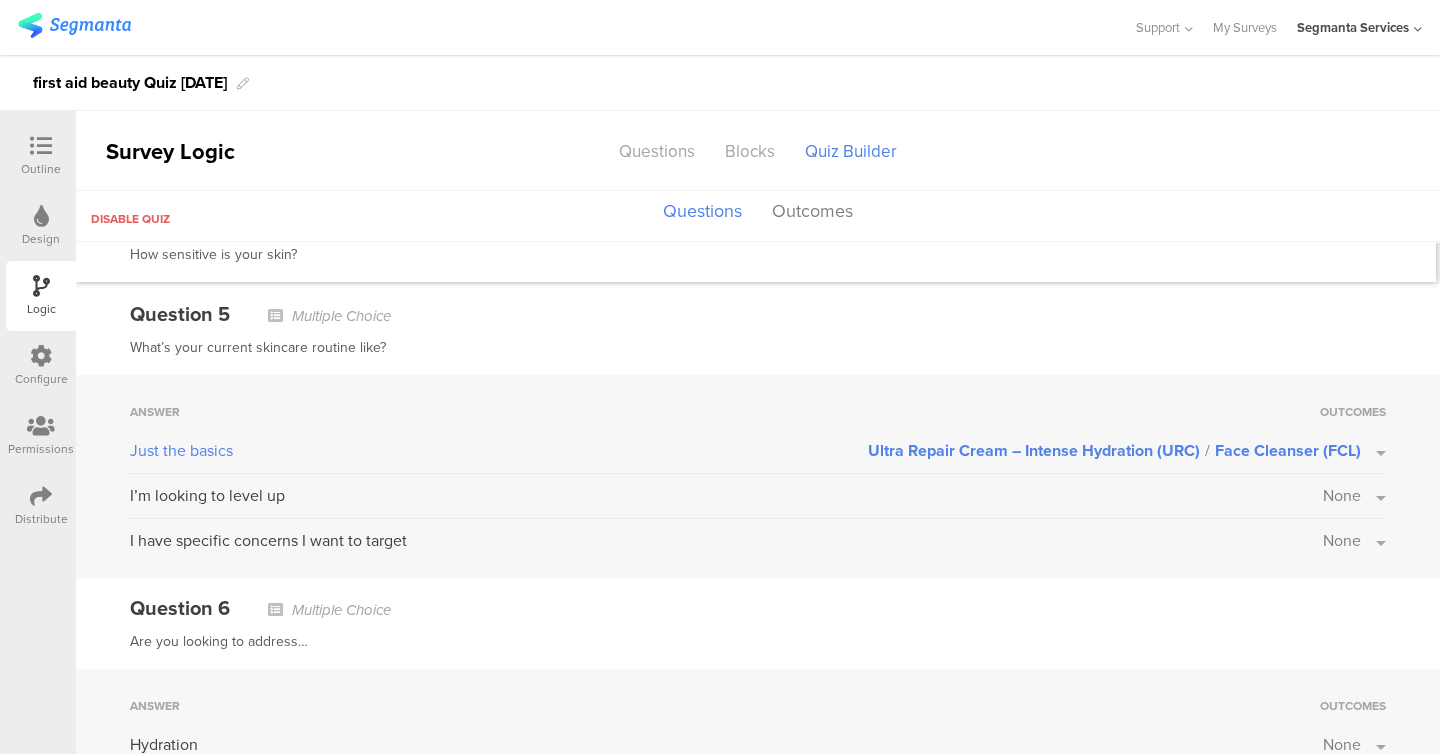 click on "None" at bounding box center (1342, 495) 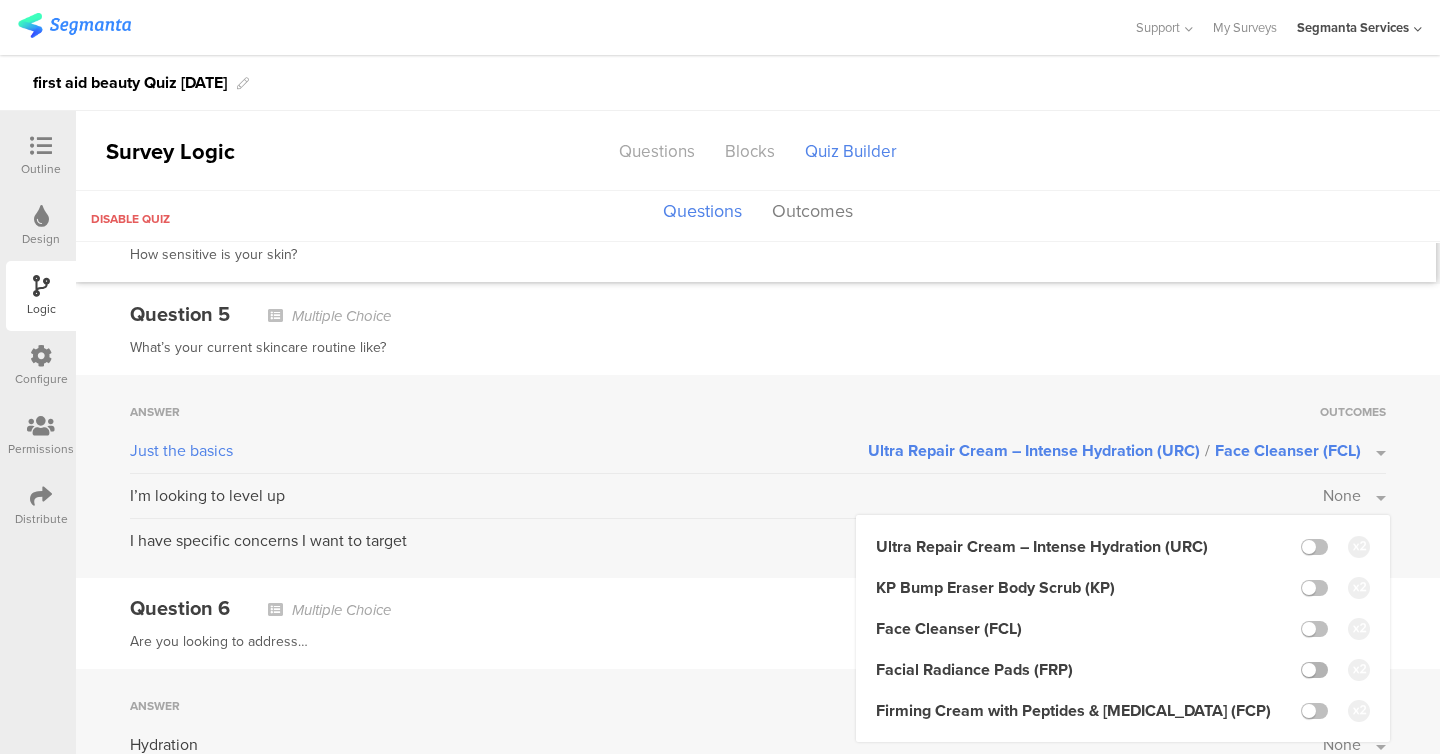 click at bounding box center (1314, 670) 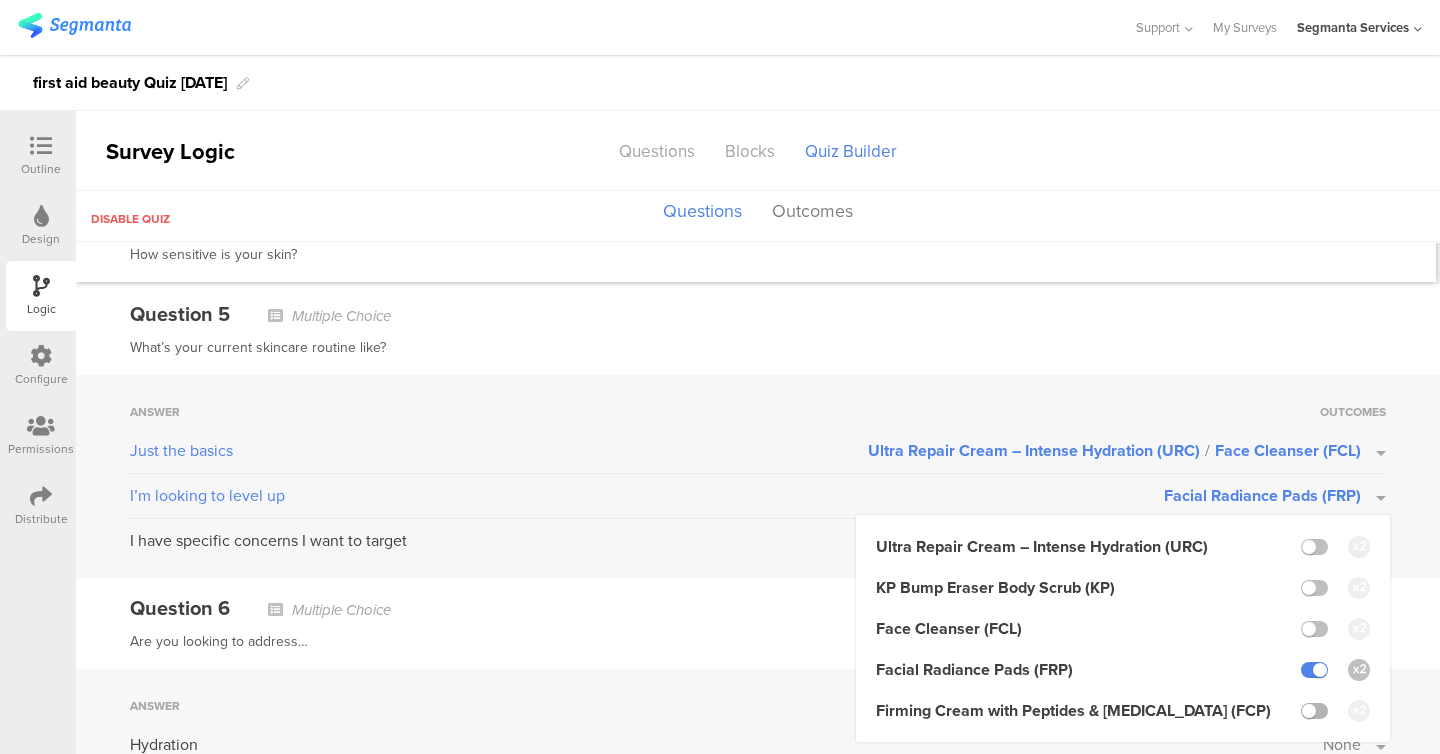 click at bounding box center [1314, 711] 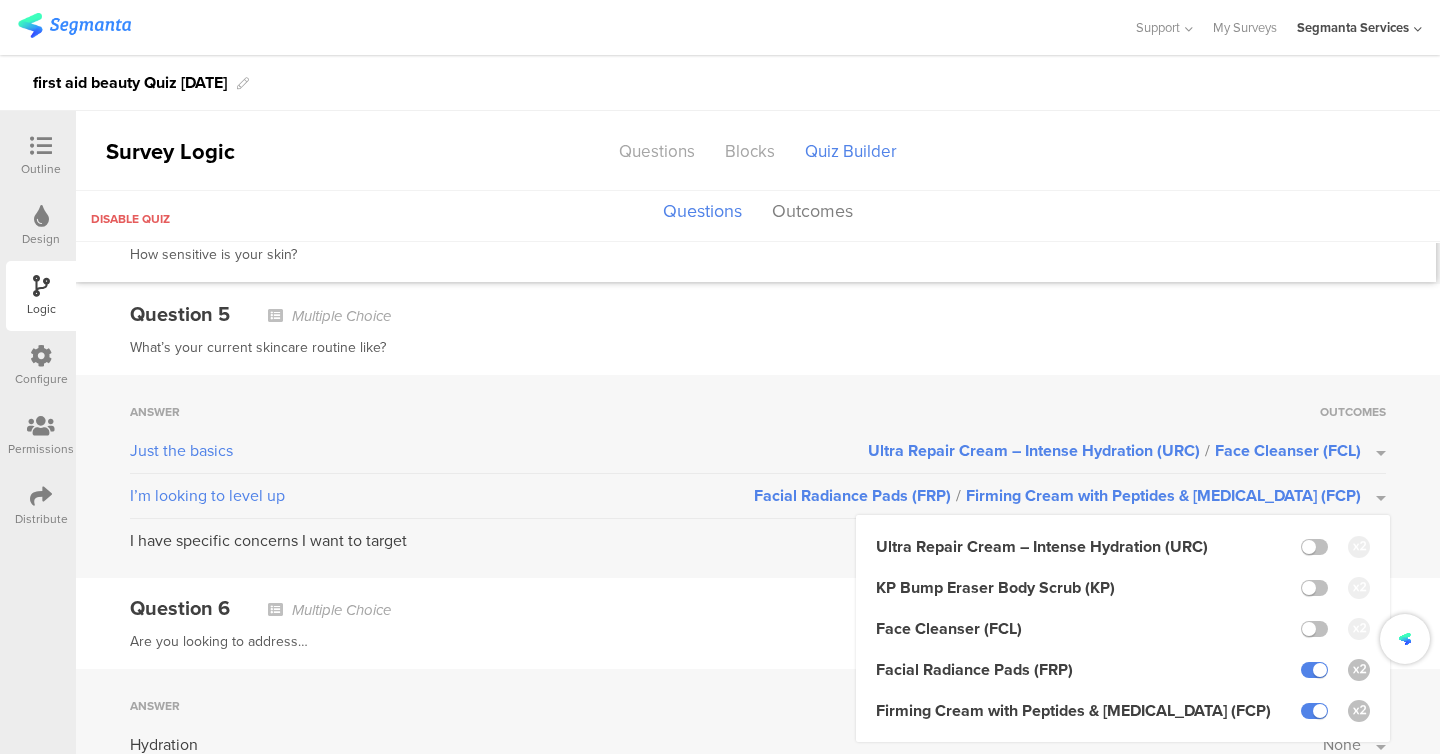 click on "What’s your current skincare routine like?" at bounding box center (758, 348) 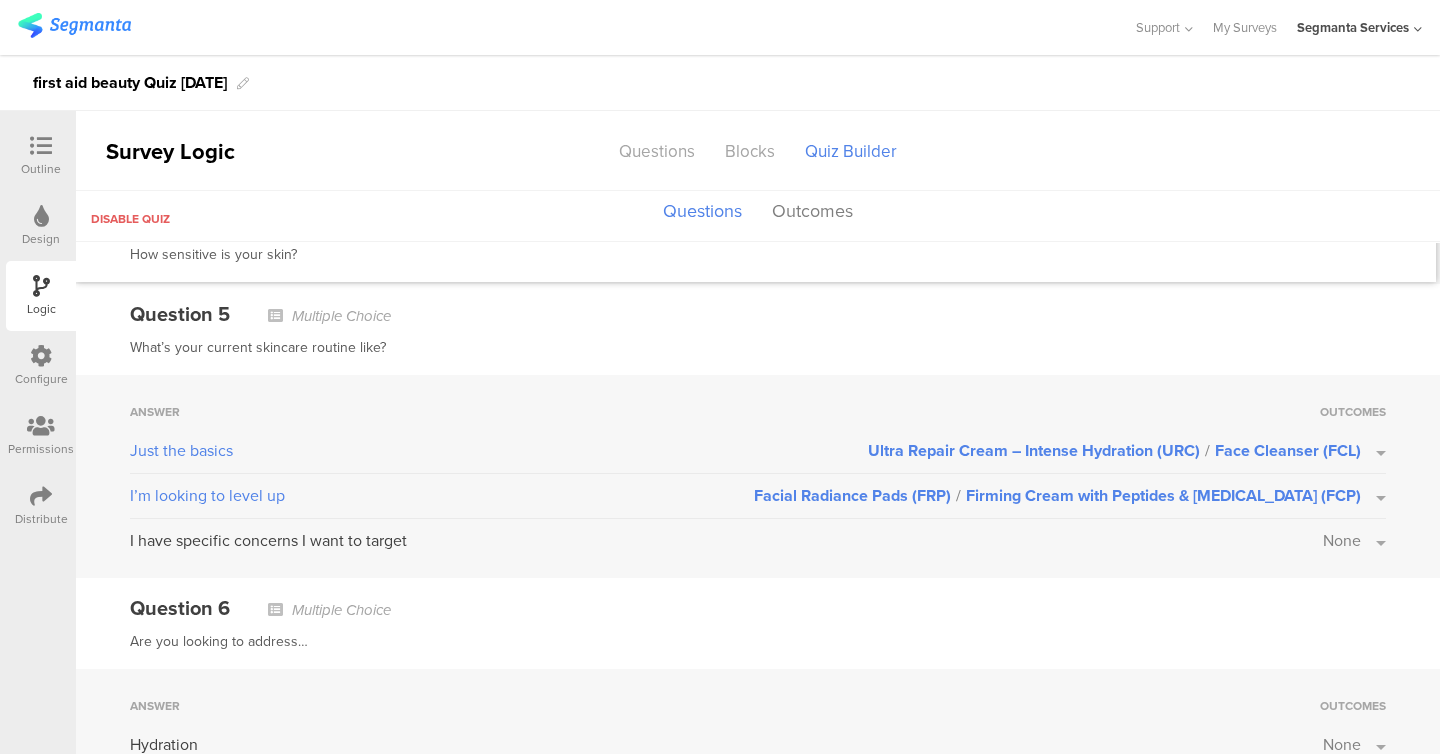 click on "None" at bounding box center (1342, 540) 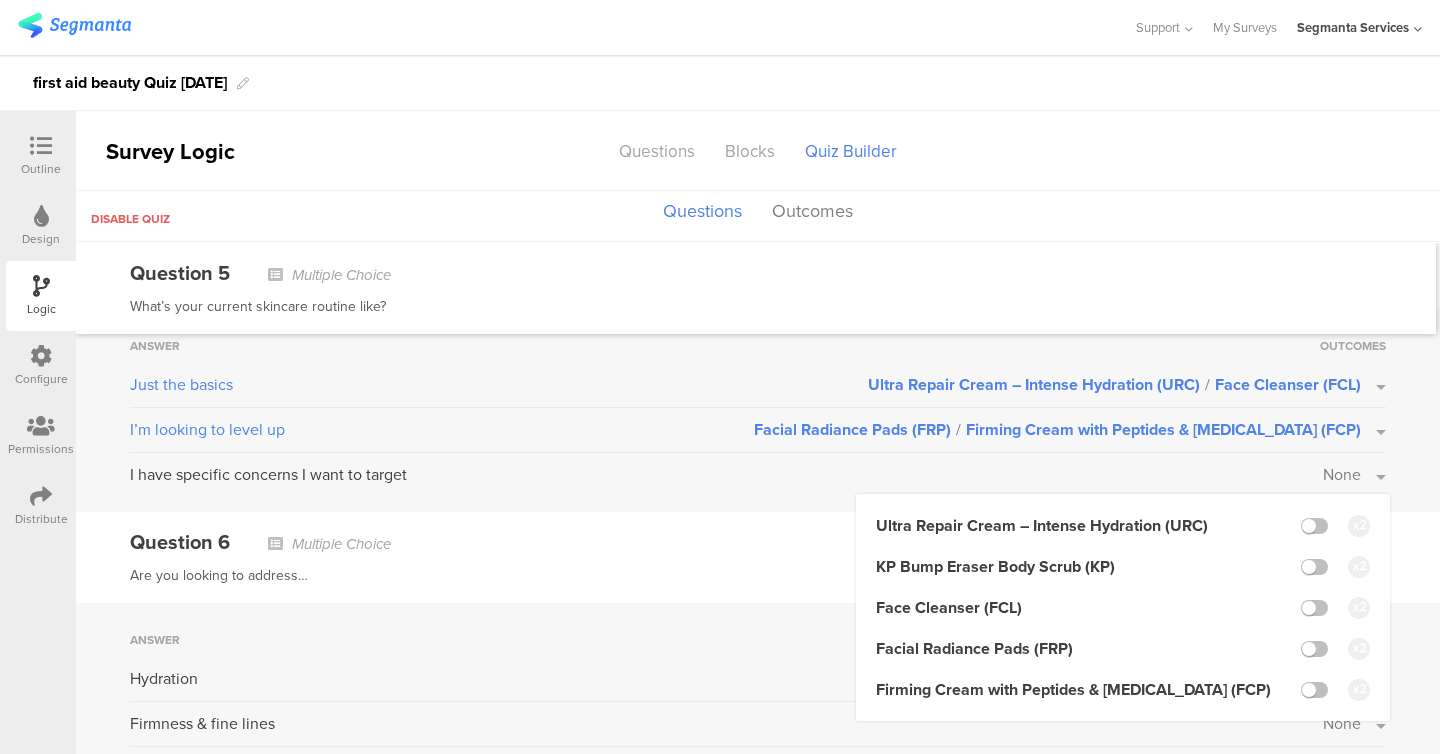 scroll, scrollTop: 1091, scrollLeft: 0, axis: vertical 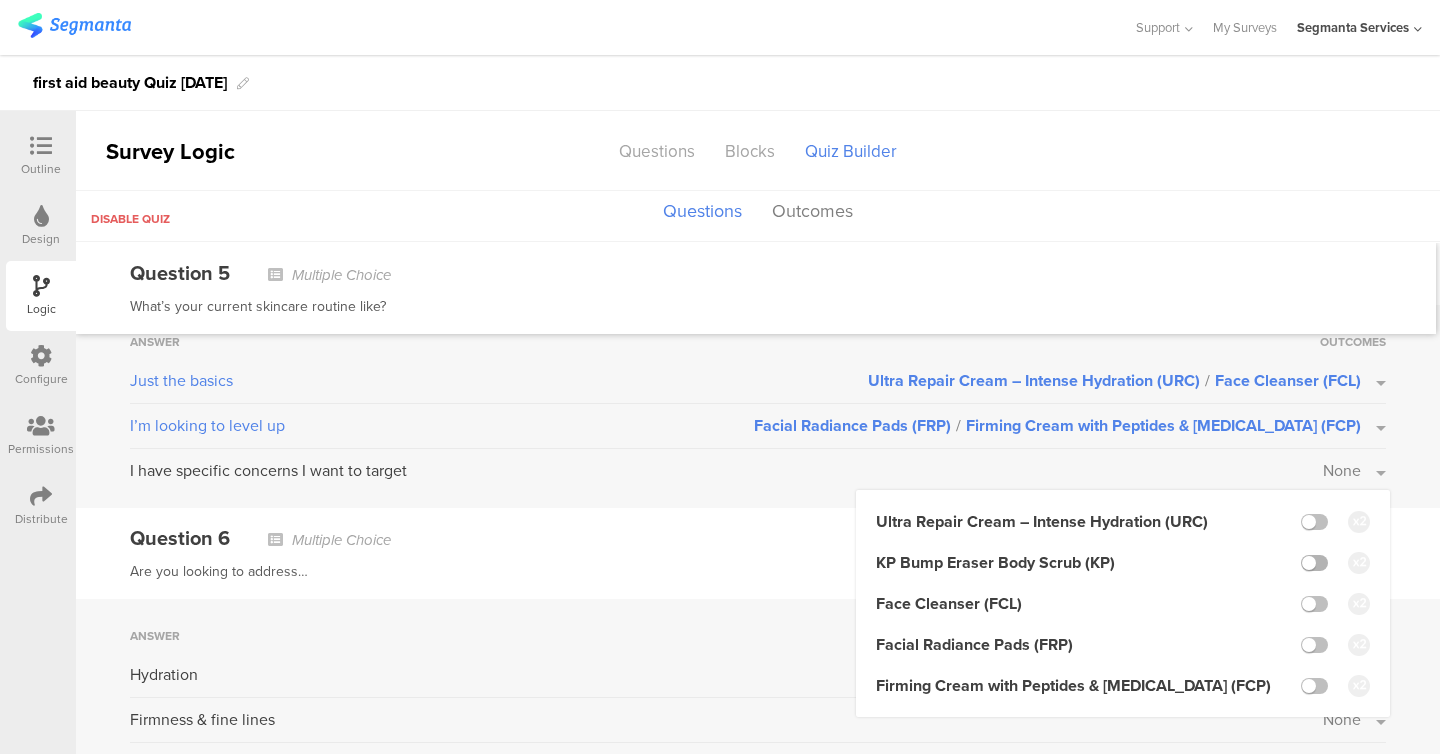 click at bounding box center (1314, 563) 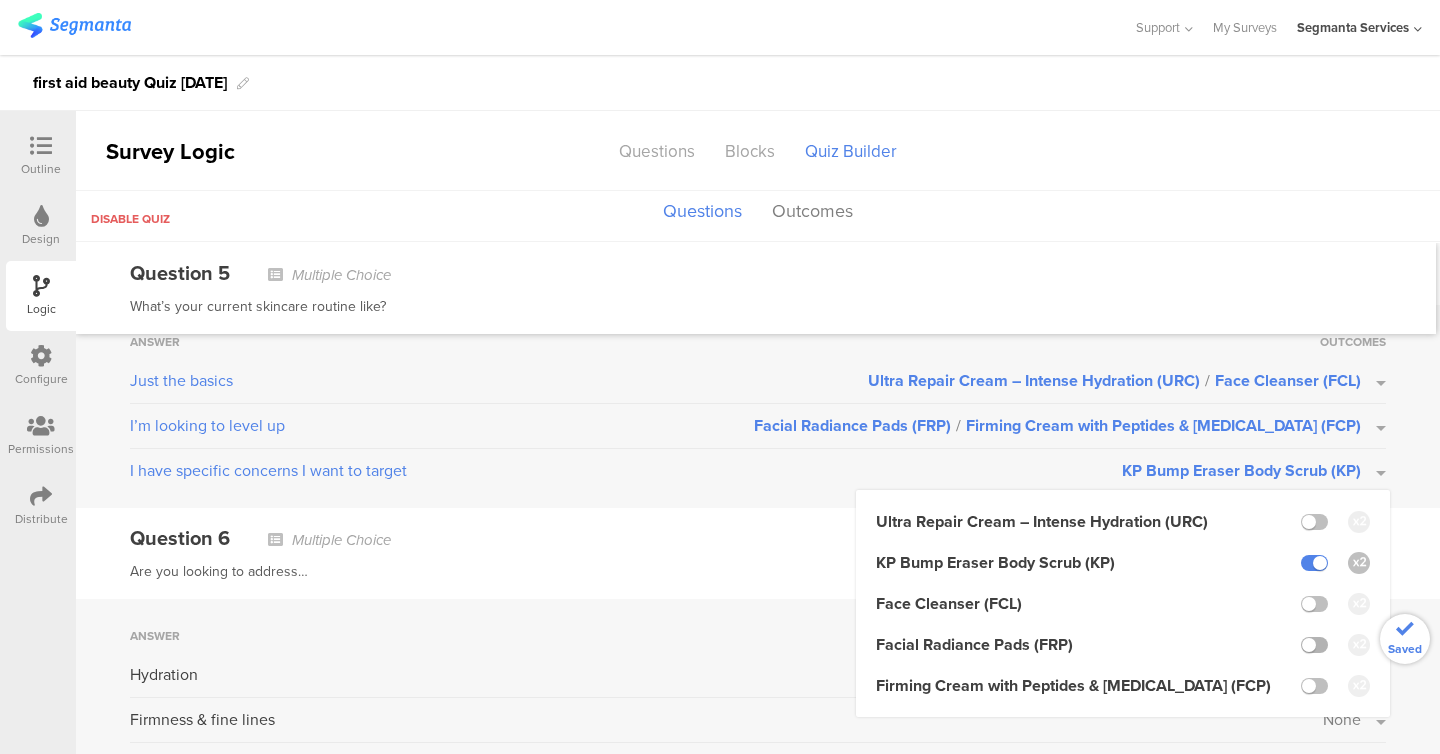 click at bounding box center (1314, 645) 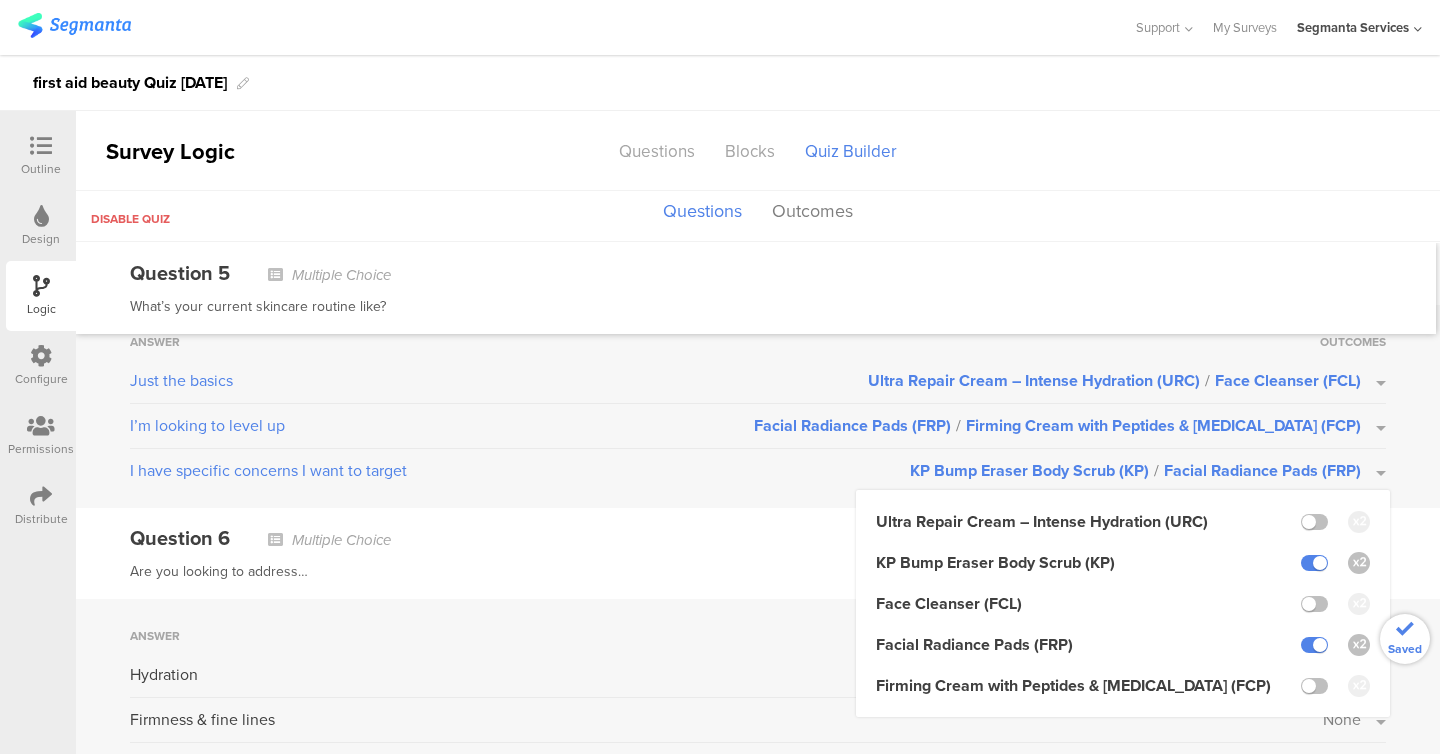 click on "Answer
Outcomes
Just the basics
Ultra Repair Cream – Intense Hydration (URC) / Face Cleanser (FCL)
I’m looking to level up
Facial Radiance Pads (FRP) / Firming Cream with Peptides & [MEDICAL_DATA] (FCP)
I have specific concerns I want to target
KP Bump Eraser Body Scrub (KP) / Facial Radiance Pads (FRP)
Ultra Repair Cream – Intense Hydration (URC)
KP Bump Eraser Body Scrub (KP)
Face Cleanser (FCL)
Facial Radiance Pads (FRP)" at bounding box center [758, 406] 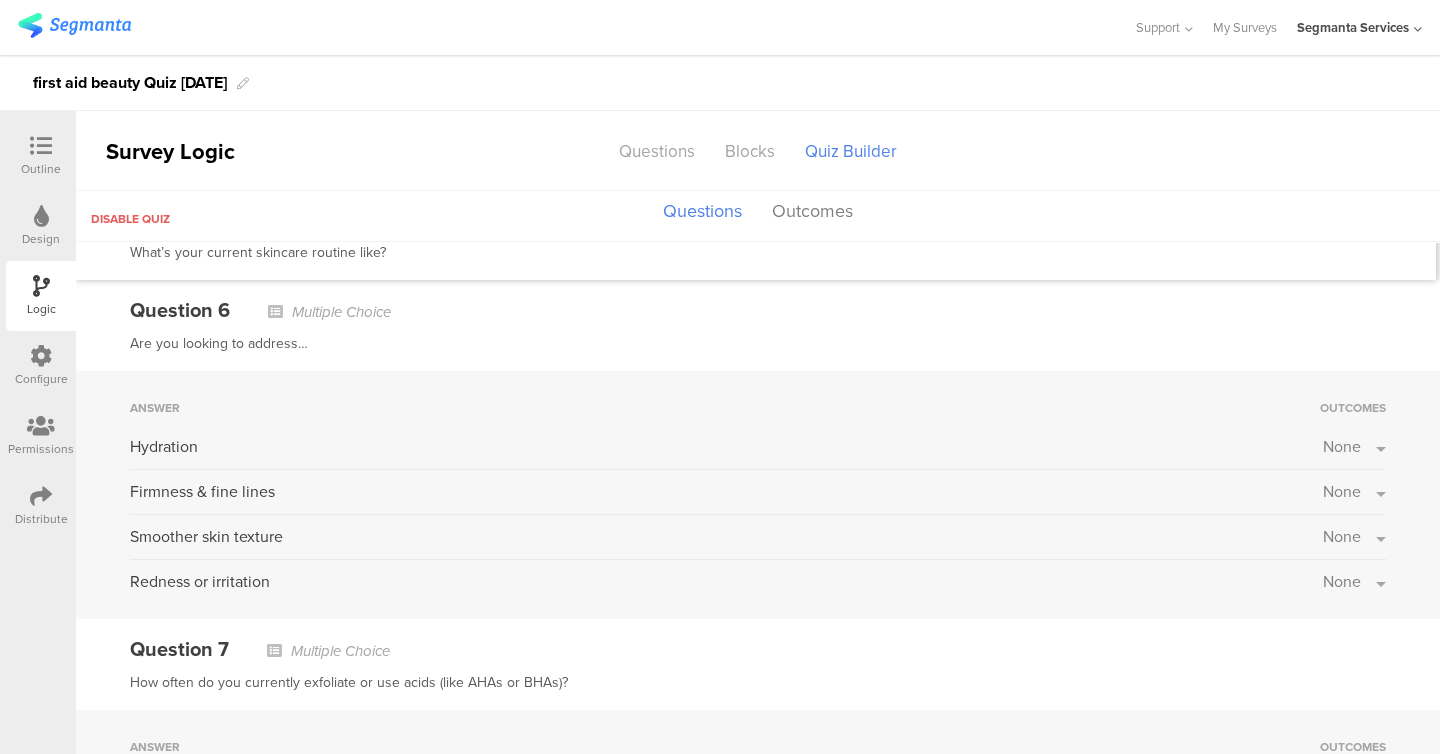 scroll, scrollTop: 1326, scrollLeft: 0, axis: vertical 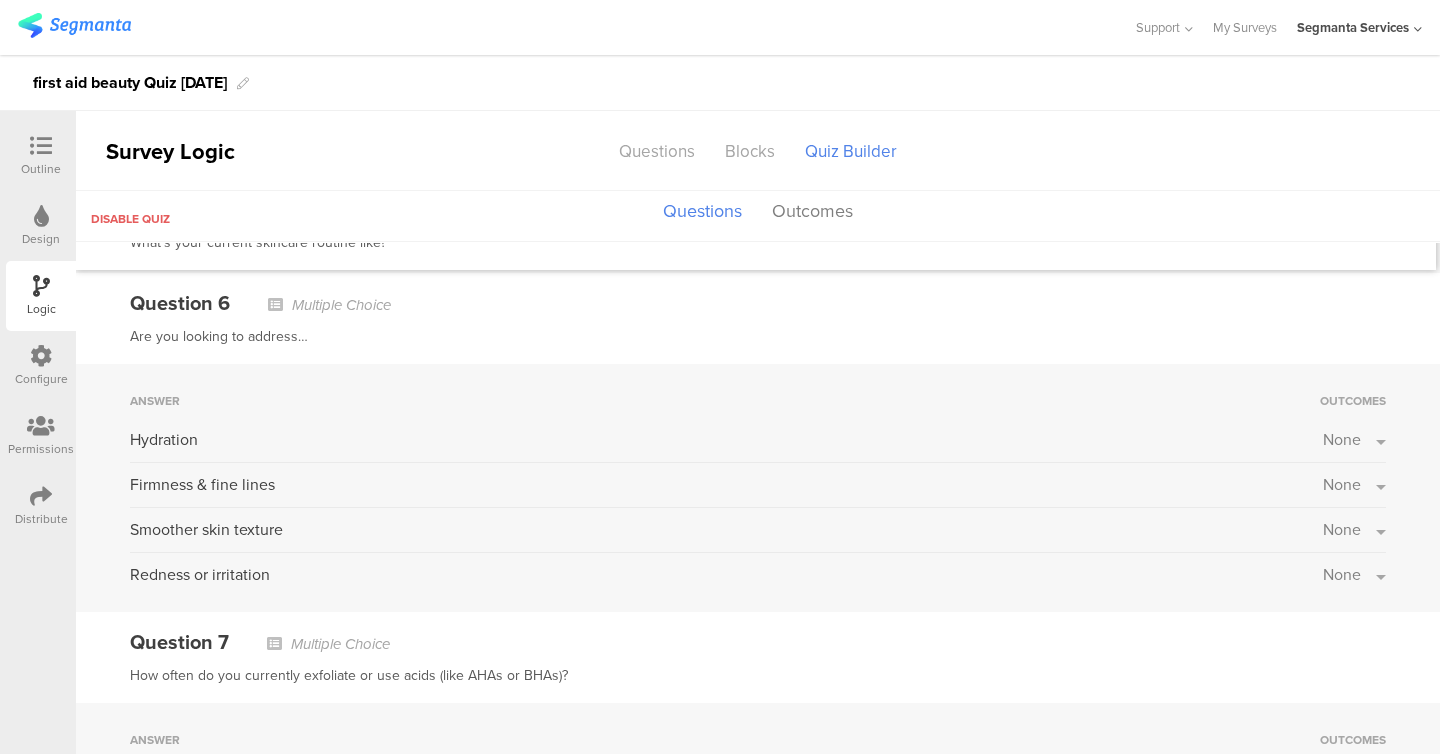 click on "Hydration
None" at bounding box center [758, 445] 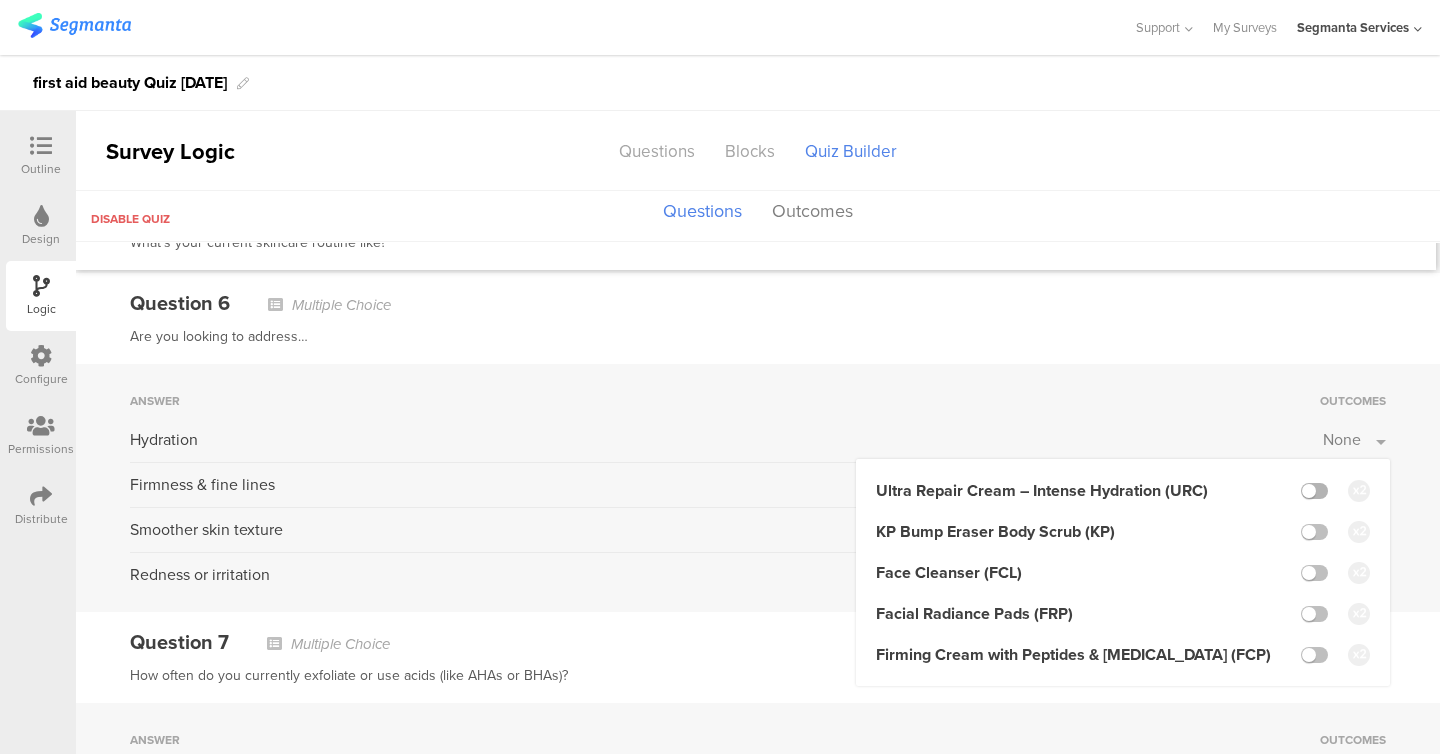 click at bounding box center (1314, 491) 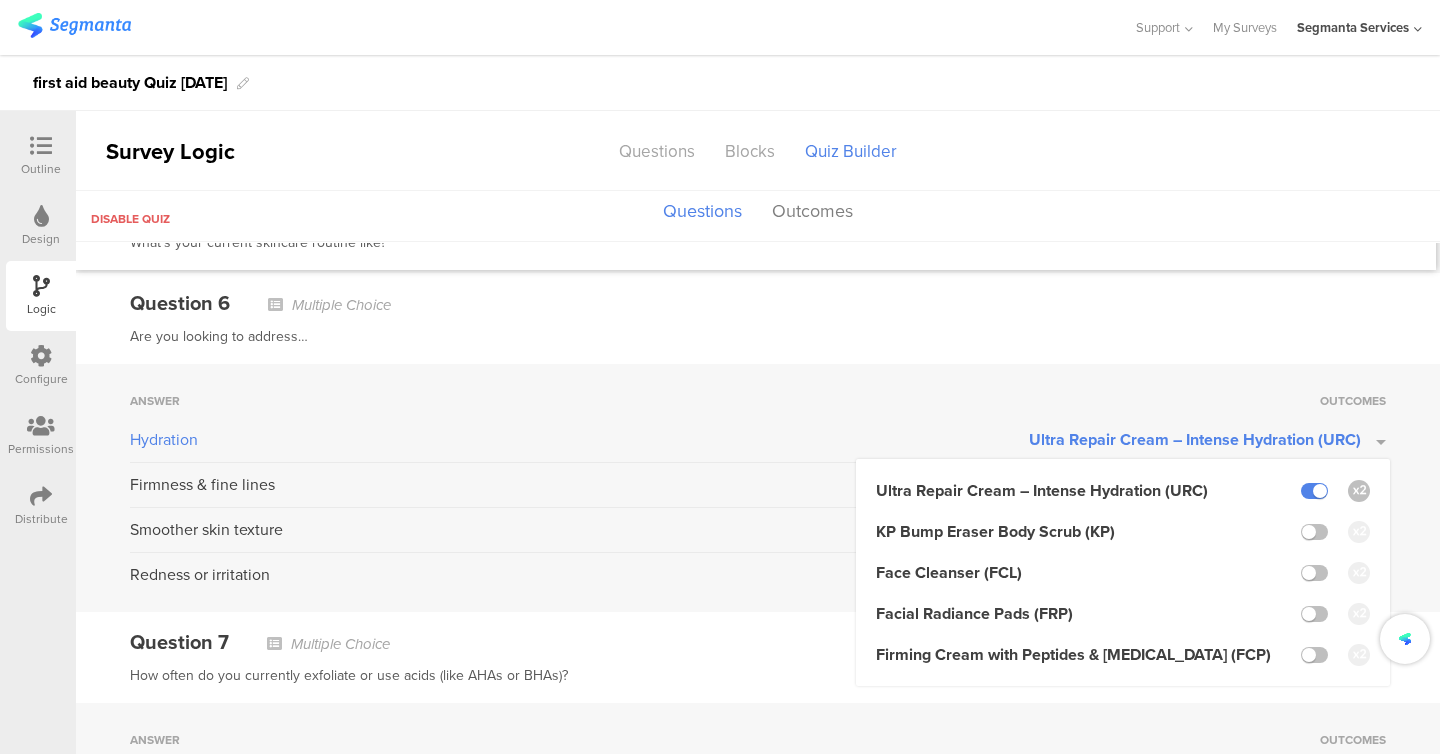 click on "Answer
Outcomes" at bounding box center (758, 401) 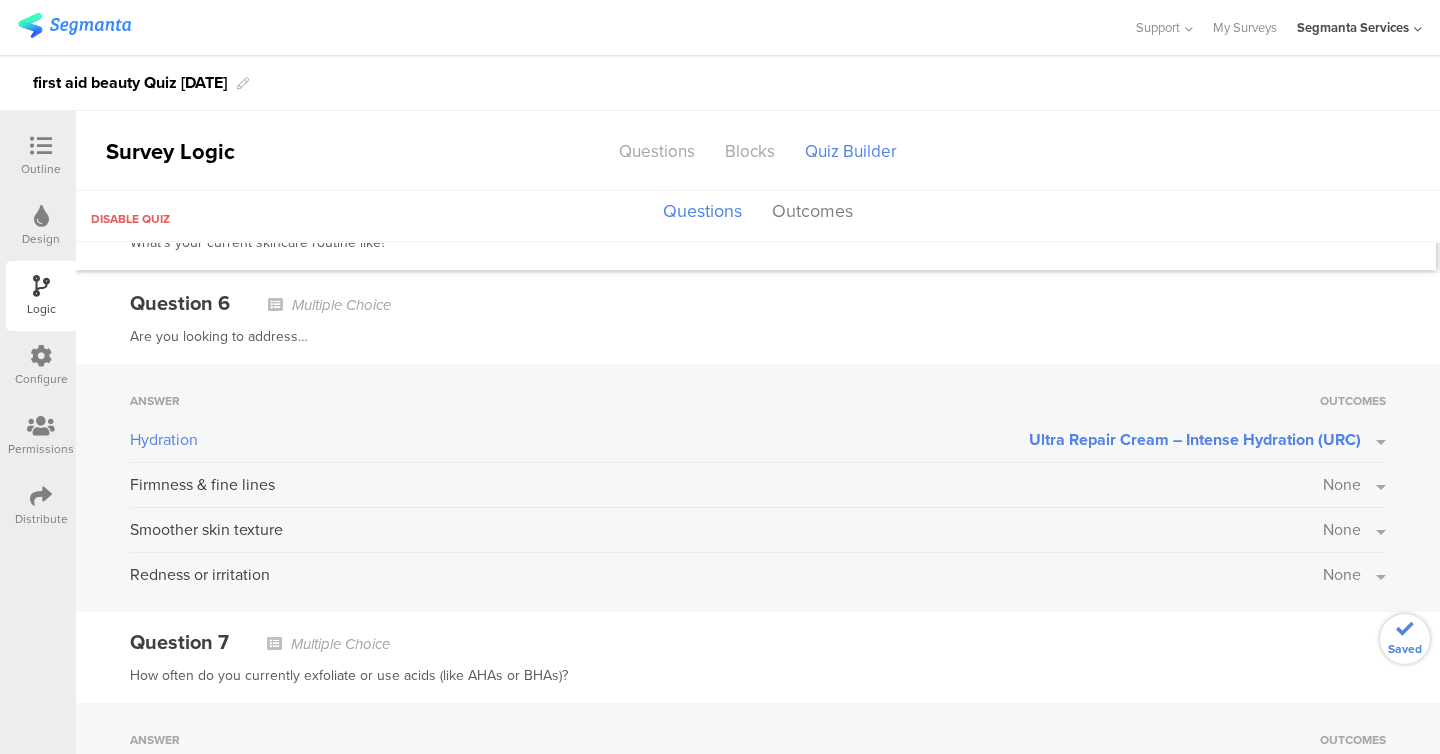 click on "None" at bounding box center [1342, 484] 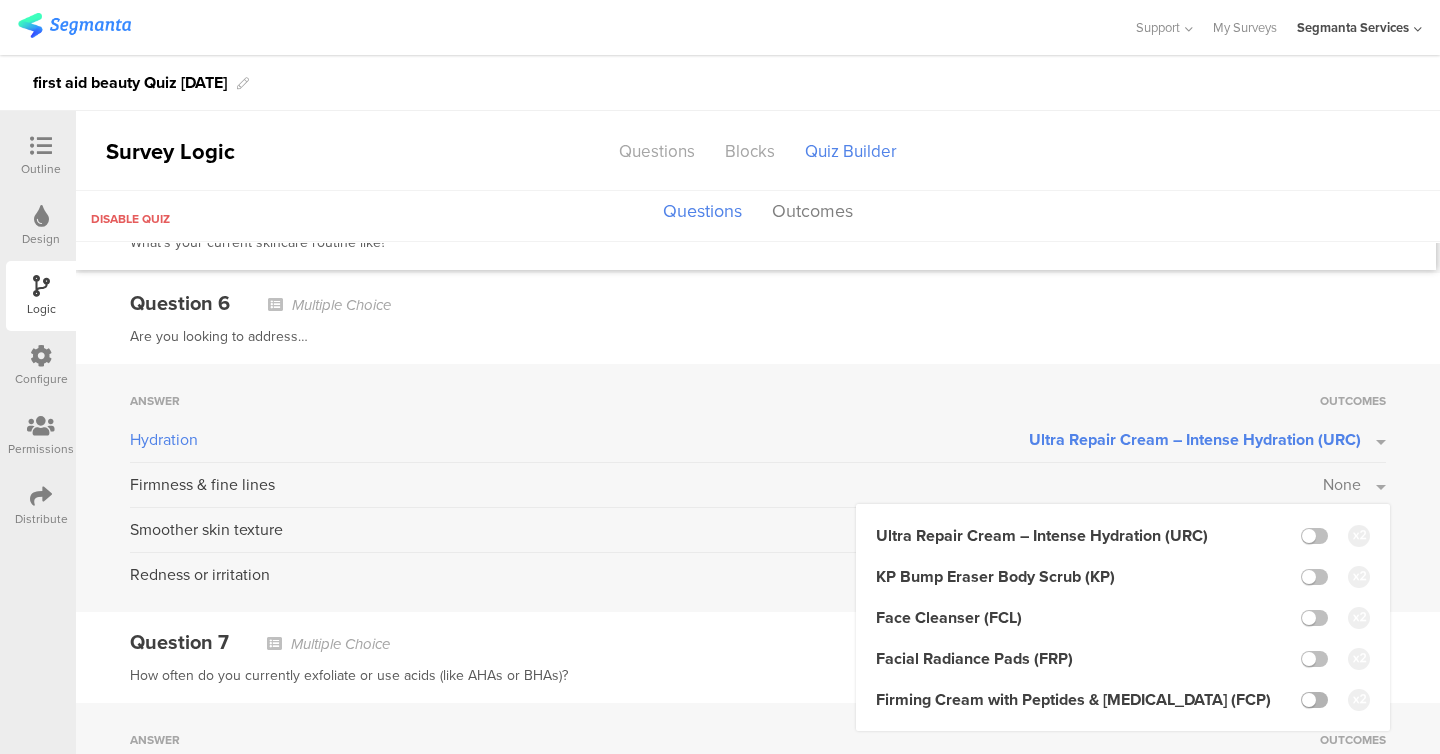 click at bounding box center [1314, 700] 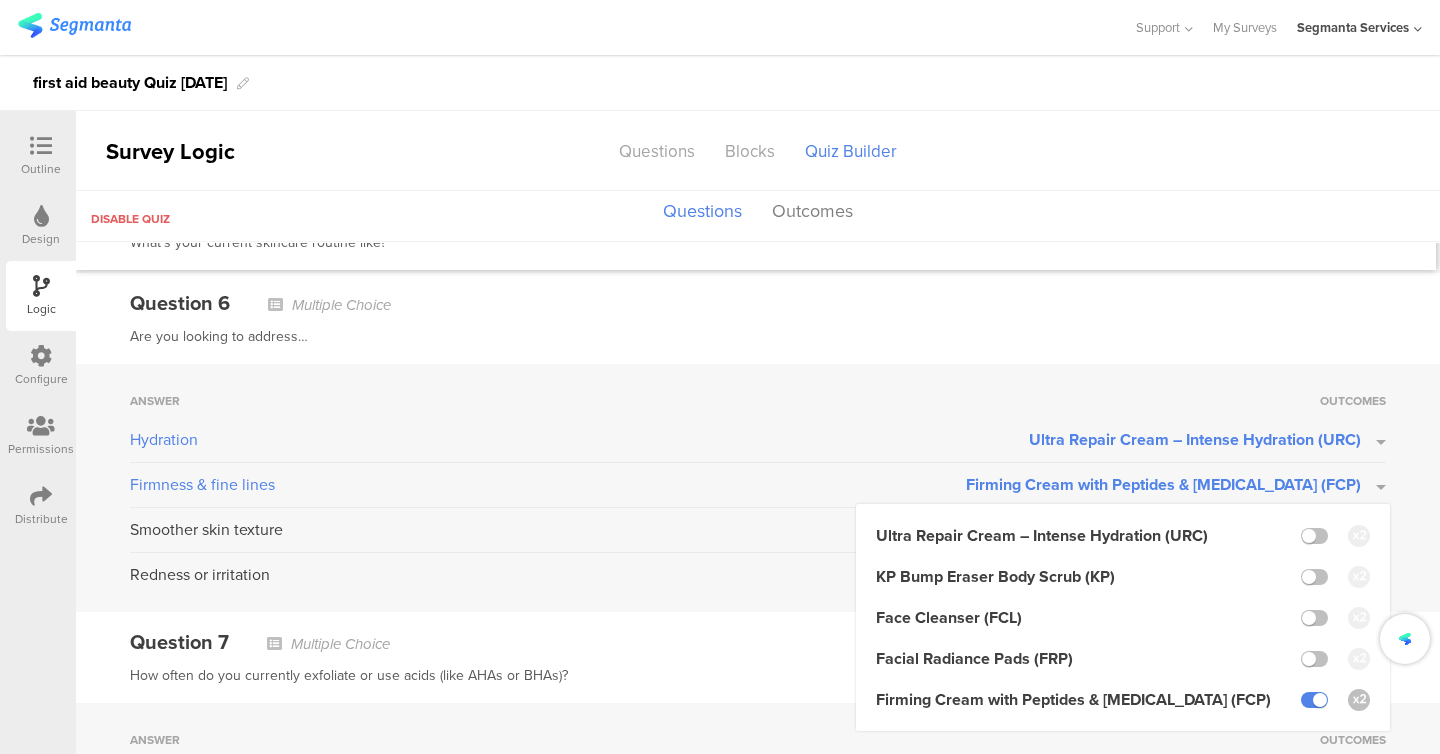 click on "Answer
Outcomes
Hydration
Ultra Repair Cream – Intense Hydration (URC)
Firmness & fine lines
Firming Cream with Peptides & [MEDICAL_DATA] (FCP)
Ultra Repair Cream – Intense Hydration (URC)
KP Bump Eraser Body Scrub (KP)
Face Cleanser (FCL)
Facial Radiance Pads (FRP)
Firming Cream with Peptides & [MEDICAL_DATA] (FCP)" at bounding box center [758, 488] 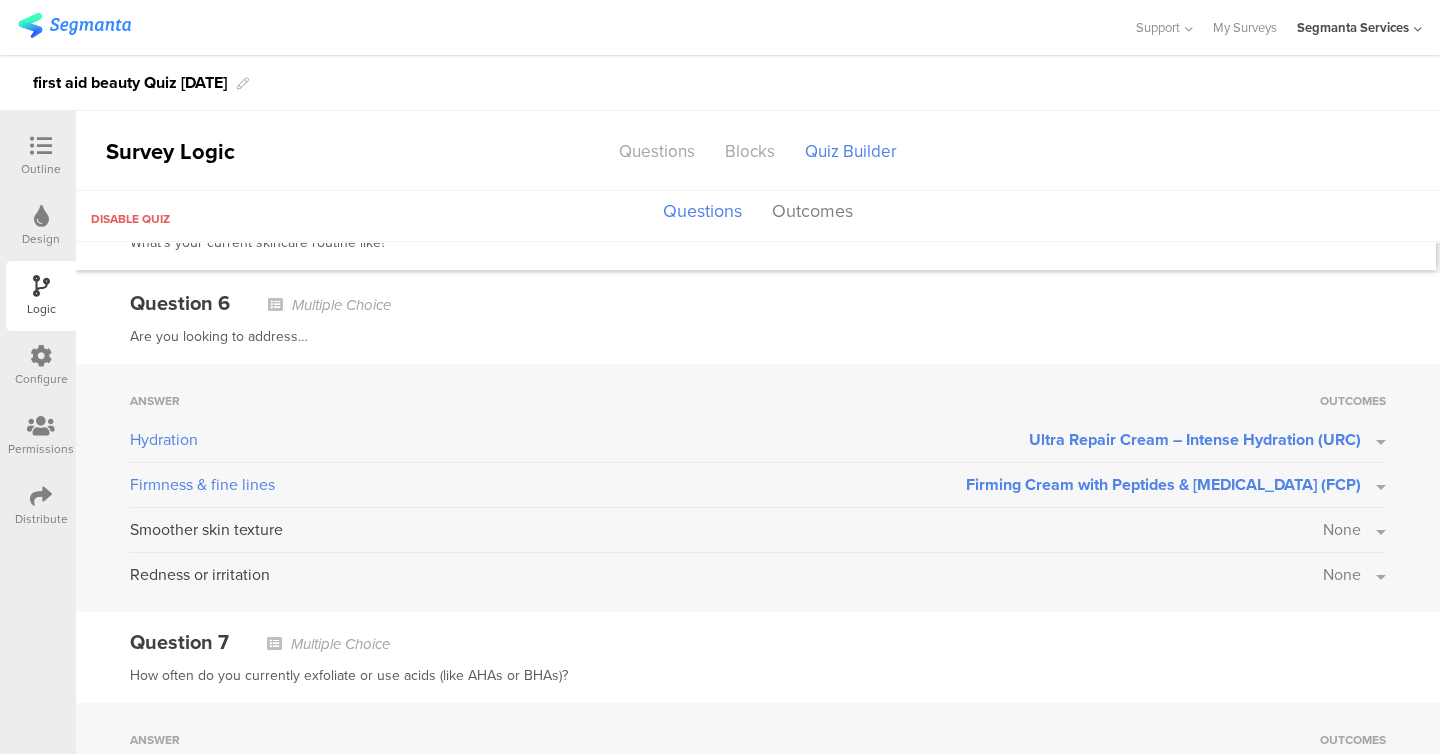 click on "None" at bounding box center [1342, 529] 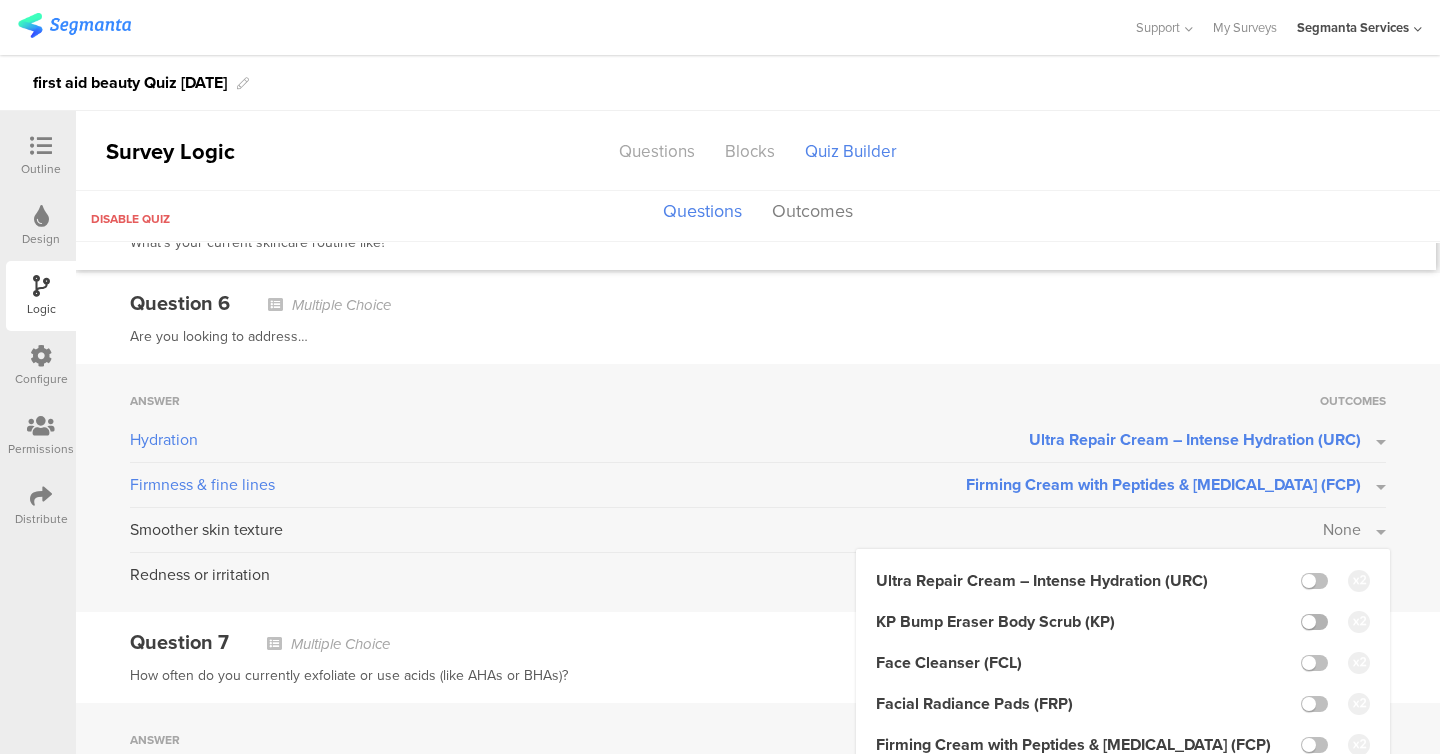 click at bounding box center (1314, 622) 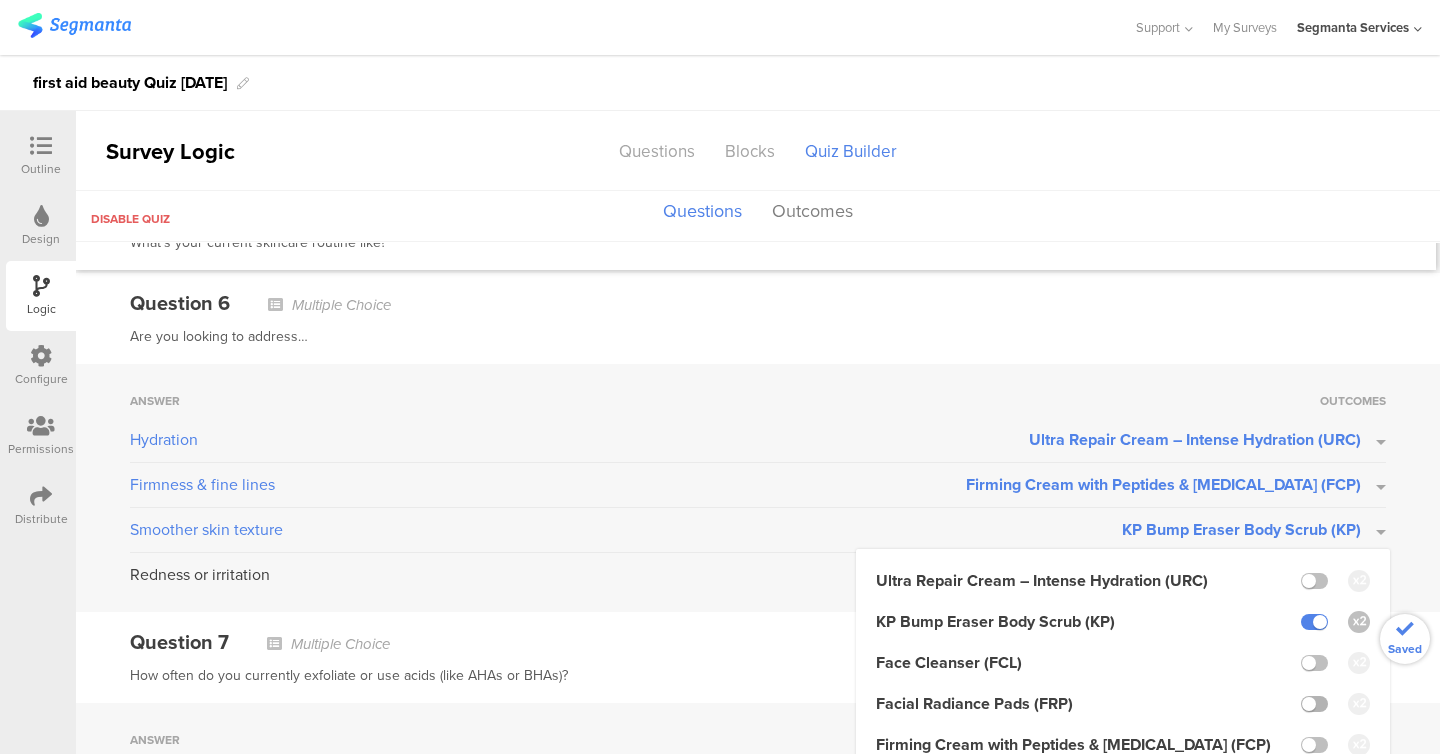 click at bounding box center [1314, 704] 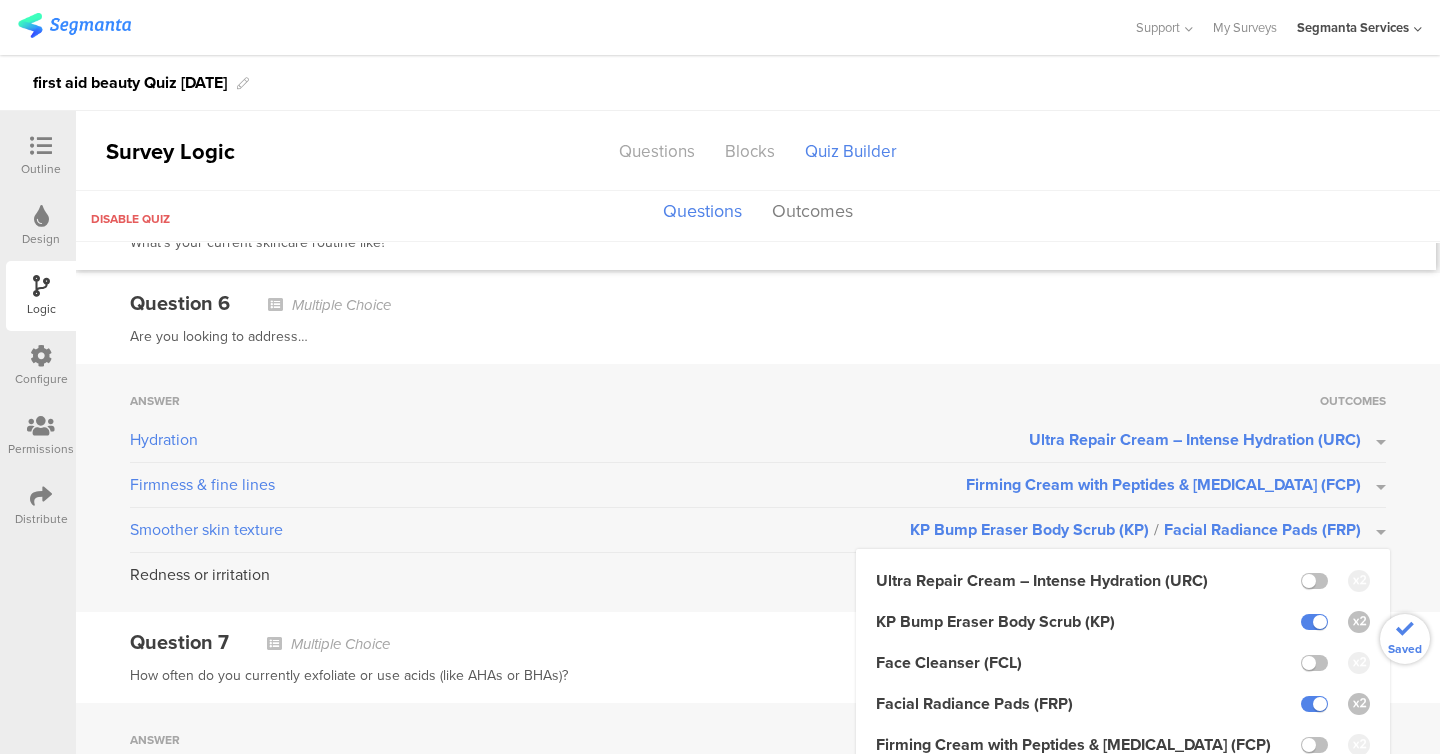 click on "Disable quiz
Questions
Outcomes" at bounding box center [758, 216] 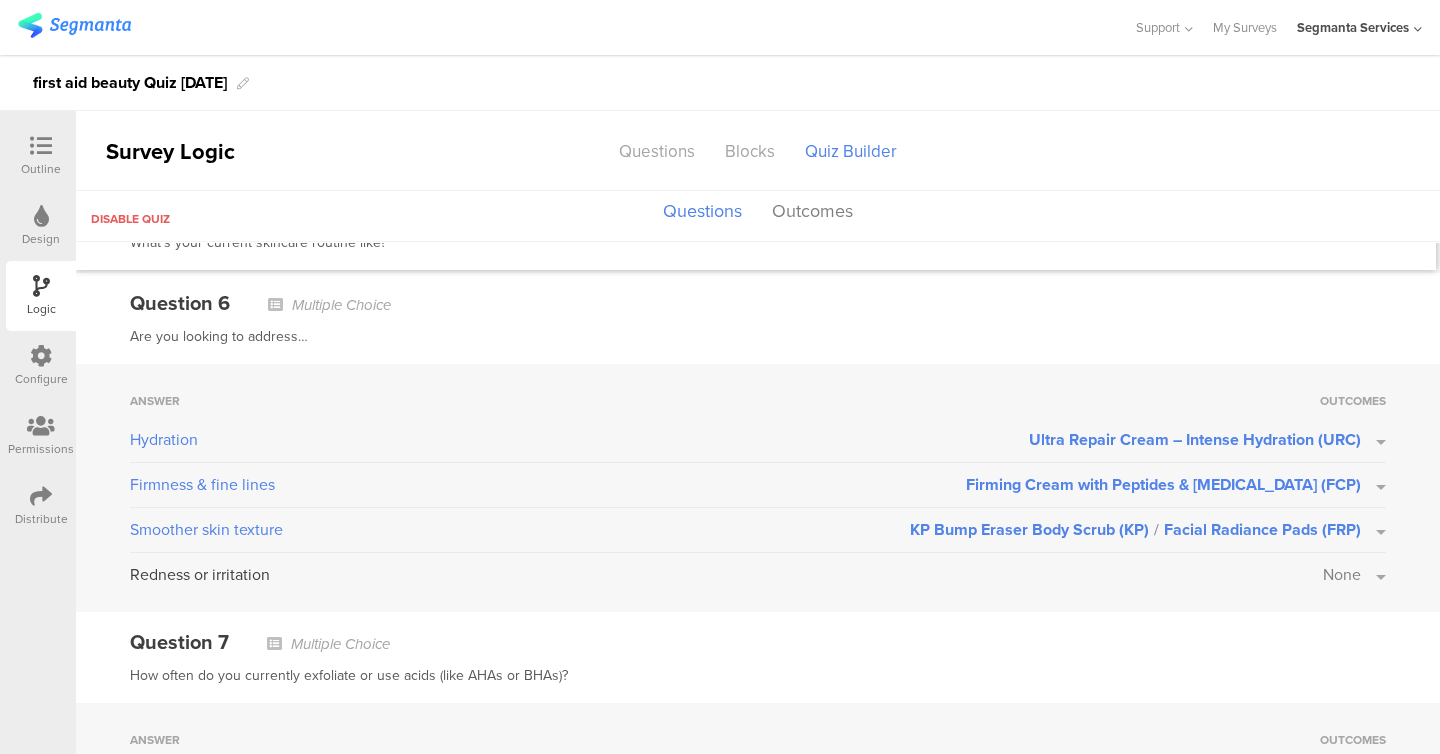 click on "None" at bounding box center [1342, 574] 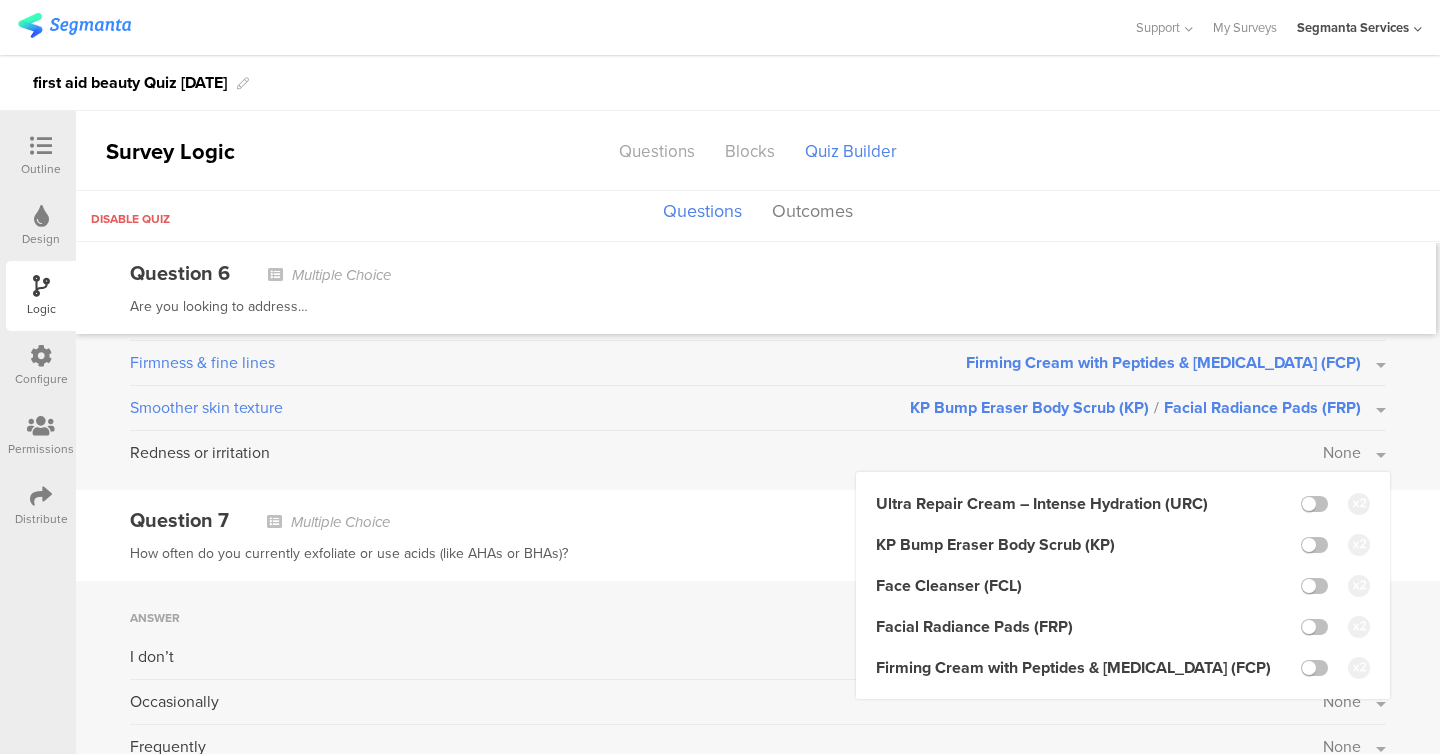 scroll, scrollTop: 1451, scrollLeft: 0, axis: vertical 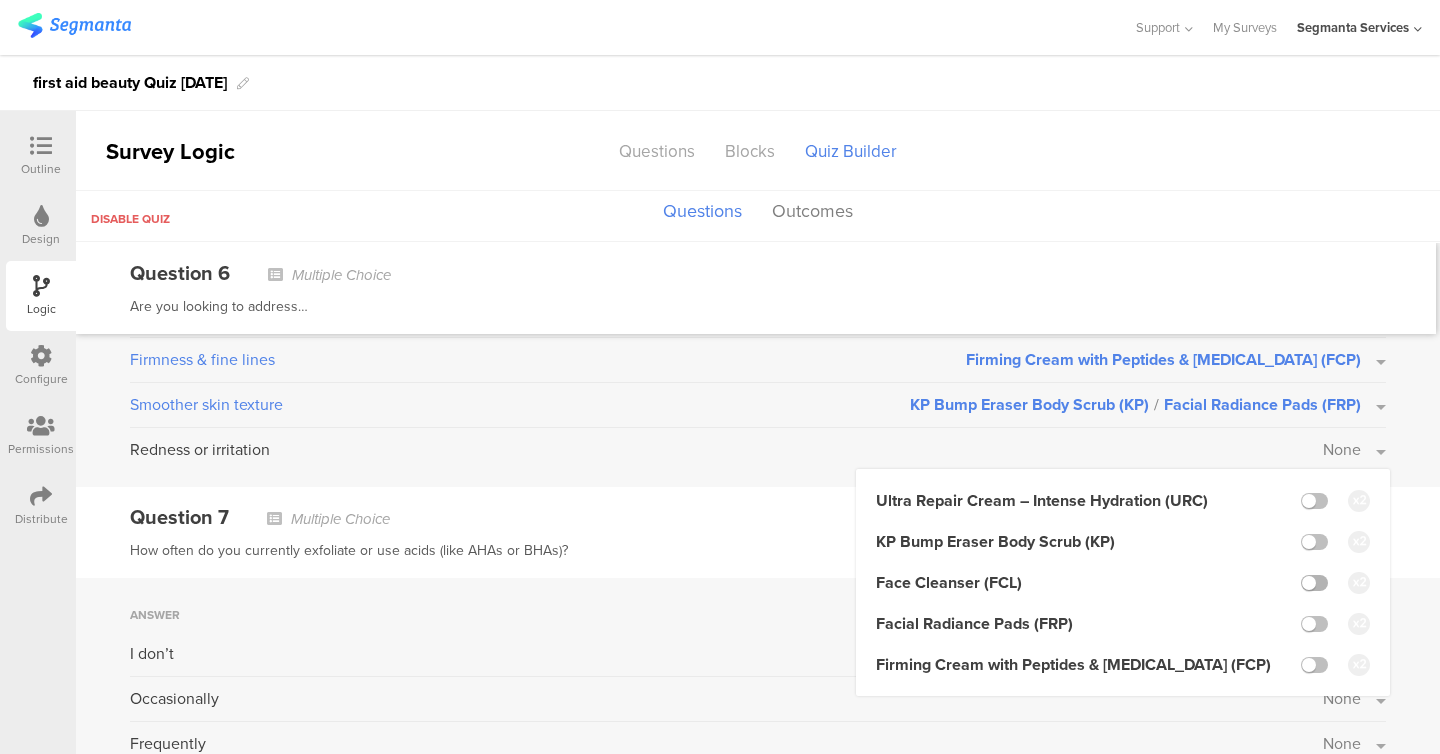 click at bounding box center (1314, 583) 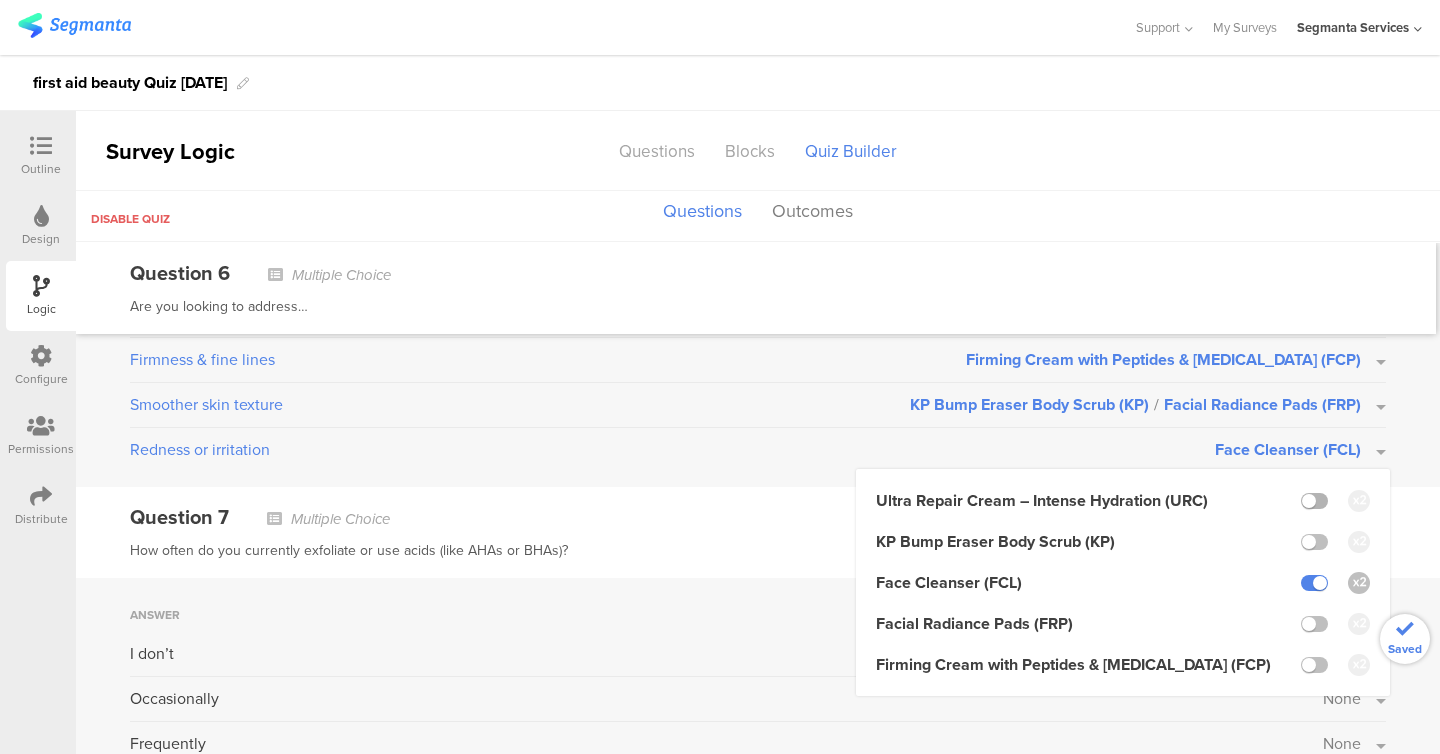 click at bounding box center (1314, 501) 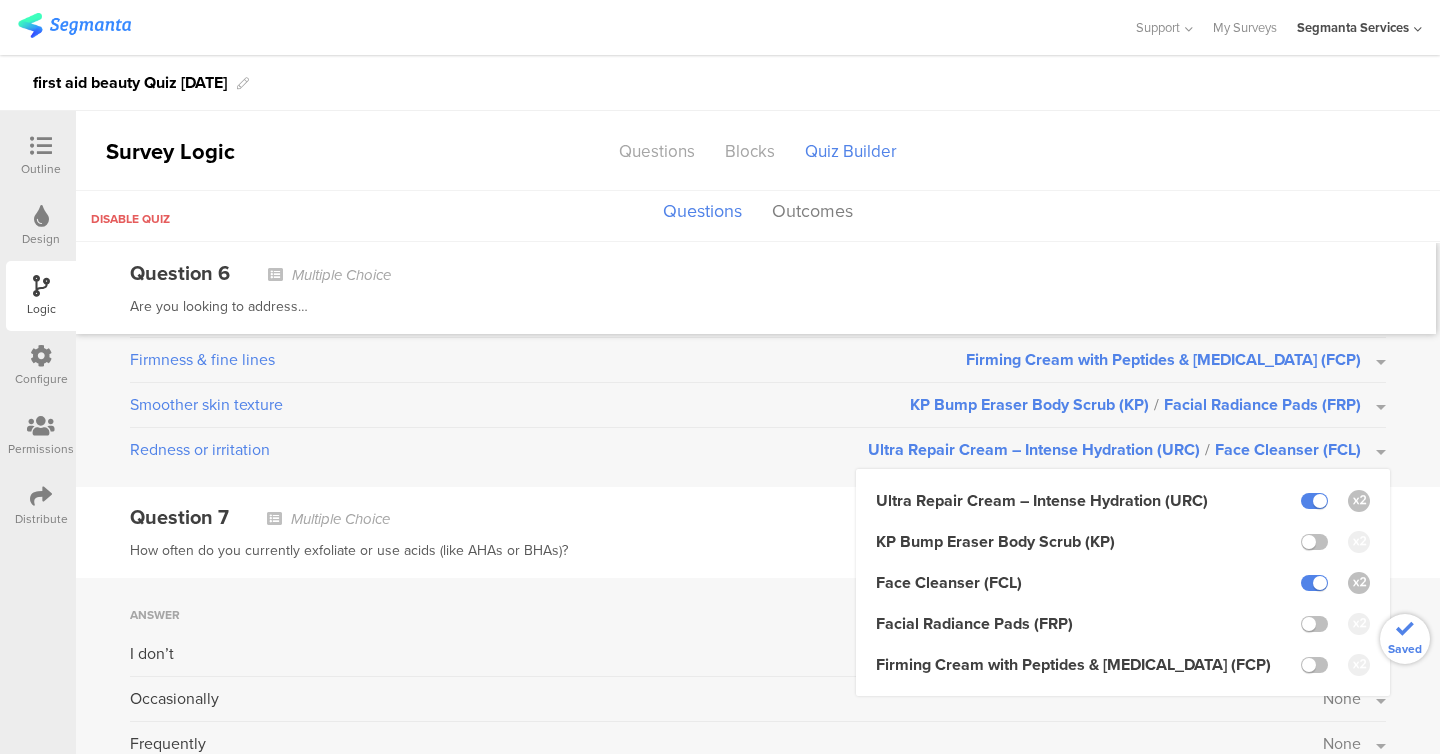 click on "Question 6
Multiple Choice" at bounding box center (756, 273) 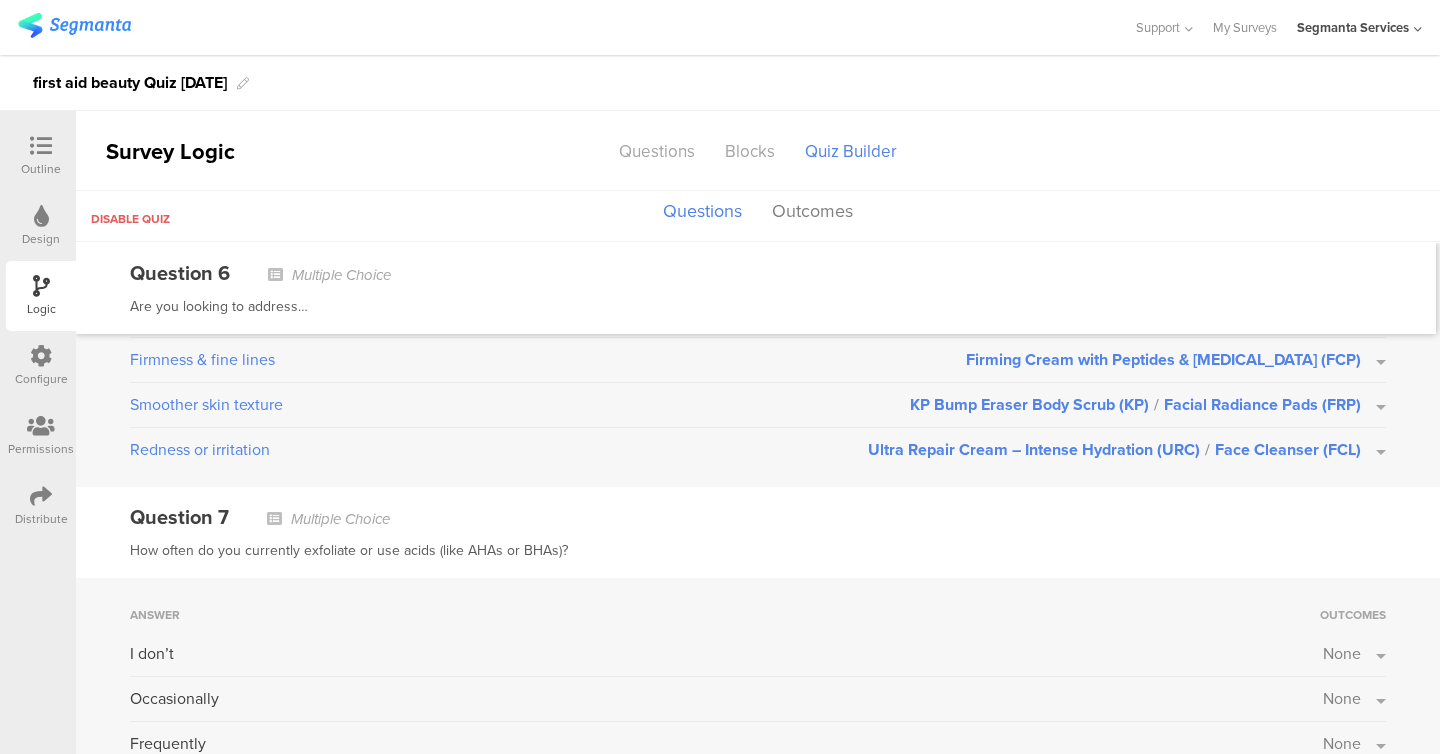 scroll, scrollTop: 1517, scrollLeft: 0, axis: vertical 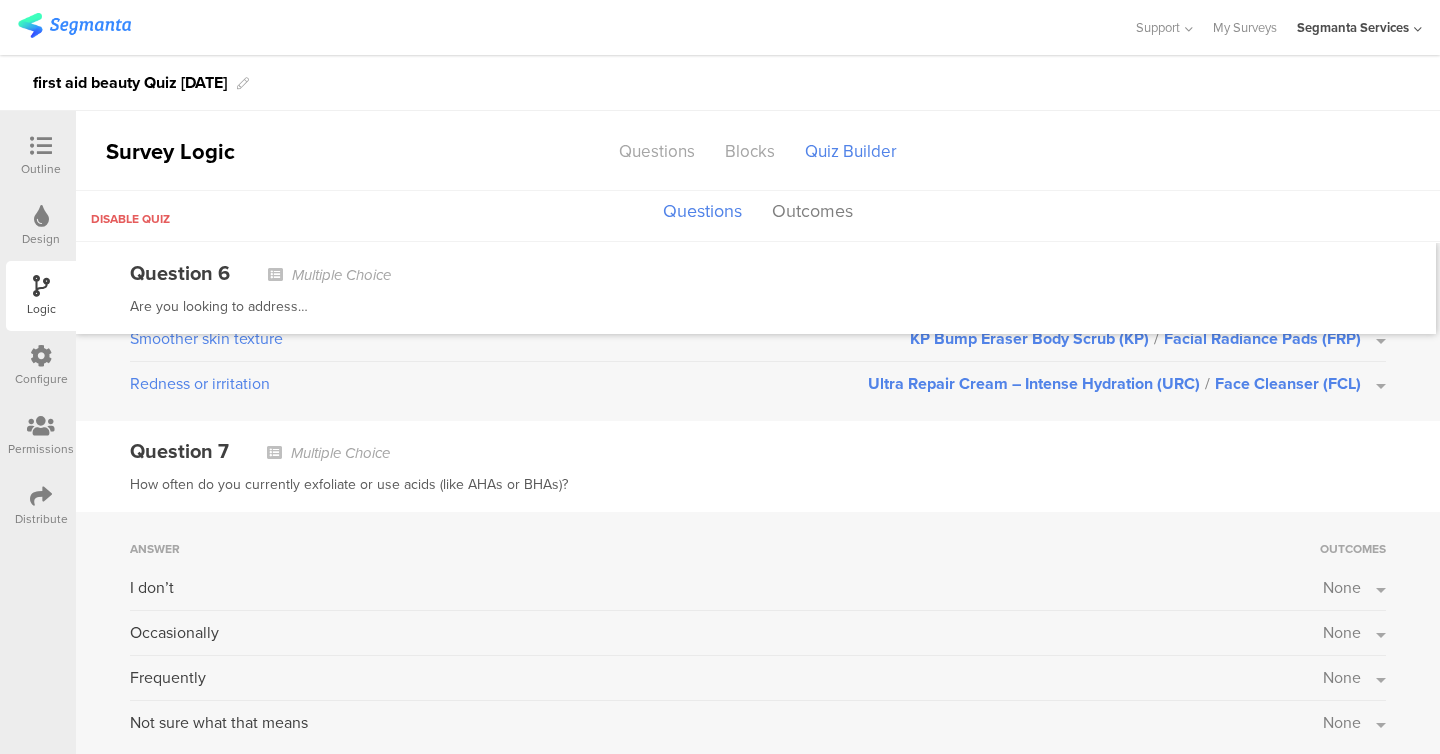 click on "None" at bounding box center [1342, 587] 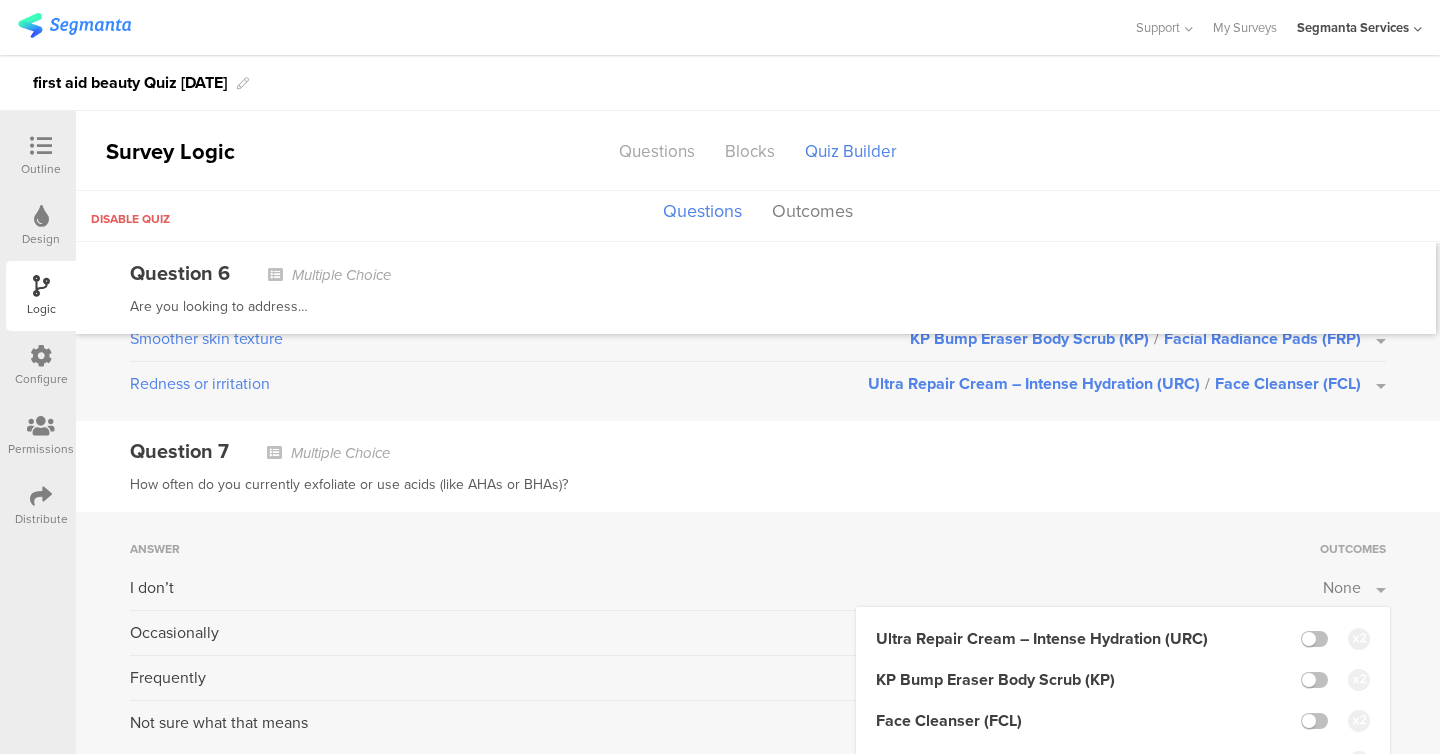 scroll, scrollTop: 1593, scrollLeft: 0, axis: vertical 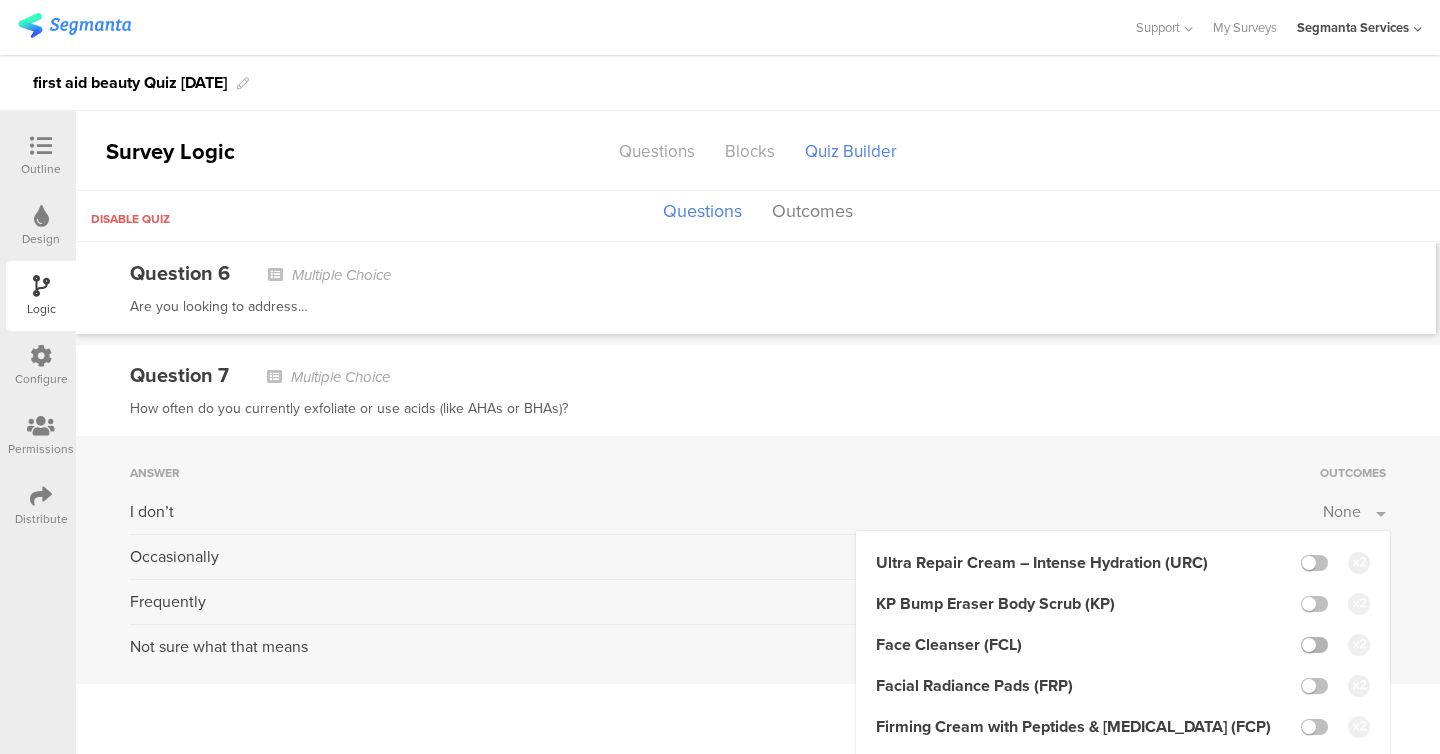 click at bounding box center [1314, 645] 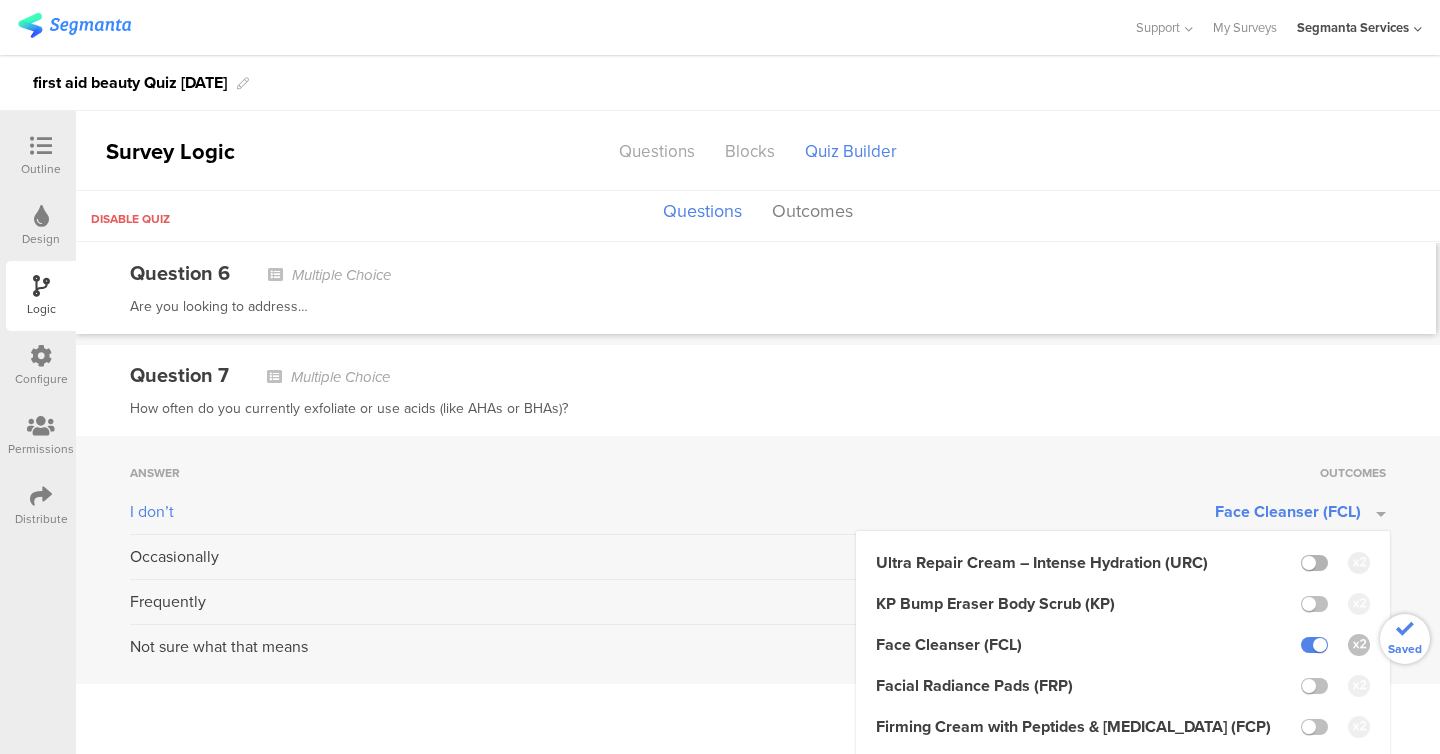click at bounding box center [1314, 563] 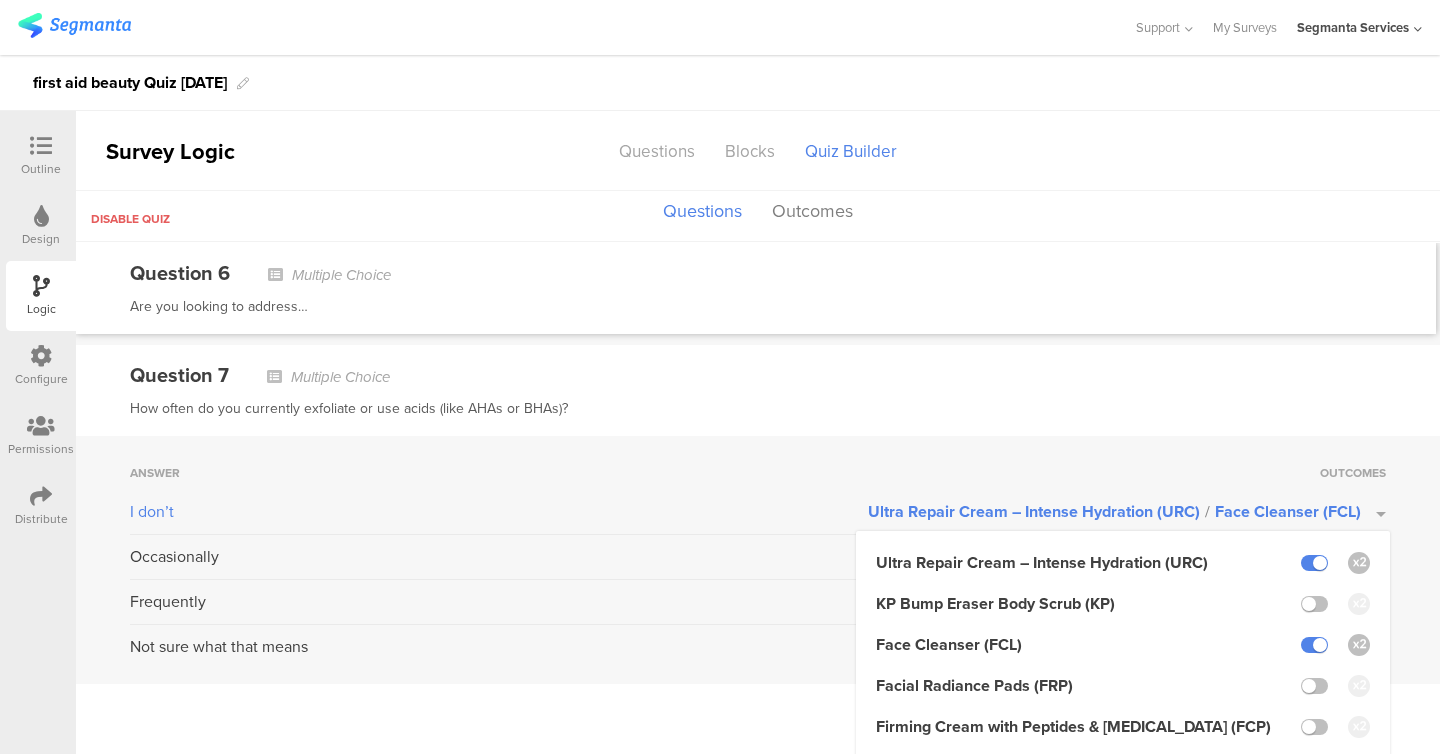 click on "Question 7
Multiple Choice
How often do you currently exfoliate or use acids (like AHAs or BHAs)?" at bounding box center [758, 390] 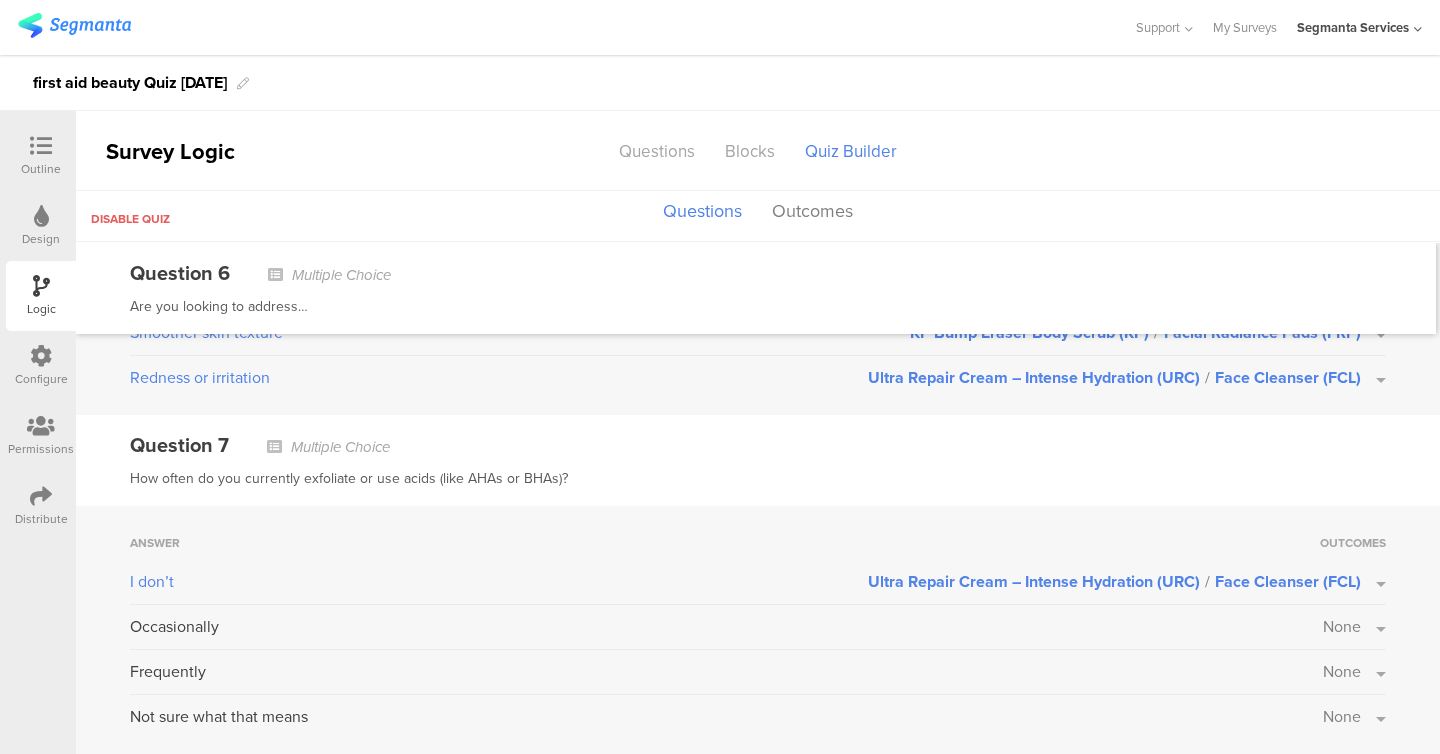 scroll, scrollTop: 1517, scrollLeft: 0, axis: vertical 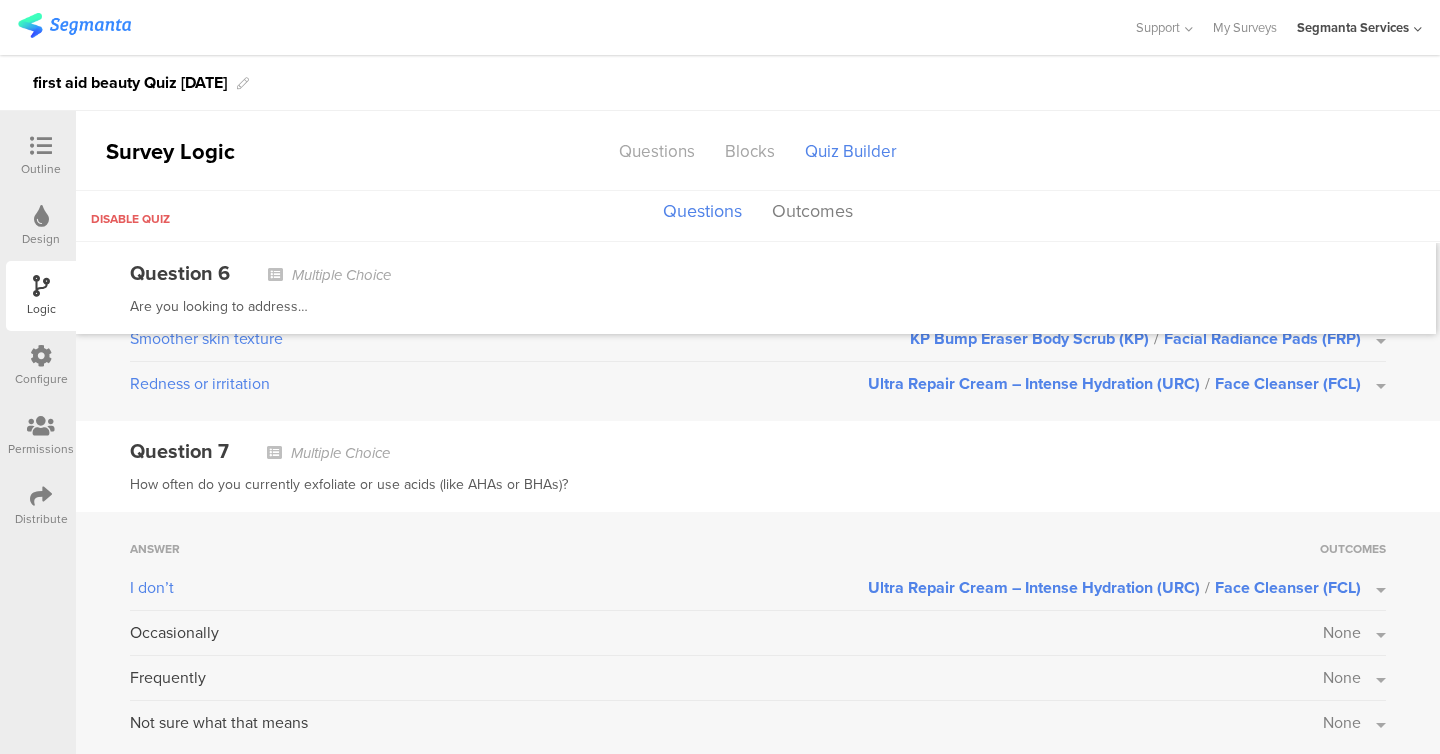 click on "None" at bounding box center [1342, 632] 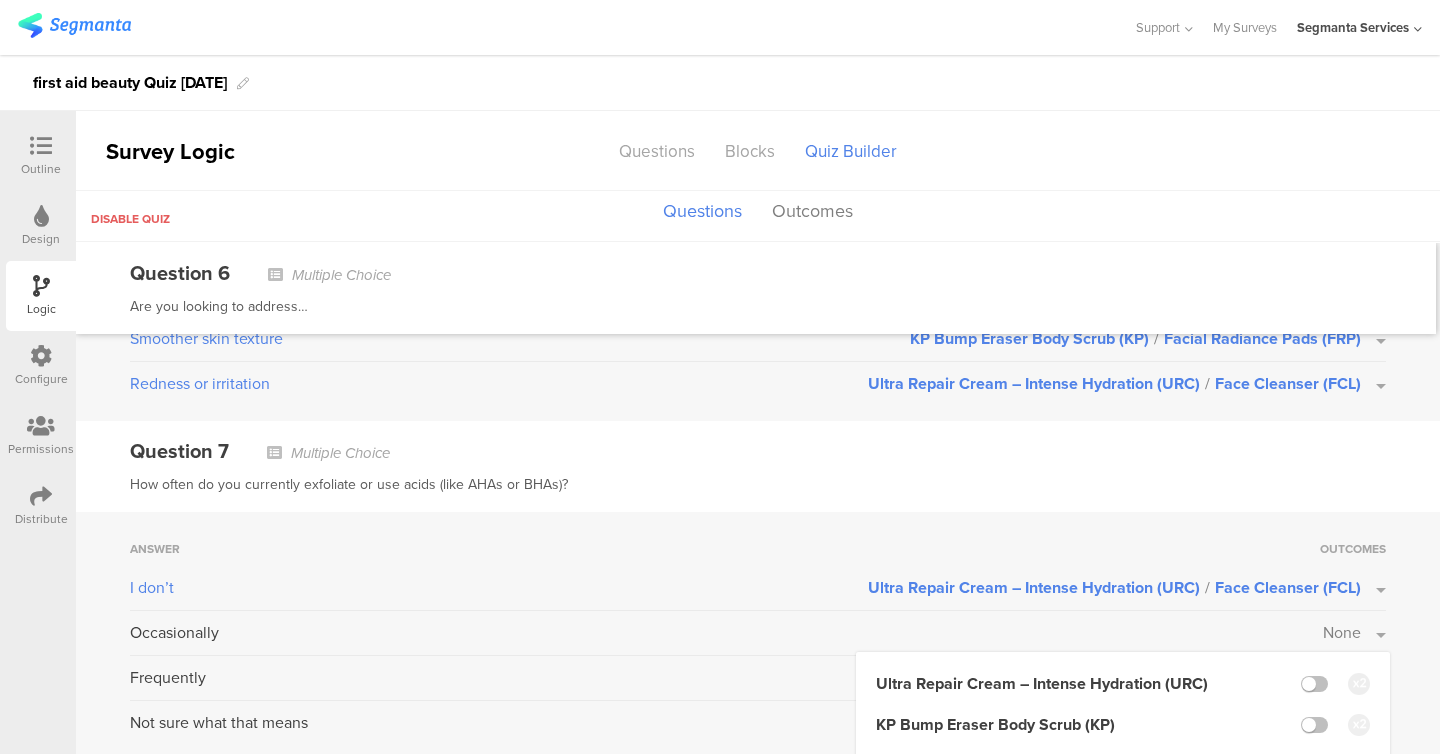 scroll, scrollTop: 1638, scrollLeft: 0, axis: vertical 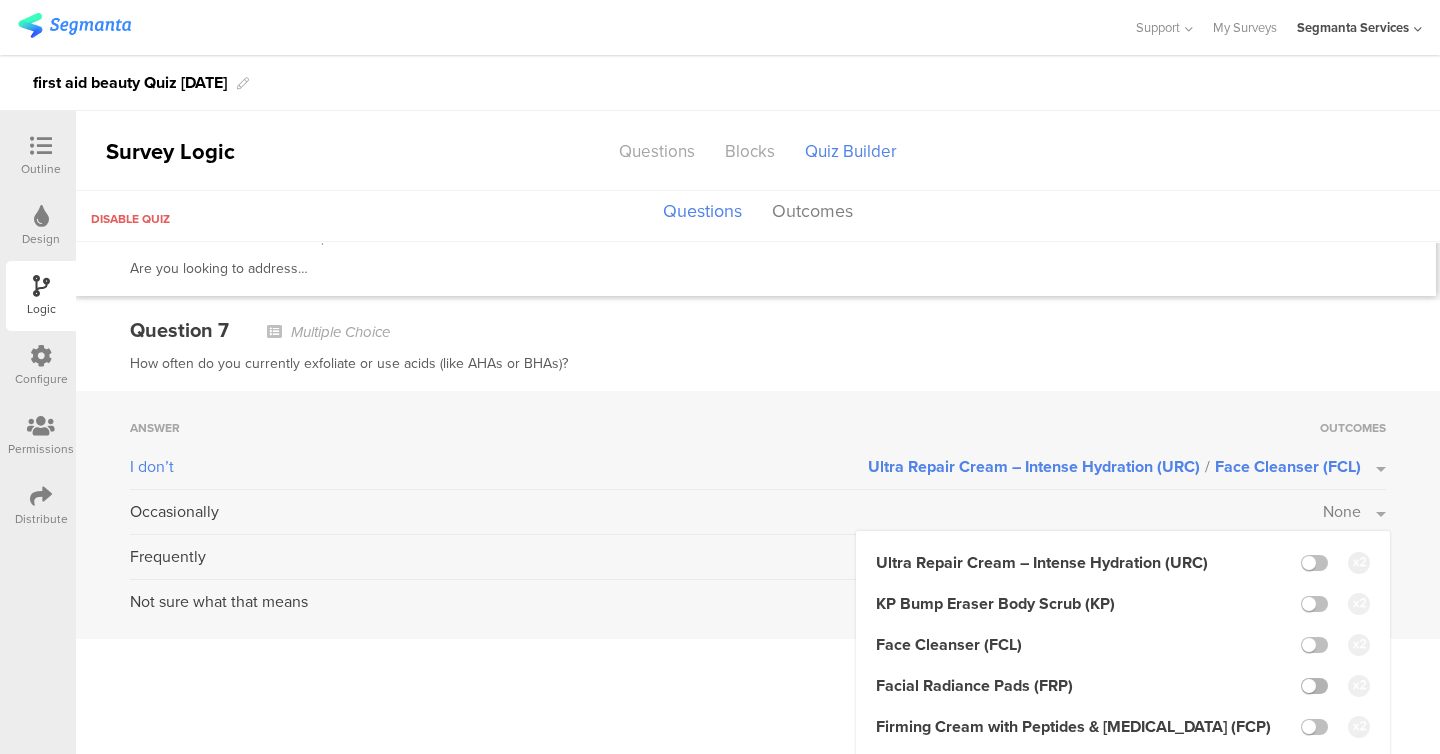 click at bounding box center (1314, 686) 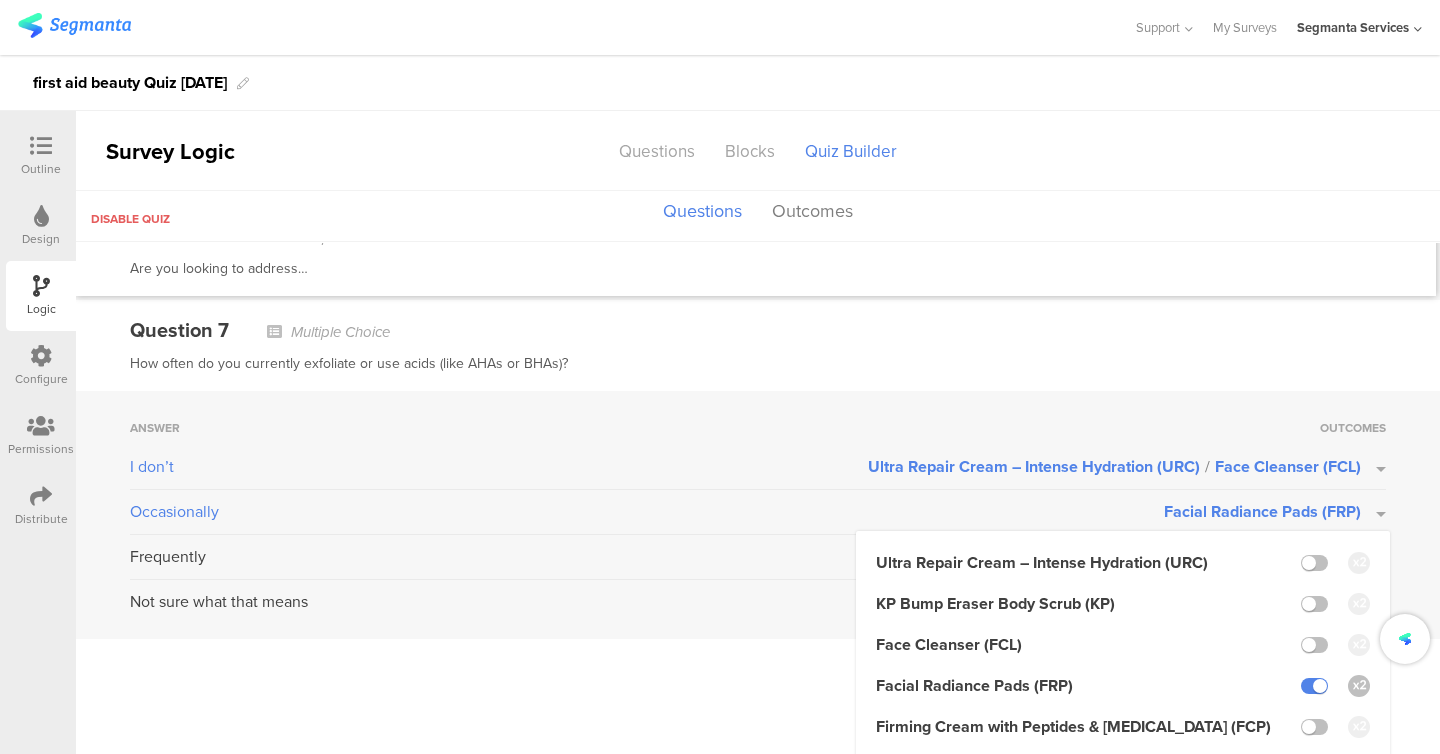click on "How often do you currently exfoliate or use acids (like AHAs or BHAs)?" at bounding box center [758, 364] 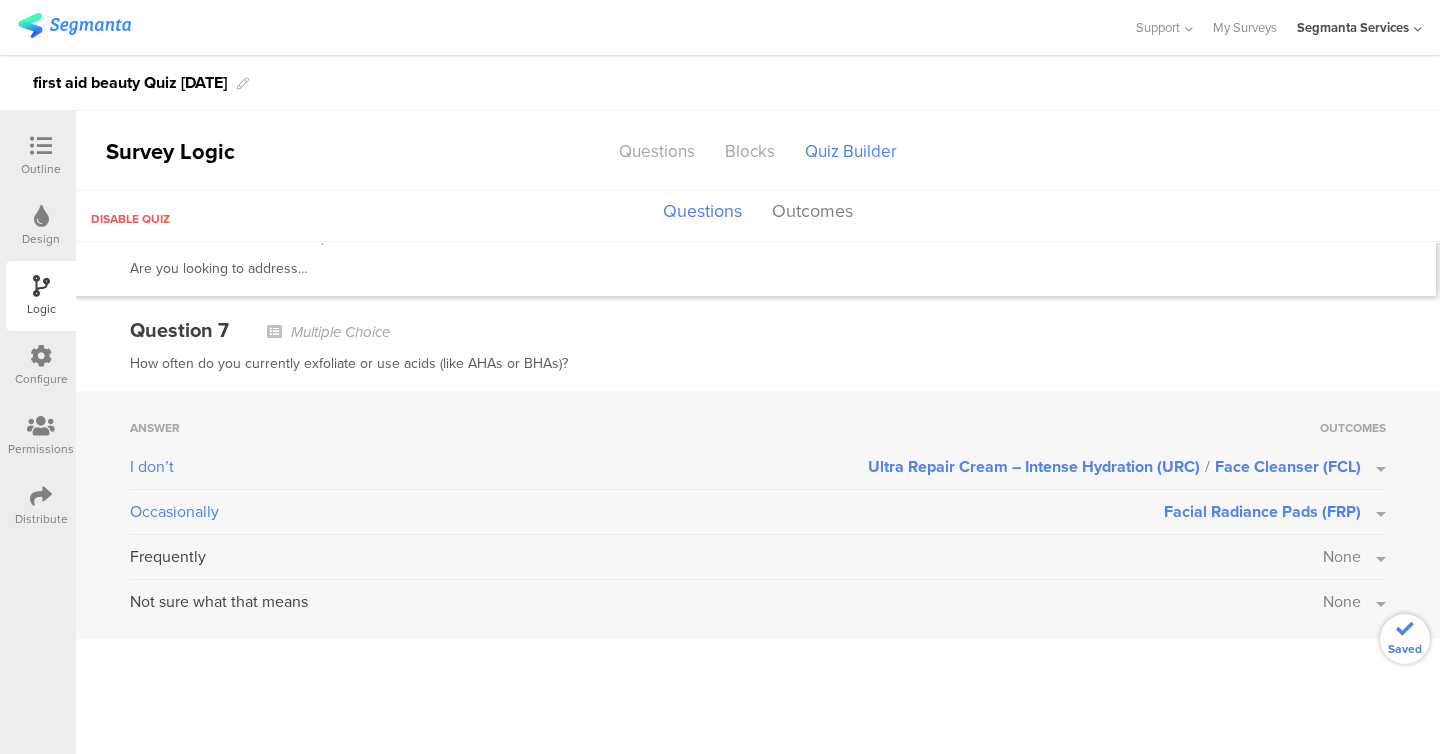 scroll, scrollTop: 1517, scrollLeft: 0, axis: vertical 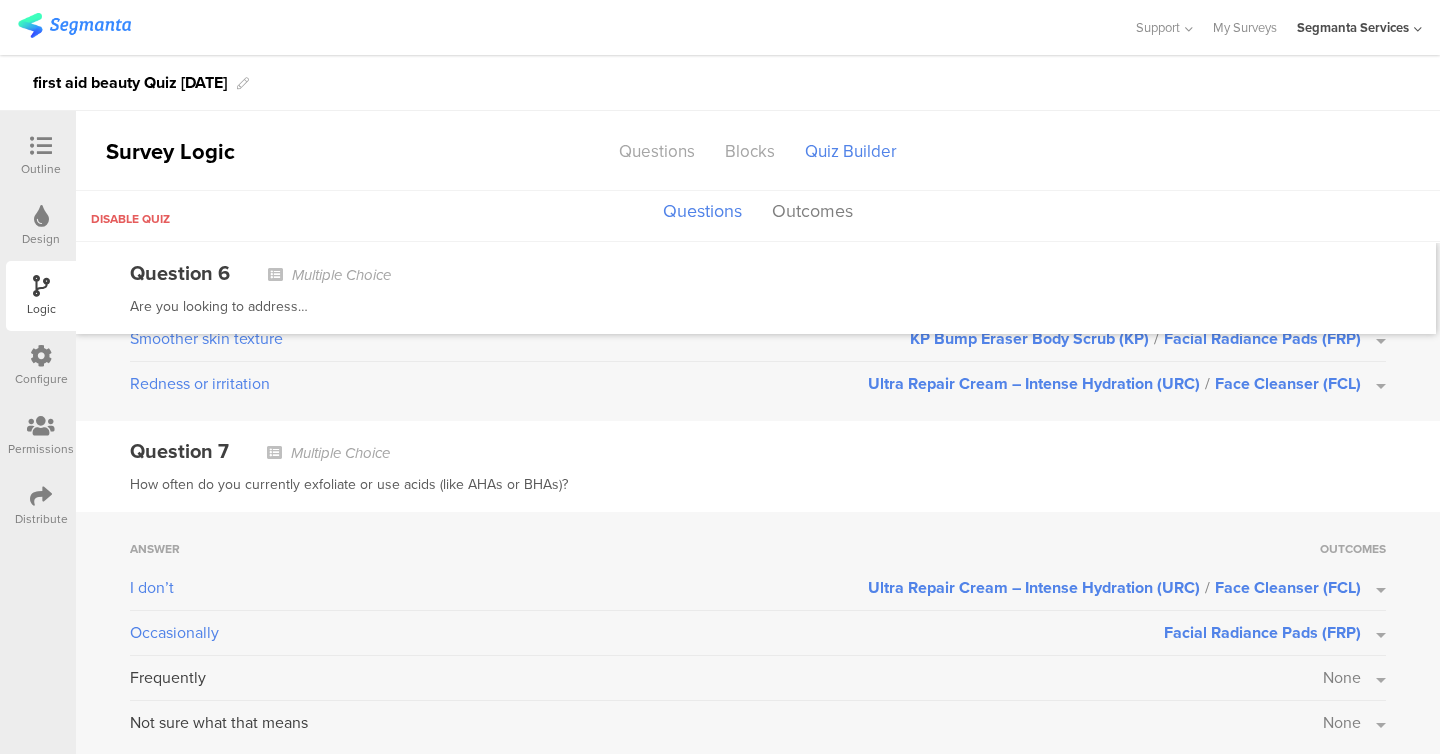 click on "None" at bounding box center (1342, 677) 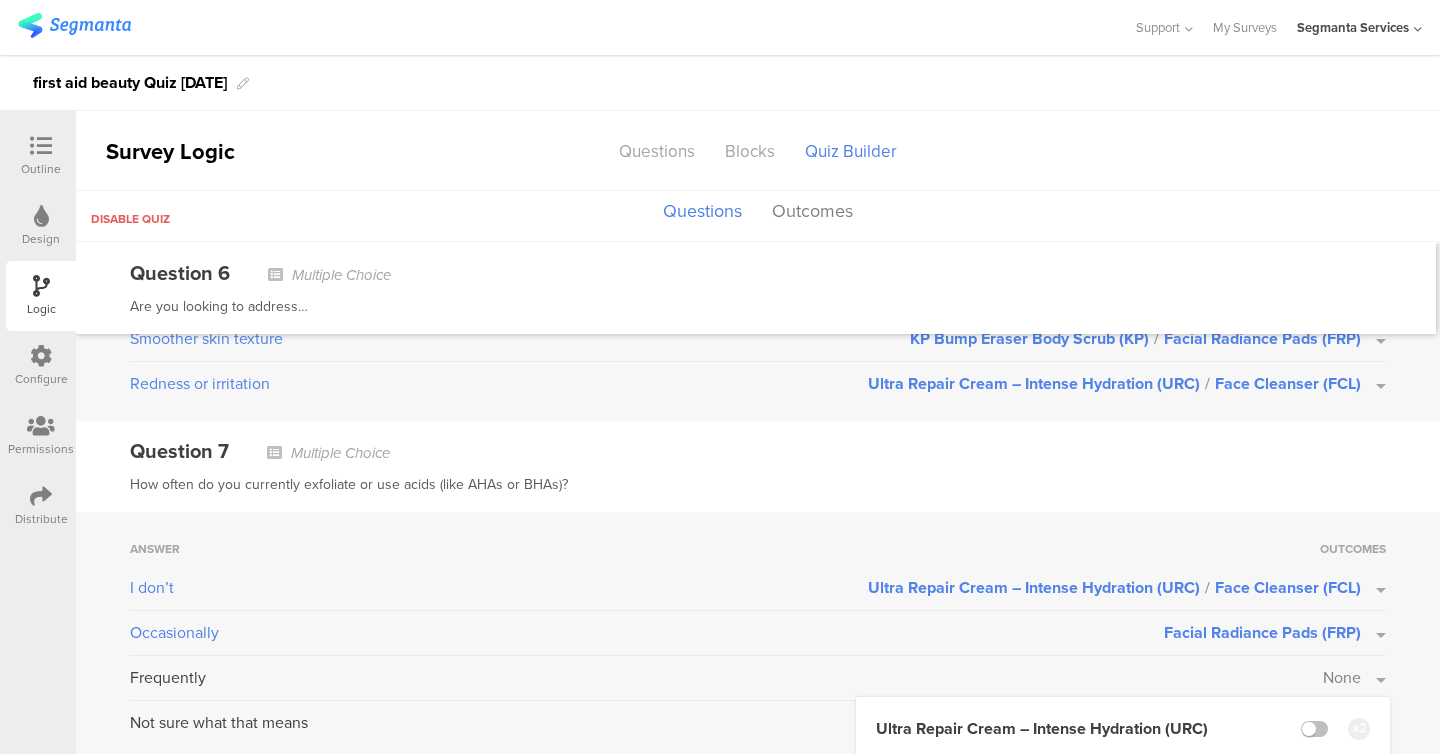 scroll, scrollTop: 1683, scrollLeft: 0, axis: vertical 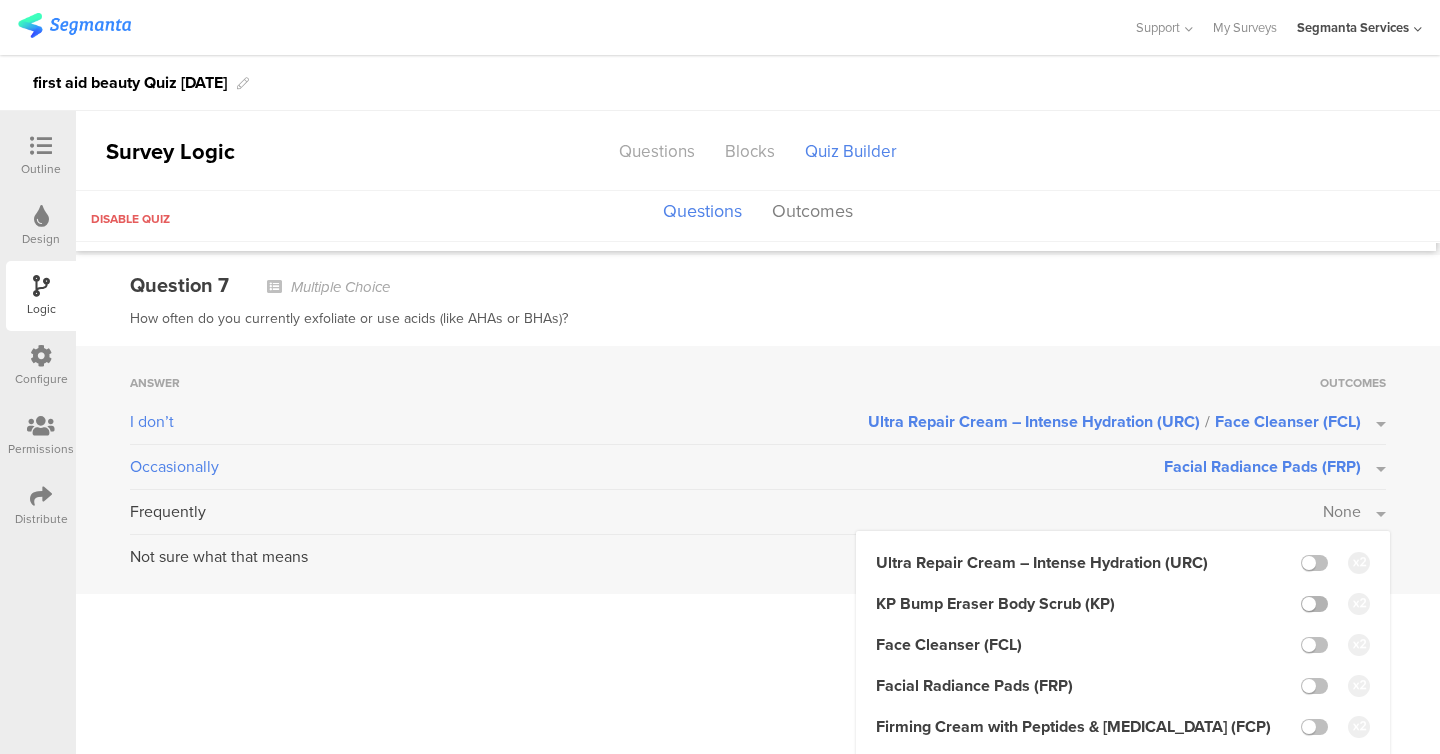 click at bounding box center (1314, 604) 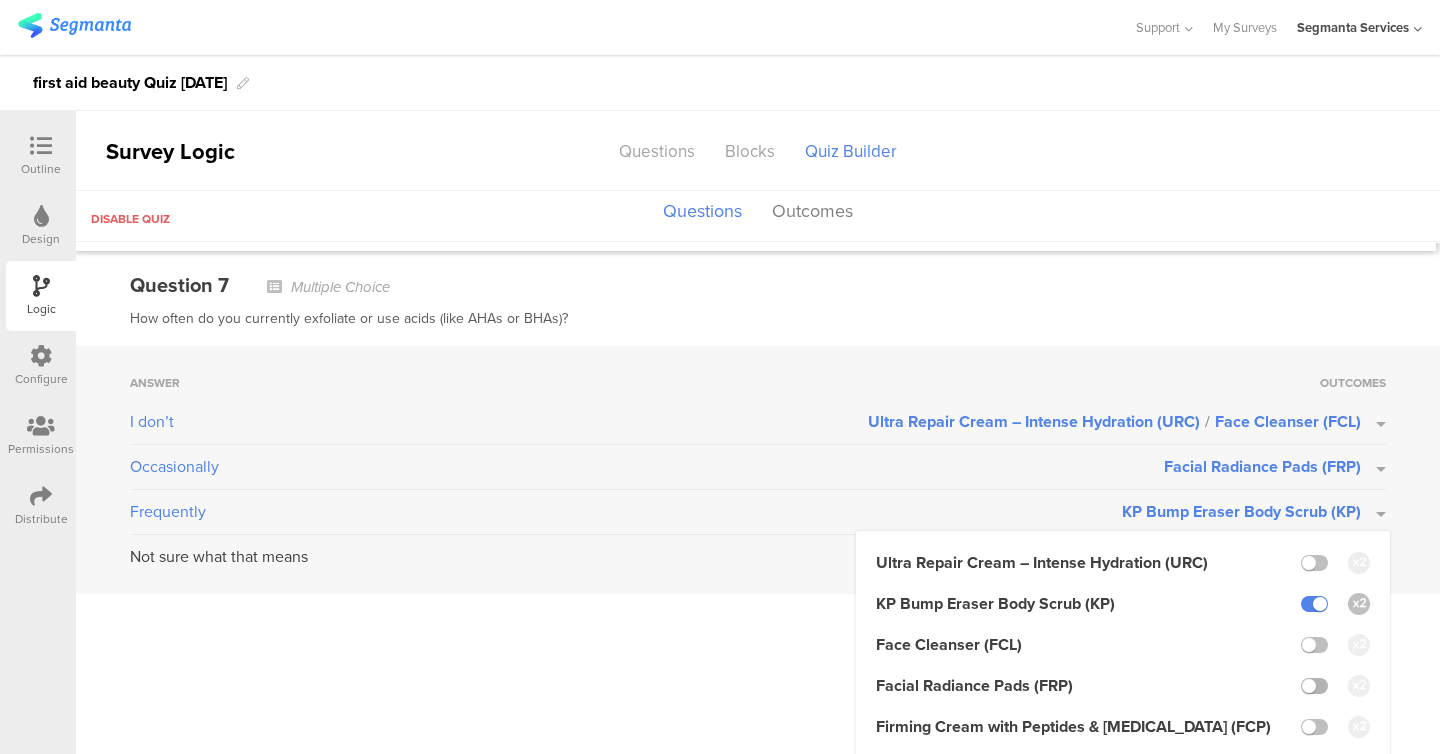 click at bounding box center (1314, 686) 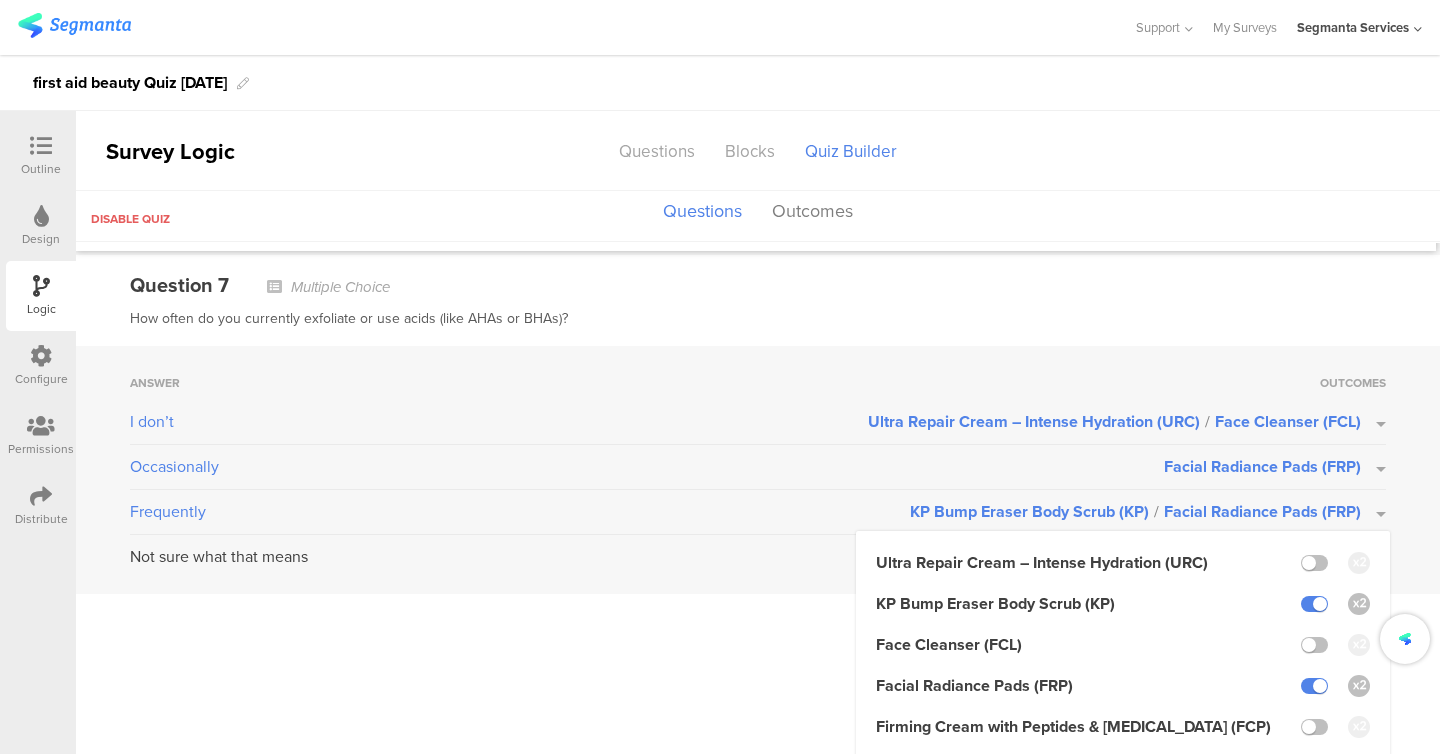 click on "Question 1
Multiple Choice
Which of these best describes your current skin concern?
Answer
Outcomes
Dry, flaky, or tight skin
Ultra Repair Cream – Intense Hydration (URC)
Bumps on arms or legs
KP Bump Eraser Body Scrub (KP)
Uneven tone or dullness
Facial Radiance Pads (FRP)
Aging or loss of firmness
Firming Cream with Peptides & [MEDICAL_DATA] (FCP)
Sensitivity or irritation
Face Cleanser (FCL)
Question 2
Multiple Choice" at bounding box center [758, 498] 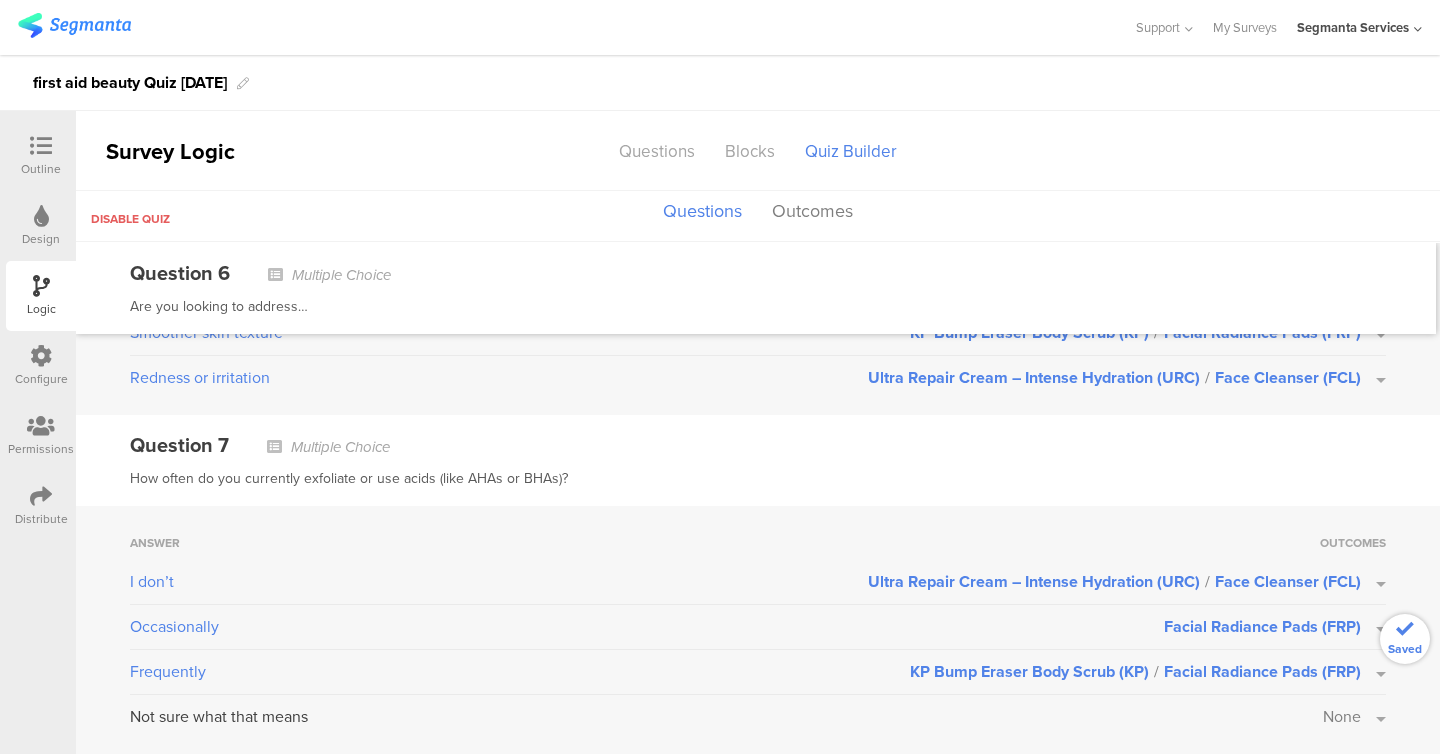 scroll, scrollTop: 1517, scrollLeft: 0, axis: vertical 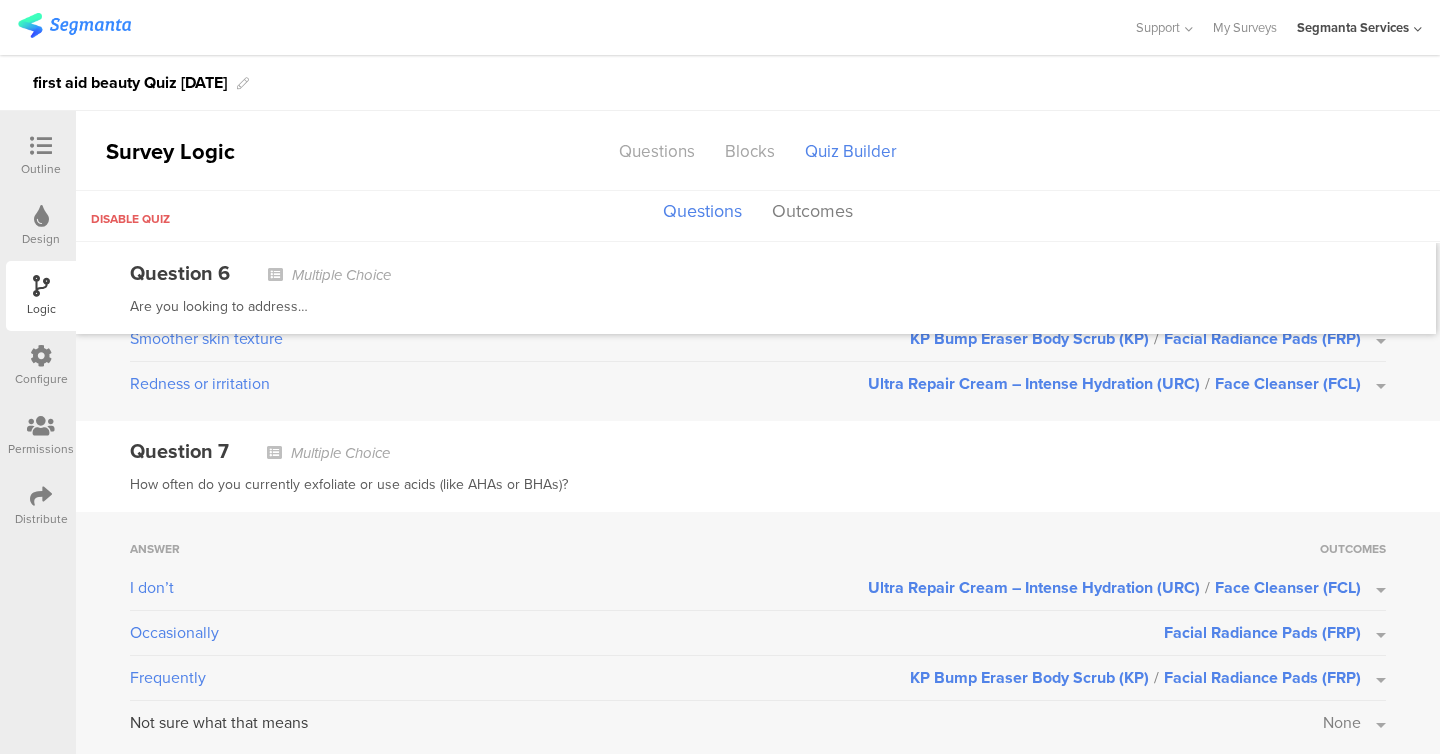 click on "None" at bounding box center (1342, 722) 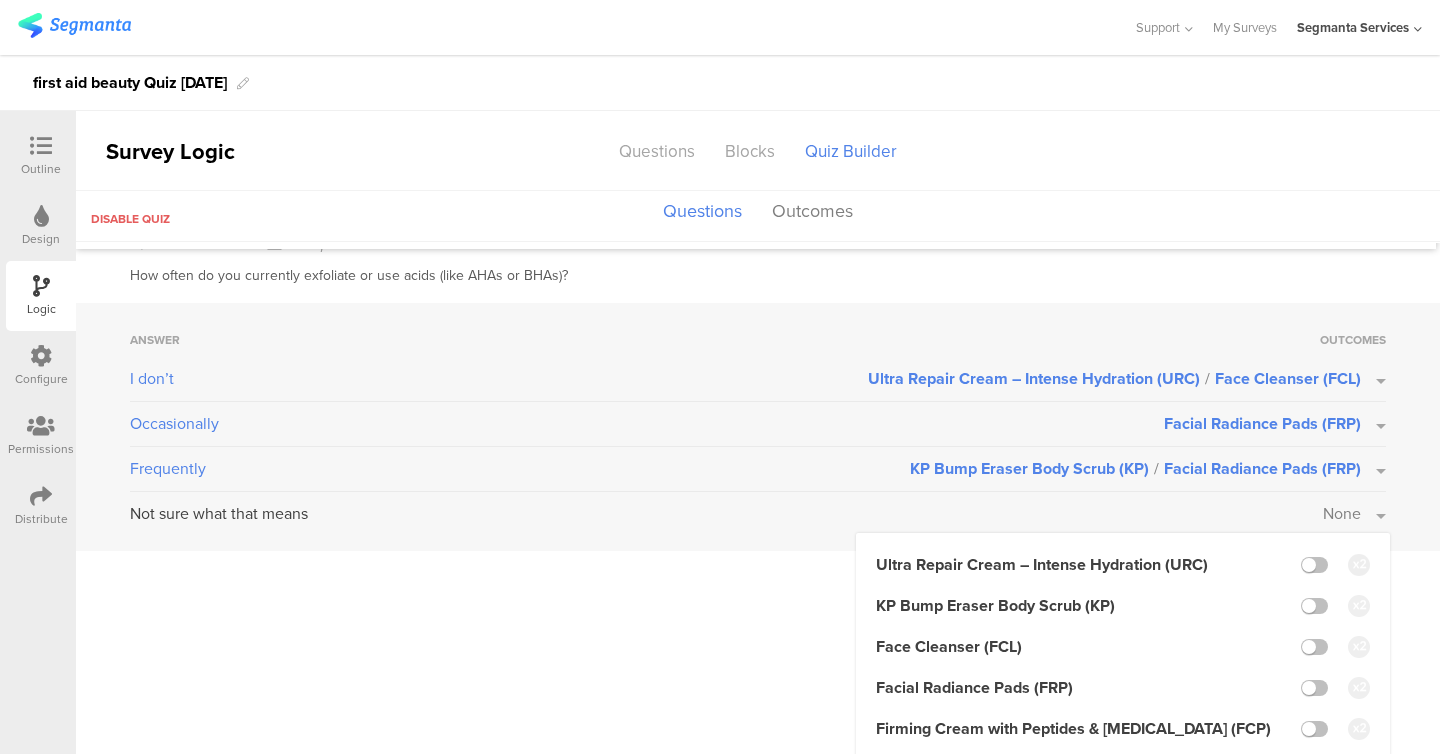 scroll, scrollTop: 1728, scrollLeft: 0, axis: vertical 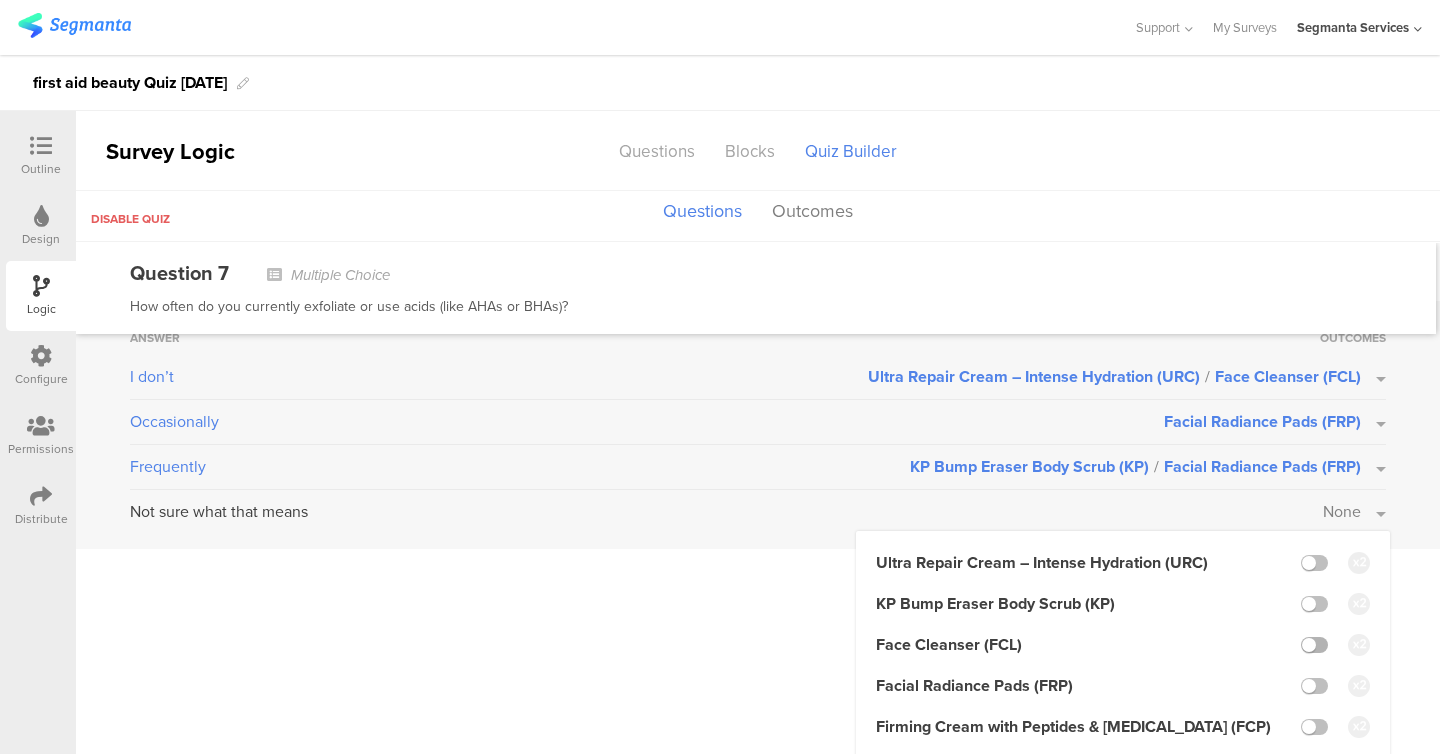click at bounding box center (1314, 645) 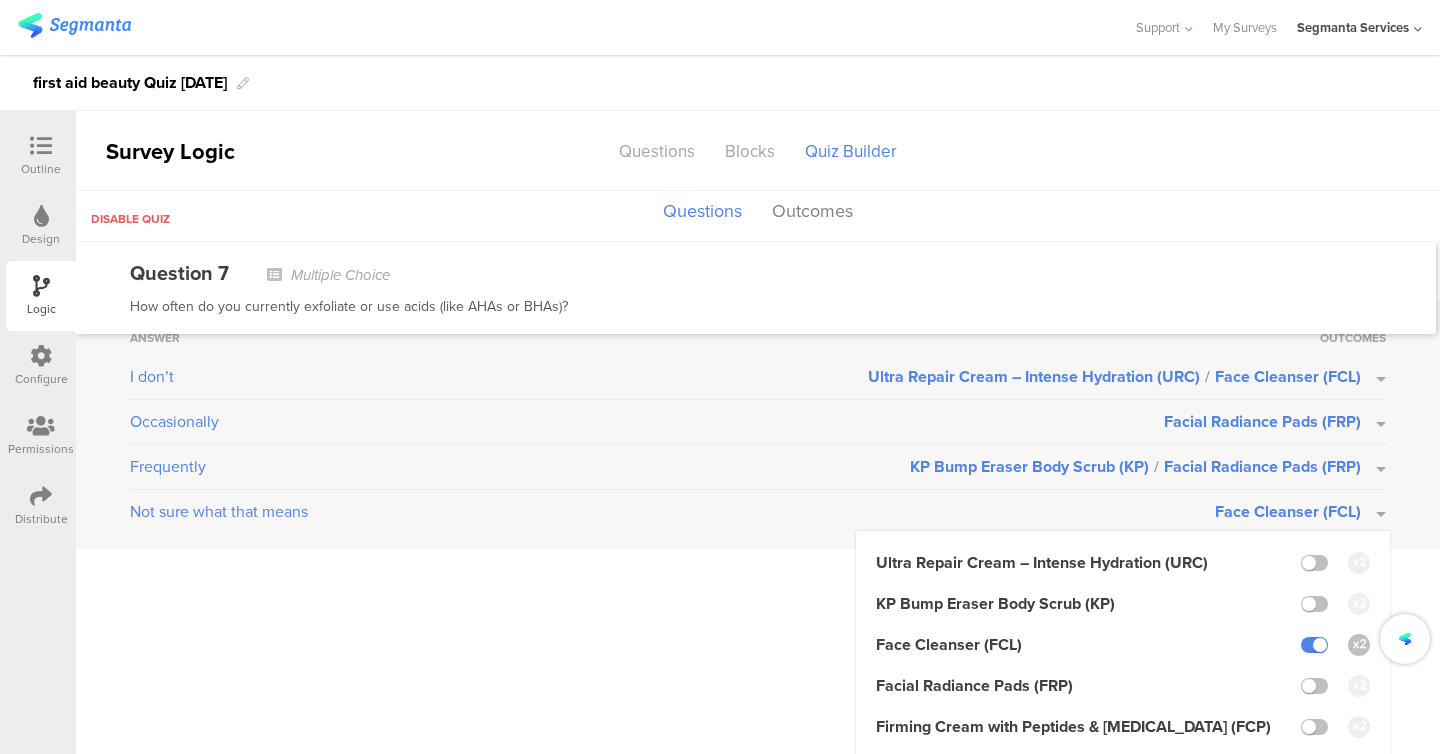 click on "Question 1
Multiple Choice
Which of these best describes your current skin concern?
Answer
Outcomes
Dry, flaky, or tight skin
Ultra Repair Cream – Intense Hydration (URC)
Bumps on arms or legs
KP Bump Eraser Body Scrub (KP)
Uneven tone or dullness
Facial Radiance Pads (FRP)
Aging or loss of firmness
Firming Cream with Peptides & [MEDICAL_DATA] (FCP)
Sensitivity or irritation
Face Cleanser (FCL)
Question 2
Multiple Choice" at bounding box center (758, 498) 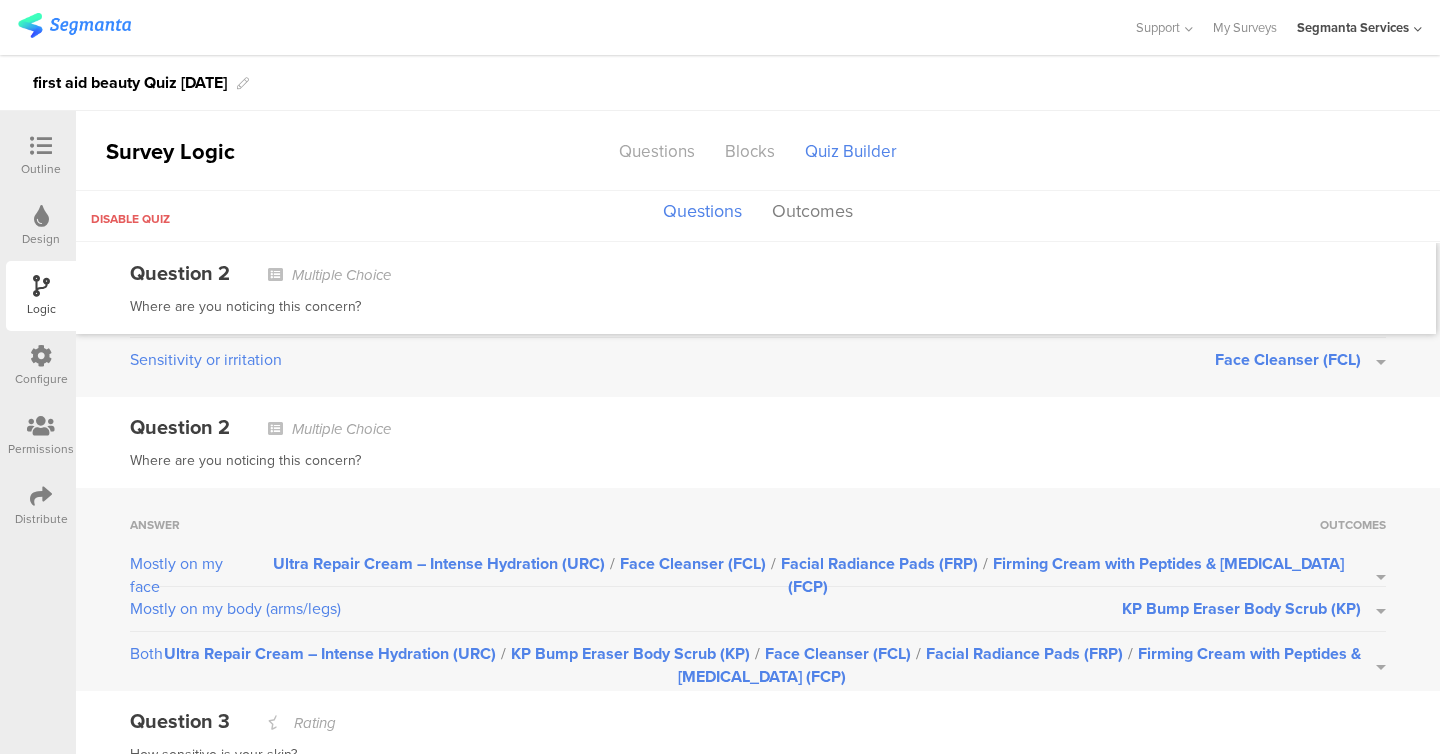 scroll, scrollTop: 0, scrollLeft: 0, axis: both 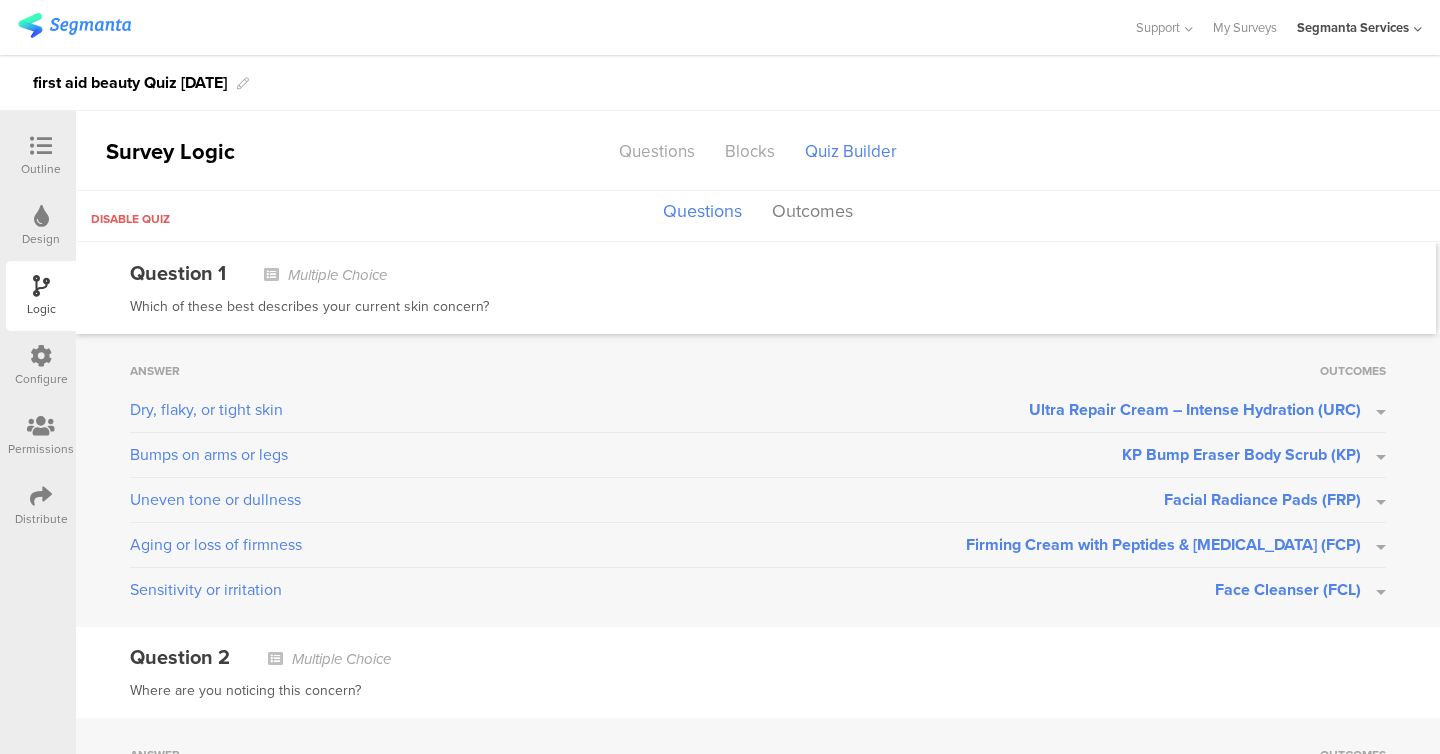 click at bounding box center [41, 147] 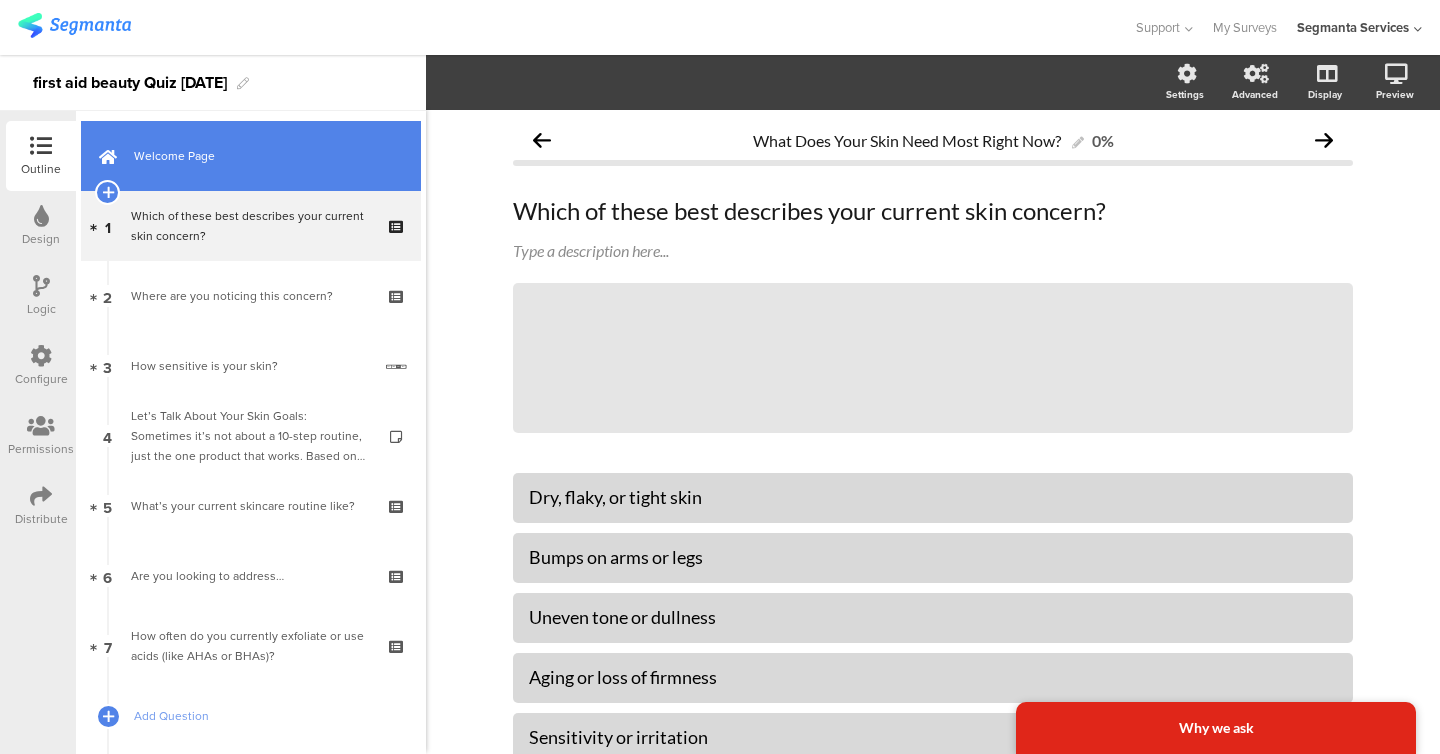 click on "Welcome Page" at bounding box center [251, 156] 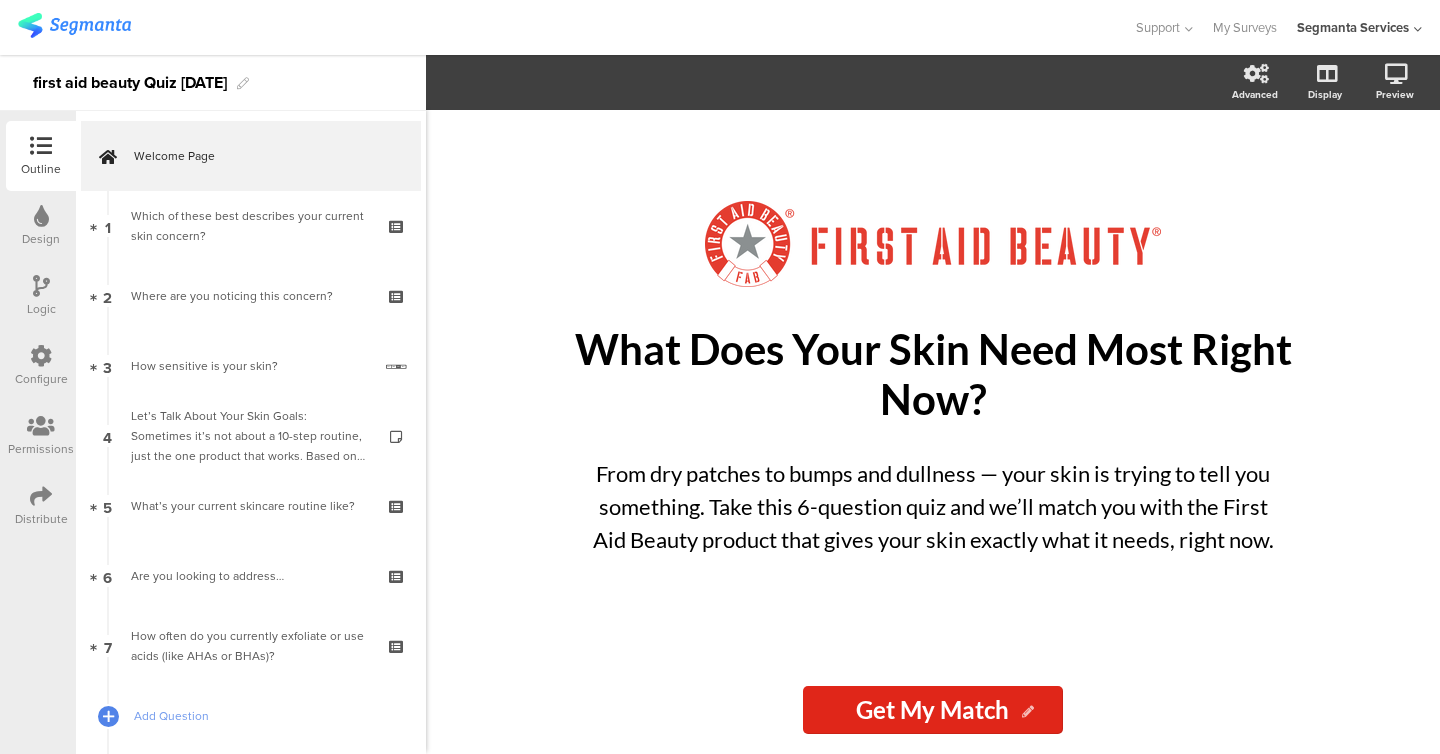 click on "Distribute" at bounding box center (41, 506) 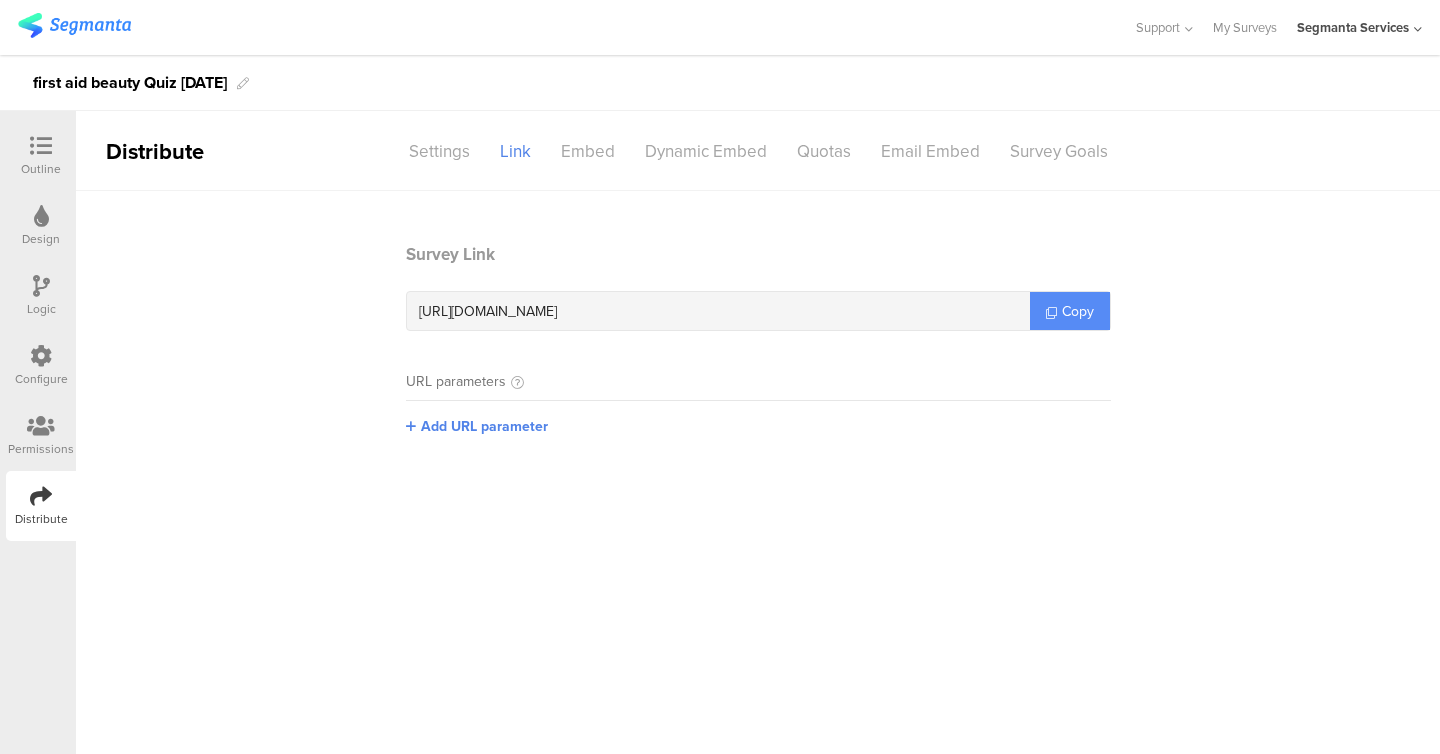 click on "Copy" at bounding box center (1070, 311) 